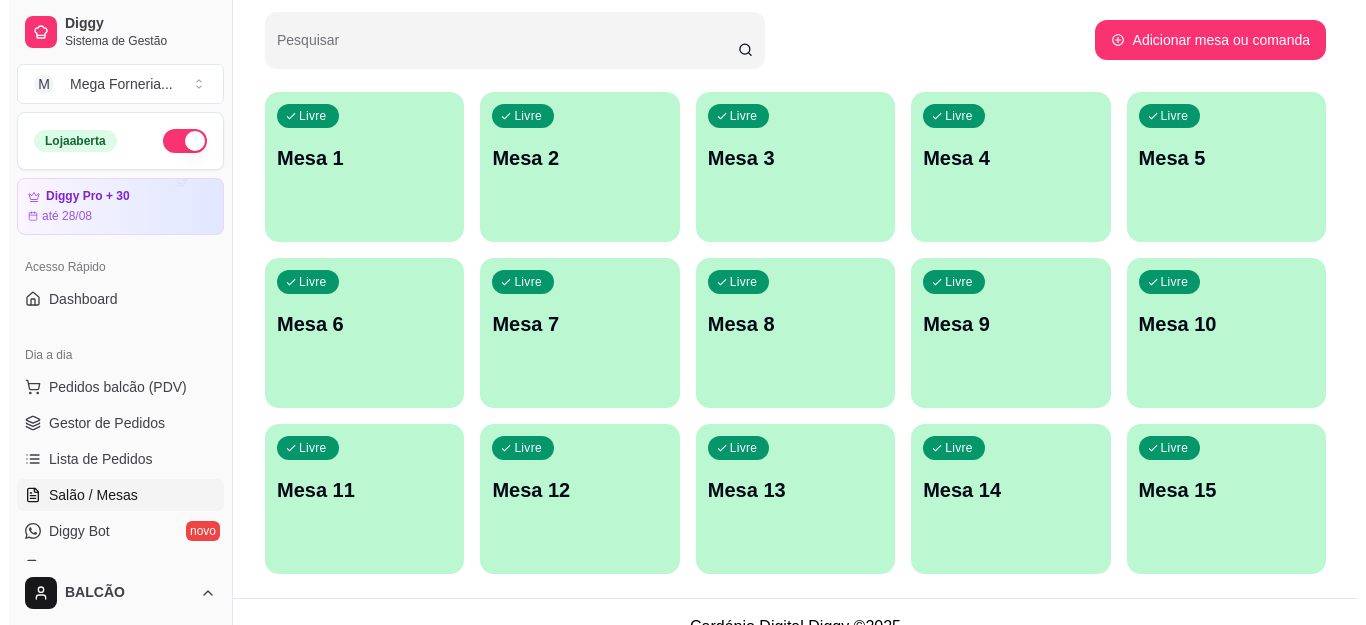 scroll, scrollTop: 300, scrollLeft: 0, axis: vertical 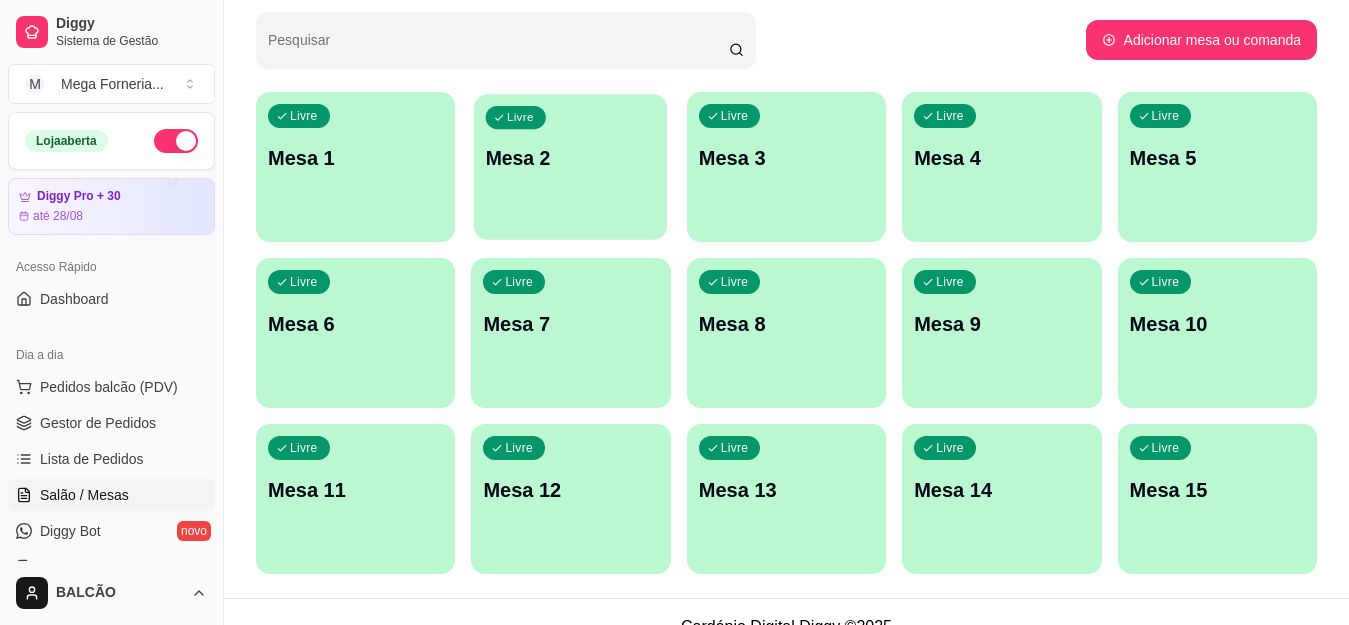 click on "Mesa 2" at bounding box center (571, 158) 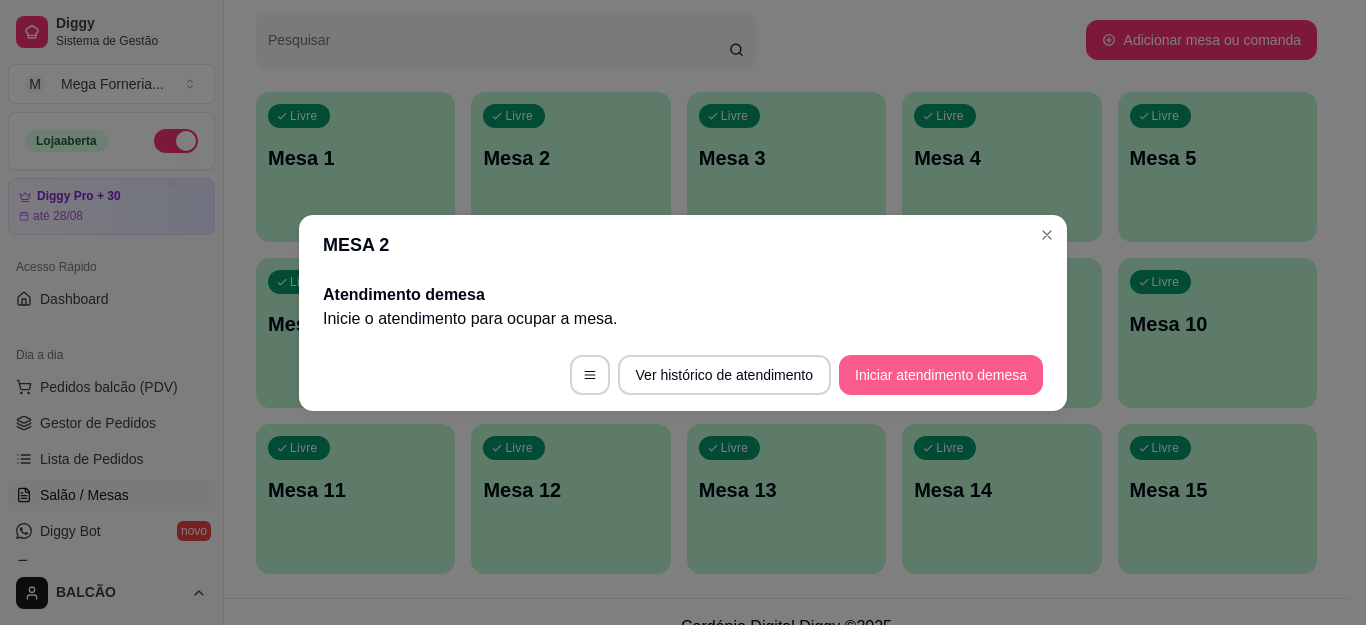 click on "Iniciar atendimento de  mesa" at bounding box center (941, 375) 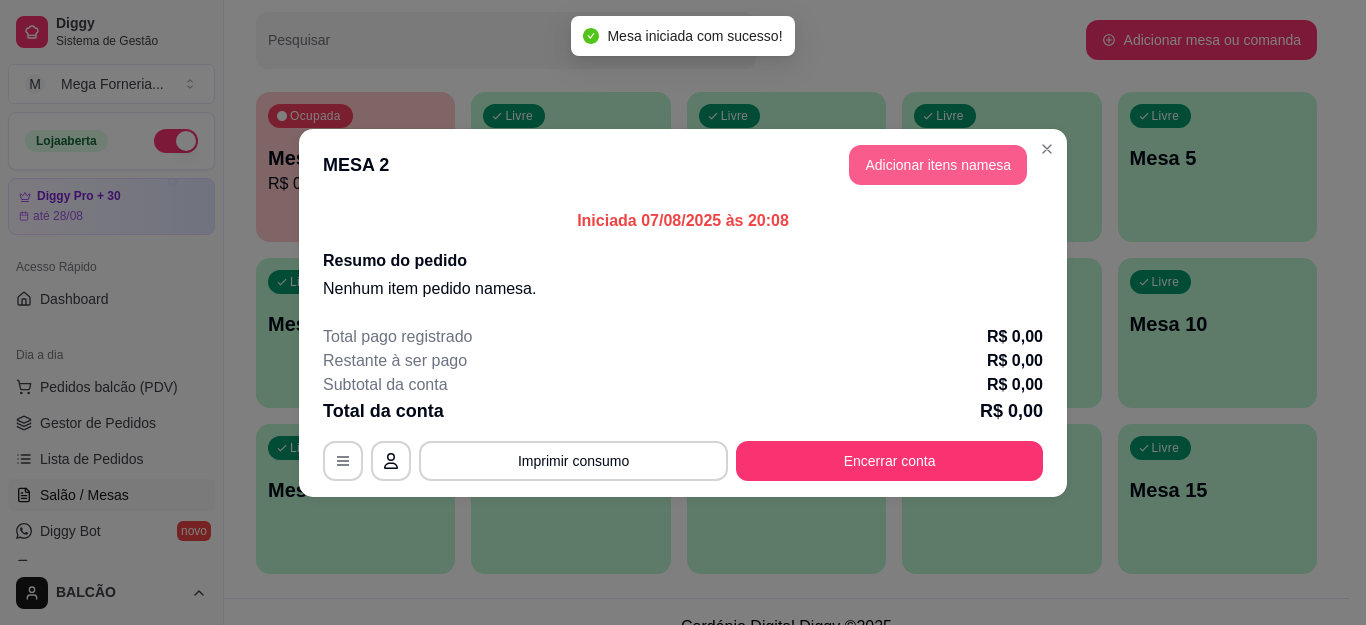 click on "Adicionar itens na  mesa" at bounding box center (938, 165) 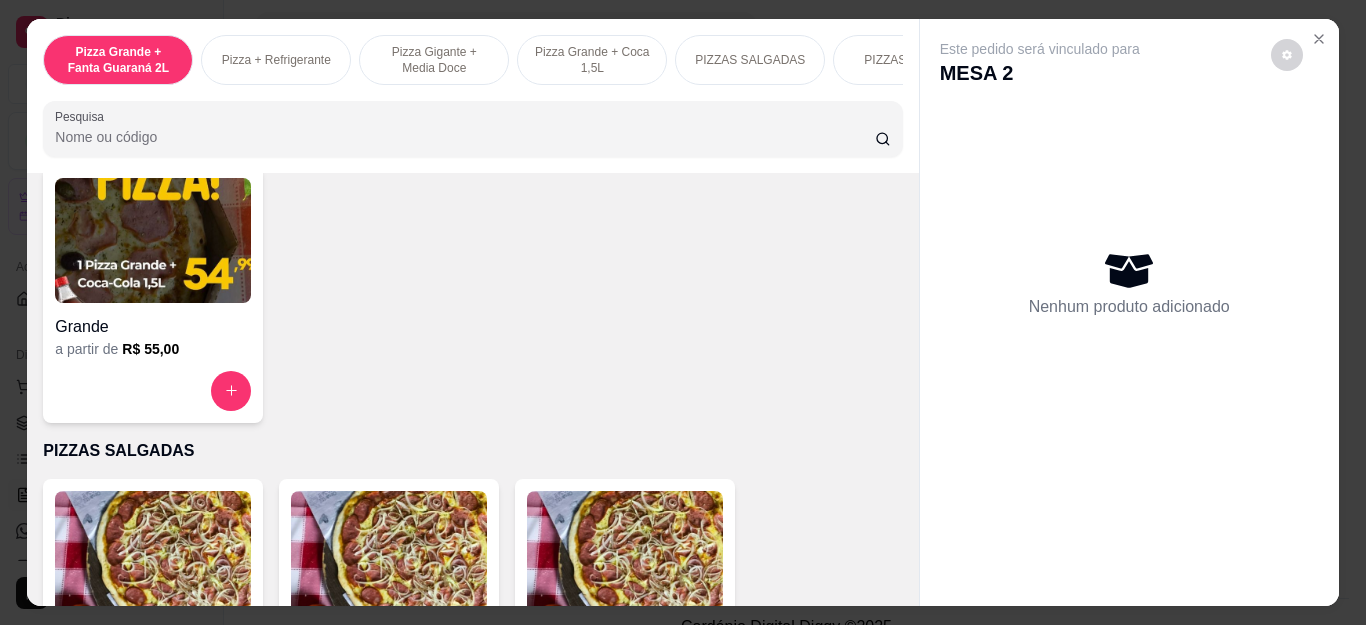 scroll, scrollTop: 1400, scrollLeft: 0, axis: vertical 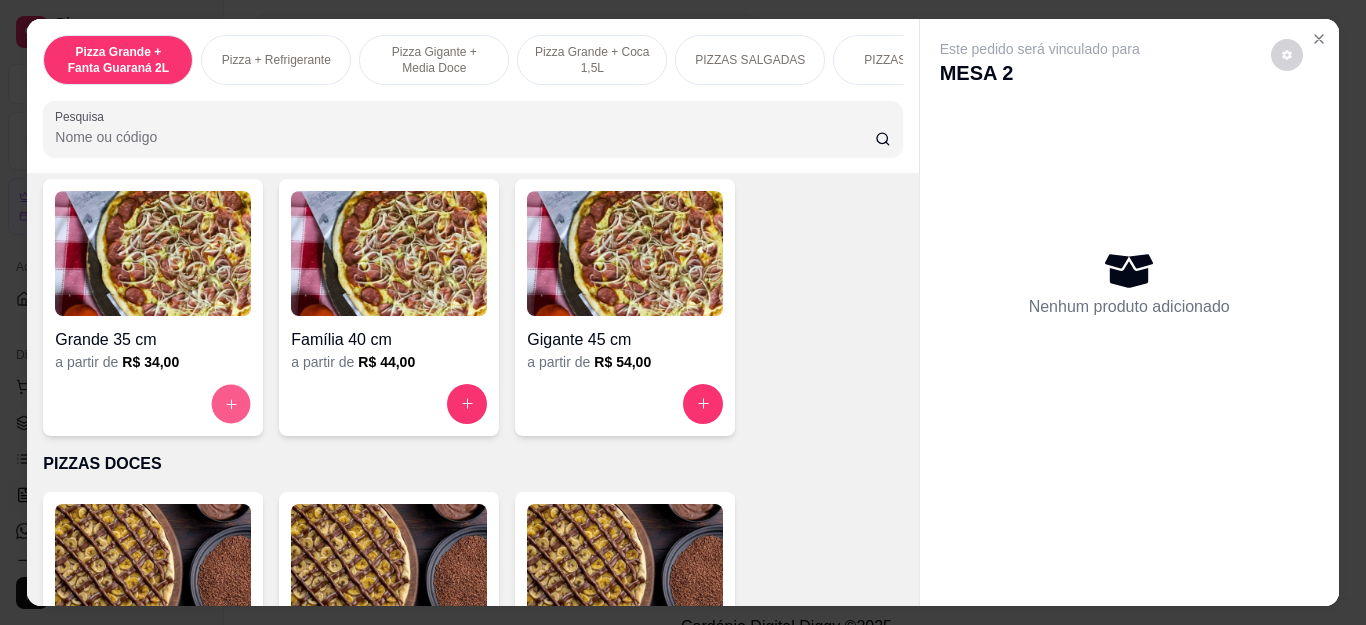 click 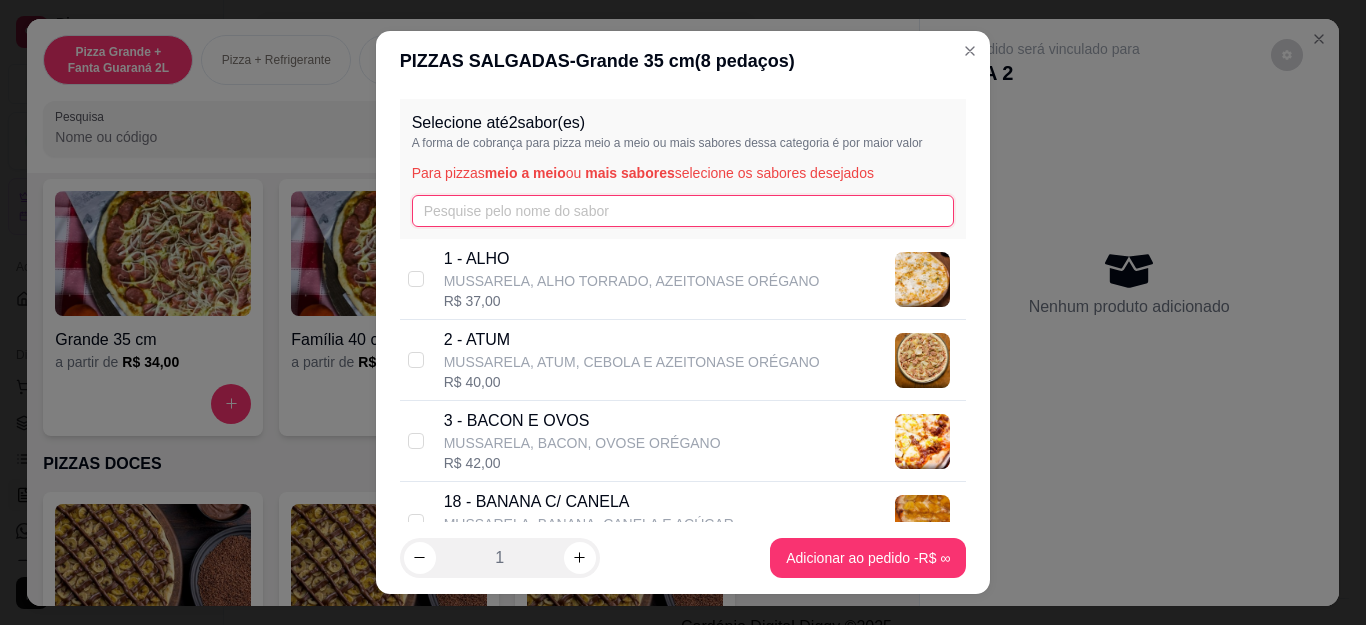 click at bounding box center (683, 211) 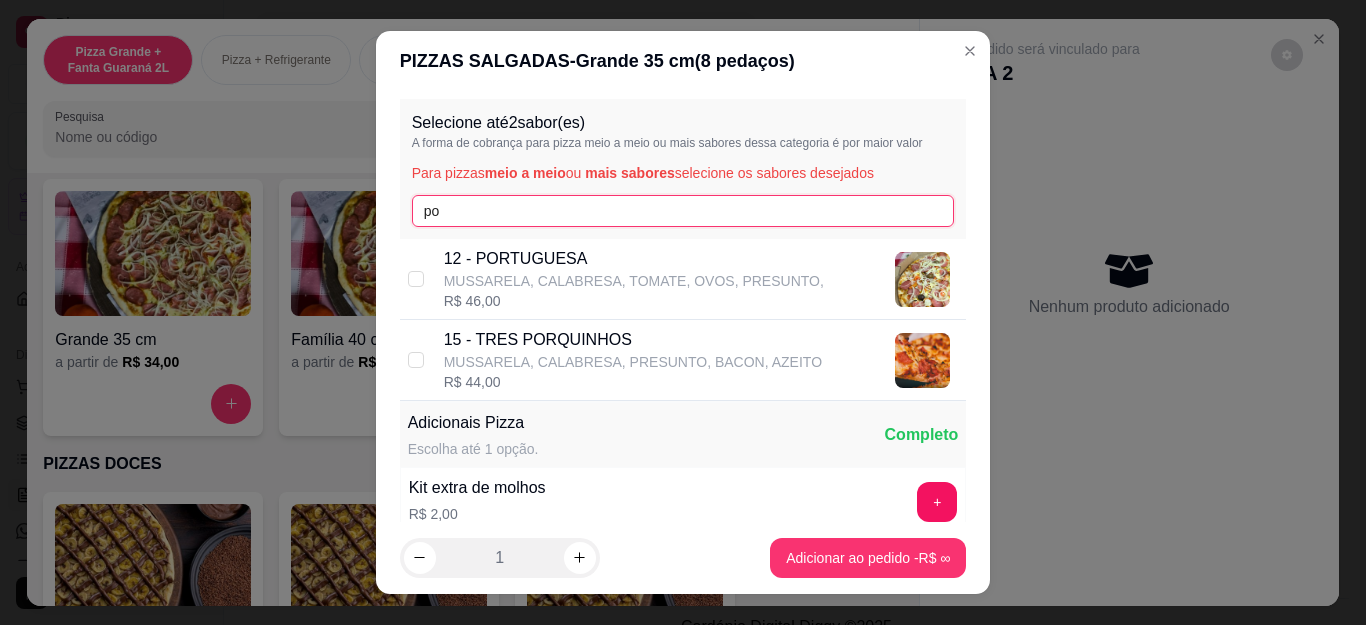 type on "po" 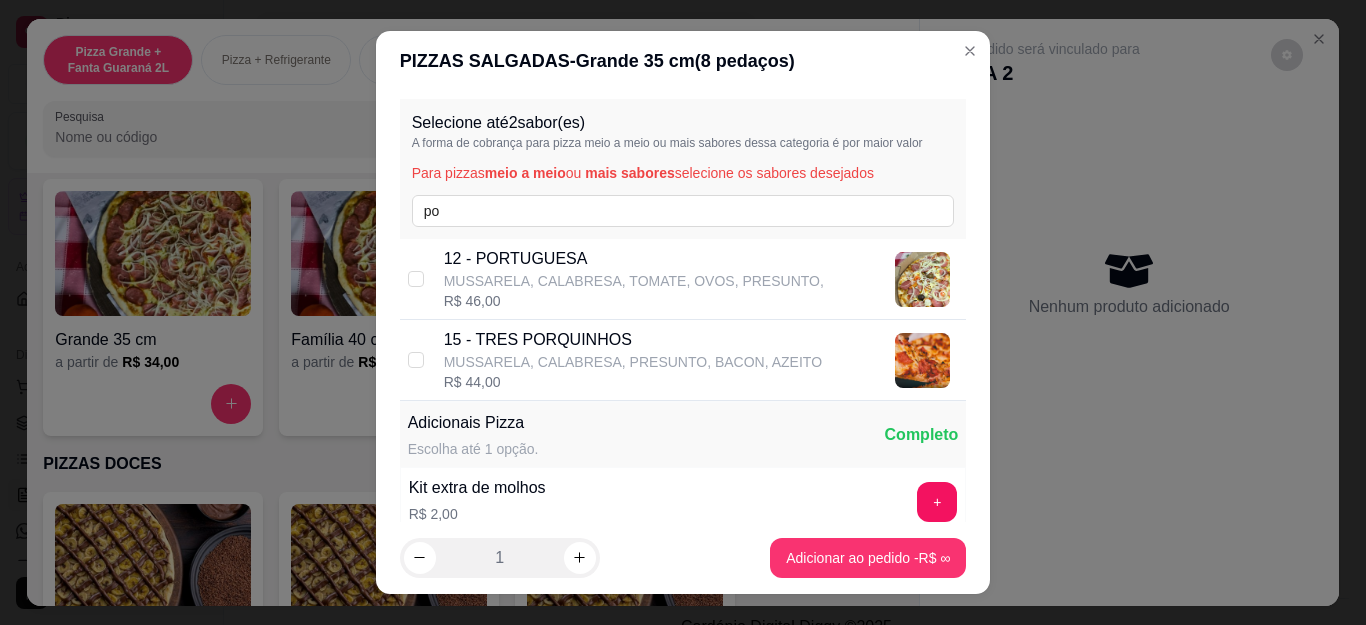 click on "MUSSARELA, CALABRESA, TOMATE, OVOS, PRESUNTO," at bounding box center (634, 281) 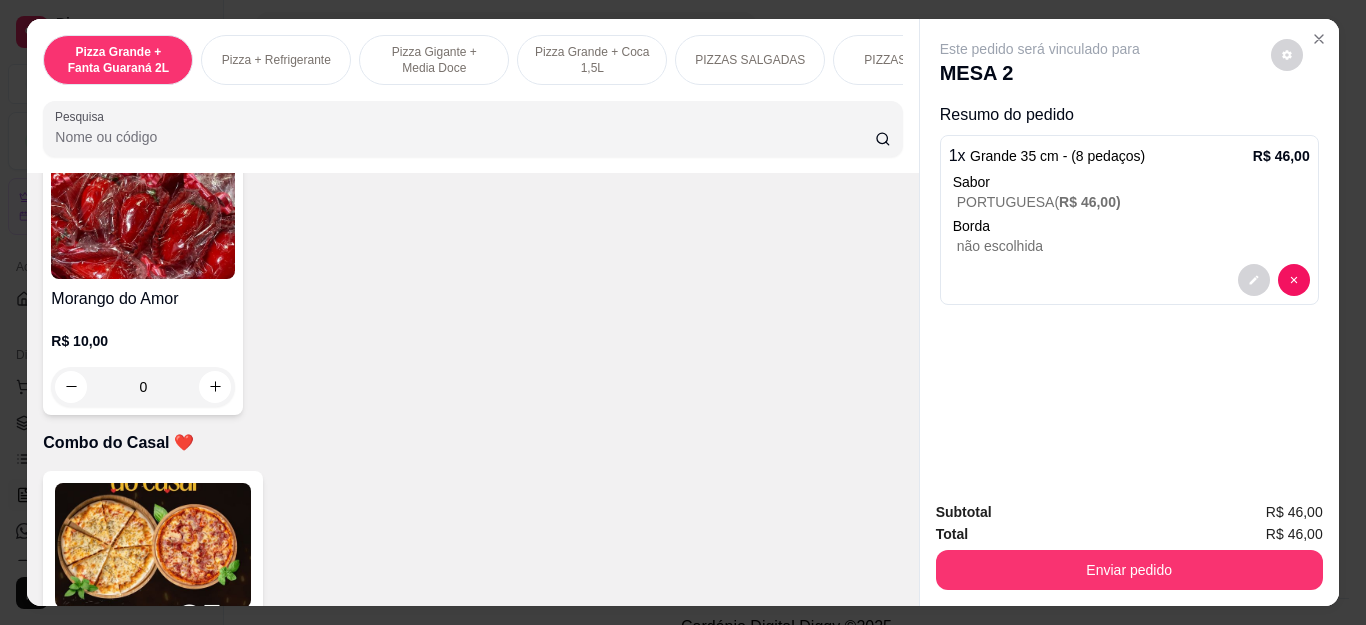 scroll, scrollTop: 5100, scrollLeft: 0, axis: vertical 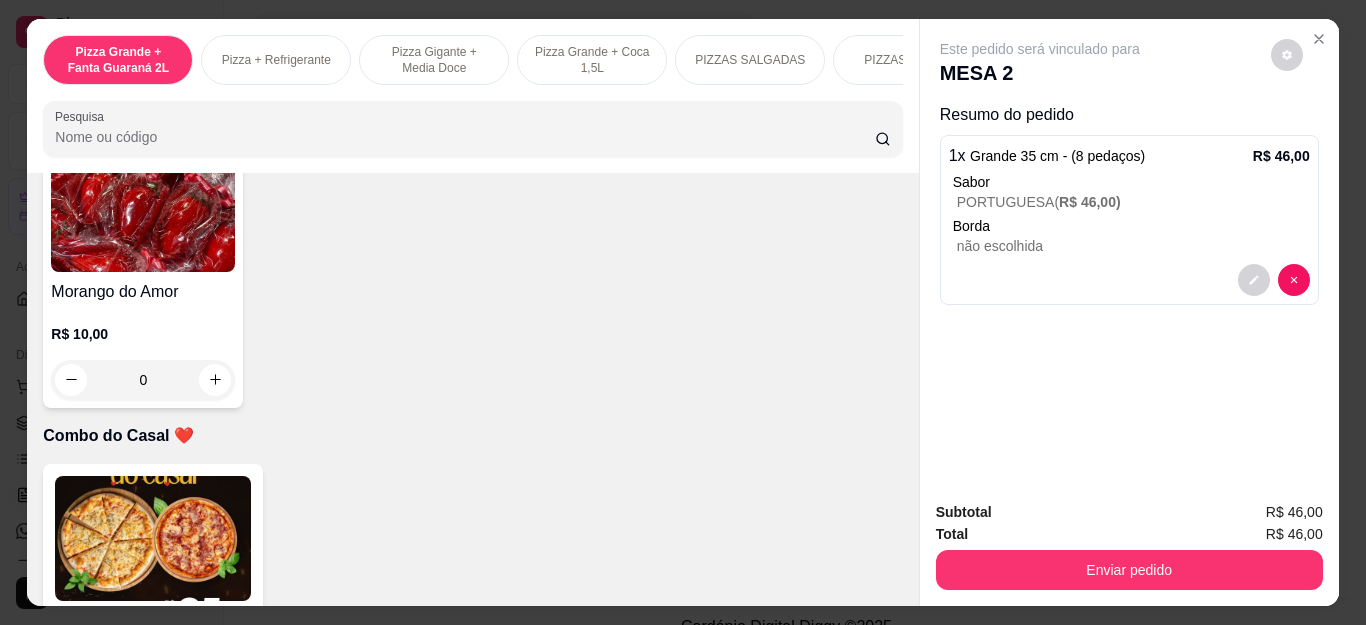 click 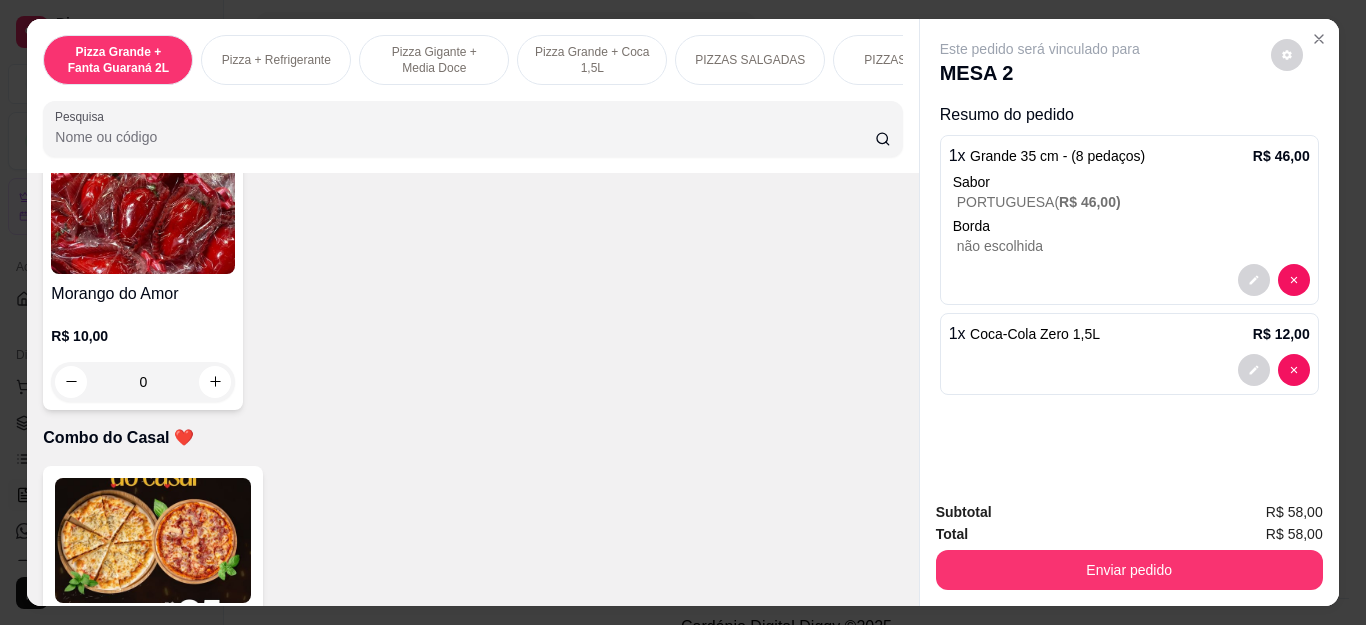 type on "1" 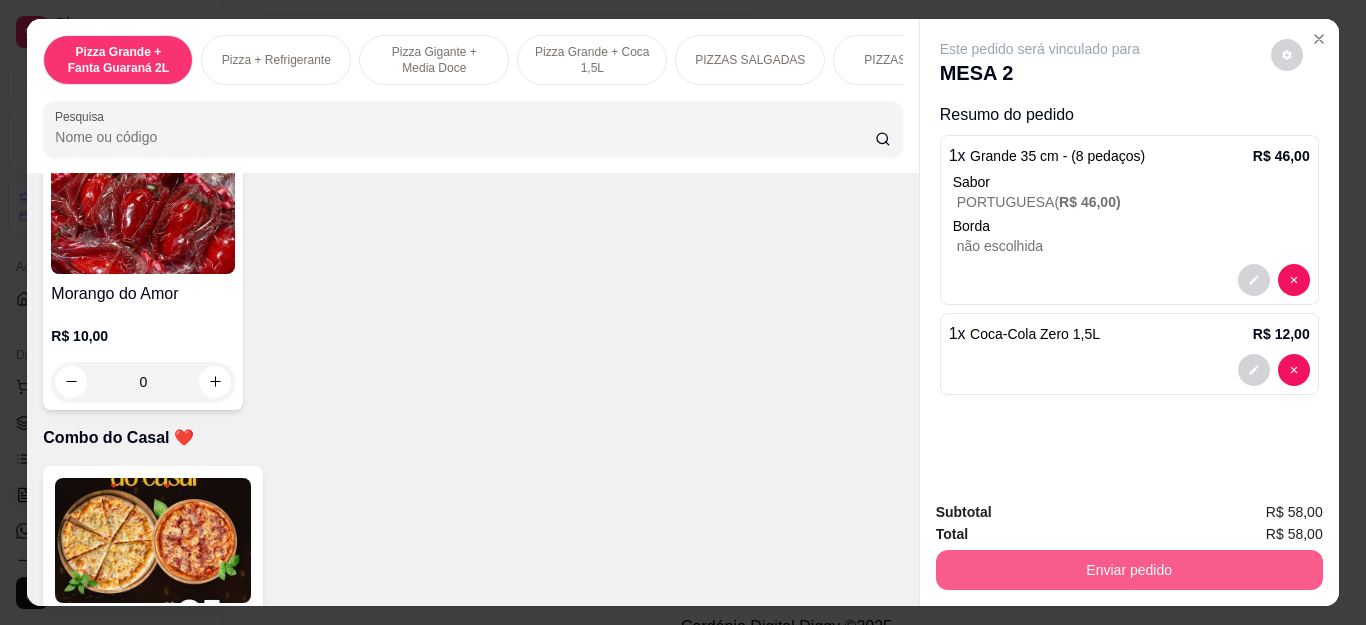 click on "Enviar pedido" at bounding box center (1129, 570) 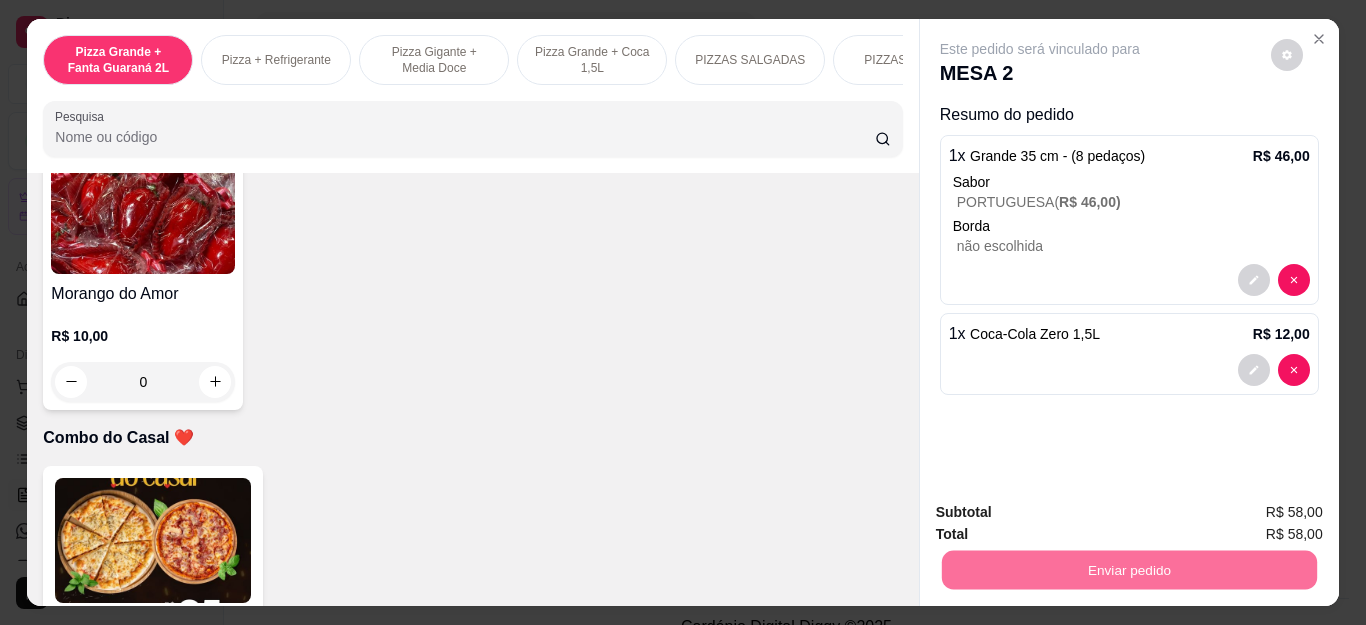 click on "Não registrar e enviar pedido" at bounding box center (1062, 513) 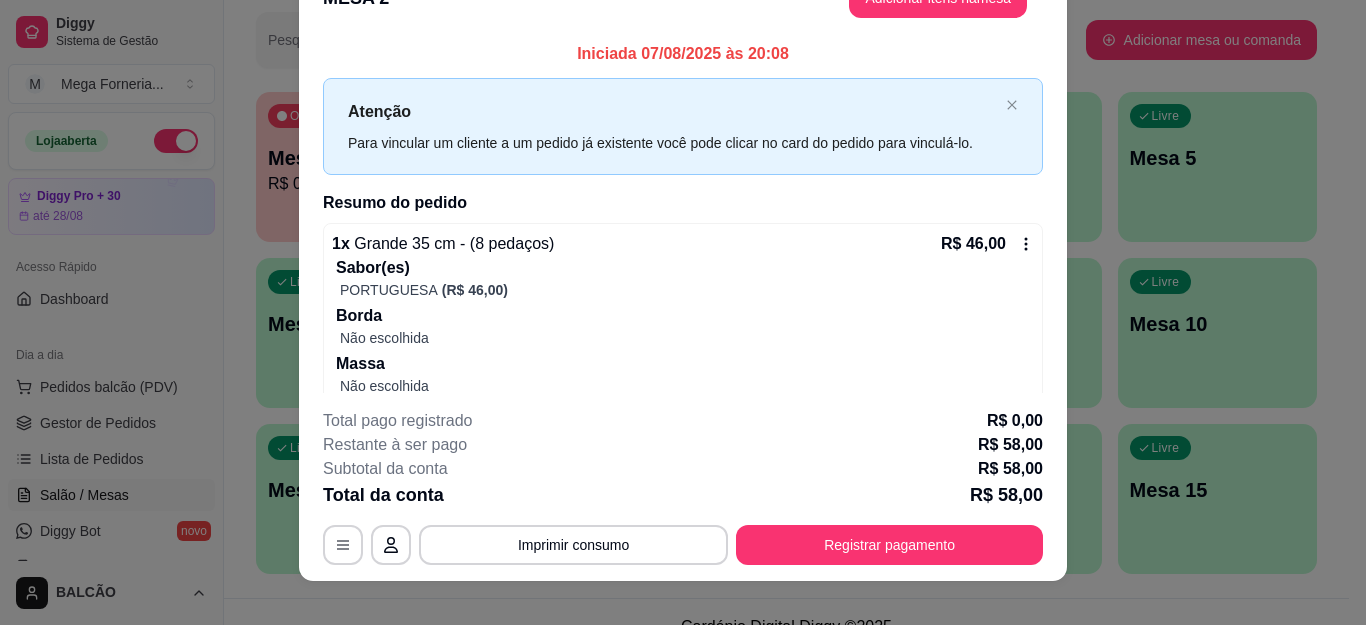scroll, scrollTop: 61, scrollLeft: 0, axis: vertical 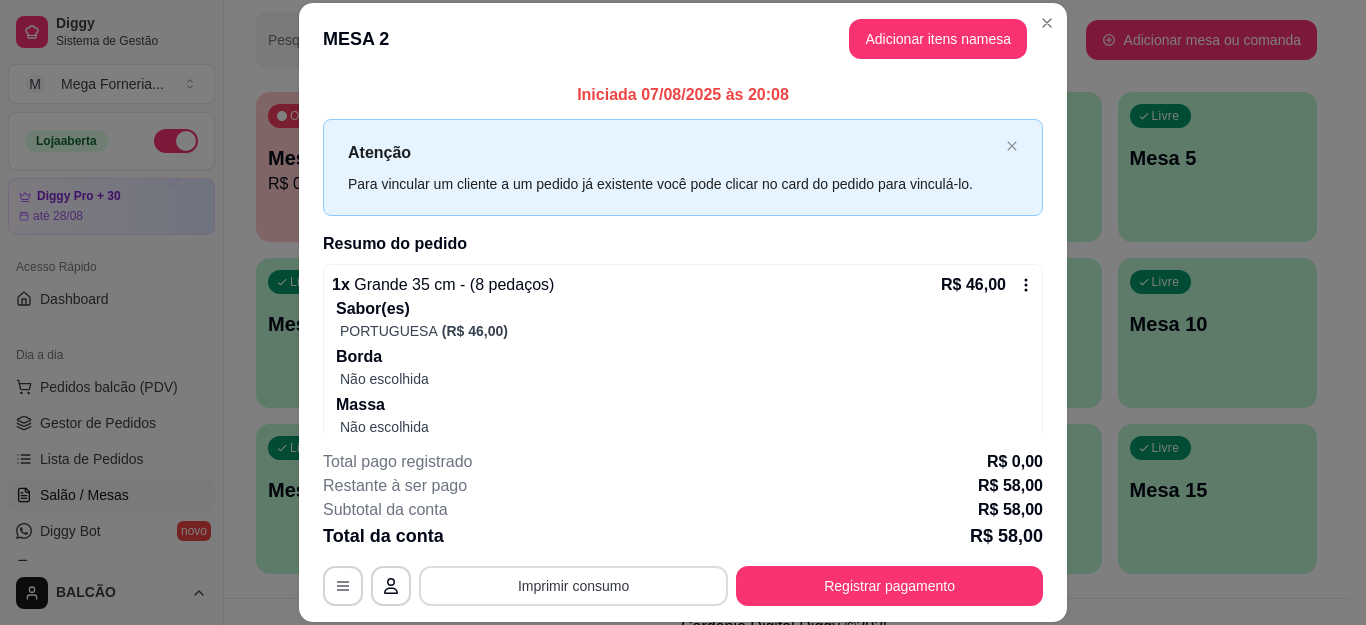 click on "Imprimir consumo" at bounding box center (573, 586) 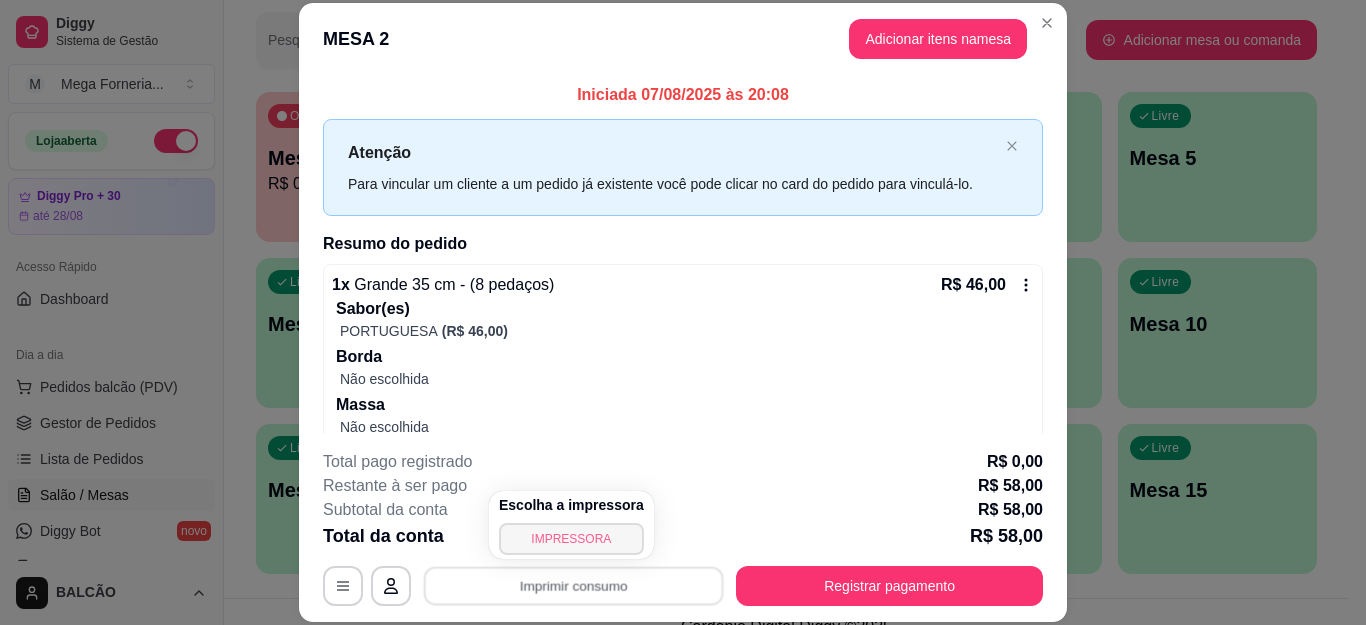 click on "IMPRESSORA" at bounding box center [571, 539] 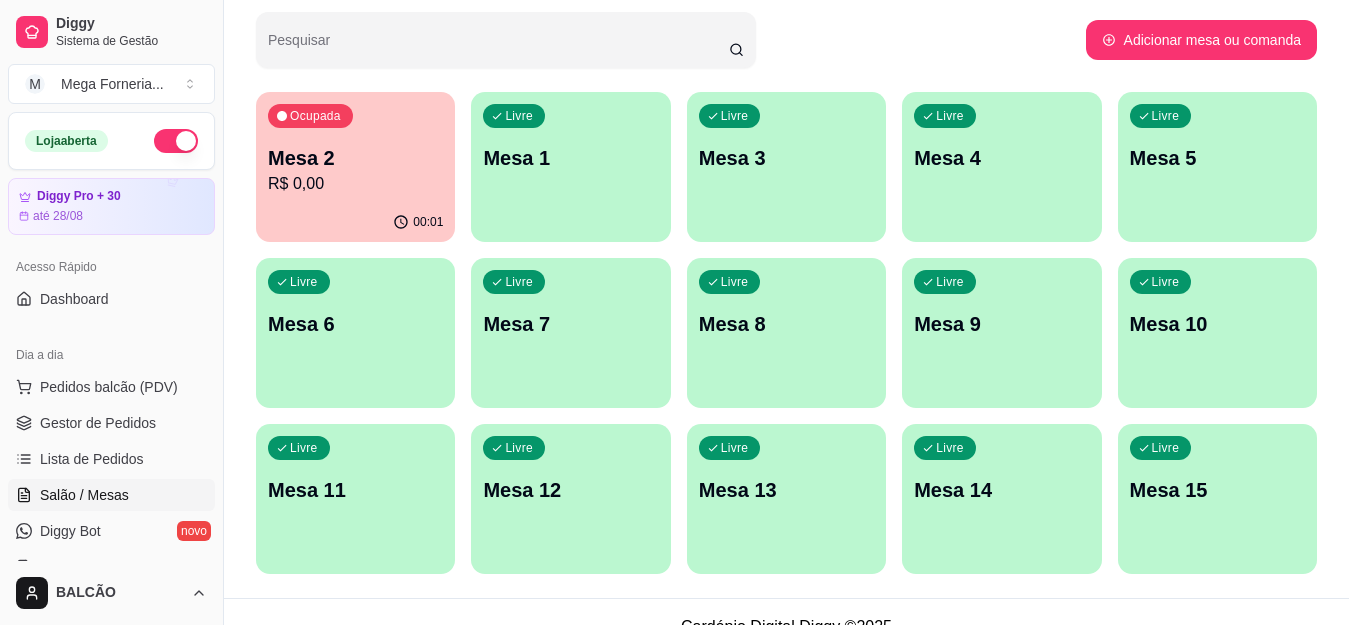 click on "Pedidos balcão (PDV) Gestor de Pedidos Lista de Pedidos Salão / Mesas Diggy Bot novo KDS" at bounding box center (111, 477) 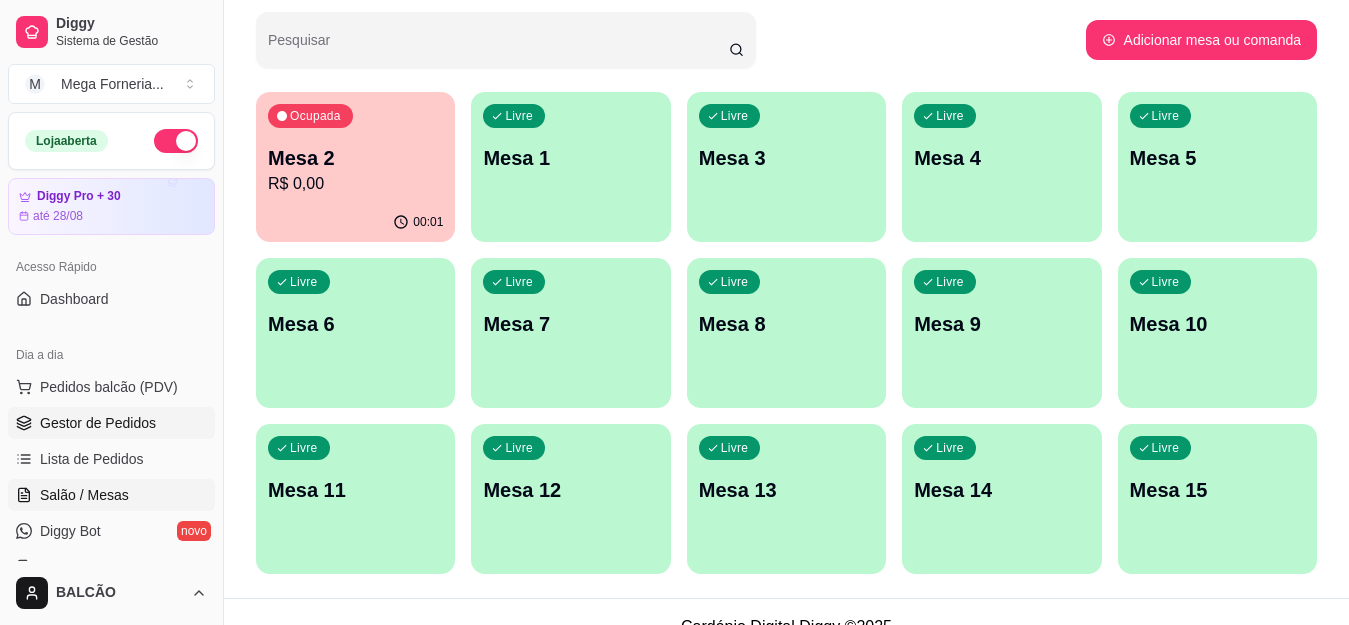 click on "Gestor de Pedidos" at bounding box center [111, 423] 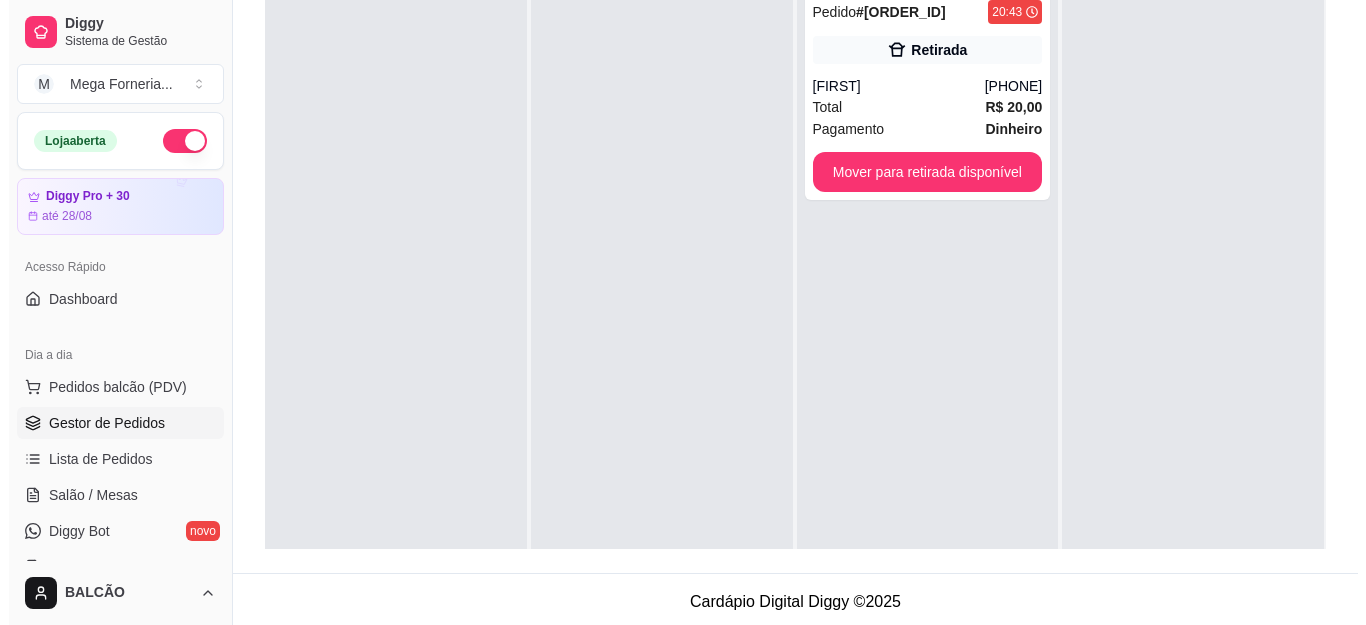scroll, scrollTop: 0, scrollLeft: 0, axis: both 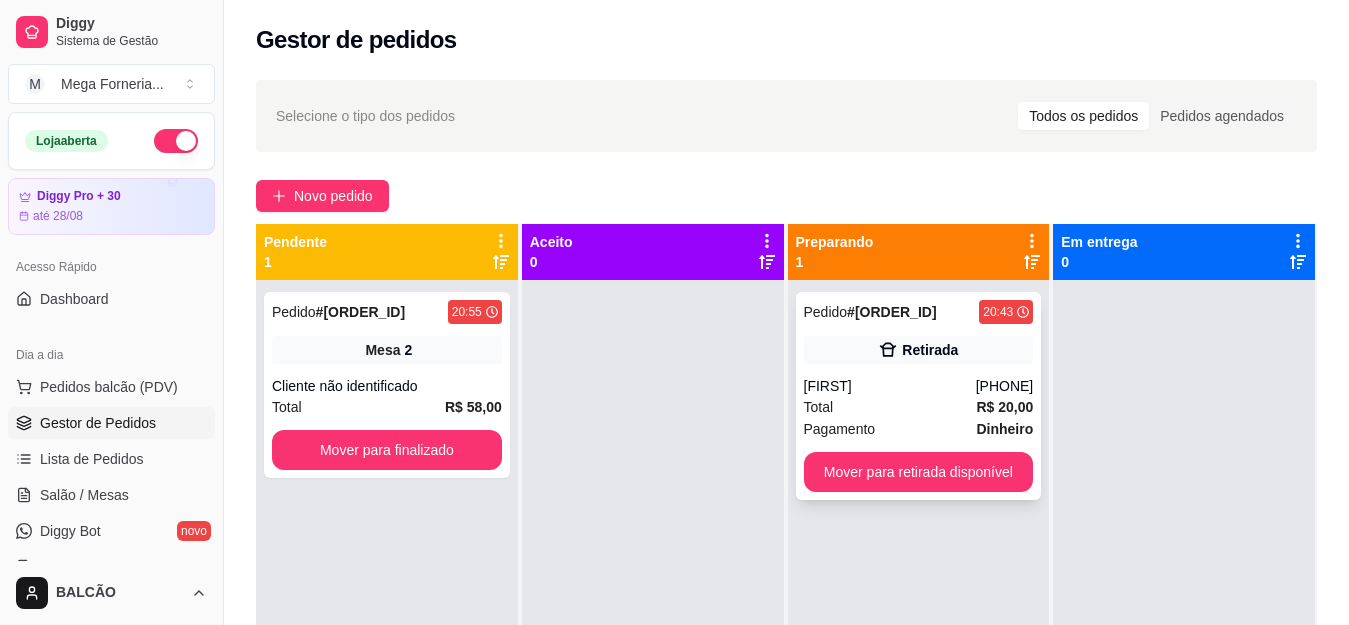click on "Pedido  # [ORDER_ID] [TIME] Retirada [FIRST]  ([PHONE]) Total R$ 20,00 Pagamento Dinheiro Mover para retirada disponível" at bounding box center (919, 396) 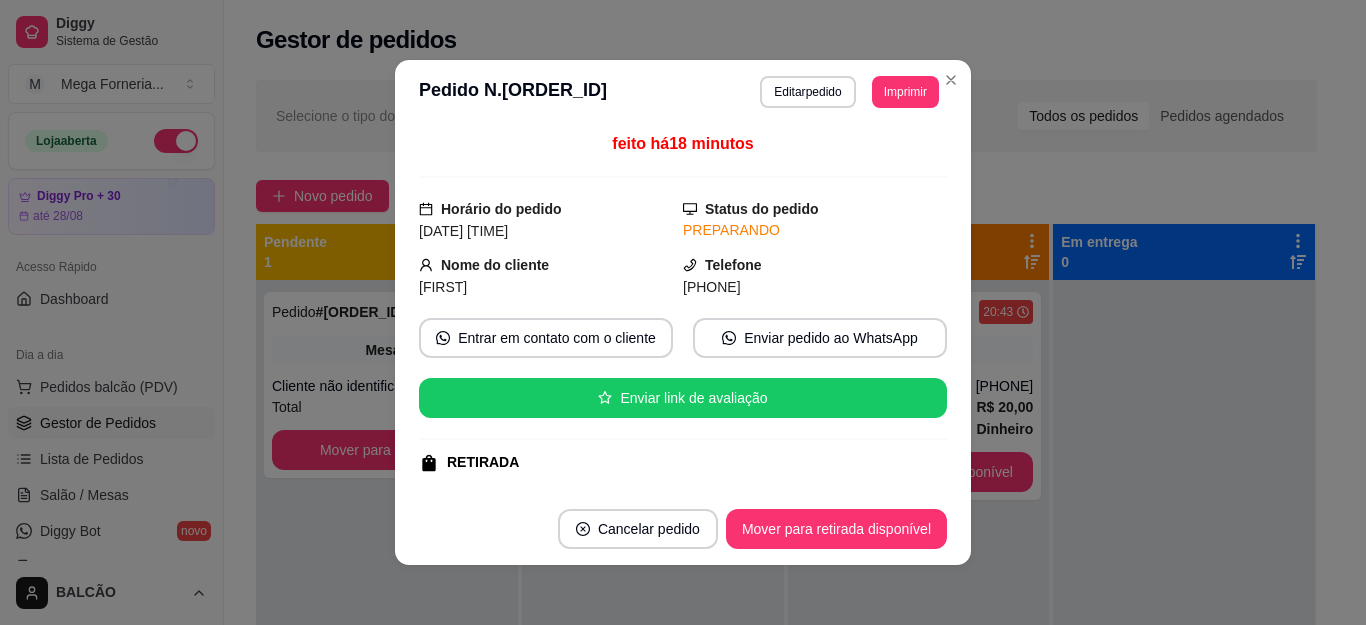 click on "Cancelar pedido Mover para retirada disponível" at bounding box center [683, 529] 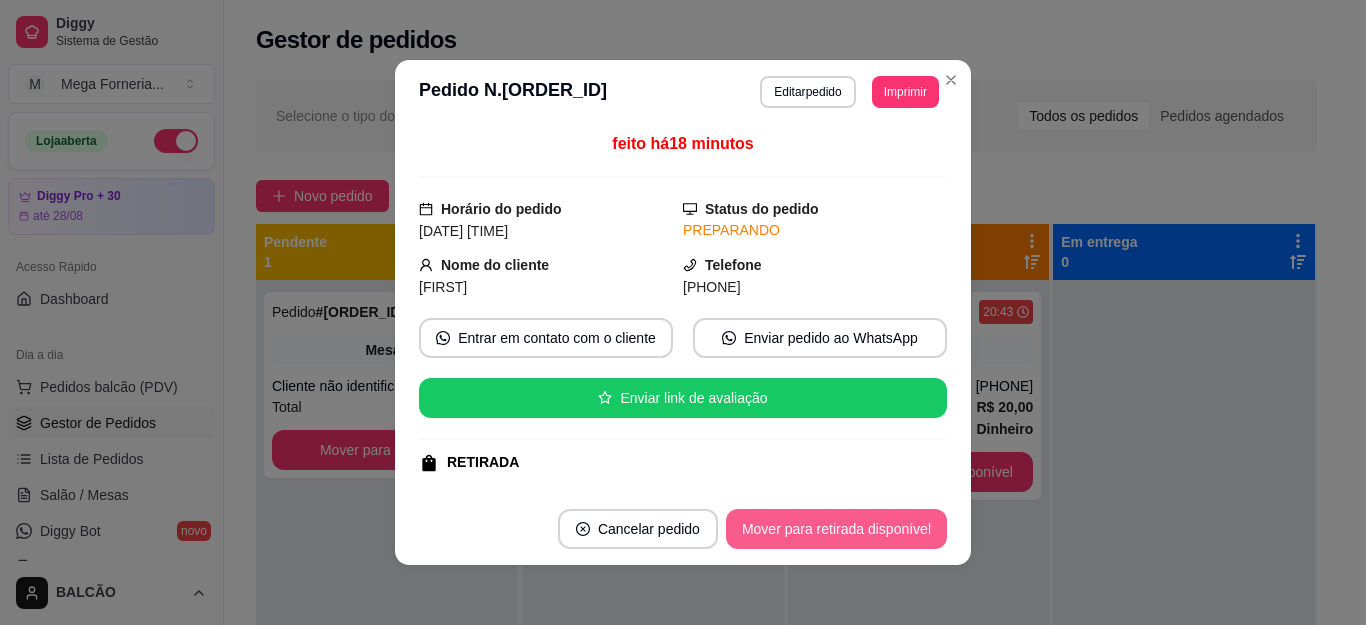 click on "Mover para retirada disponível" at bounding box center (836, 529) 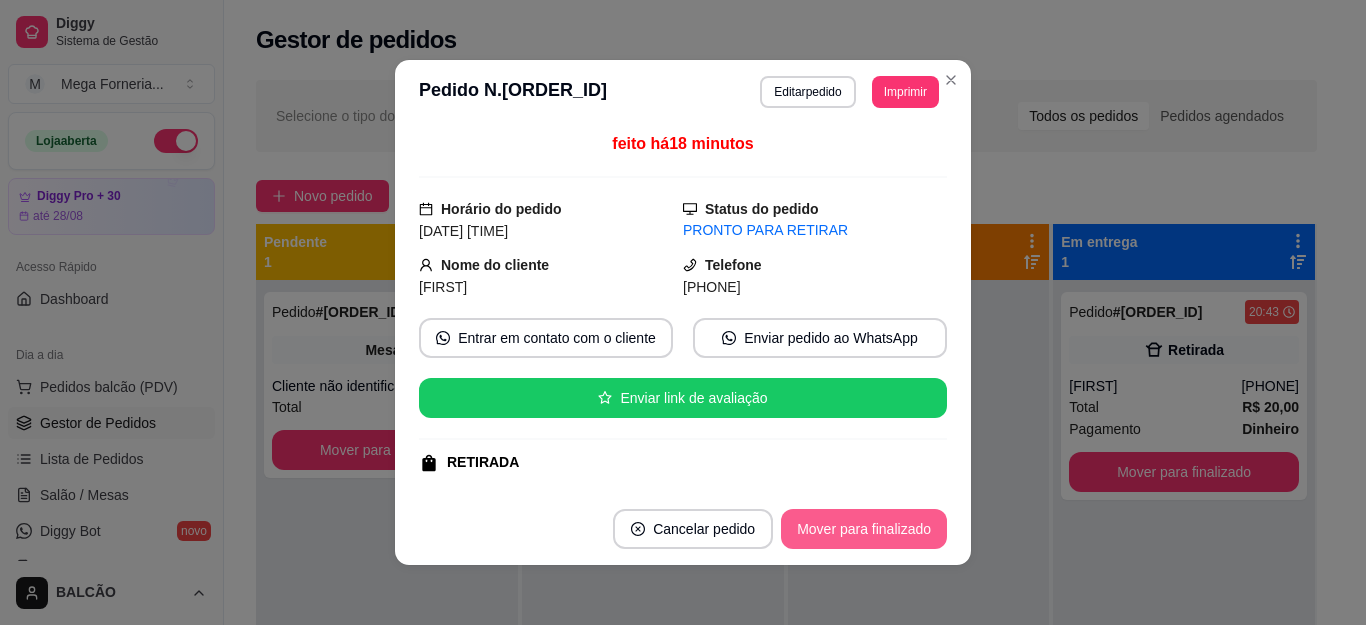 click on "Mover para finalizado" at bounding box center (864, 529) 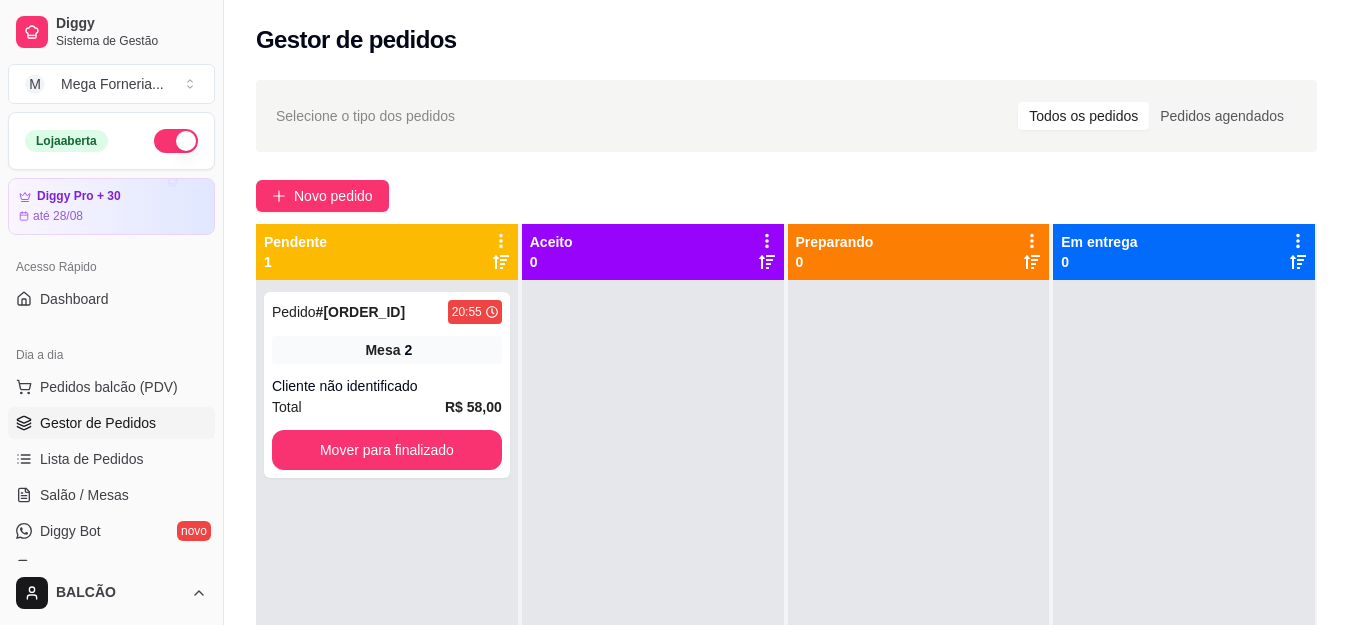 click on "Pedido  # [ORDER_ID] [TIME] Mesa 2 Cliente não identificado Total R$ 58,00 Mover para finalizado Aceito 0 Preparando 0 Em entrega 0" at bounding box center [786, 470] 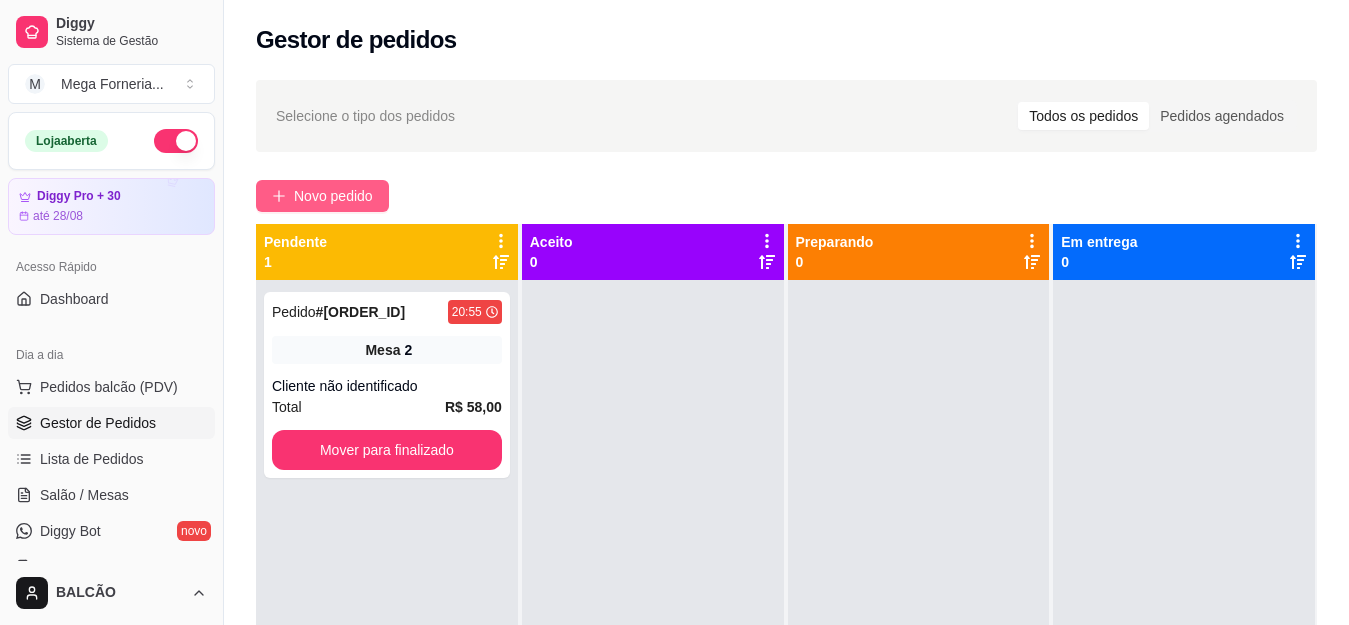 click on "Novo pedido" at bounding box center (333, 196) 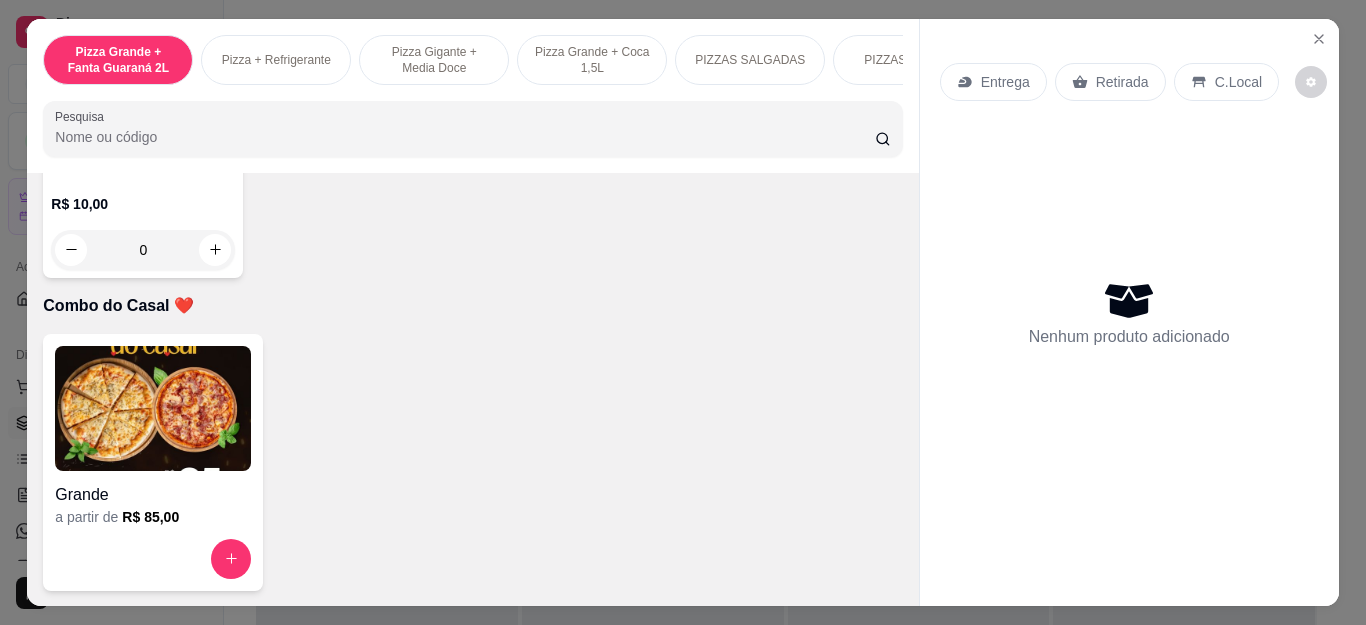 scroll, scrollTop: 5700, scrollLeft: 0, axis: vertical 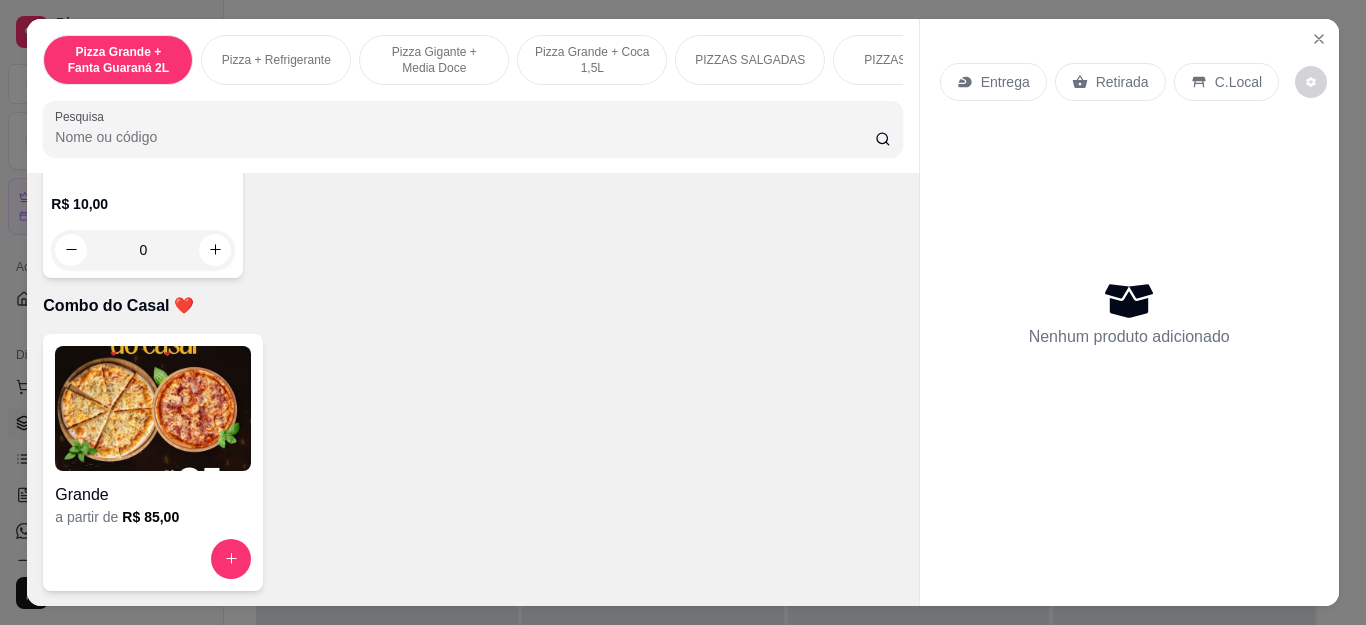 click 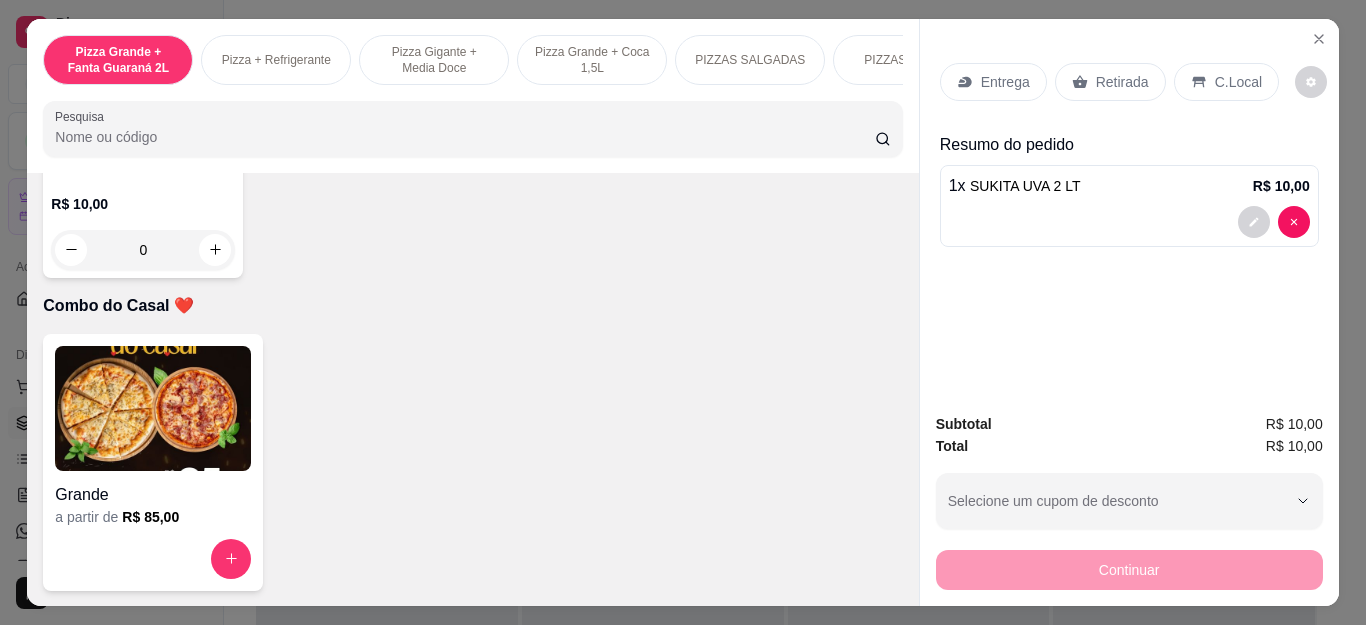 scroll, scrollTop: 5701, scrollLeft: 0, axis: vertical 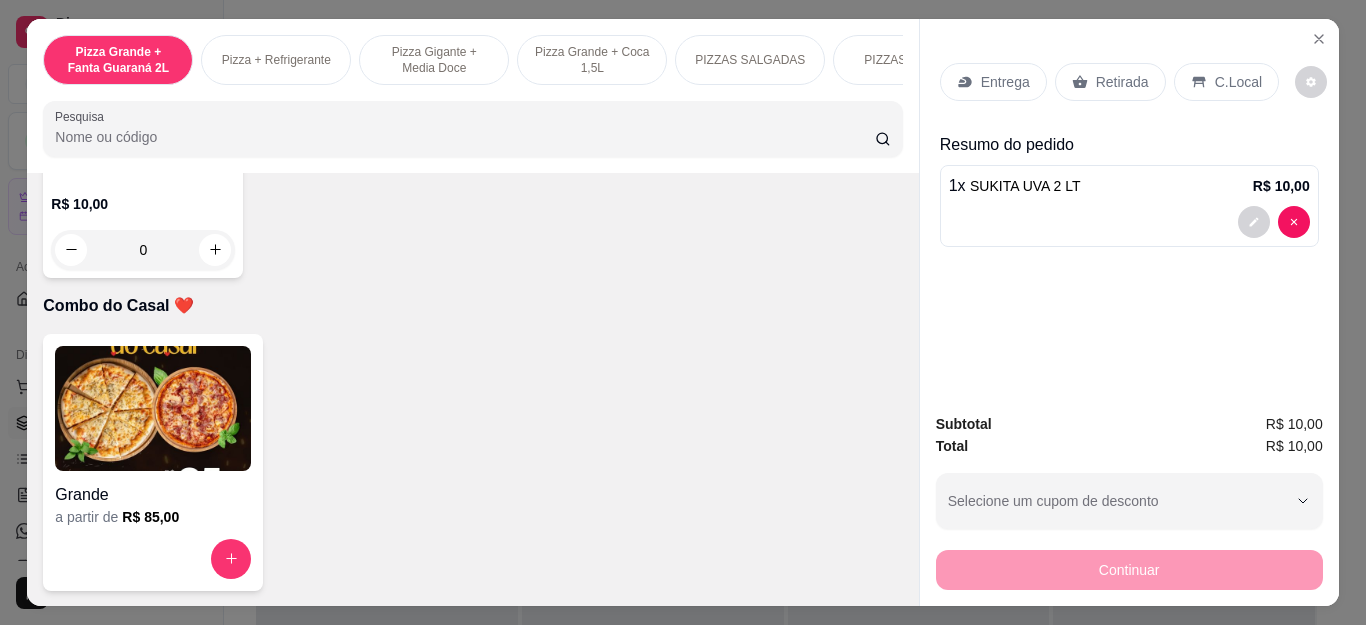 click on "Retirada" at bounding box center [1110, 82] 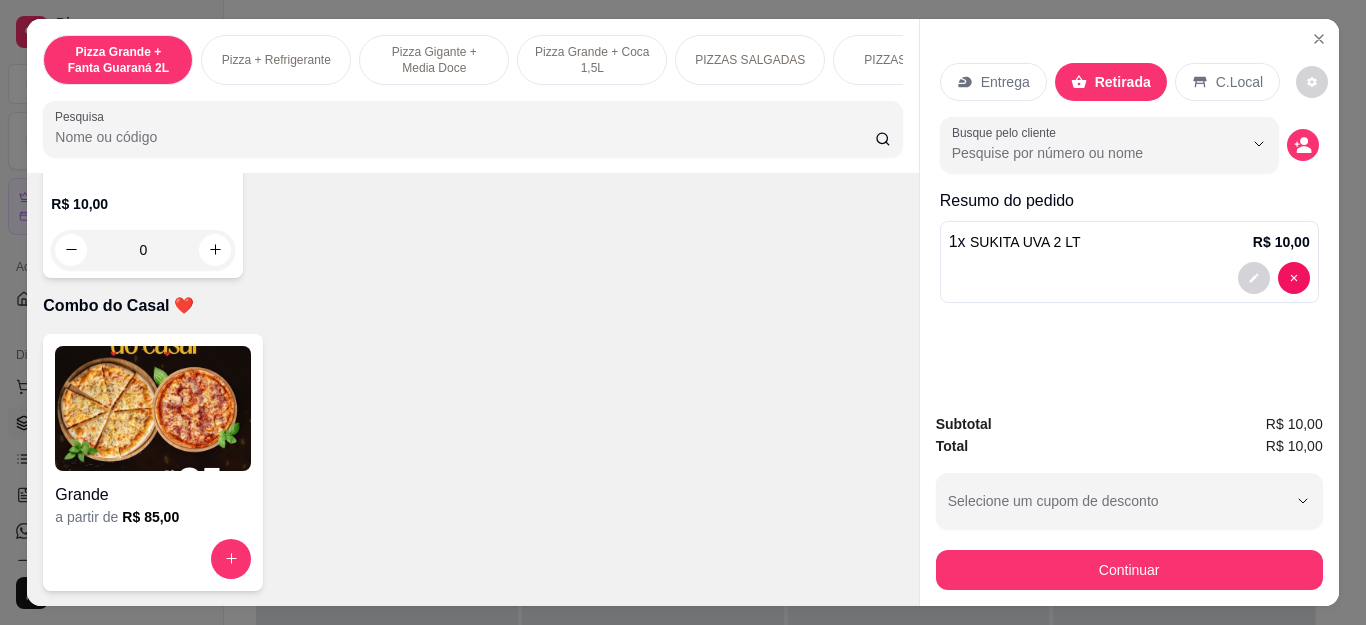 click on "Continuar" at bounding box center [1129, 570] 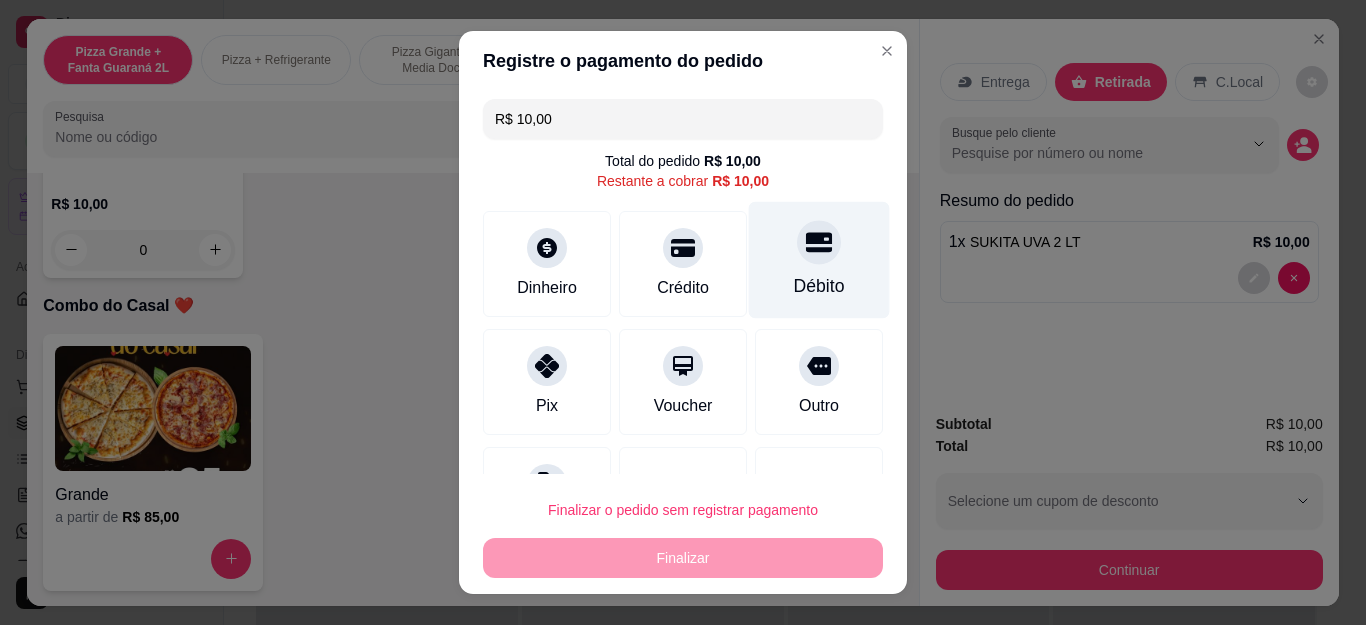 click on "Débito" at bounding box center (819, 260) 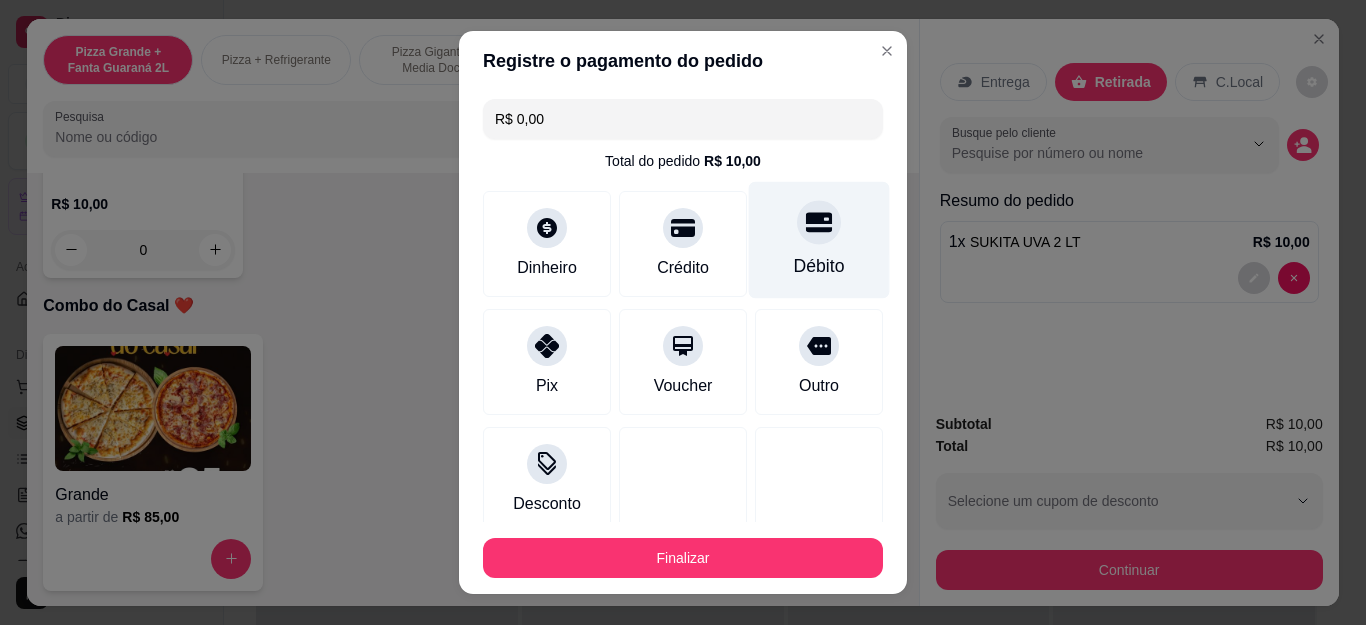 type on "R$ 0,00" 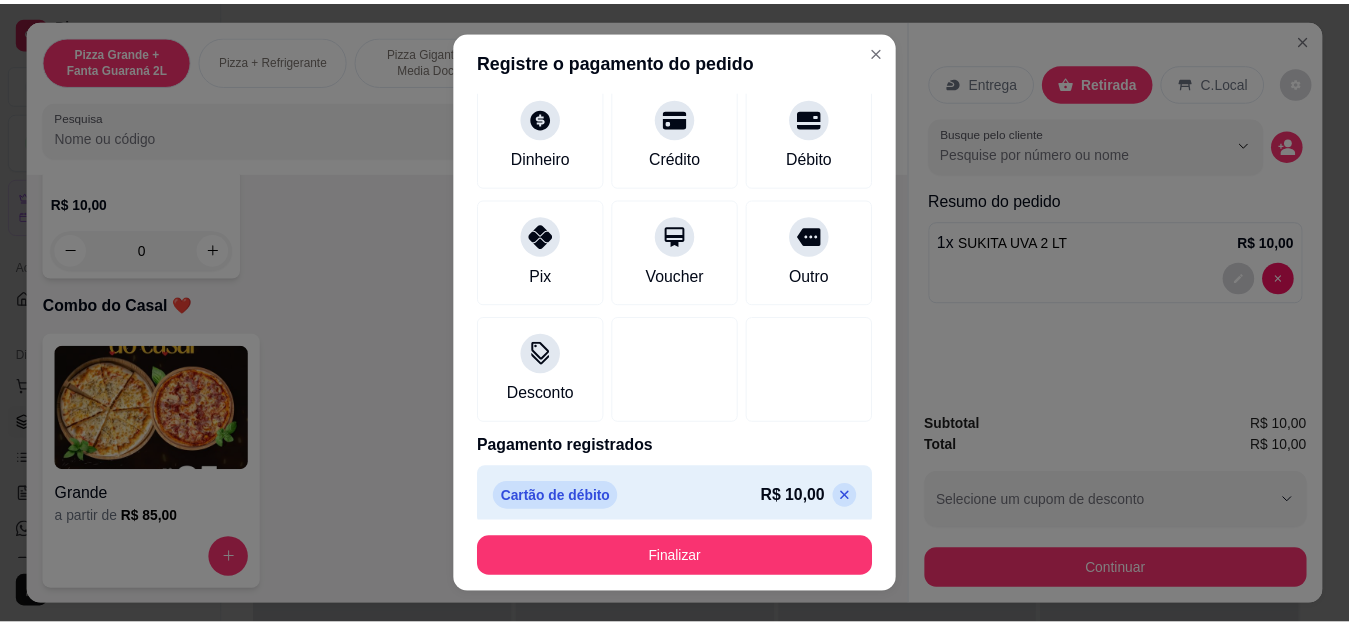 scroll, scrollTop: 123, scrollLeft: 0, axis: vertical 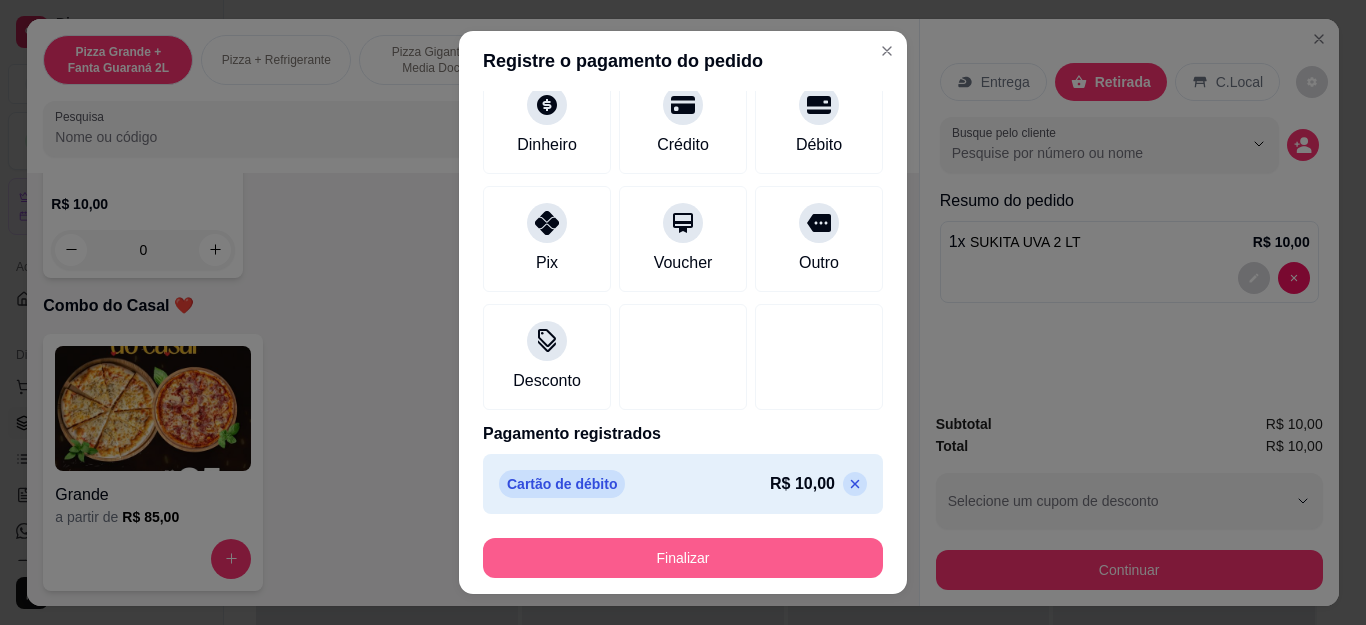 click on "Finalizar" at bounding box center [683, 558] 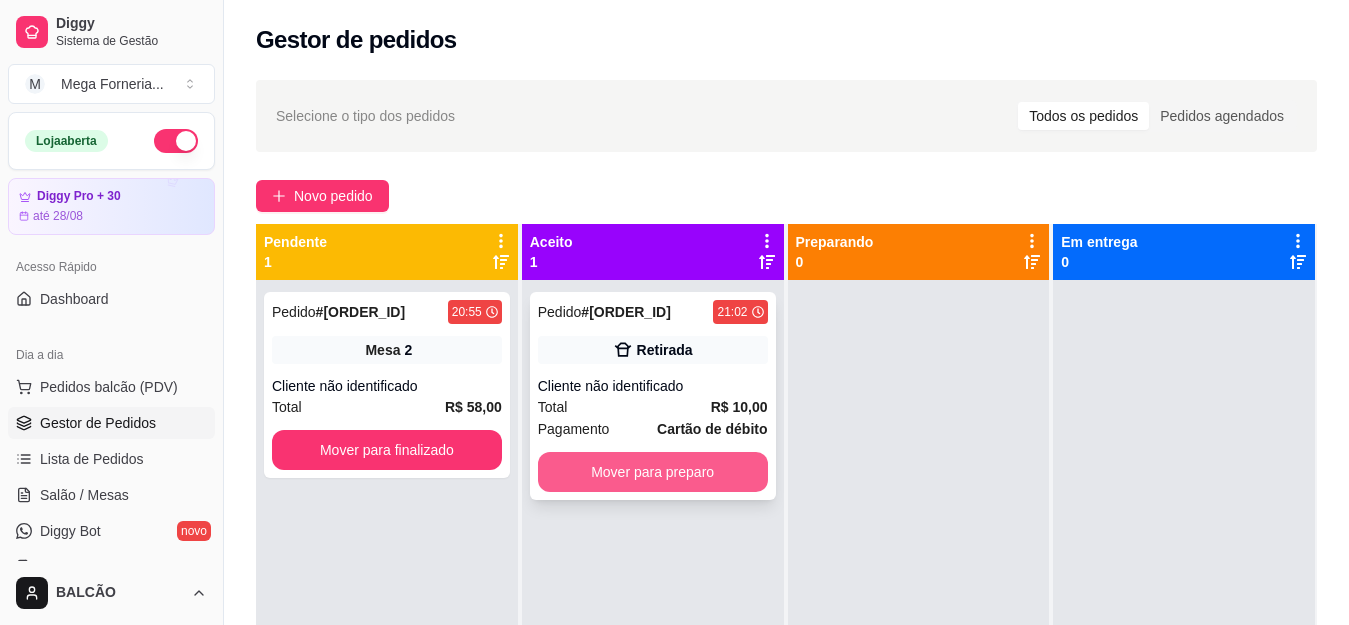 click on "Mover para preparo" at bounding box center [653, 472] 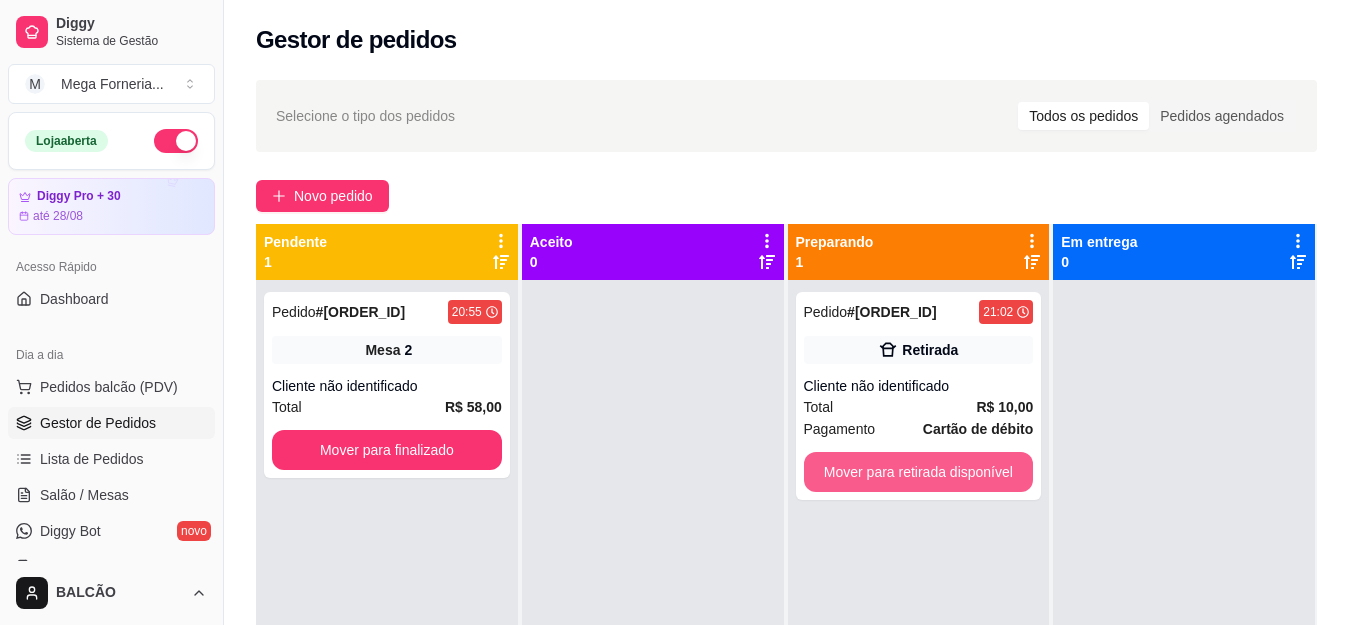 click on "Mover para retirada disponível" at bounding box center (919, 472) 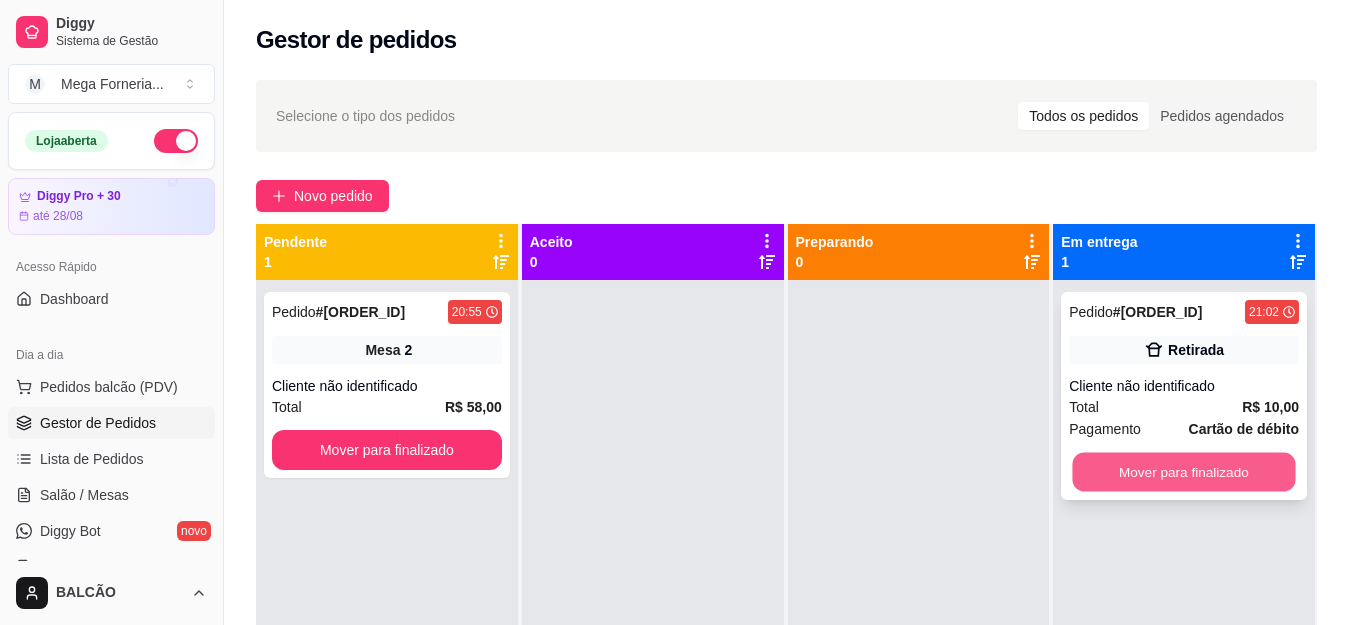 click on "Mover para finalizado" at bounding box center (1184, 472) 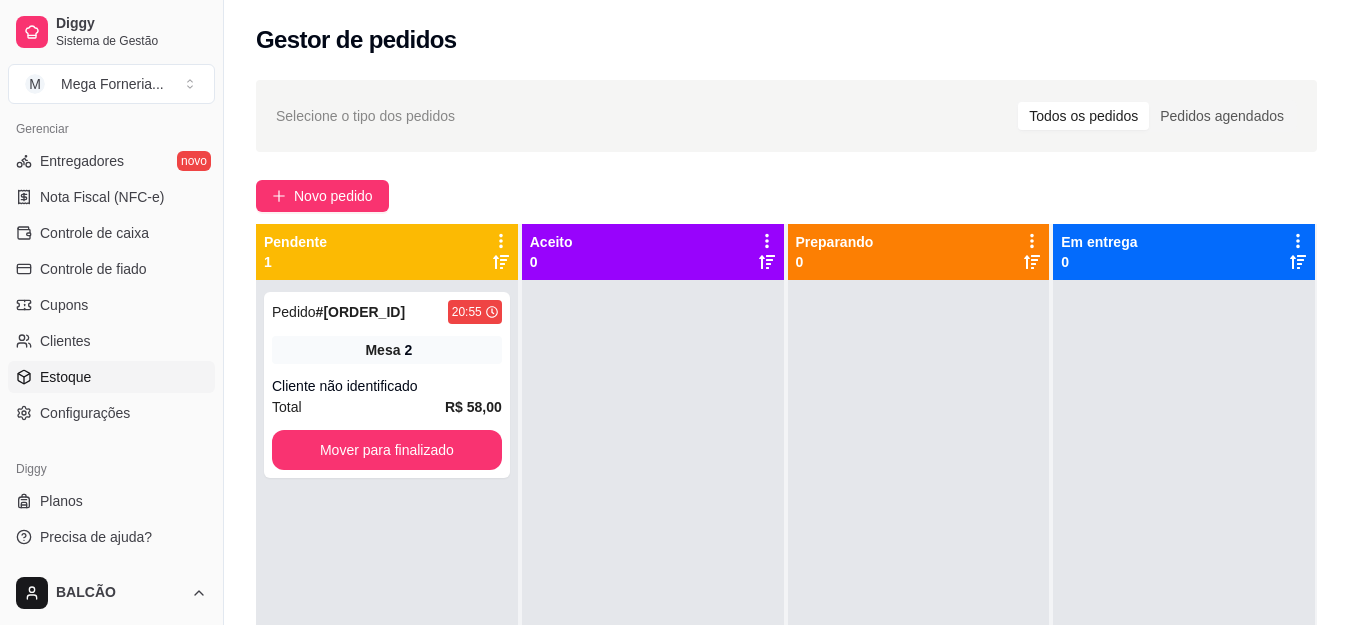 scroll, scrollTop: 514, scrollLeft: 0, axis: vertical 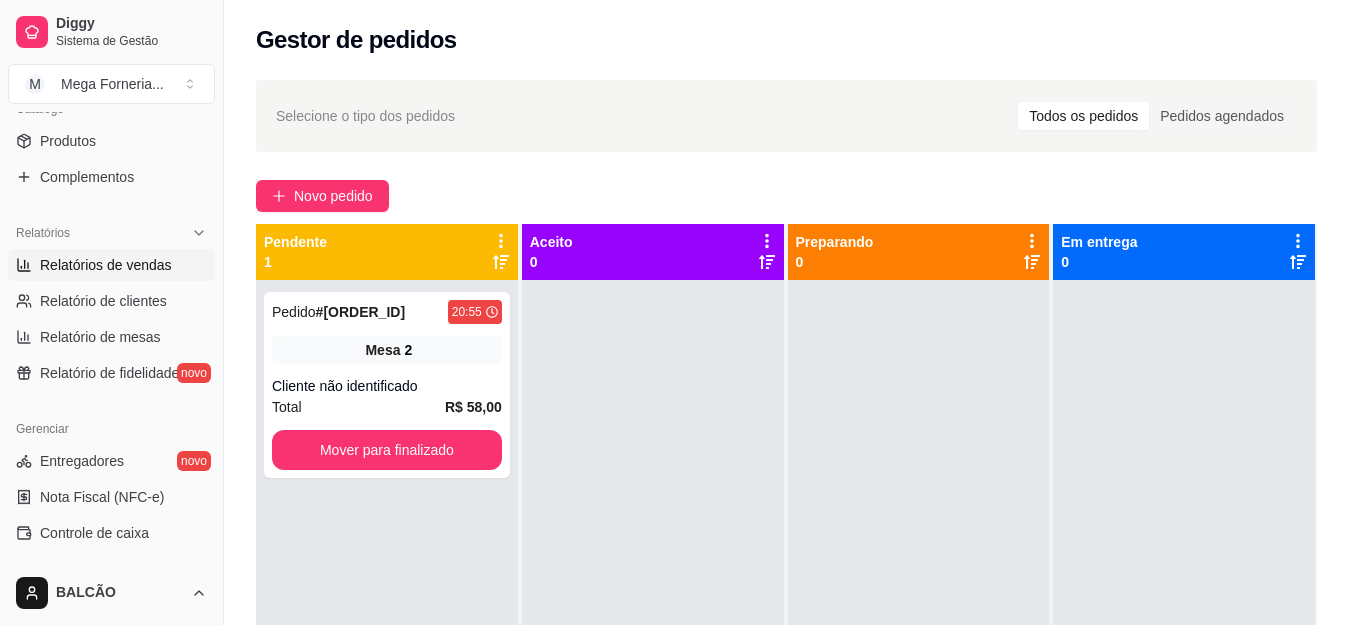 click on "Relatórios de vendas" at bounding box center [106, 265] 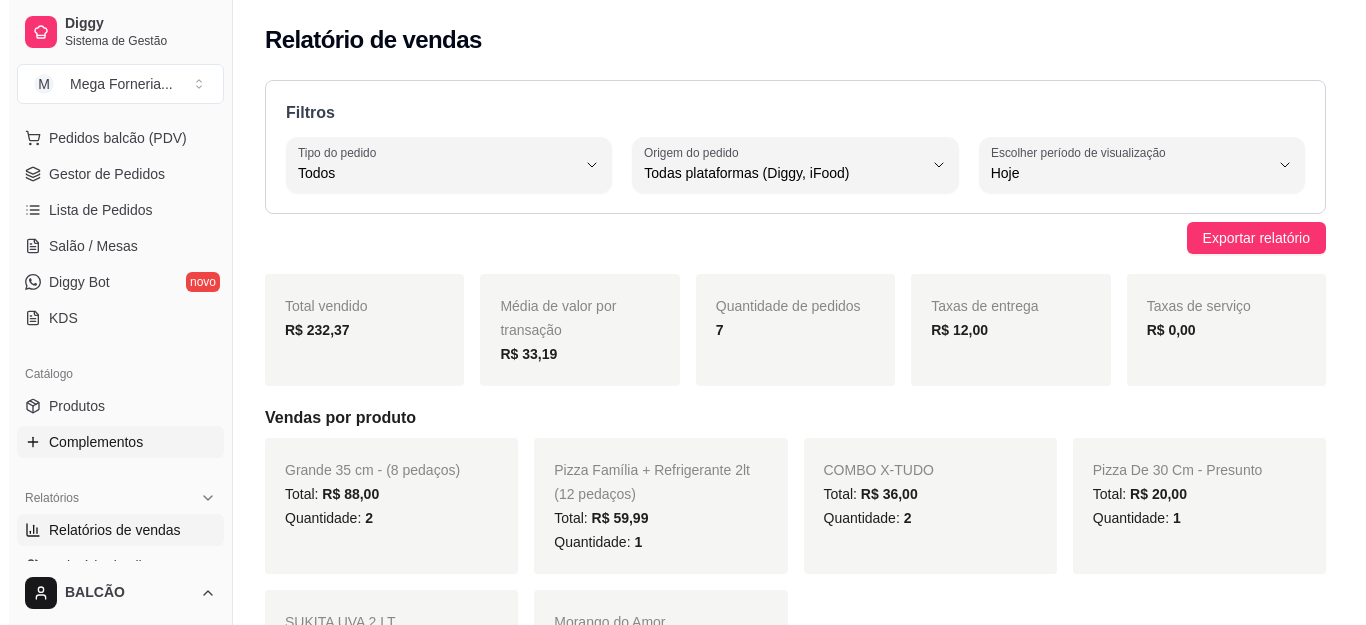 scroll, scrollTop: 214, scrollLeft: 0, axis: vertical 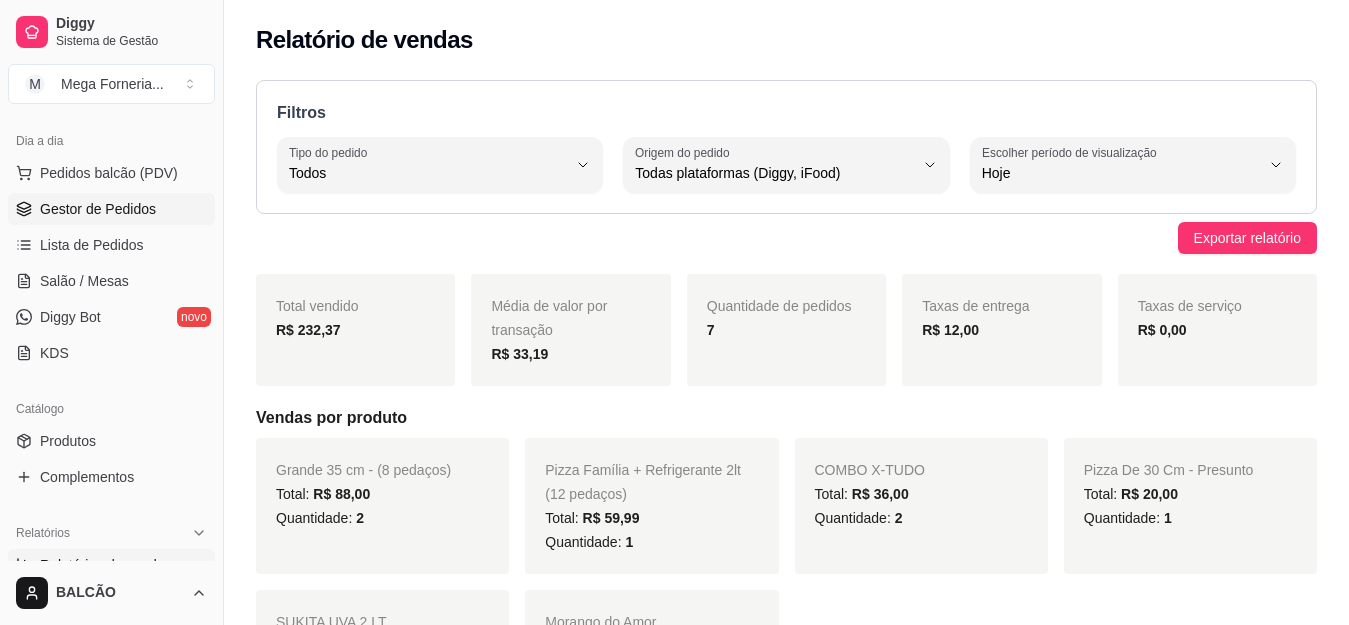 click on "Gestor de Pedidos" at bounding box center (98, 209) 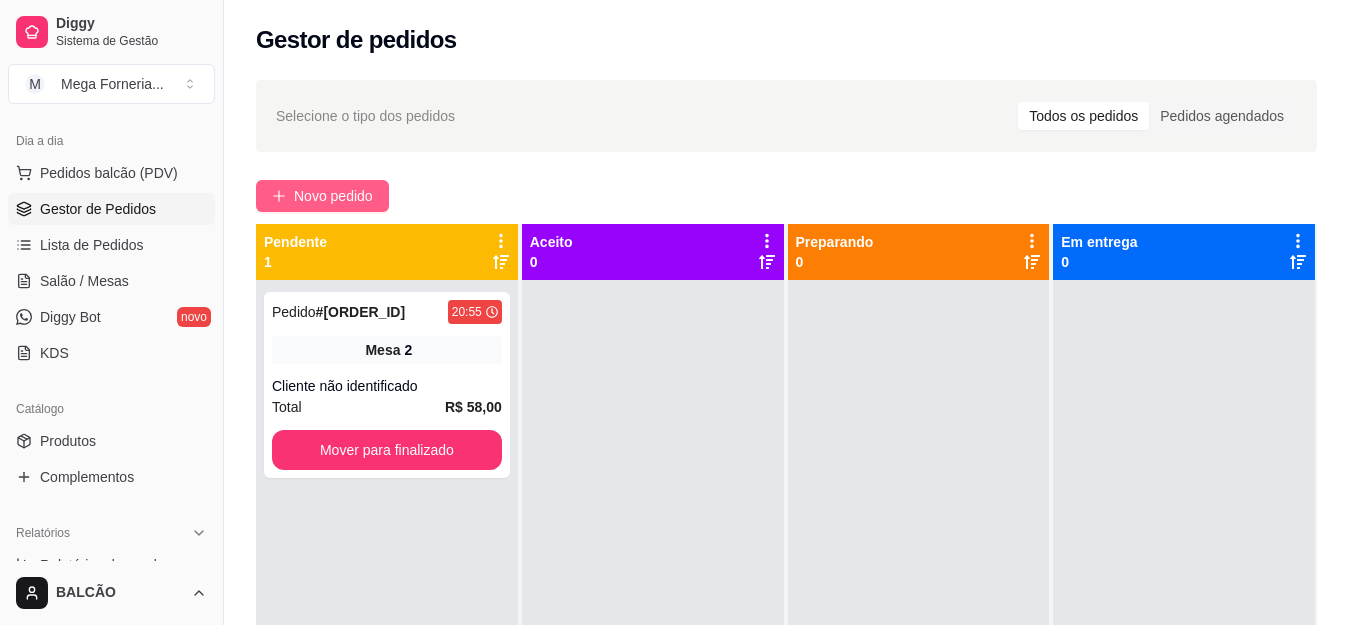 click on "Novo pedido" at bounding box center (322, 196) 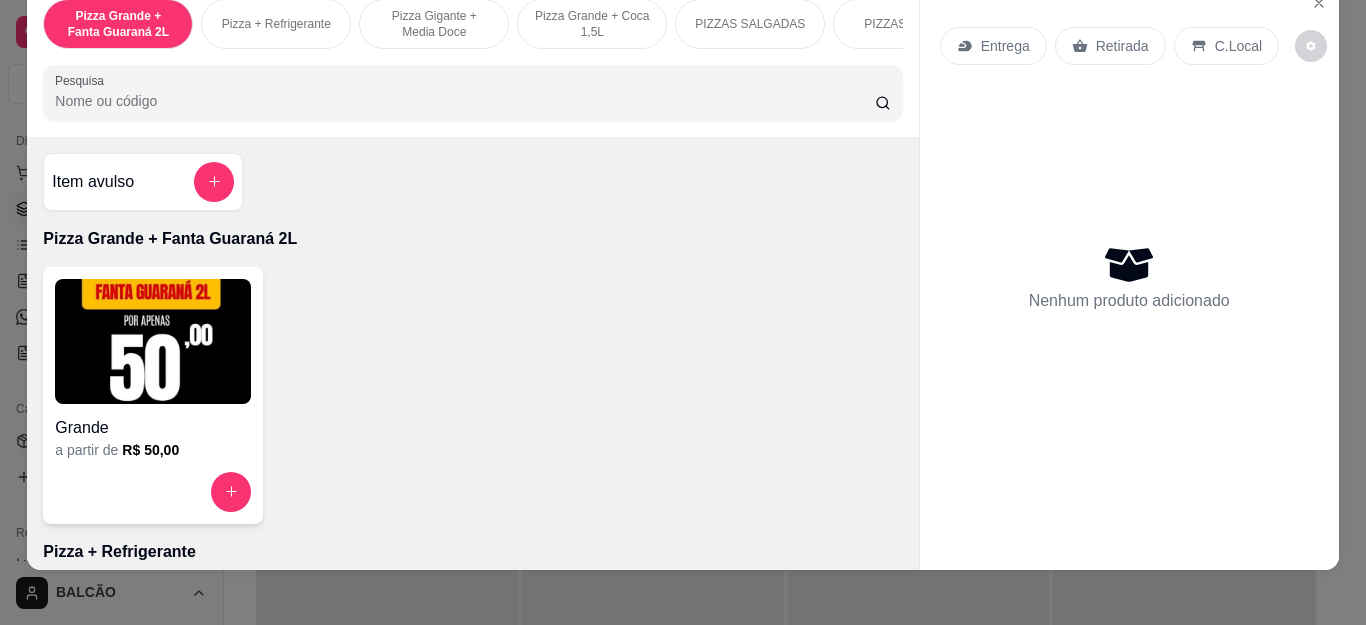 scroll, scrollTop: 54, scrollLeft: 0, axis: vertical 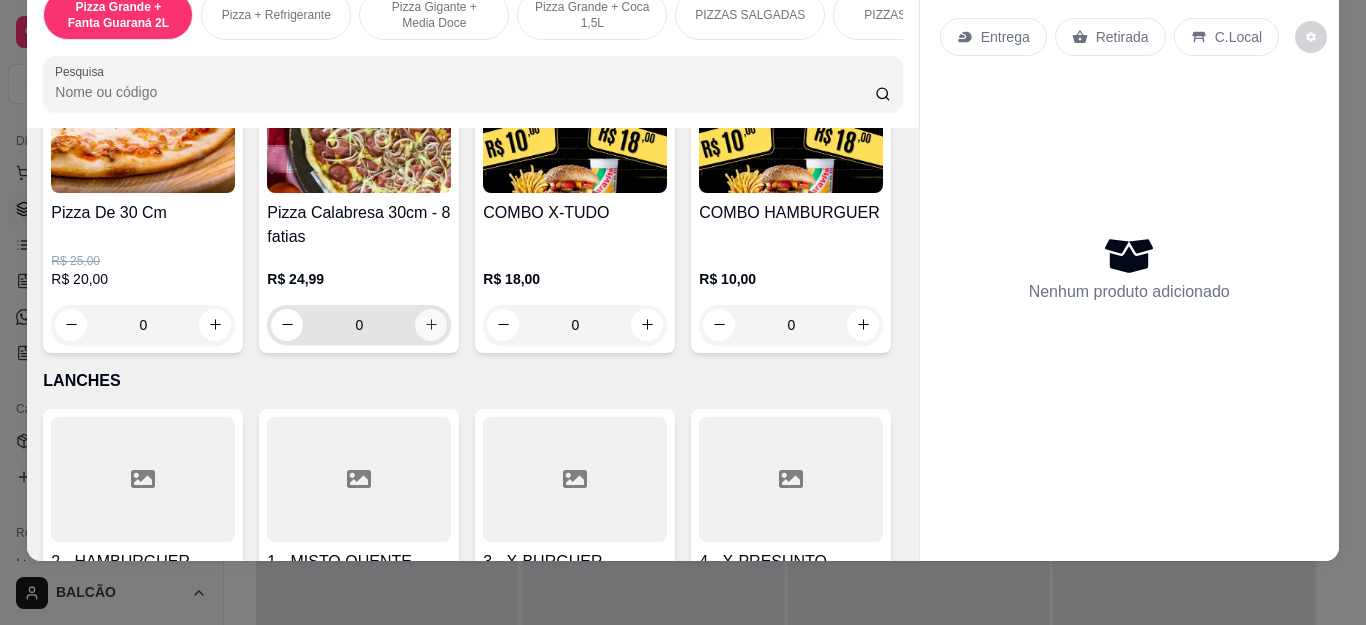 click at bounding box center (431, 325) 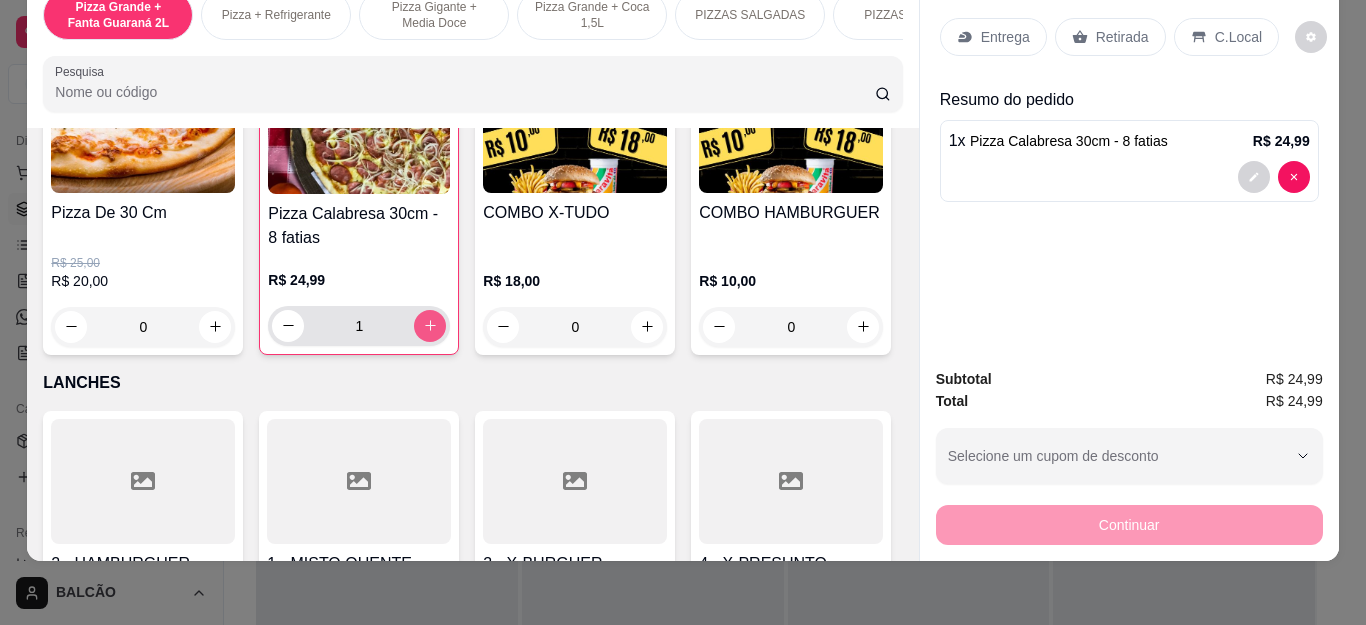 type on "1" 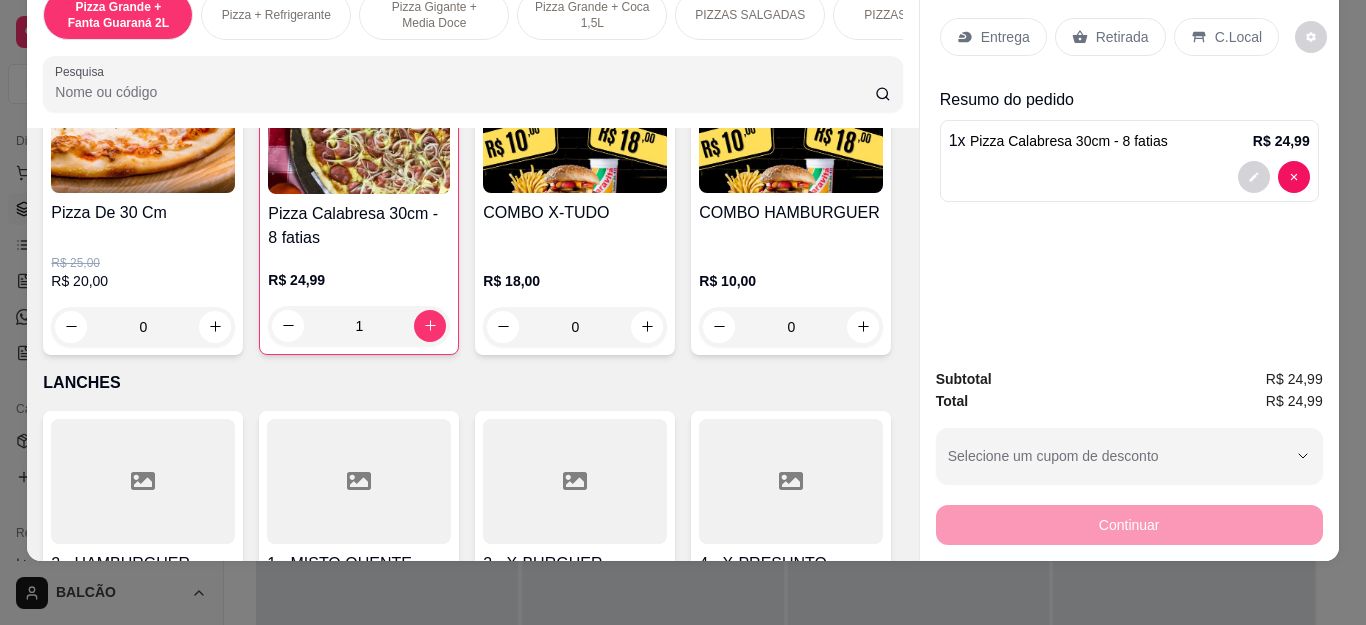 click on "Entrega" at bounding box center (993, 37) 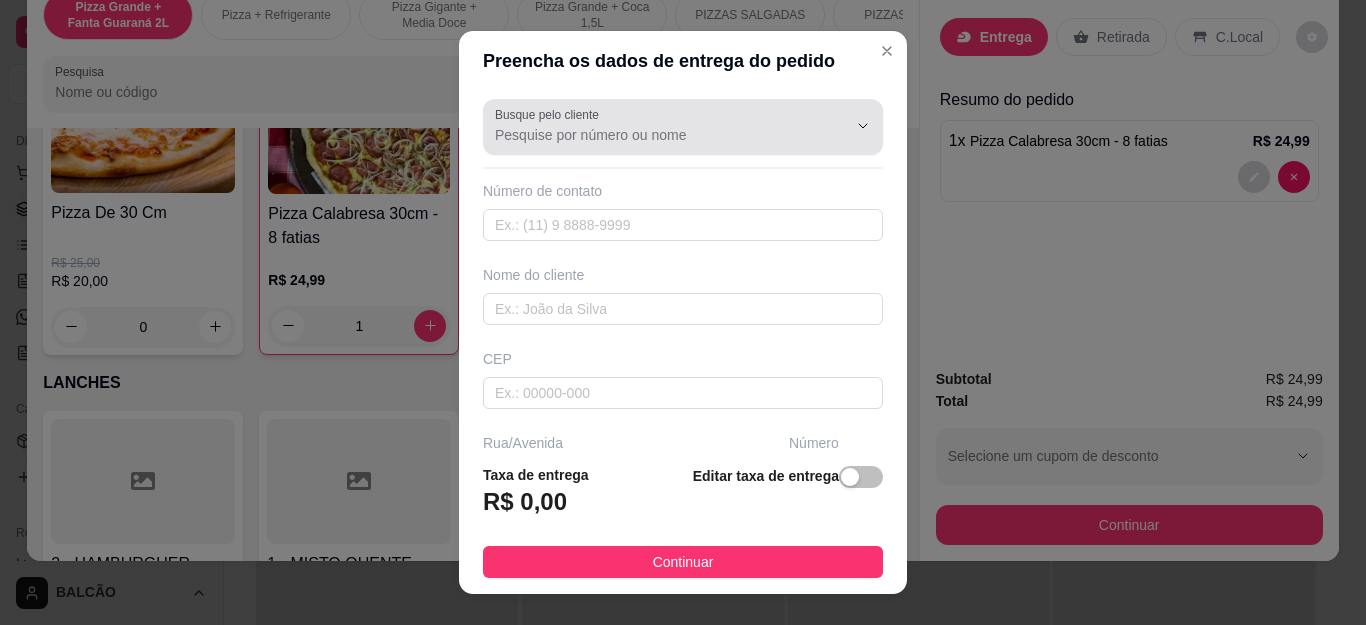 click on "Busque pelo cliente" at bounding box center [655, 135] 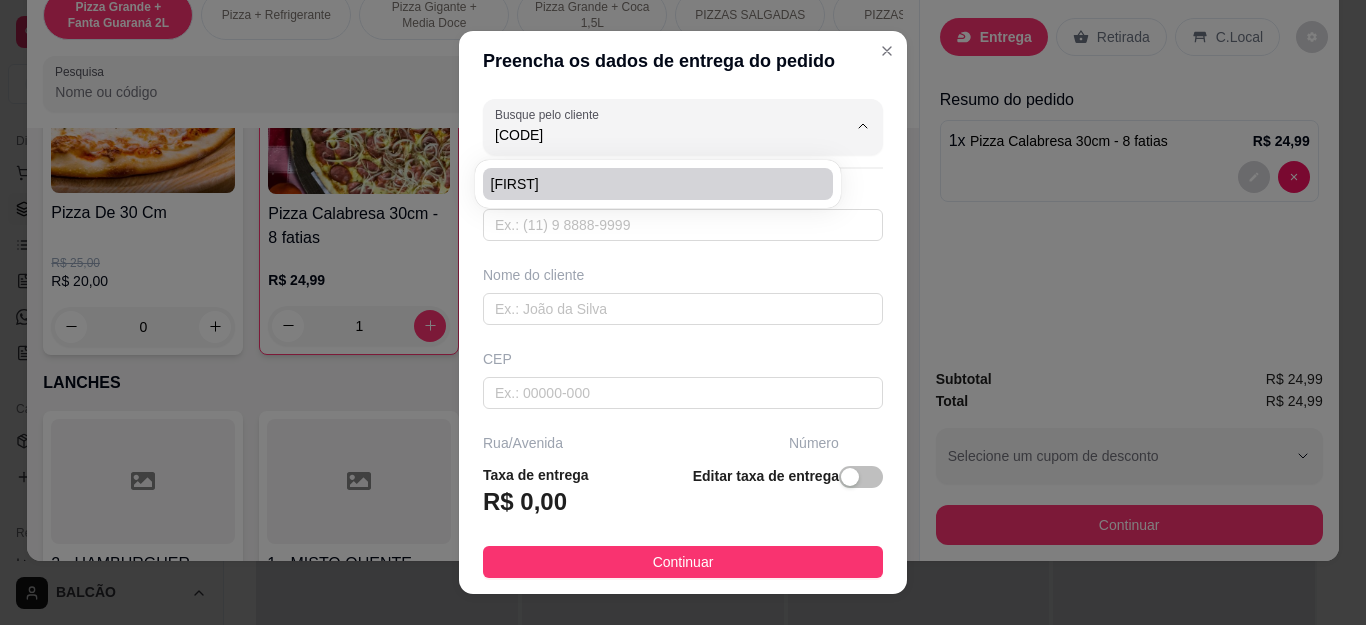 click on "[FIRST]" at bounding box center [658, 184] 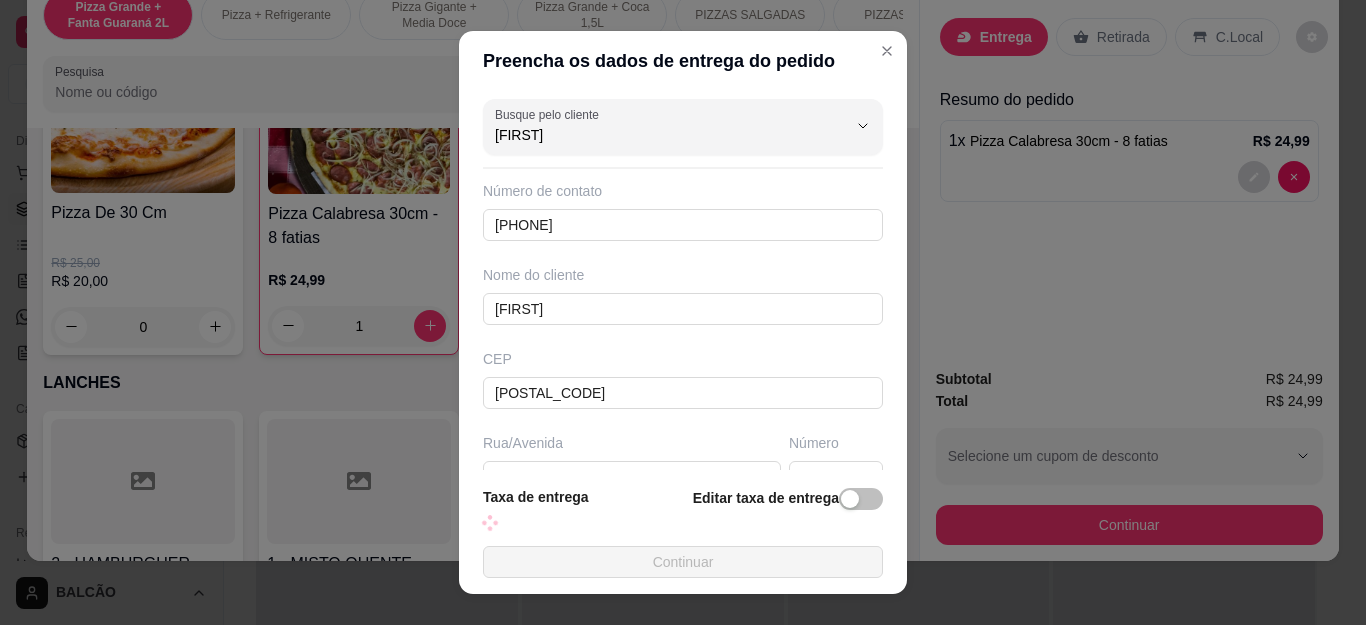 scroll, scrollTop: 295, scrollLeft: 0, axis: vertical 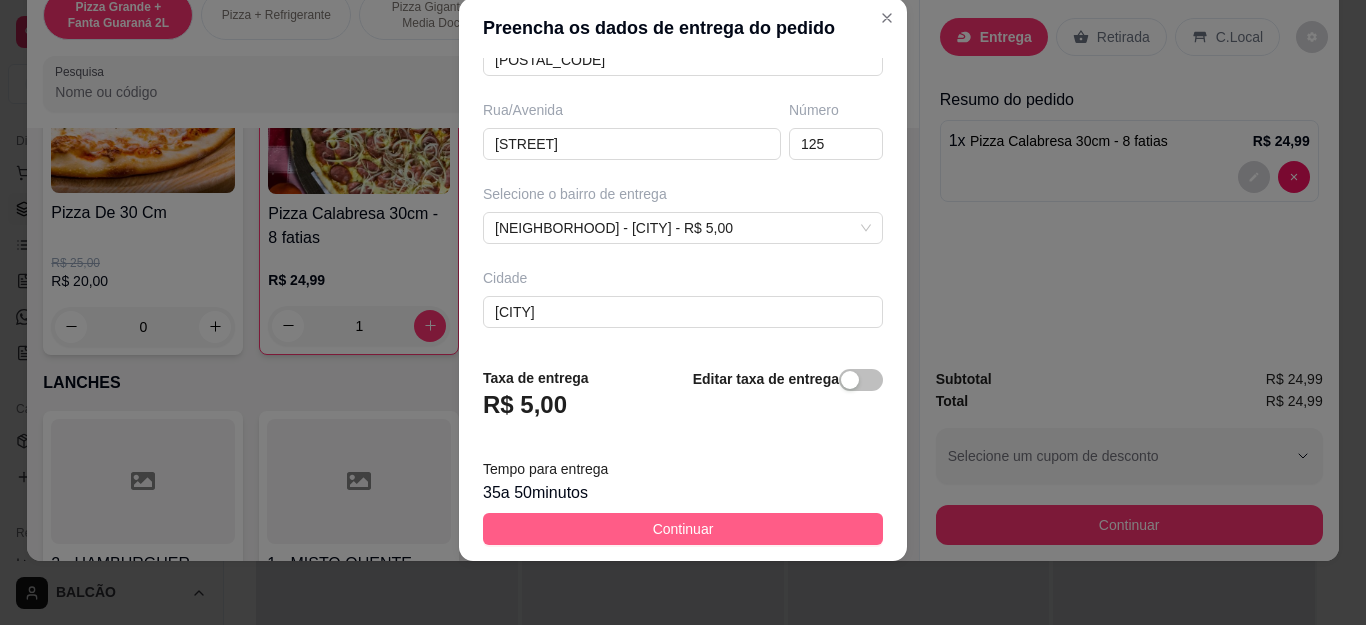 type on "[FIRST]" 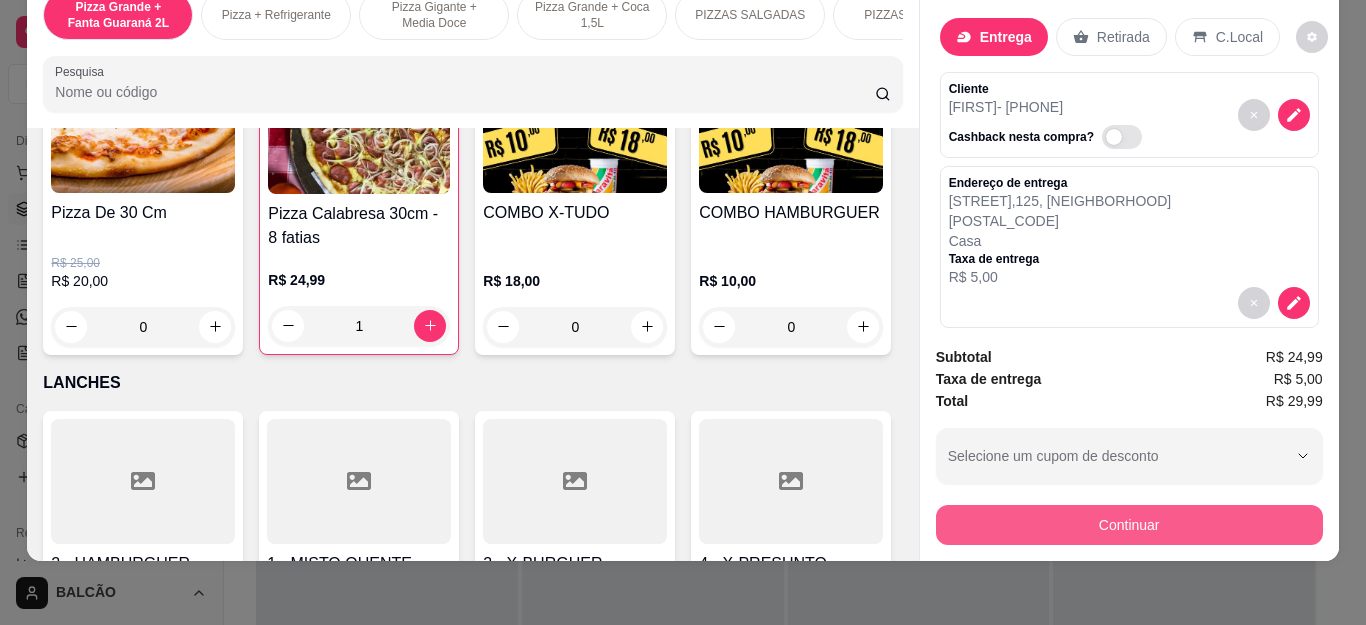 click on "Continuar" at bounding box center [1129, 522] 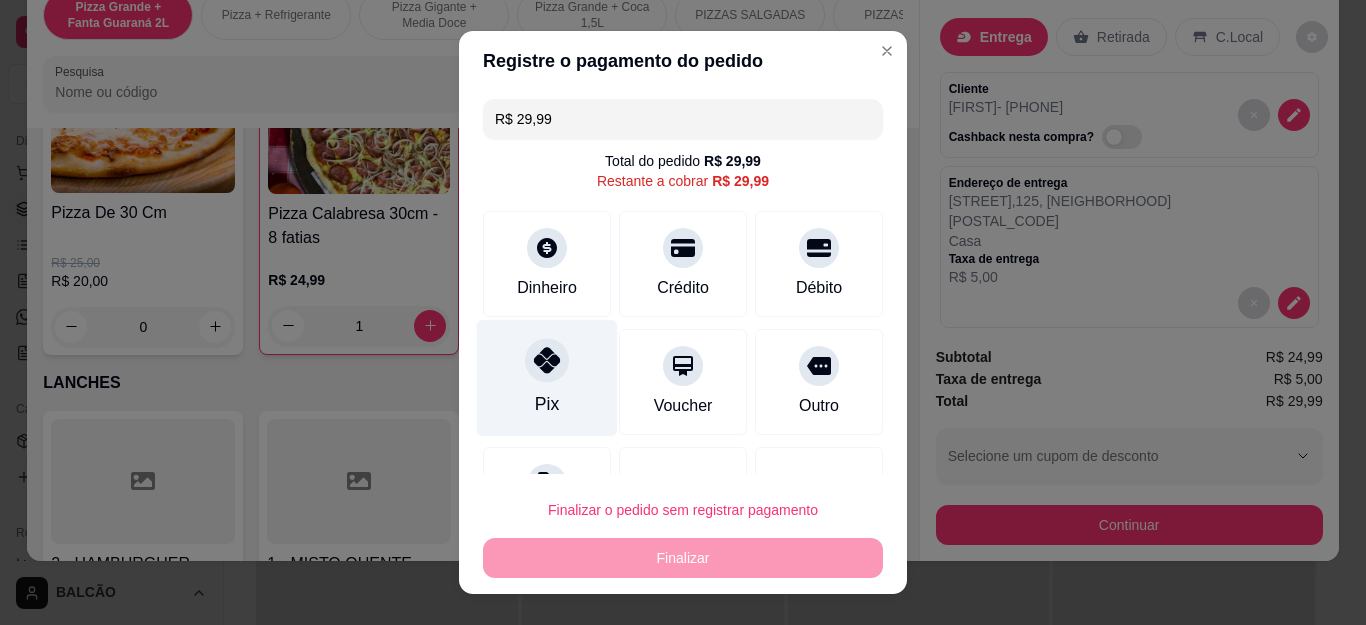 click on "Pix" at bounding box center (547, 378) 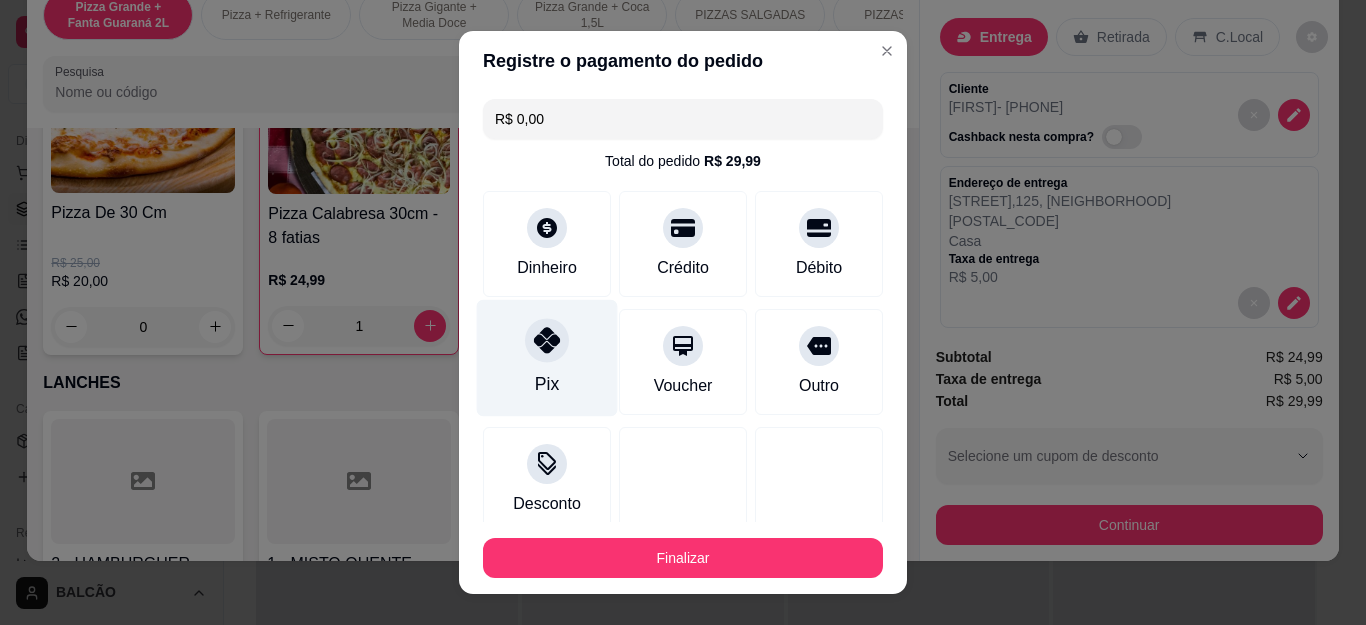 type on "R$ 0,00" 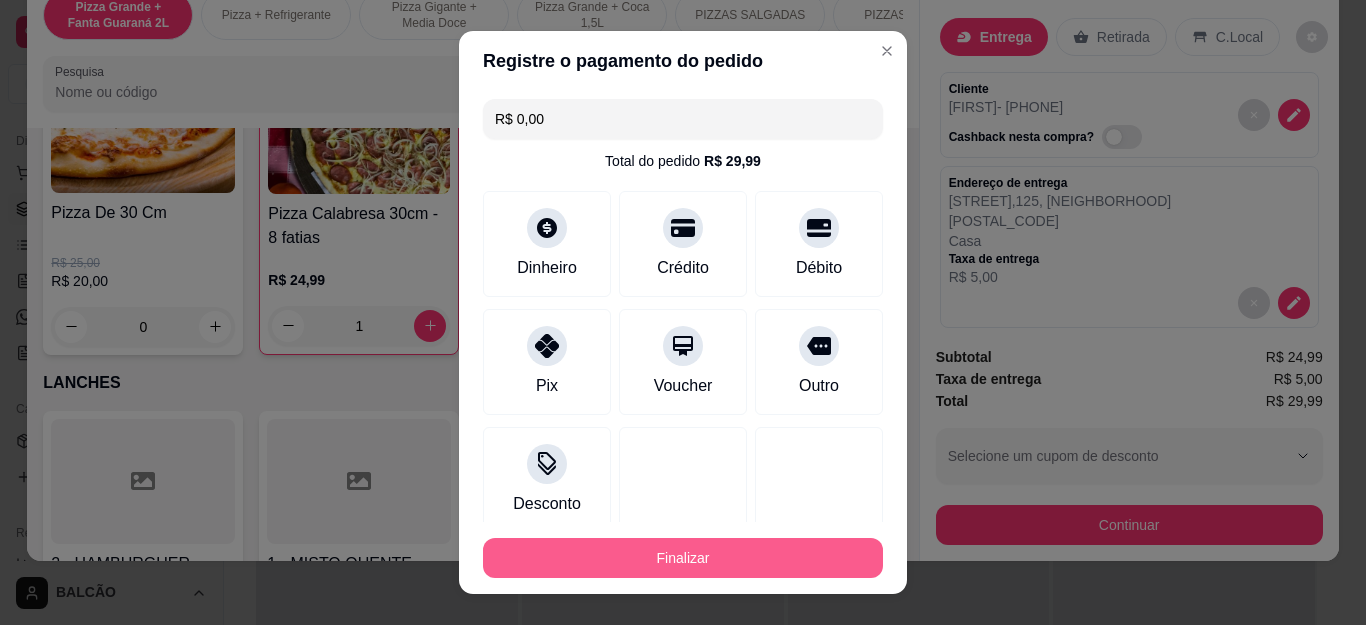 click on "Finalizar" at bounding box center (683, 558) 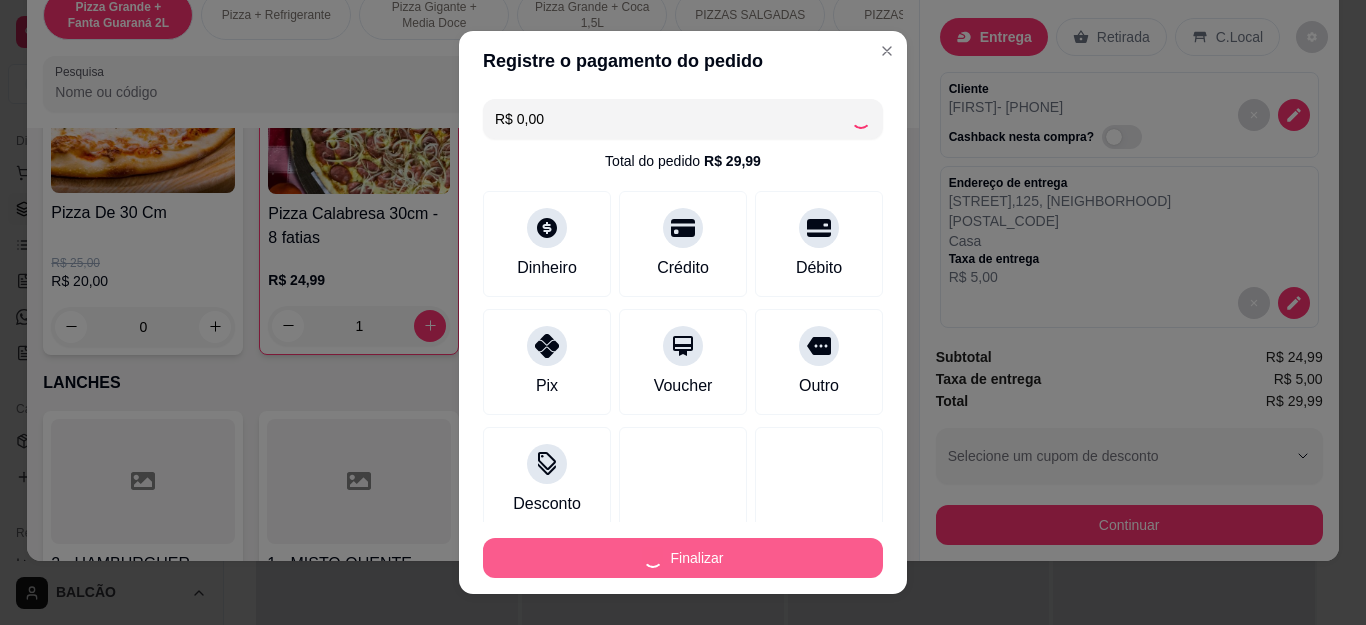 click on "Finalizar" at bounding box center (683, 558) 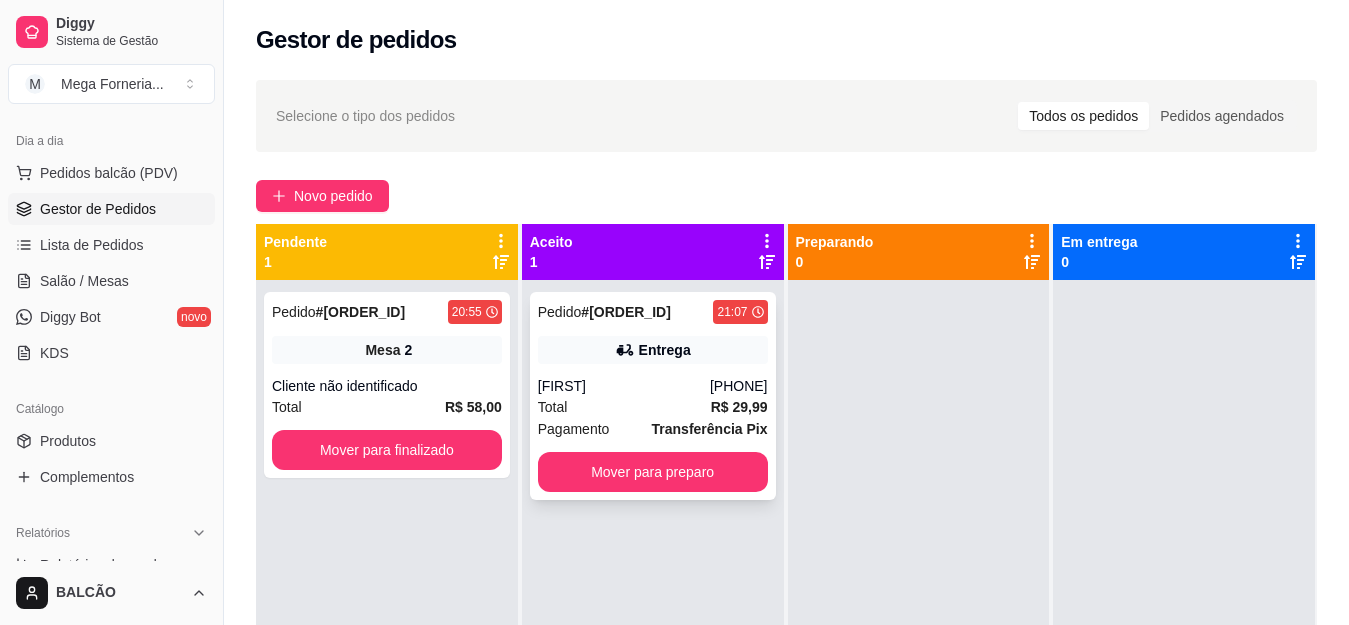 click on "[FIRST]" at bounding box center [624, 386] 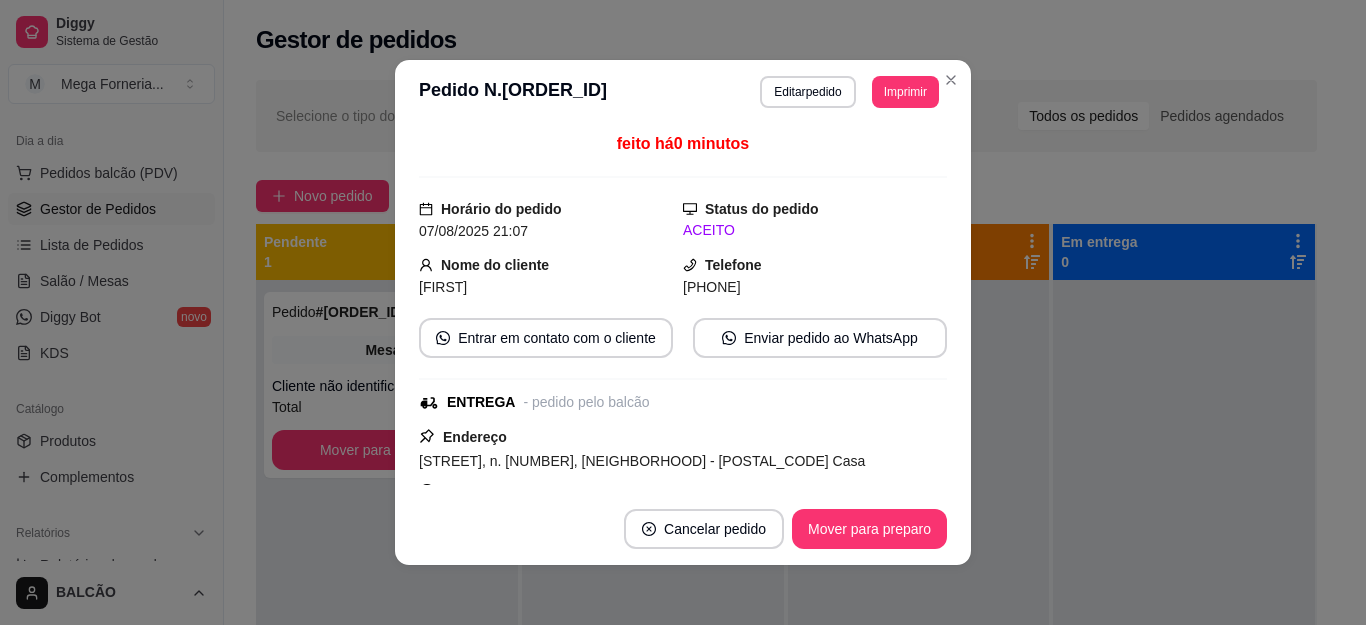 click on "Imprimir" at bounding box center (905, 92) 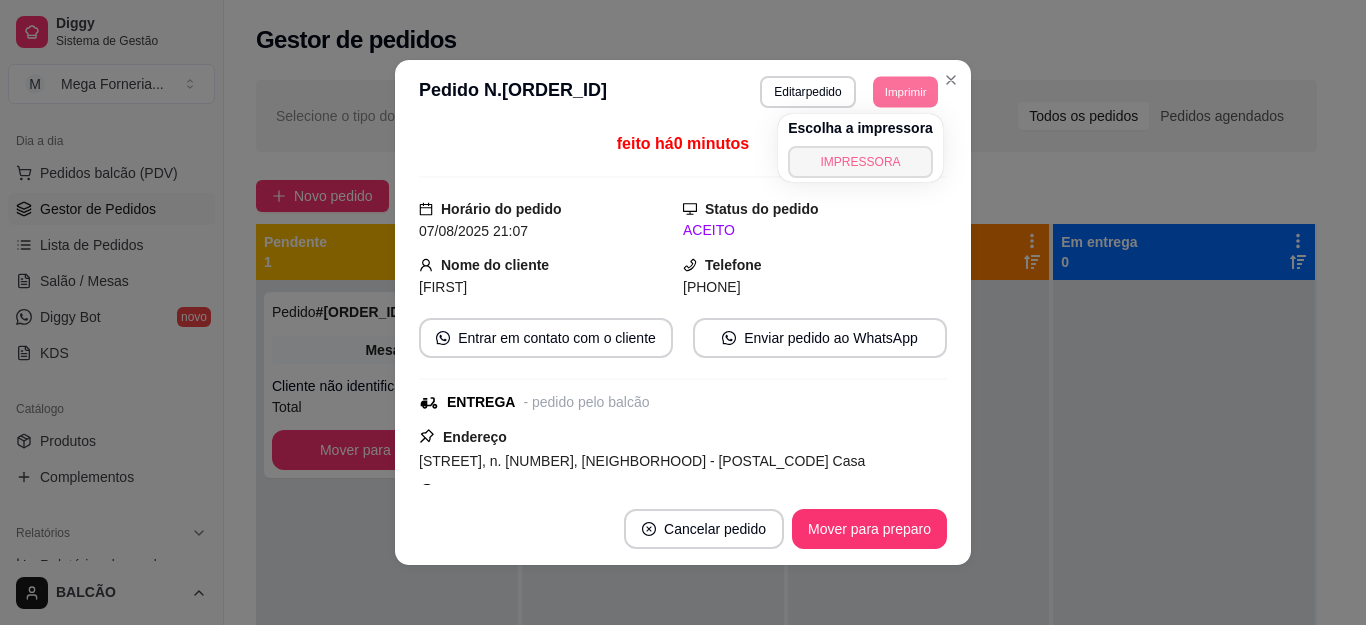 click on "IMPRESSORA" at bounding box center [860, 162] 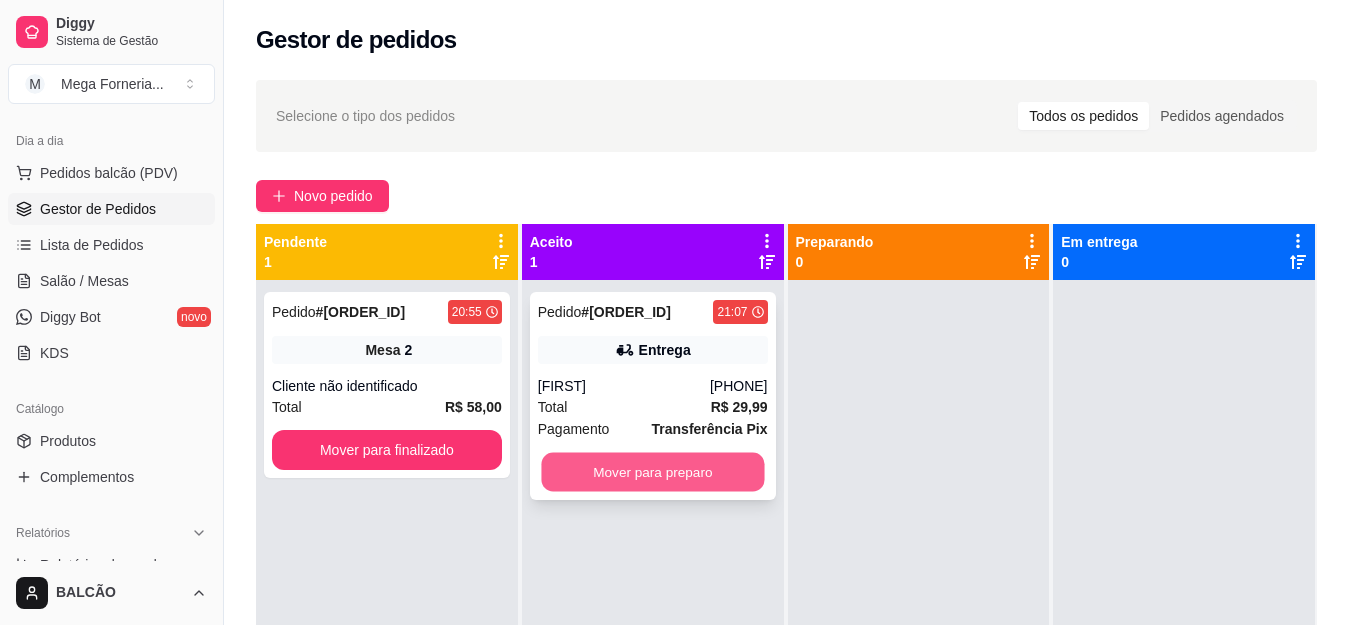 click on "Mover para preparo" at bounding box center [652, 472] 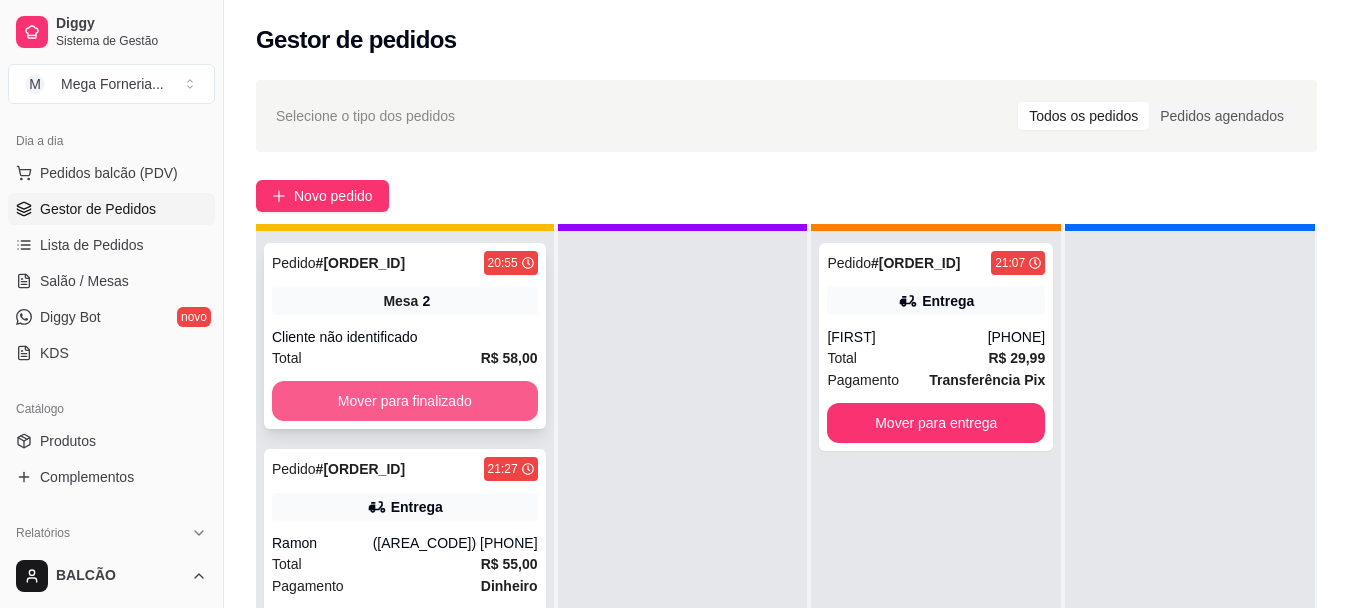 scroll, scrollTop: 56, scrollLeft: 0, axis: vertical 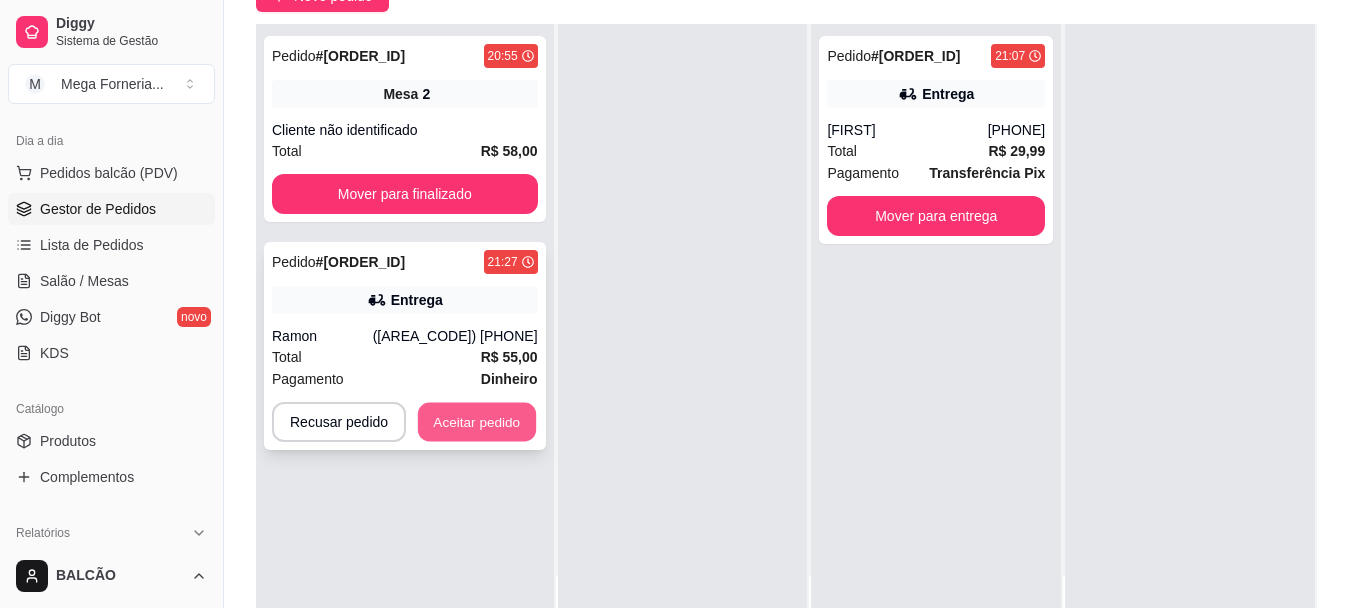 click on "Aceitar pedido" at bounding box center (477, 422) 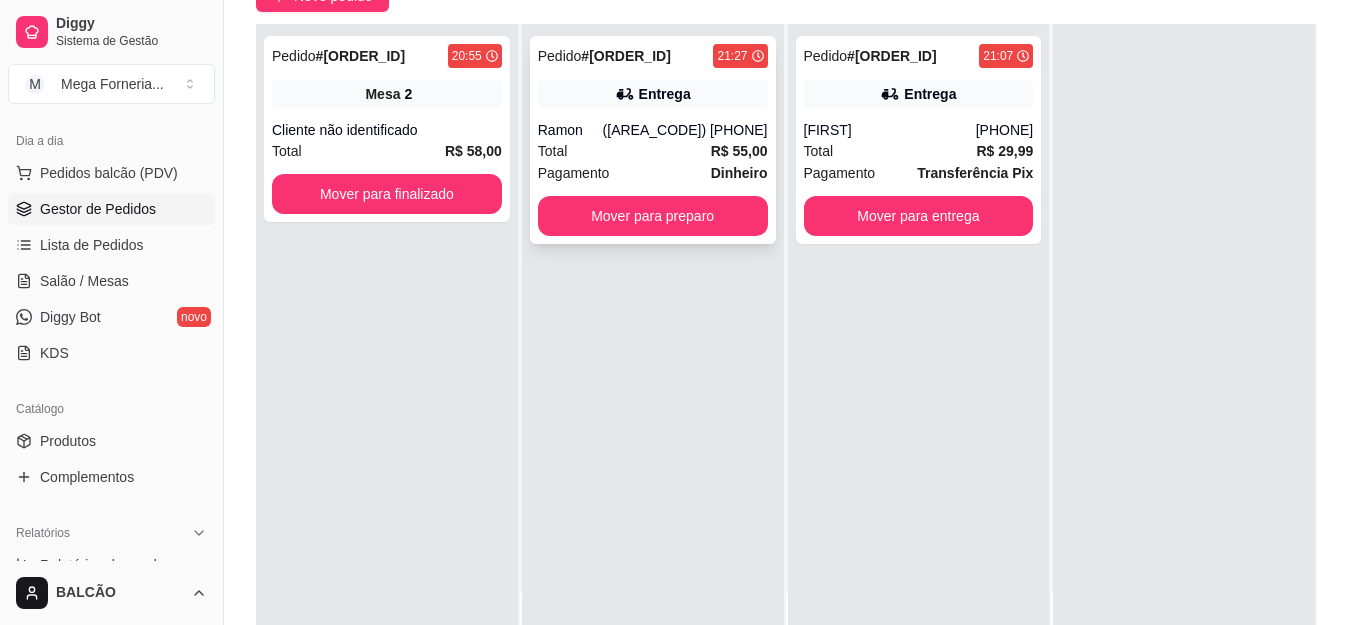 click on "Pedido  # [ORDER_ID] [TIME] Entrega [FIRST]  ([PHONE]) Total R$ 55,00 Pagamento Dinheiro Mover para preparo" at bounding box center [653, 140] 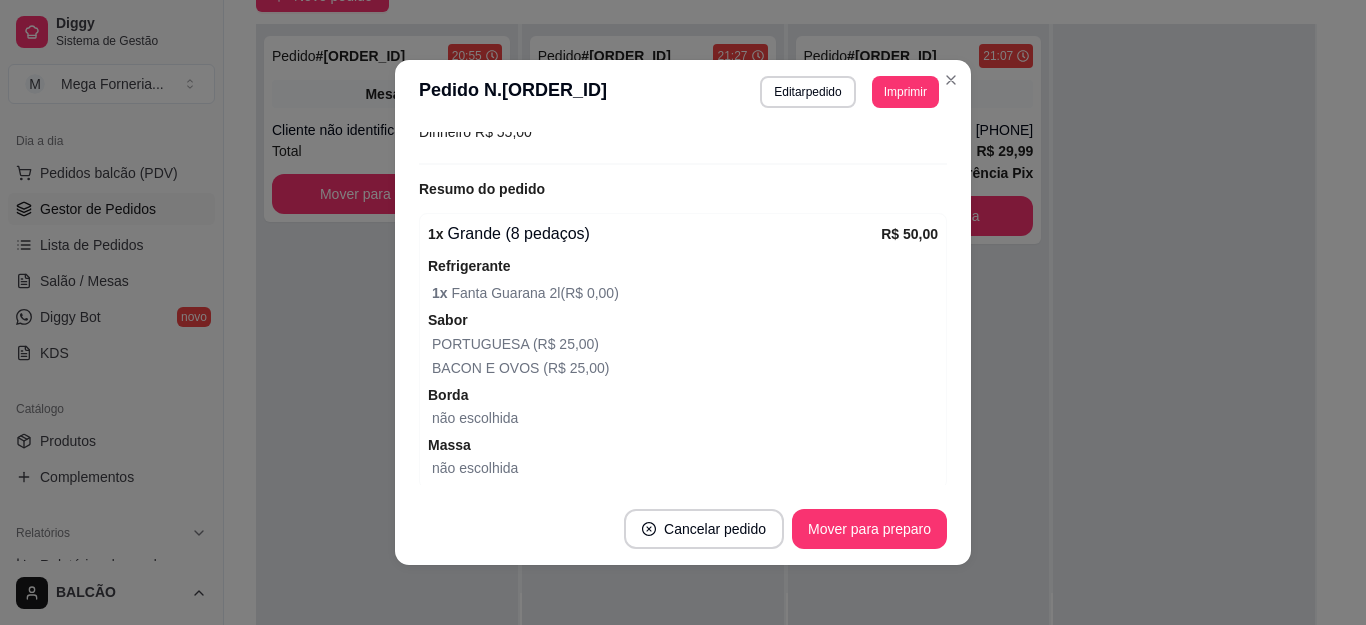 scroll, scrollTop: 700, scrollLeft: 0, axis: vertical 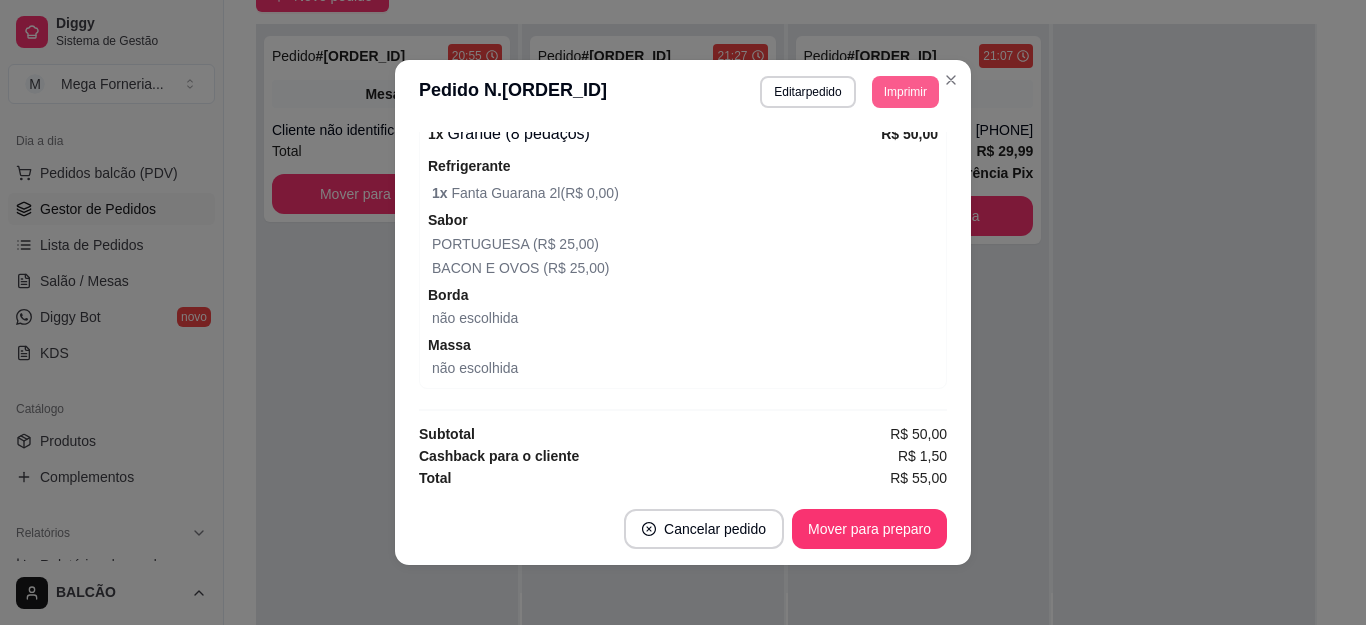 click on "Imprimir" at bounding box center [905, 92] 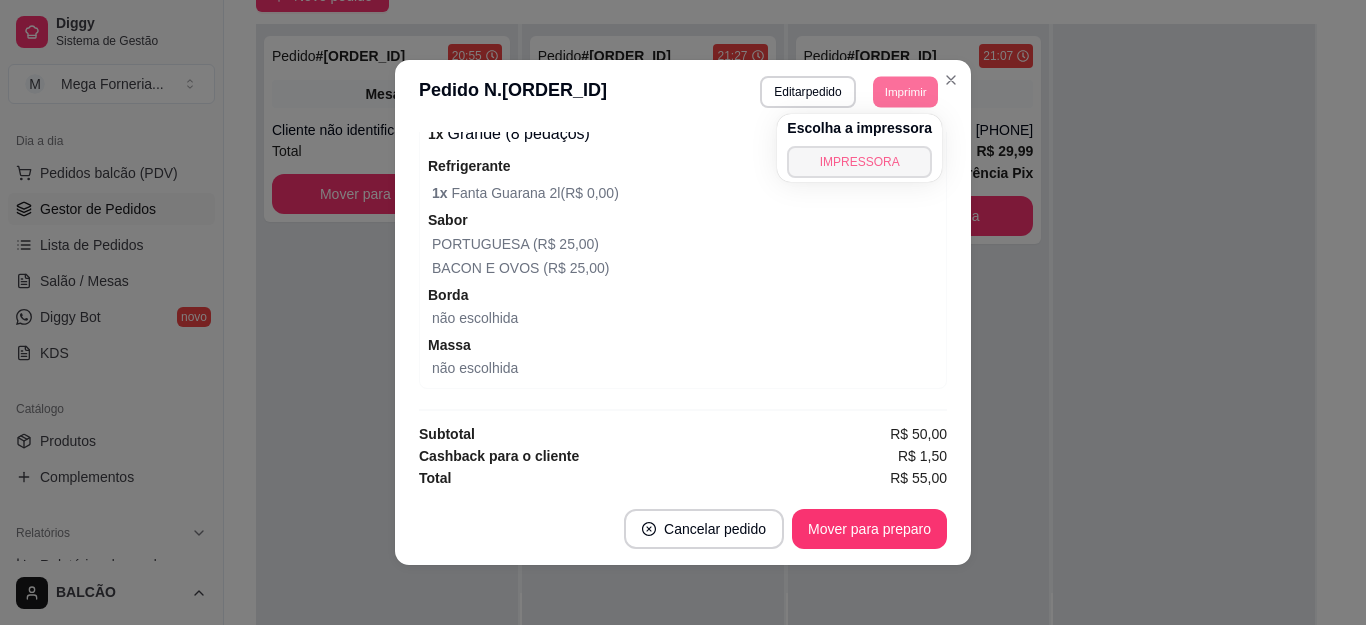click on "IMPRESSORA" at bounding box center [859, 162] 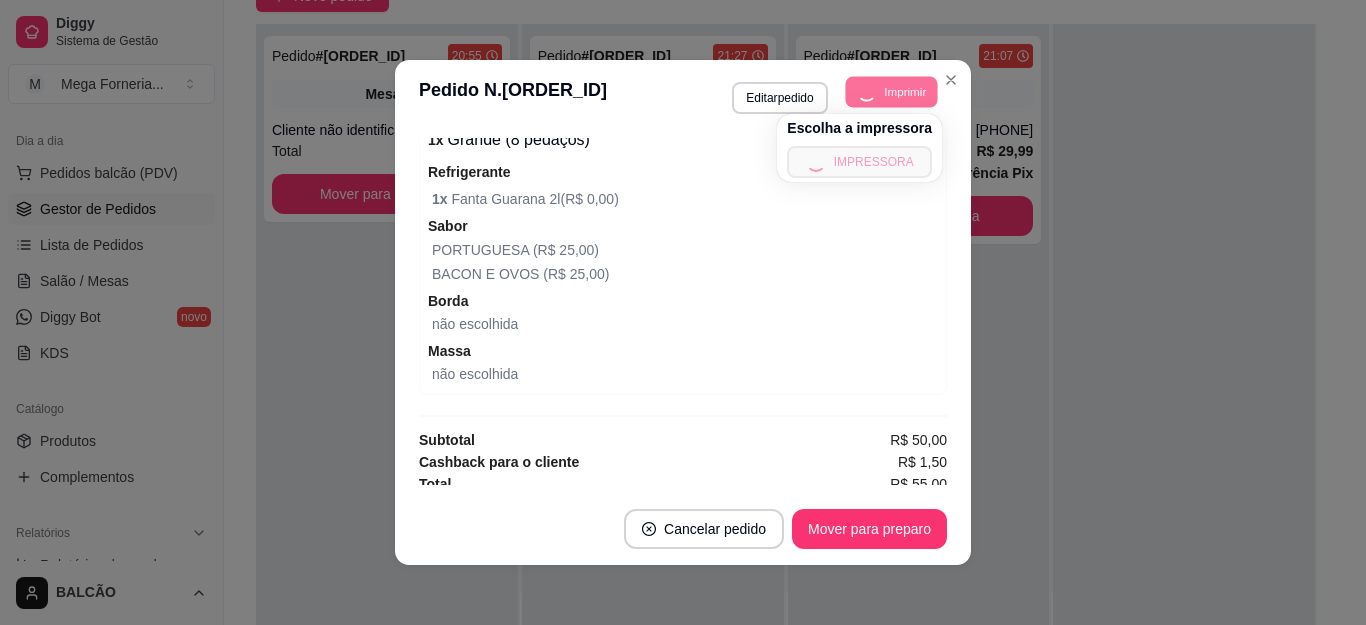 scroll, scrollTop: 400, scrollLeft: 0, axis: vertical 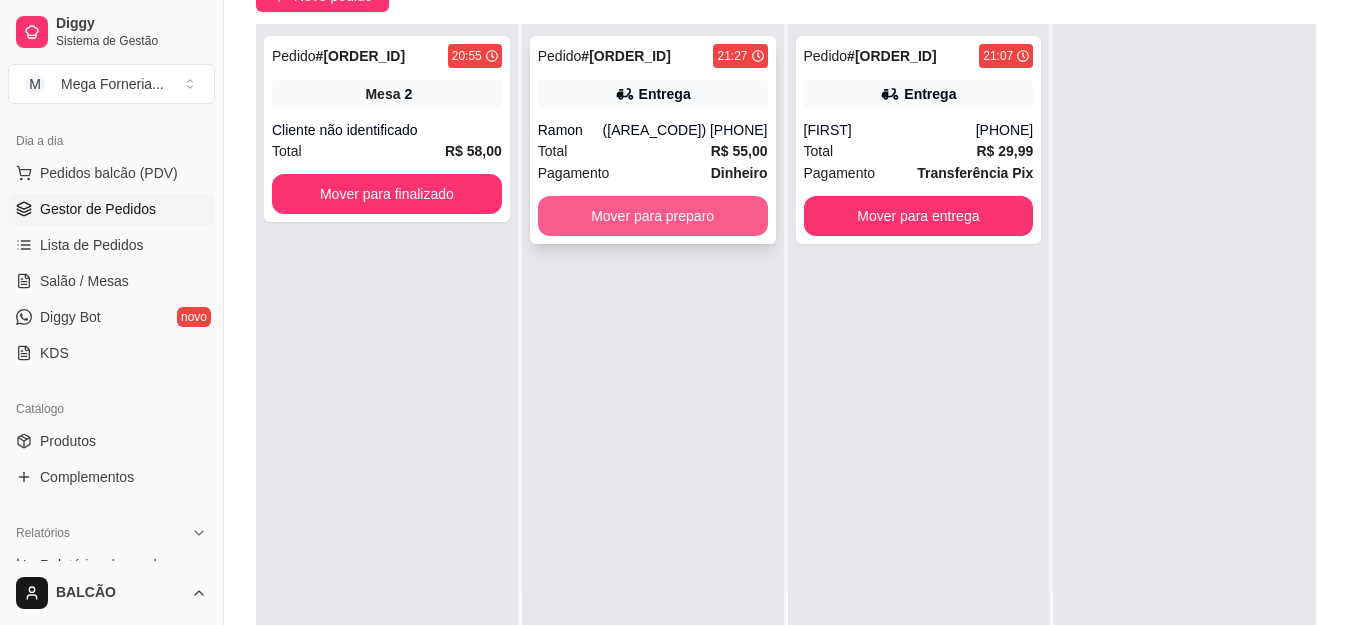 click on "Mover para preparo" at bounding box center (653, 216) 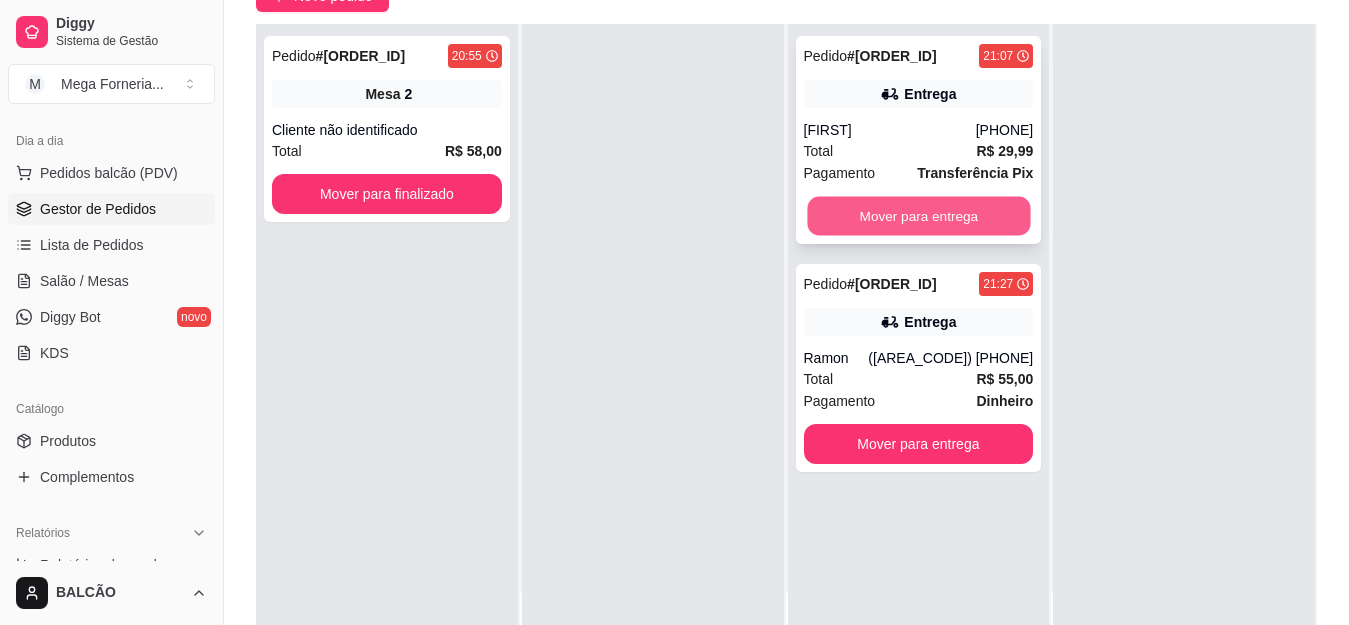 click on "Mover para entrega" at bounding box center [918, 216] 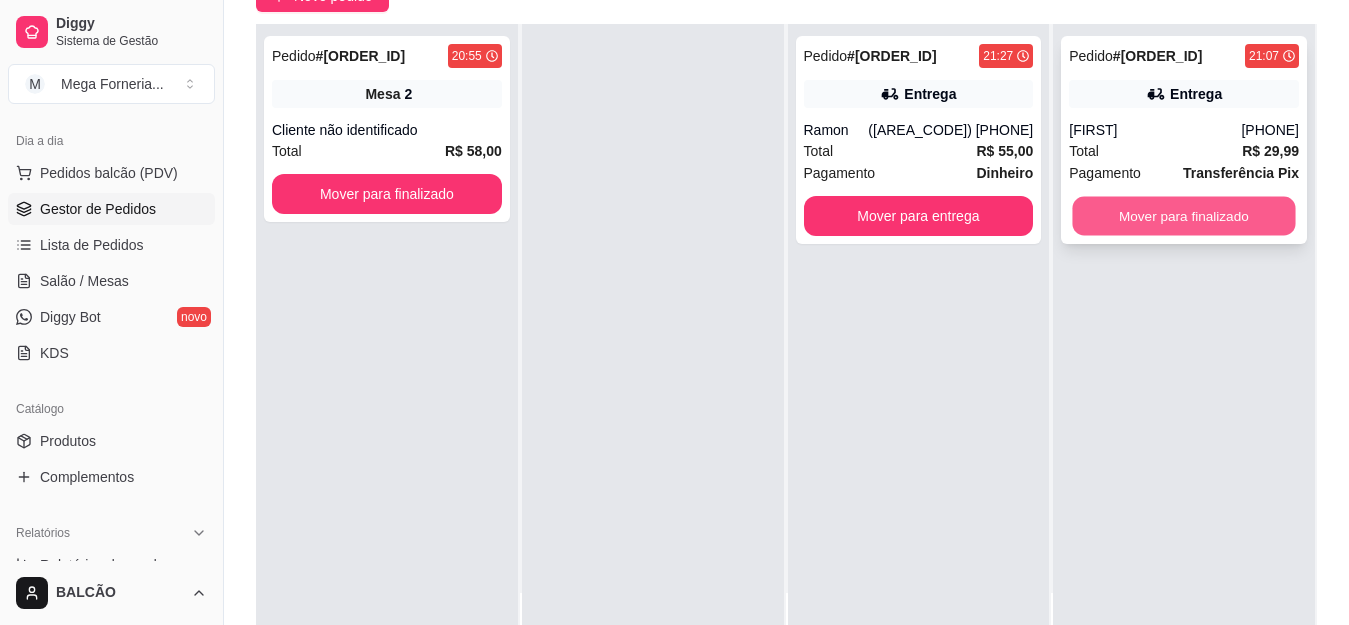 click on "Mover para finalizado" at bounding box center [1184, 216] 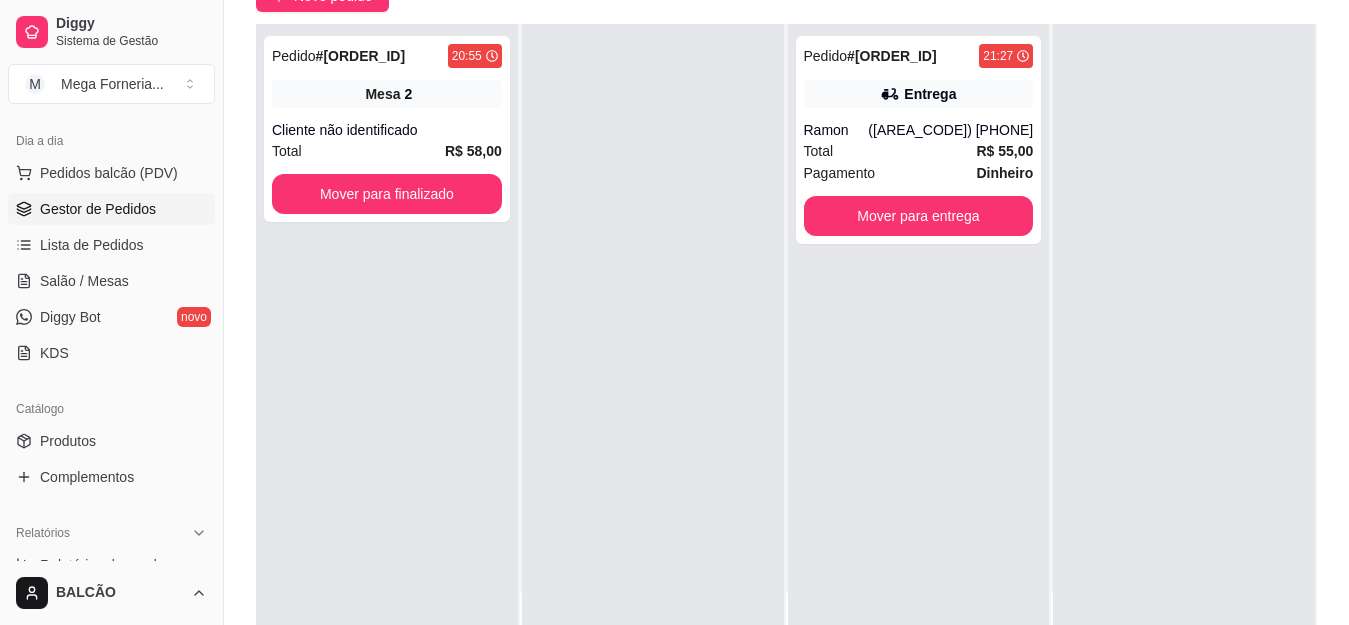scroll, scrollTop: 0, scrollLeft: 0, axis: both 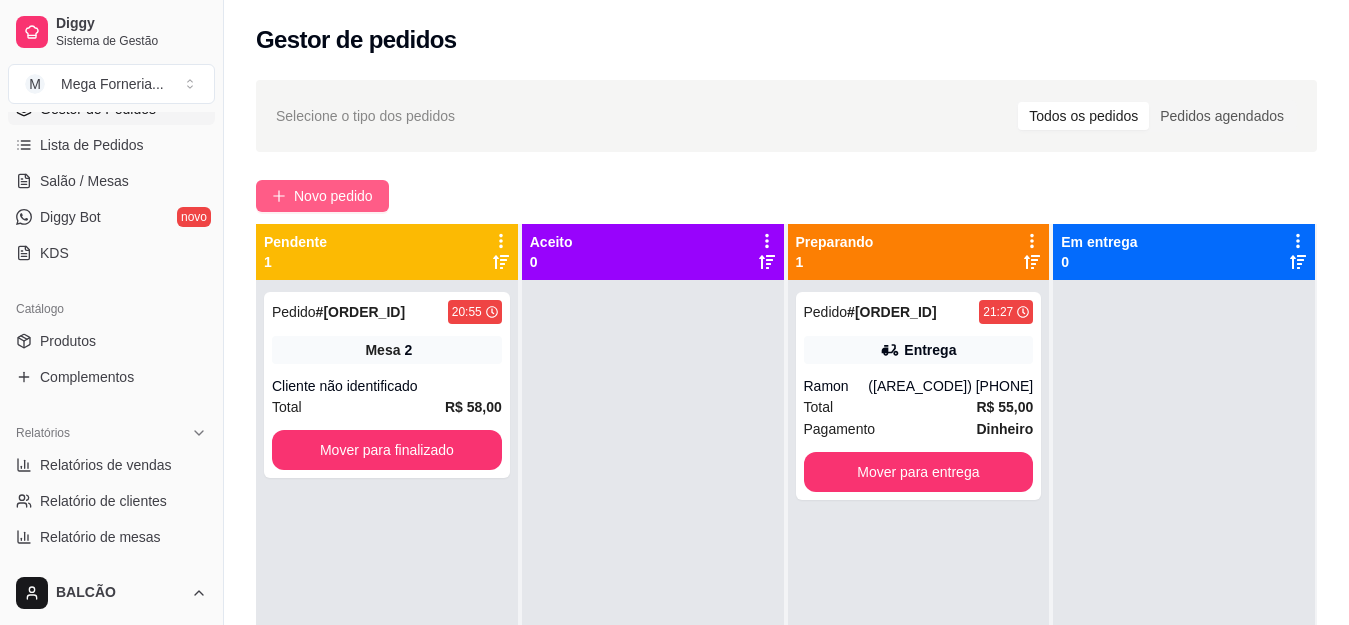 click on "Novo pedido" at bounding box center (322, 196) 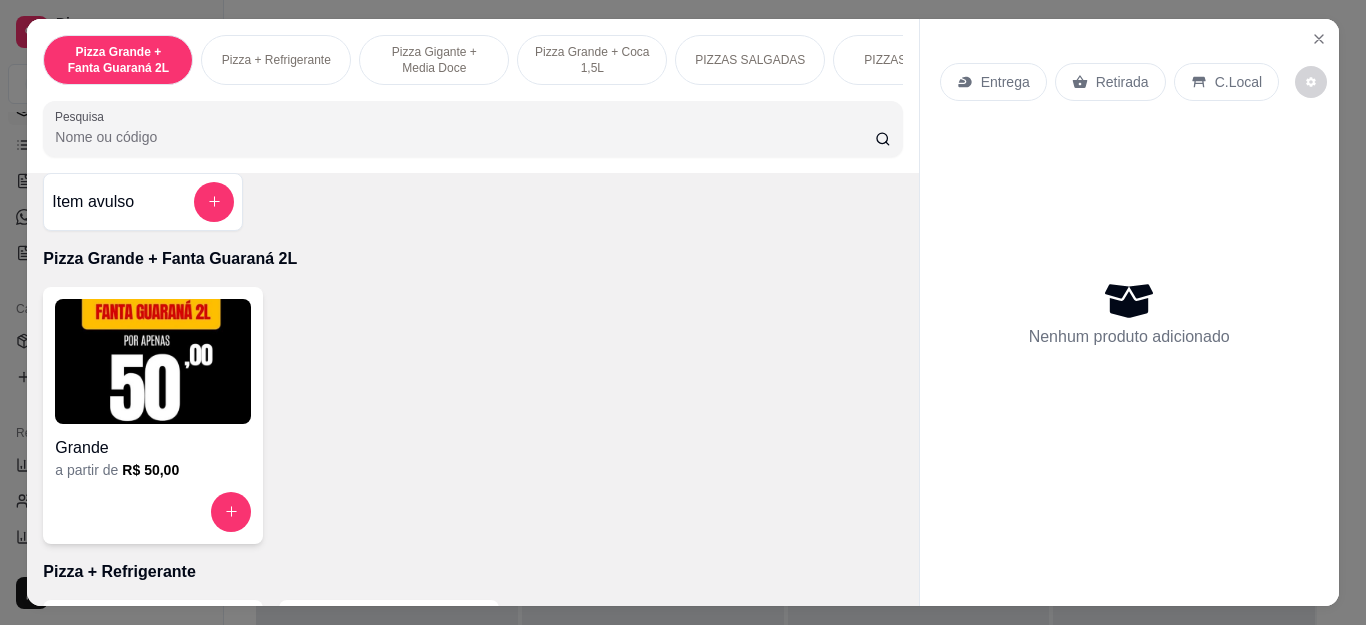 scroll, scrollTop: 0, scrollLeft: 0, axis: both 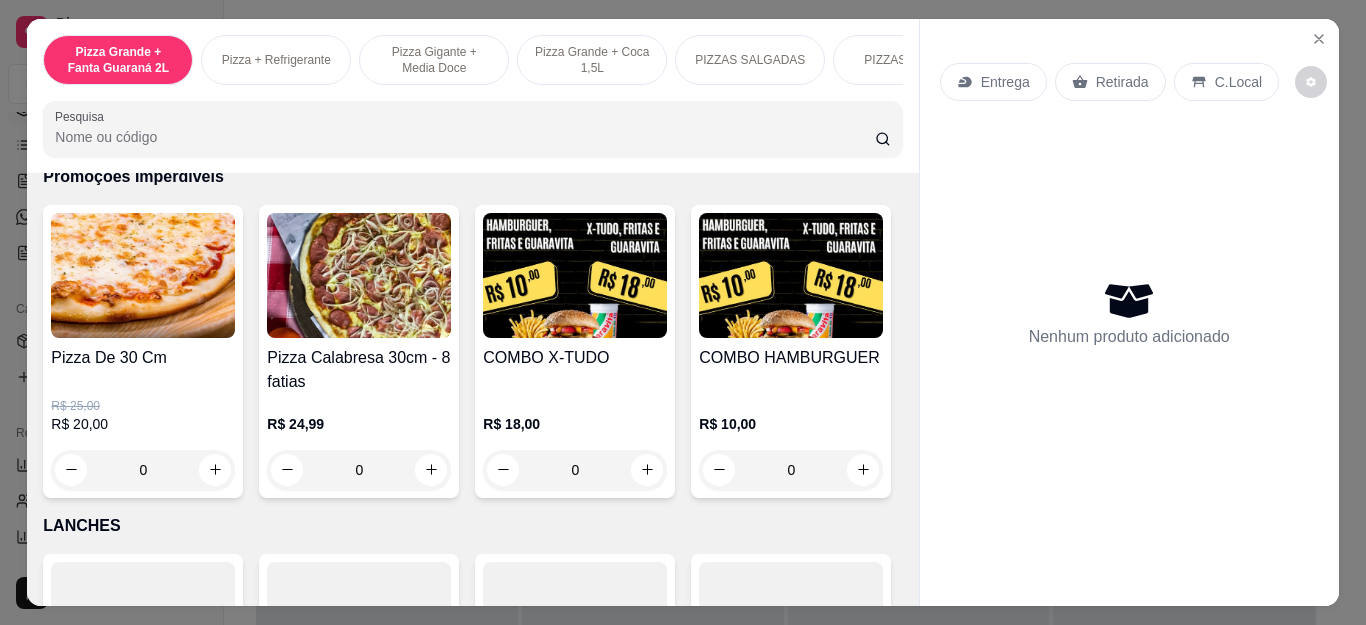 click on "0" at bounding box center [143, 470] 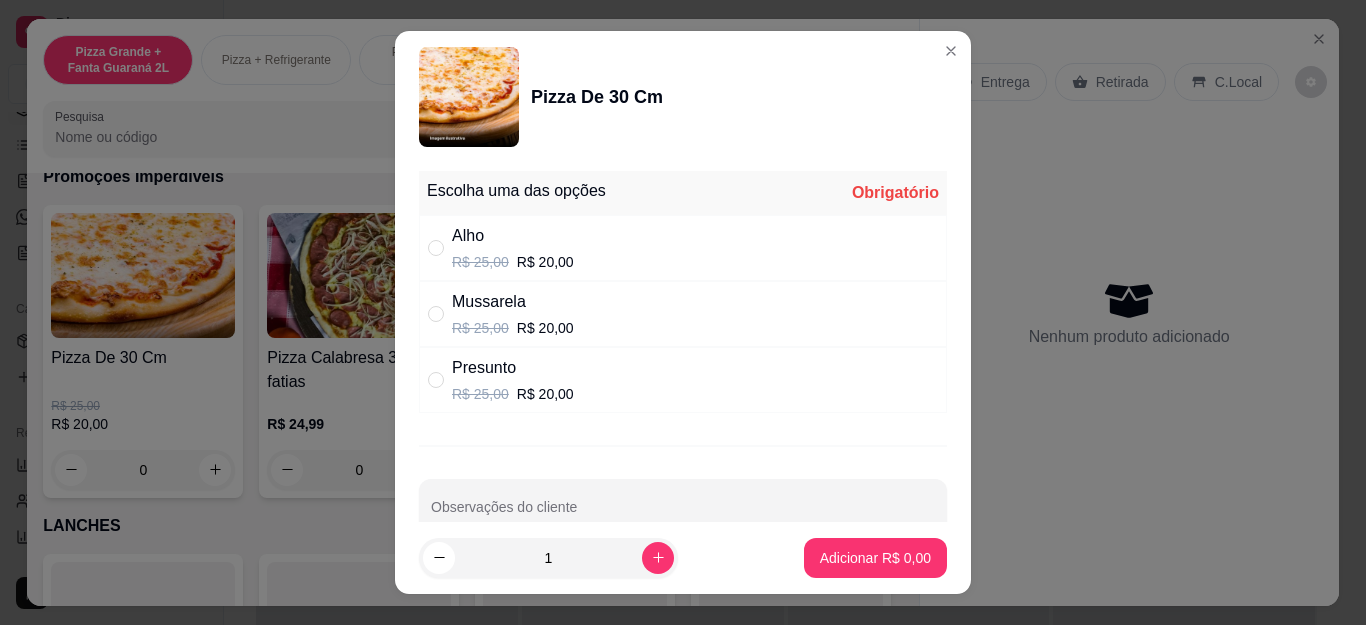 click at bounding box center [440, 380] 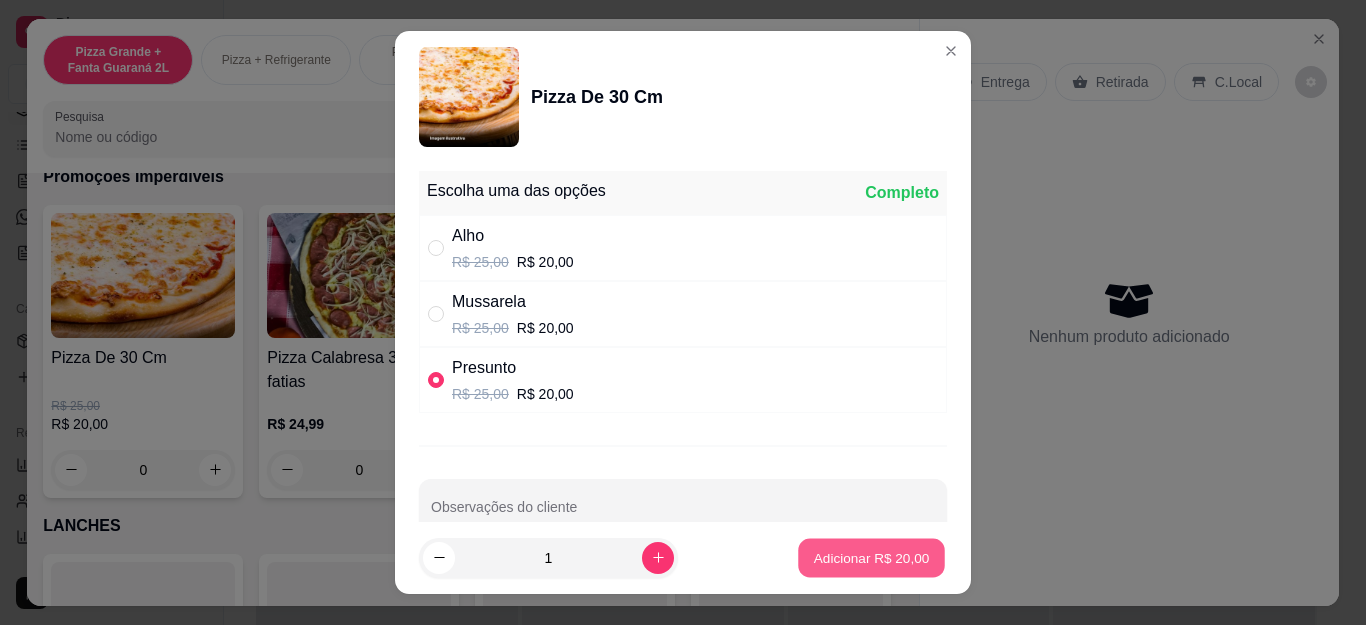 click on "Adicionar   R$ 20,00" at bounding box center (871, 558) 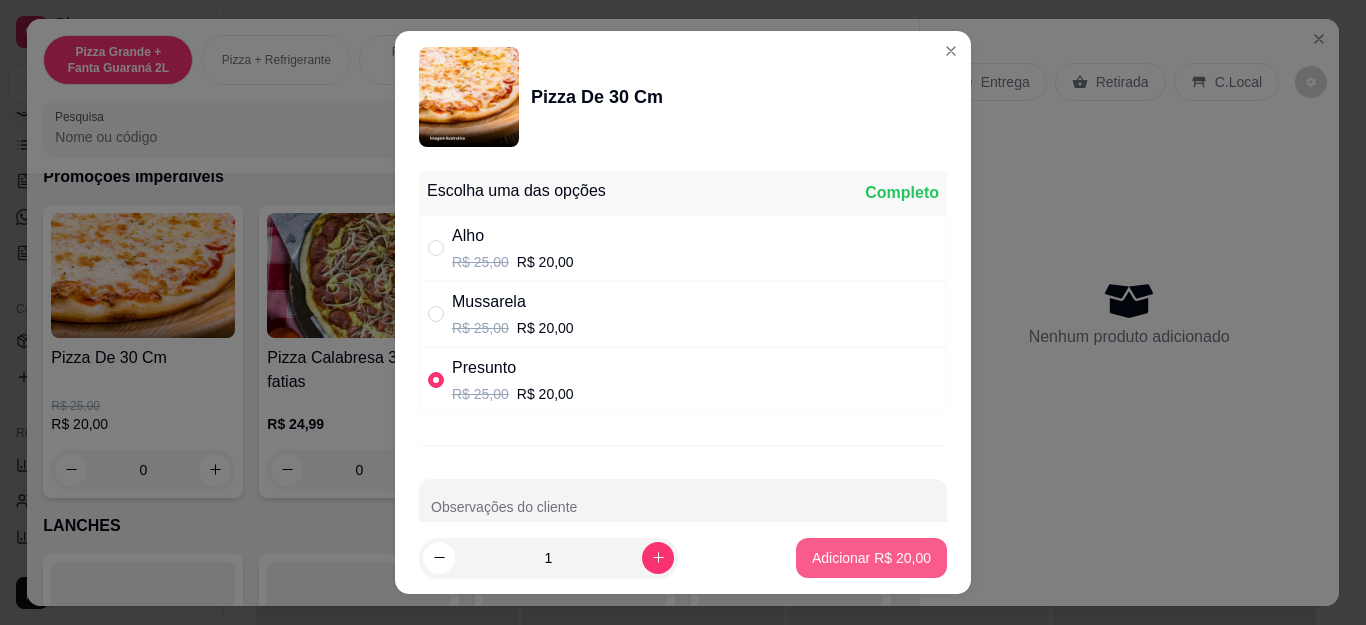 click on "Adicionar   R$ 20,00" at bounding box center [871, 558] 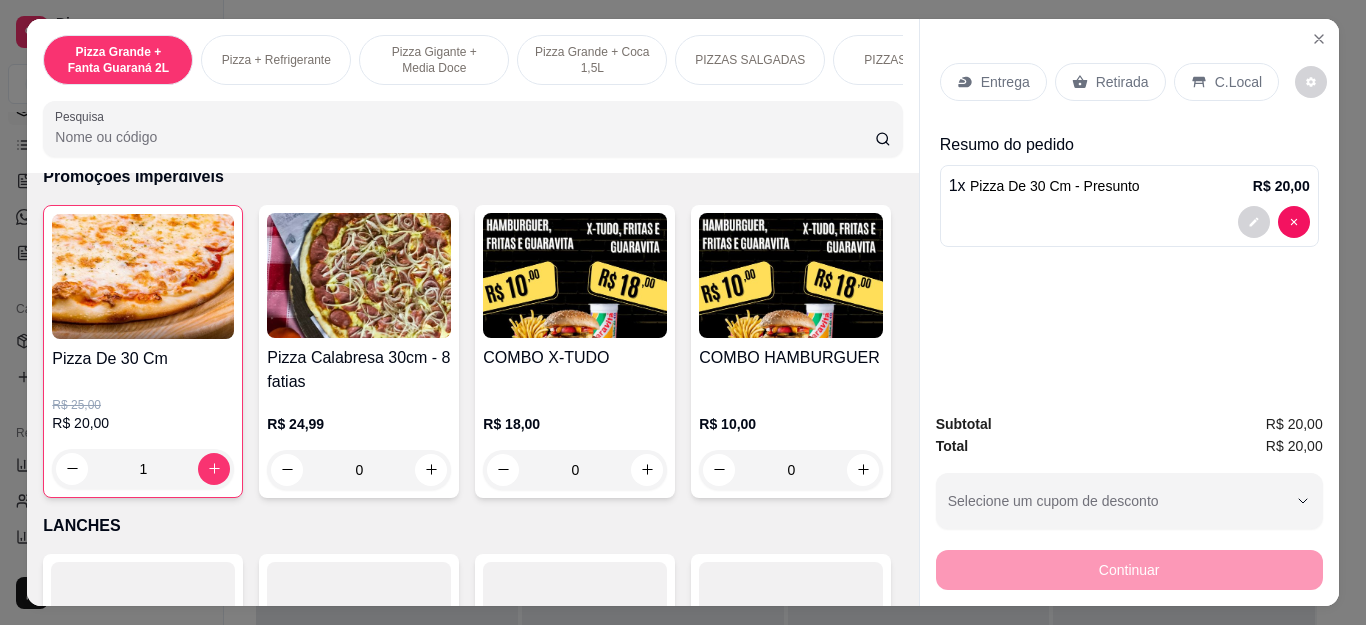 click on "Entrega" at bounding box center (993, 82) 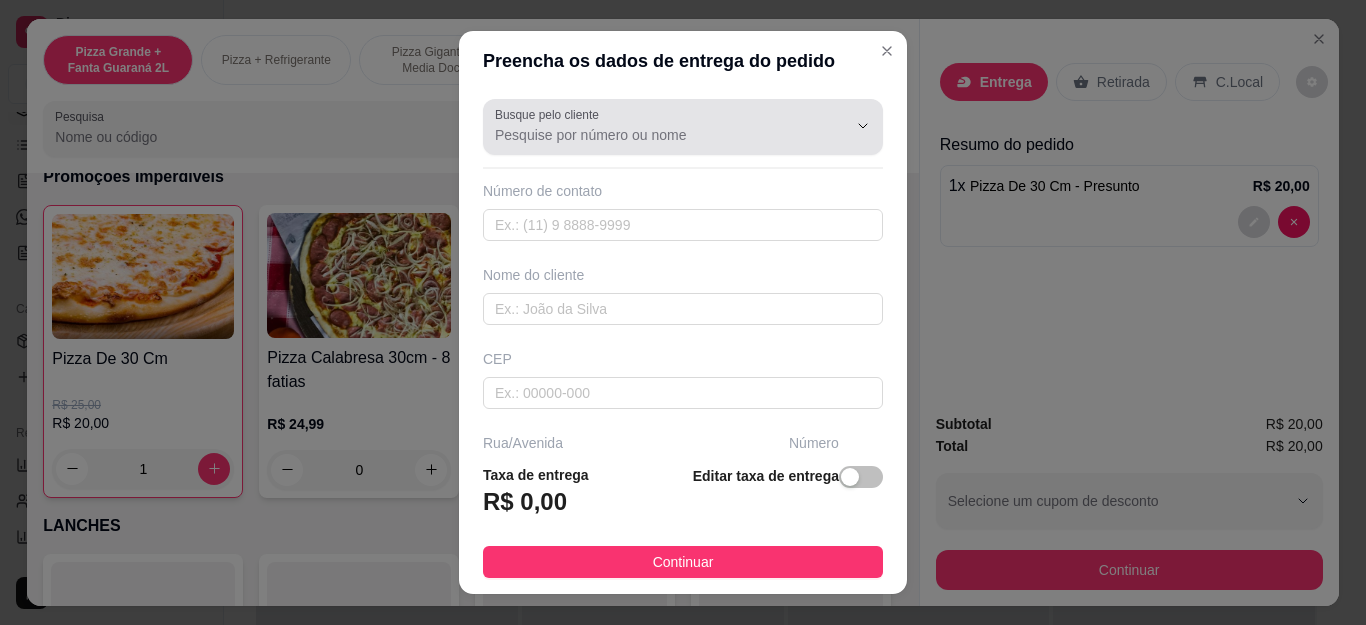 click on "Busque pelo cliente" at bounding box center (655, 135) 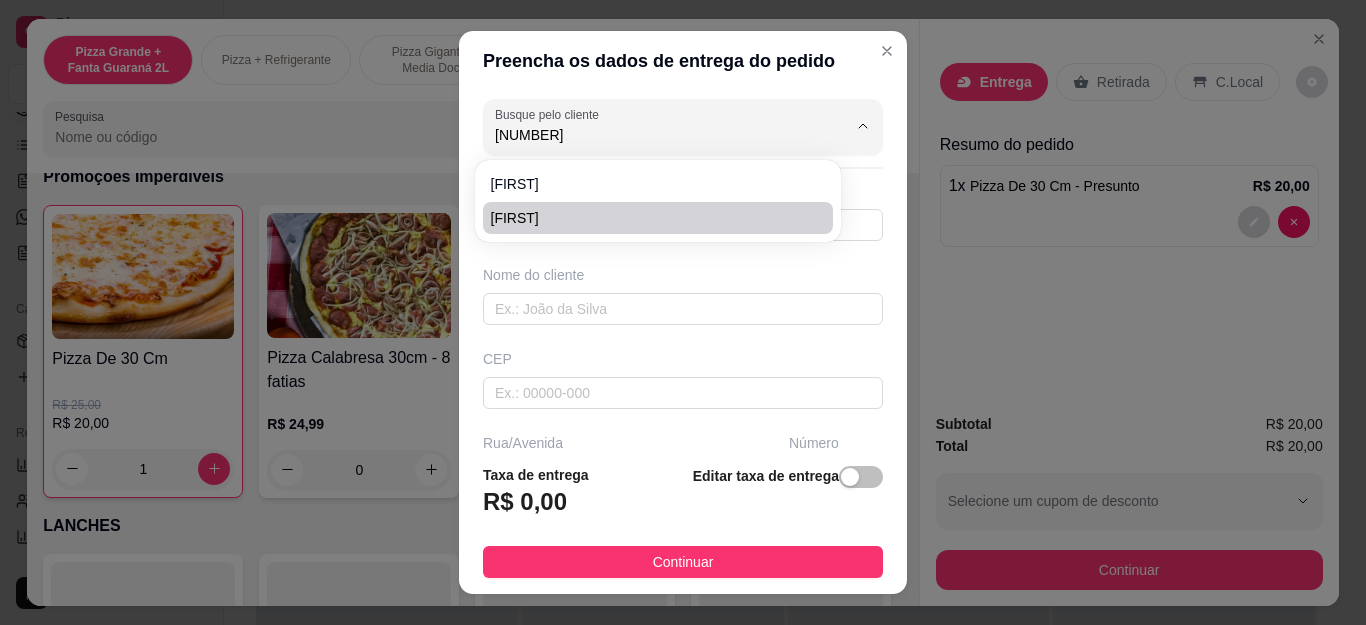 click on "[FIRST]" at bounding box center [648, 218] 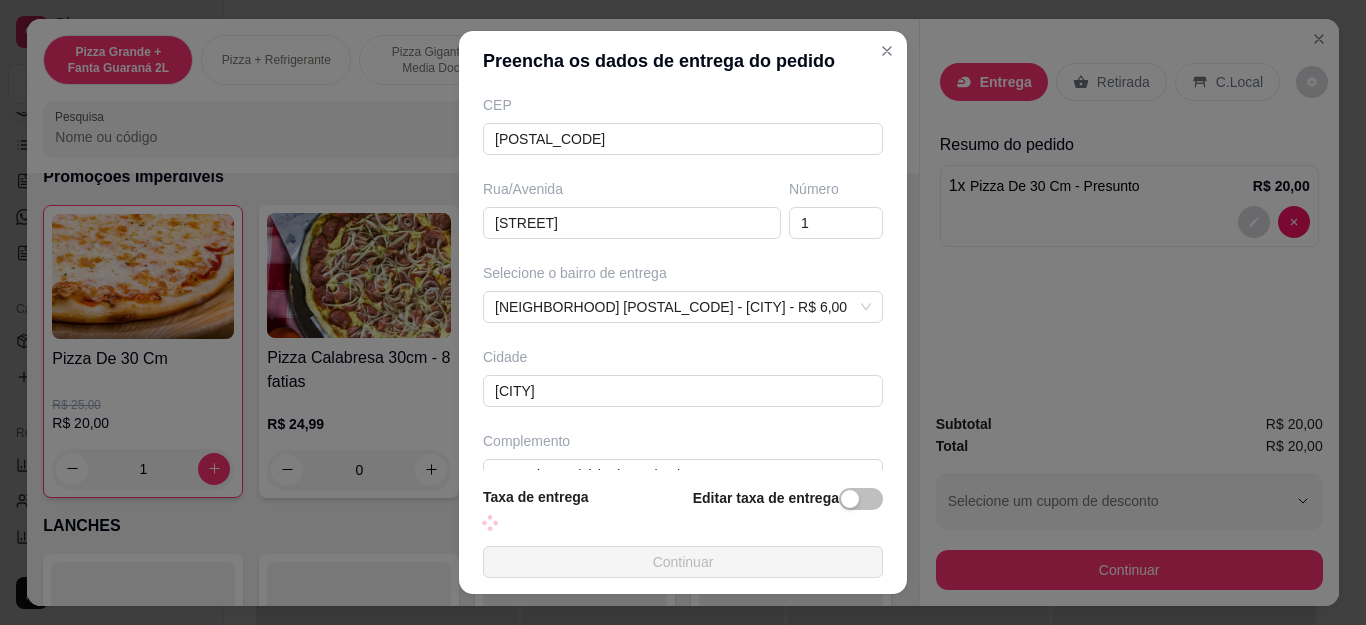 scroll, scrollTop: 295, scrollLeft: 0, axis: vertical 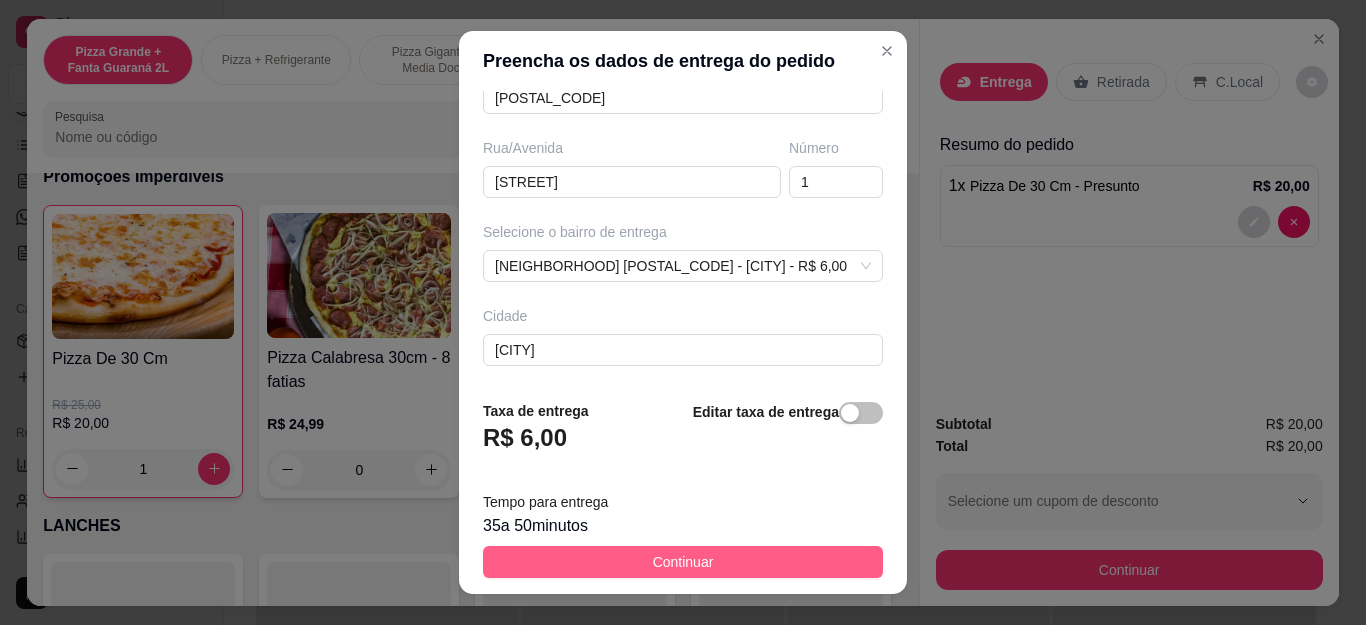 type on "[FIRST]" 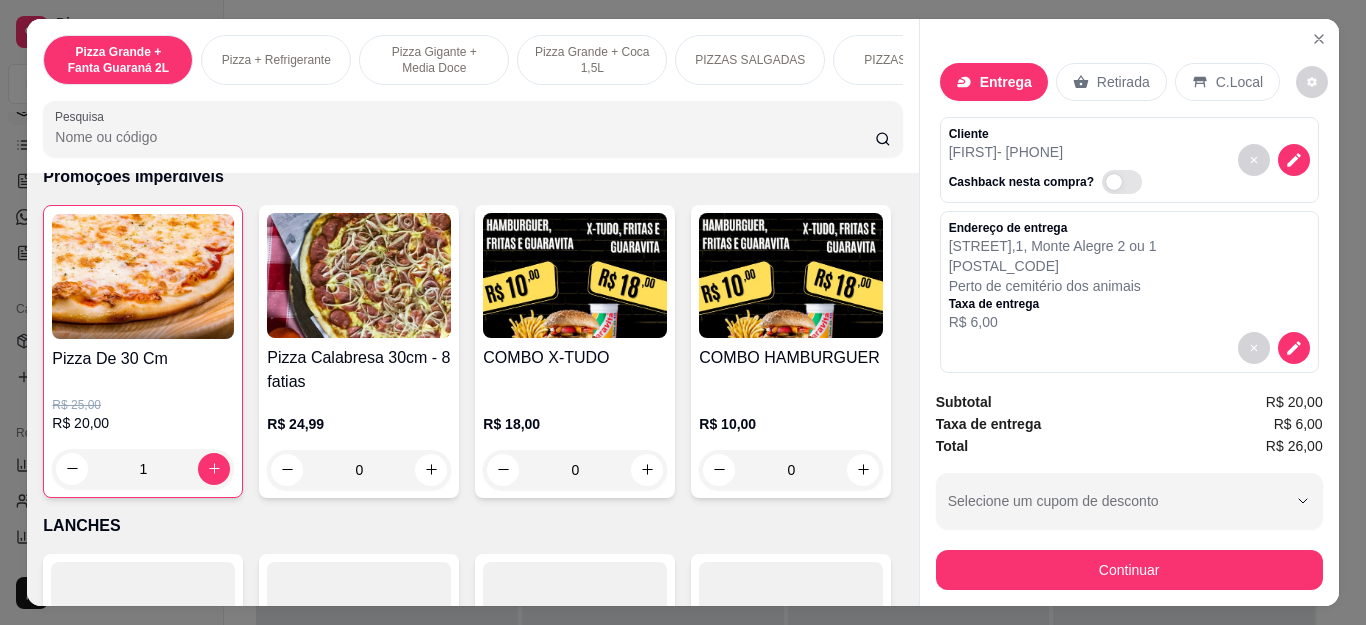 scroll, scrollTop: 155, scrollLeft: 0, axis: vertical 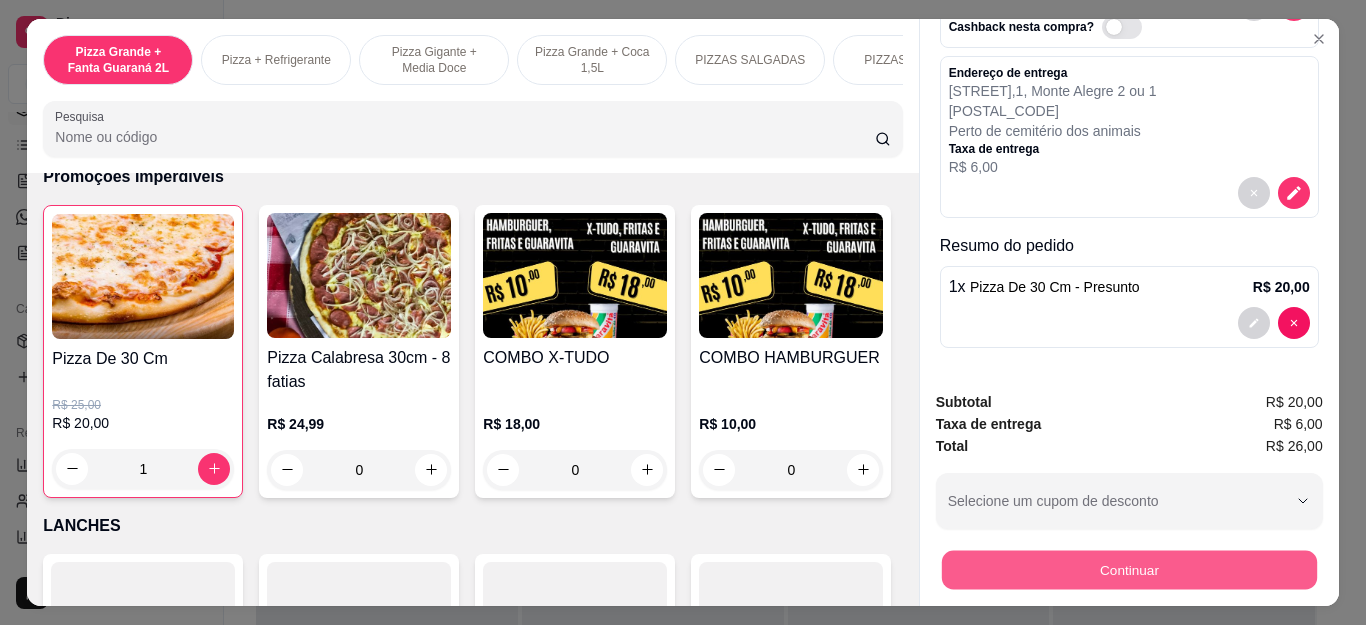 click on "Continuar" at bounding box center (1128, 570) 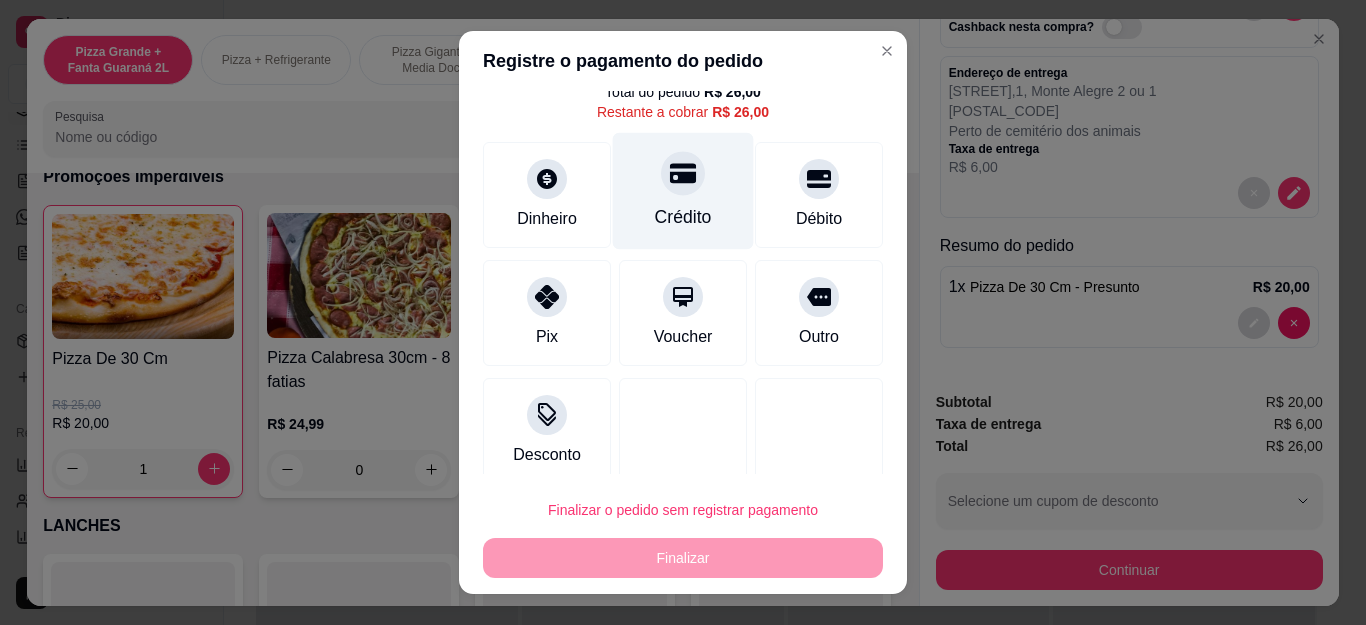 scroll, scrollTop: 87, scrollLeft: 0, axis: vertical 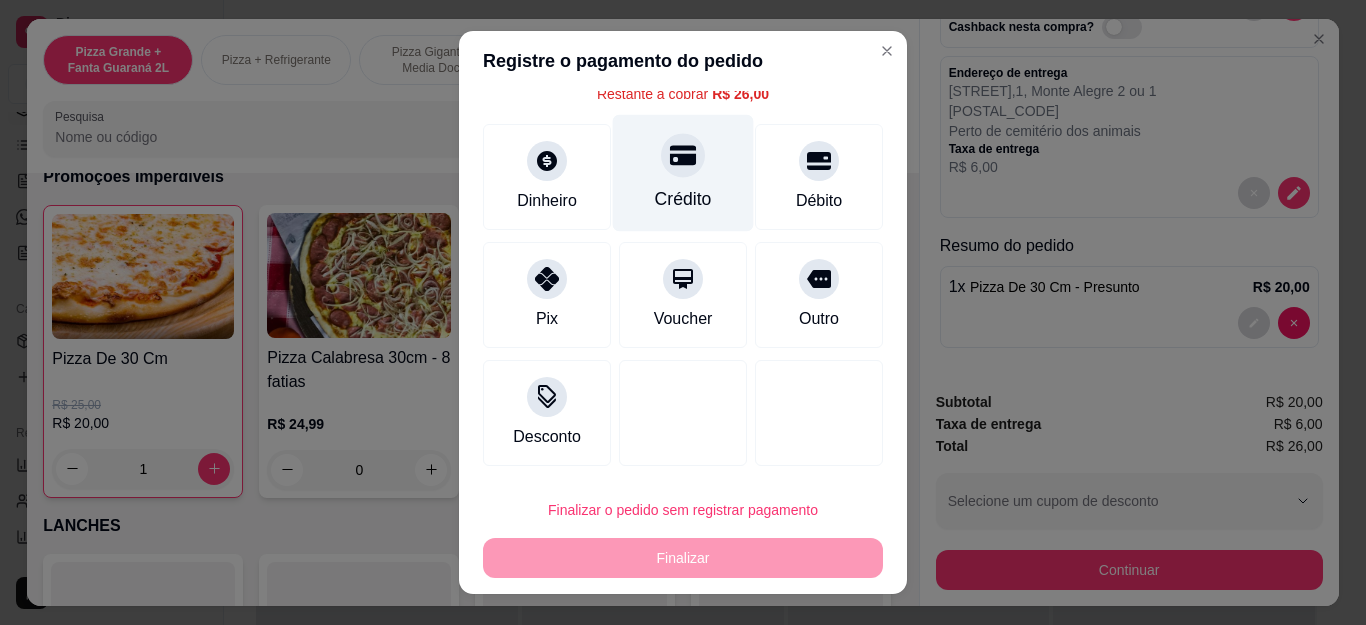 click on "Crédito" at bounding box center (683, 173) 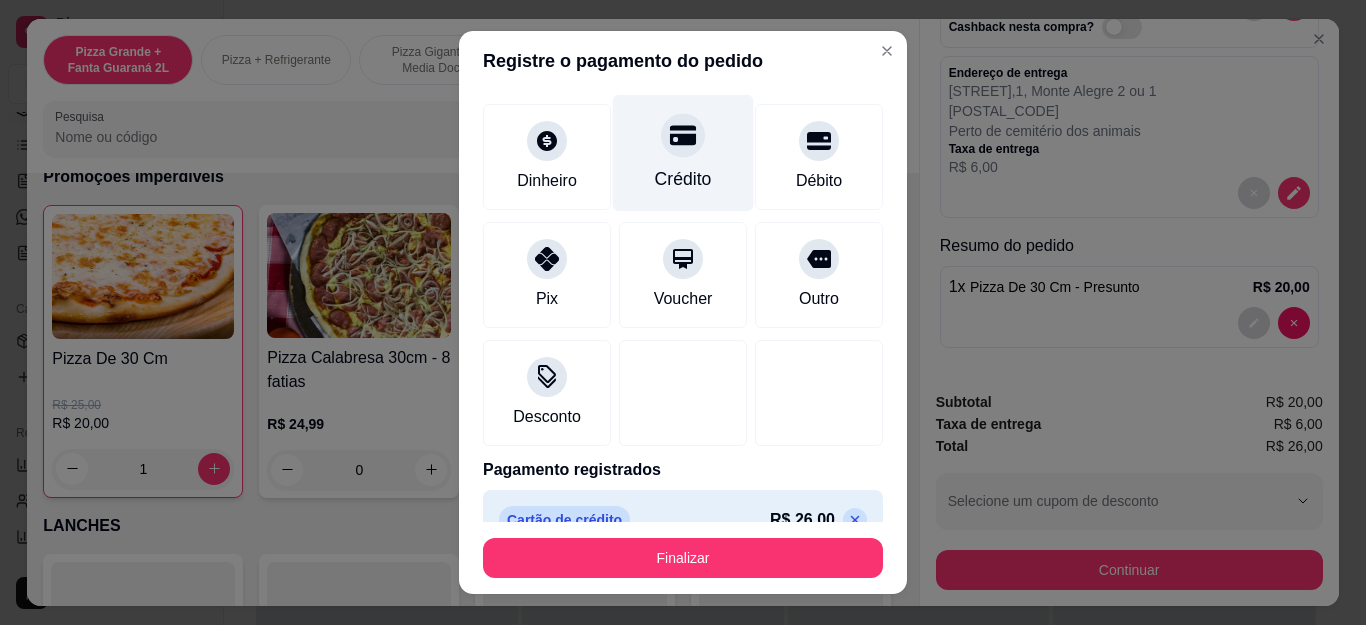 type on "R$ 0,00" 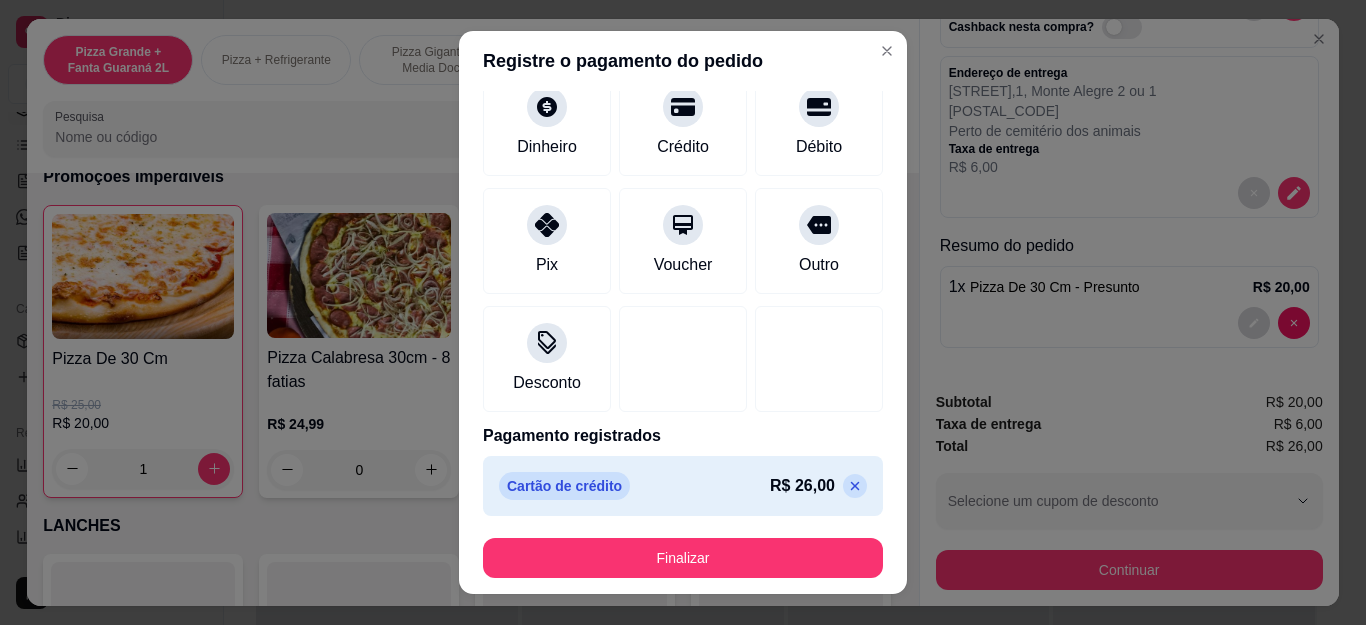 scroll, scrollTop: 123, scrollLeft: 0, axis: vertical 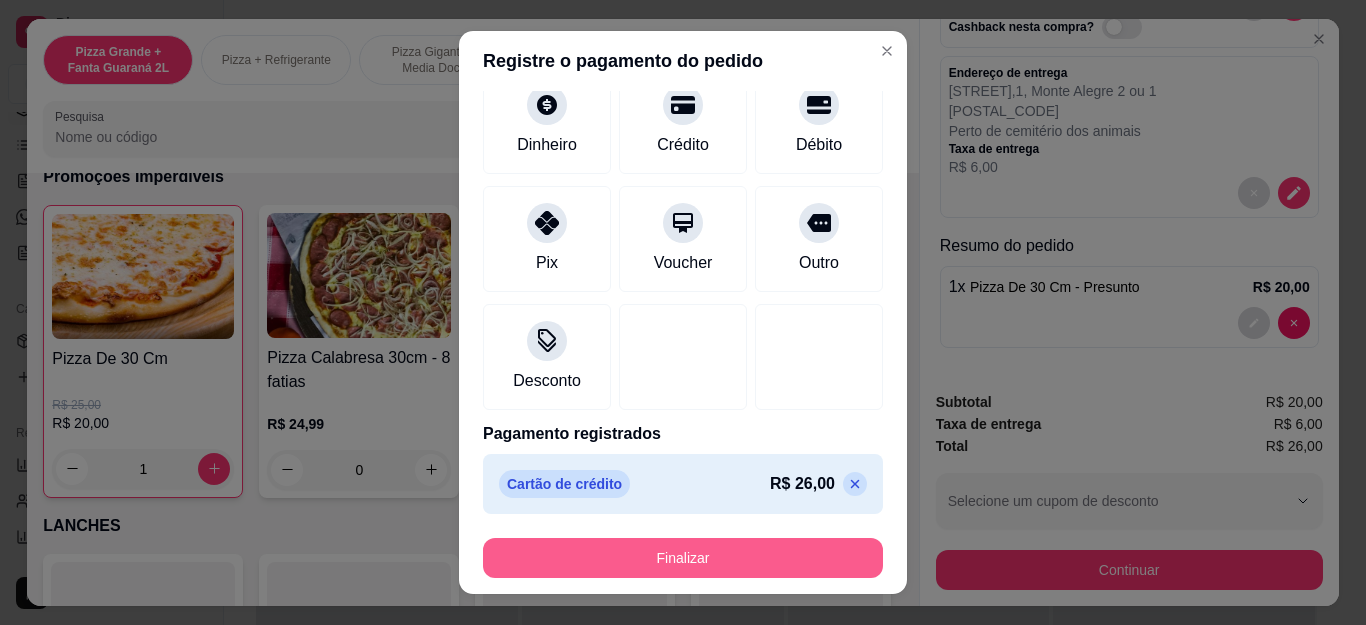 click on "Finalizar" at bounding box center (683, 558) 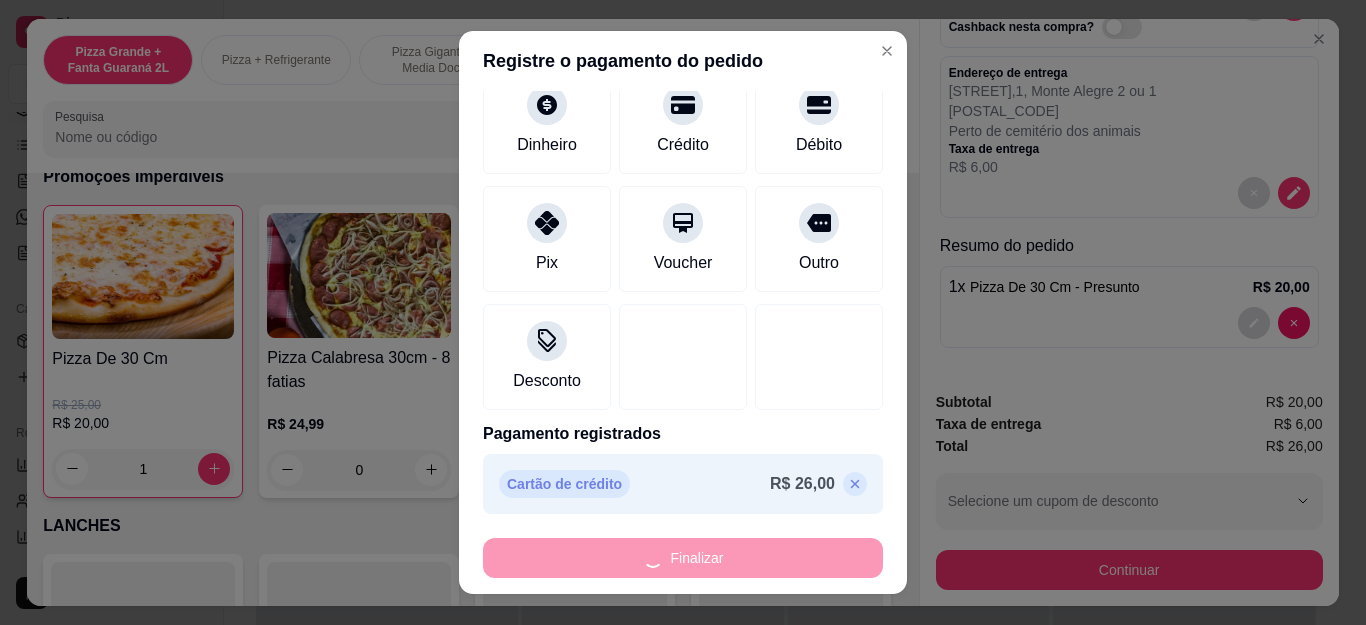 type on "0" 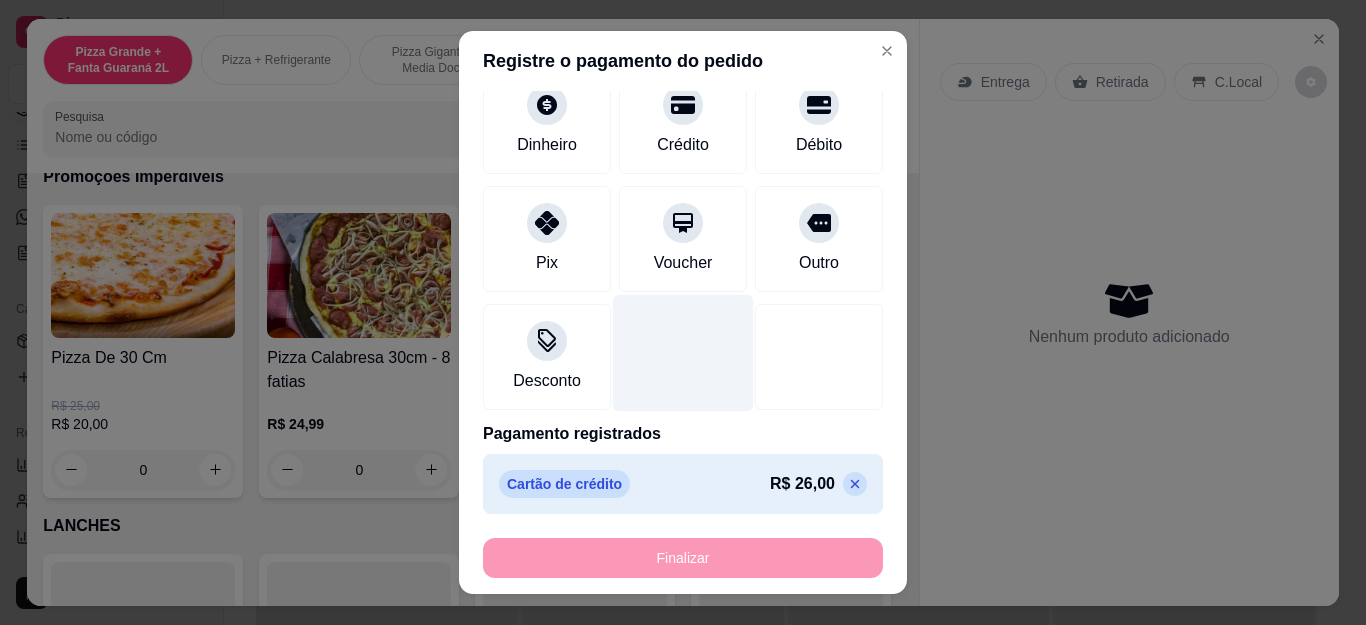 type on "-R$ 26,00" 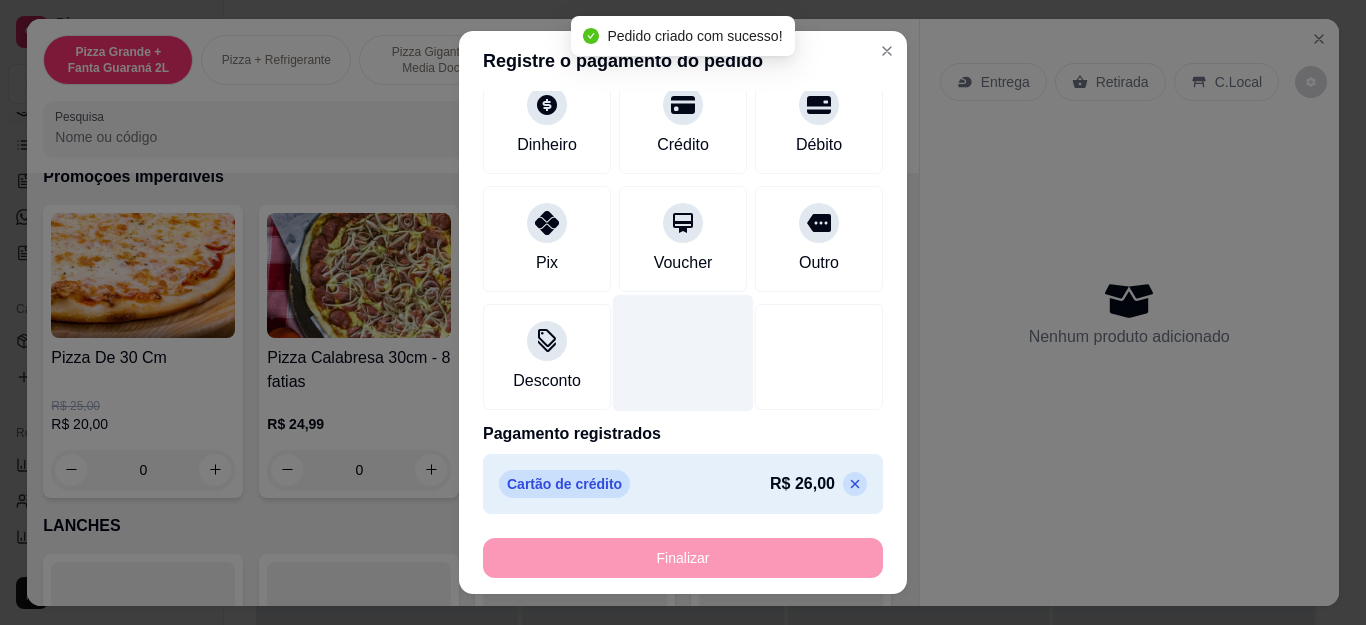 scroll, scrollTop: 0, scrollLeft: 0, axis: both 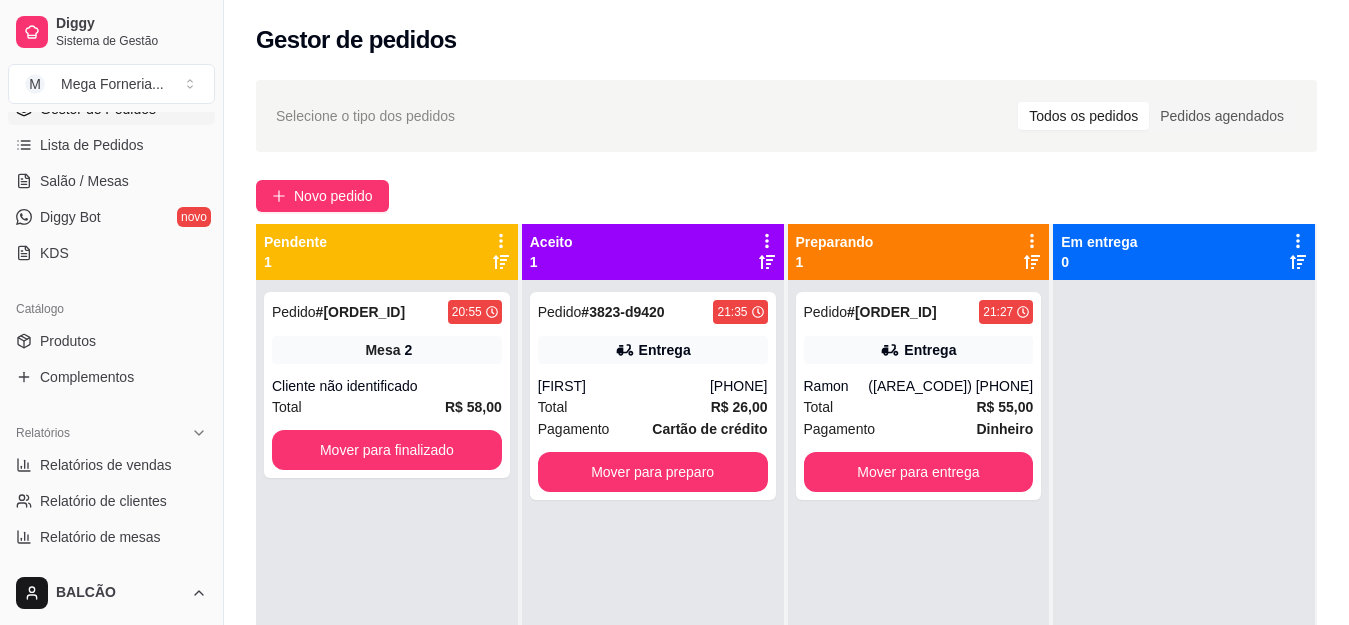 click on "[PHONE]" at bounding box center (739, 386) 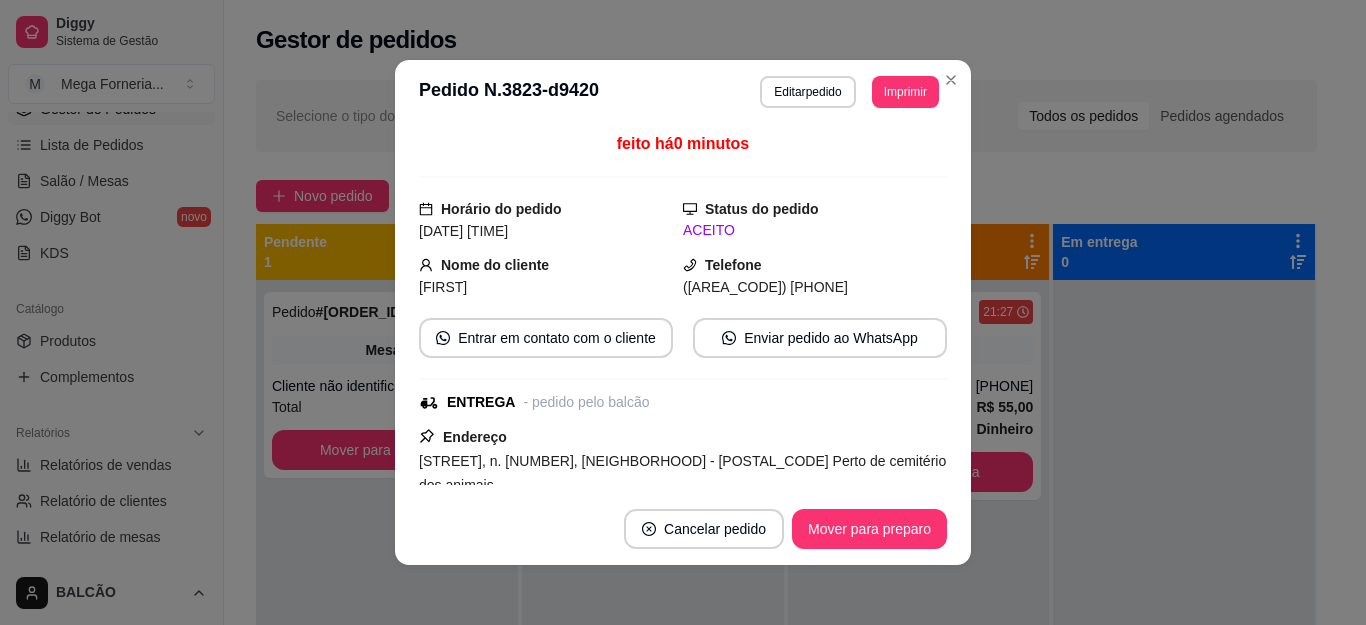 click on "**********" at bounding box center (849, 92) 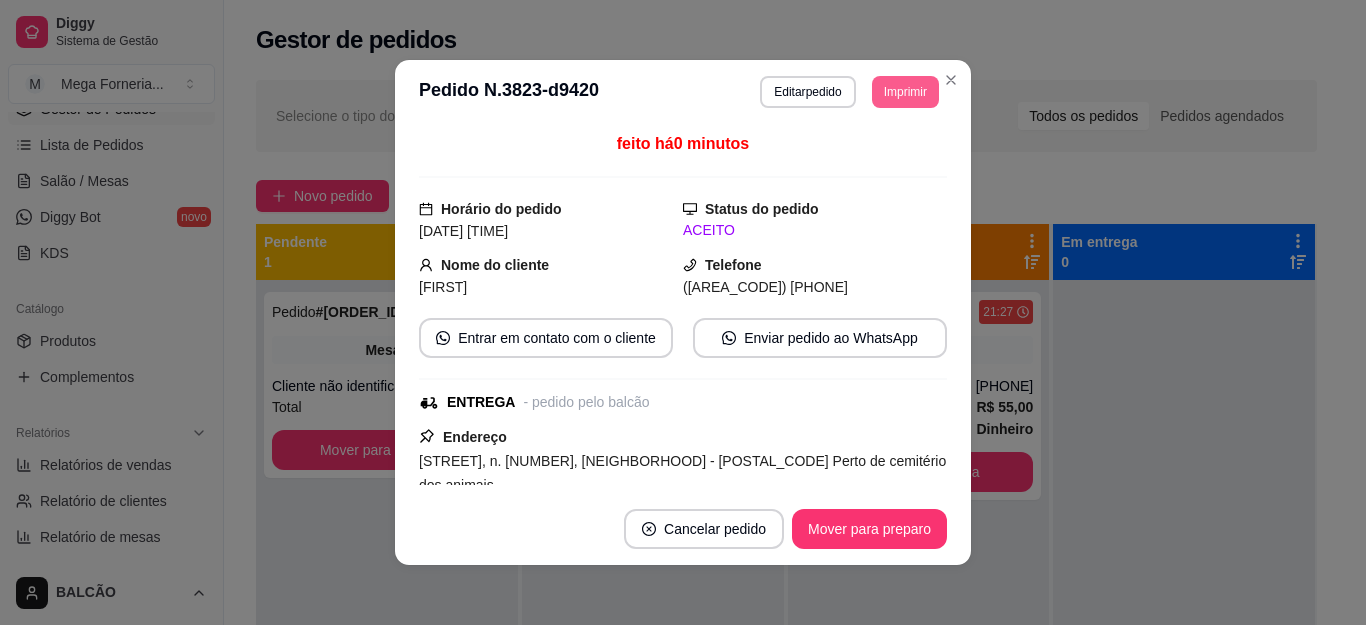 click on "Imprimir" at bounding box center (905, 92) 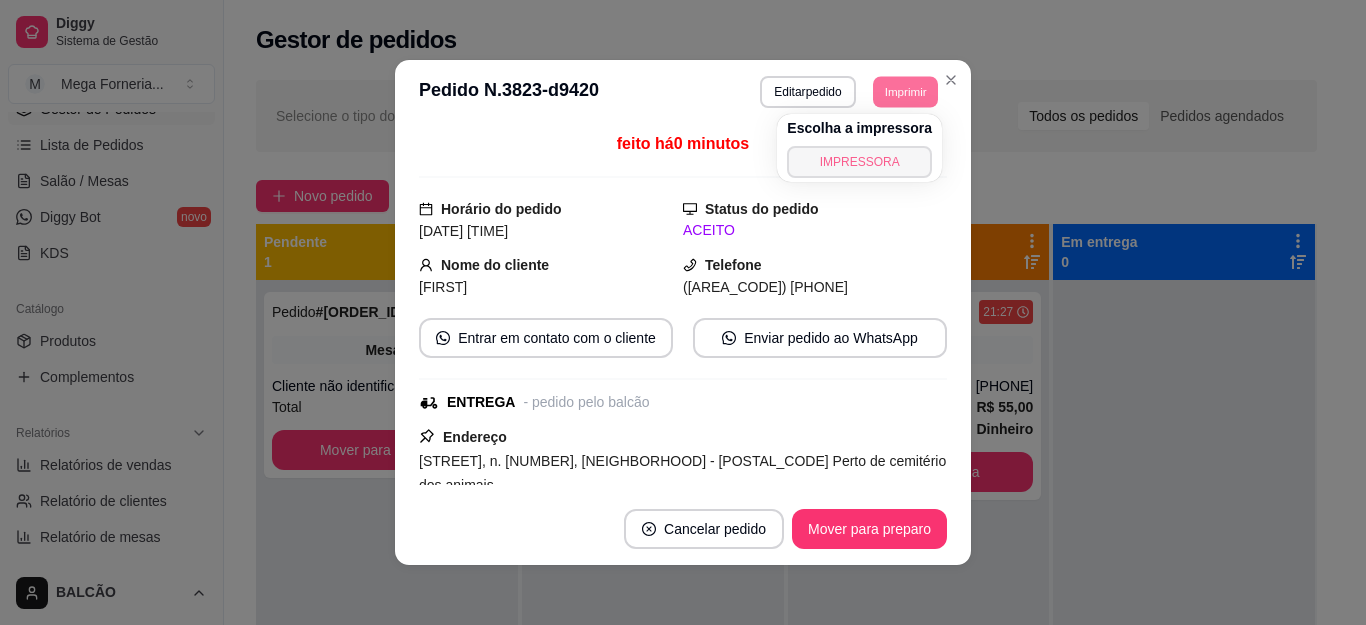 click on "IMPRESSORA" at bounding box center [859, 162] 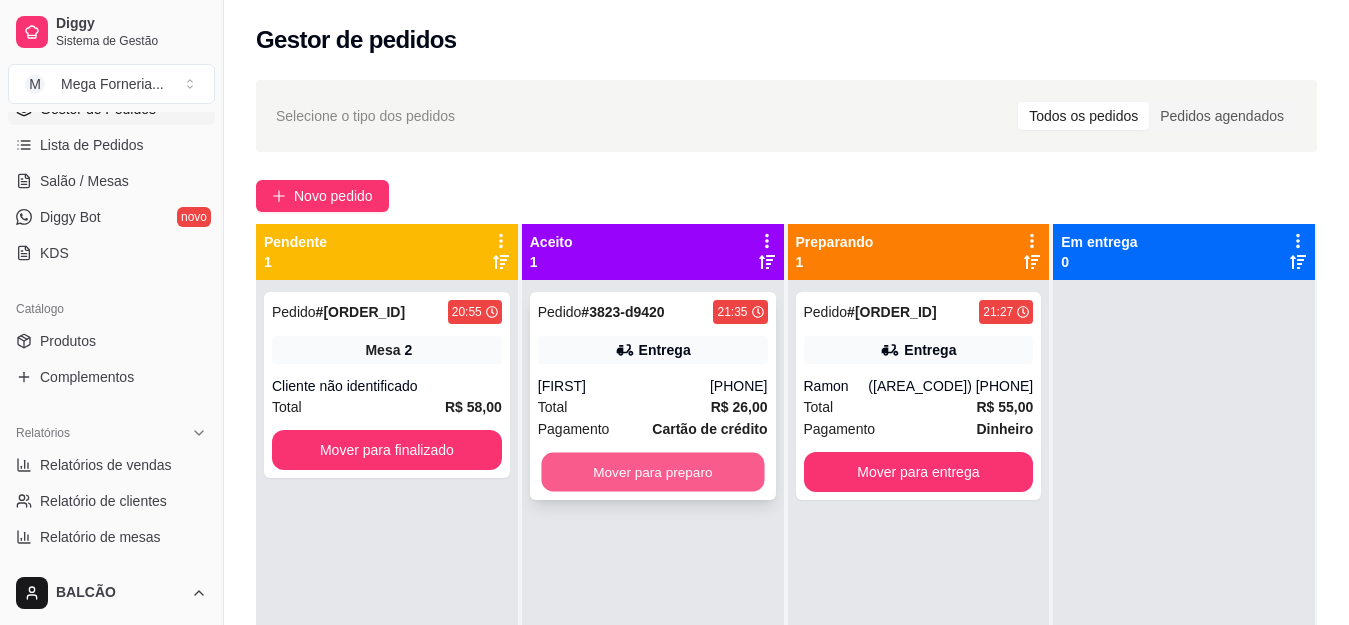 click on "Mover para preparo" at bounding box center [652, 472] 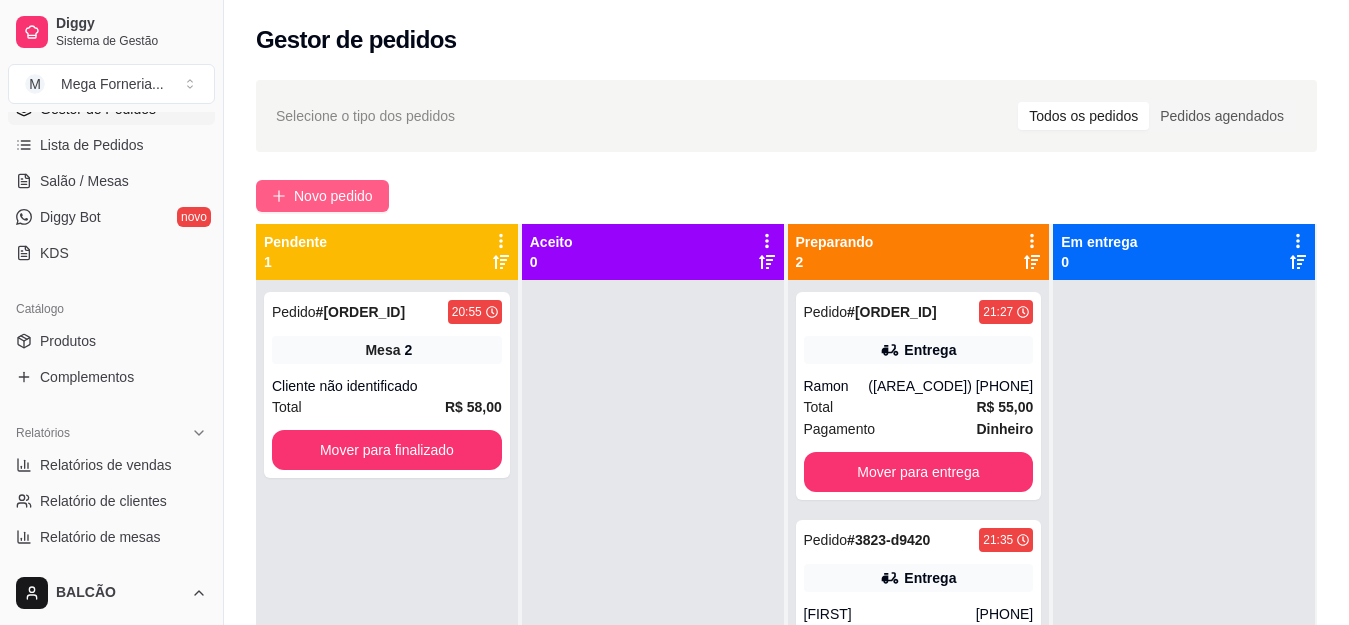 click 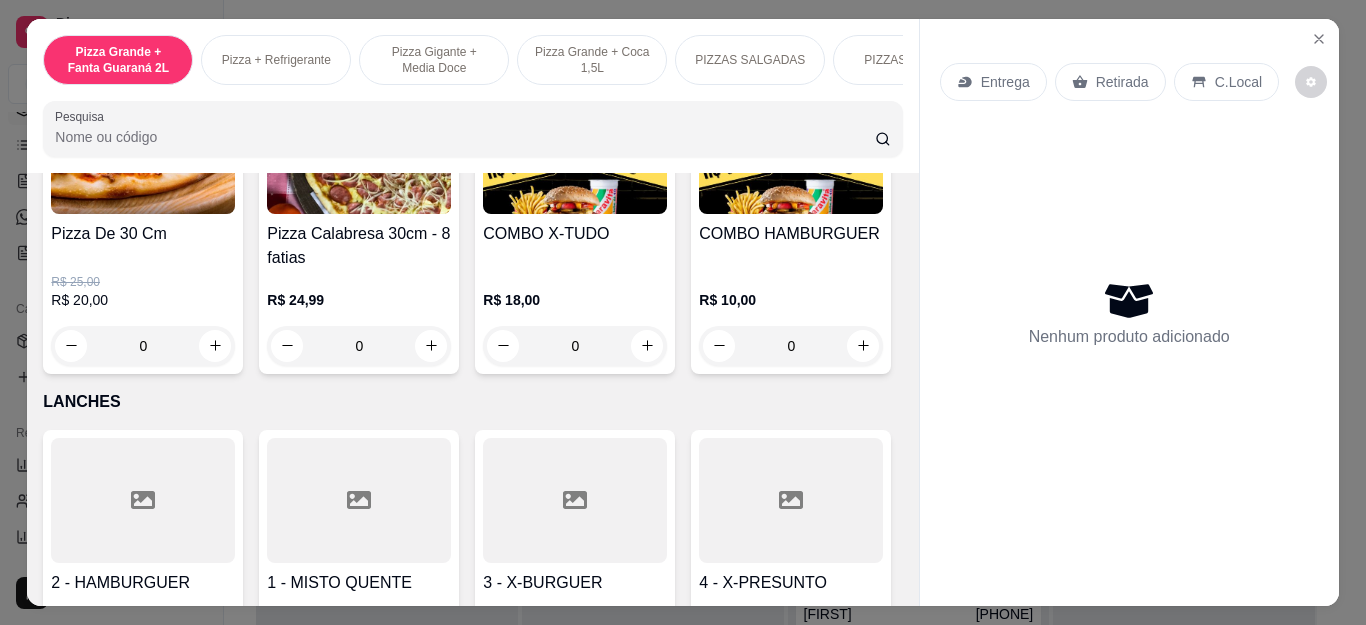 scroll, scrollTop: 2200, scrollLeft: 0, axis: vertical 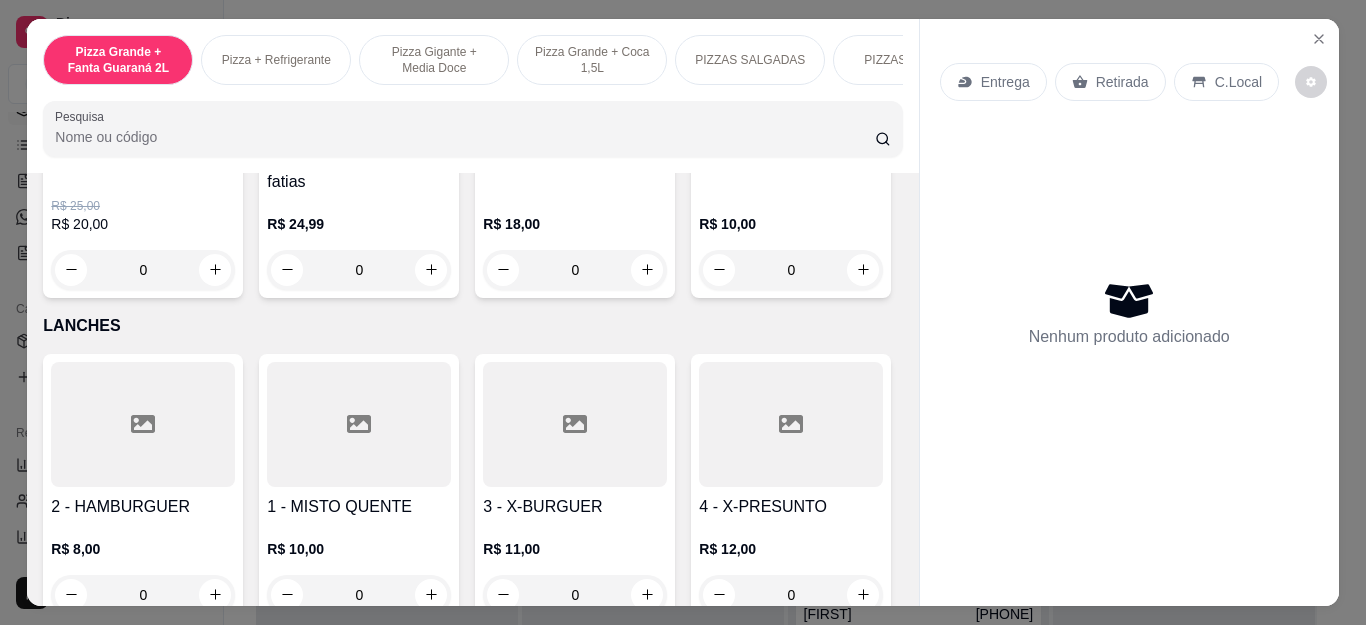 click on "0" at bounding box center [575, 270] 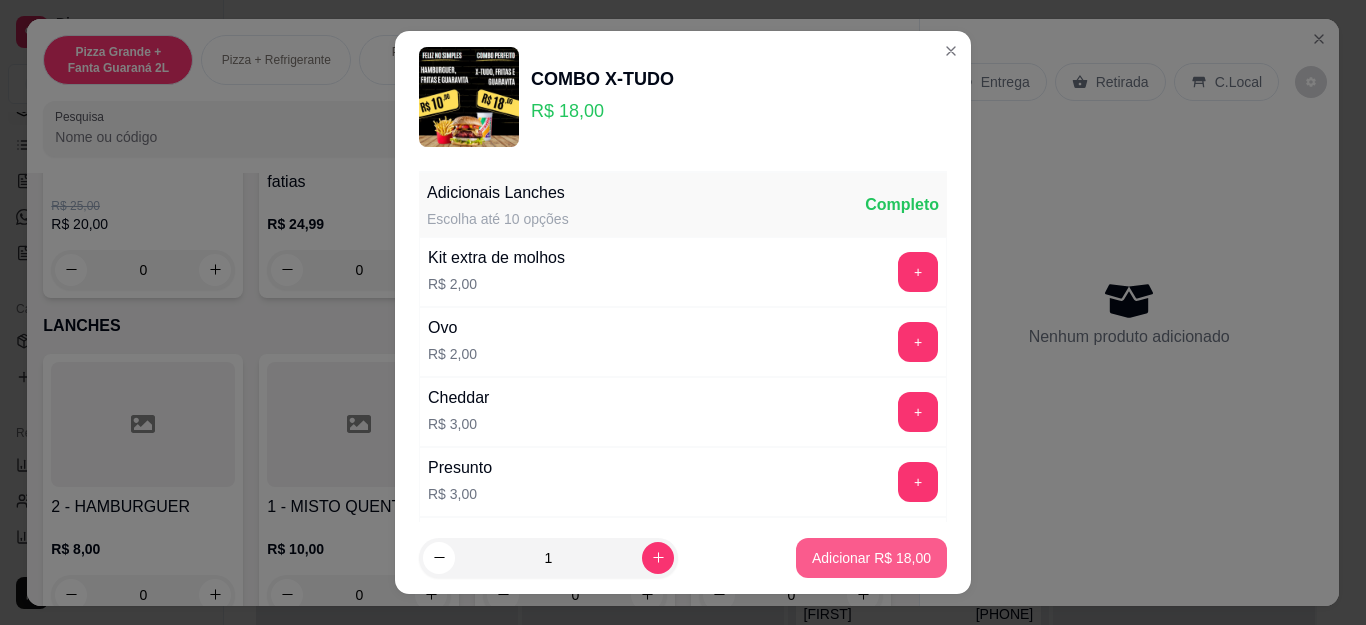 click on "Adicionar   R$ 18,00" at bounding box center (871, 558) 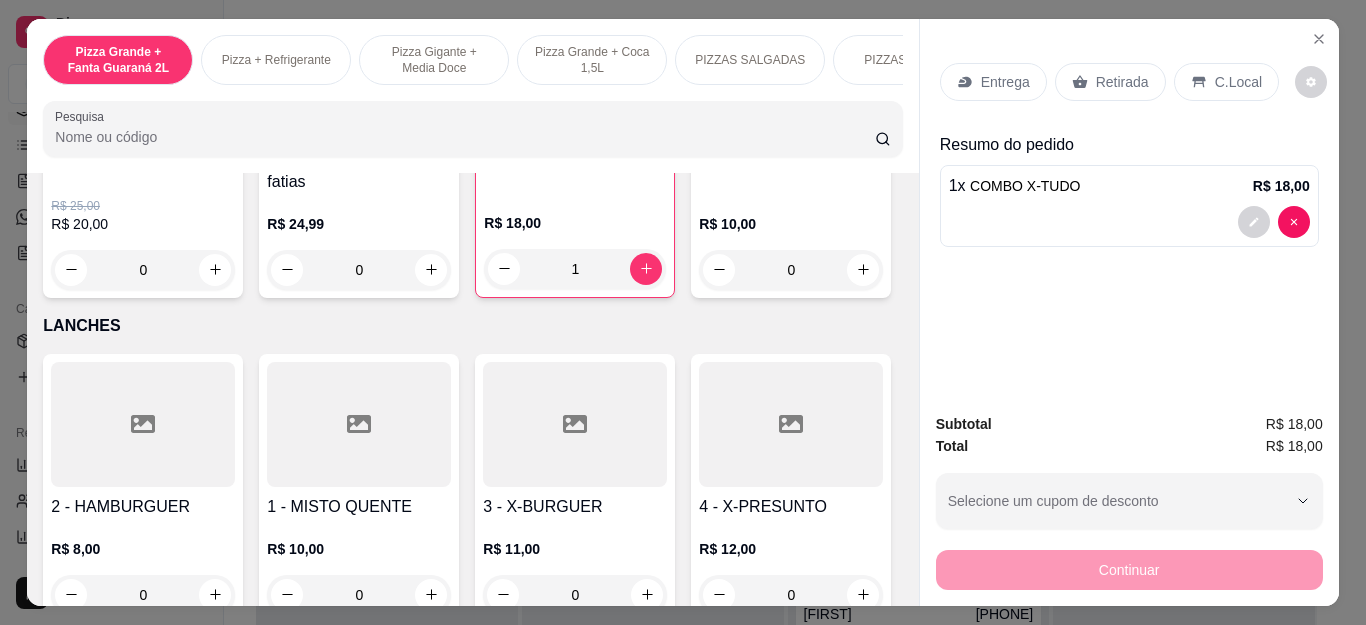 click on "Retirada" at bounding box center (1110, 82) 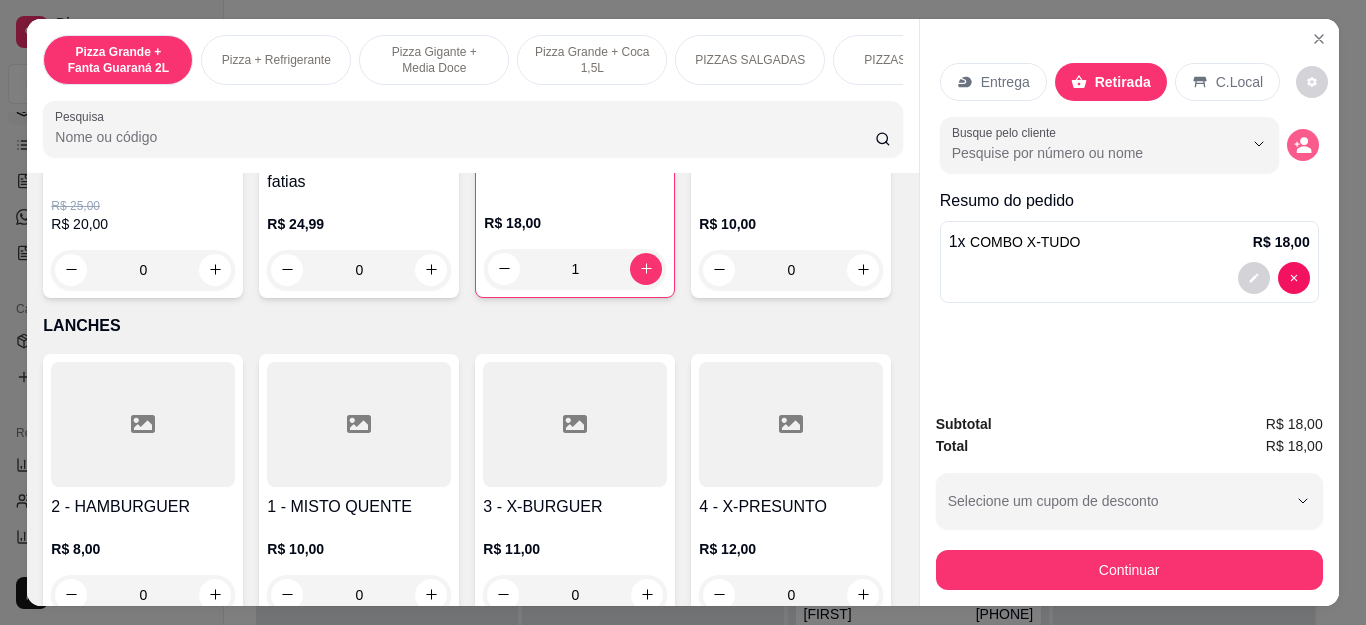 click 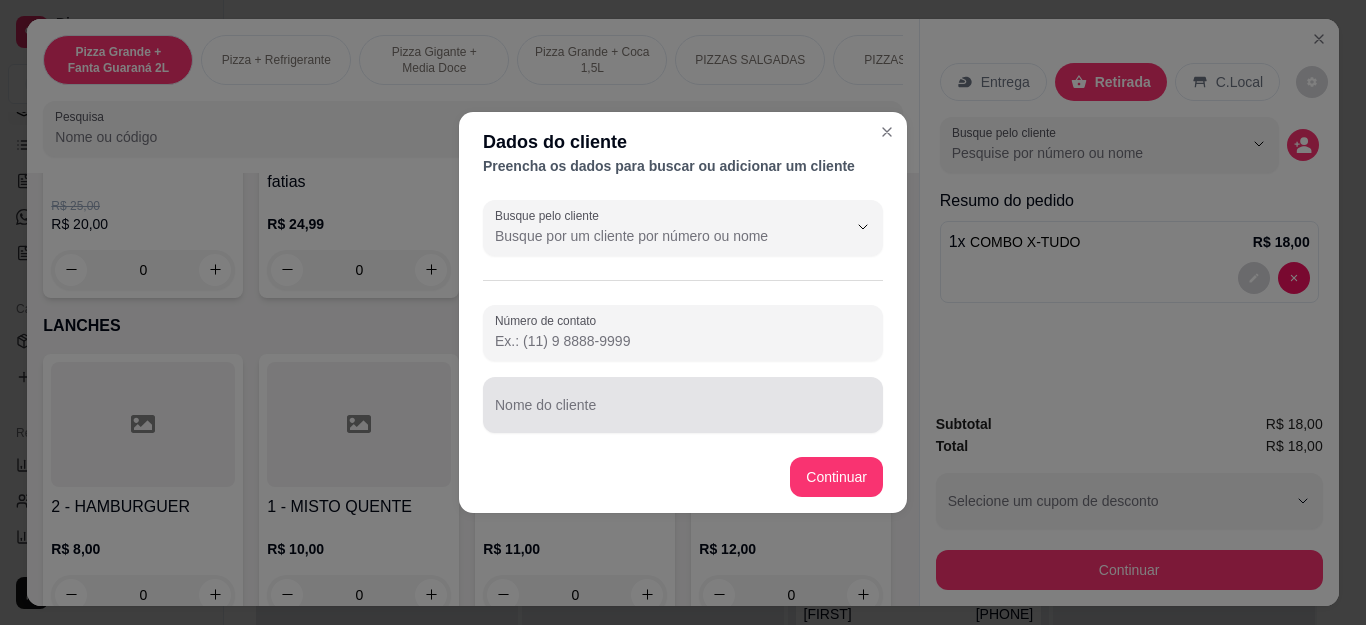 click at bounding box center [683, 405] 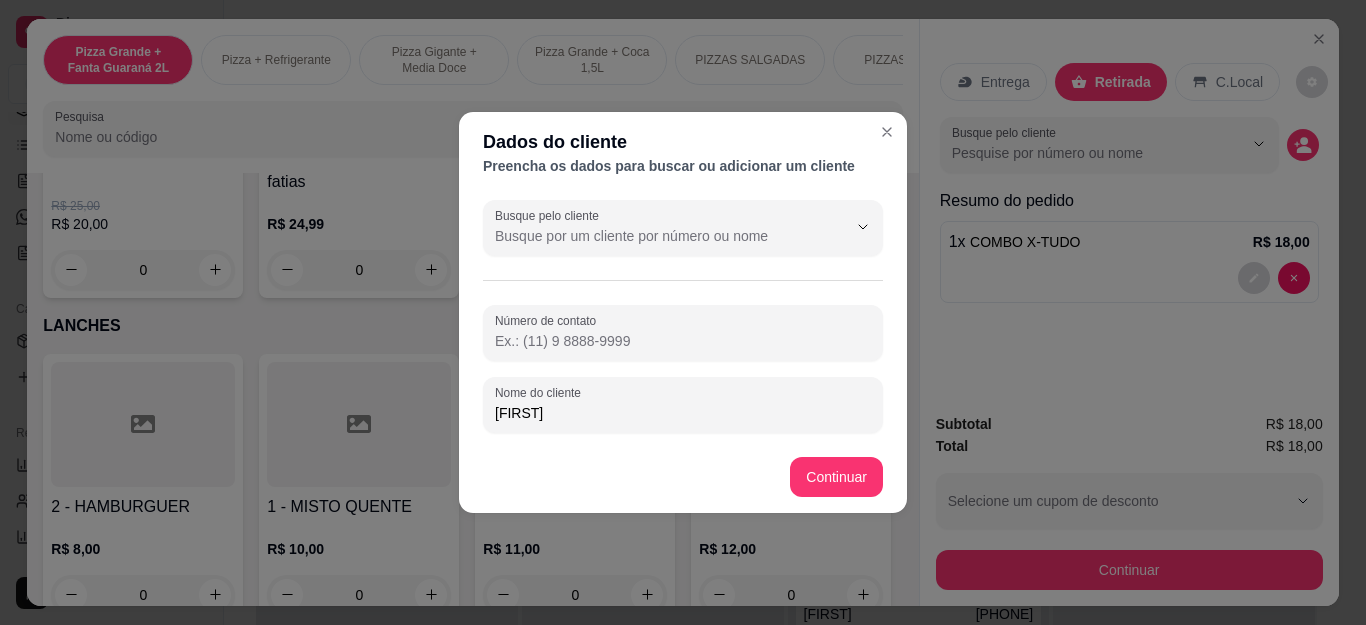 type on "[FIRST]" 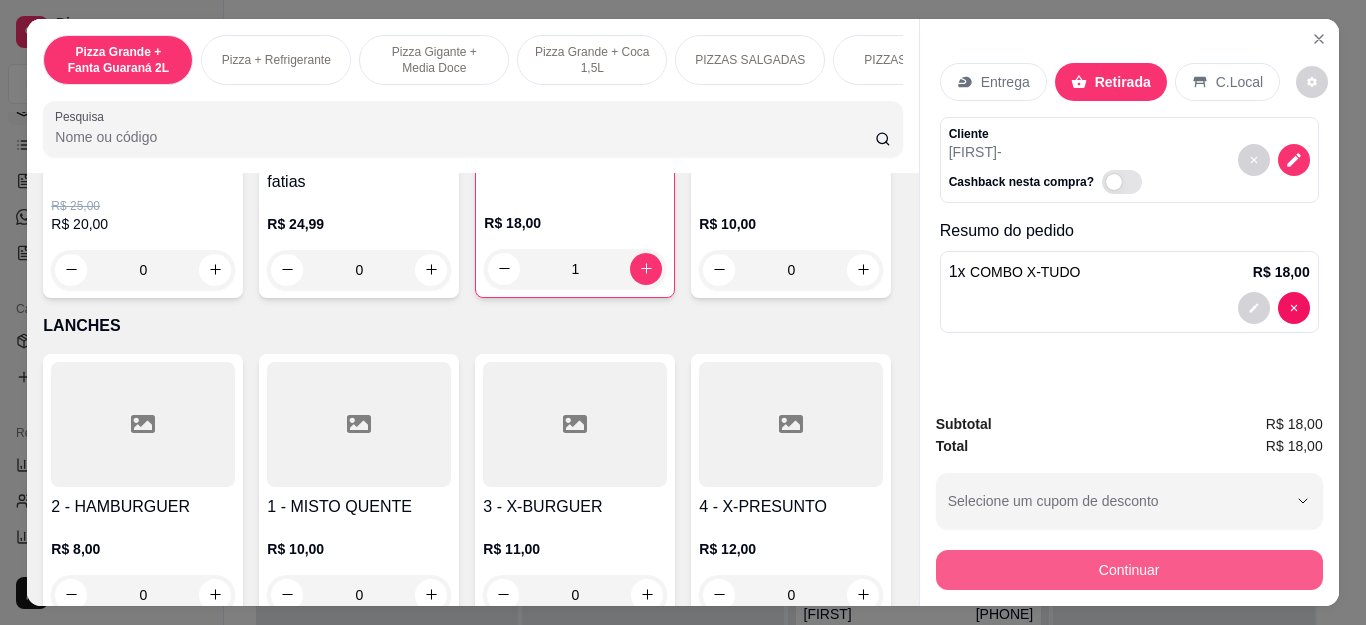 click on "Continuar" at bounding box center (1129, 570) 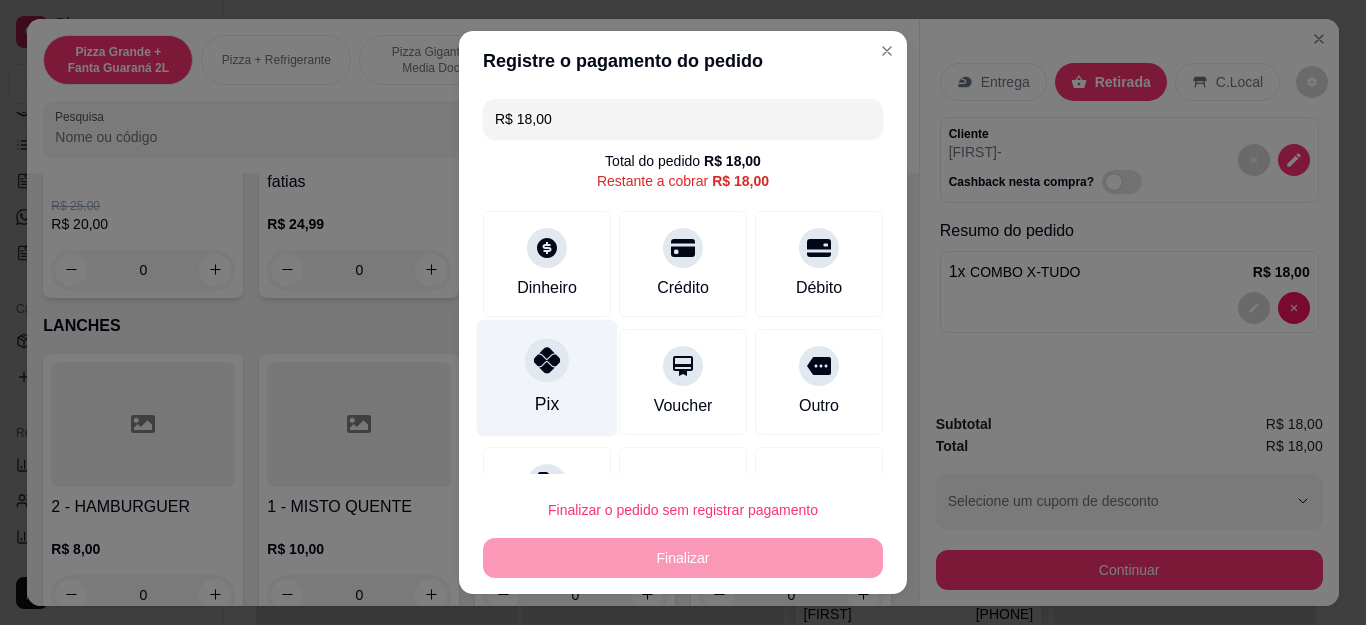 click 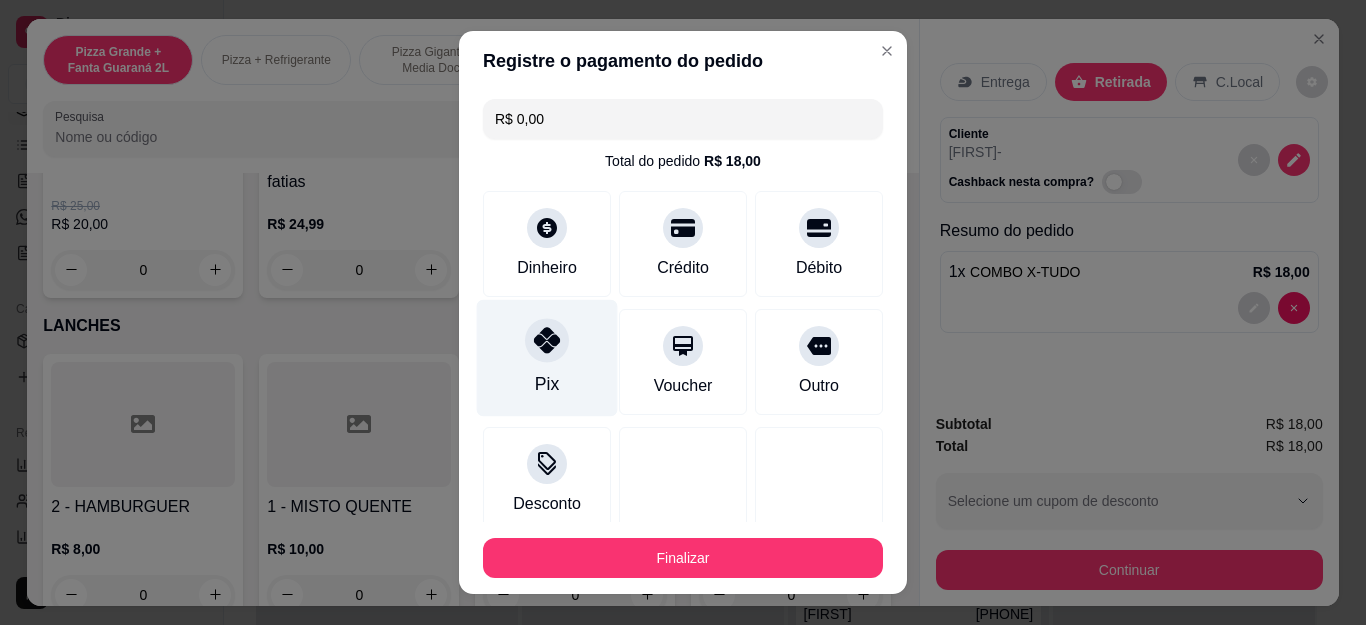 type on "R$ 0,00" 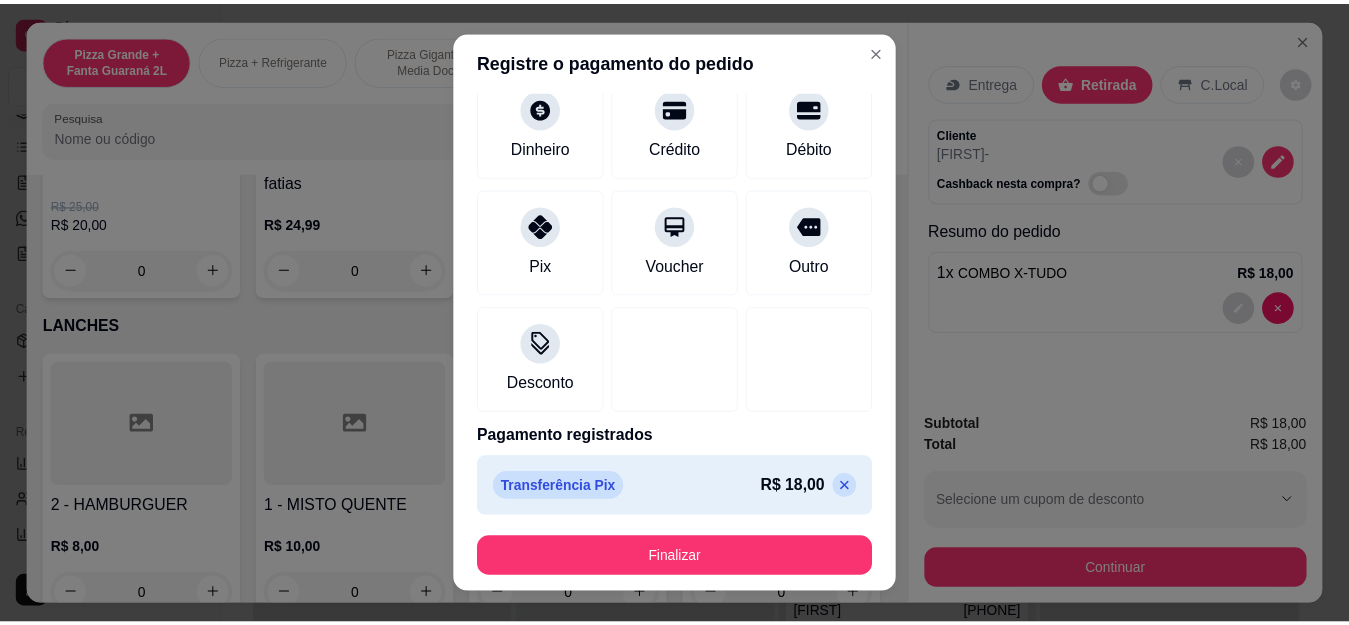 scroll, scrollTop: 123, scrollLeft: 0, axis: vertical 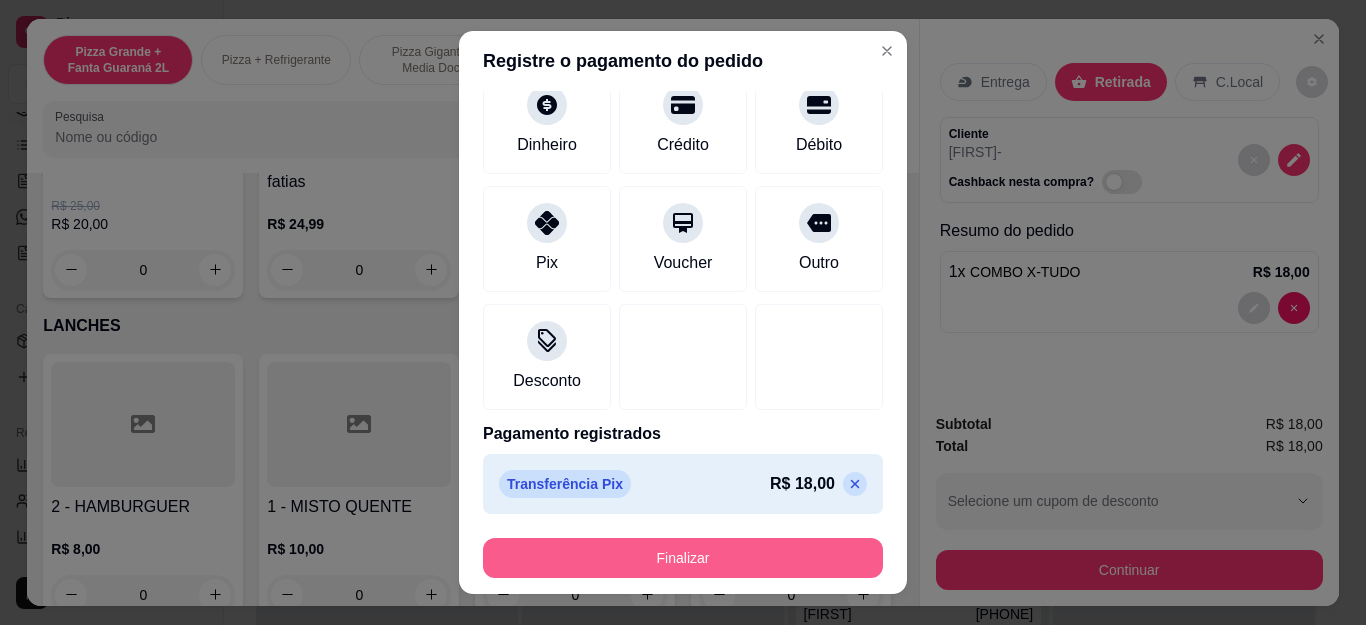 click on "Finalizar" at bounding box center [683, 558] 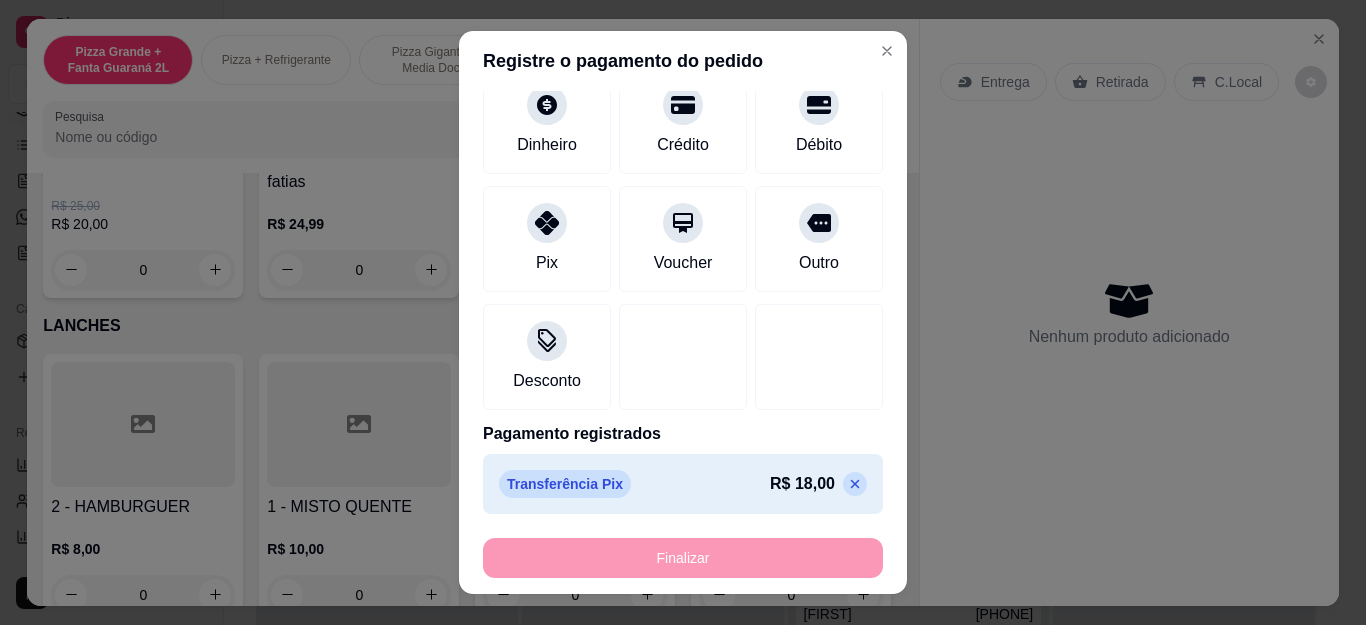 type on "0" 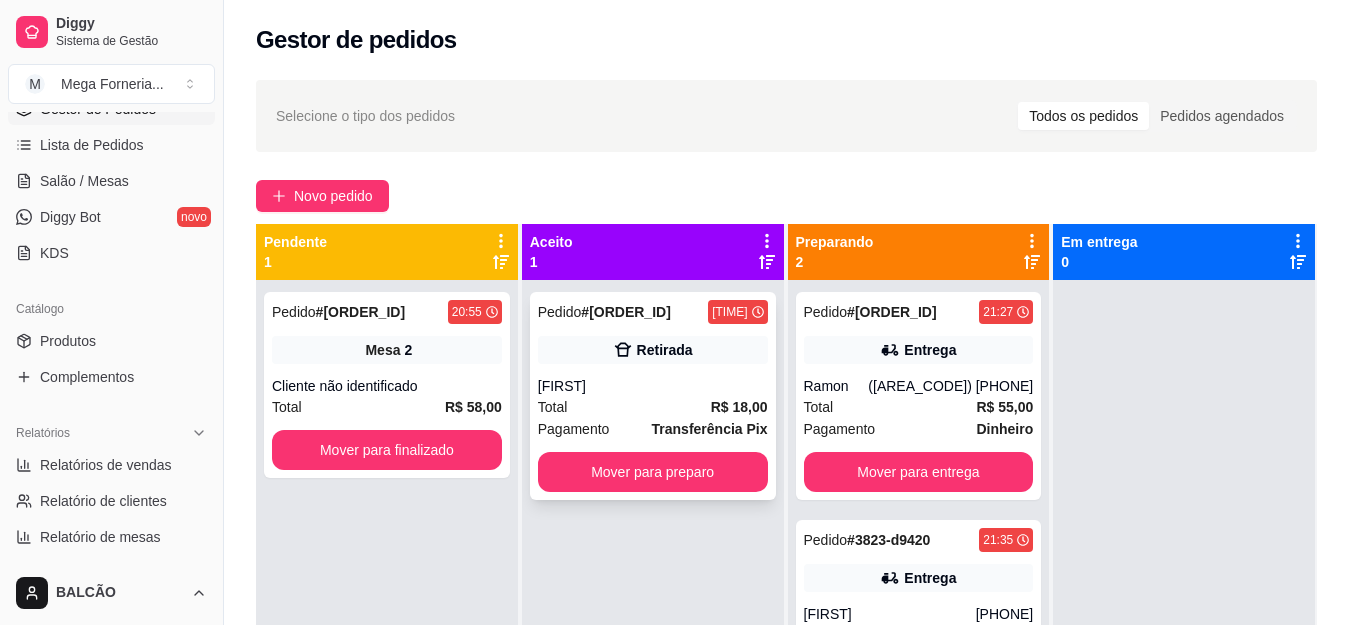 click on "Retirada" at bounding box center [653, 350] 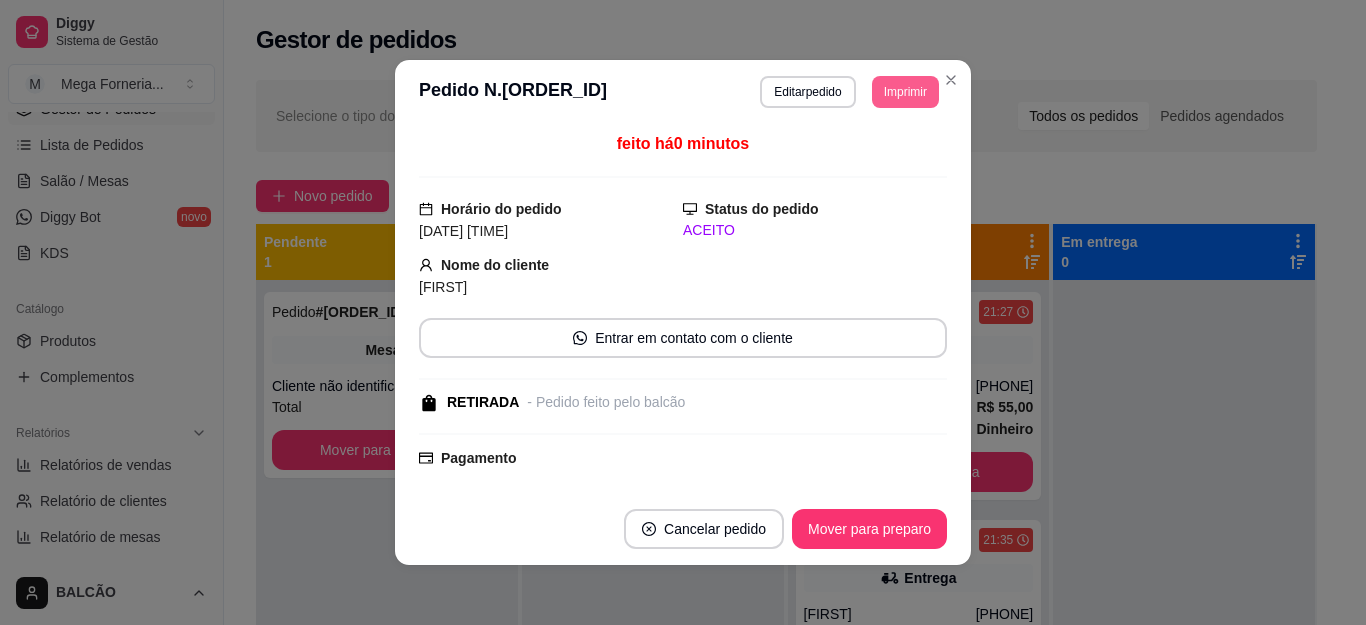 click on "Imprimir" at bounding box center (905, 92) 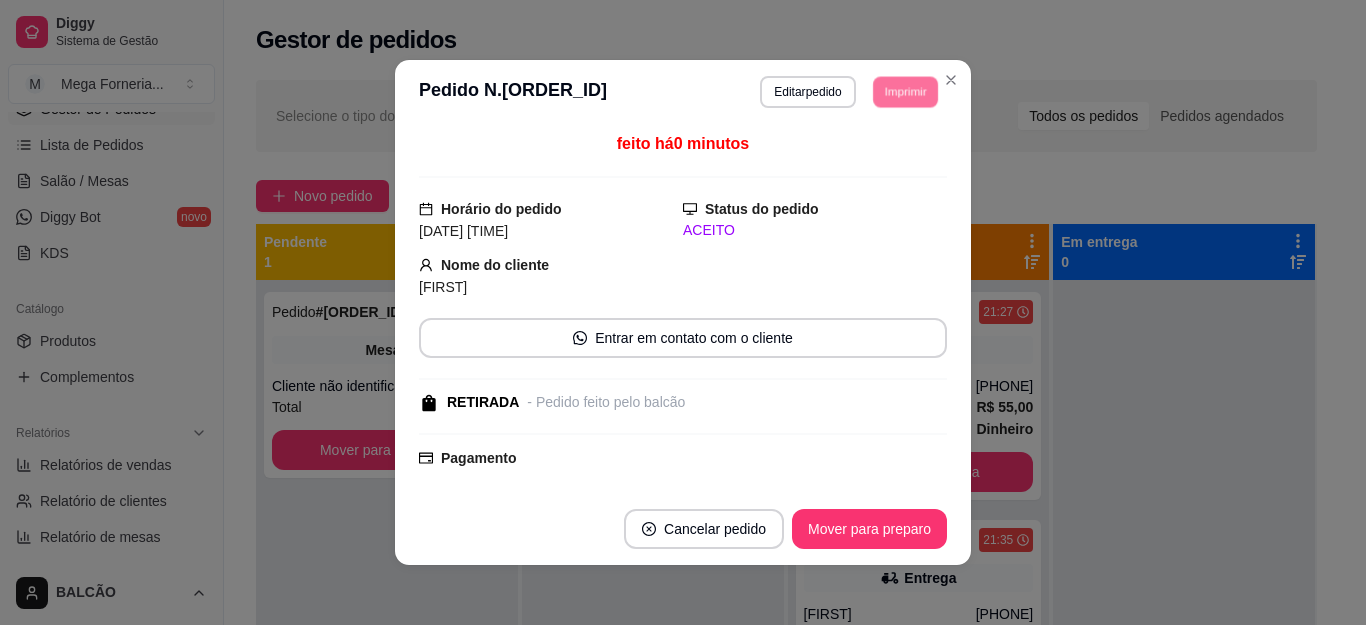 click on "IMPRESSORA" at bounding box center [876, 153] 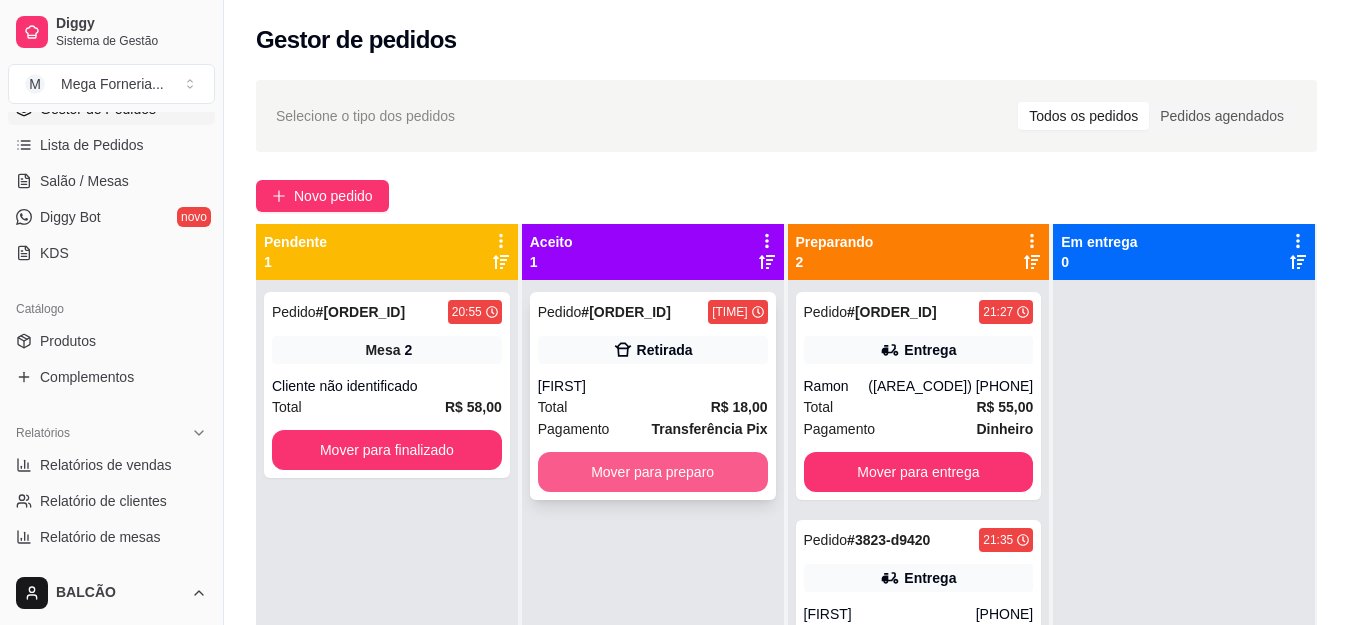 click on "Mover para preparo" at bounding box center (653, 472) 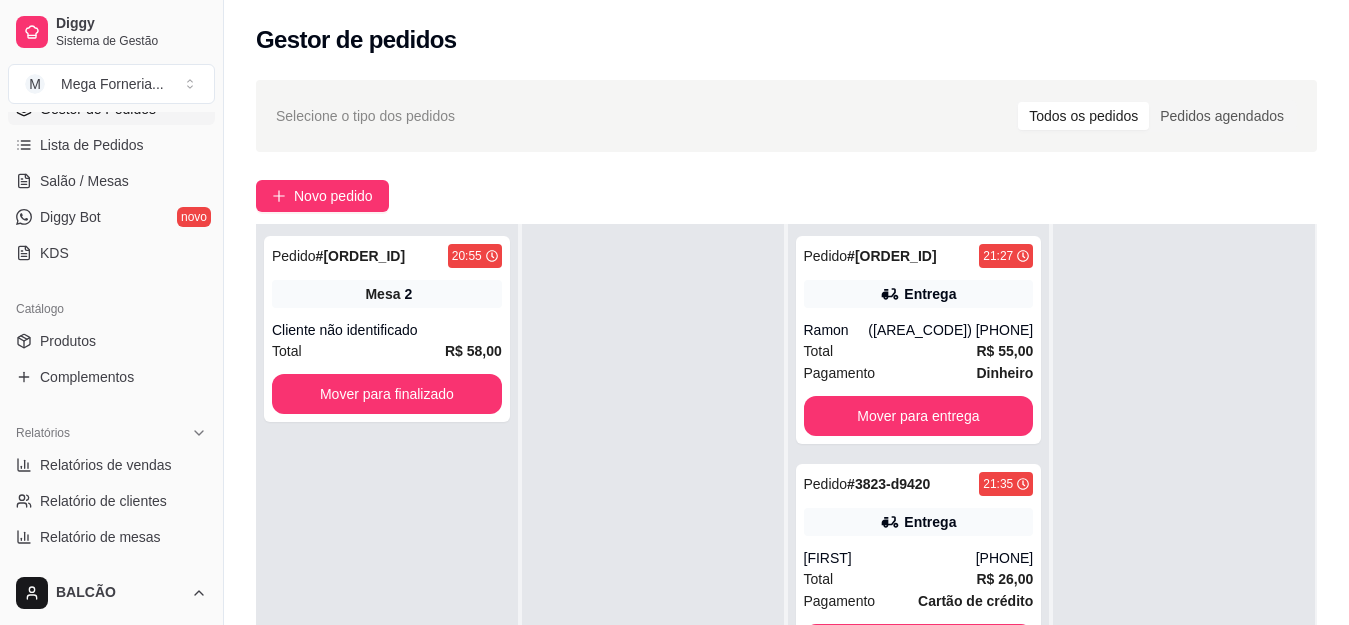 scroll, scrollTop: 0, scrollLeft: 0, axis: both 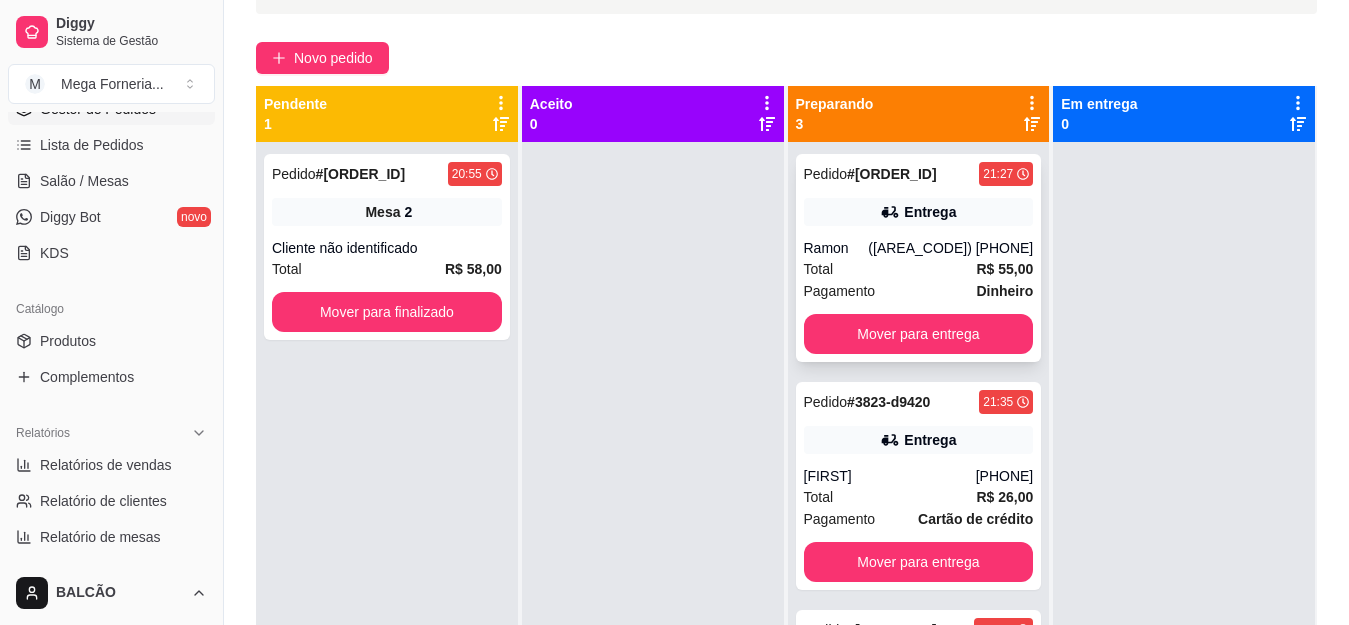 click on "Pagamento" at bounding box center (840, 291) 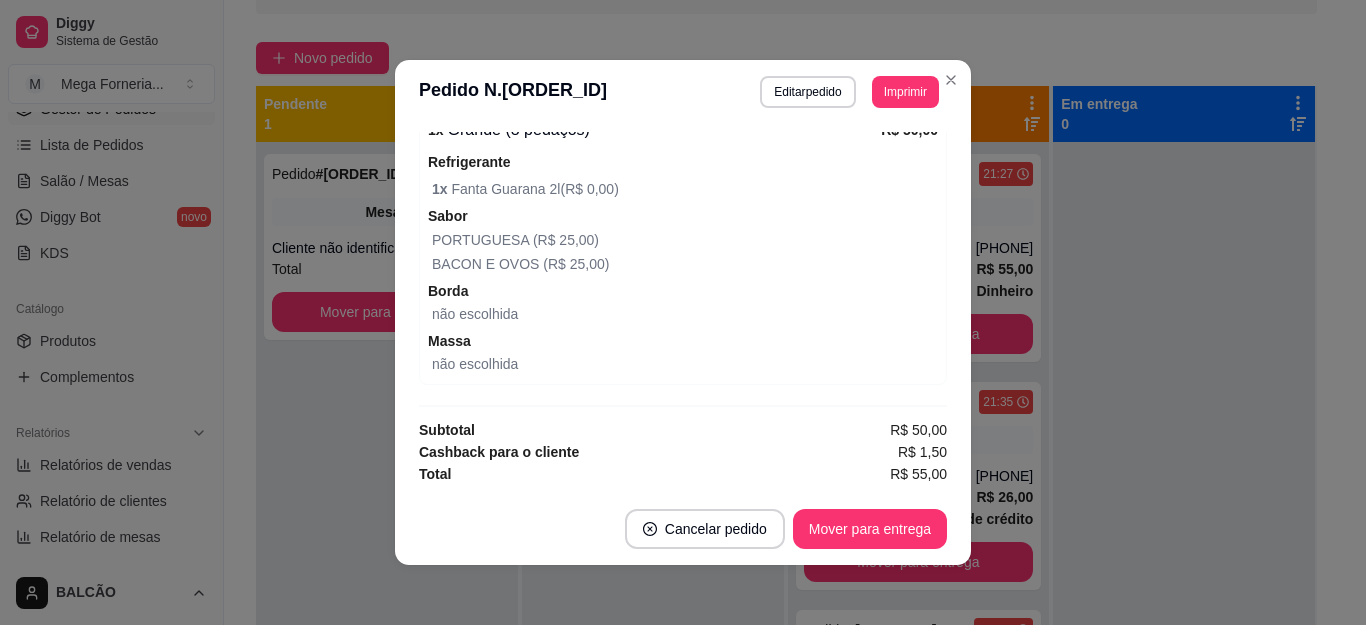 scroll, scrollTop: 604, scrollLeft: 0, axis: vertical 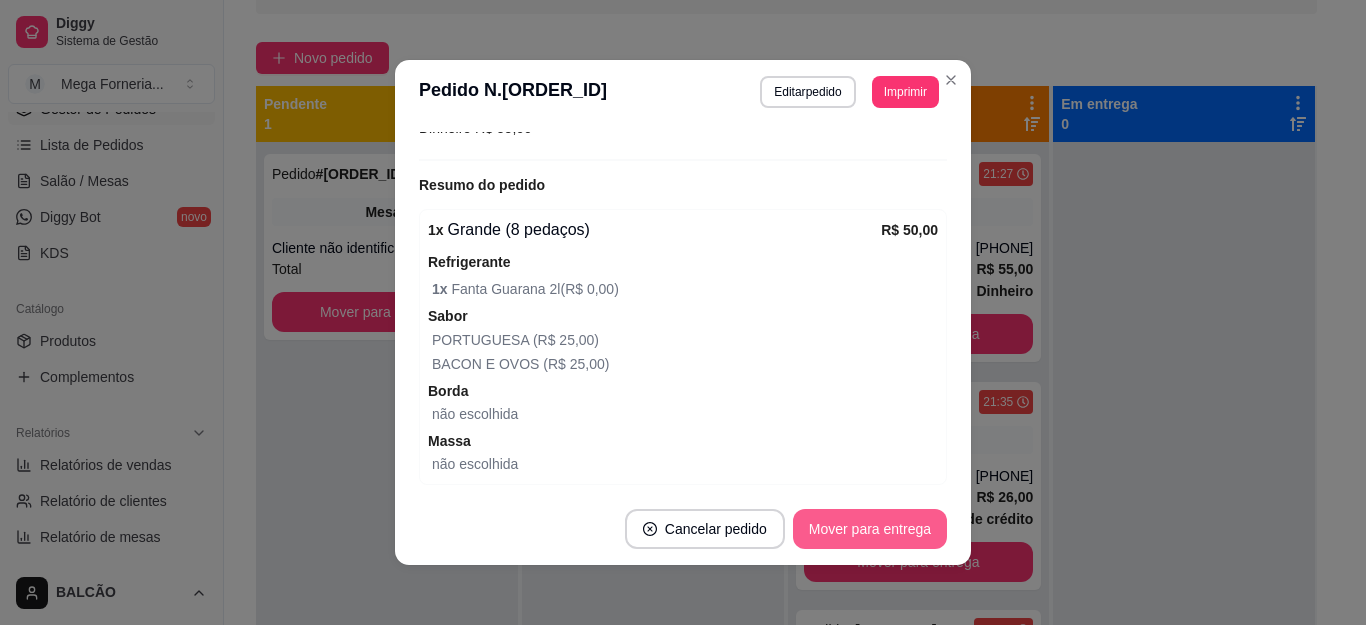 click on "Mover para entrega" at bounding box center [870, 529] 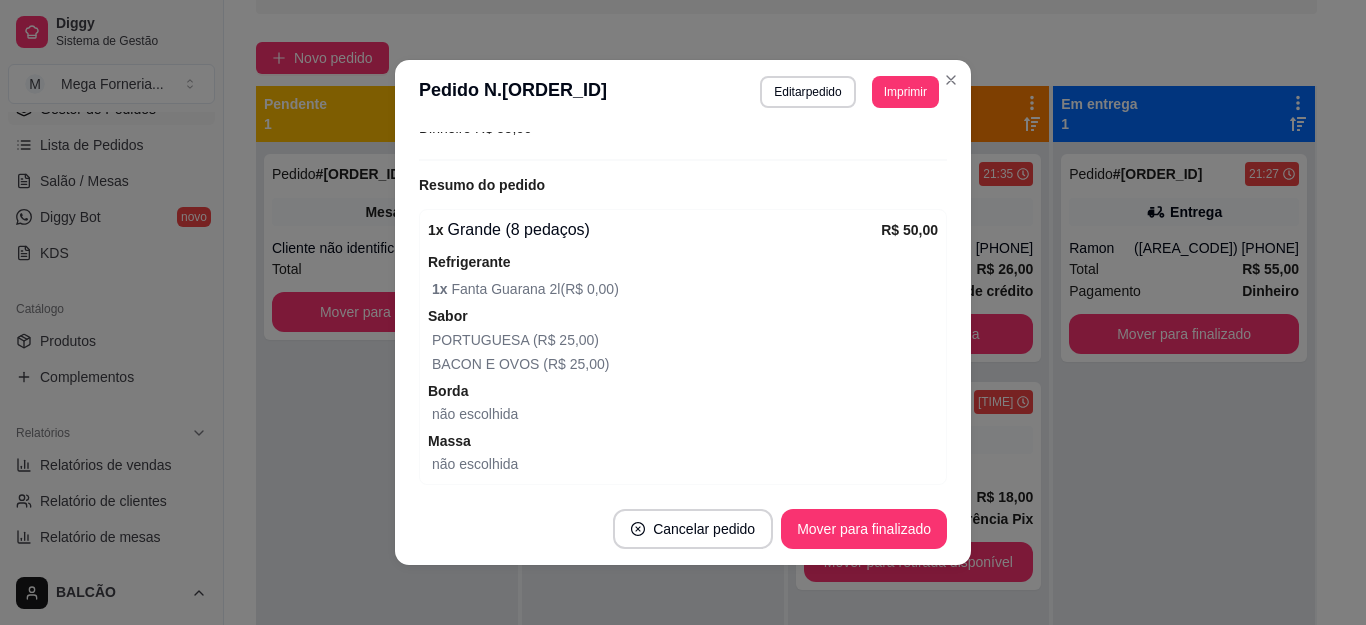 click on "**********" at bounding box center (683, 92) 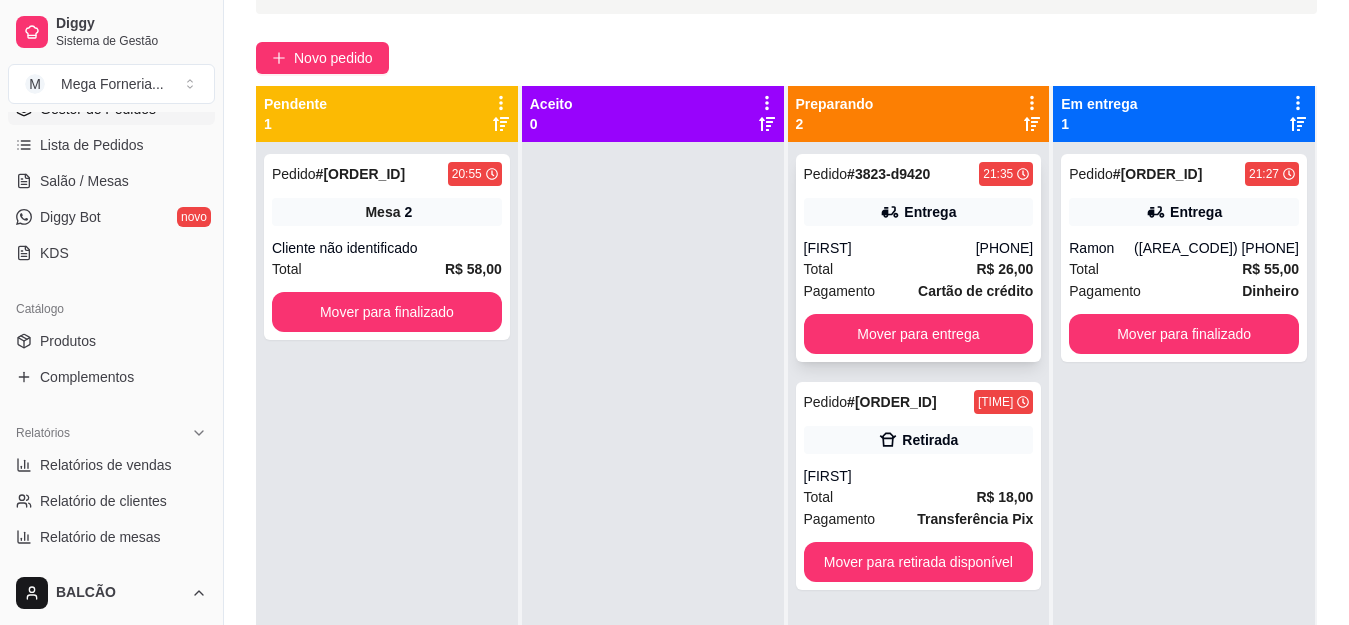 click on "Entrega" at bounding box center [919, 212] 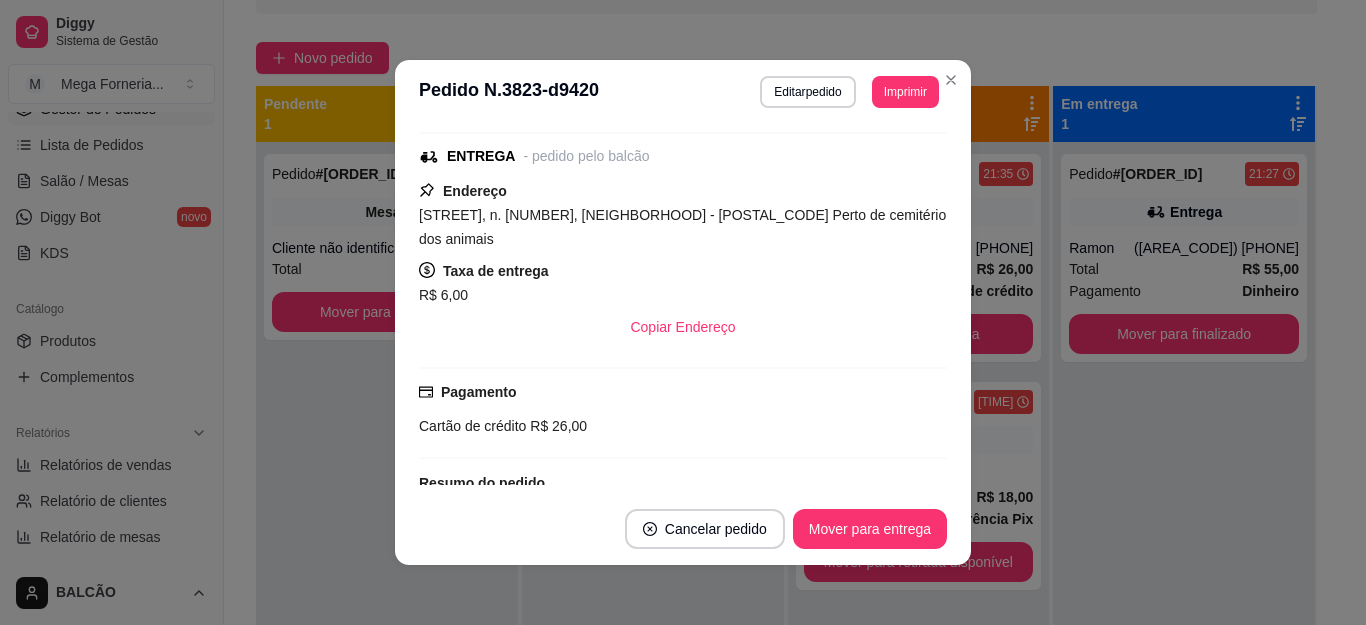 scroll, scrollTop: 164, scrollLeft: 0, axis: vertical 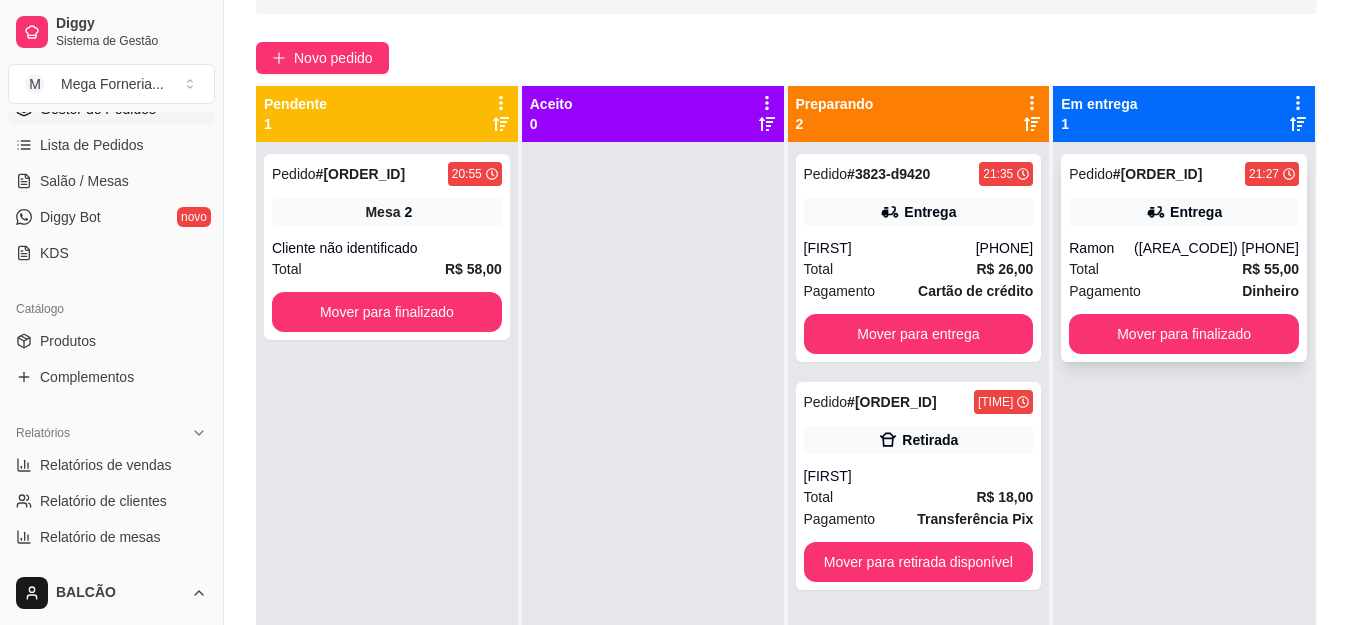 click on "Entrega" at bounding box center (1184, 212) 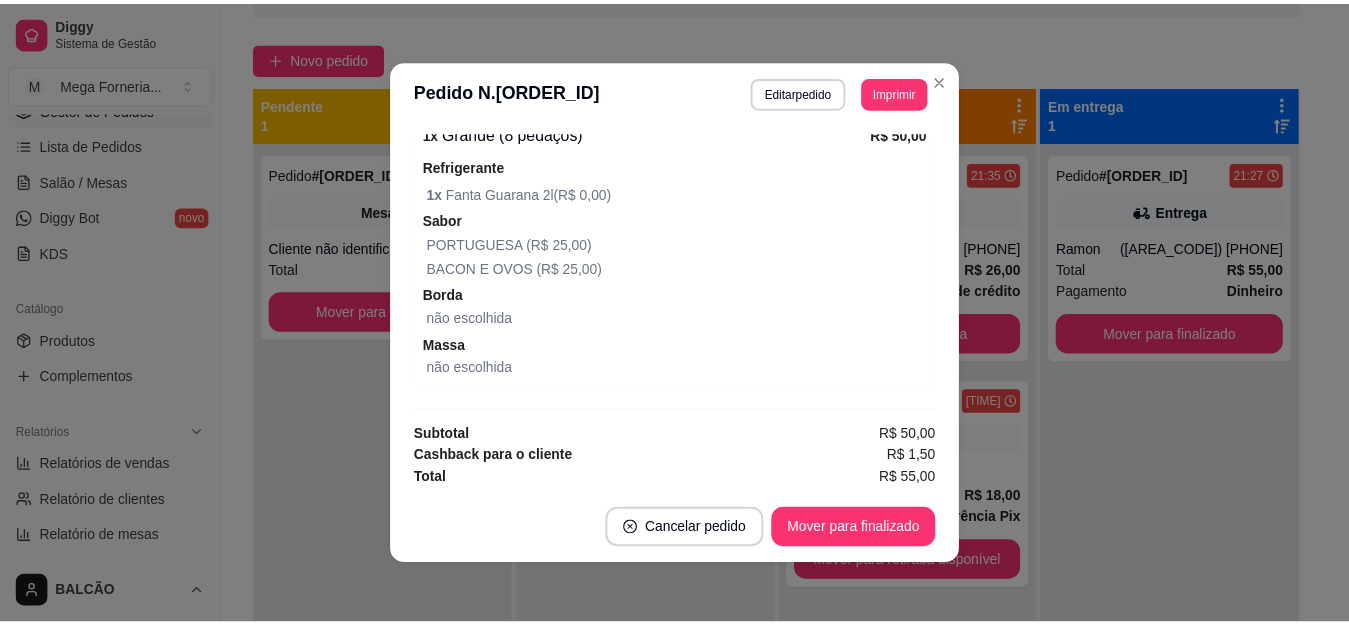 scroll, scrollTop: 704, scrollLeft: 0, axis: vertical 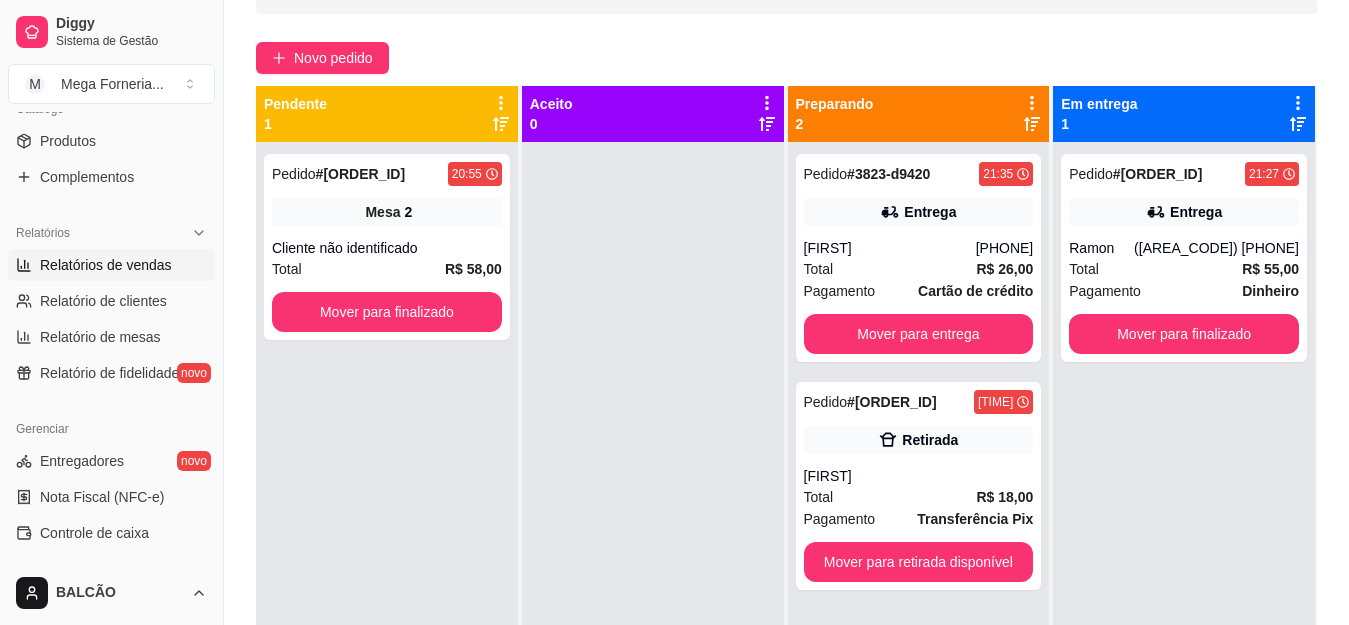 click on "Relatórios de vendas" at bounding box center (106, 265) 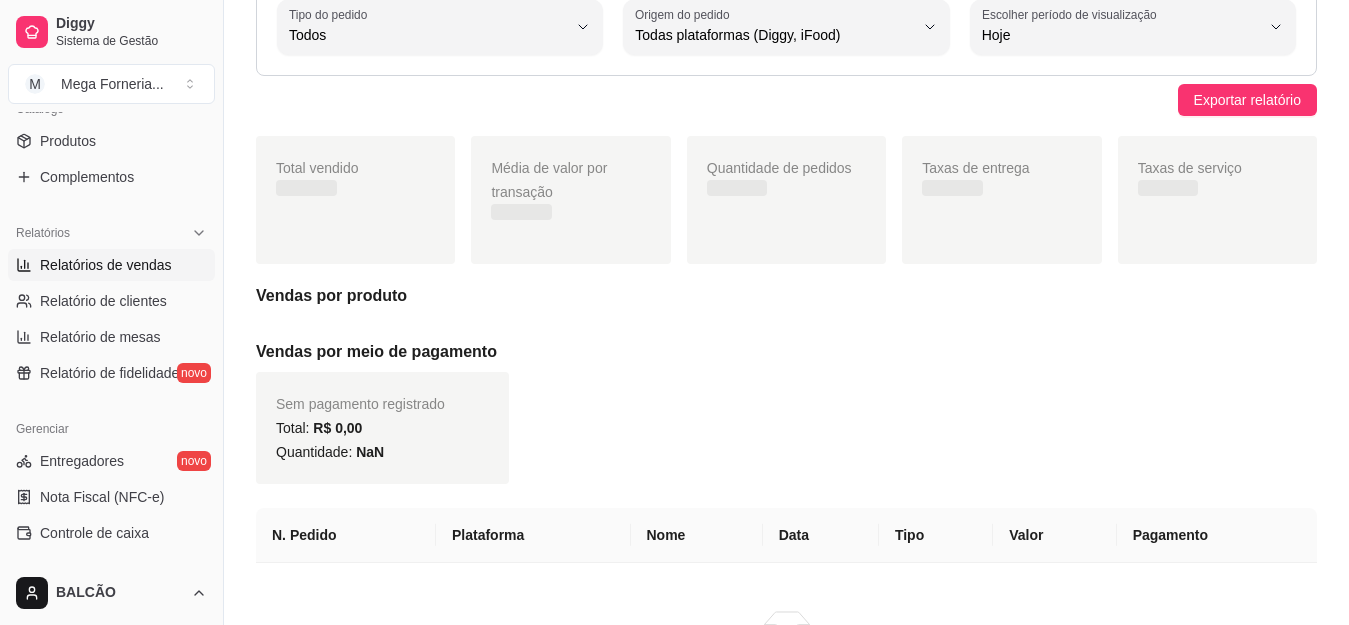 scroll, scrollTop: 0, scrollLeft: 0, axis: both 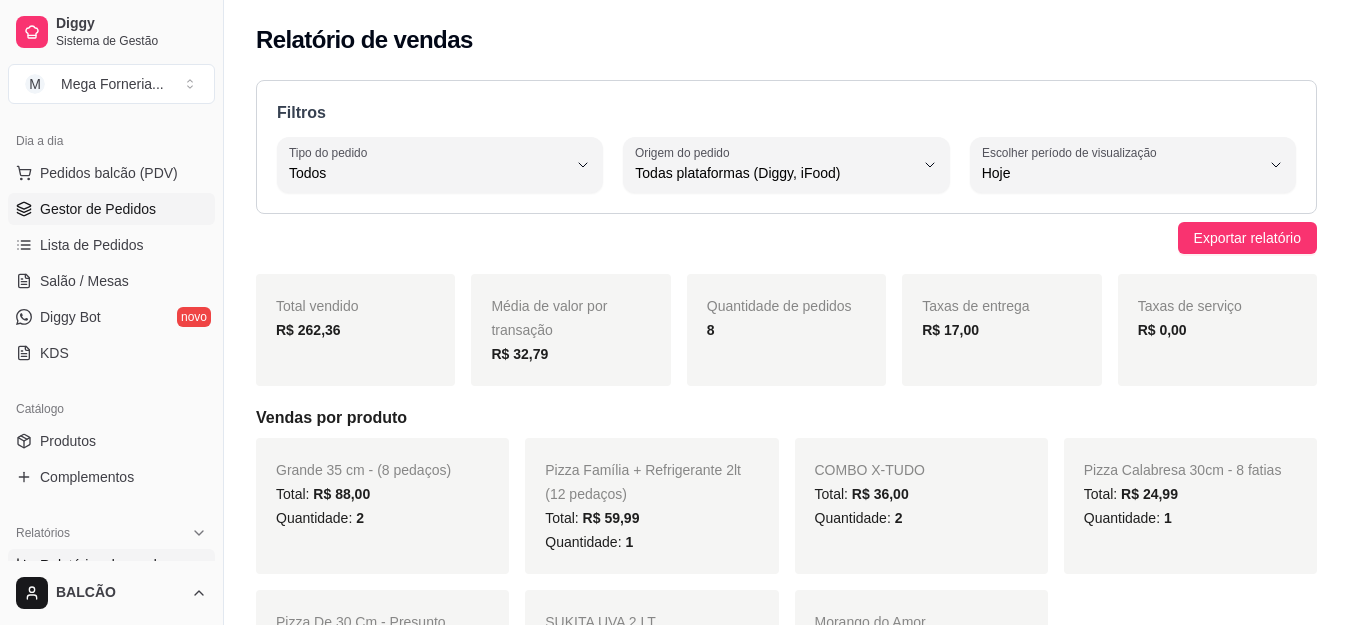 click on "Gestor de Pedidos" at bounding box center (111, 209) 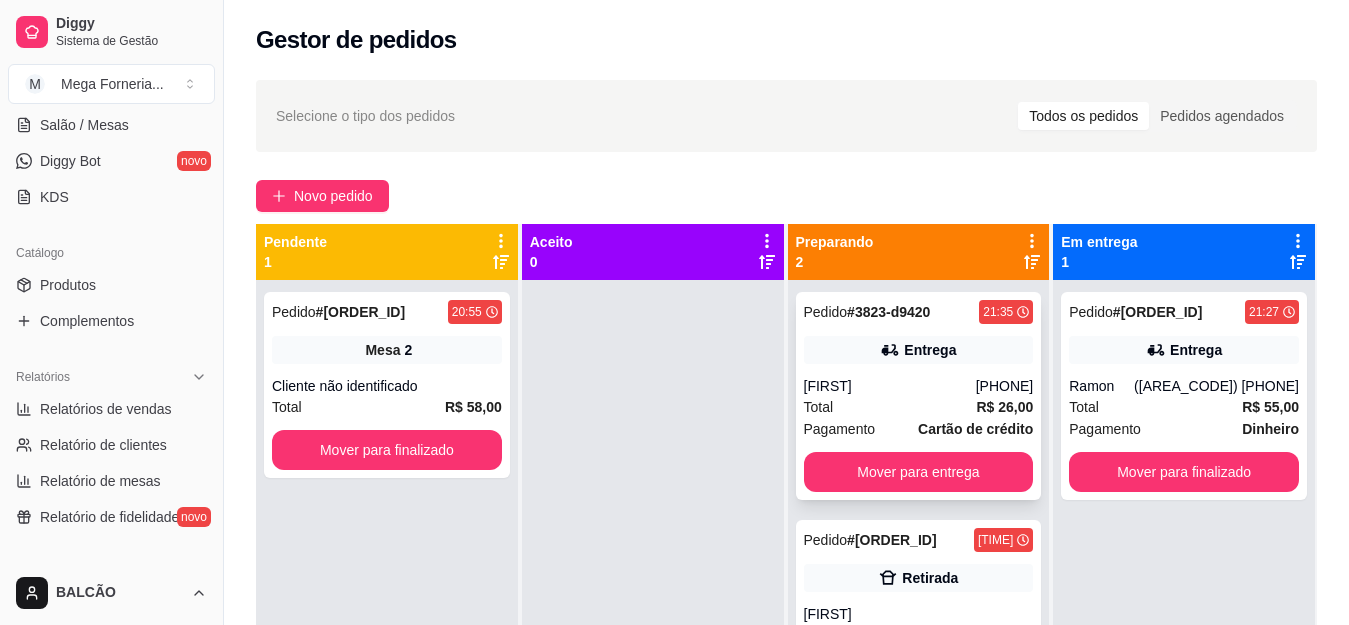 scroll, scrollTop: 414, scrollLeft: 0, axis: vertical 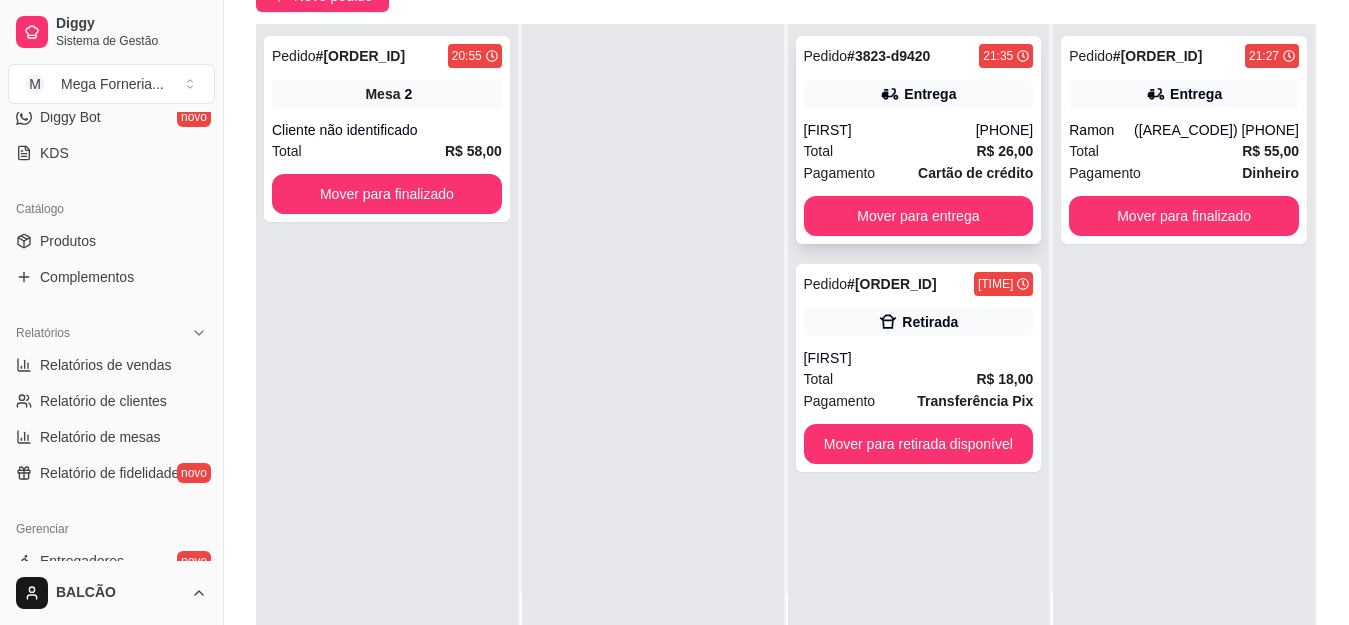 click on "Total R$ 26,00" at bounding box center [919, 151] 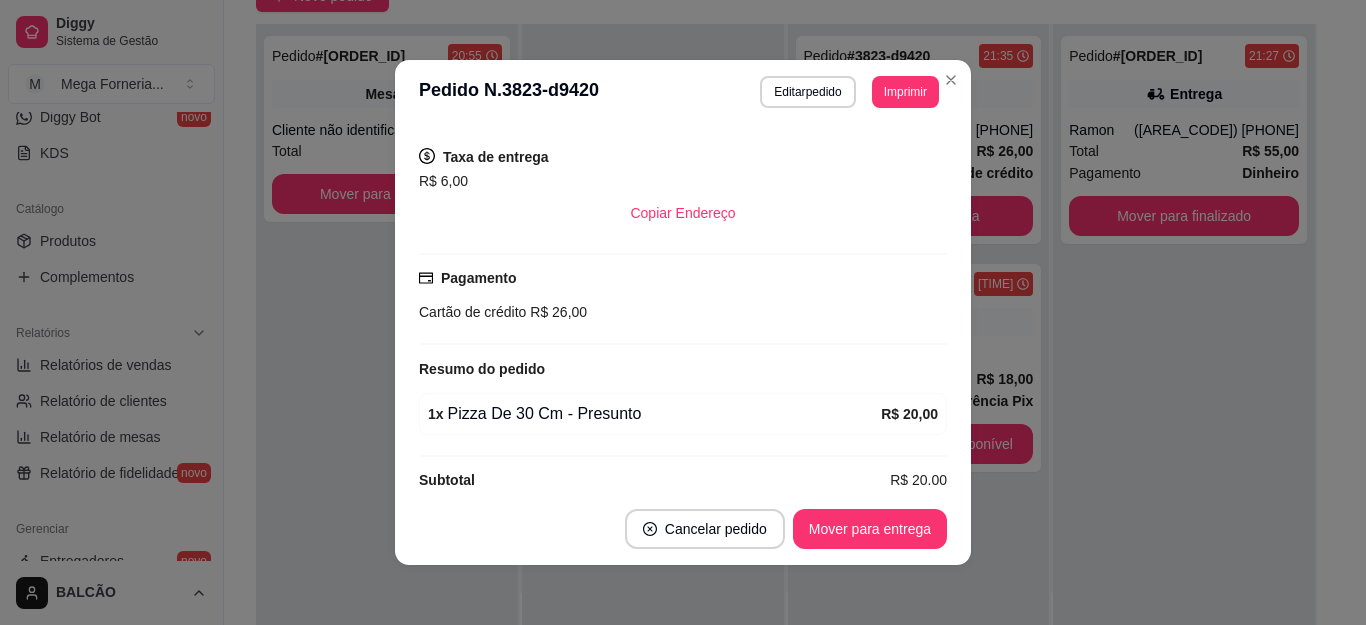 scroll, scrollTop: 364, scrollLeft: 0, axis: vertical 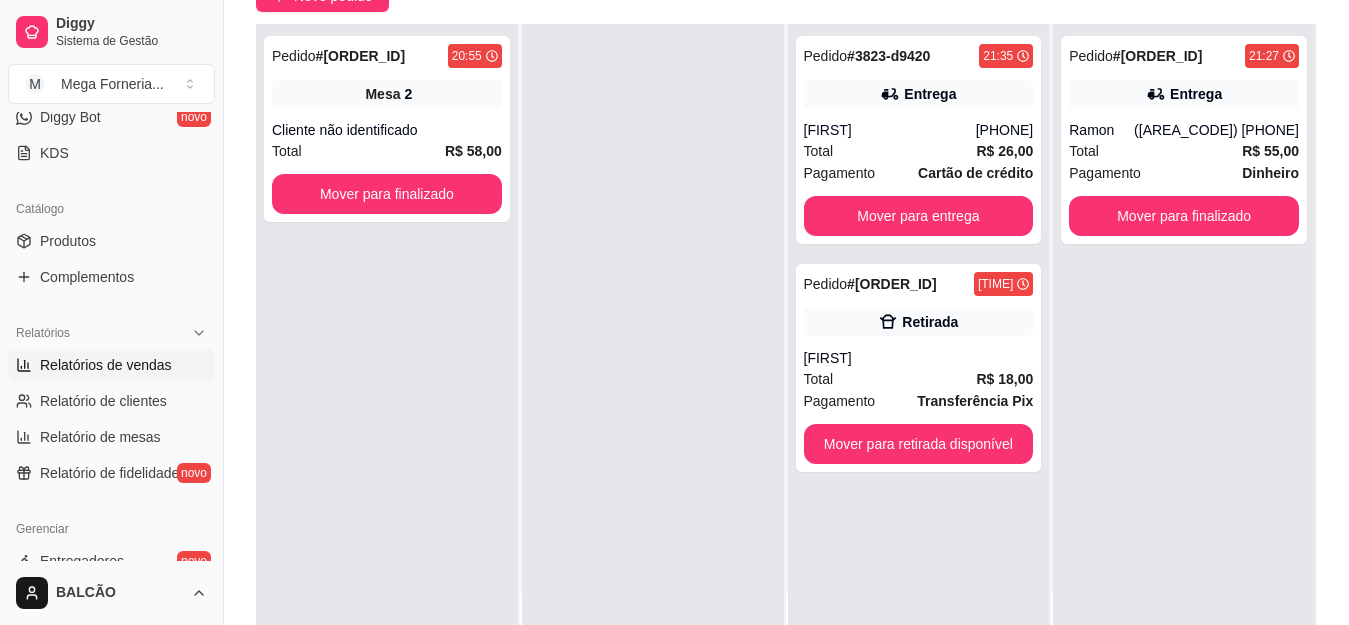 click on "Relatórios de vendas" at bounding box center [106, 365] 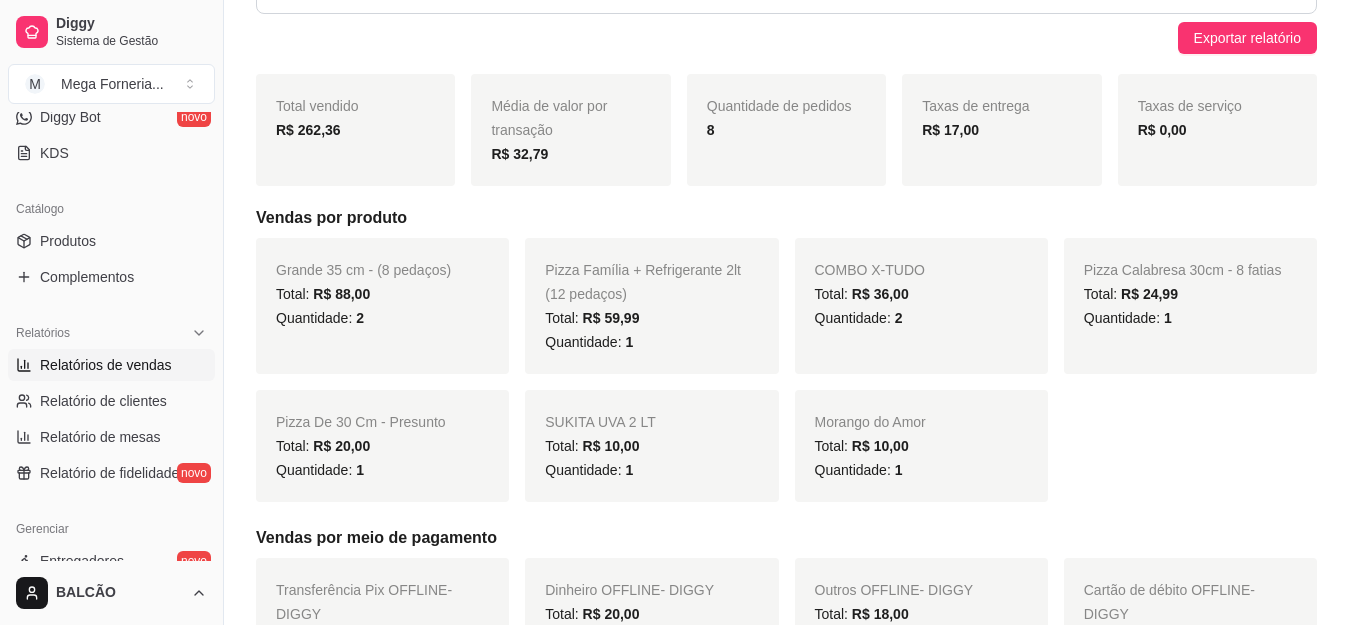 scroll, scrollTop: 0, scrollLeft: 0, axis: both 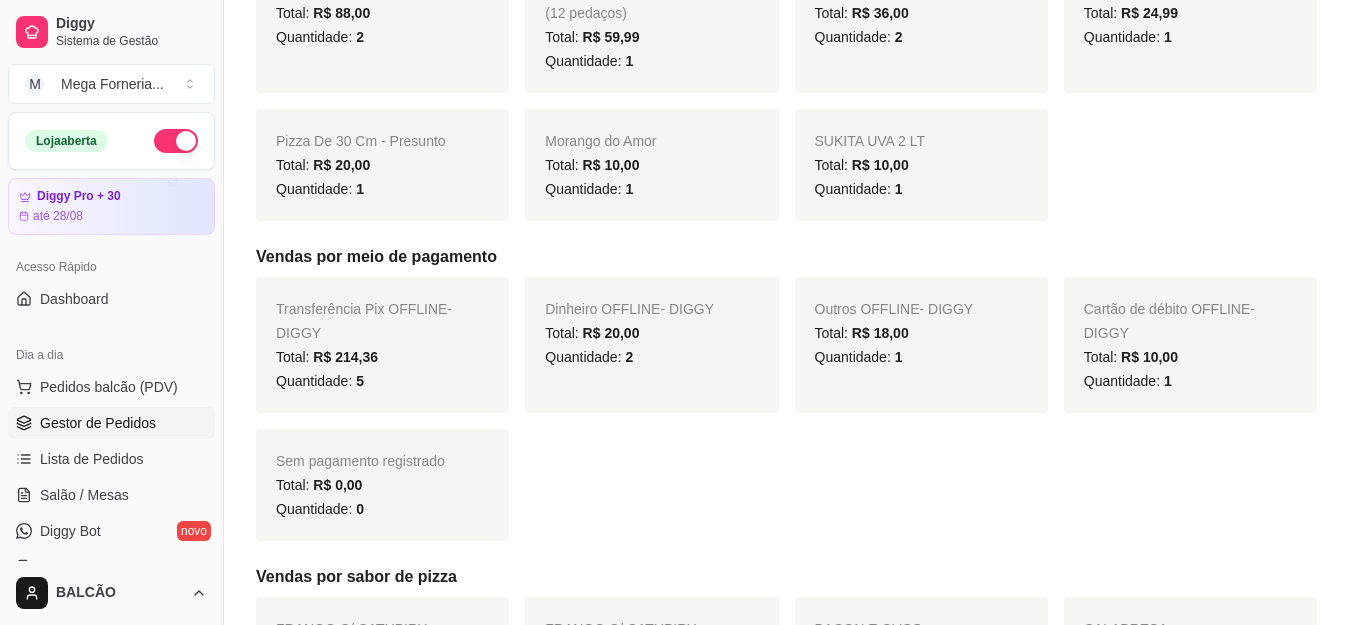 click on "Gestor de Pedidos" at bounding box center (111, 423) 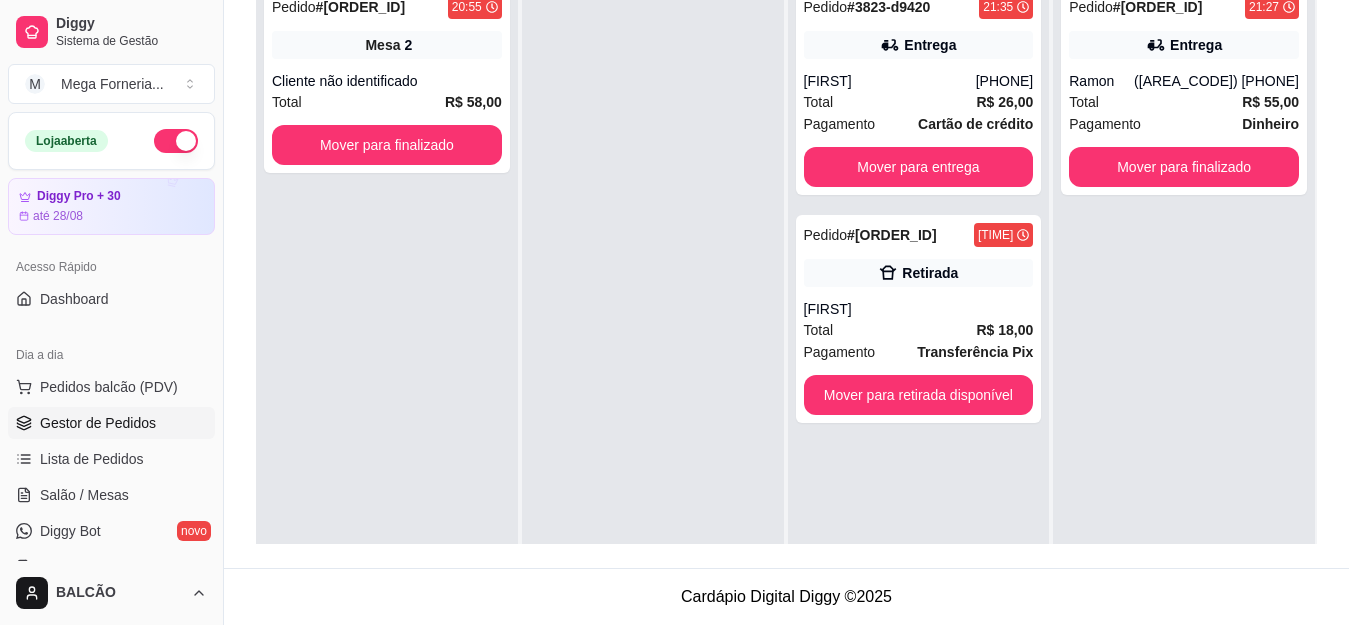 scroll, scrollTop: 0, scrollLeft: 0, axis: both 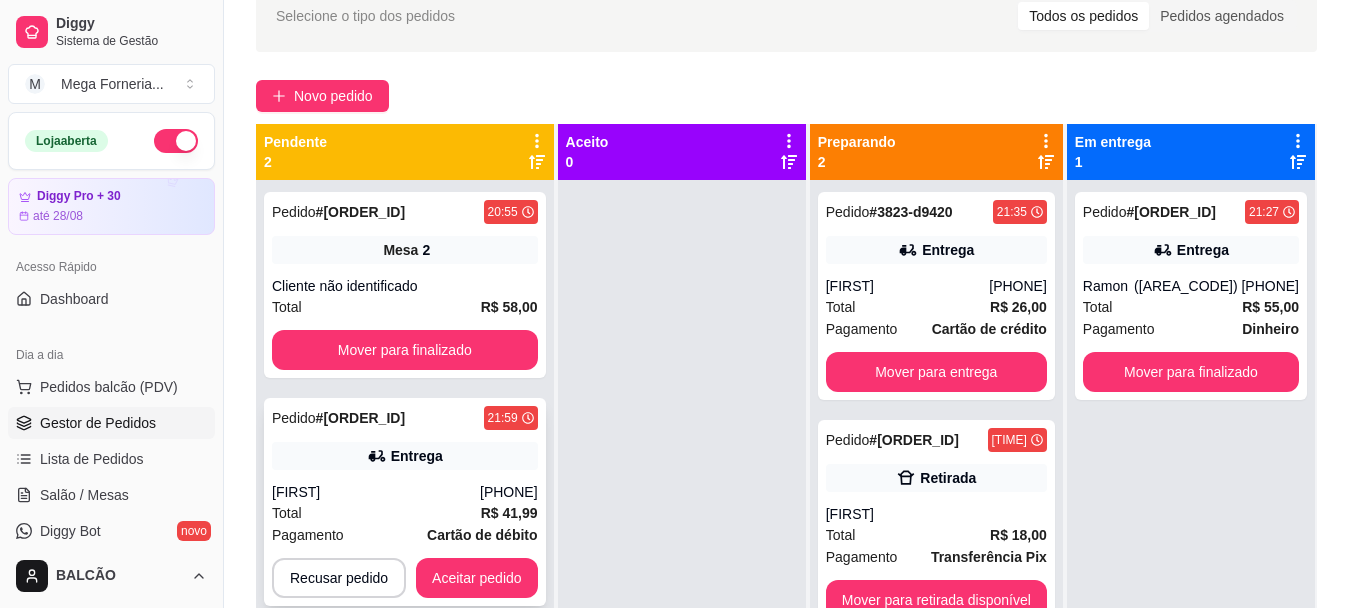 click on "Entrega" at bounding box center [405, 456] 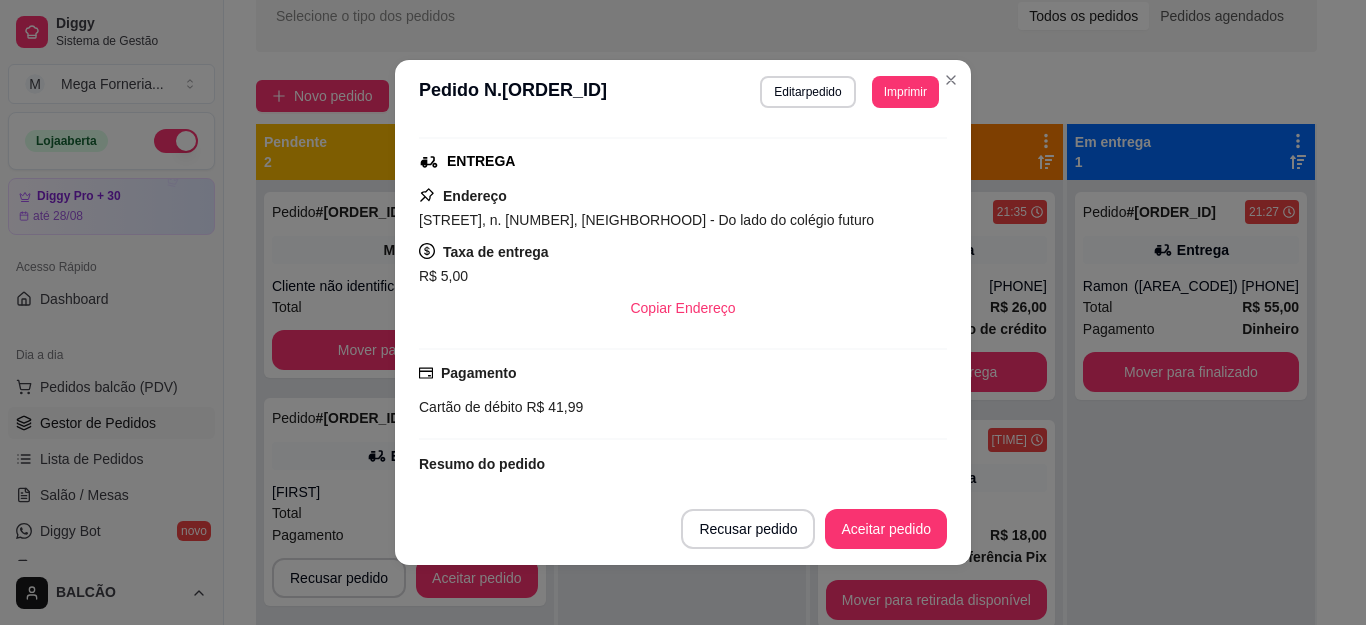 scroll, scrollTop: 500, scrollLeft: 0, axis: vertical 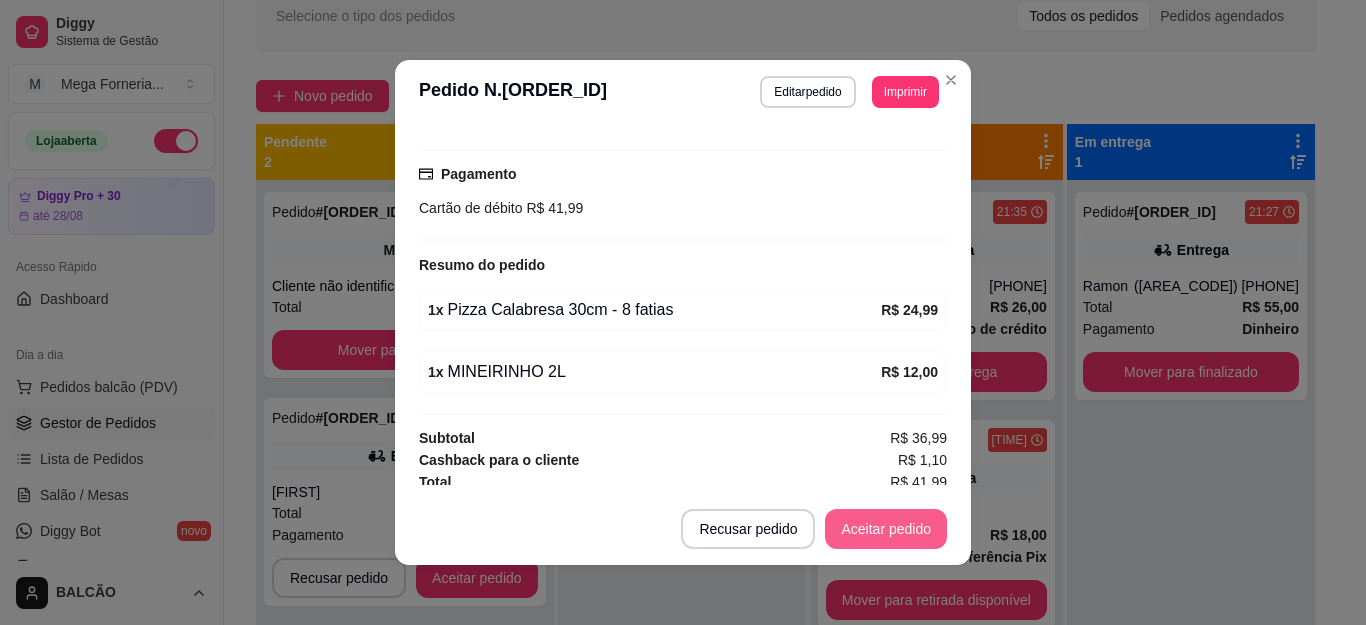 click on "Aceitar pedido" at bounding box center [886, 529] 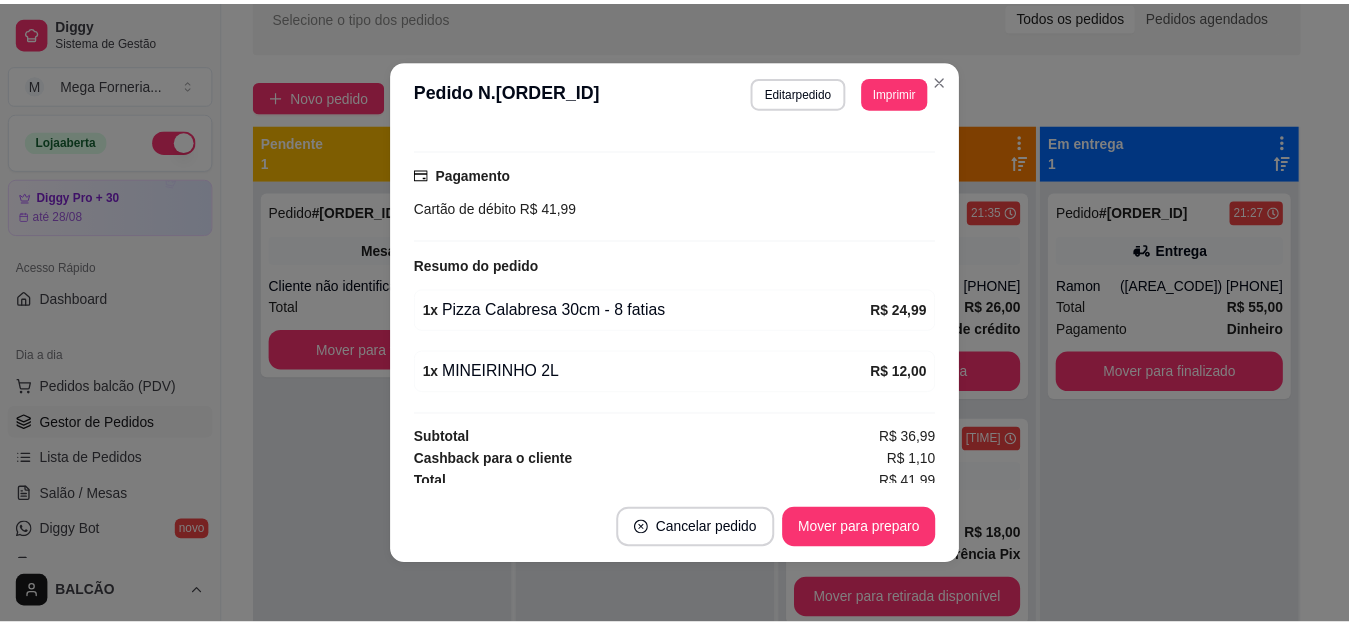scroll, scrollTop: 300, scrollLeft: 0, axis: vertical 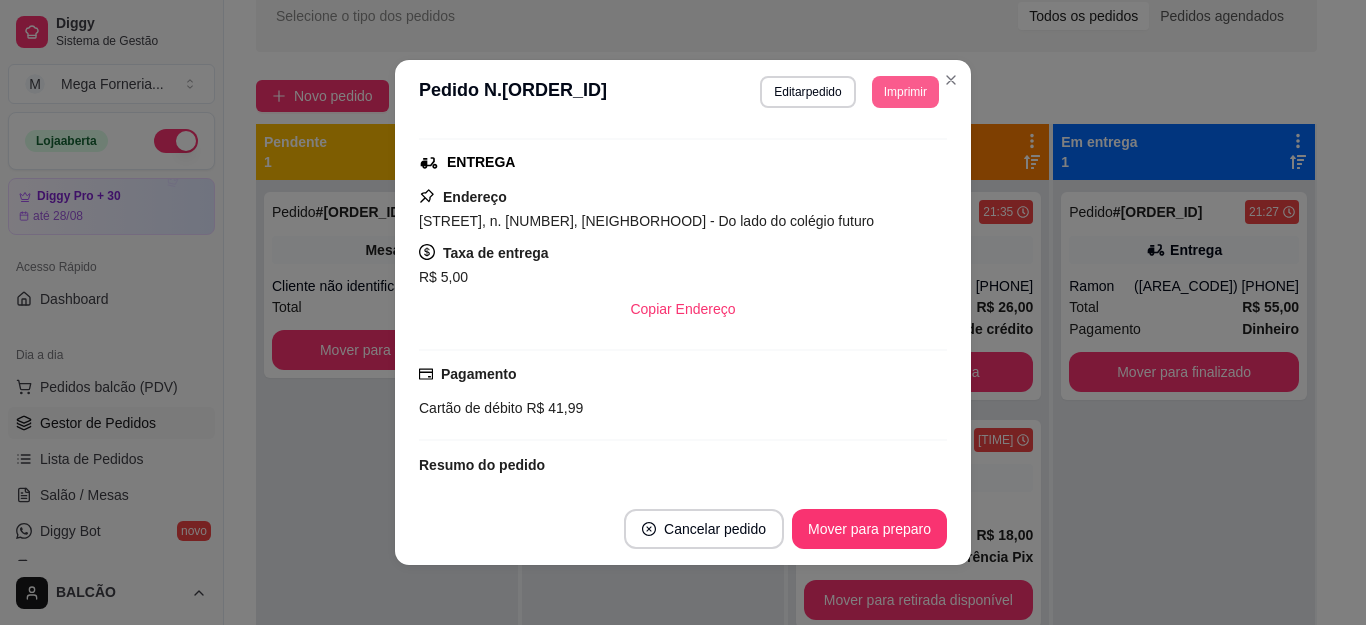 click on "Imprimir" at bounding box center [905, 92] 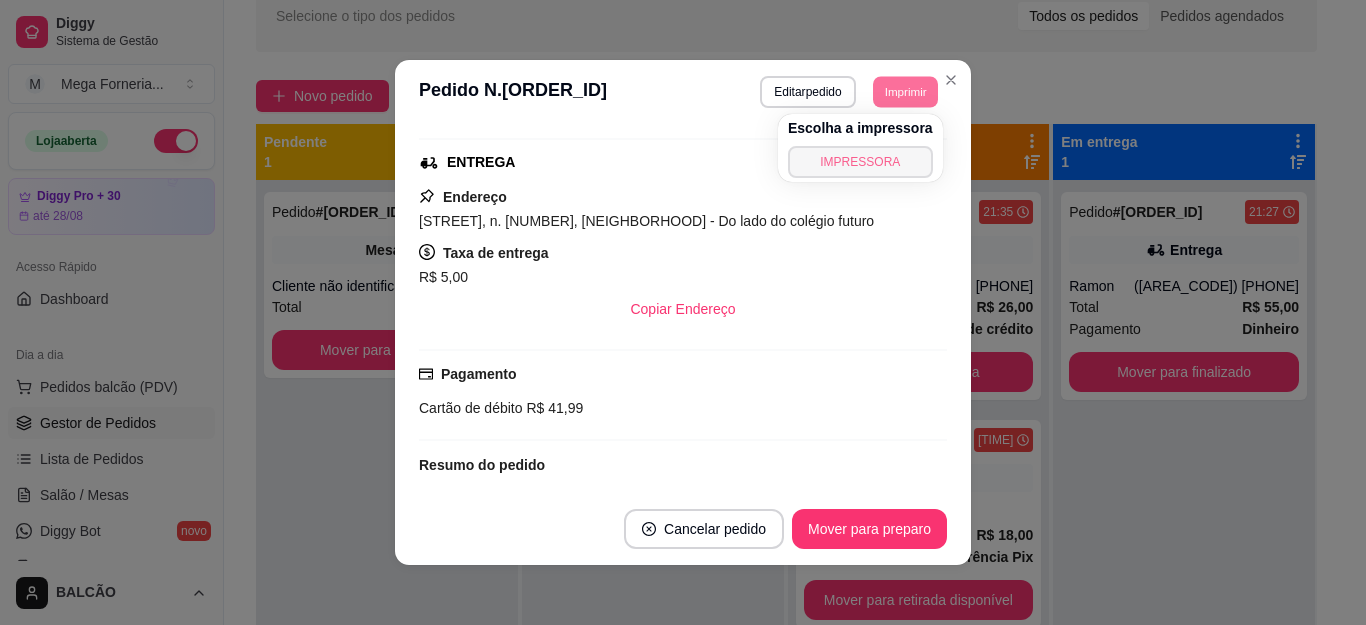 click on "IMPRESSORA" at bounding box center (860, 162) 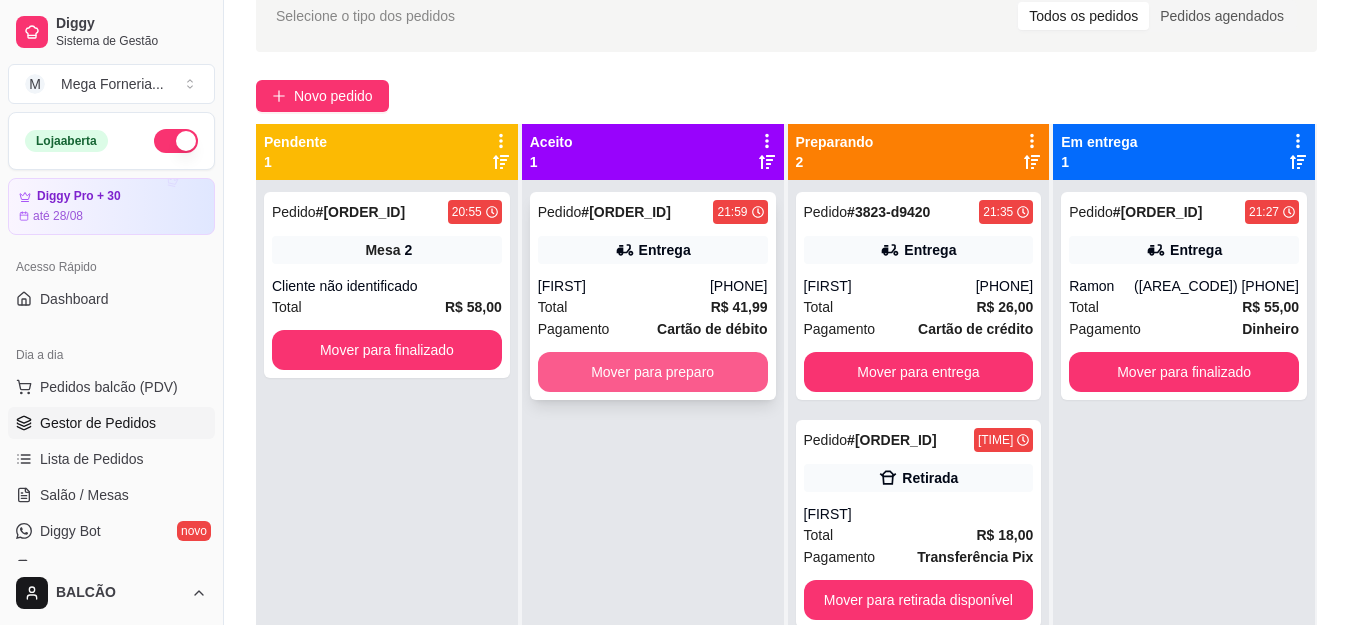 click on "Mover para preparo" at bounding box center [653, 372] 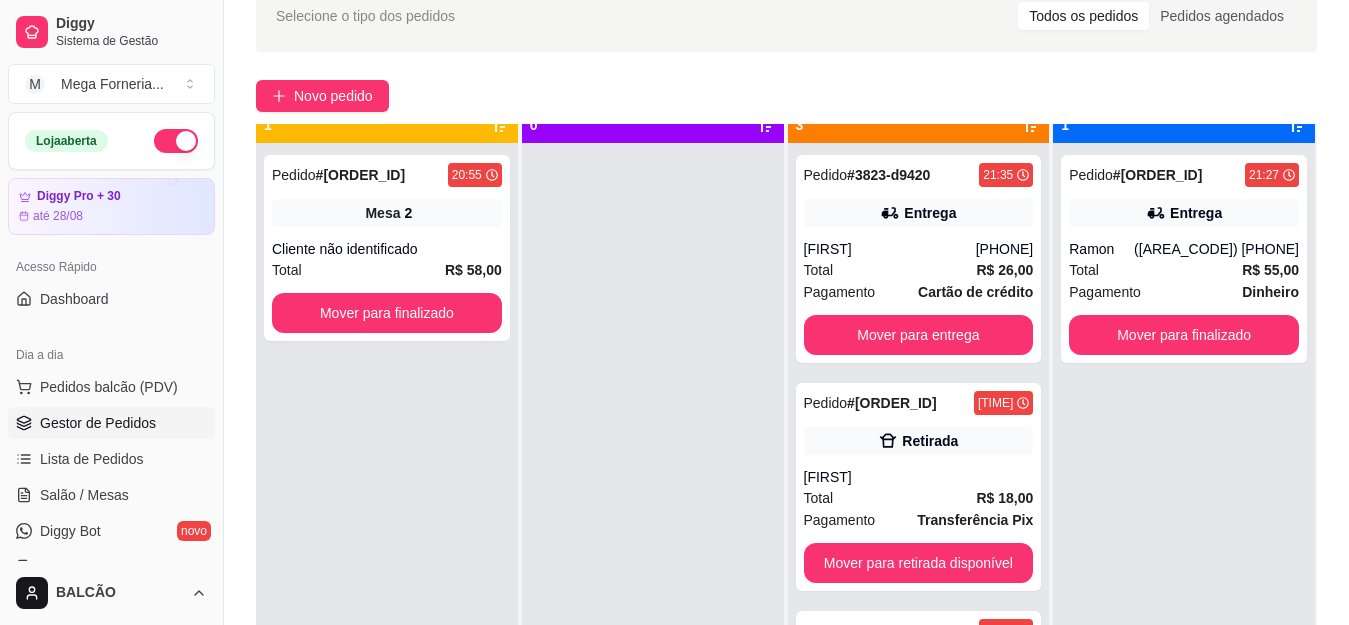 scroll, scrollTop: 56, scrollLeft: 0, axis: vertical 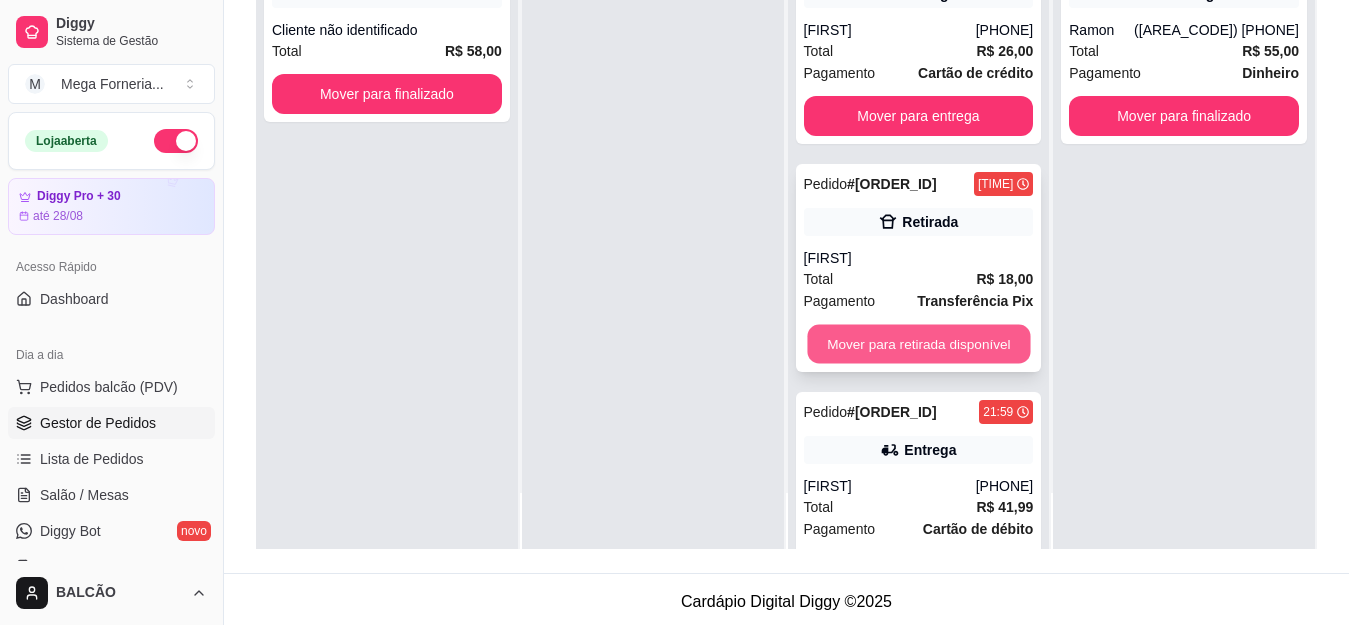 click on "Mover para retirada disponível" at bounding box center [918, 344] 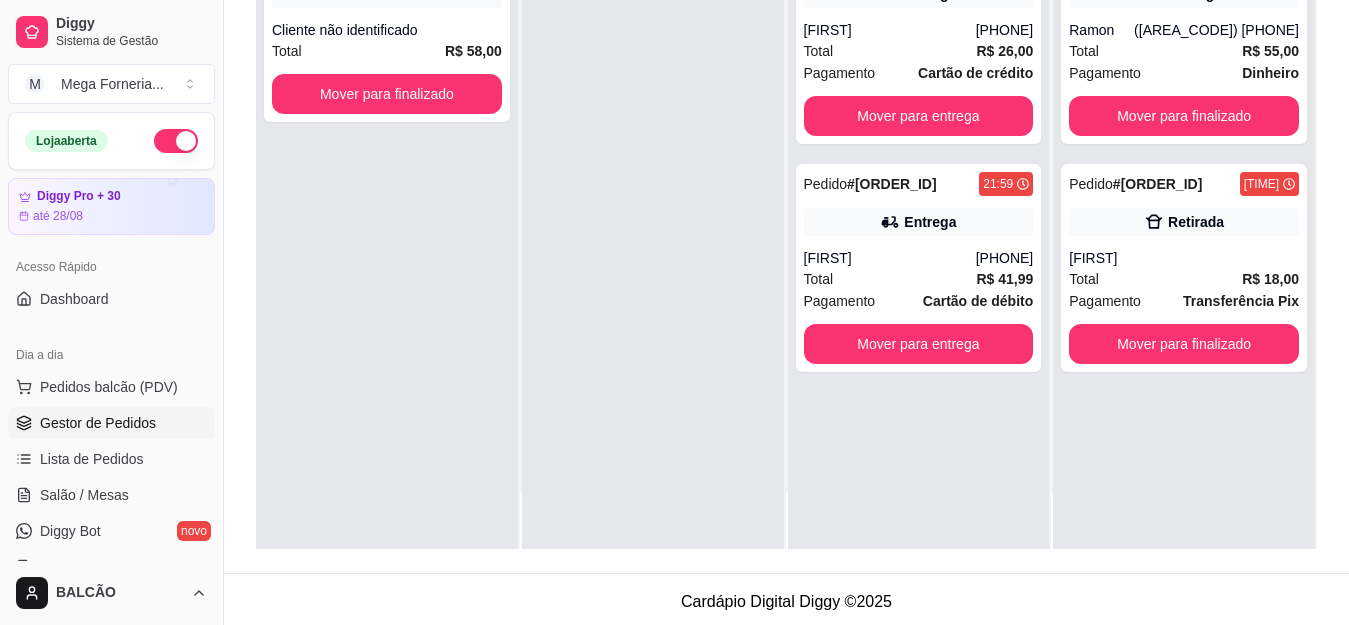 scroll, scrollTop: 0, scrollLeft: 0, axis: both 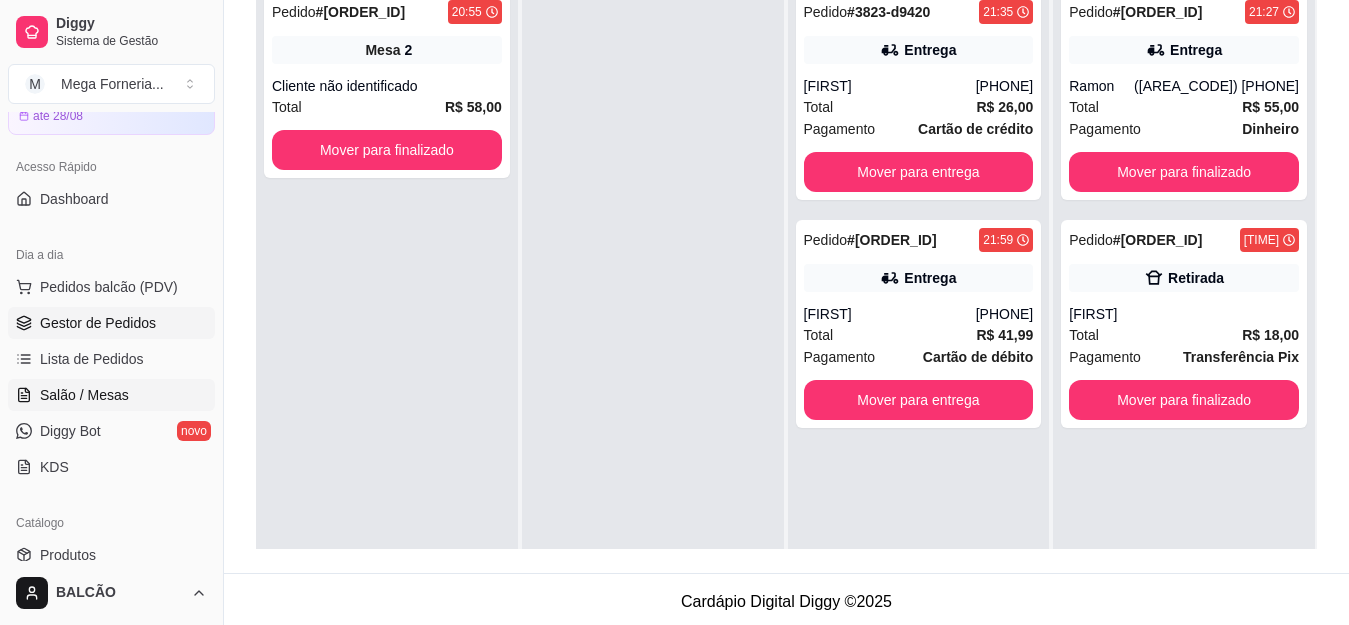 click on "Salão / Mesas" at bounding box center [84, 395] 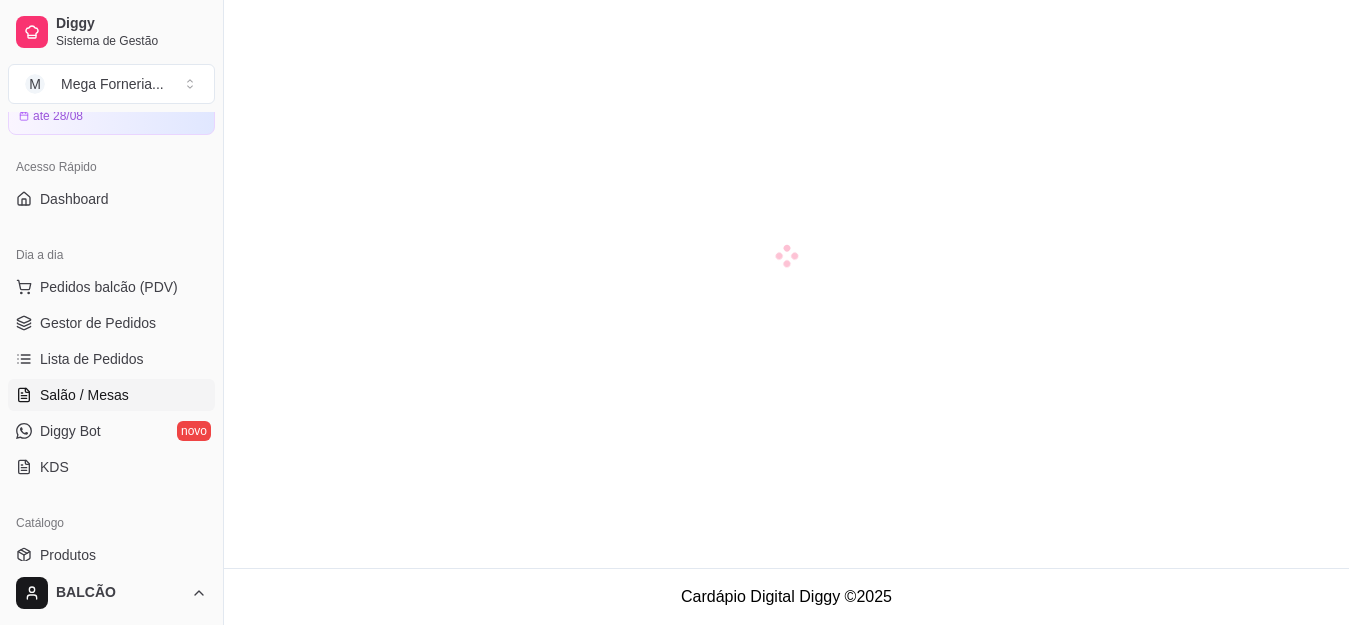 scroll, scrollTop: 0, scrollLeft: 0, axis: both 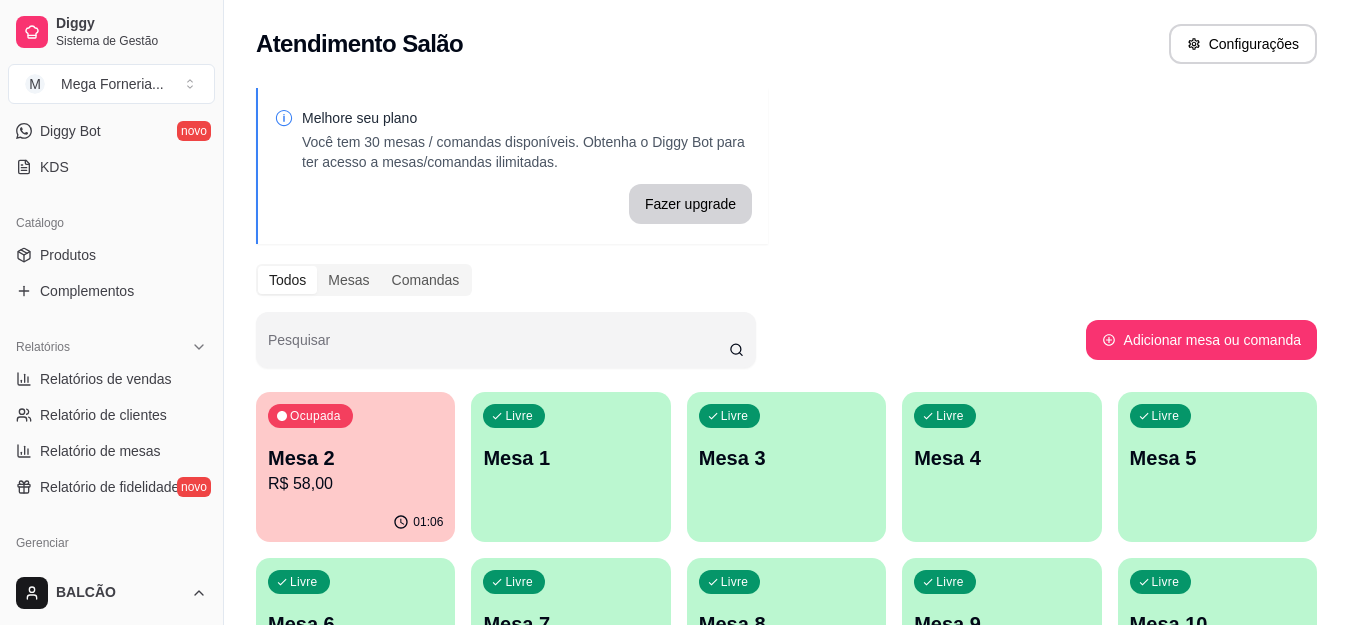 click on "Ocupada Mesa 2 R$ 58,00" at bounding box center [355, 447] 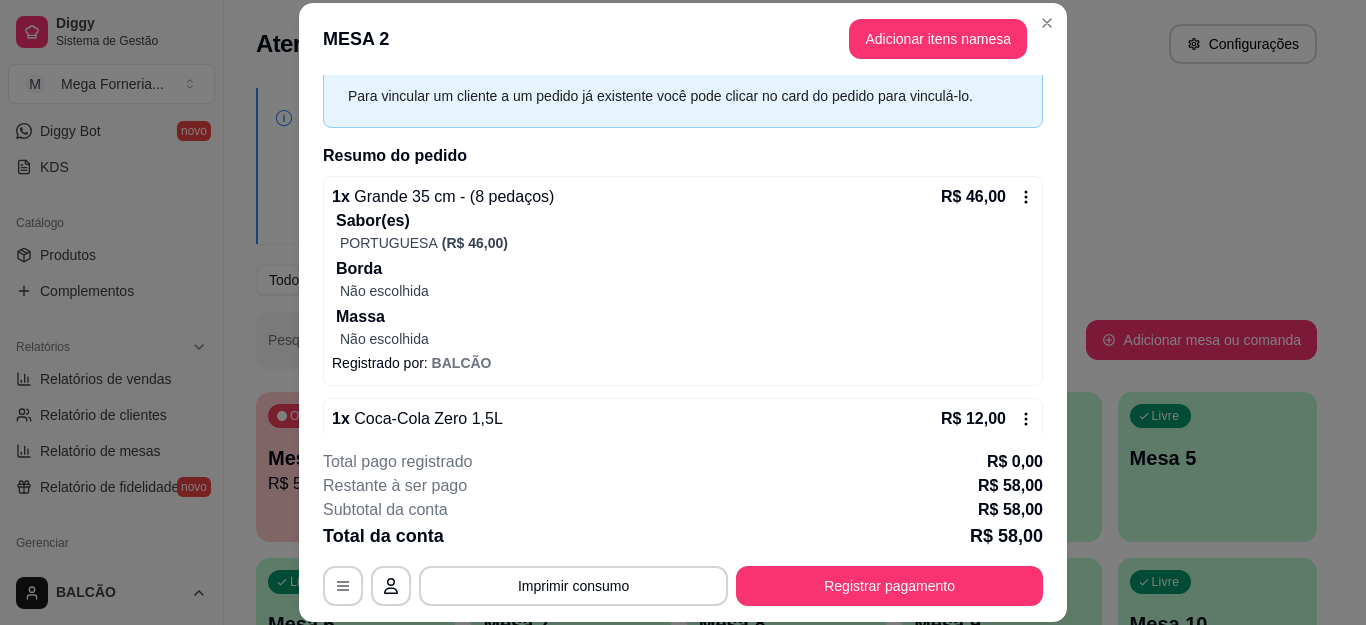 scroll, scrollTop: 130, scrollLeft: 0, axis: vertical 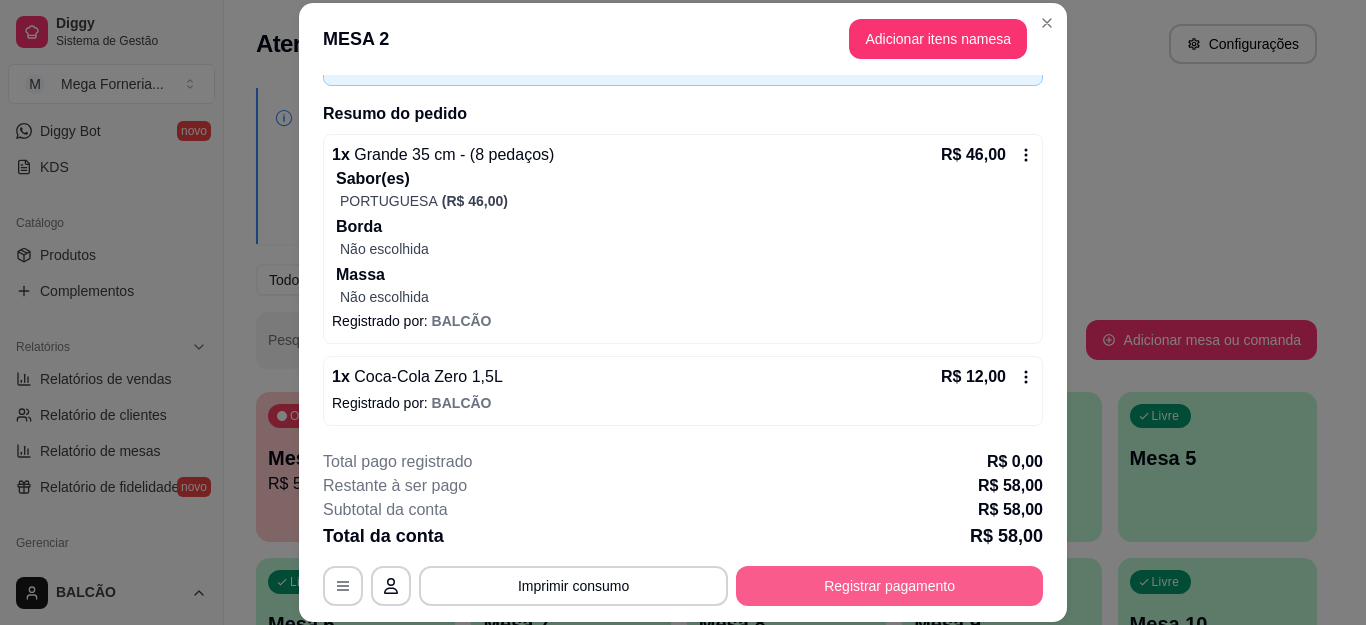 click on "Registrar pagamento" at bounding box center [889, 586] 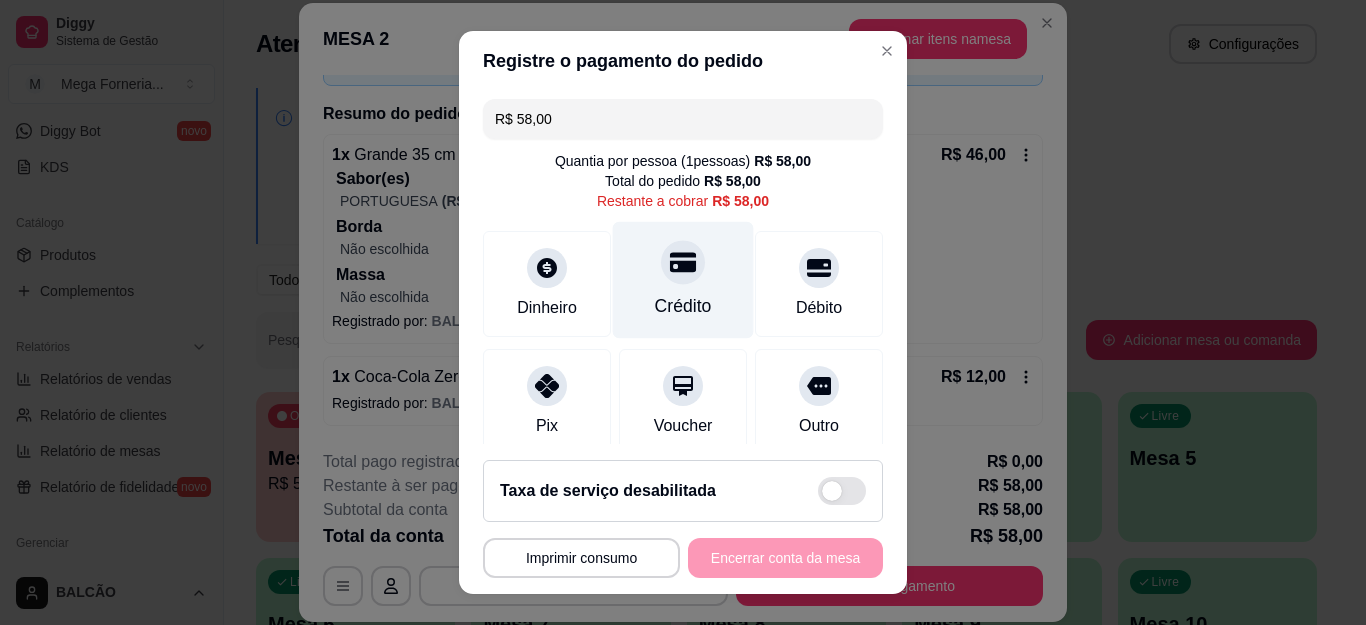 click on "Crédito" at bounding box center [683, 306] 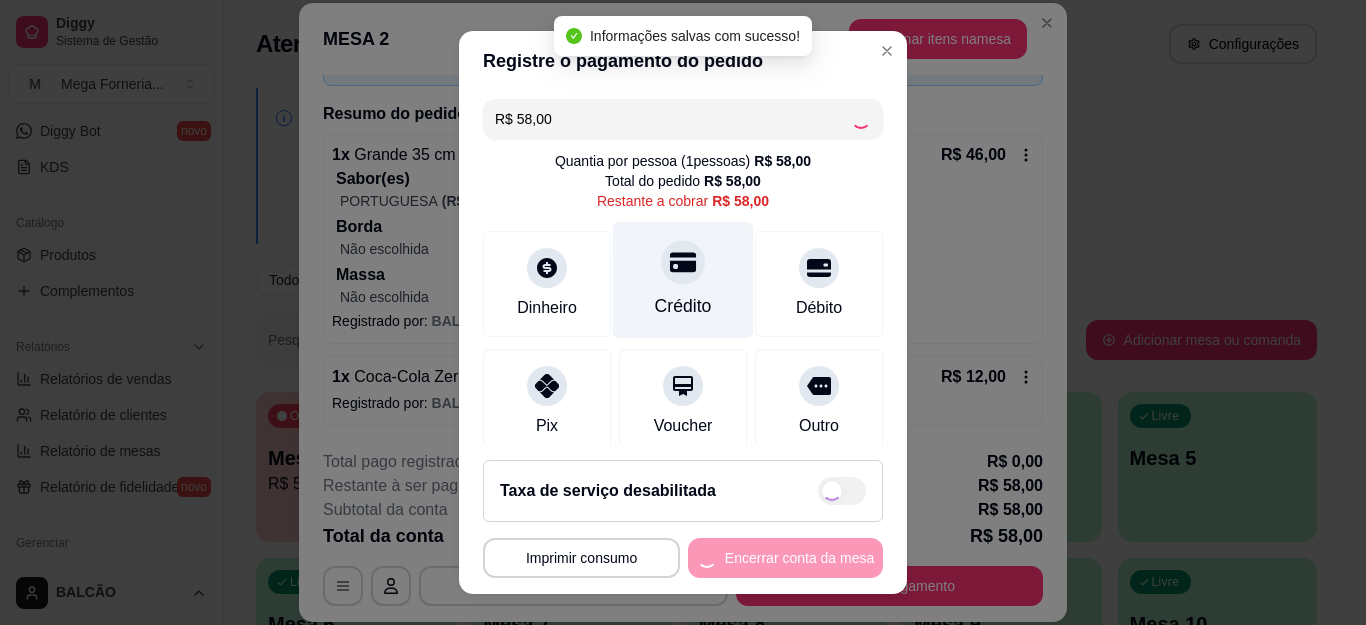 type on "R$ 0,00" 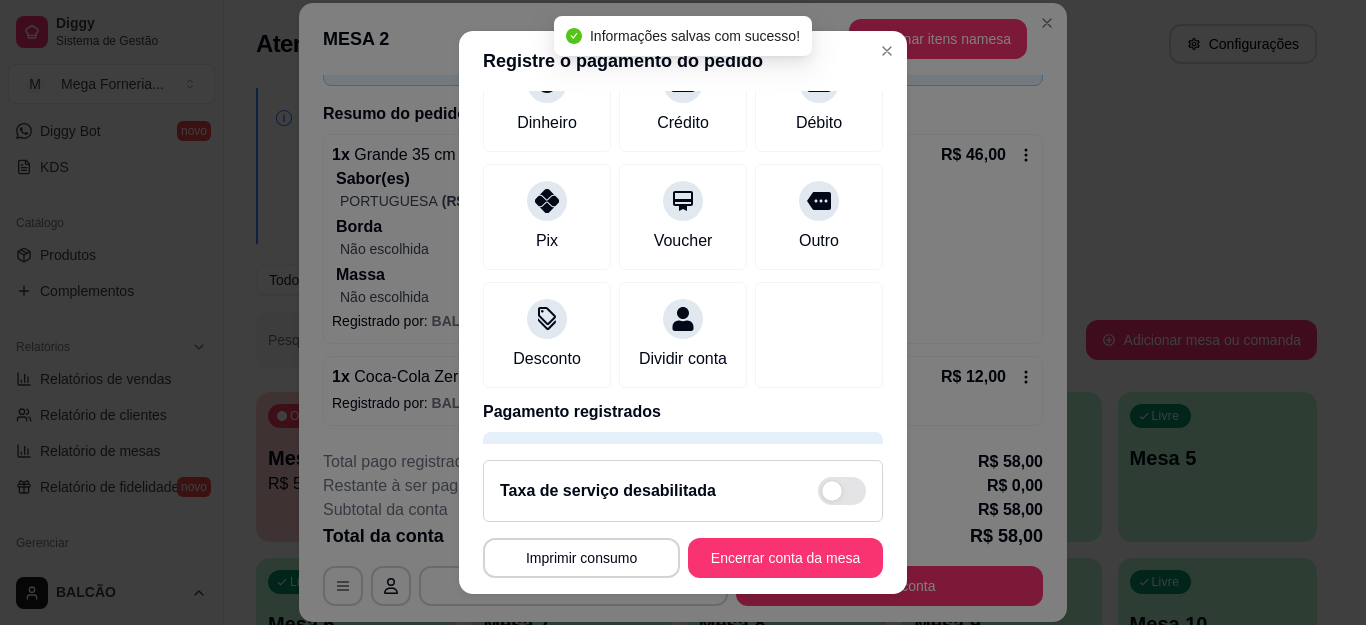 scroll, scrollTop: 245, scrollLeft: 0, axis: vertical 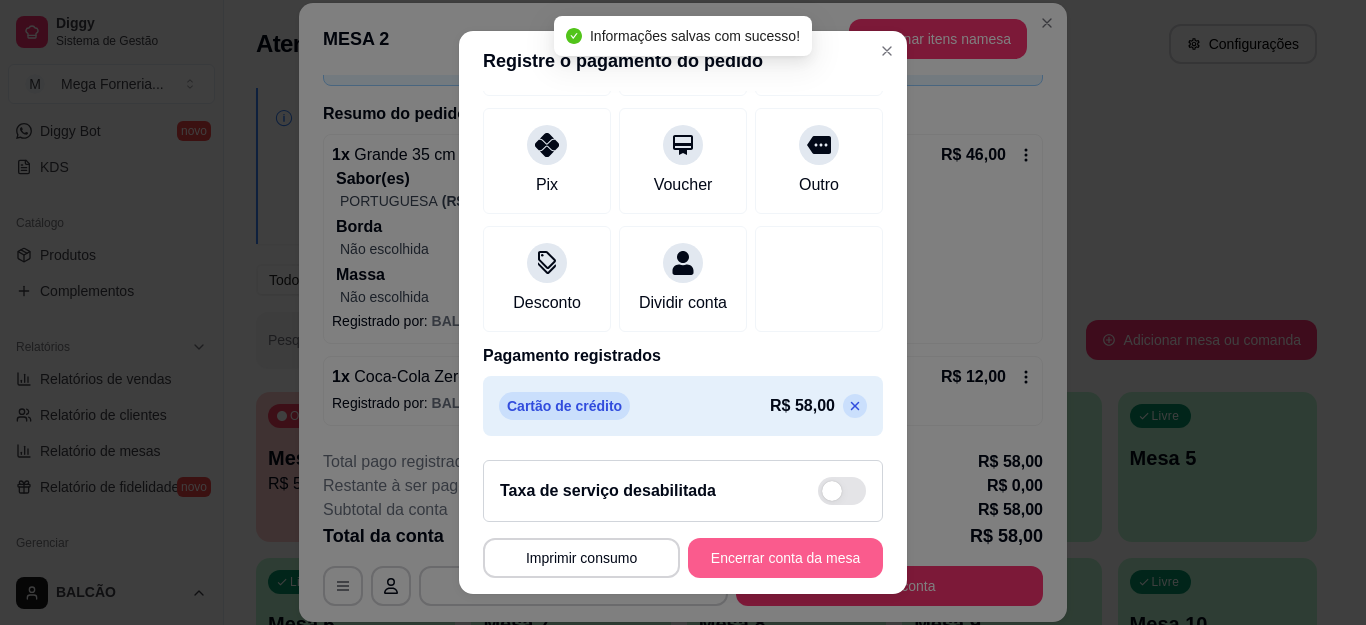 click on "Encerrar conta da mesa" at bounding box center (785, 558) 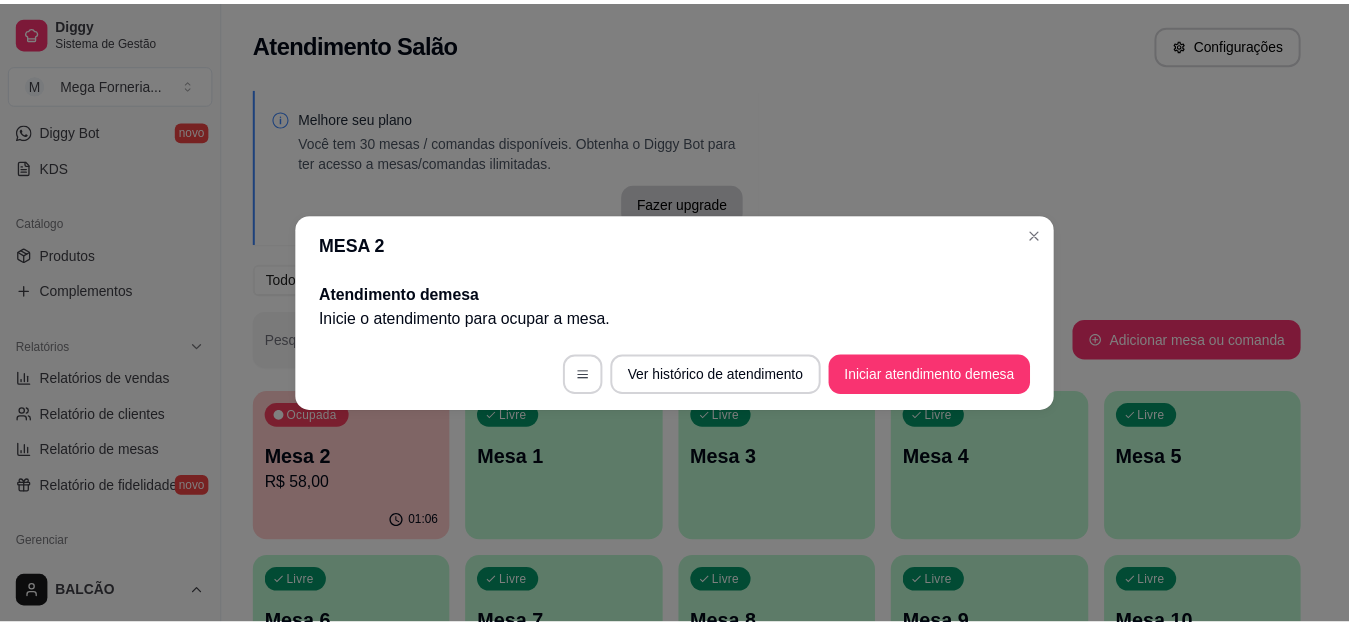 scroll, scrollTop: 0, scrollLeft: 0, axis: both 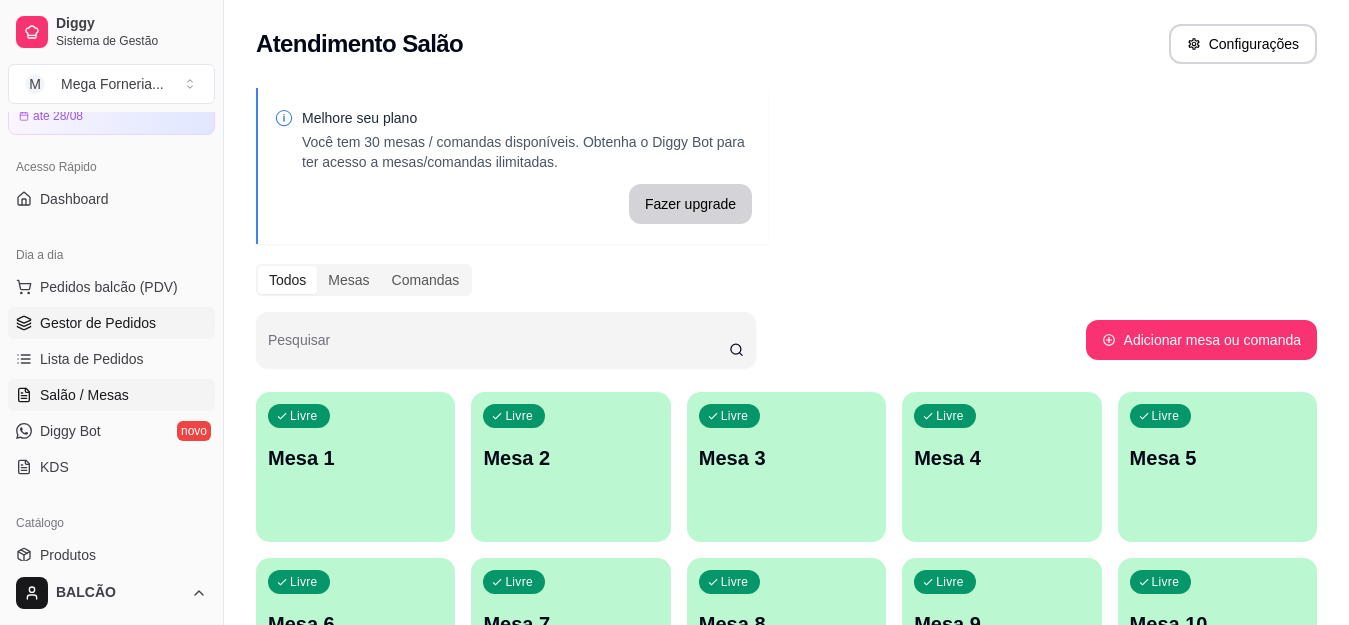 click on "Gestor de Pedidos" at bounding box center (111, 323) 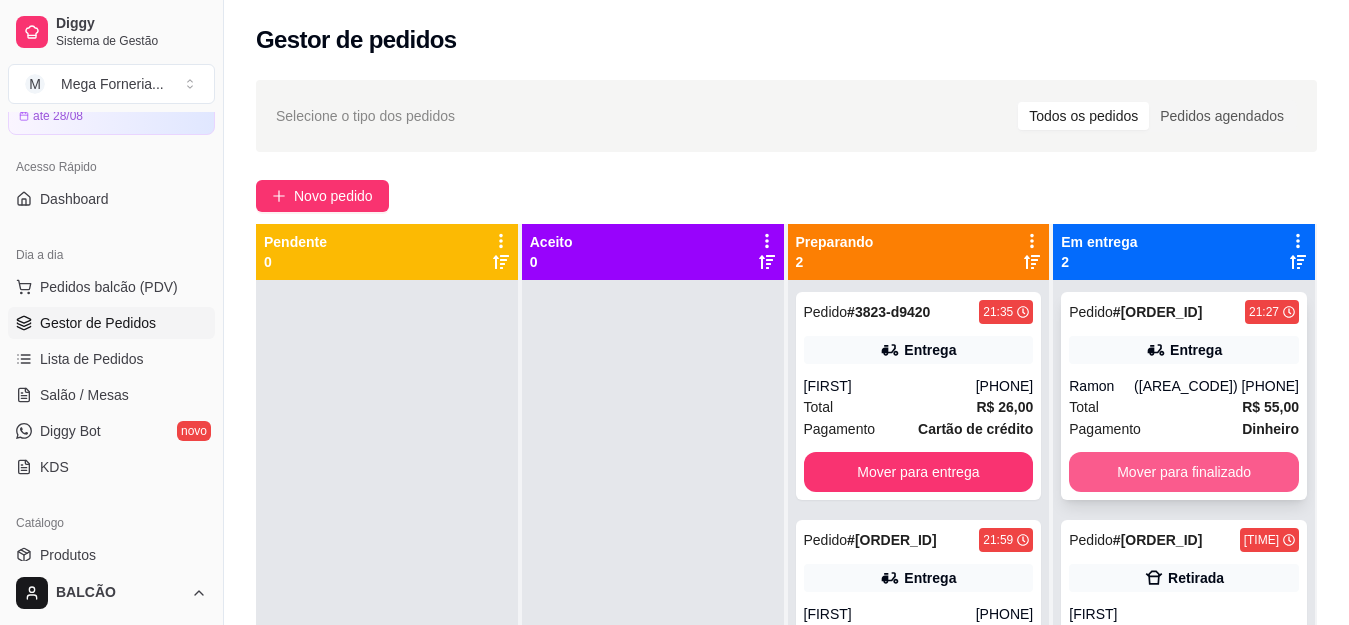click on "Mover para finalizado" at bounding box center [1184, 472] 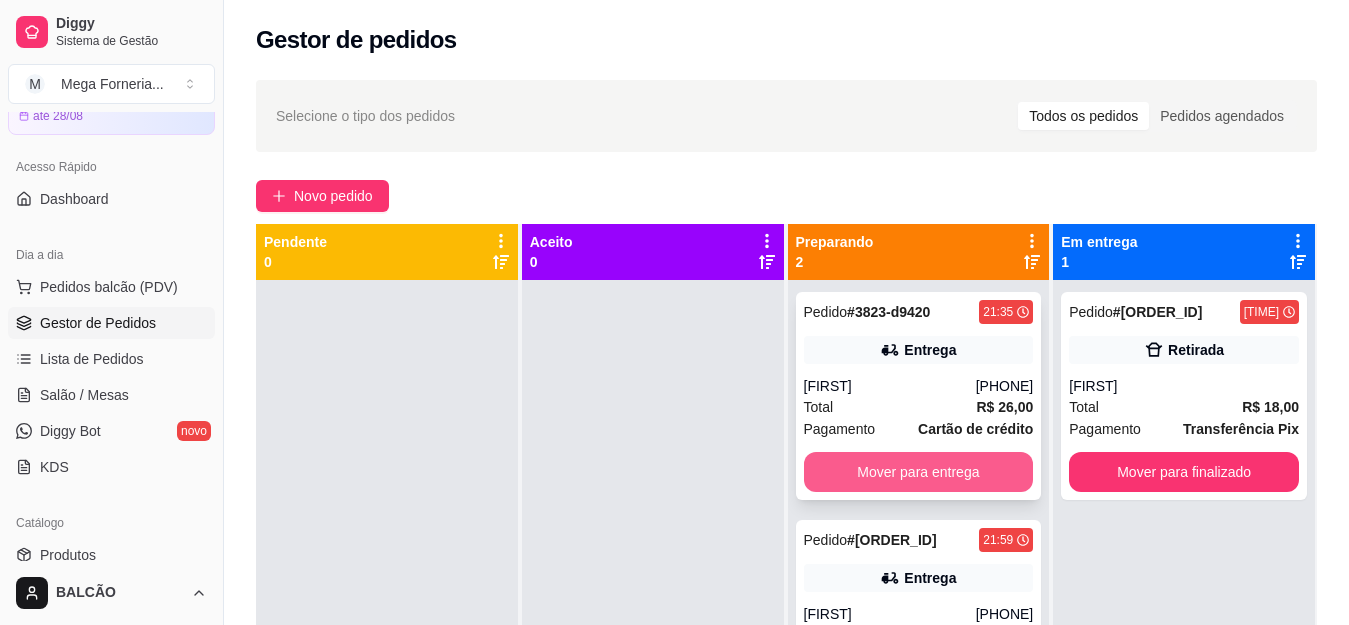 click on "Mover para entrega" at bounding box center (919, 472) 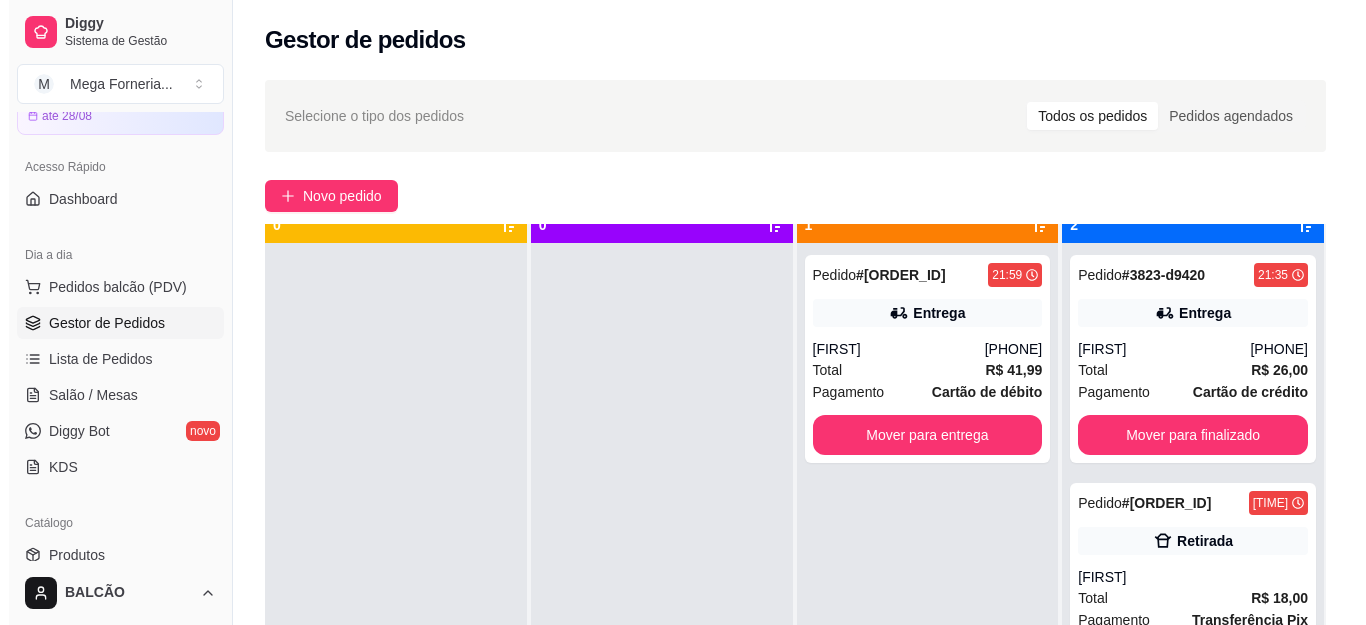 scroll, scrollTop: 56, scrollLeft: 0, axis: vertical 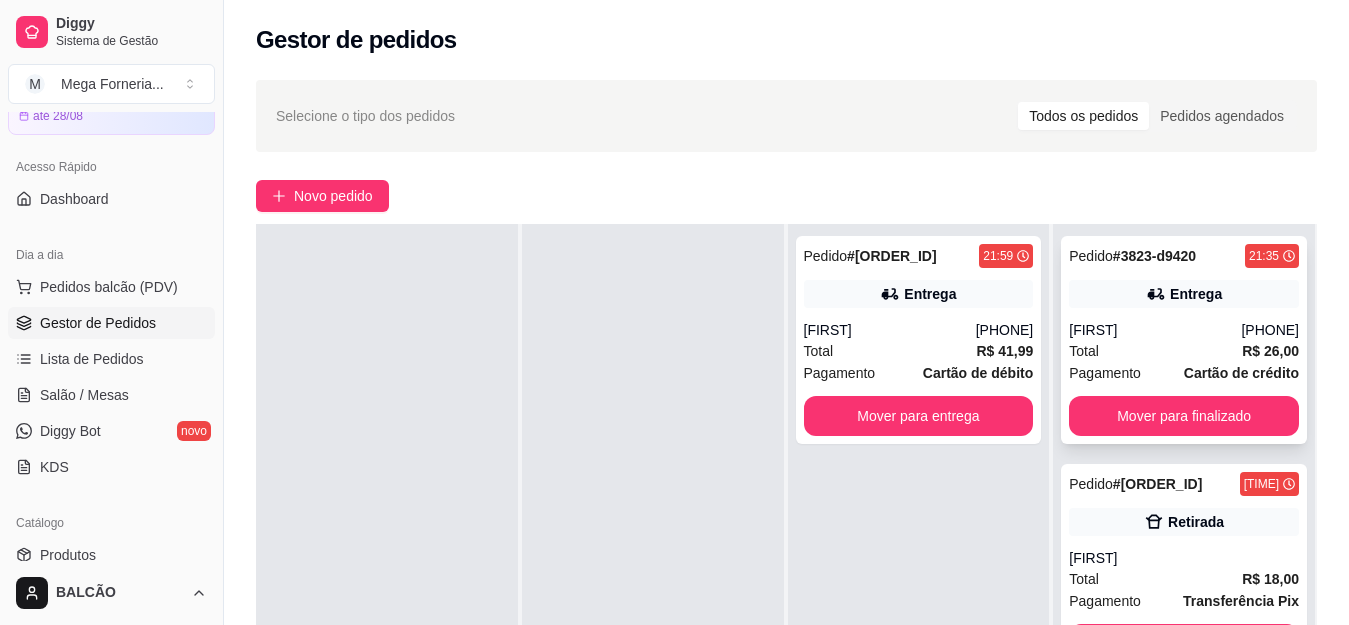 click on "[FIRST]" at bounding box center [1155, 330] 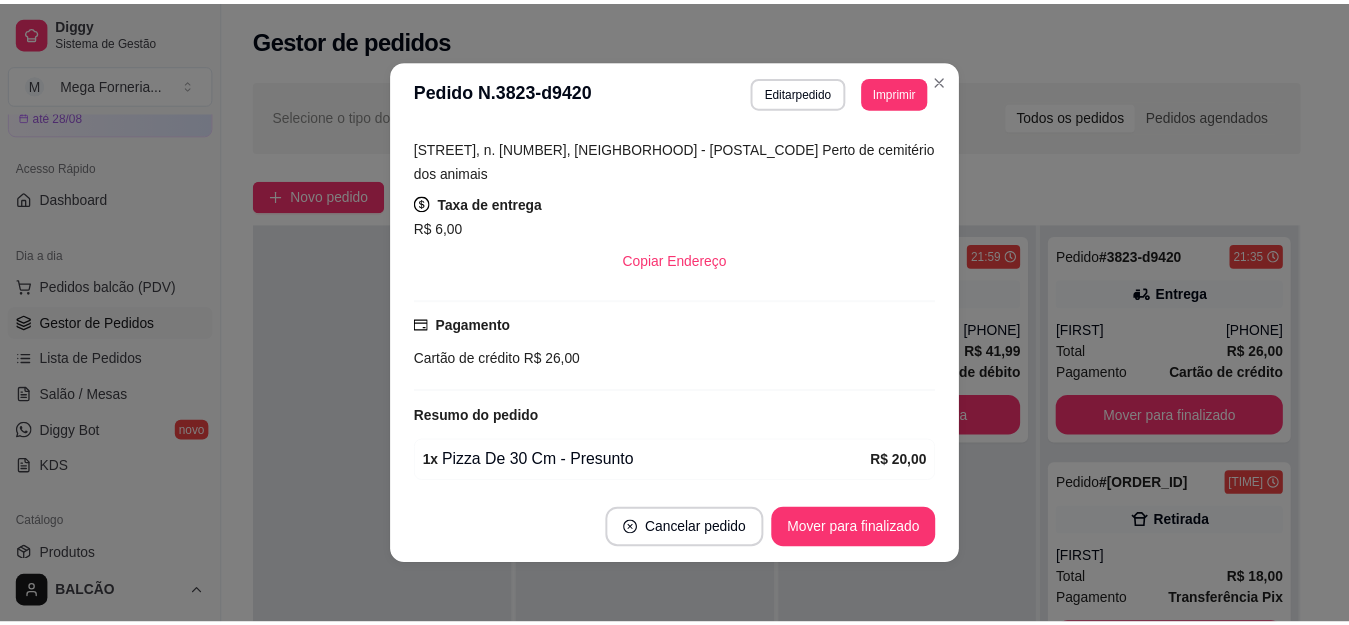 scroll, scrollTop: 364, scrollLeft: 0, axis: vertical 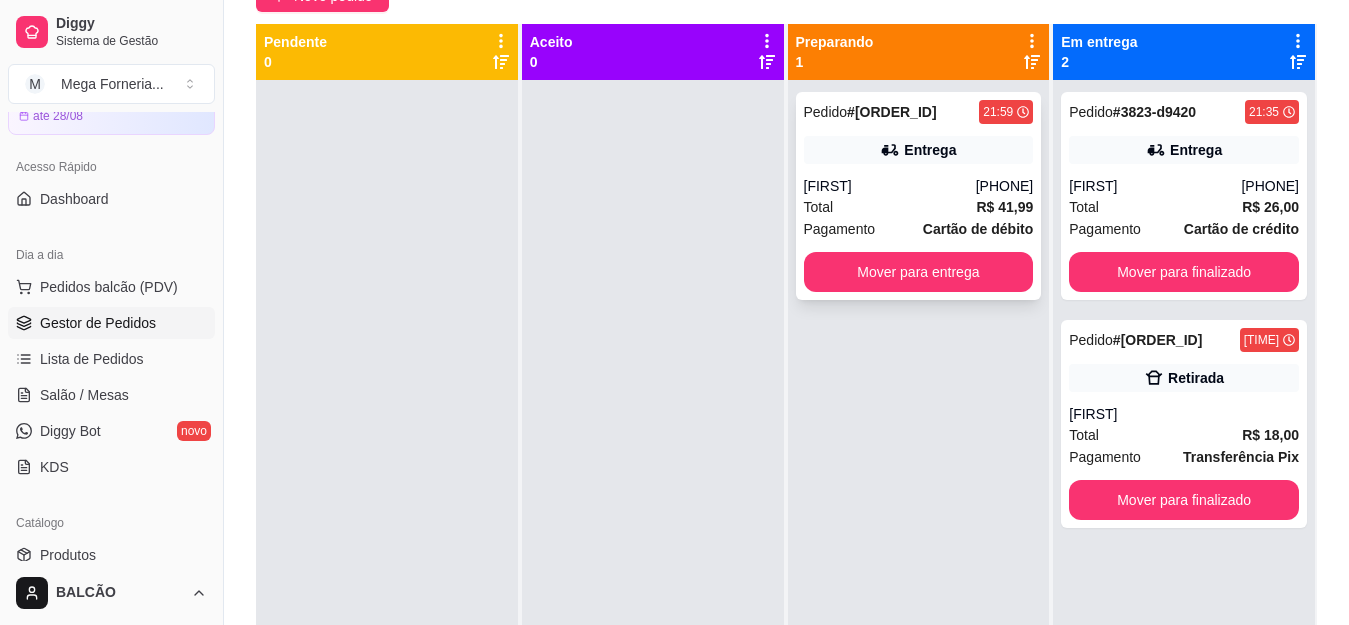 click on "Entrega" at bounding box center [919, 150] 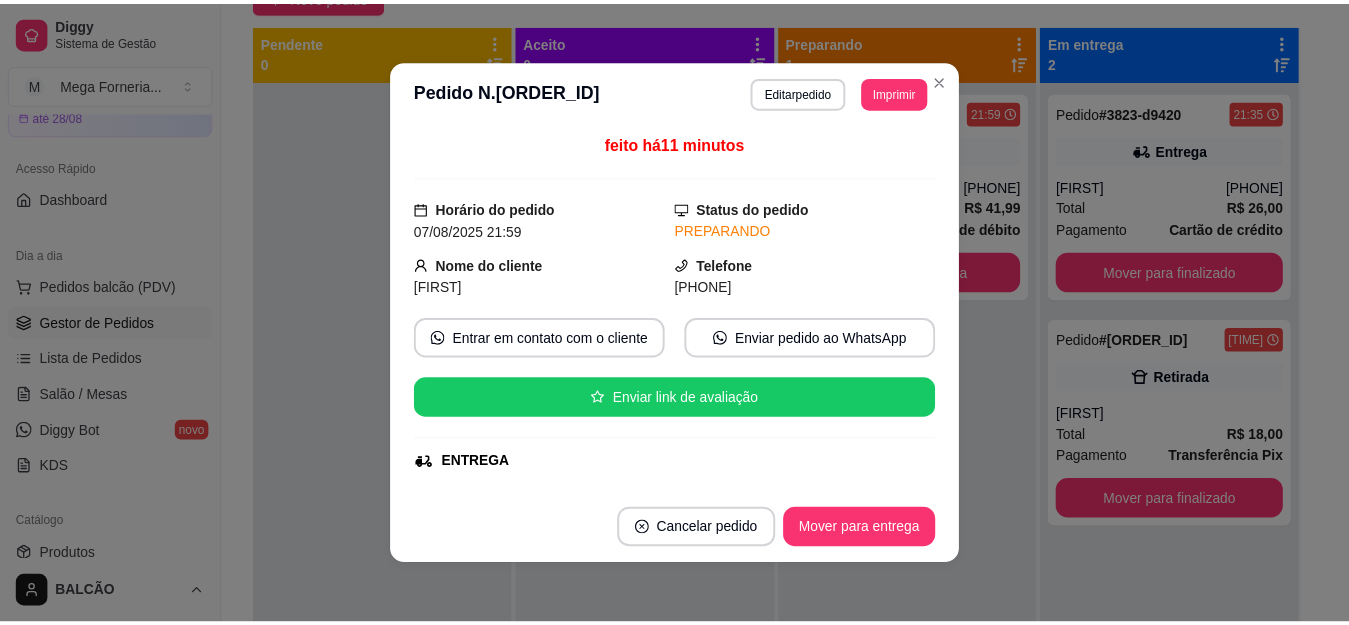 scroll, scrollTop: 508, scrollLeft: 0, axis: vertical 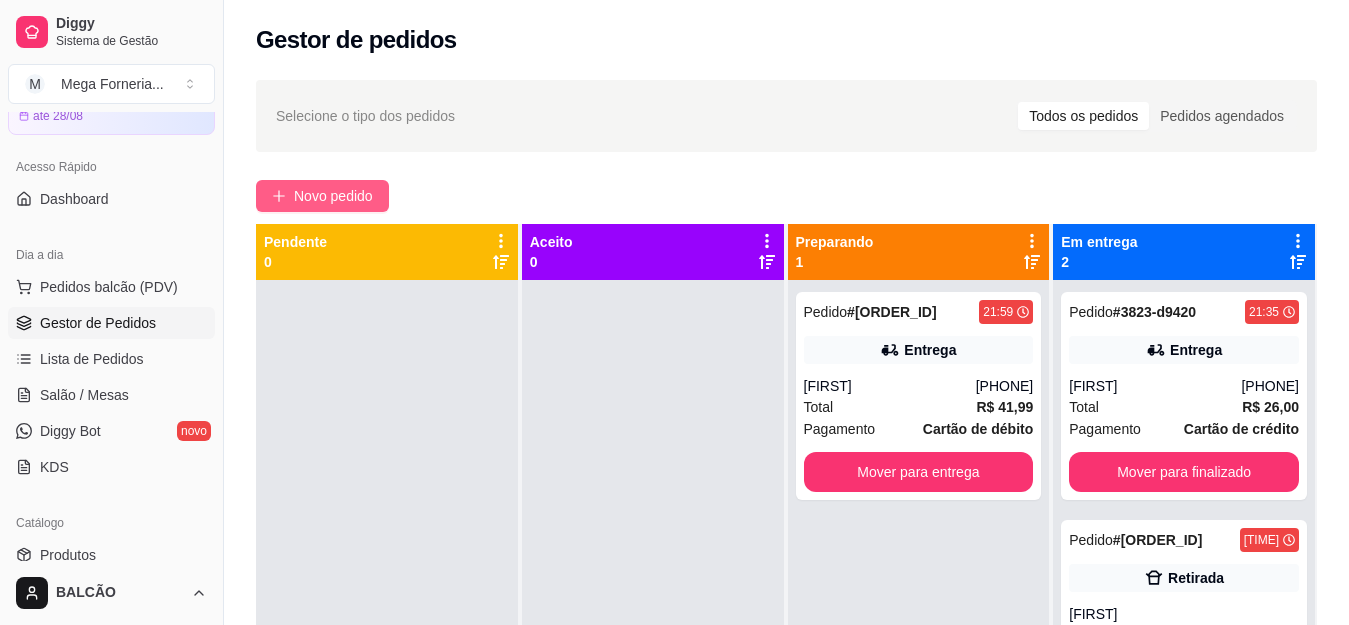click on "Novo pedido" at bounding box center [333, 196] 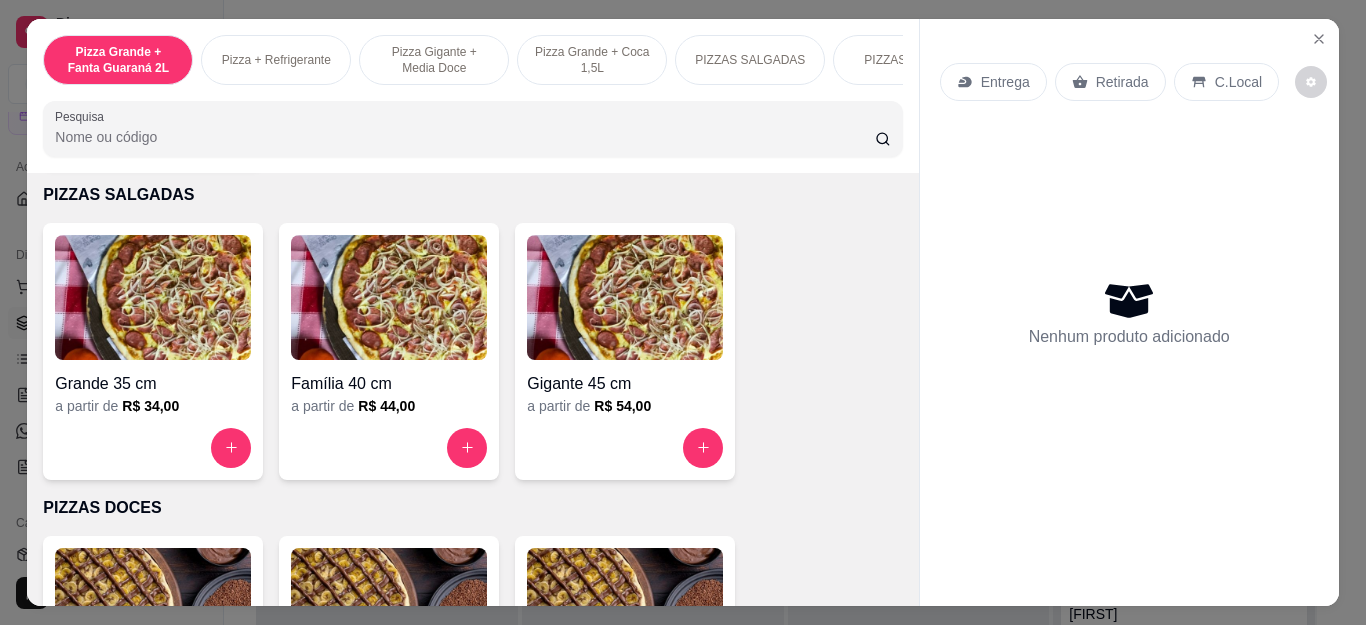 scroll, scrollTop: 1400, scrollLeft: 0, axis: vertical 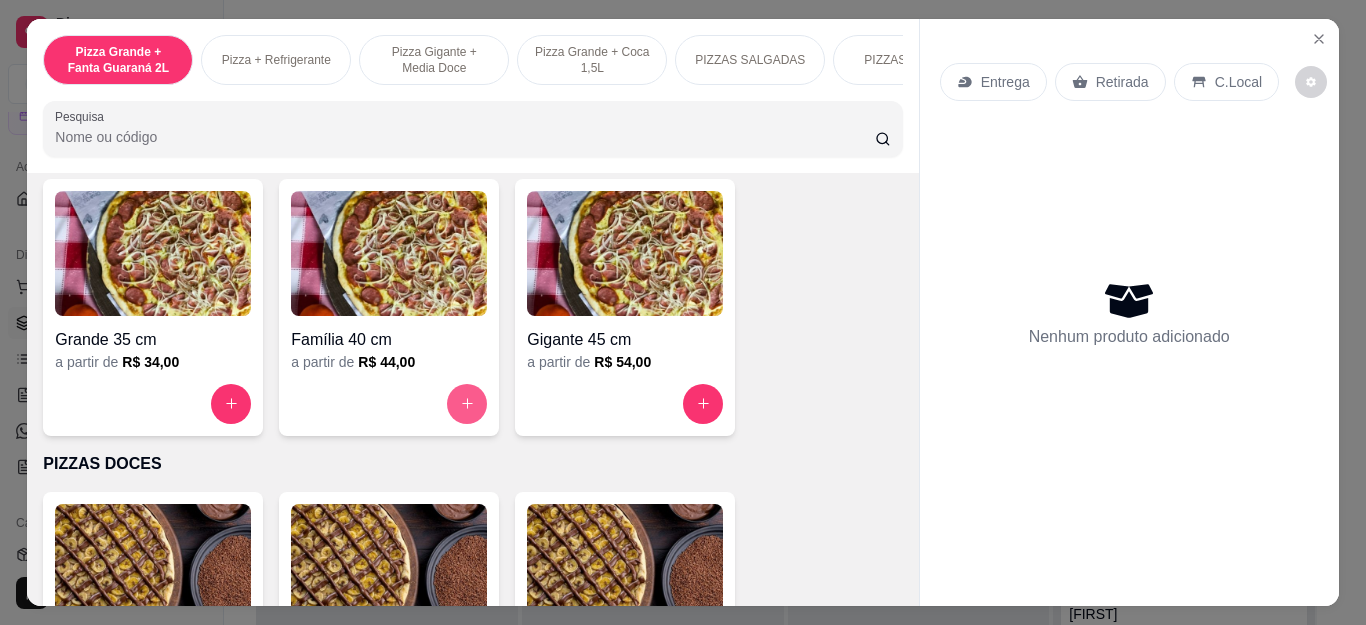 click at bounding box center [467, 404] 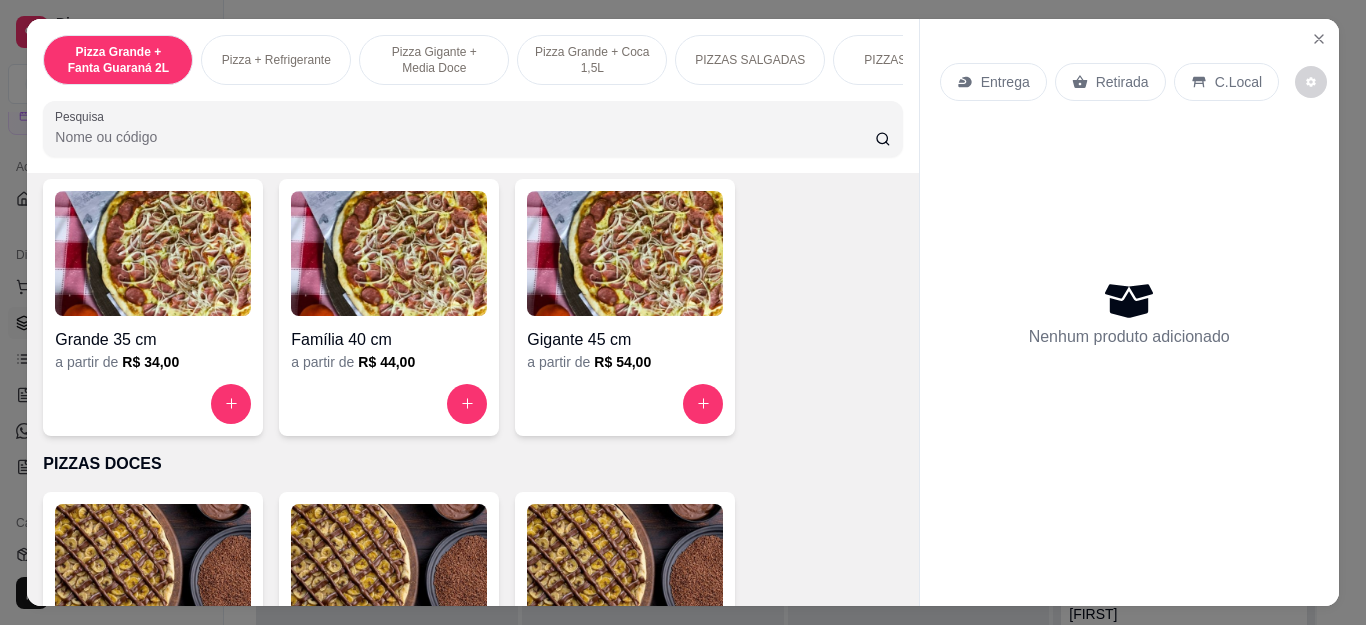 click at bounding box center [683, 211] 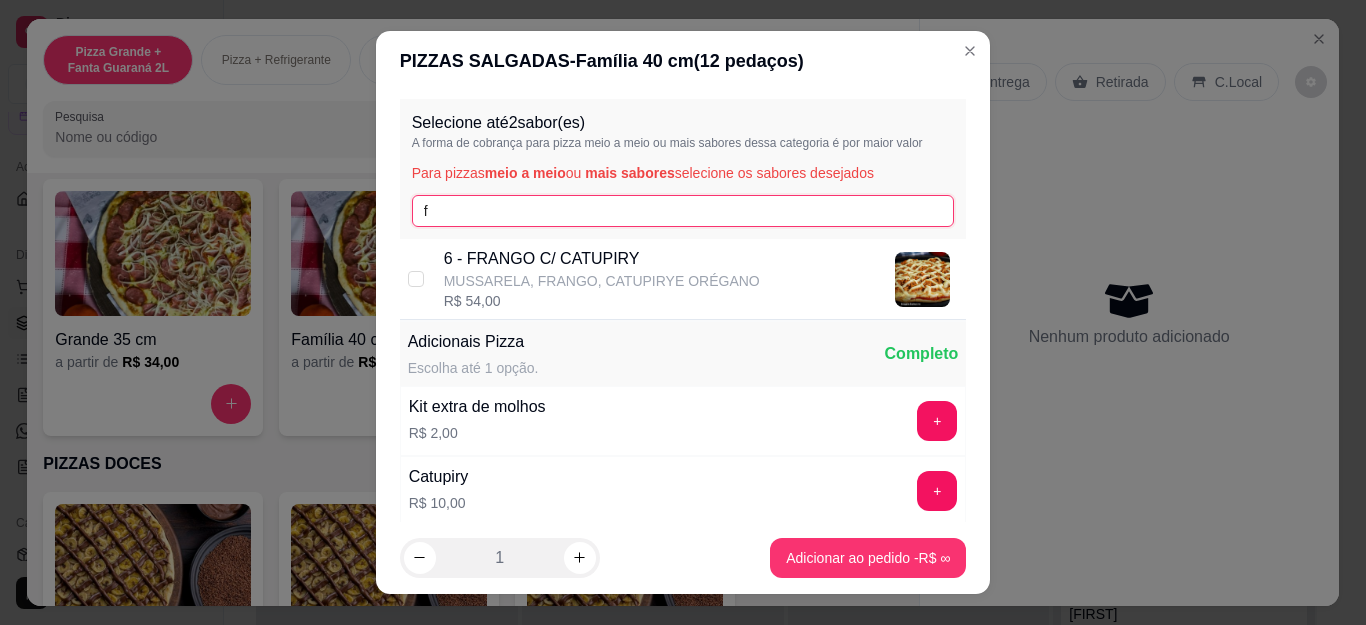 type on "f" 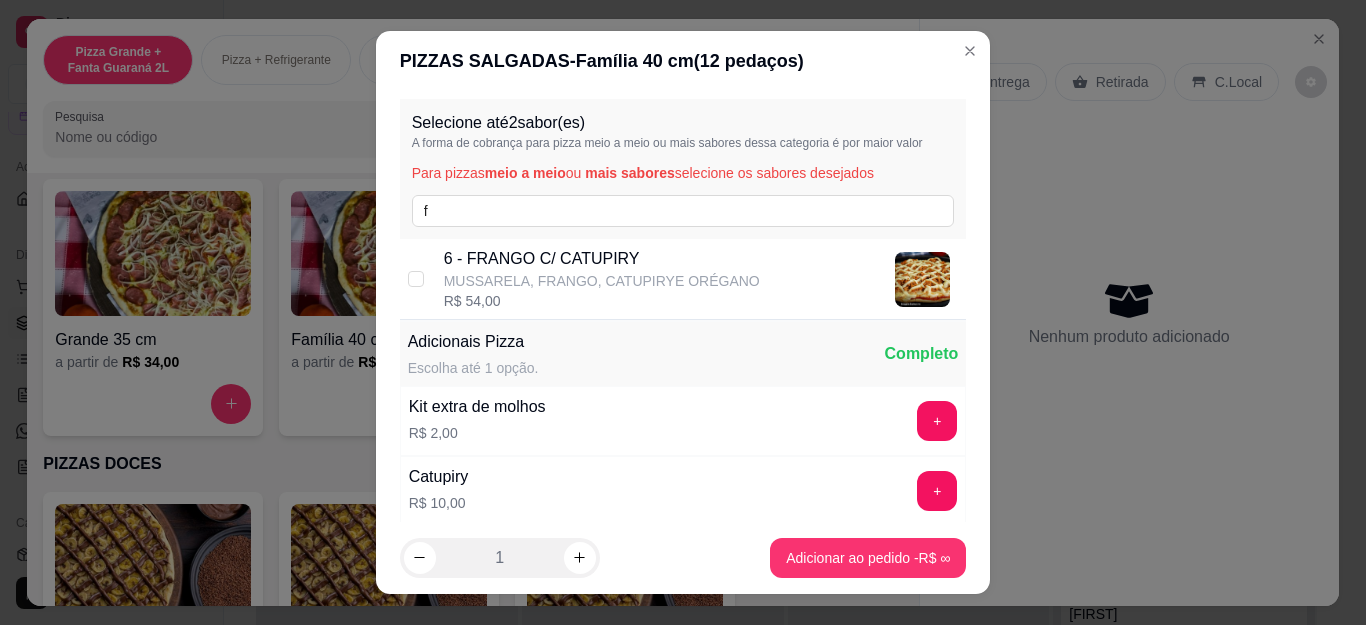 click on "MUSSARELA, FRANGO, CATUPIRYE ORÉGANO" at bounding box center (602, 281) 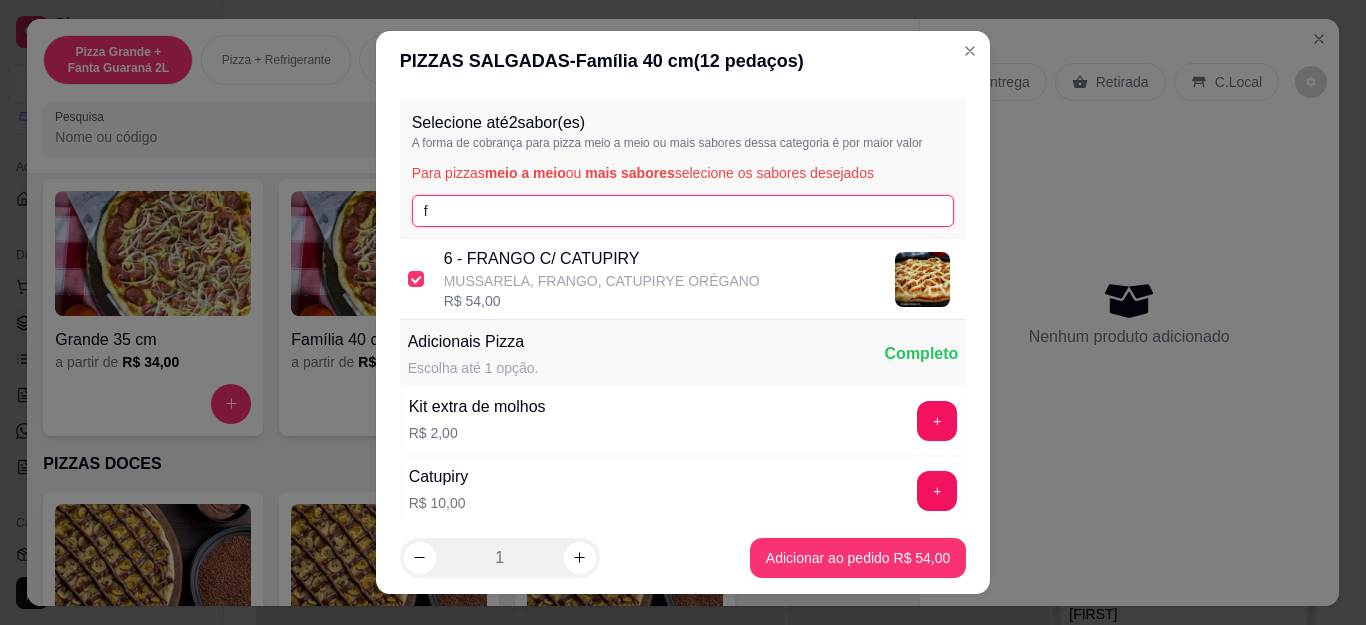 click on "f" at bounding box center [683, 211] 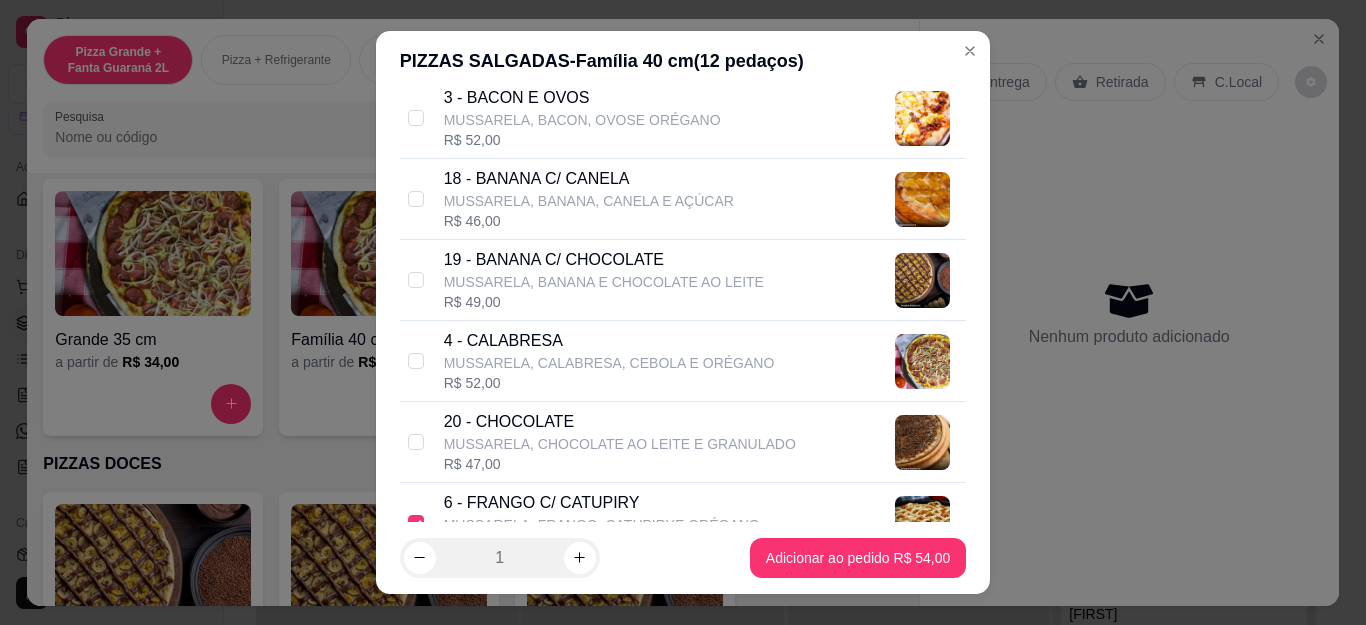 scroll, scrollTop: 200, scrollLeft: 0, axis: vertical 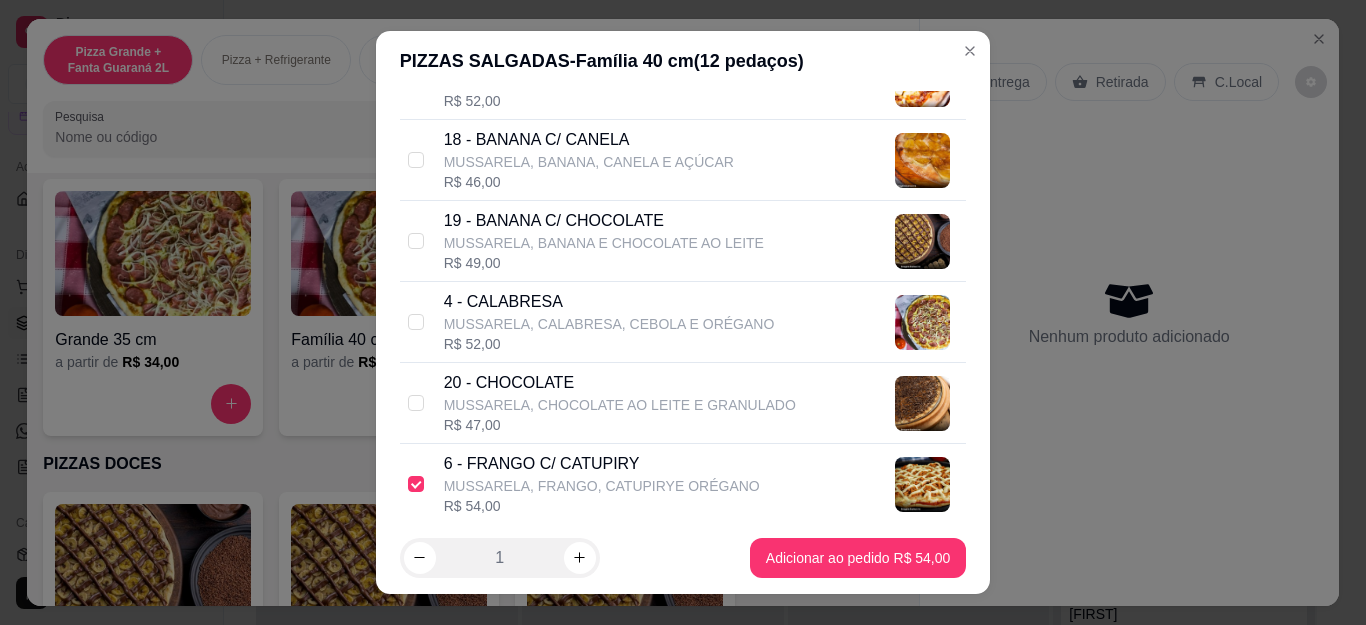 type on "c" 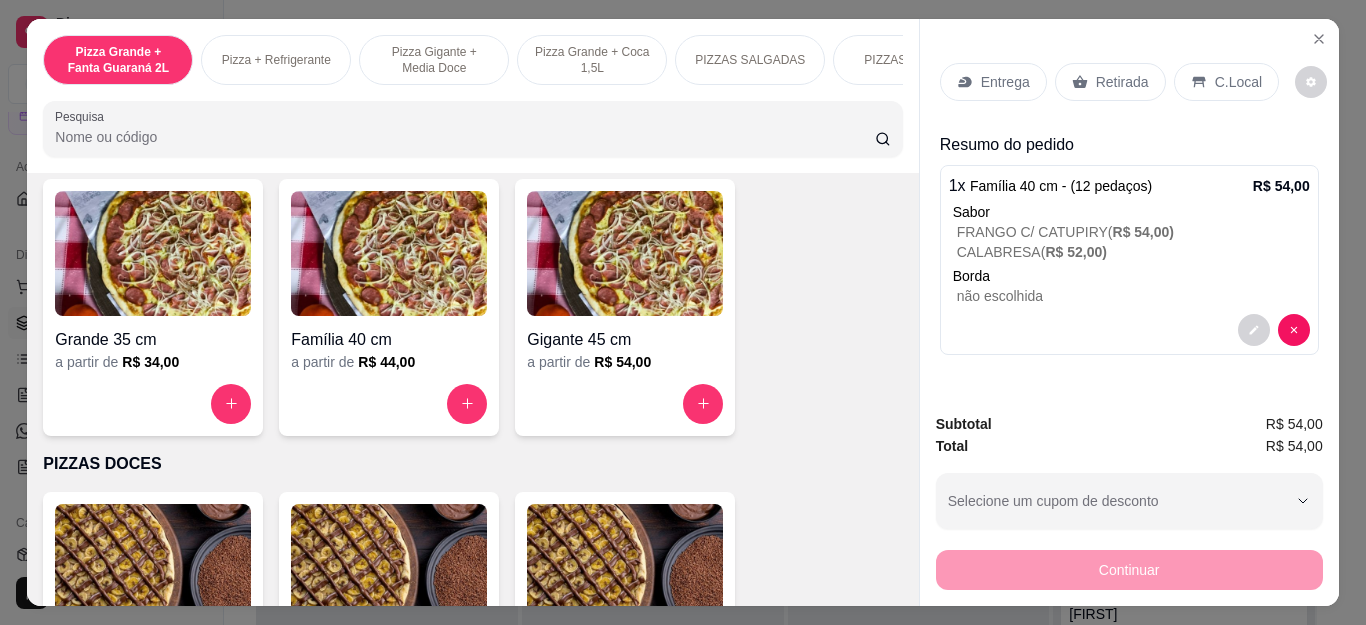 click on "Entrega Retirada C.Local" at bounding box center (1129, 82) 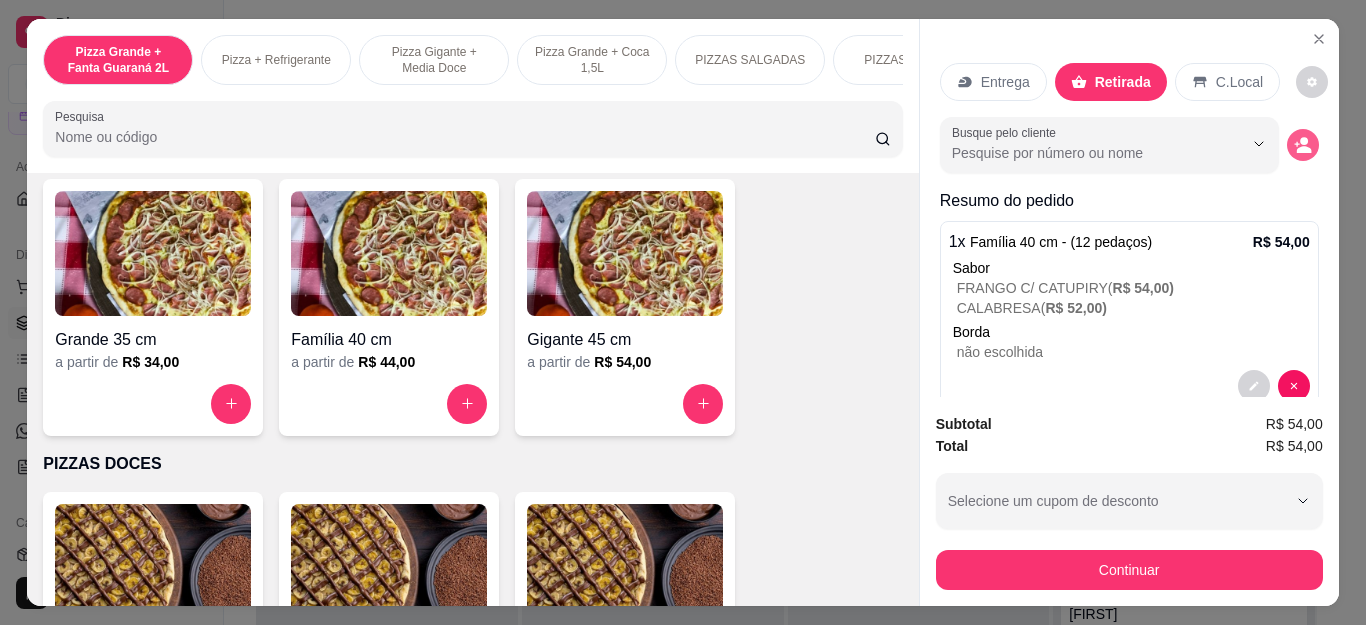 click 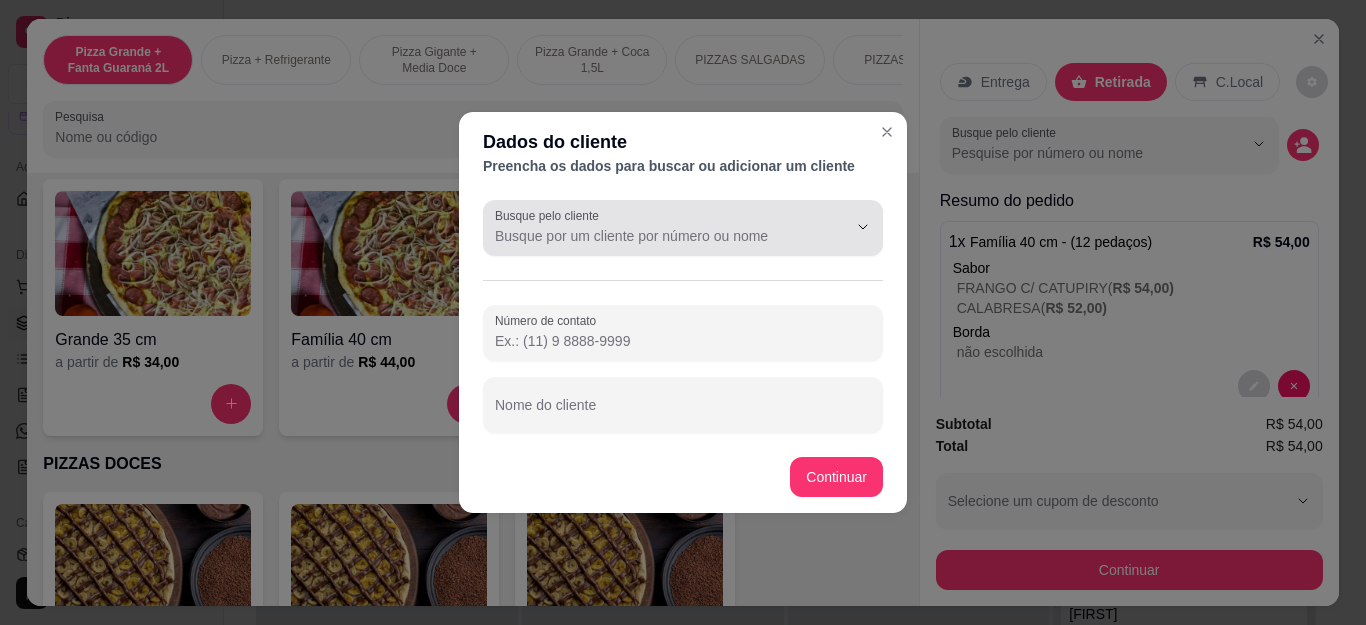 click on "Busque pelo cliente" at bounding box center [683, 228] 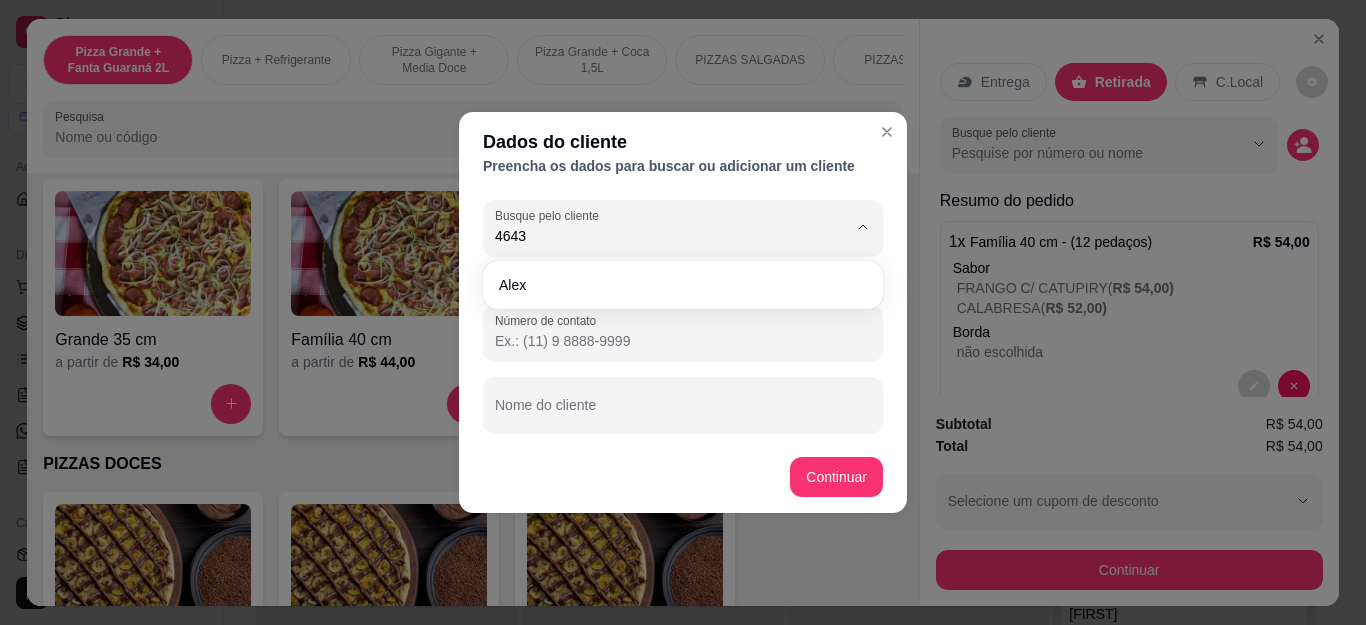 type on "4643" 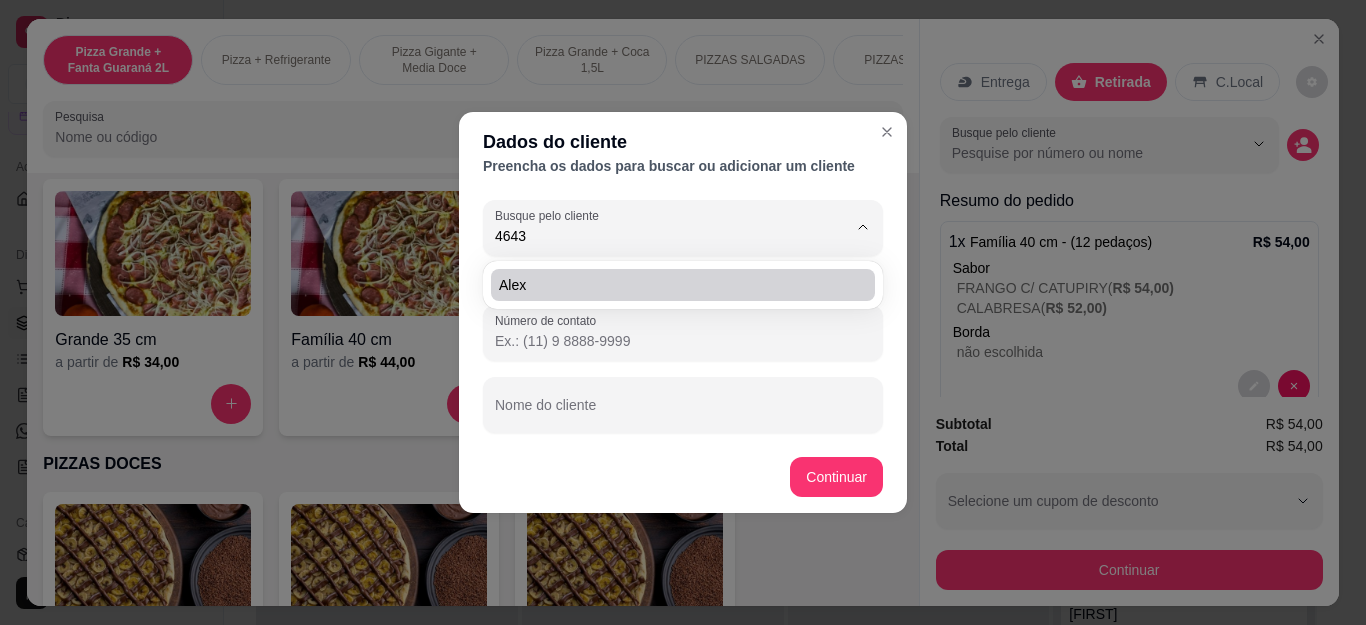 click on "Alex" at bounding box center (683, 285) 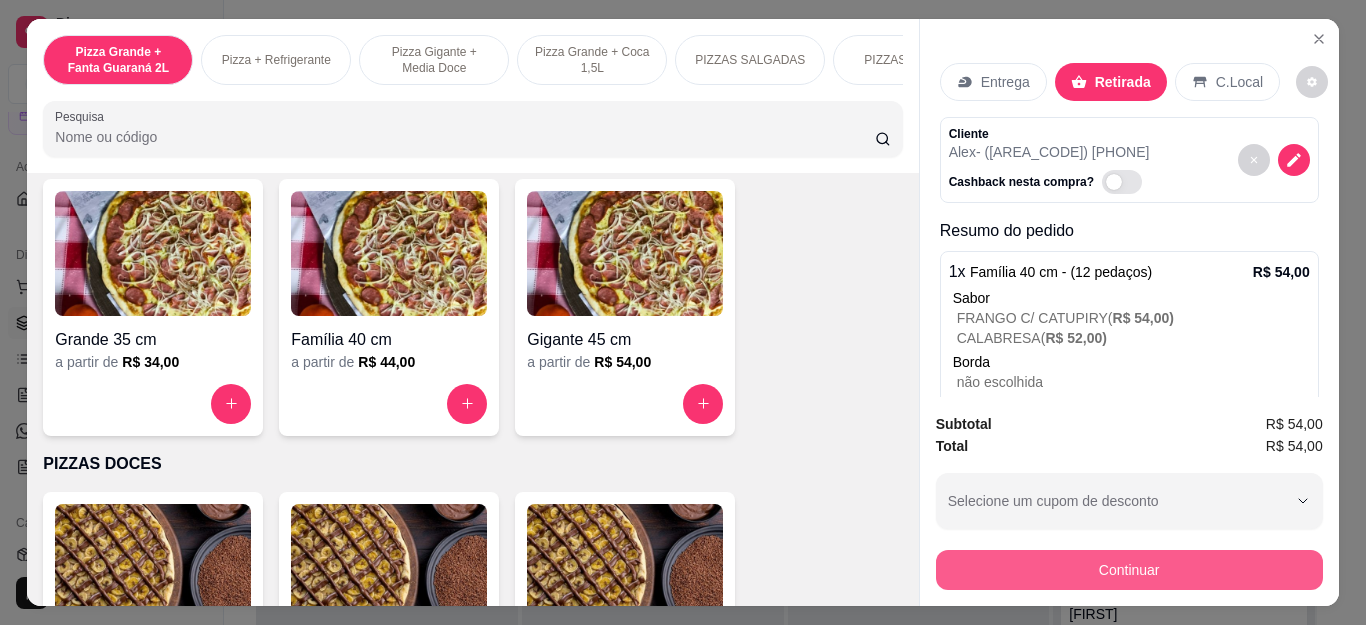 click on "Continuar" at bounding box center (1129, 570) 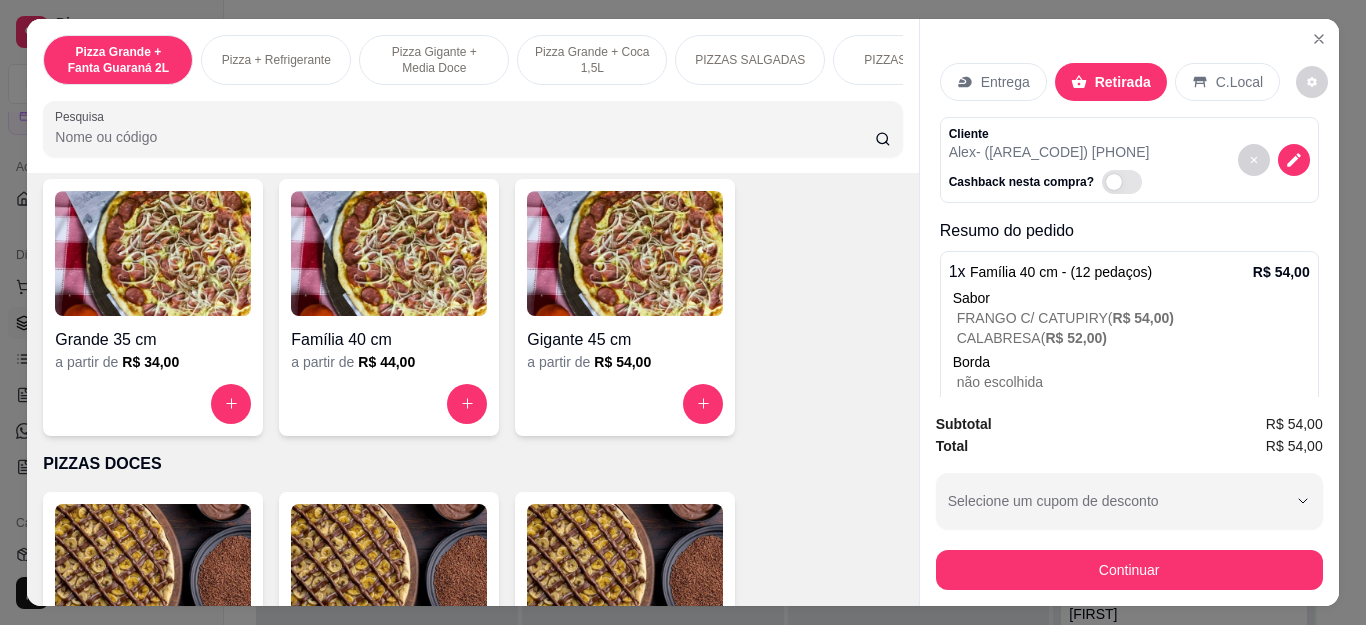 click on "Outro" at bounding box center [819, 404] 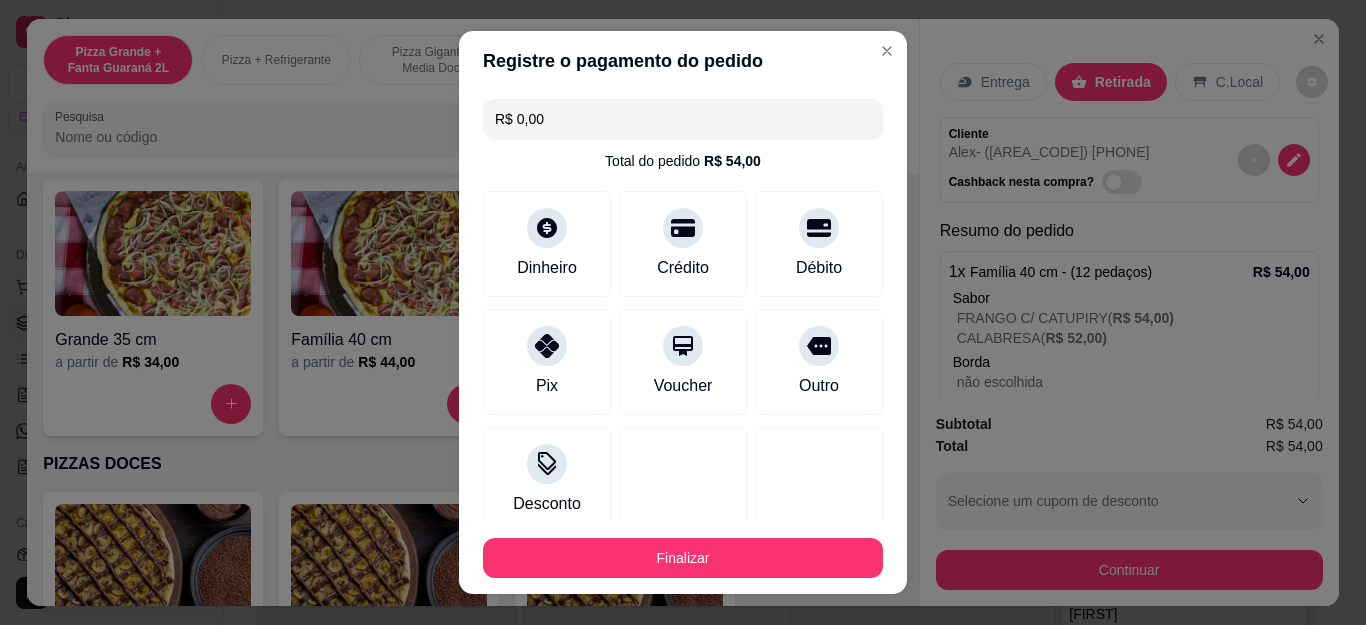scroll, scrollTop: 123, scrollLeft: 0, axis: vertical 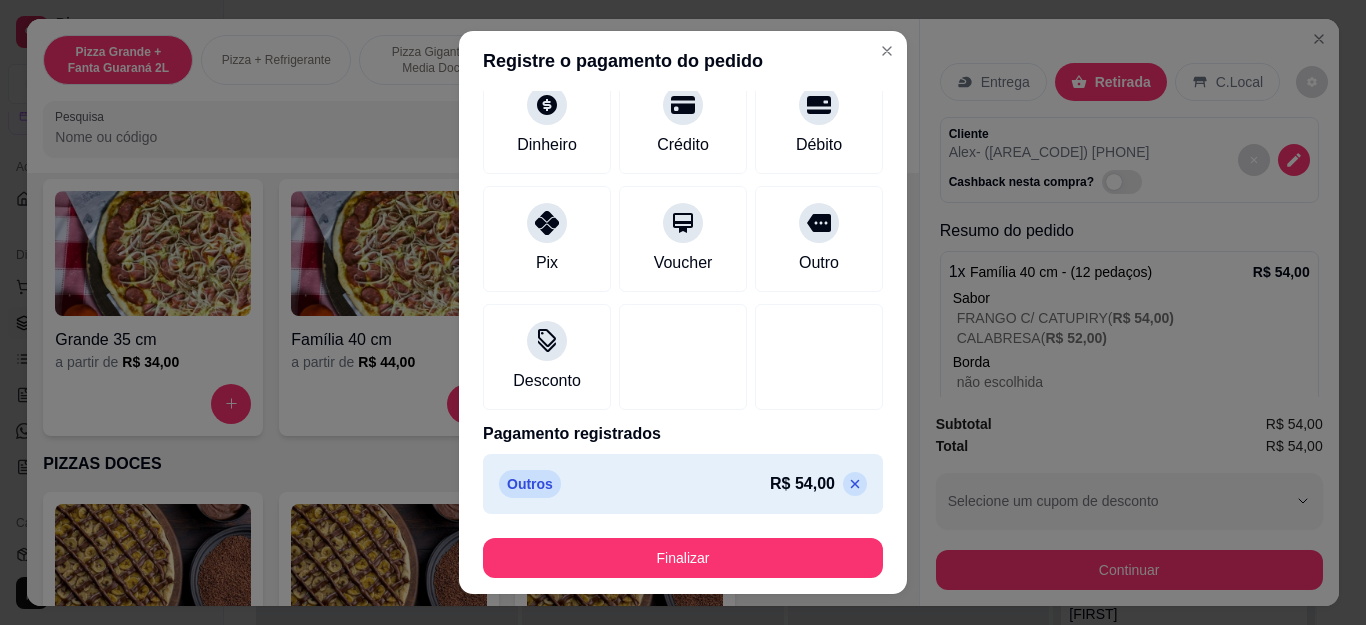 click on "Finalizar" at bounding box center [683, 558] 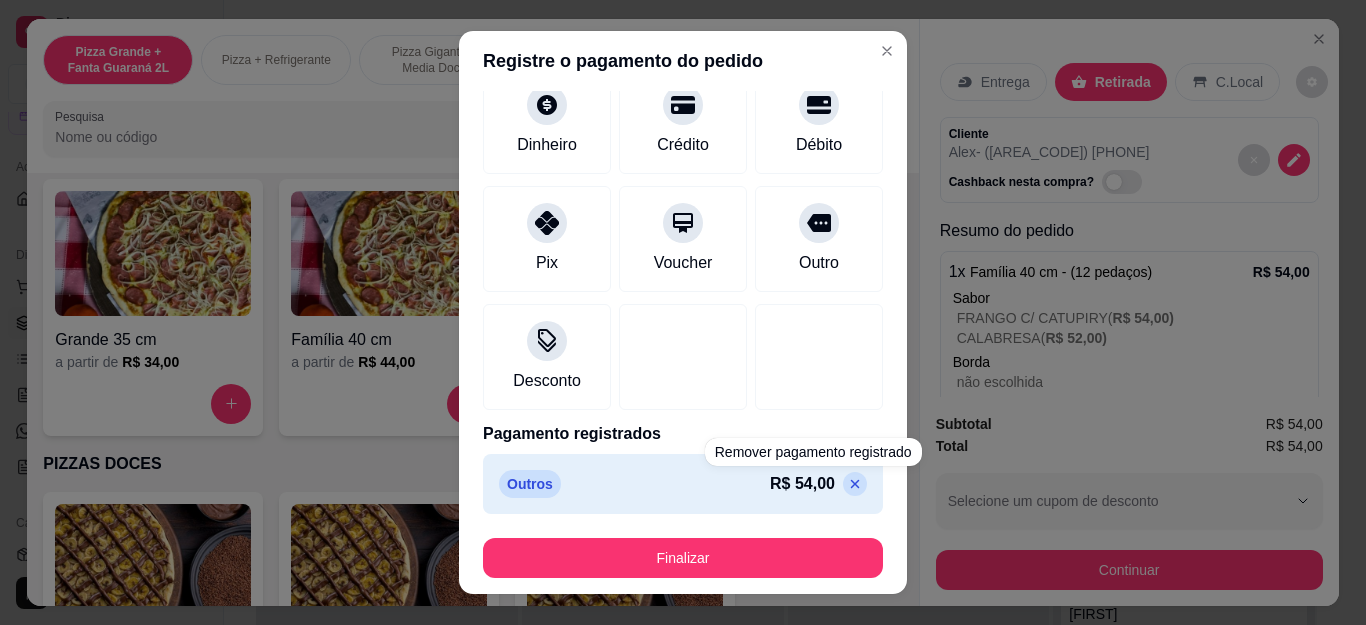 scroll, scrollTop: 87, scrollLeft: 0, axis: vertical 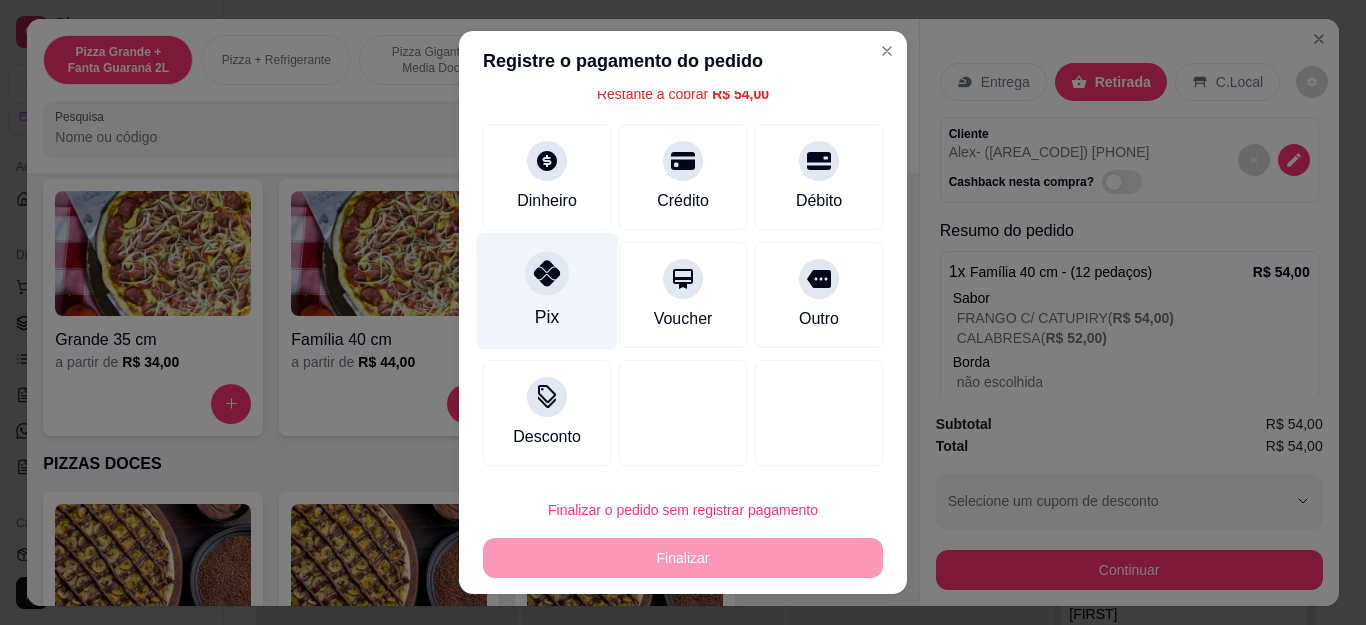 click on "Pix" at bounding box center [547, 291] 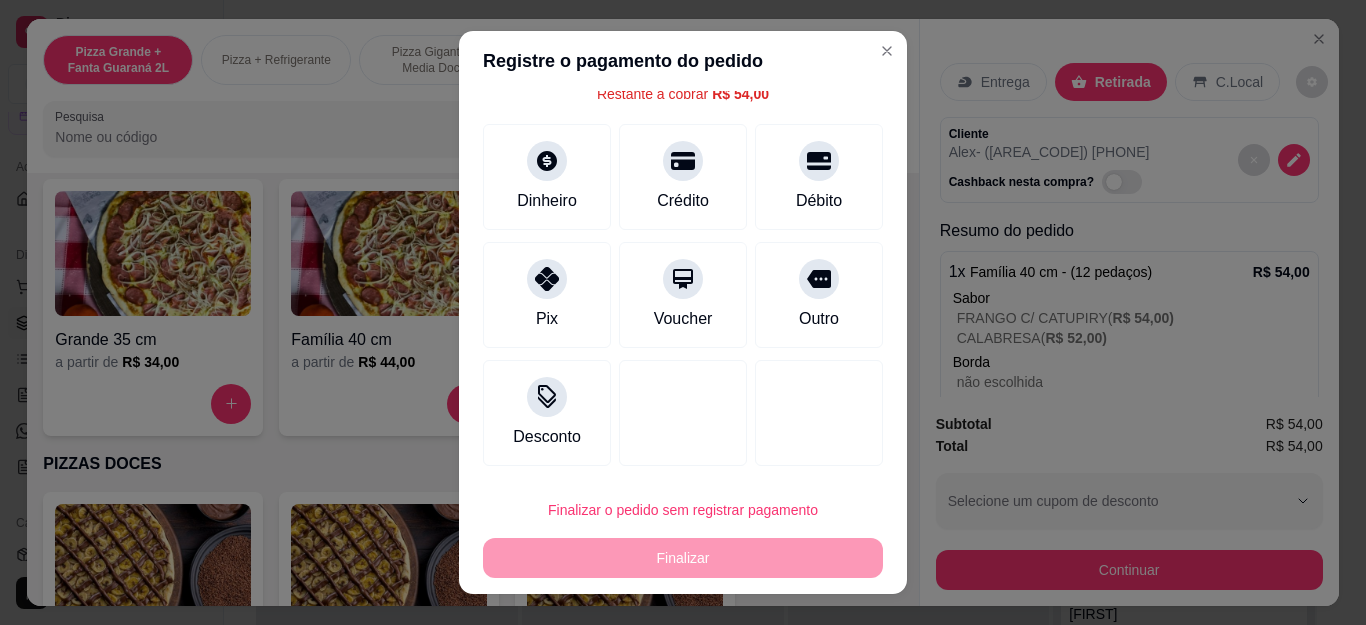type on "R$ 0,00" 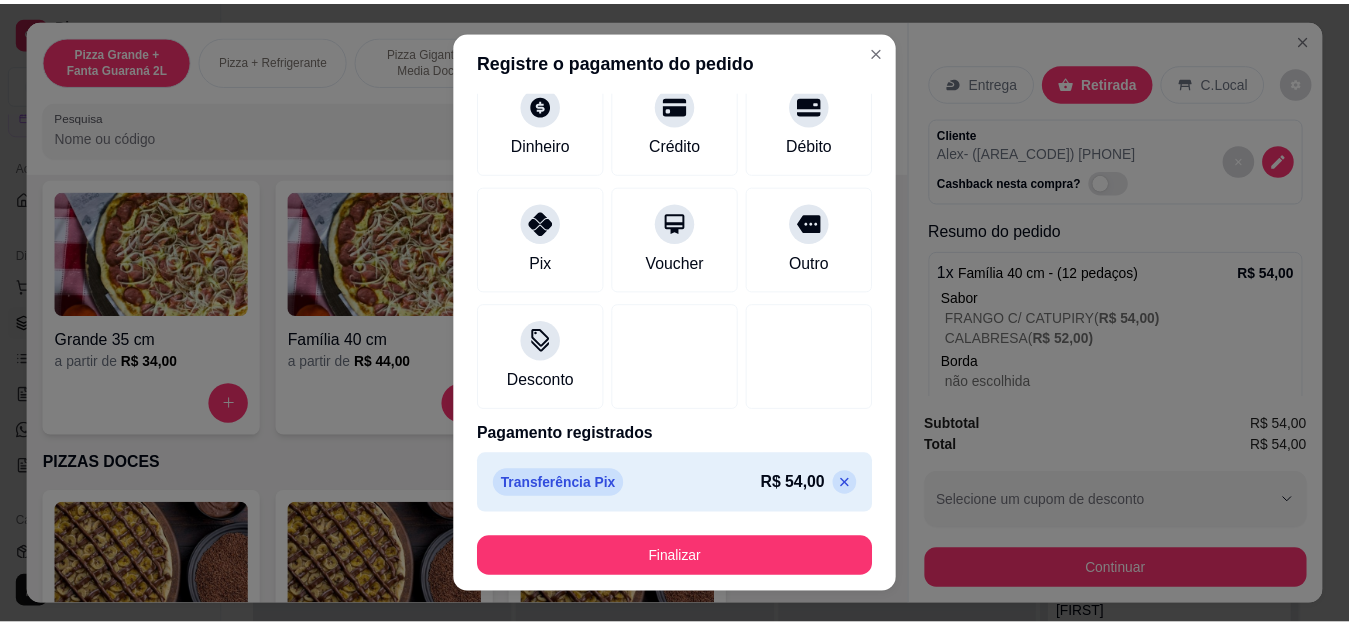 scroll, scrollTop: 33, scrollLeft: 0, axis: vertical 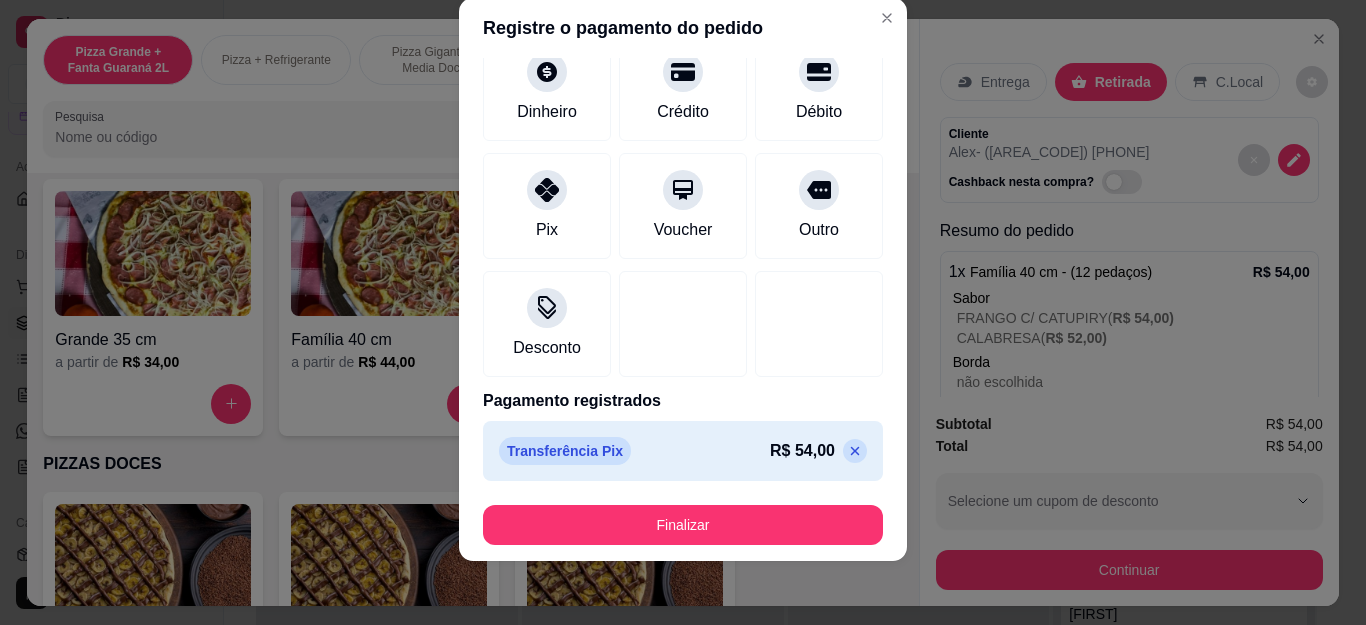 click on "Finalizar" at bounding box center (683, 525) 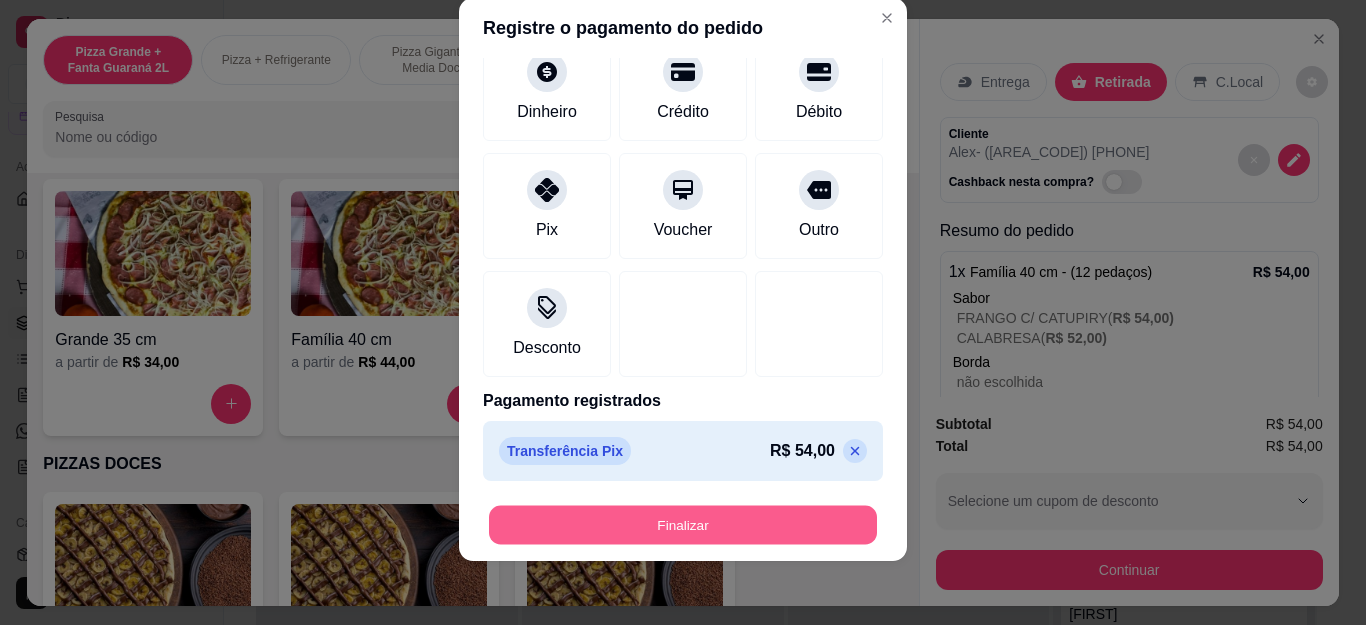 click on "Finalizar" at bounding box center (683, 524) 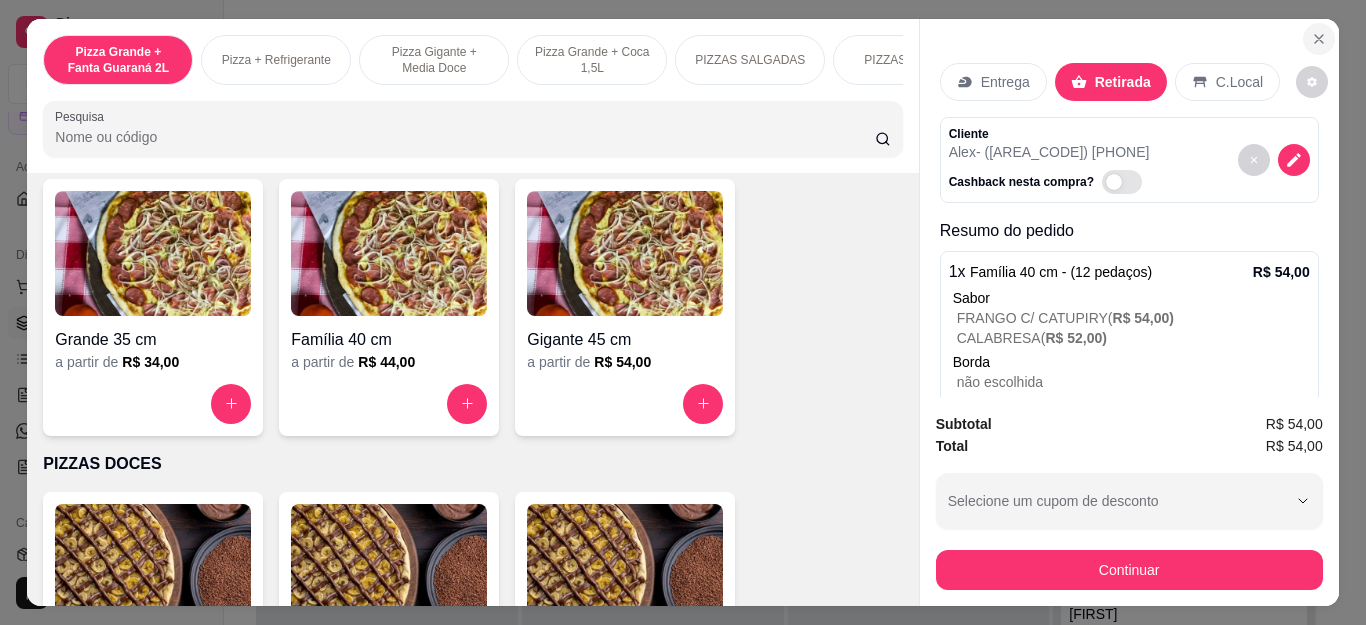 click 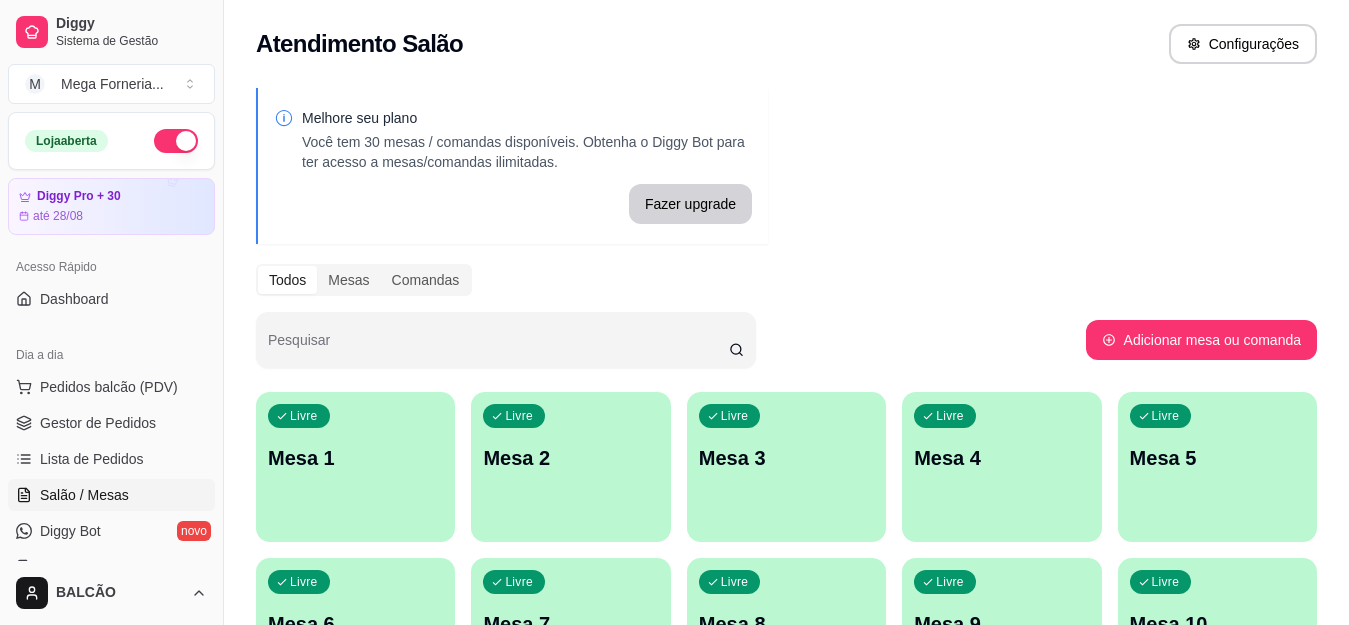 scroll, scrollTop: 0, scrollLeft: 0, axis: both 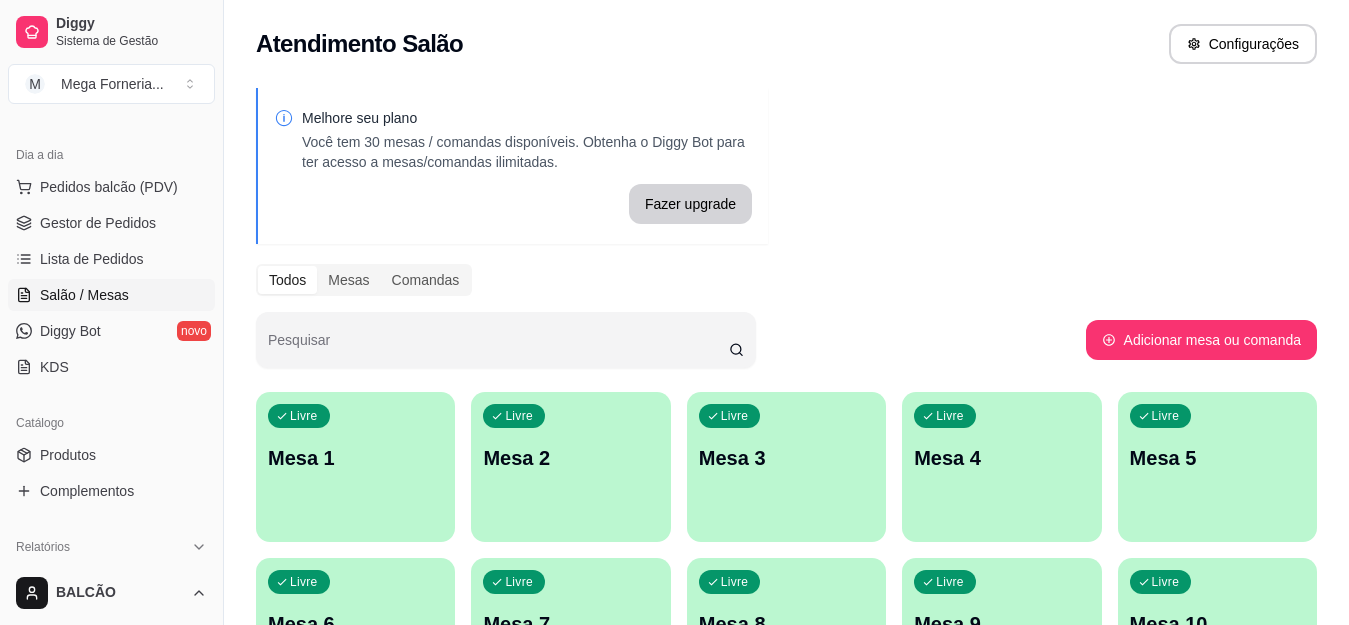 click on "Mesa 2" at bounding box center (570, 458) 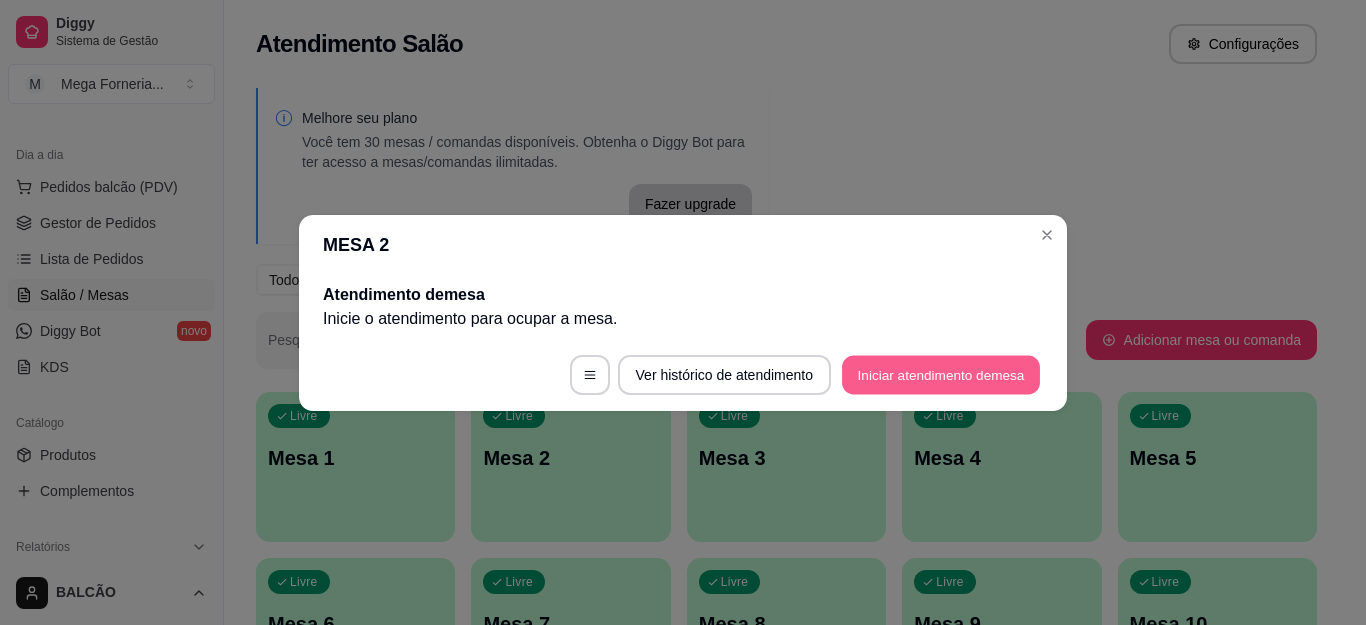 click on "Iniciar atendimento de  mesa" at bounding box center [941, 374] 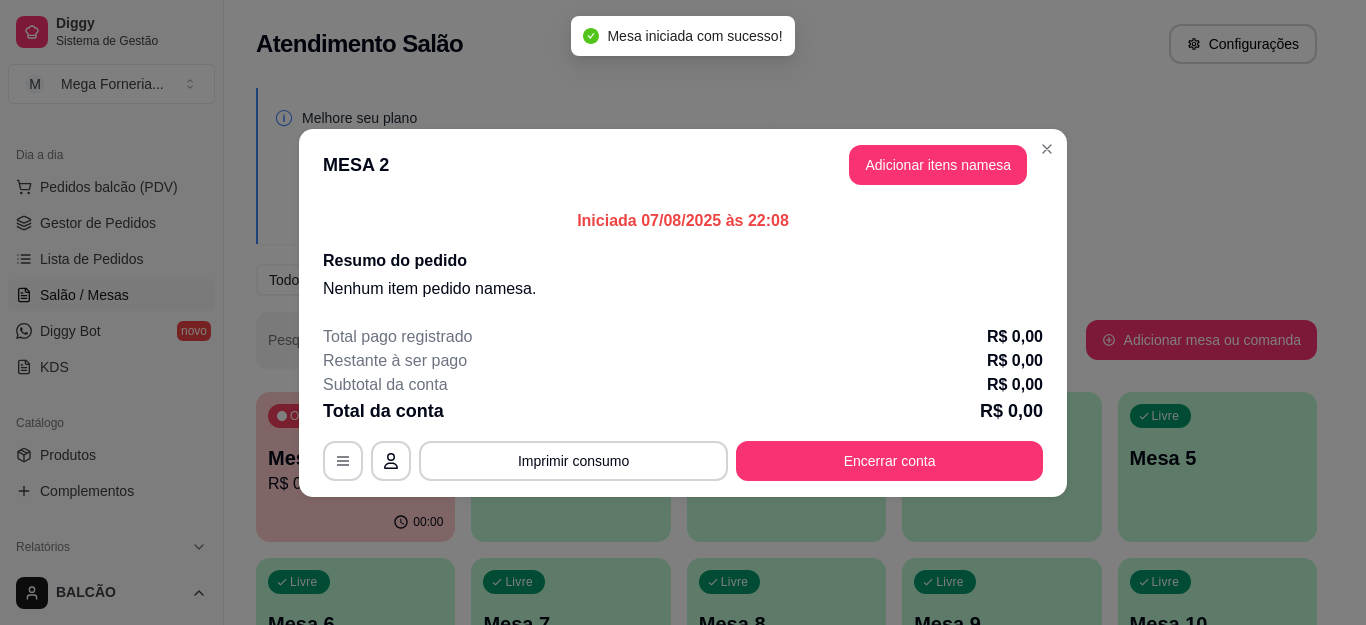 click on "MESA 2 Adicionar itens na mesa" at bounding box center [683, 165] 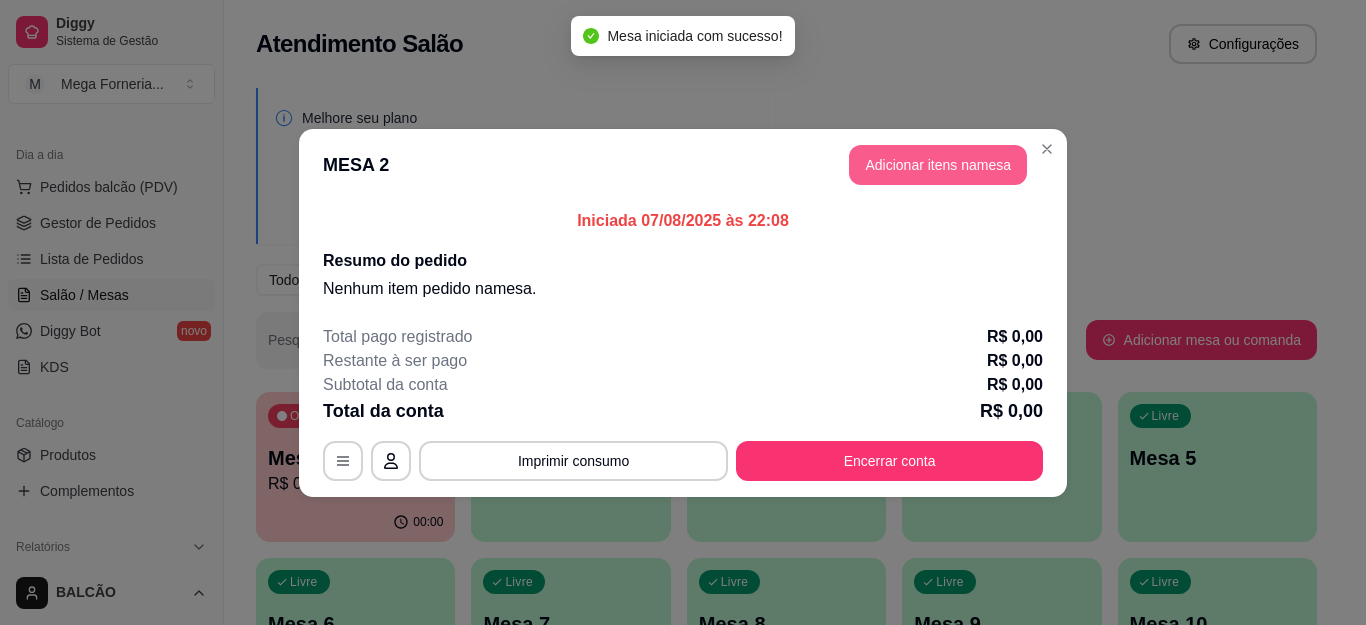 click on "Adicionar itens na  mesa" at bounding box center (938, 165) 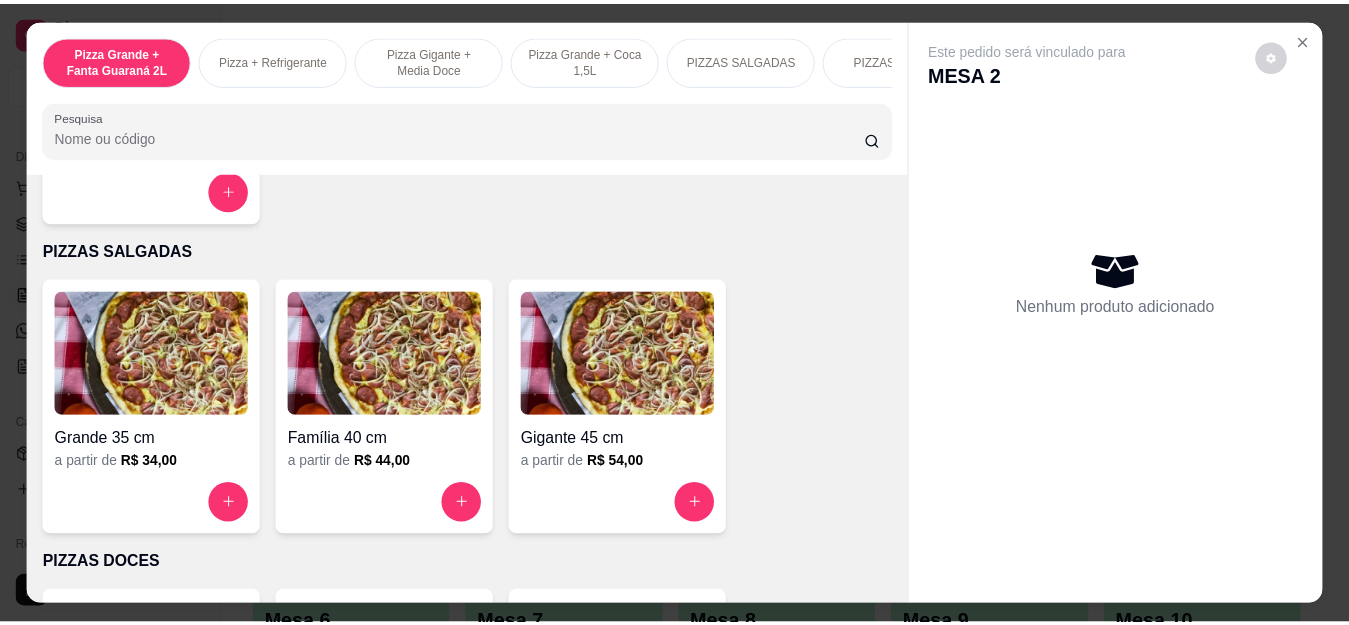 scroll, scrollTop: 1600, scrollLeft: 0, axis: vertical 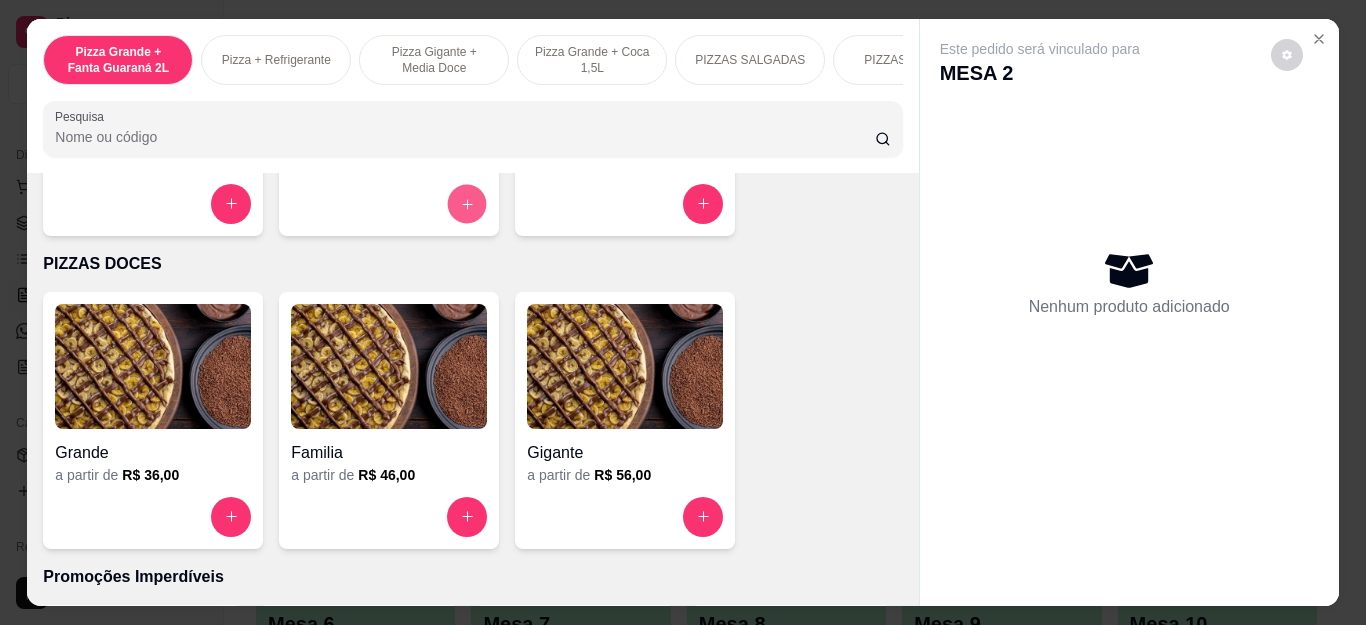 click at bounding box center [467, 203] 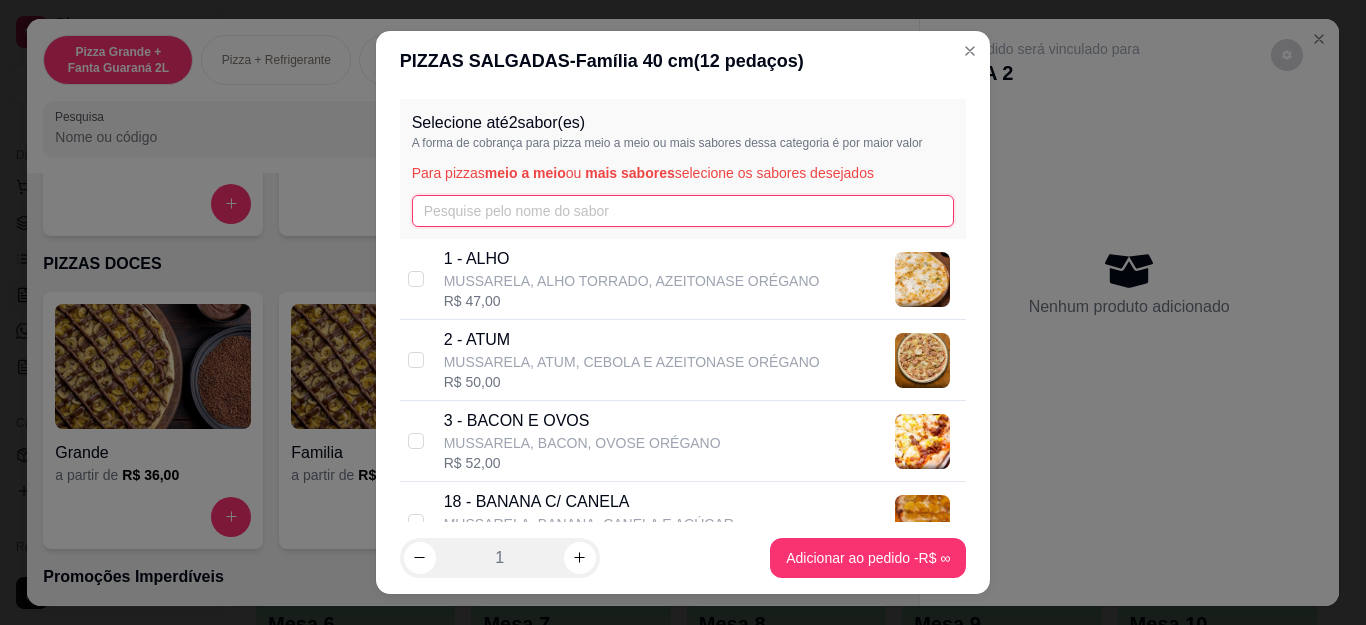 click at bounding box center (683, 211) 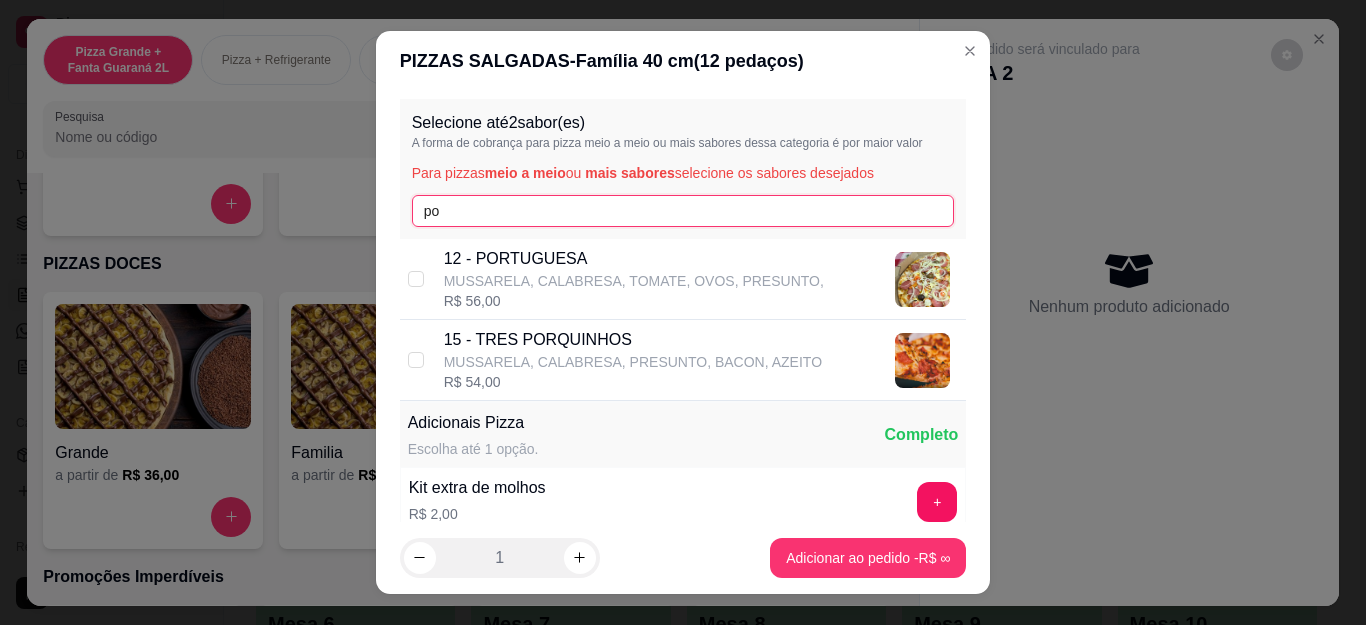 type on "po" 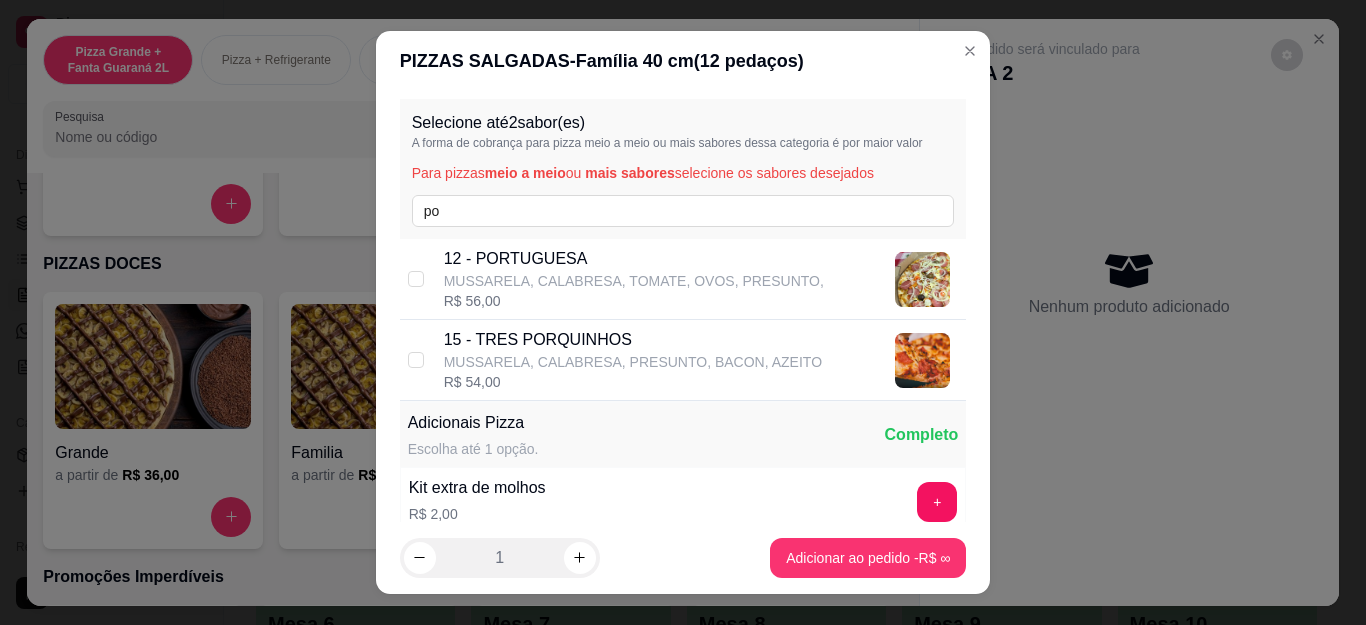 click on "12 - PORTUGUESA MUSSARELA, CALABRESA, TOMATE, OVOS, PRESUNTO, R$ 56,00" at bounding box center [634, 279] 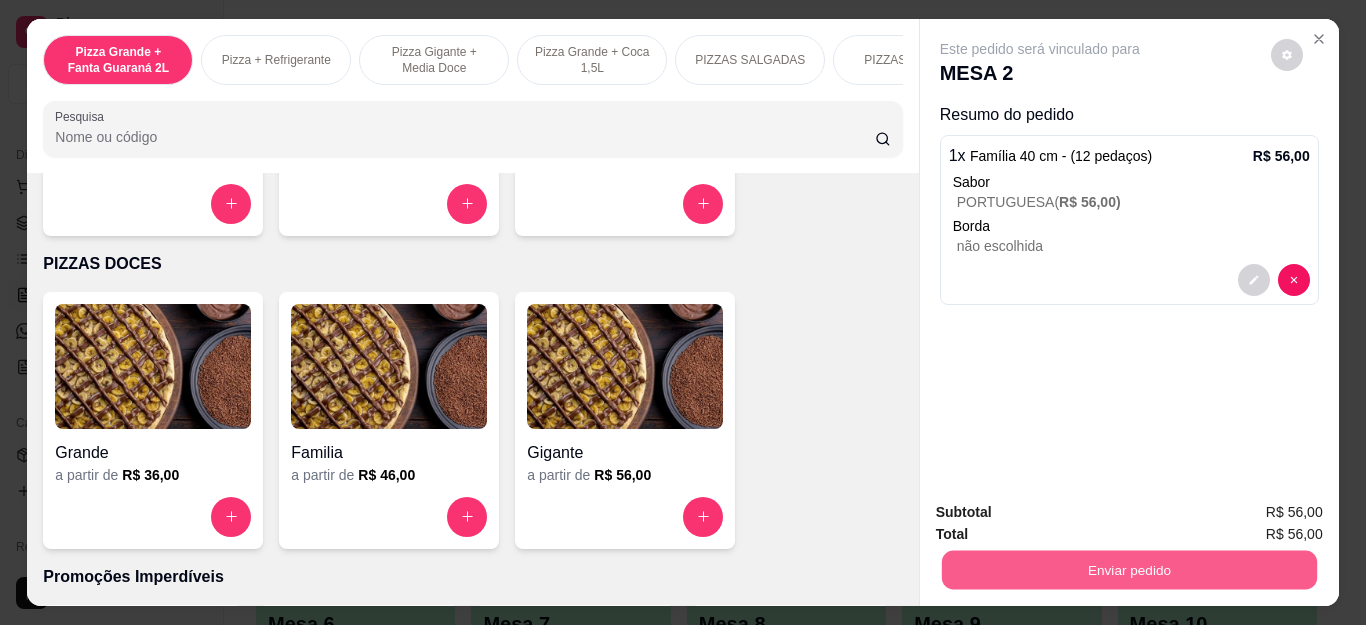 click on "Enviar pedido" at bounding box center (1128, 570) 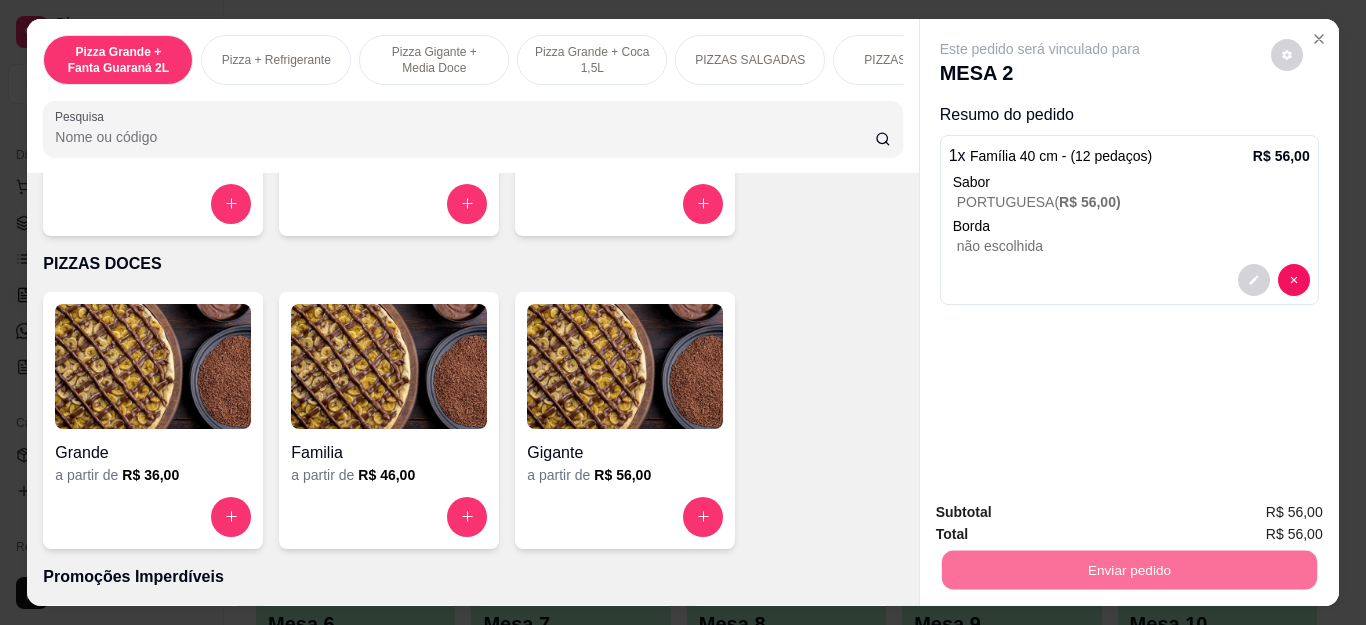 click on "Não registrar e enviar pedido" at bounding box center [1062, 512] 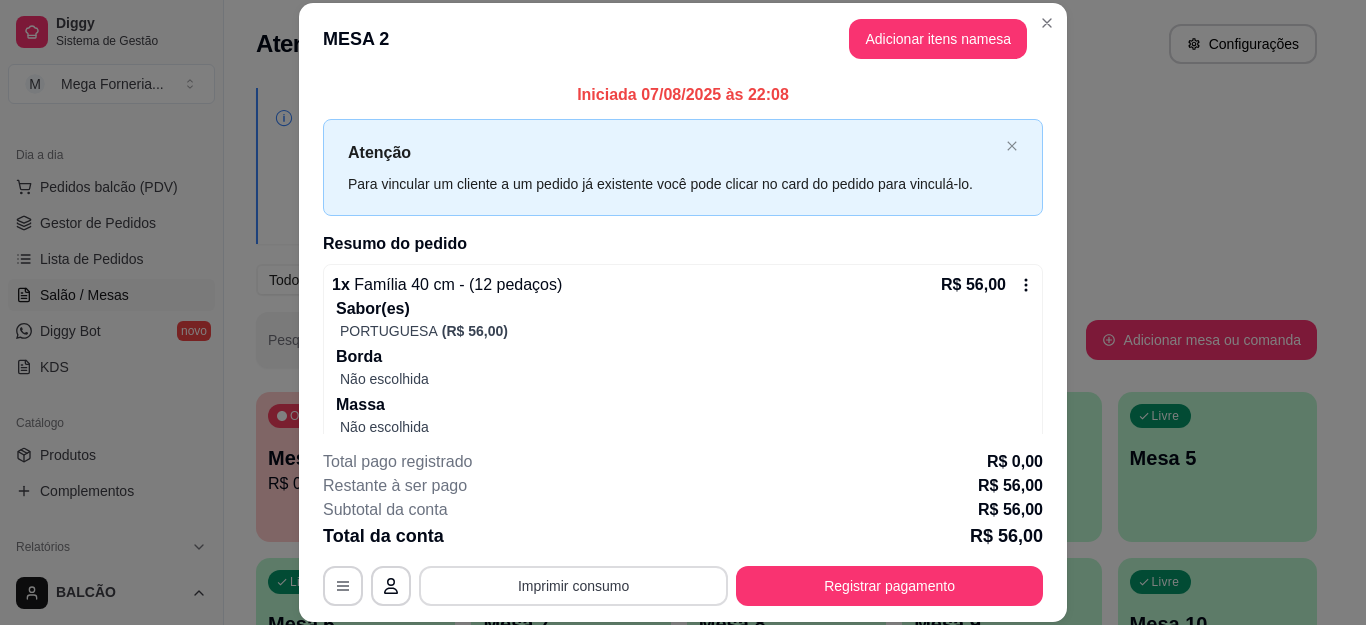click on "Imprimir consumo" at bounding box center [573, 586] 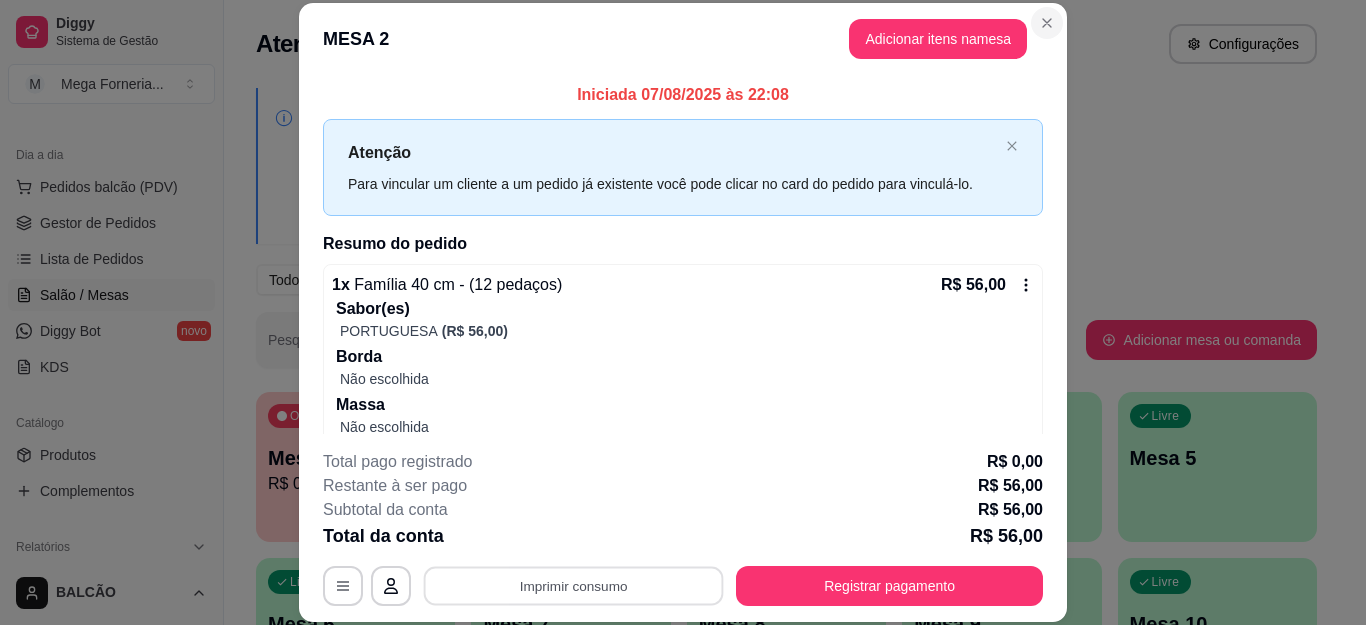 click 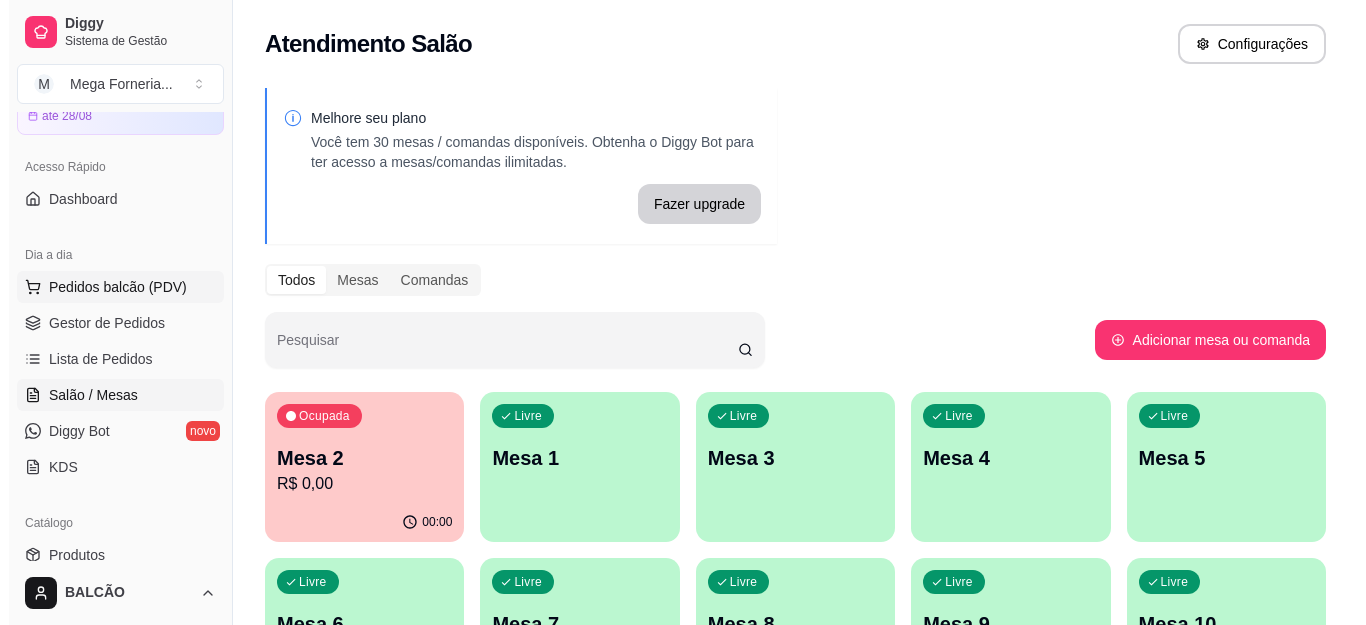 scroll, scrollTop: 0, scrollLeft: 0, axis: both 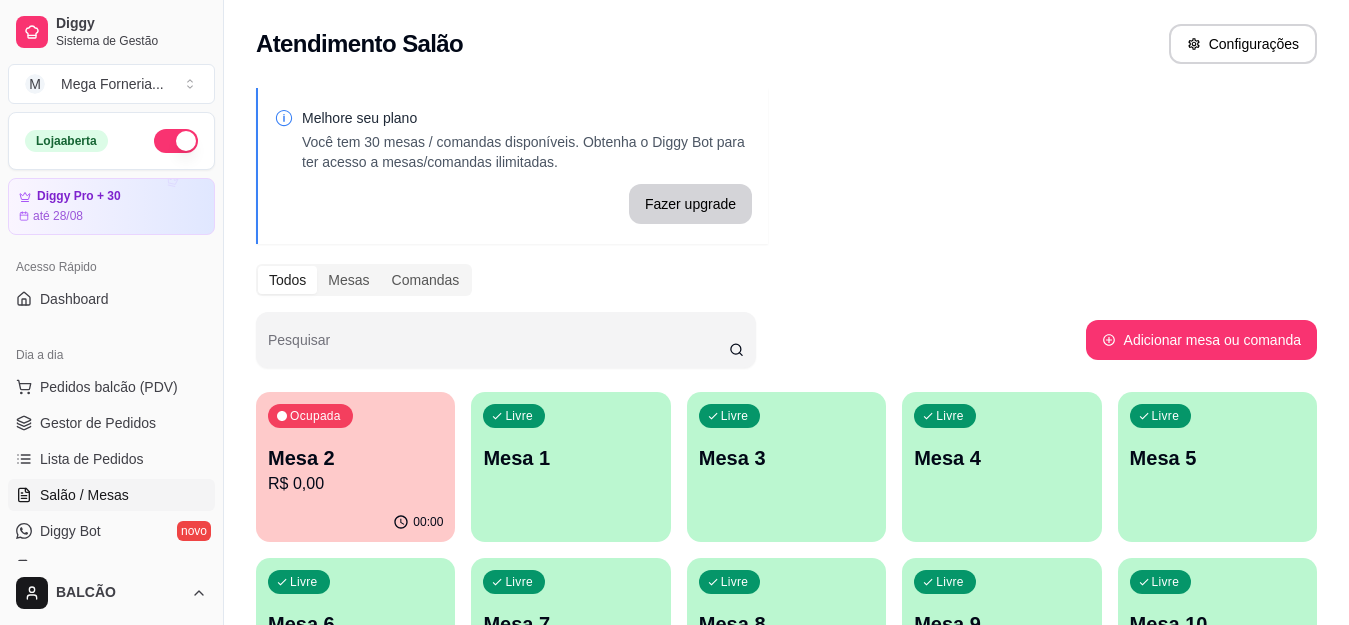 click on "Pedidos balcão (PDV) Gestor de Pedidos Lista de Pedidos Salão / Mesas Diggy Bot novo KDS" at bounding box center (111, 477) 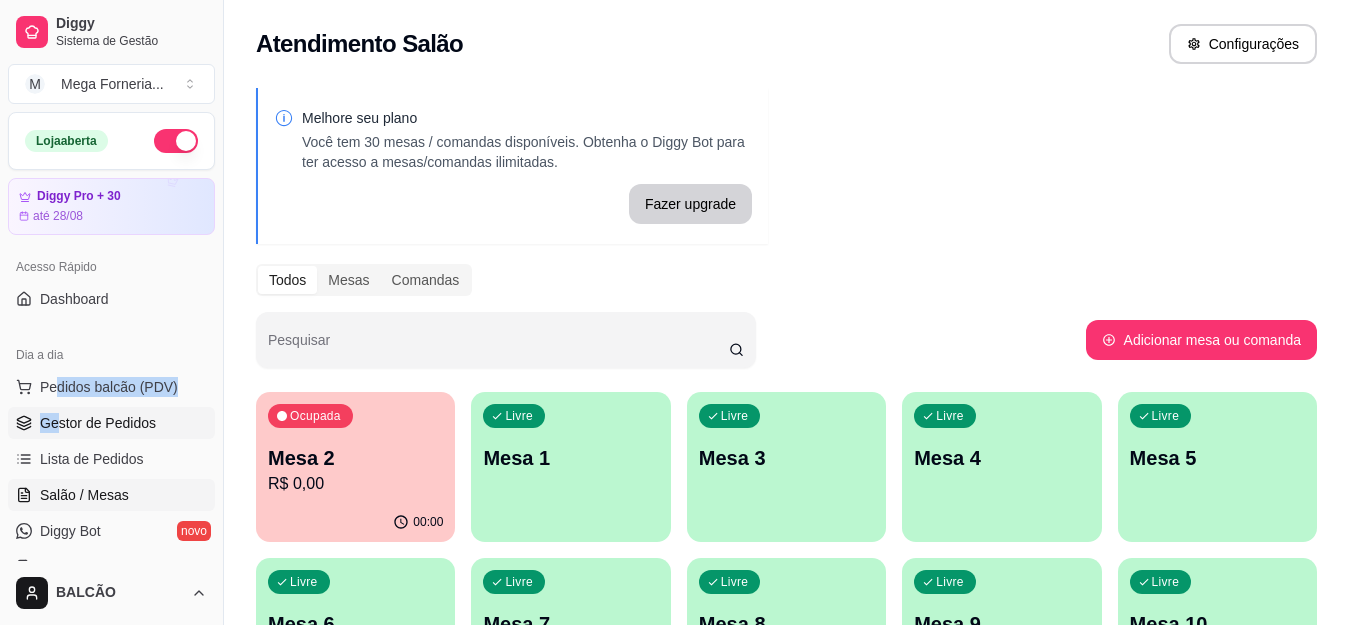 click on "Gestor de Pedidos" at bounding box center [98, 423] 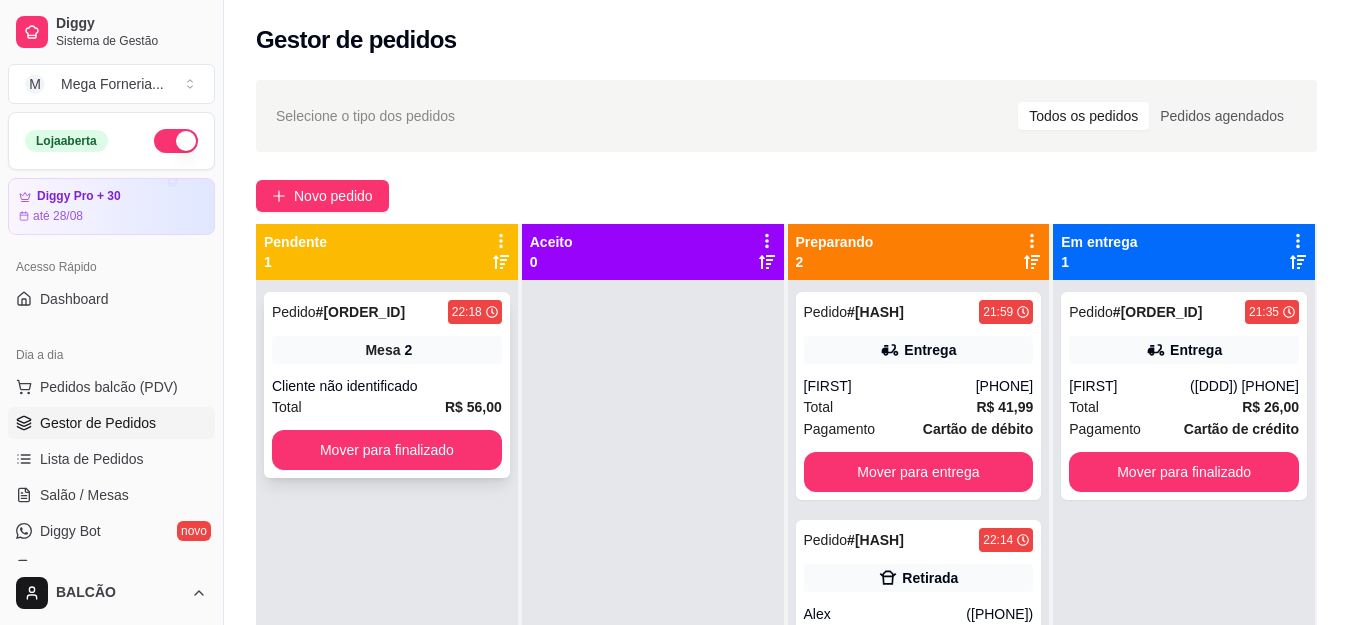 click on "Cliente não identificado" at bounding box center [387, 386] 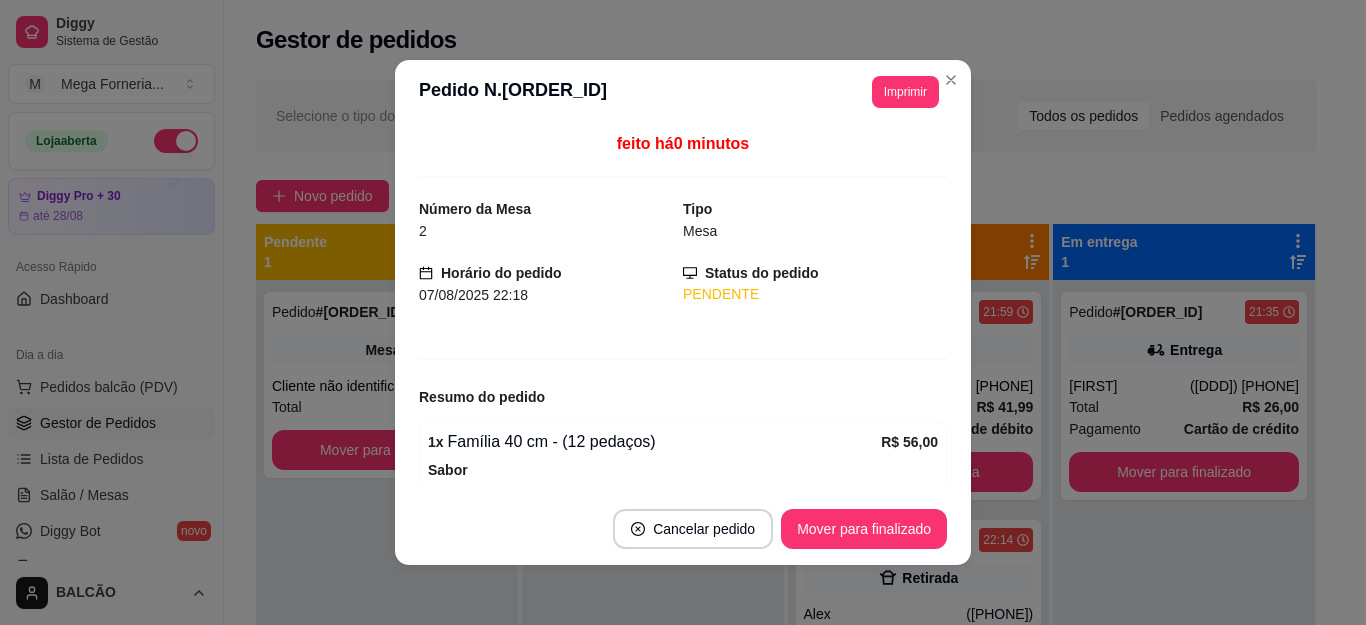 click on "Imprimir" at bounding box center [905, 92] 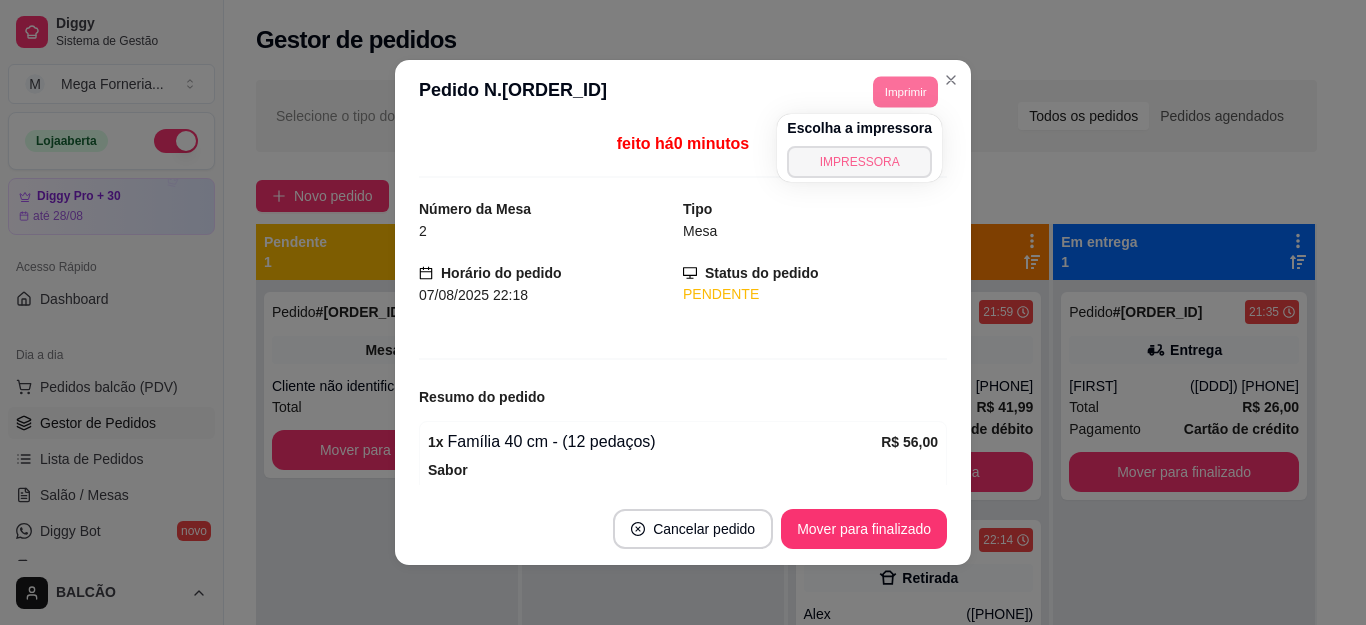 click on "IMPRESSORA" at bounding box center (859, 162) 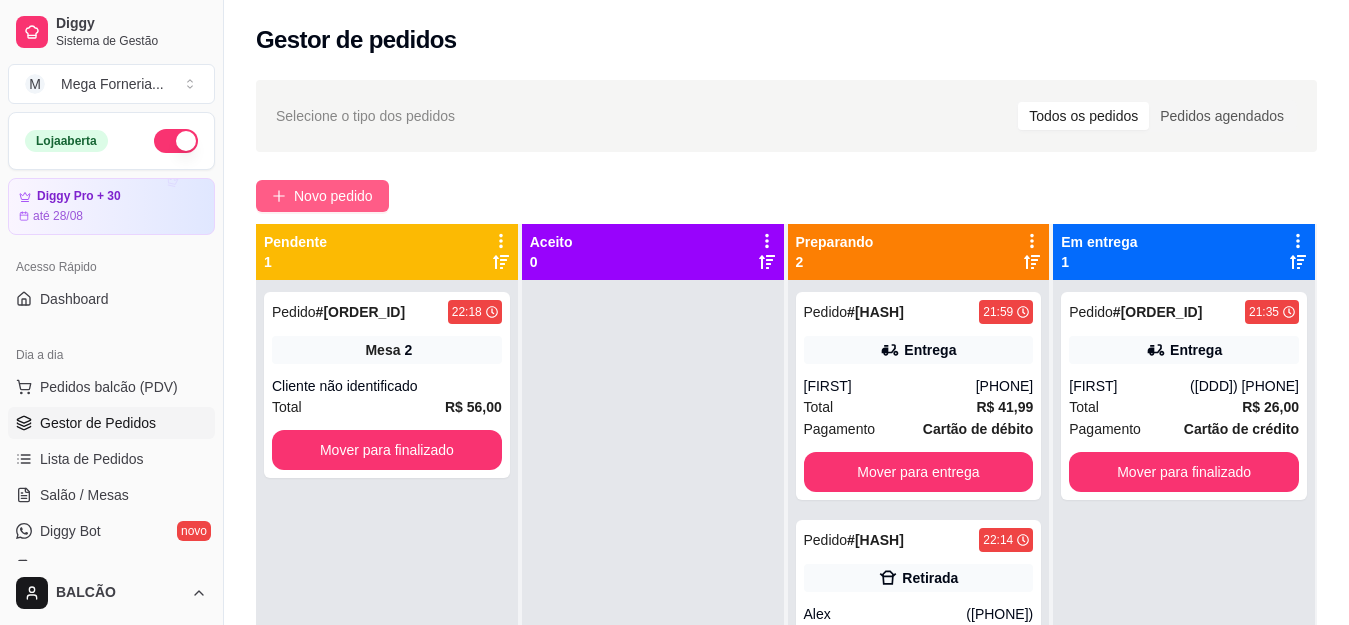 click on "Novo pedido" at bounding box center (333, 196) 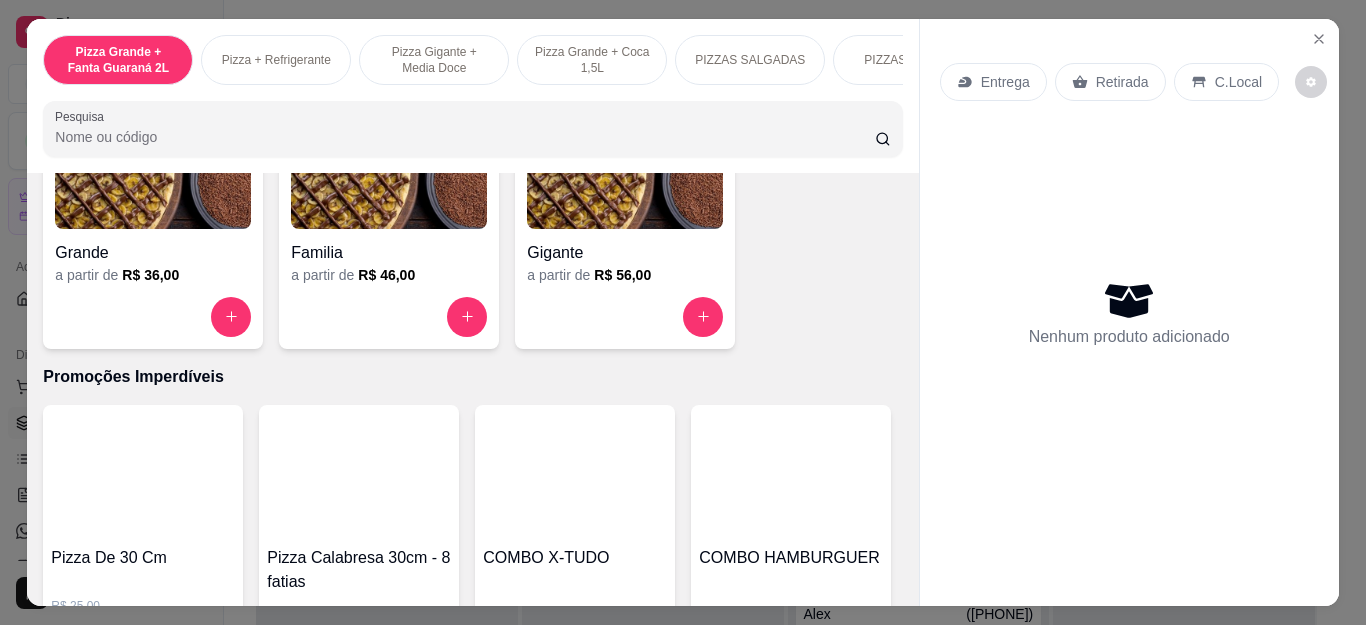 scroll, scrollTop: 2000, scrollLeft: 0, axis: vertical 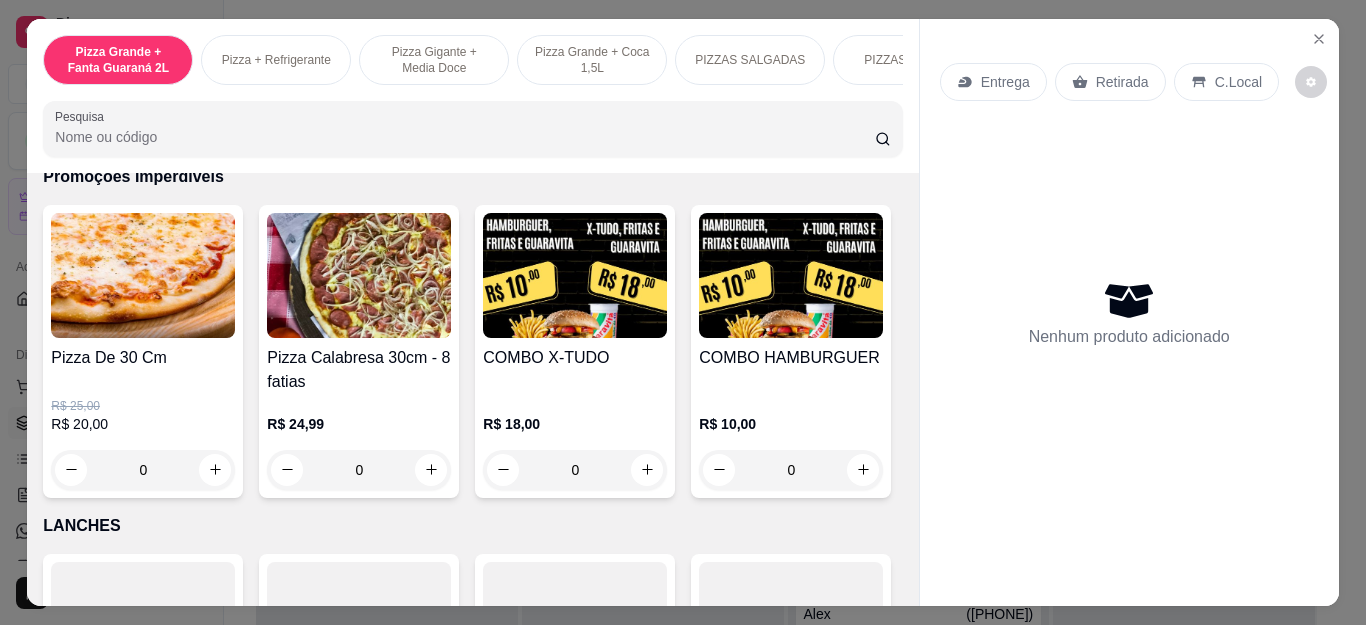 click on "0" at bounding box center (575, 470) 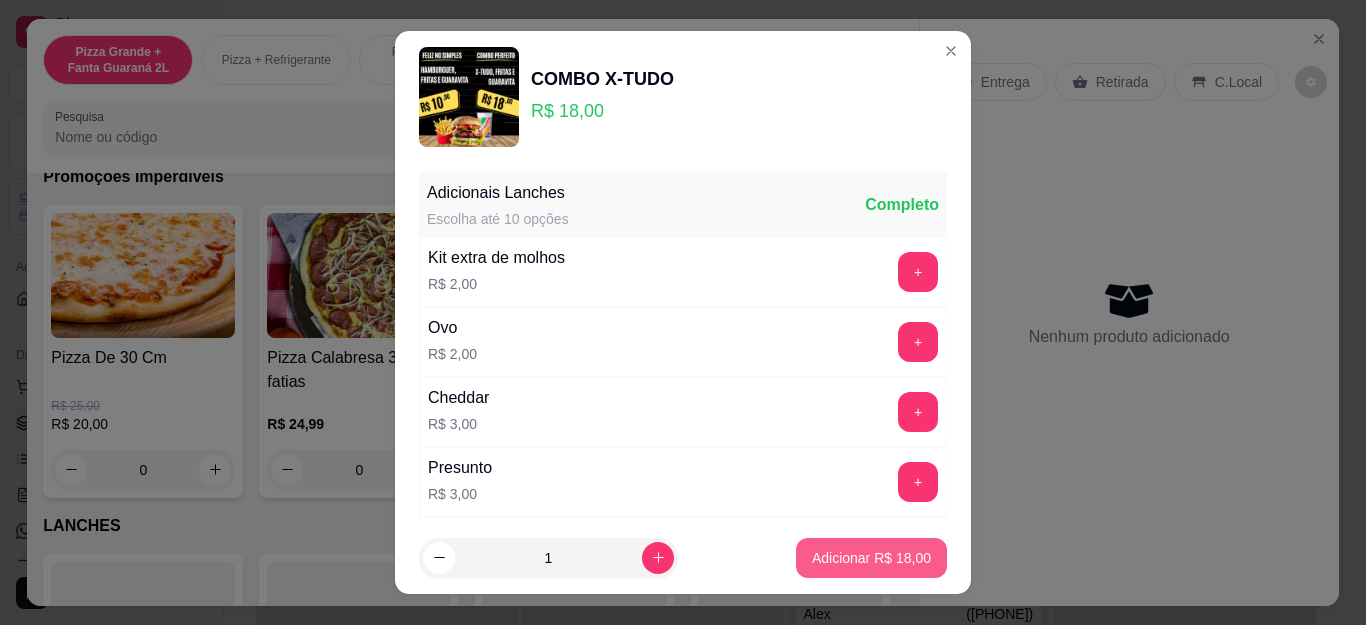 click on "Adicionar   R$ 18,00" at bounding box center [871, 558] 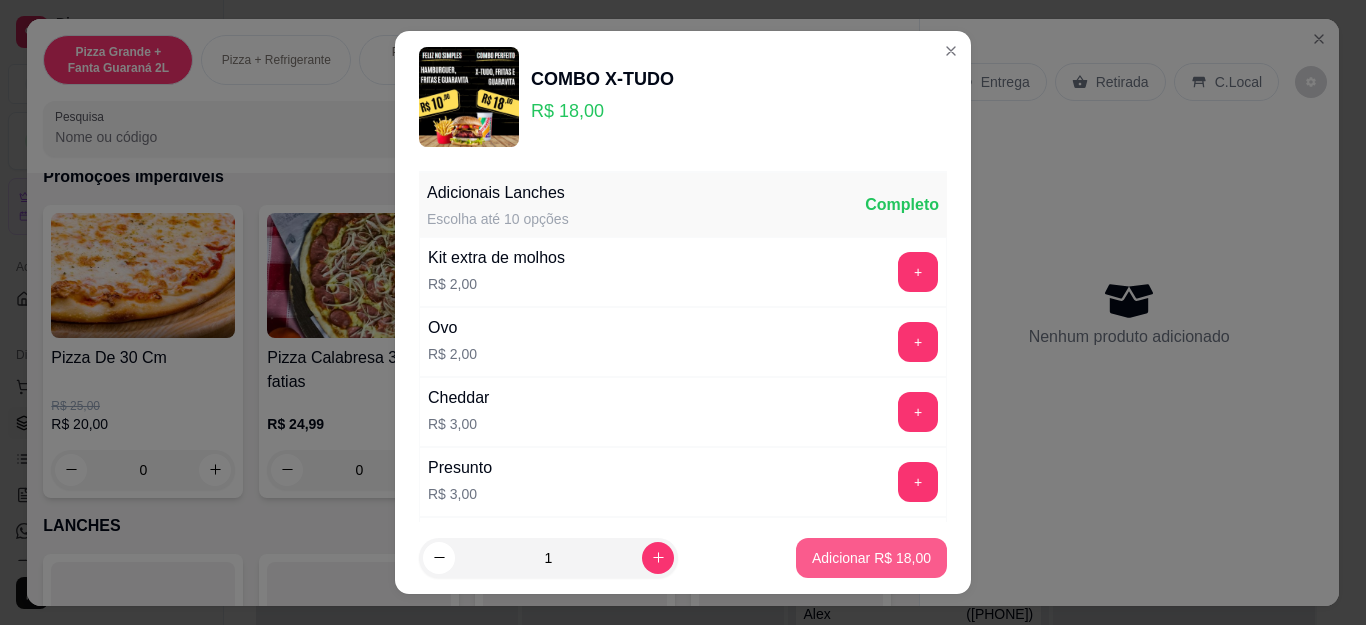 type on "1" 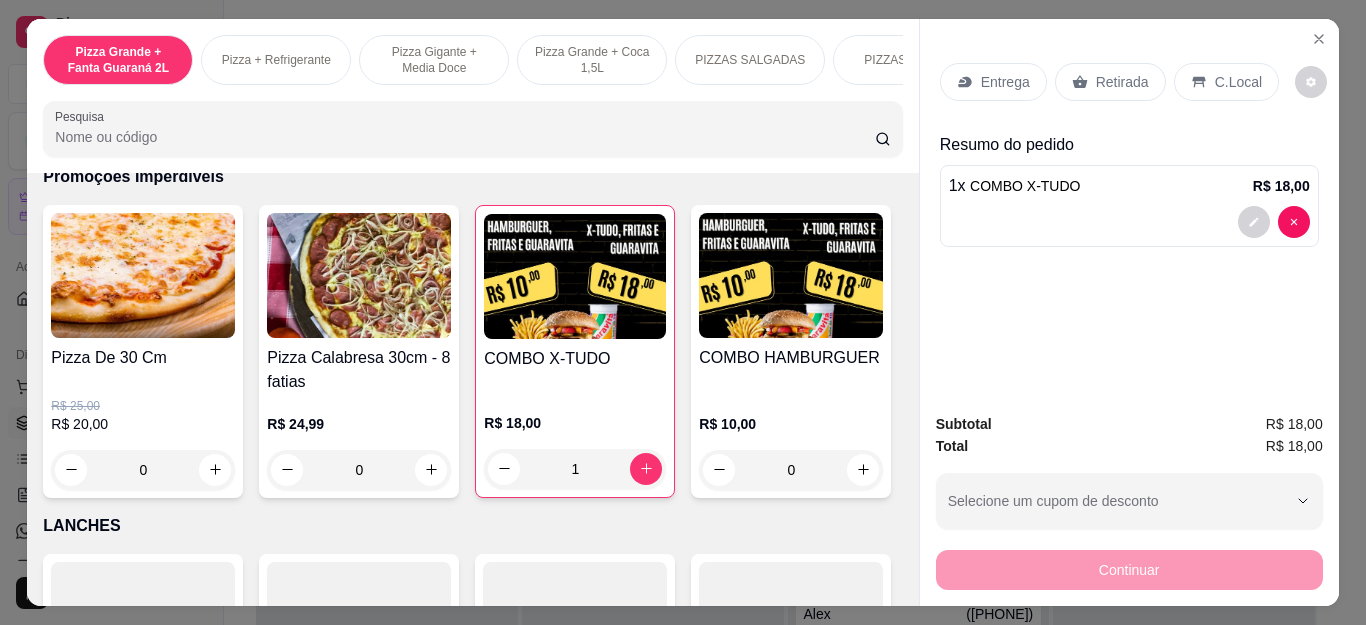 click on "Entrega" at bounding box center (1005, 82) 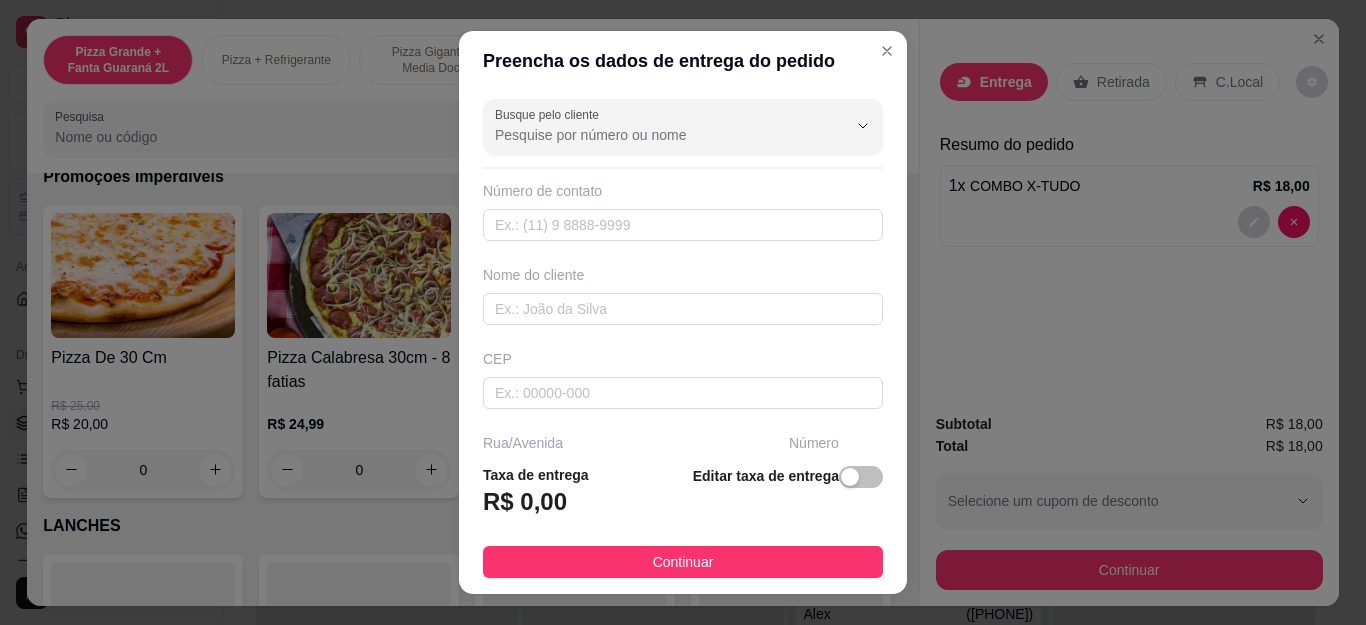 click on "Busque pelo cliente" at bounding box center (655, 135) 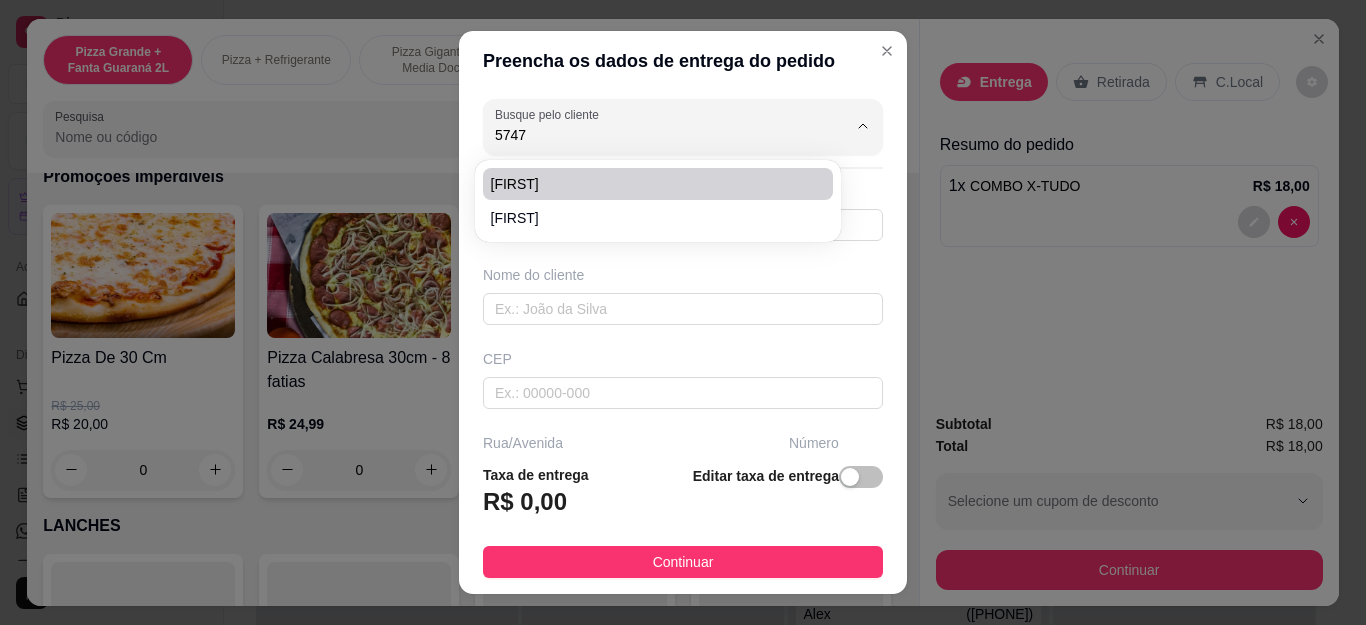 click on "Deise" at bounding box center [648, 184] 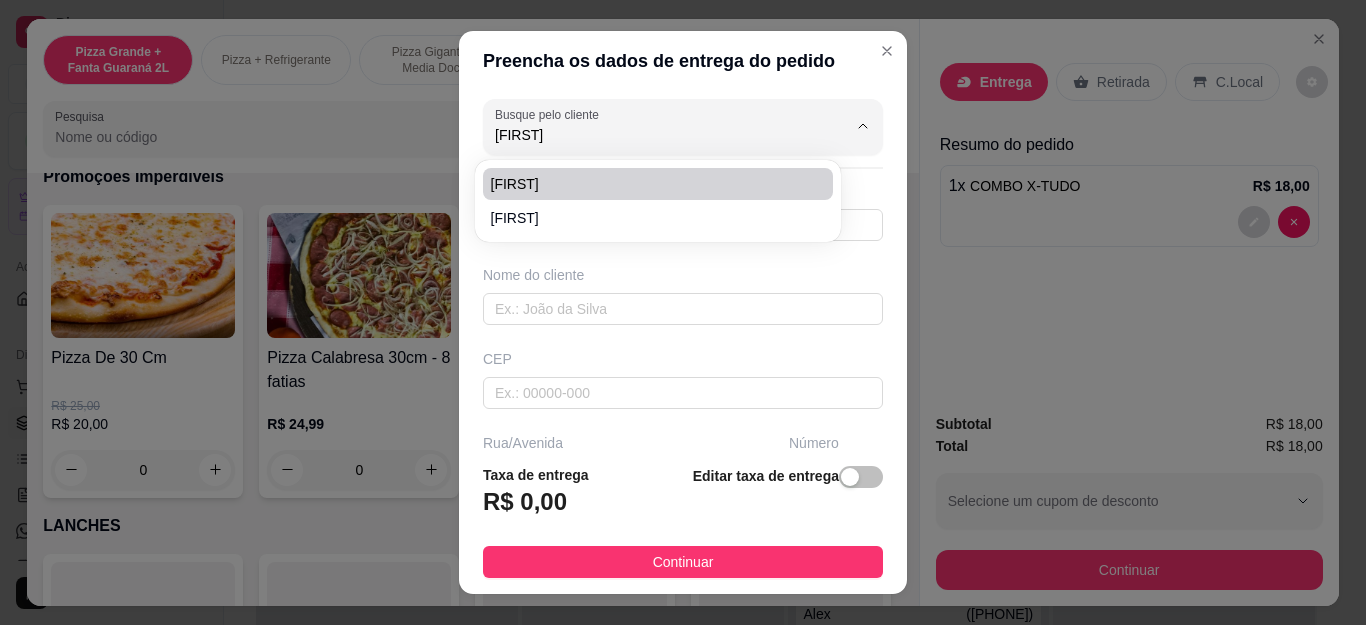 type on "5522981195747" 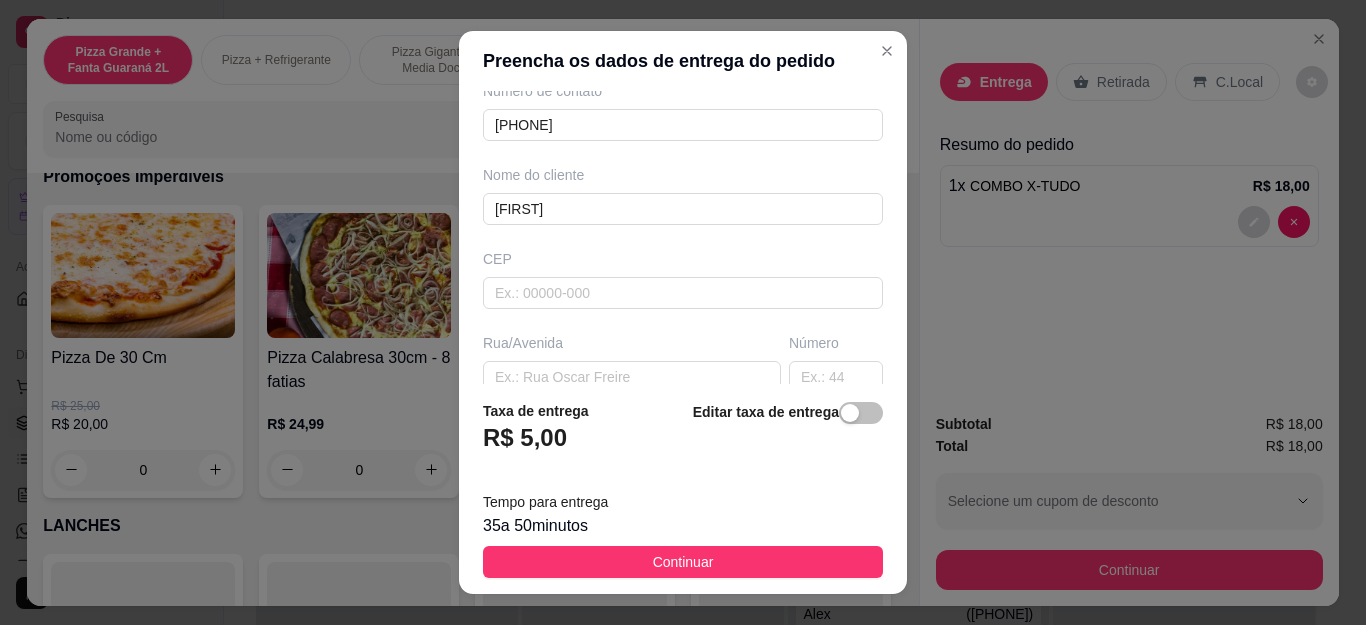 scroll, scrollTop: 295, scrollLeft: 0, axis: vertical 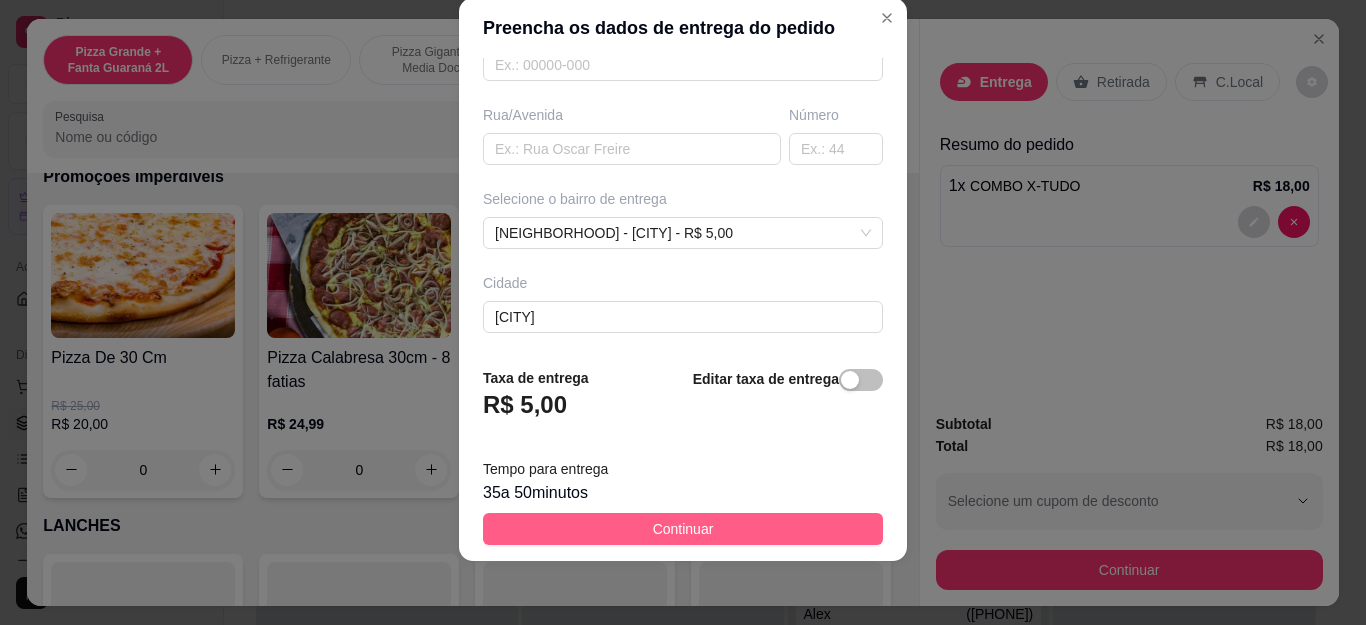 click on "Continuar" at bounding box center (683, 529) 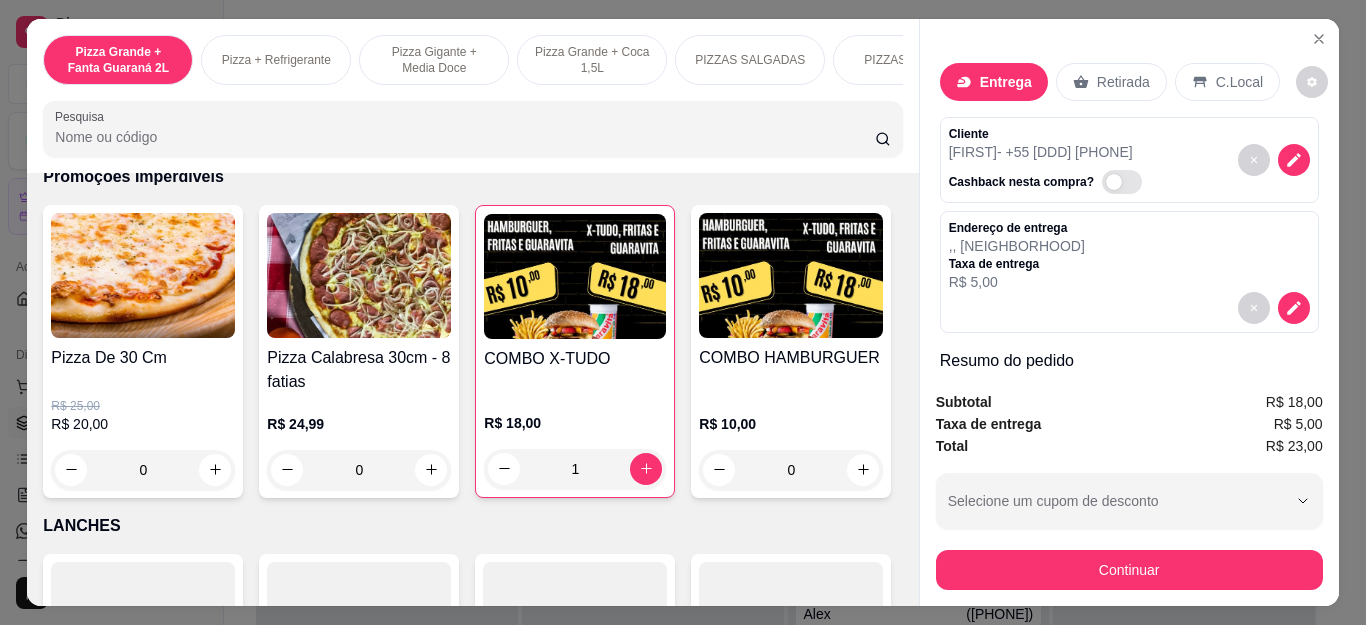 click on "Pizza De 30 Cm   R$ 25,00 R$ 20,00 0 Pizza Calabresa 30cm - 8 fatias   R$ 24,99 0 COMBO X-TUDO   R$ 18,00 1 COMBO HAMBURGUER   R$ 10,00 0" at bounding box center (472, 351) 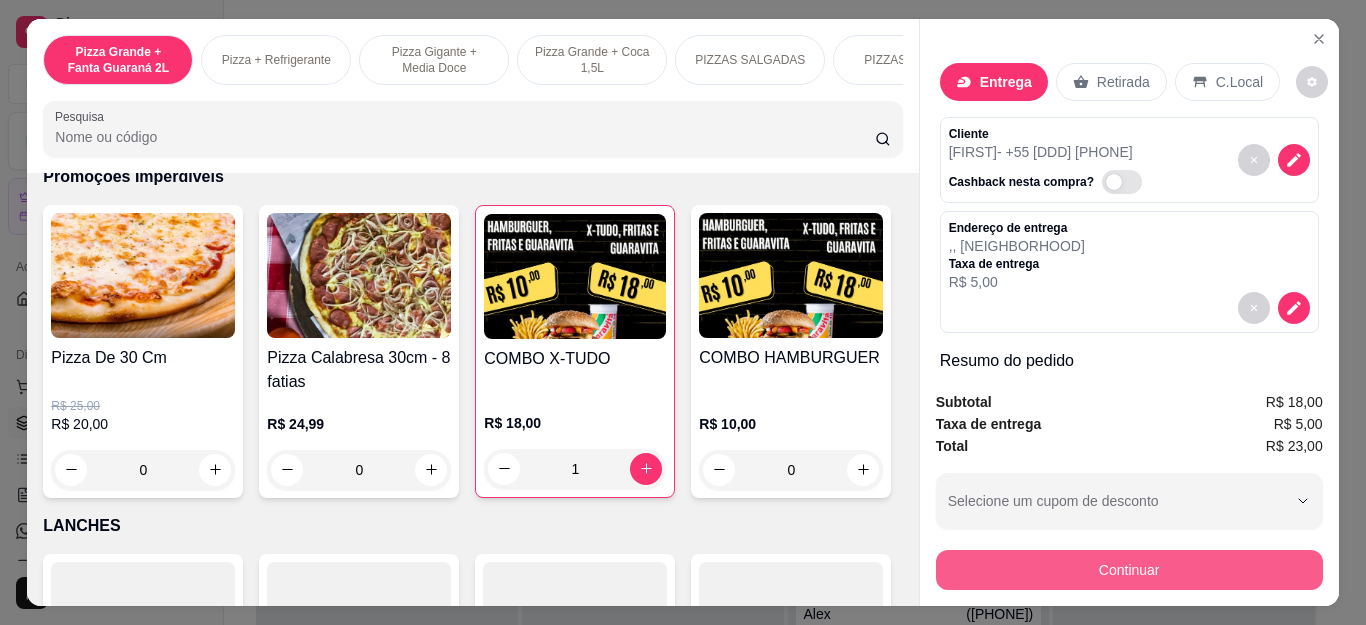 click on "Continuar" at bounding box center [1129, 570] 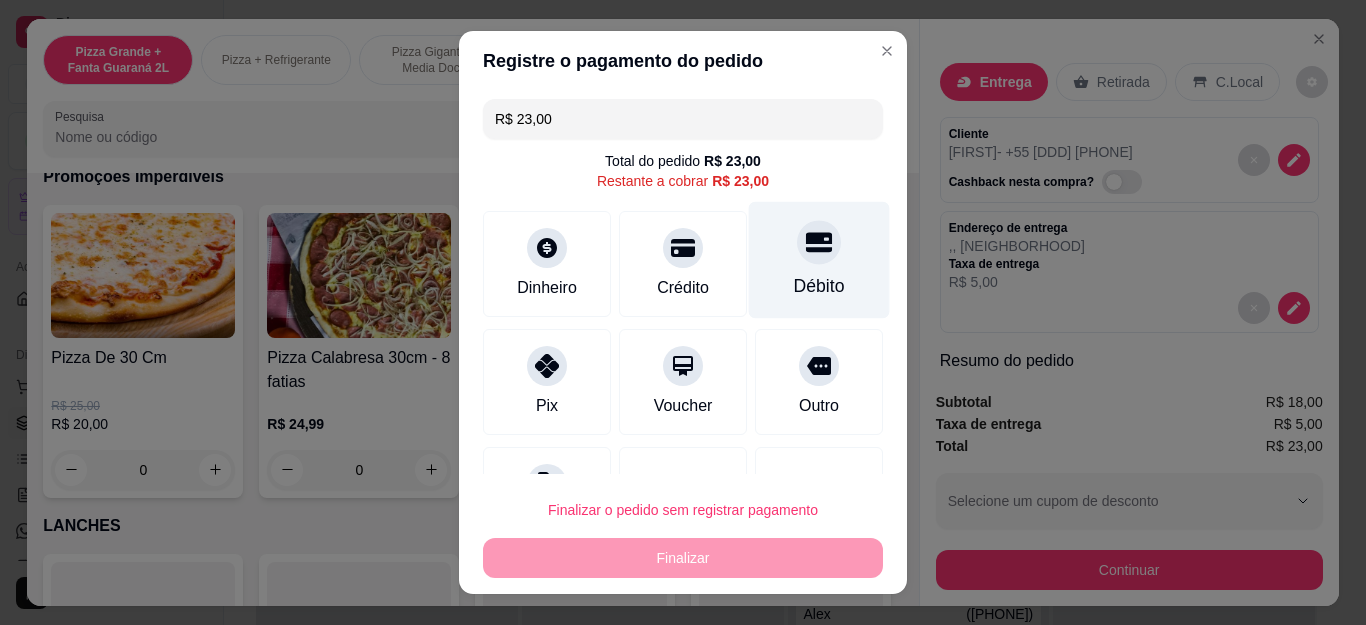 click 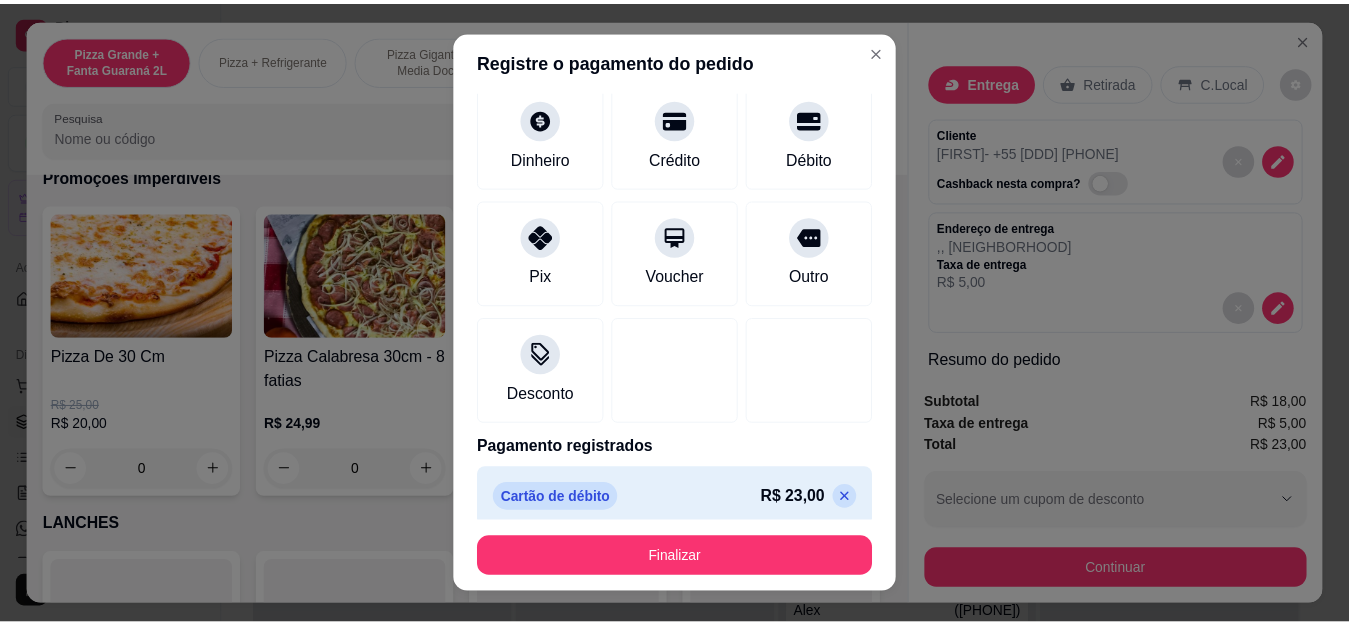 scroll, scrollTop: 123, scrollLeft: 0, axis: vertical 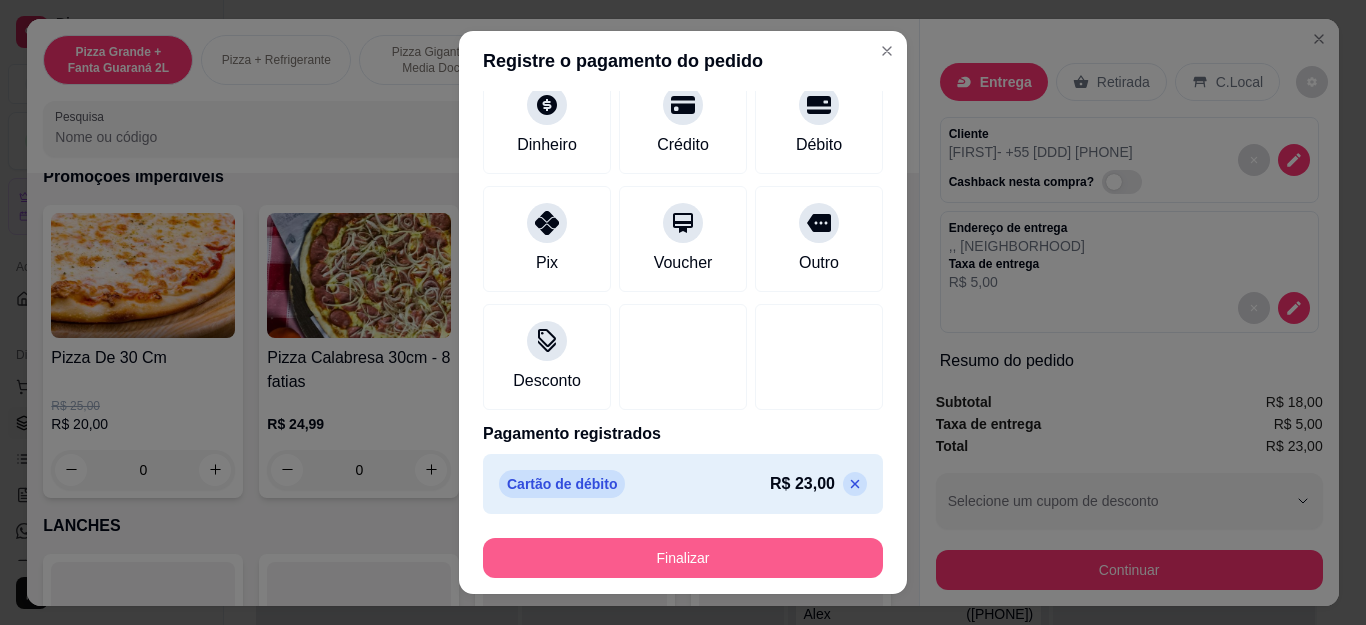 click on "Finalizar" at bounding box center (683, 558) 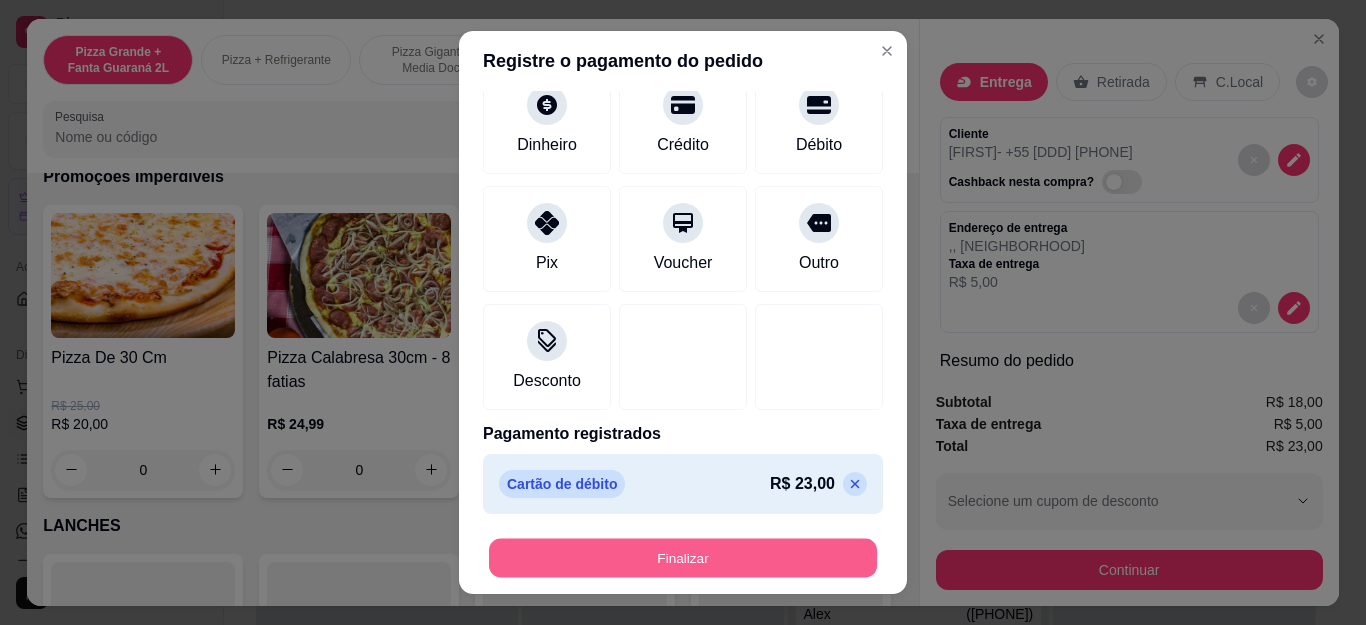 click on "Finalizar" at bounding box center [683, 557] 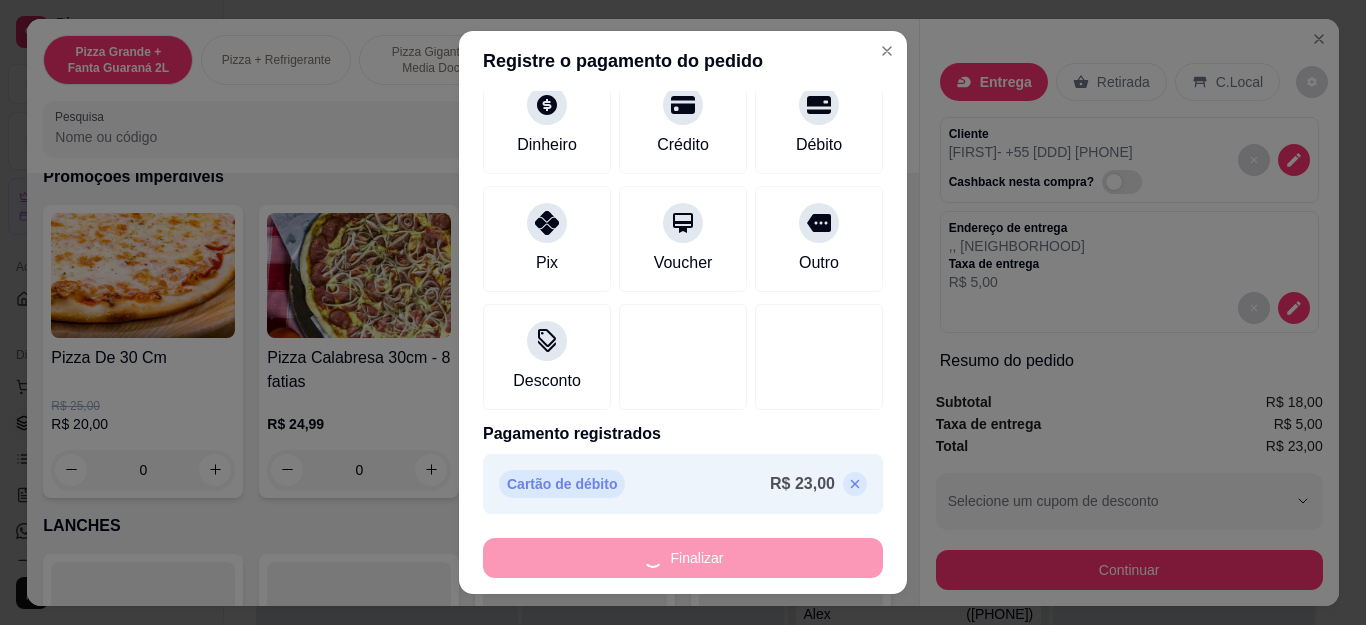 type on "0" 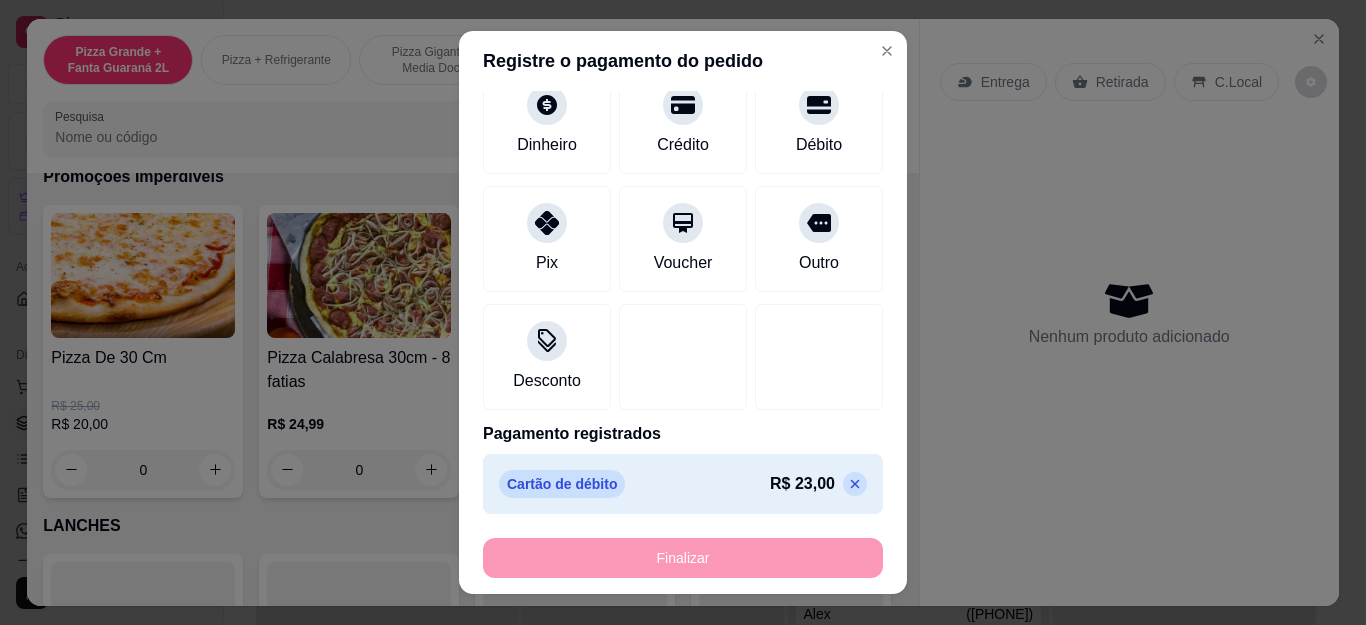 type on "-R$ 23,00" 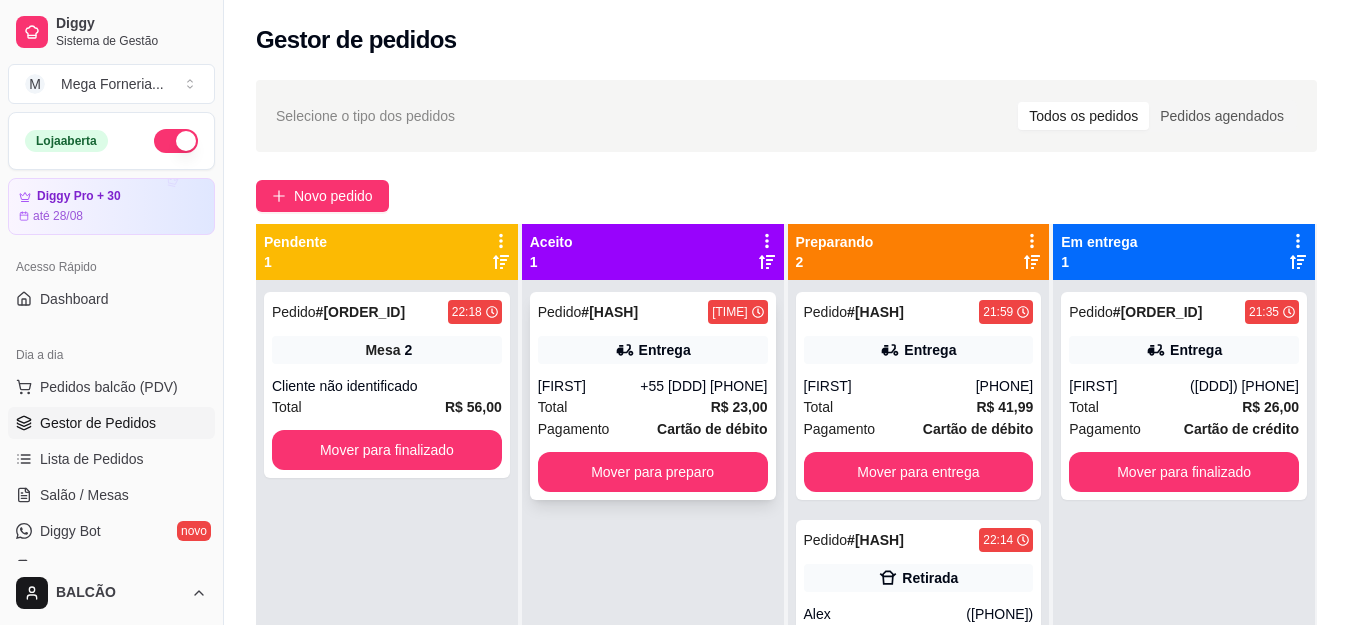 click on "Pedido  # 3828-fd4bf 22:20 Entrega Deise +55 22 98119-5747 Total R$ 23,00 Pagamento Cartão de débito Mover para preparo" at bounding box center [653, 396] 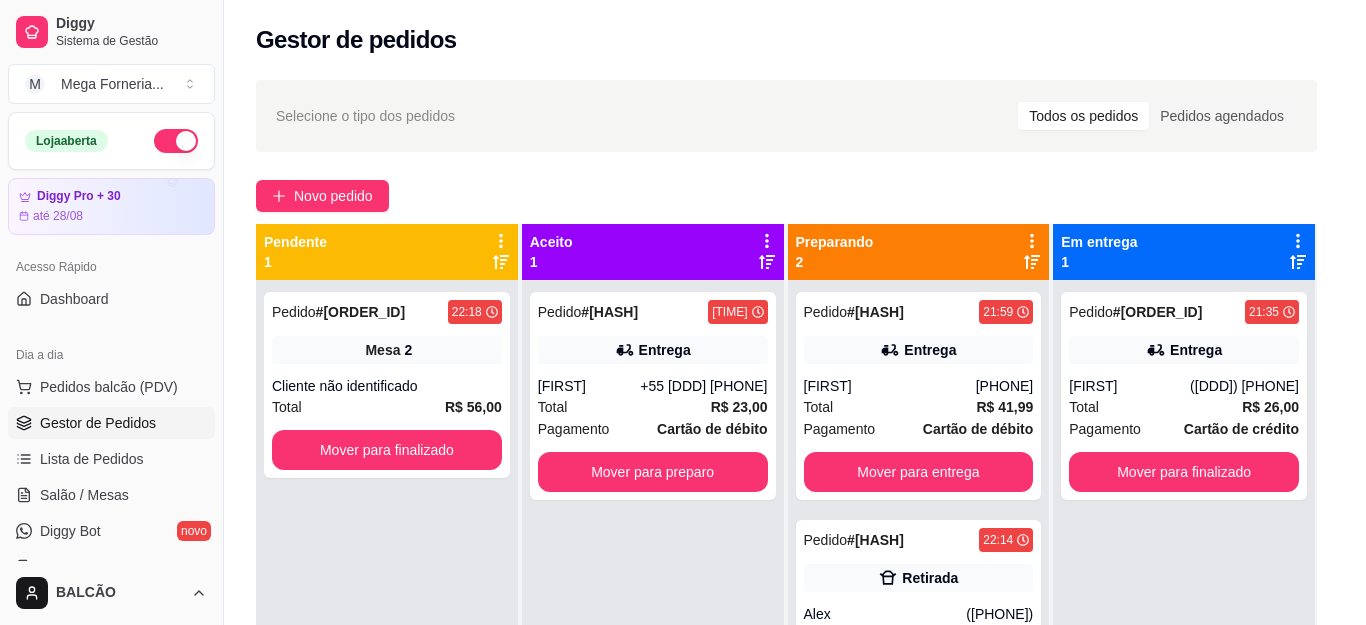 click on "Imprimir" at bounding box center (905, 92) 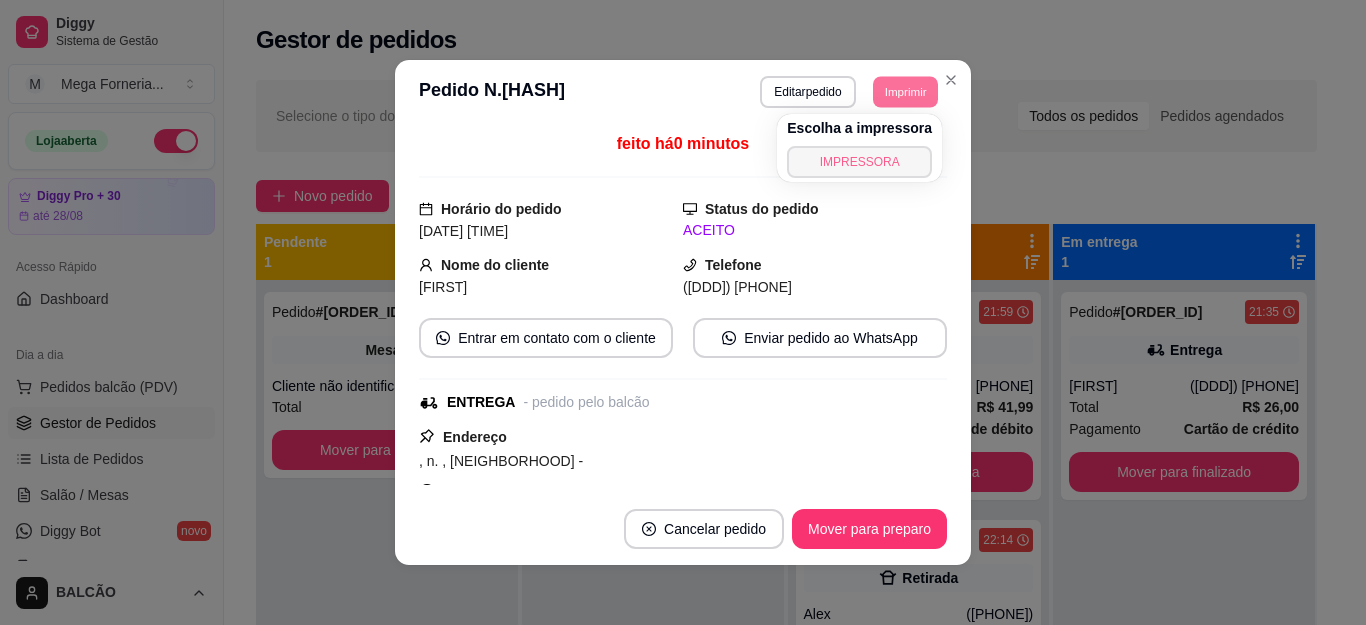 click on "IMPRESSORA" at bounding box center [859, 162] 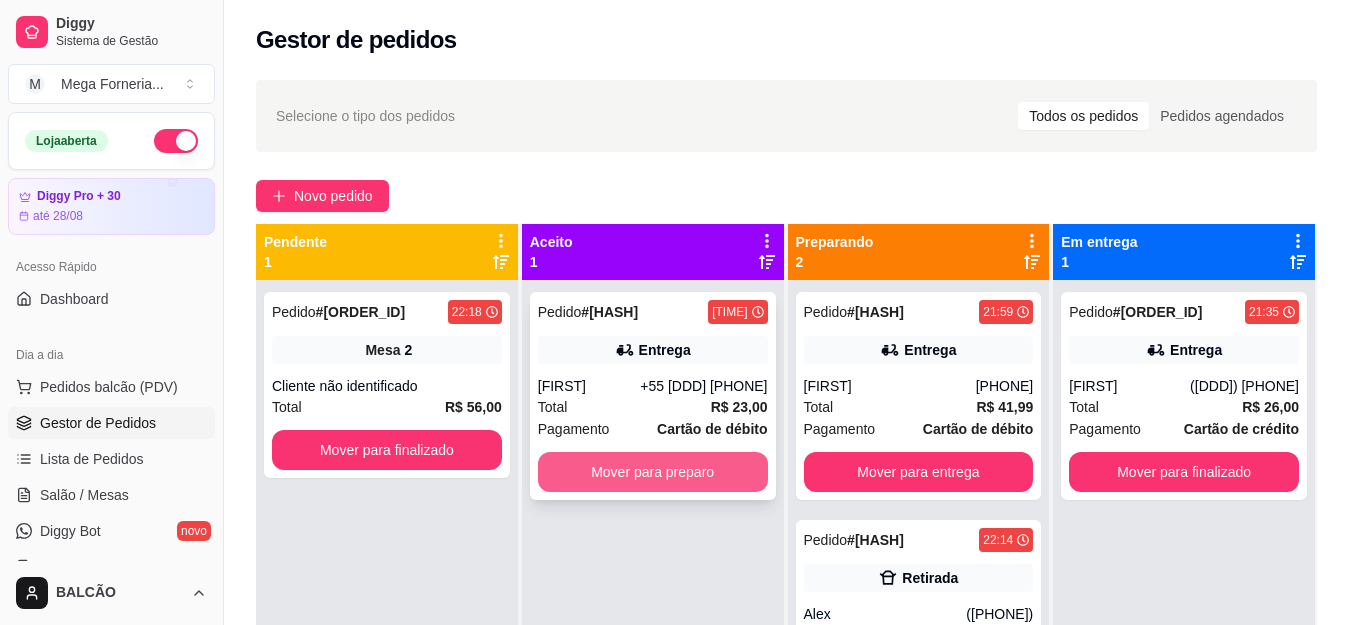 click on "Mover para preparo" at bounding box center (653, 472) 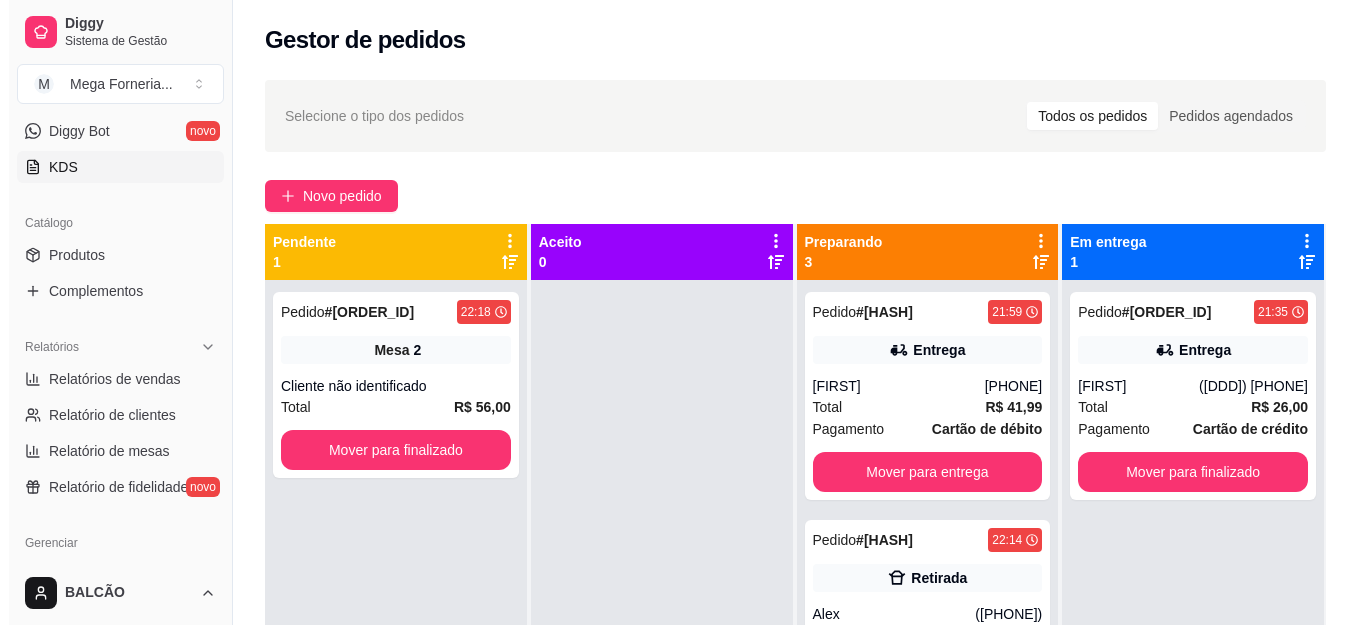 scroll, scrollTop: 200, scrollLeft: 0, axis: vertical 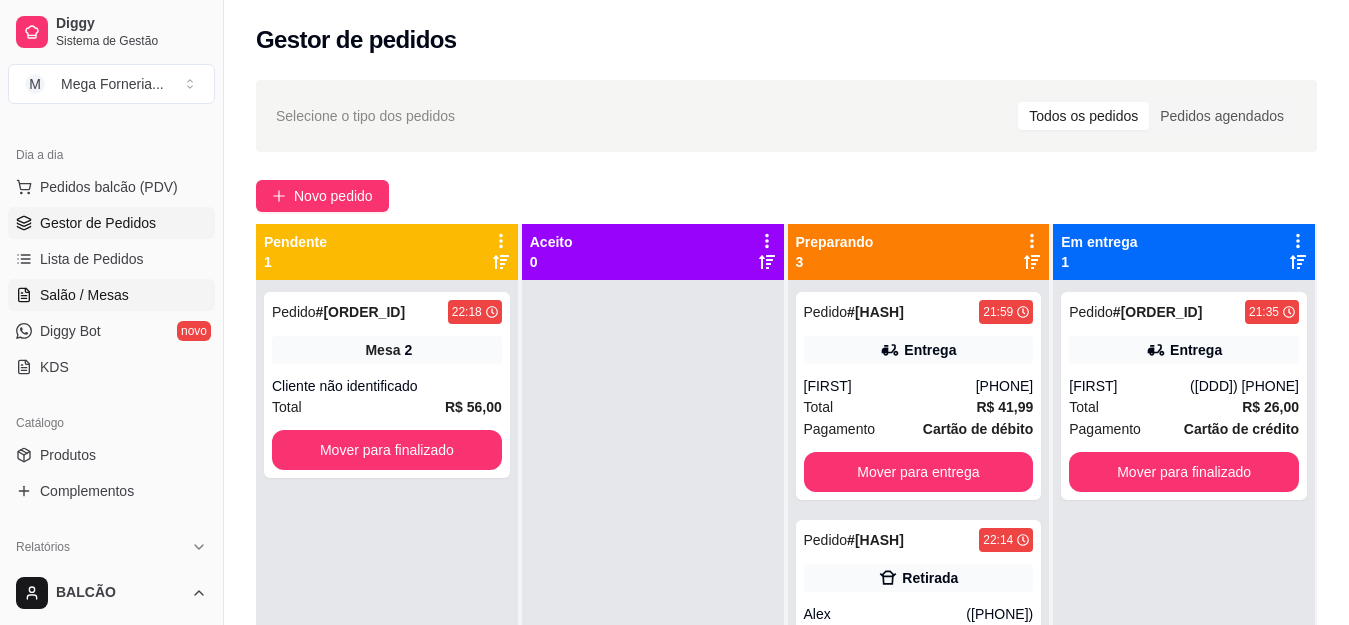 click on "Salão / Mesas" at bounding box center [111, 295] 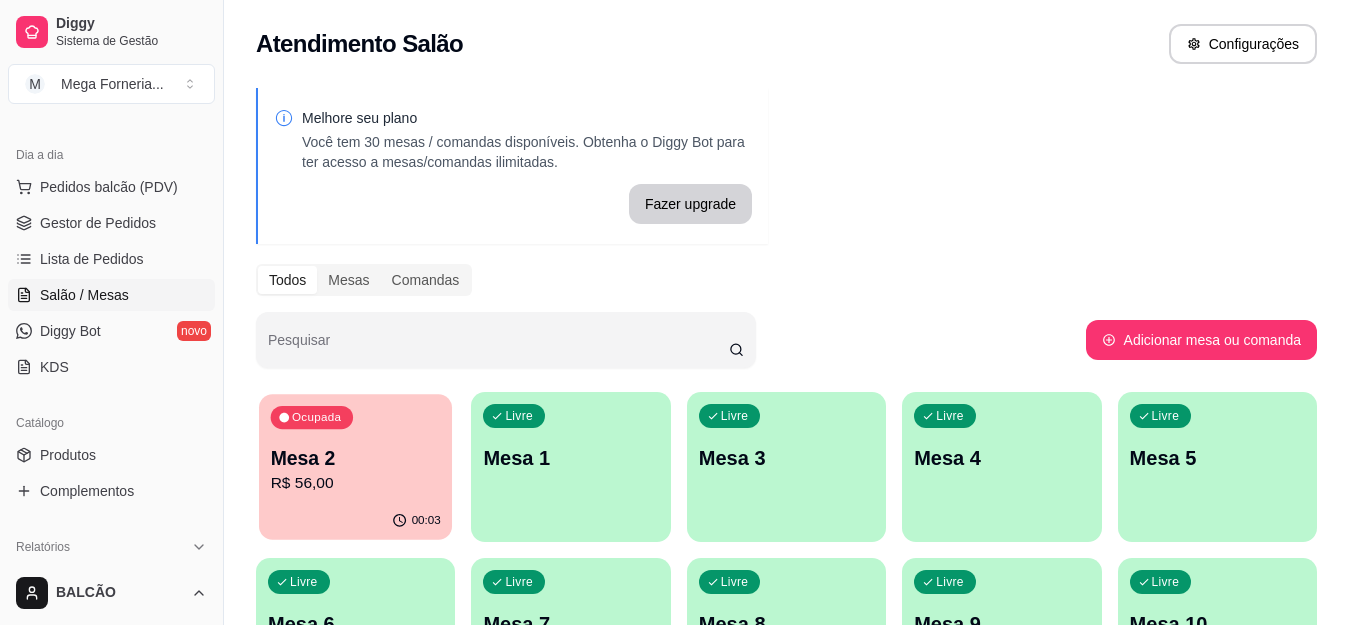 click on "R$ 56,00" at bounding box center (356, 483) 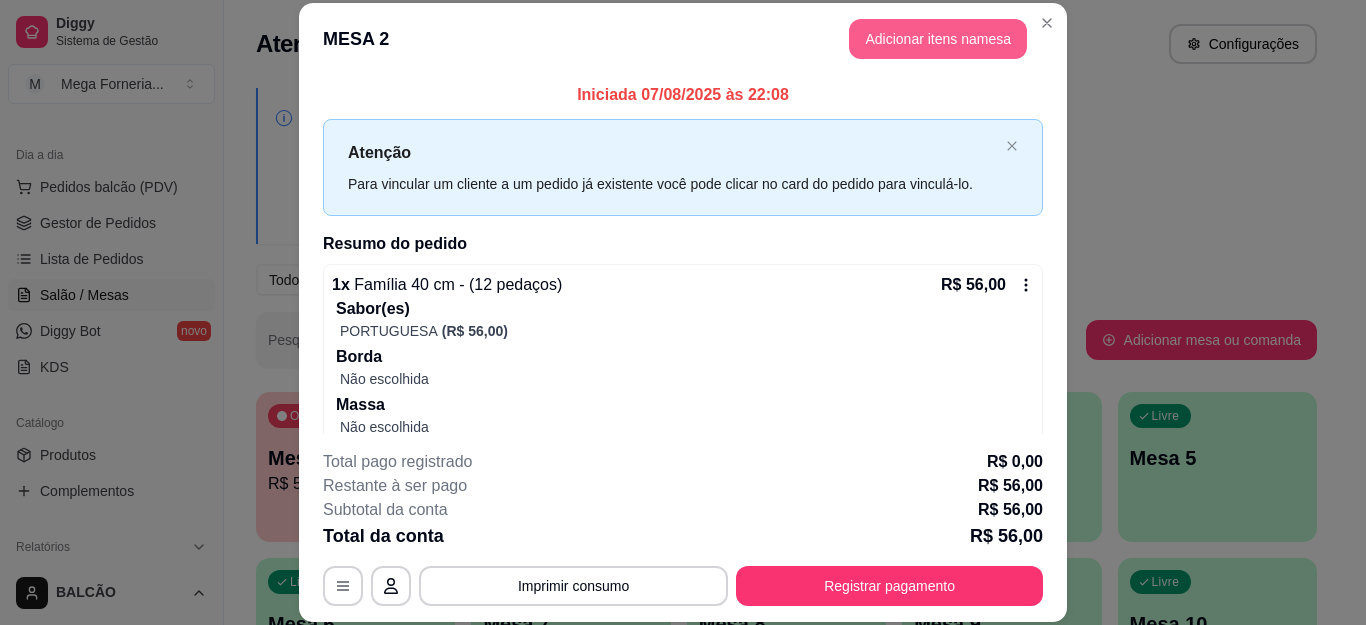 click on "Adicionar itens na  mesa" at bounding box center (938, 39) 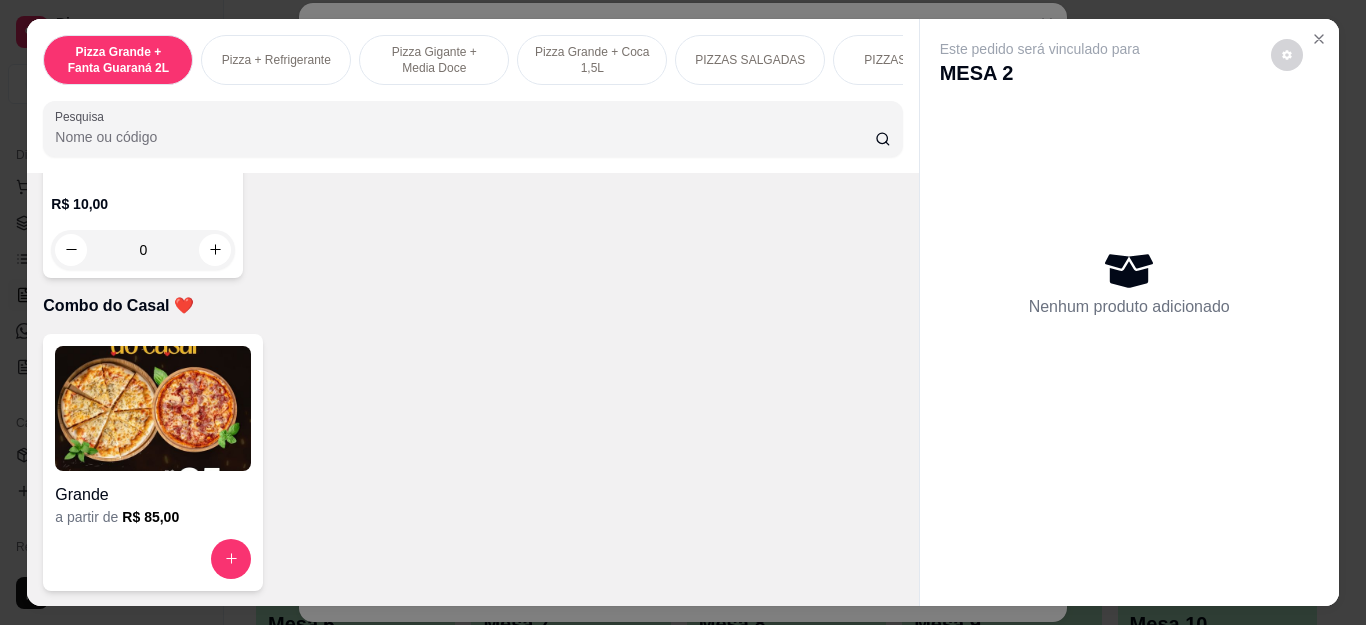 scroll, scrollTop: 5400, scrollLeft: 0, axis: vertical 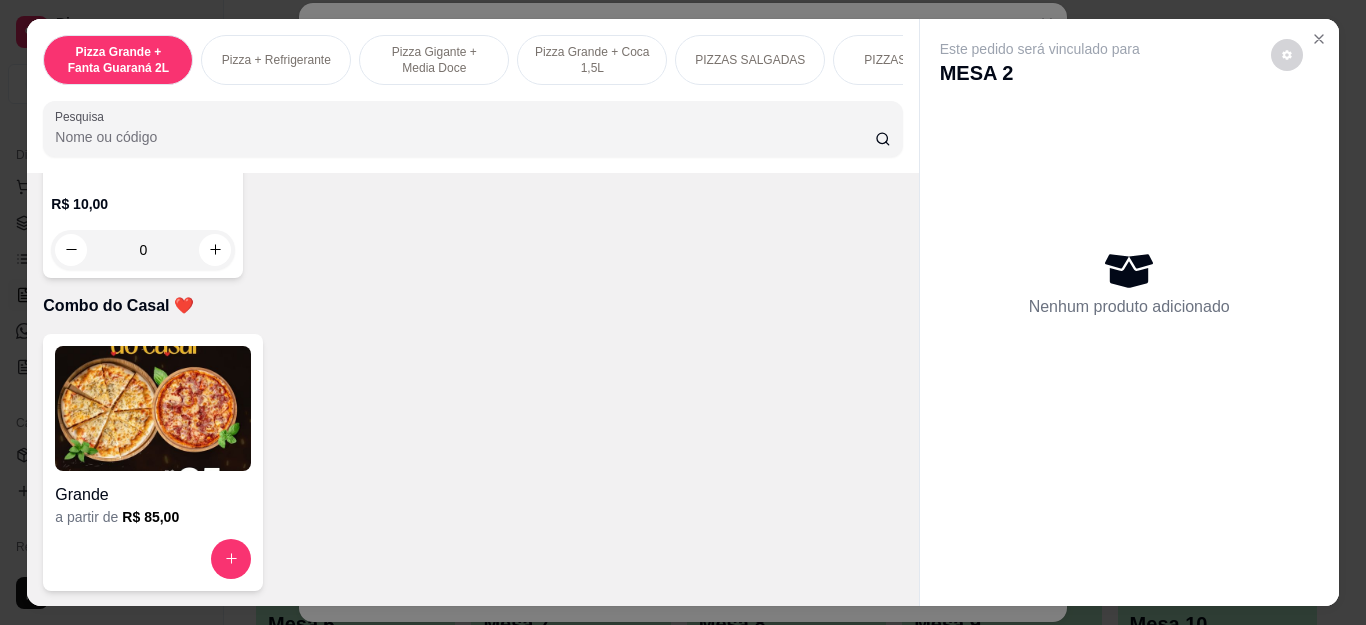 click at bounding box center (647, -360) 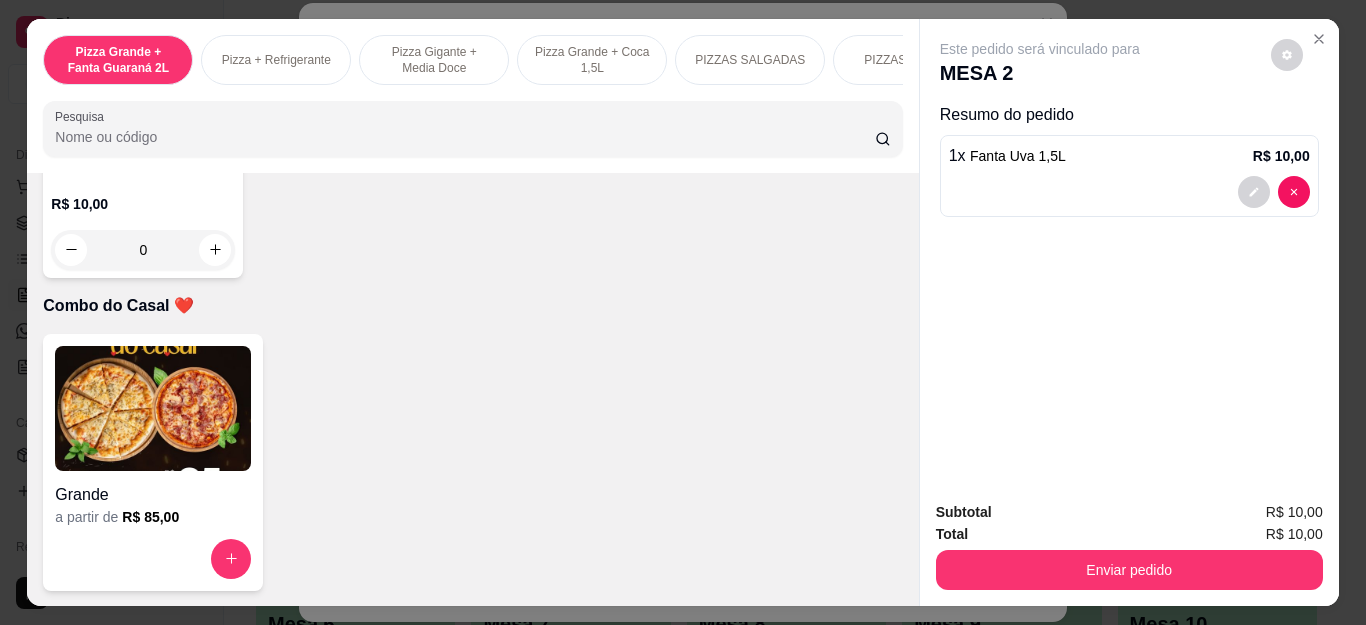 type on "1" 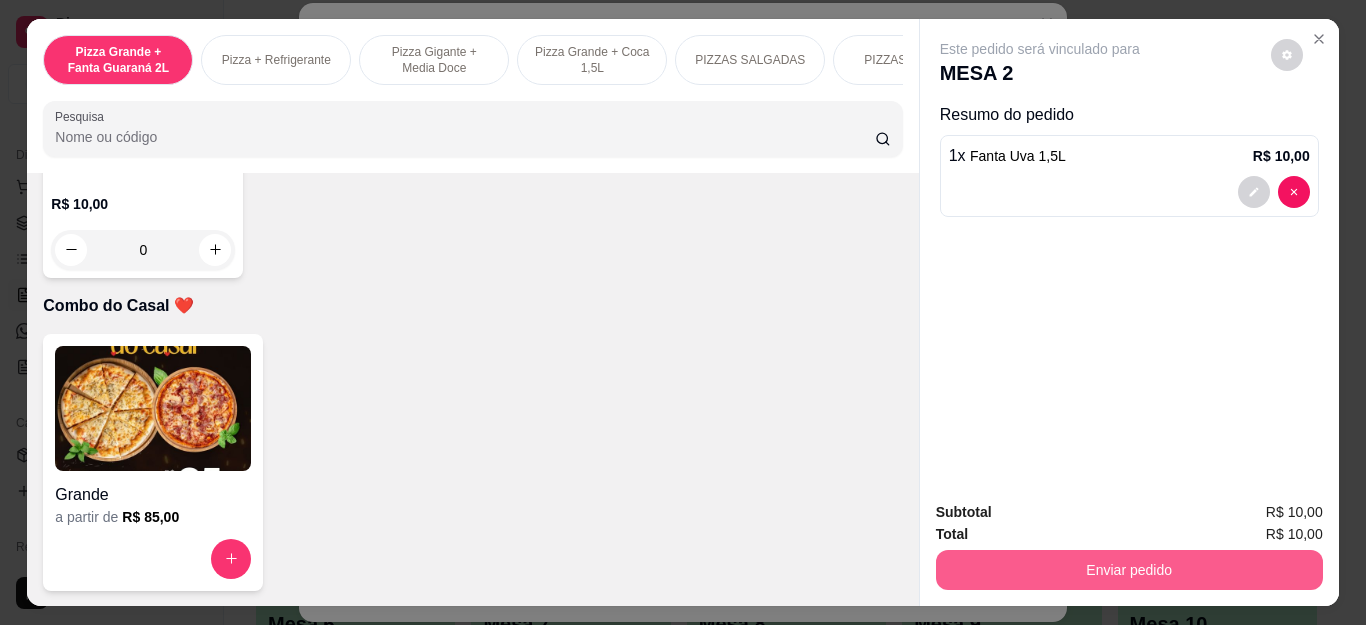 click on "Enviar pedido" at bounding box center [1129, 570] 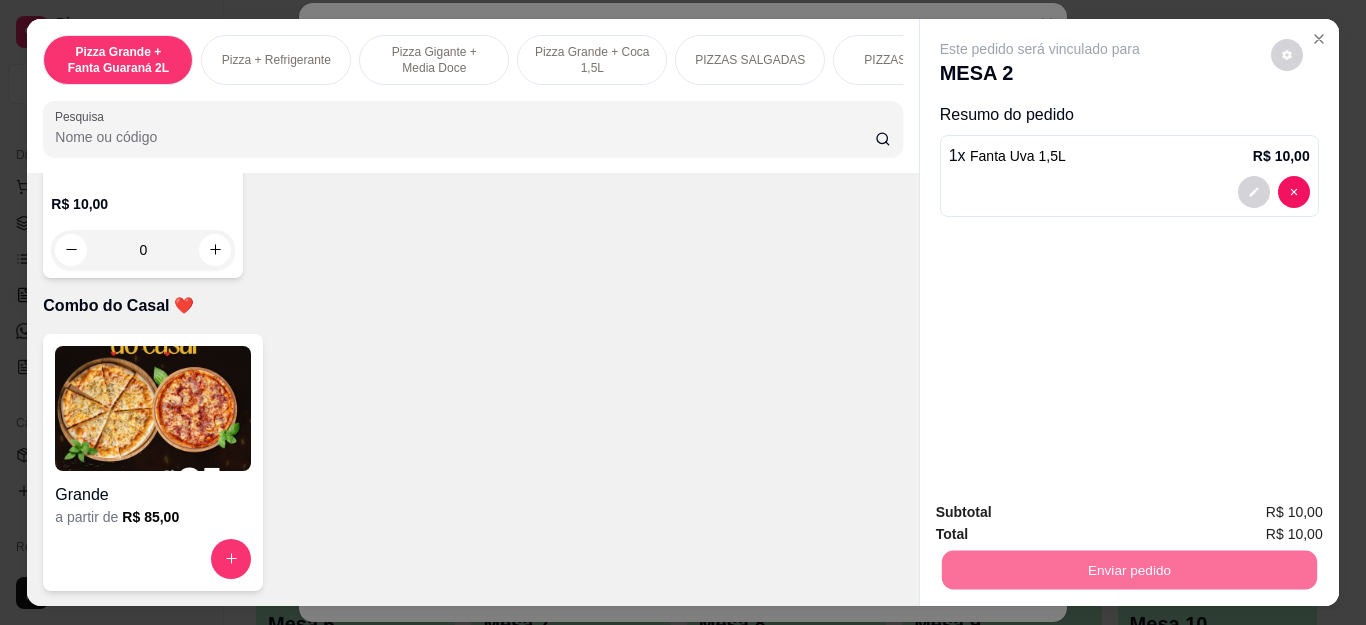 click on "Não registrar e enviar pedido" at bounding box center (1062, 513) 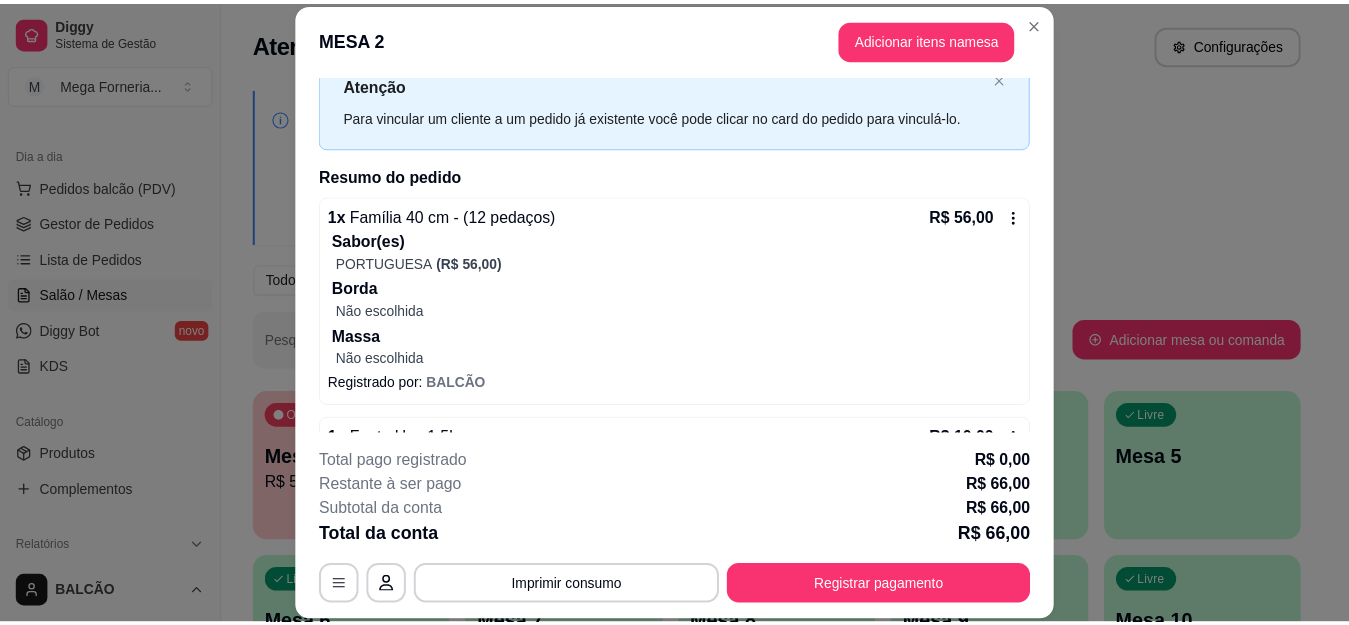 scroll, scrollTop: 130, scrollLeft: 0, axis: vertical 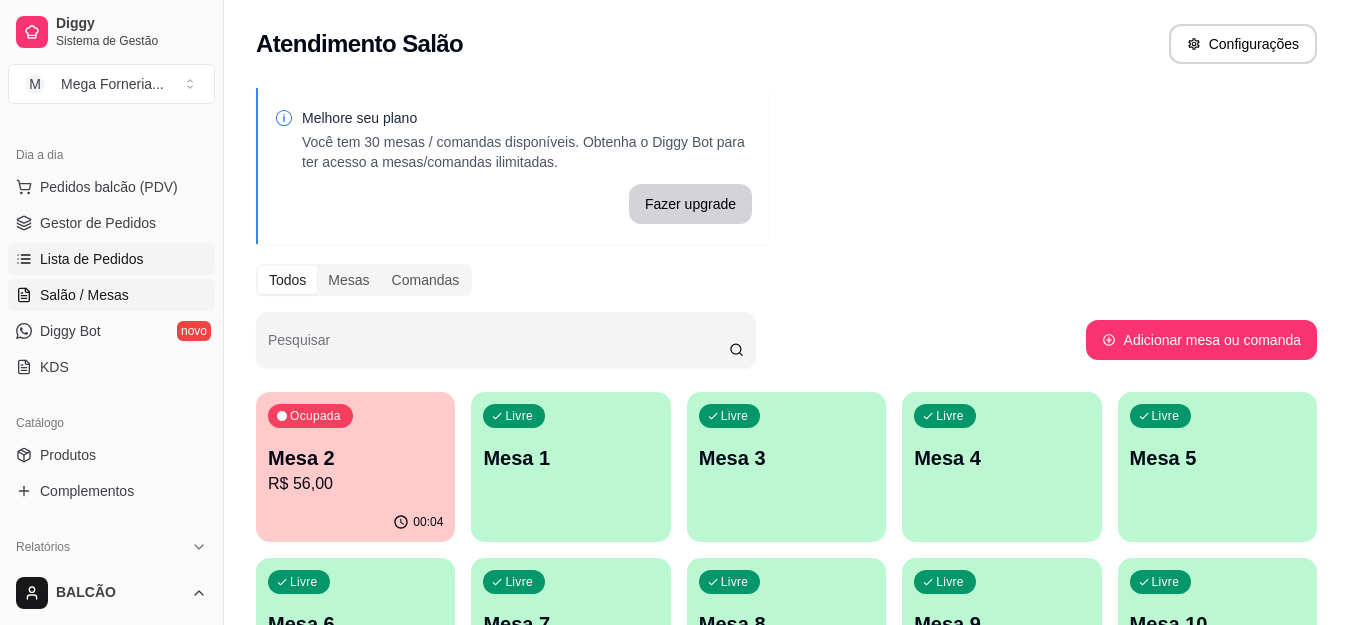 click on "Lista de Pedidos" at bounding box center (92, 259) 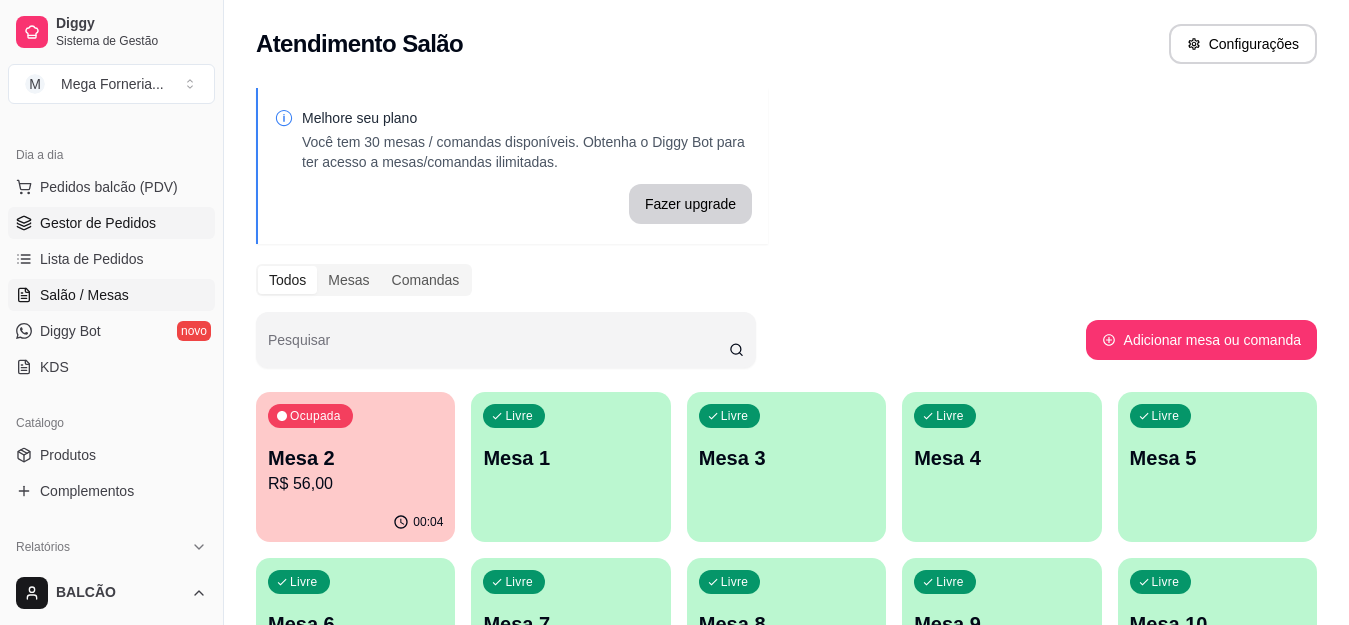 click on "Gestor de Pedidos" at bounding box center [98, 223] 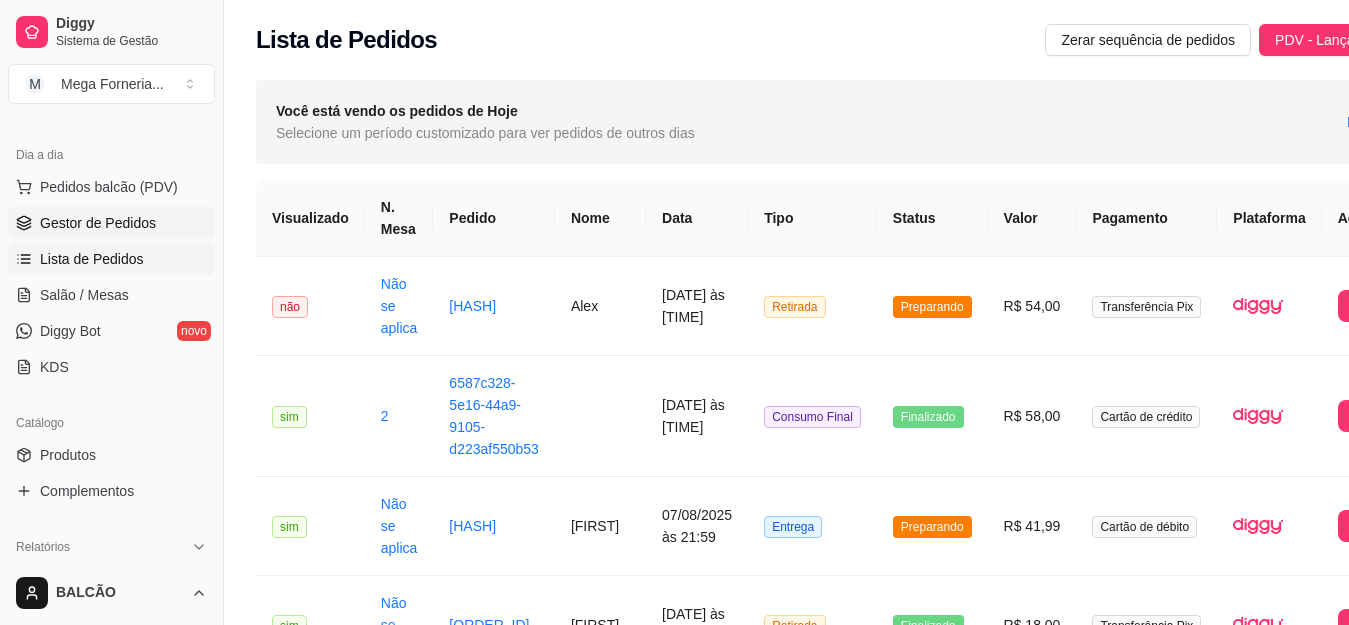 click on "Gestor de Pedidos" at bounding box center (98, 223) 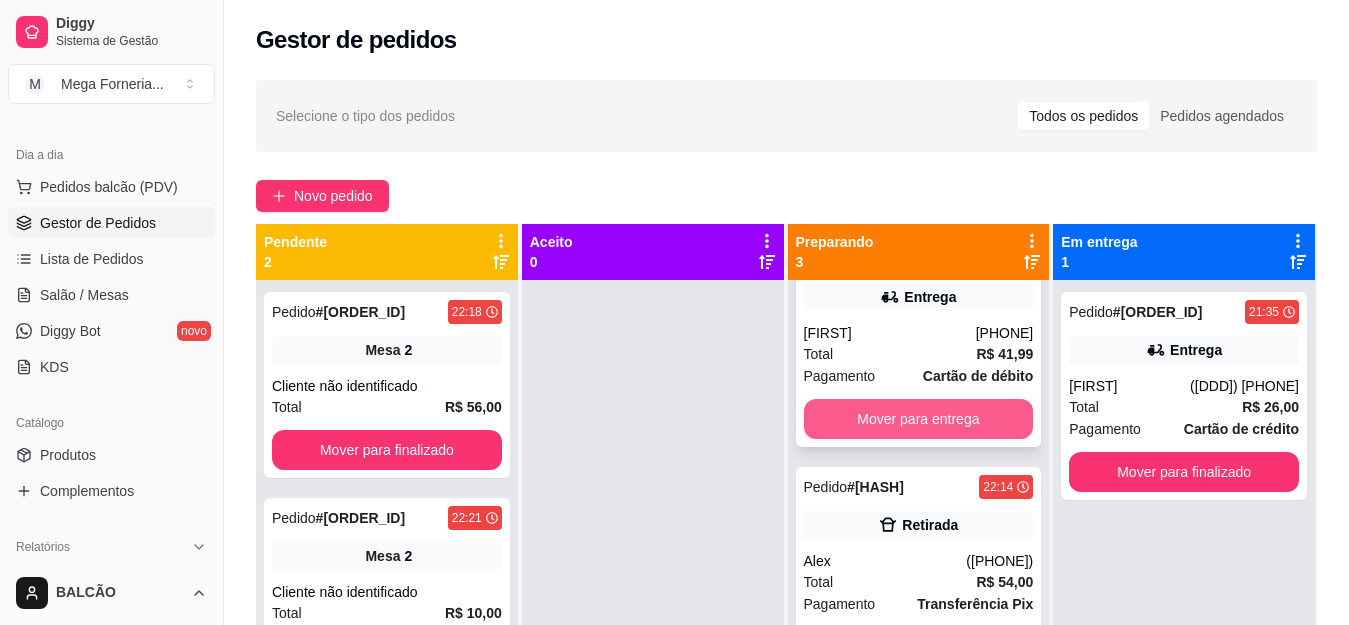scroll, scrollTop: 79, scrollLeft: 0, axis: vertical 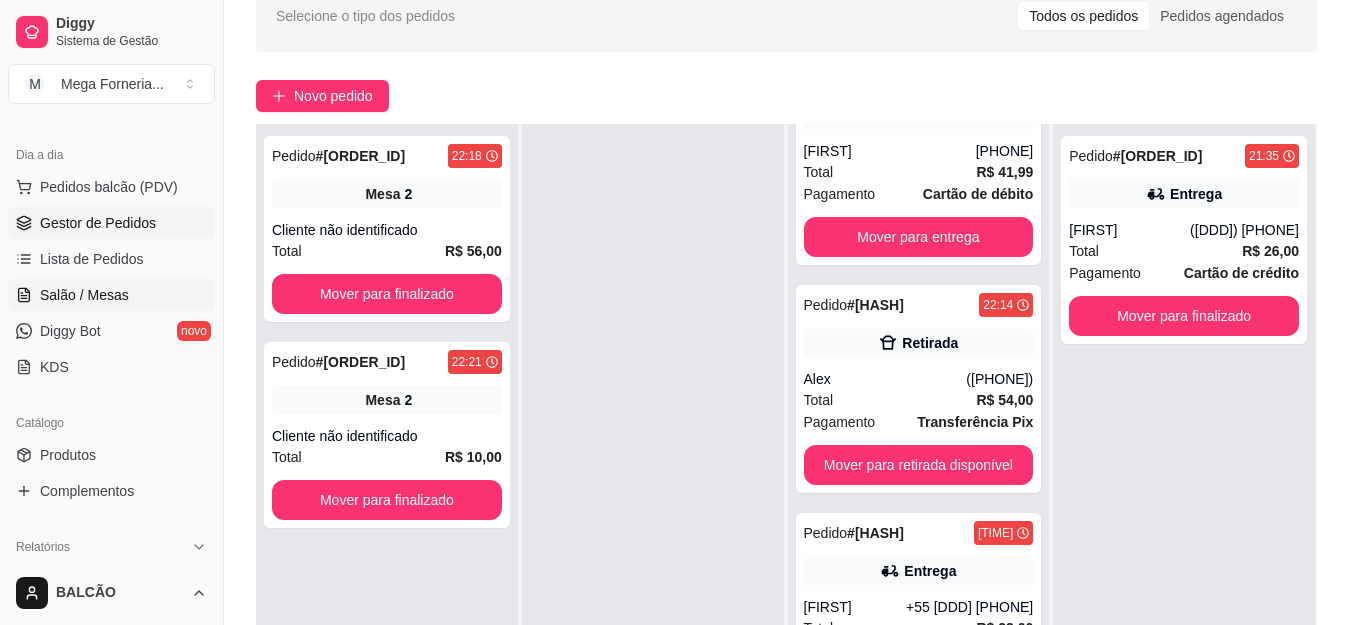 click on "Salão / Mesas" at bounding box center [84, 295] 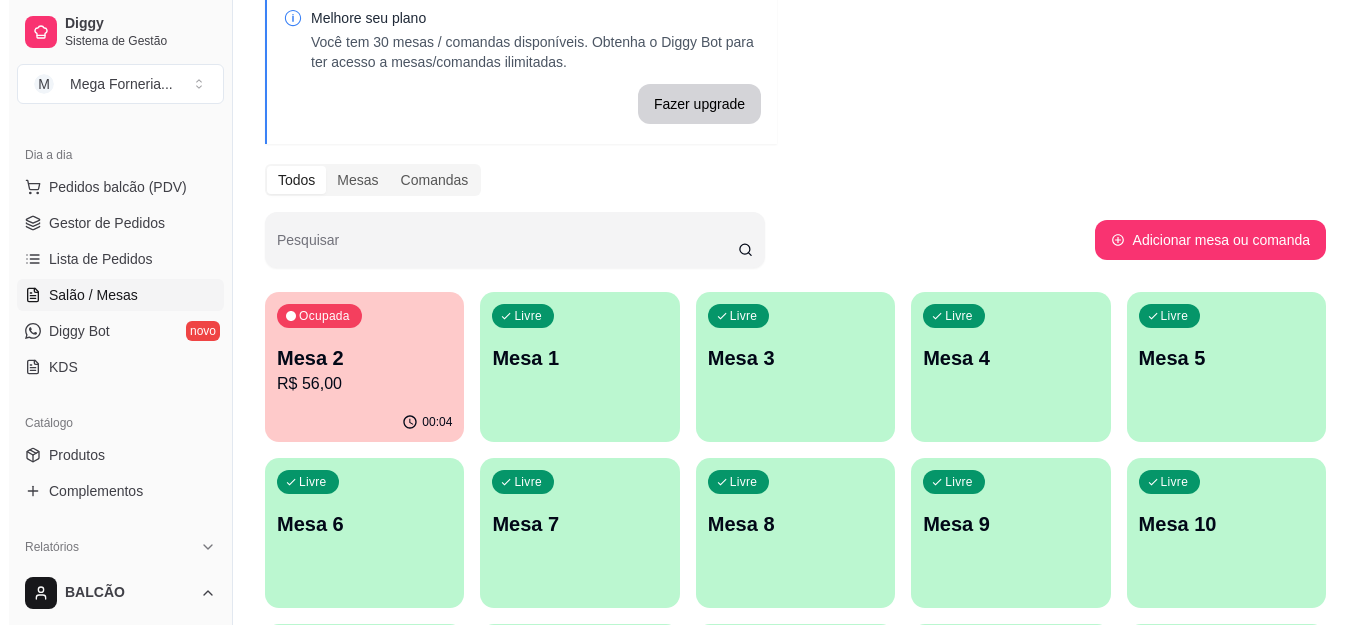 scroll, scrollTop: 0, scrollLeft: 0, axis: both 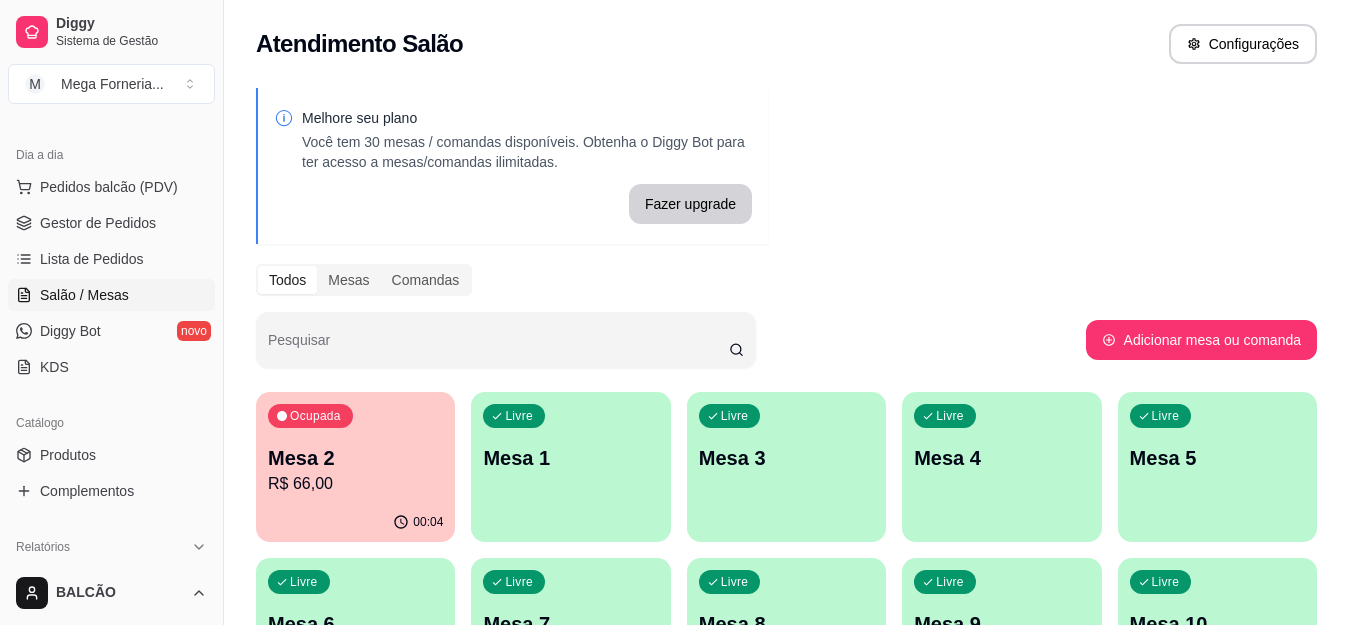 click on "Mesa 2" at bounding box center (355, 458) 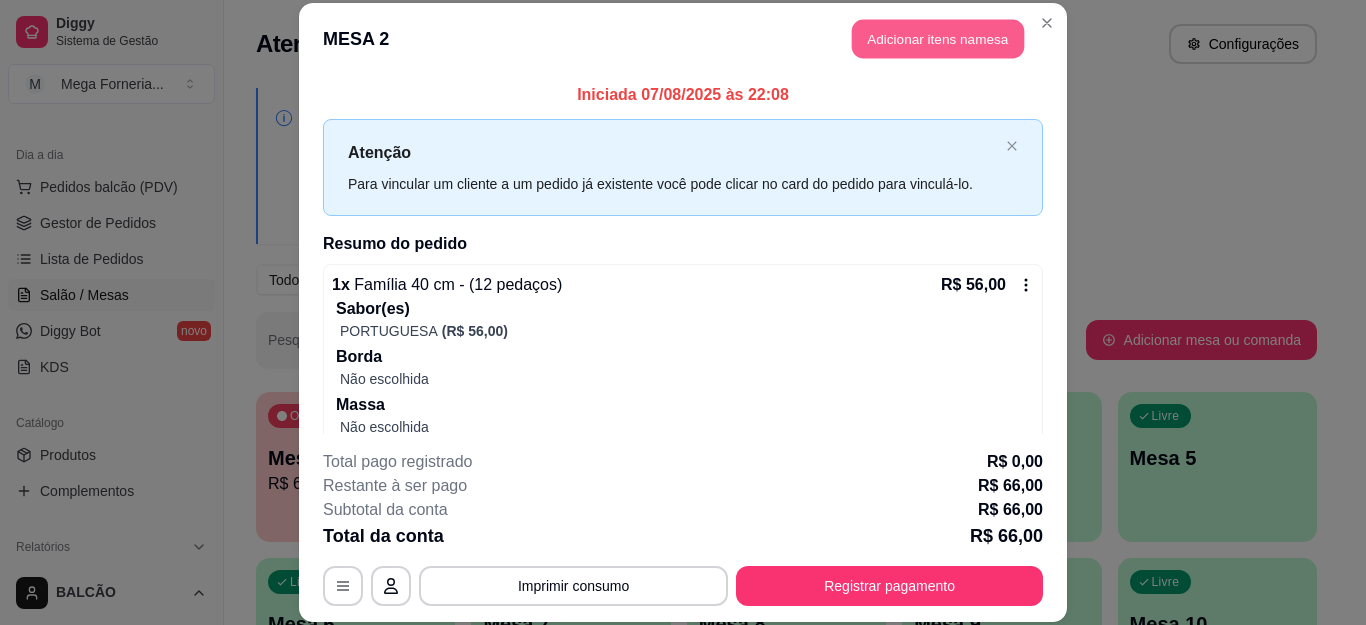 click on "Adicionar itens na  mesa" at bounding box center (938, 39) 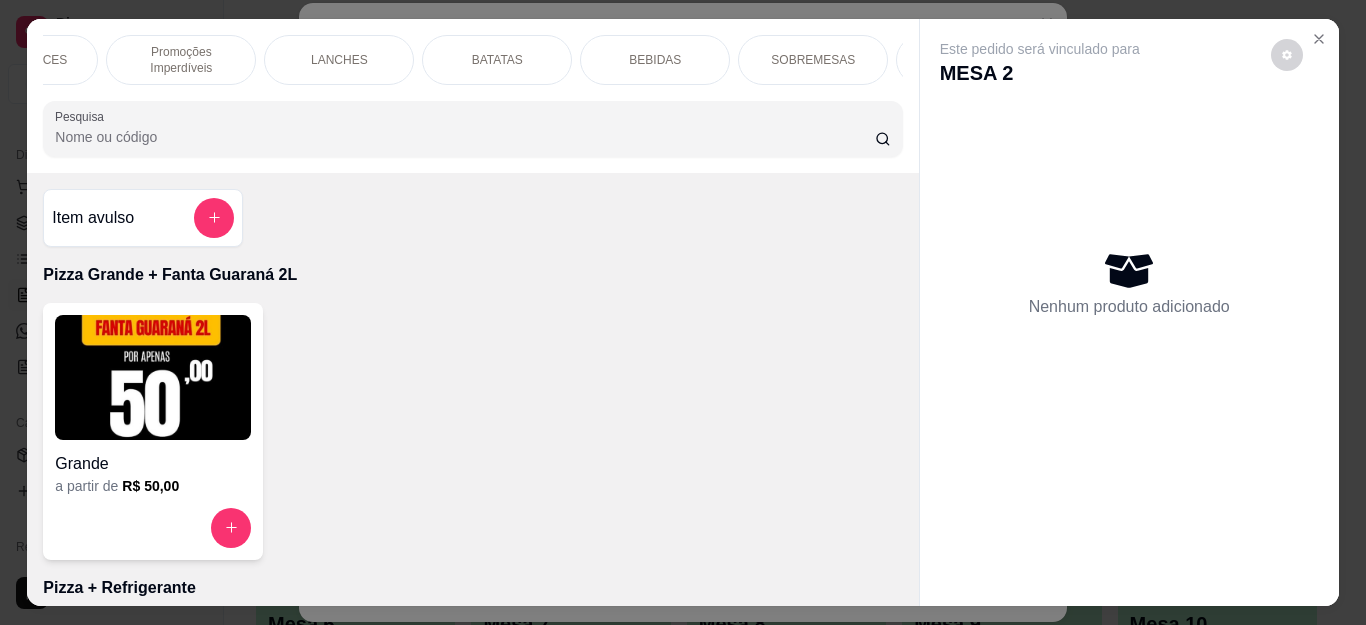 scroll, scrollTop: 0, scrollLeft: 1029, axis: horizontal 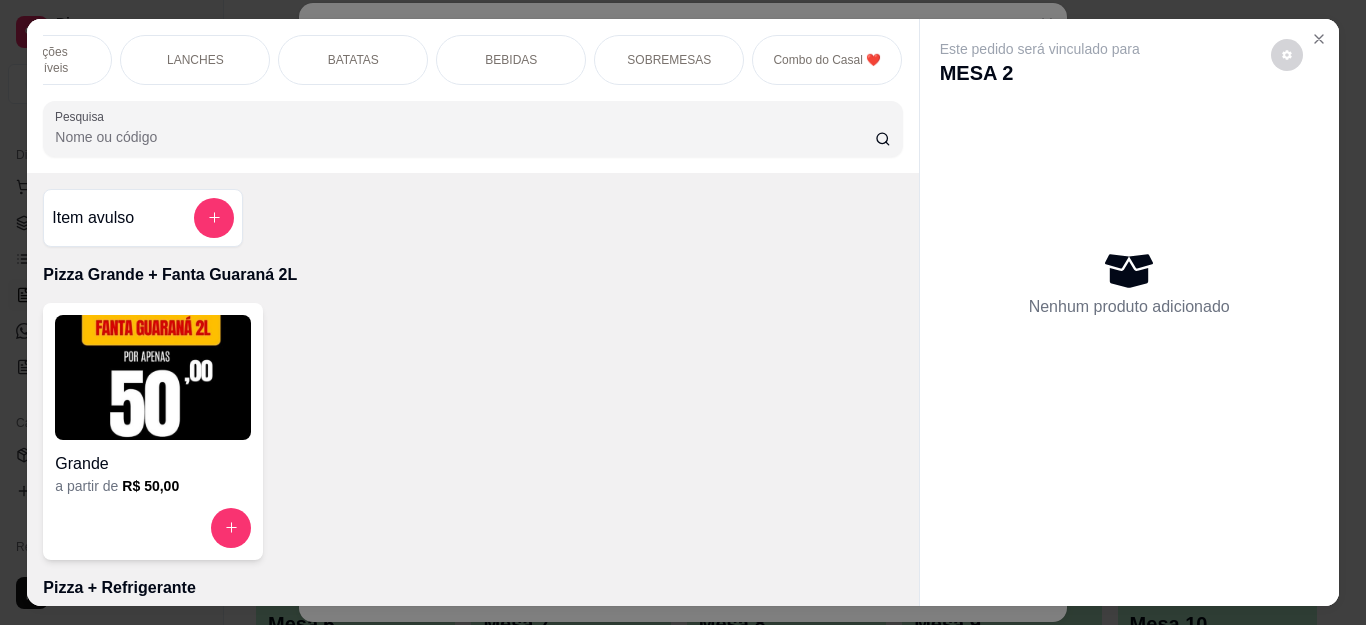 click on "Combo do Casal ❤️" at bounding box center [827, 60] 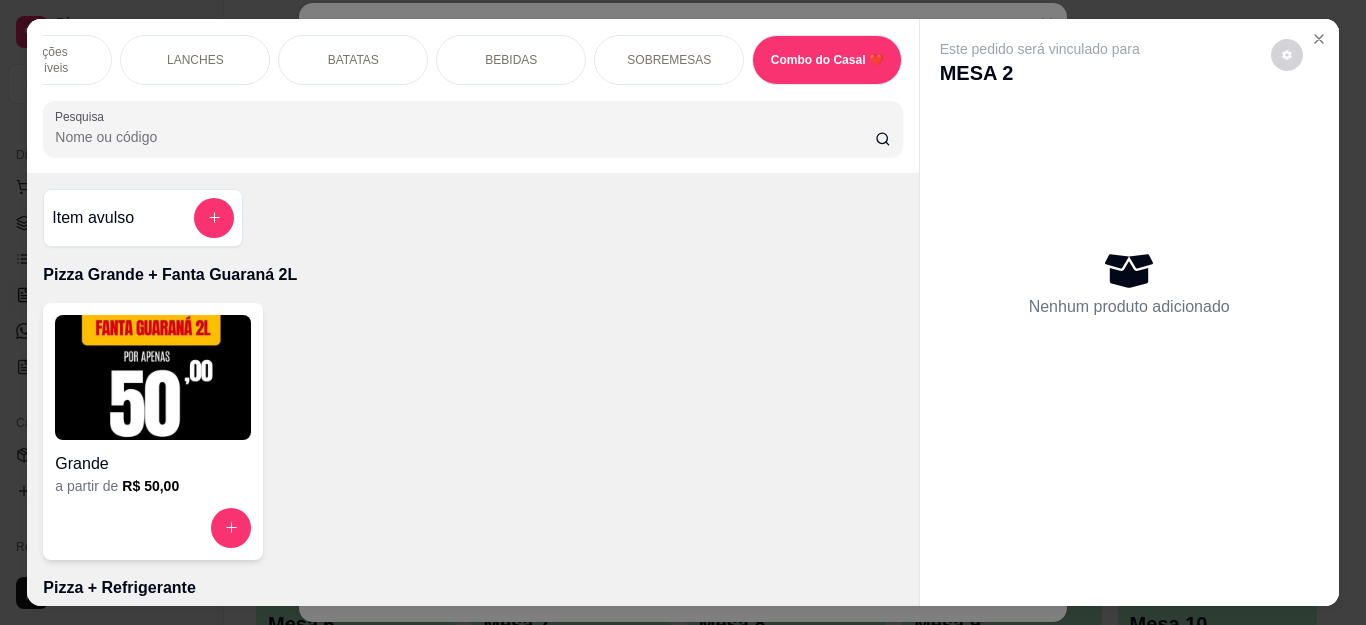 scroll, scrollTop: 54, scrollLeft: 0, axis: vertical 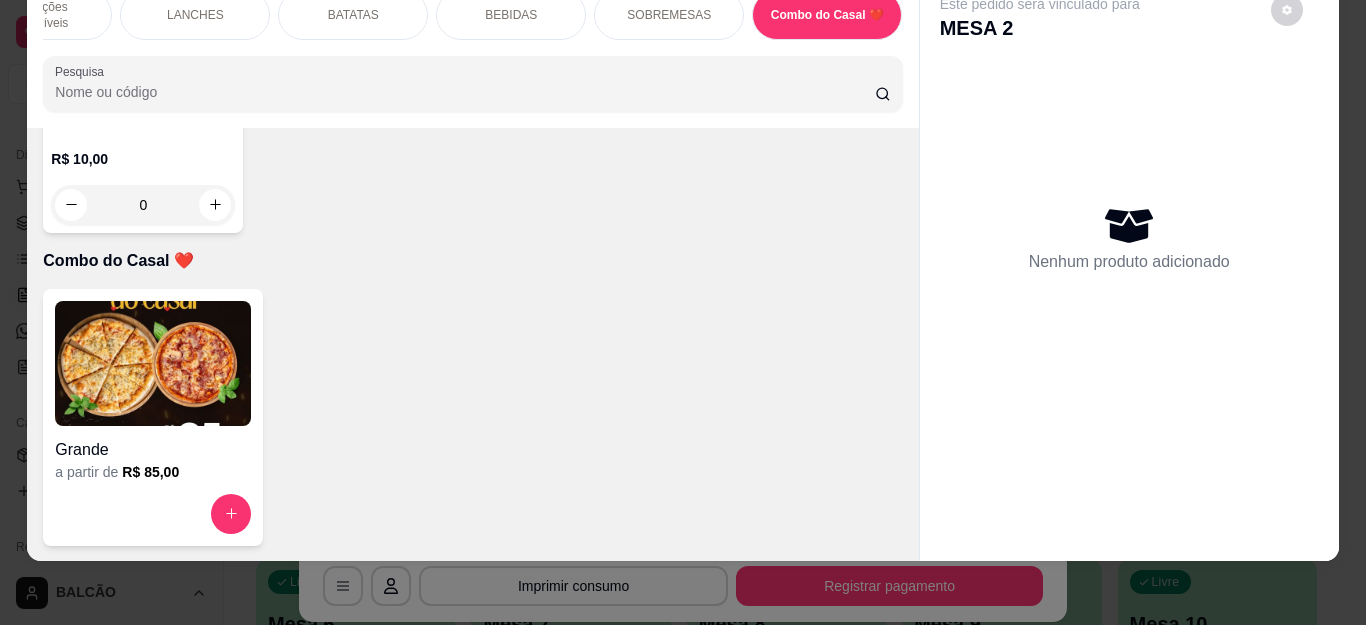 click on "SOBREMESAS" at bounding box center (669, 15) 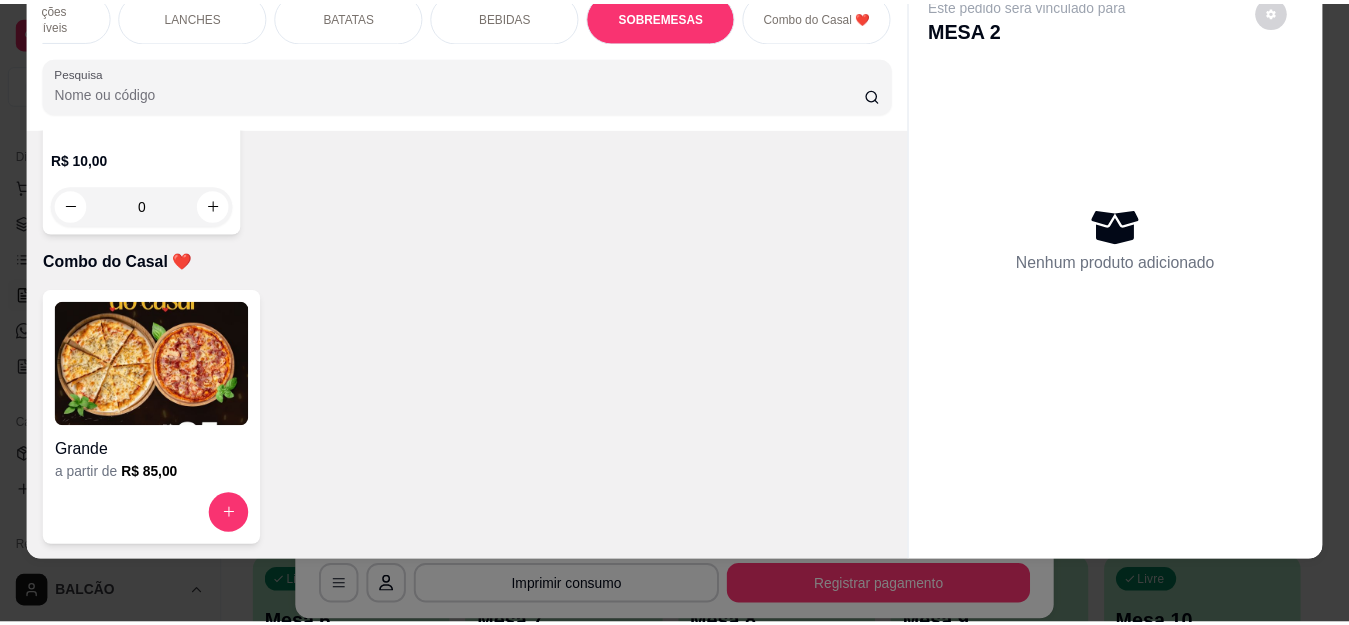 scroll, scrollTop: 6166, scrollLeft: 0, axis: vertical 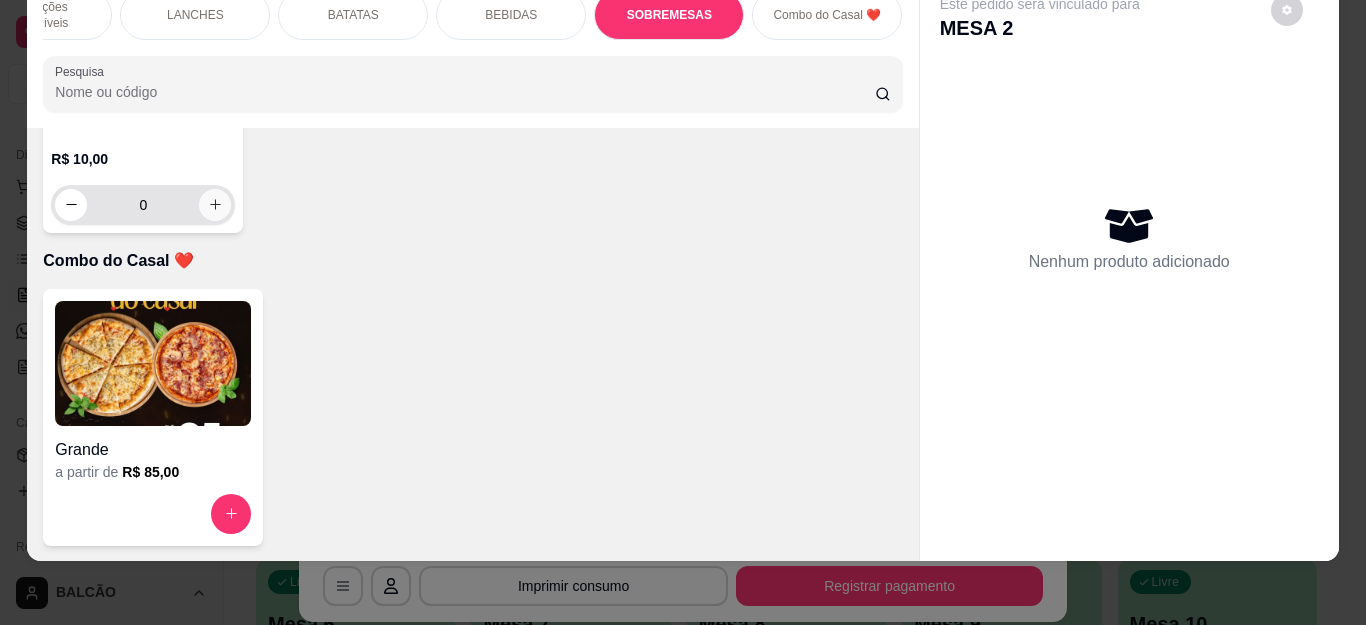 click at bounding box center [215, 205] 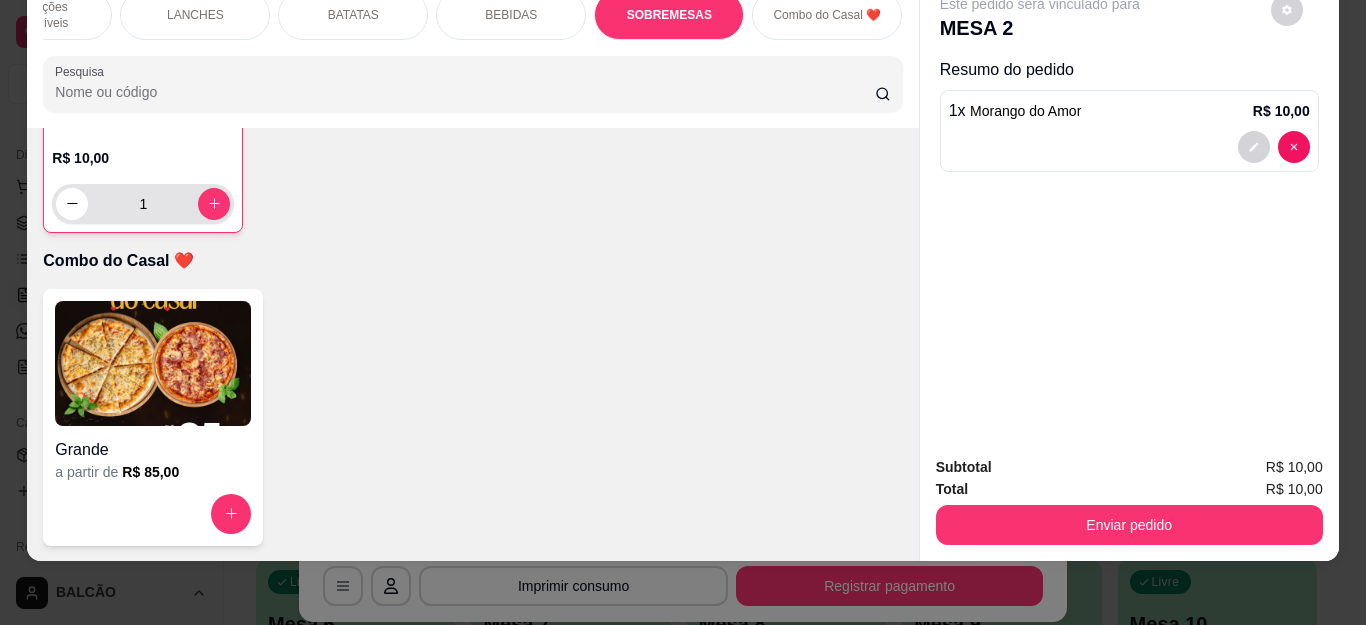 type on "1" 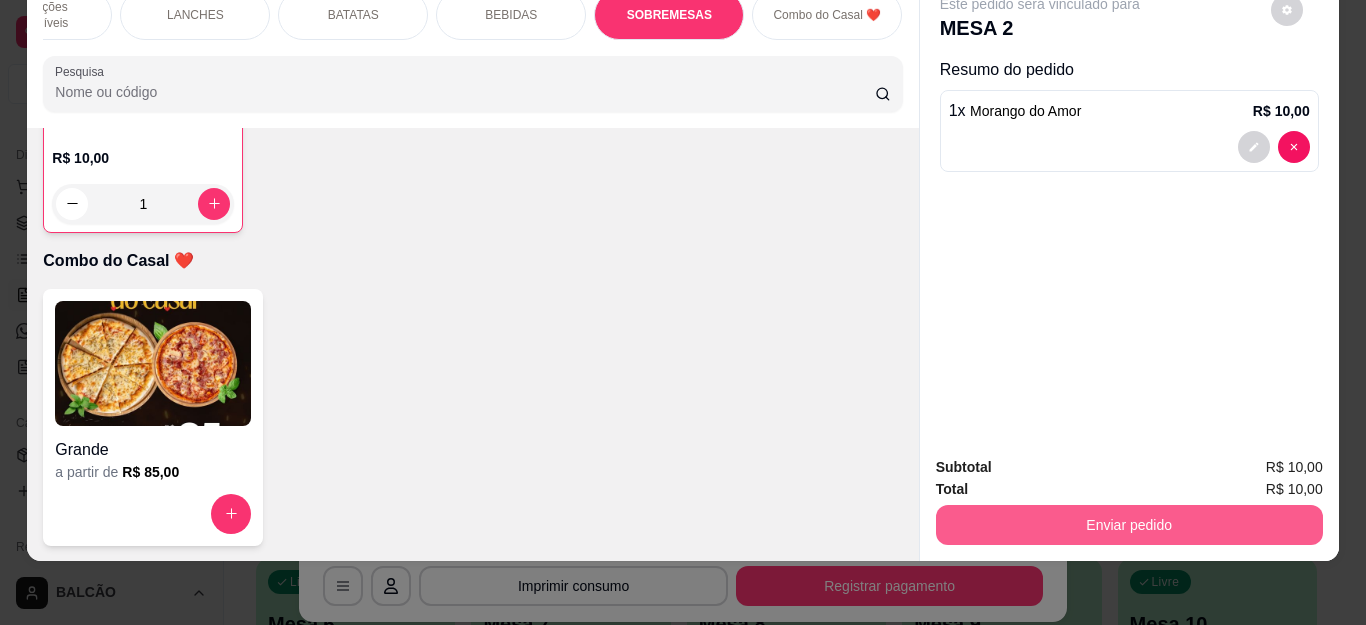 click on "Enviar pedido" at bounding box center (1129, 525) 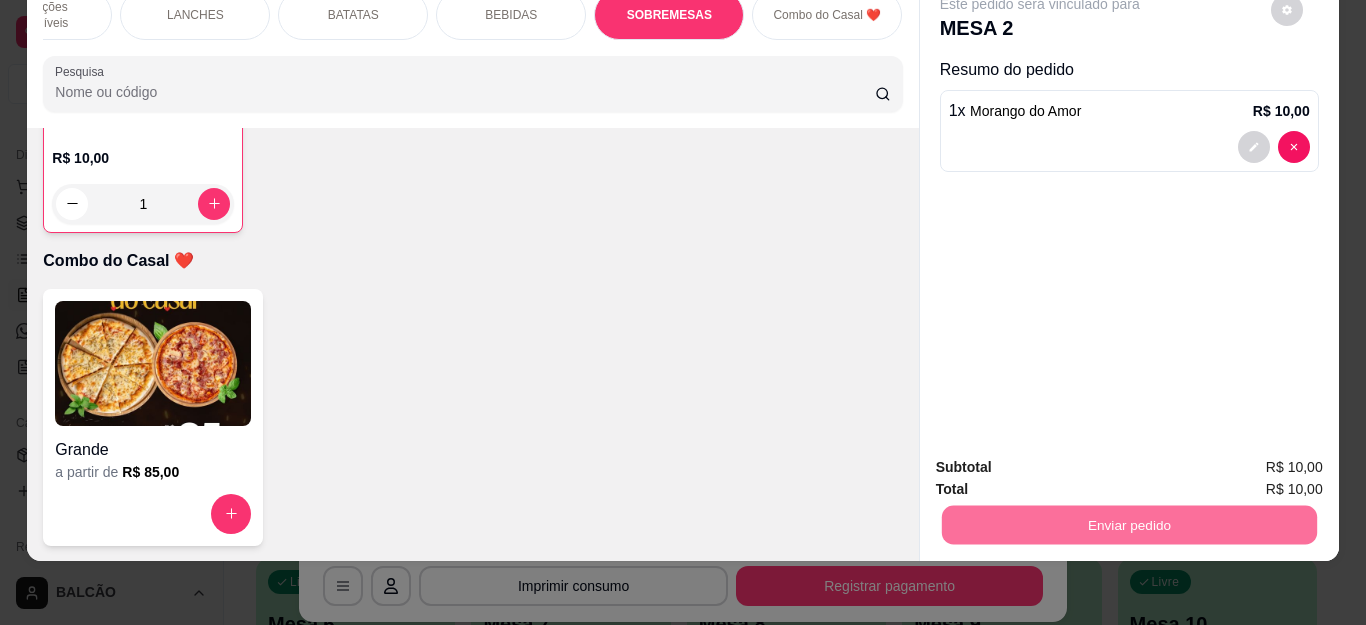 click on "Não registrar e enviar pedido" at bounding box center (1062, 459) 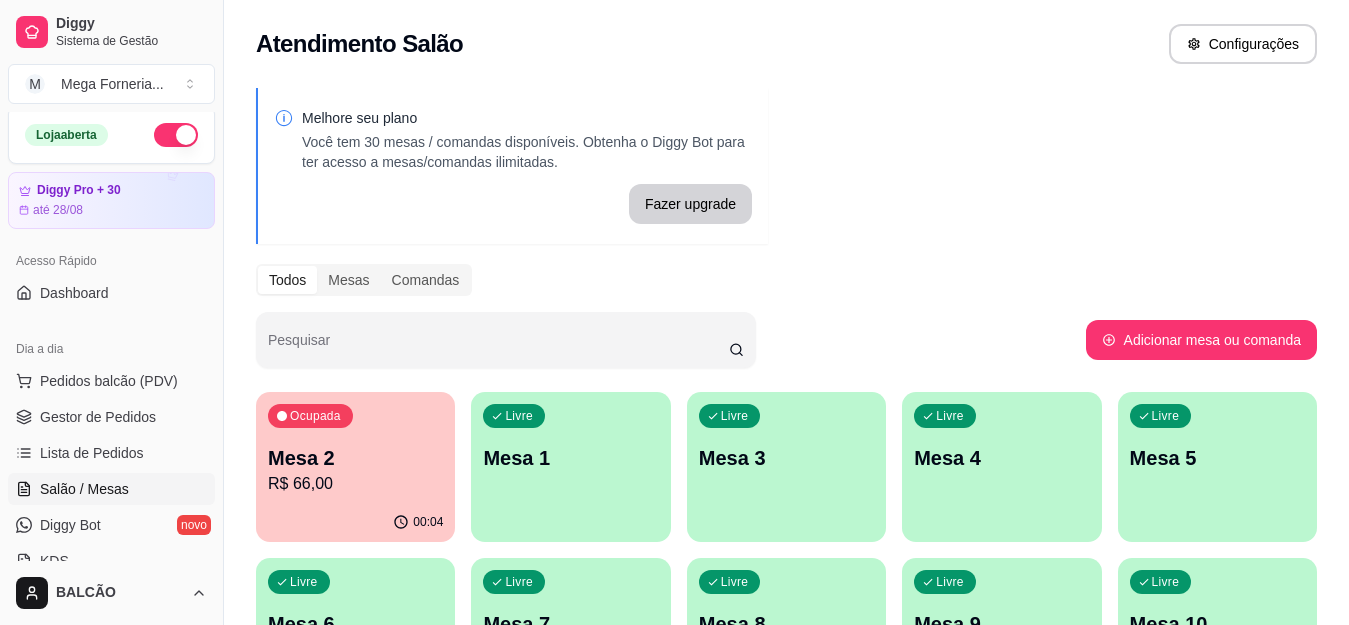 scroll, scrollTop: 0, scrollLeft: 0, axis: both 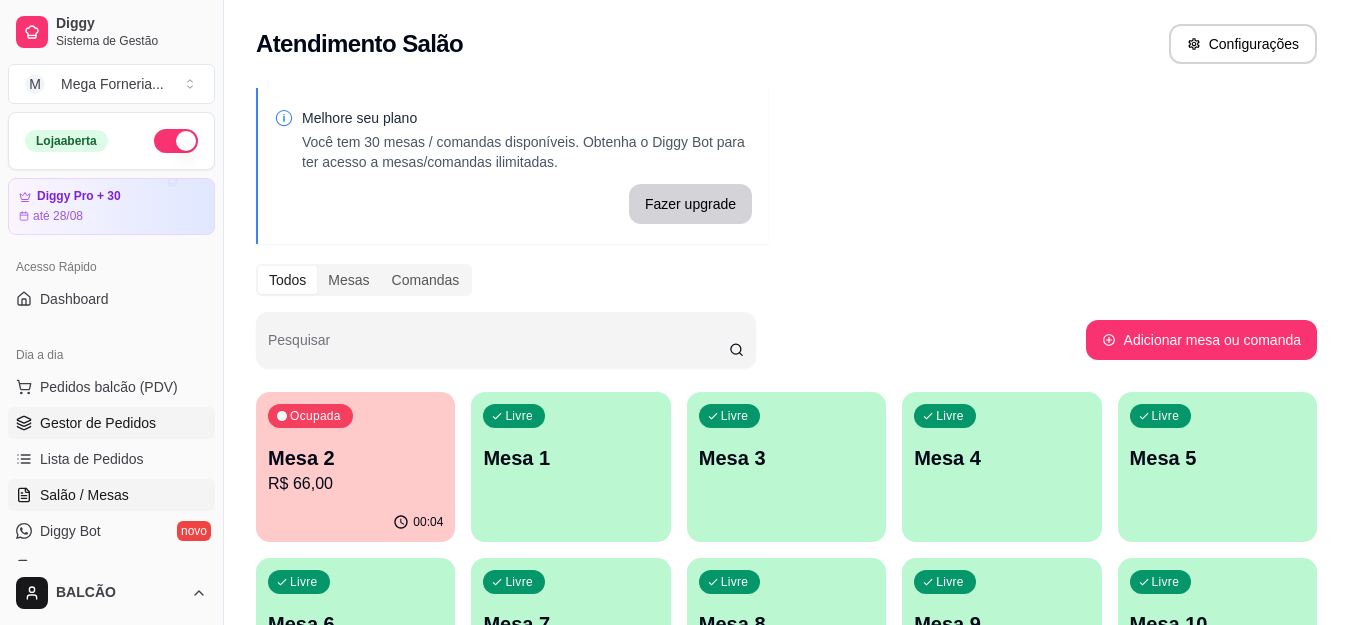 click on "Gestor de Pedidos" at bounding box center [98, 423] 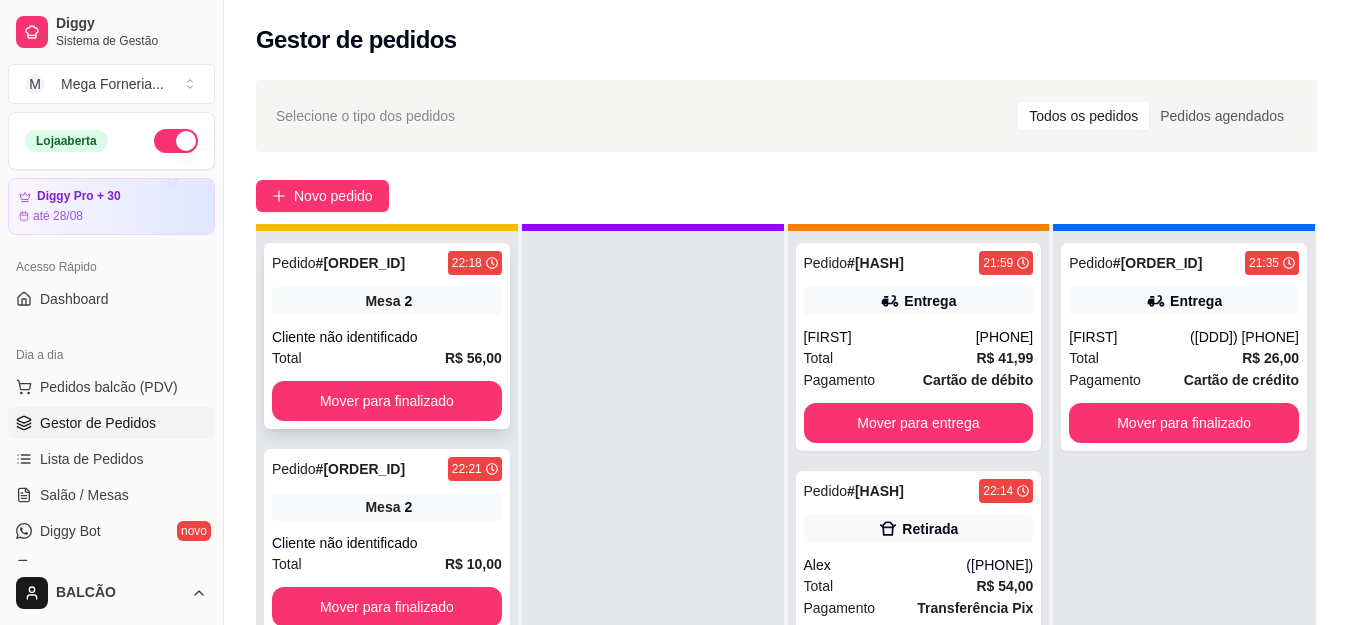 scroll, scrollTop: 56, scrollLeft: 0, axis: vertical 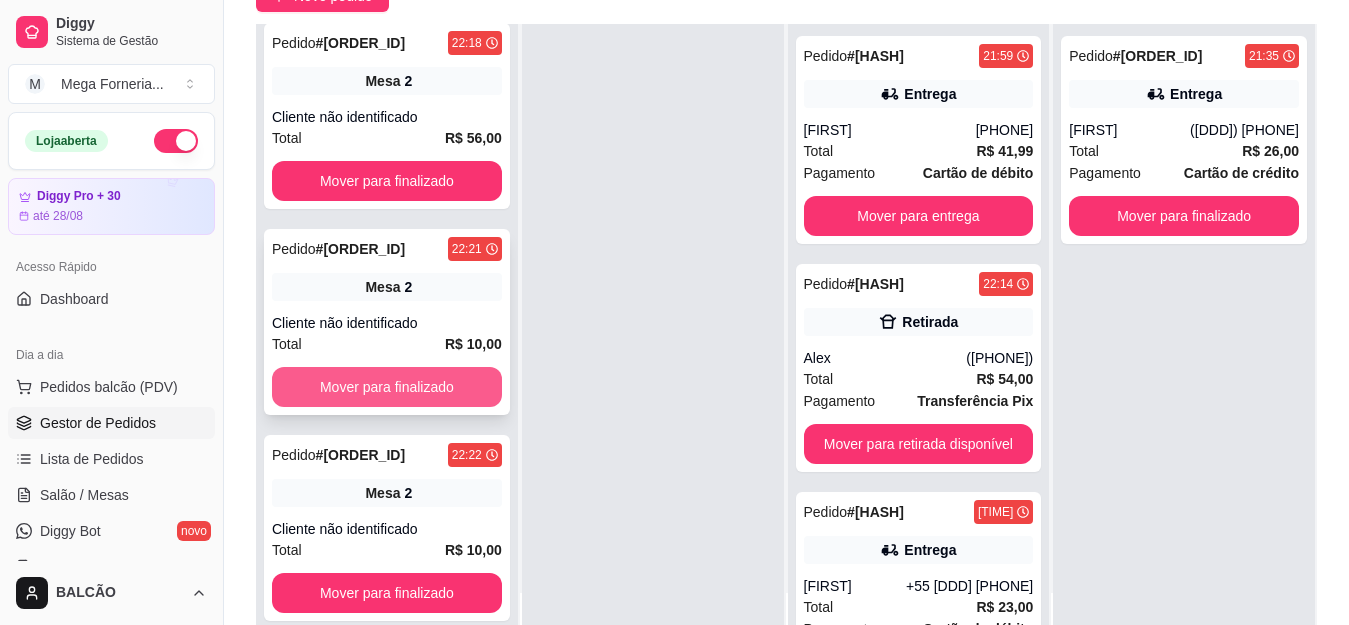 click on "Mover para finalizado" at bounding box center (387, 387) 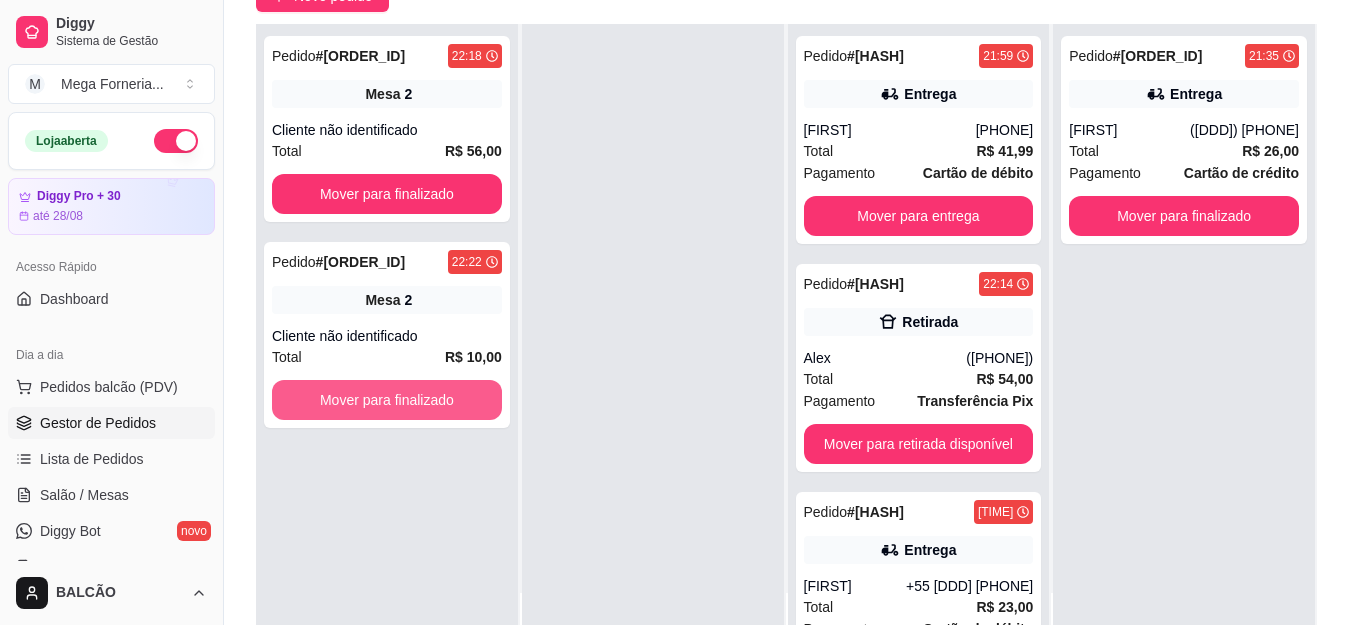 scroll, scrollTop: 0, scrollLeft: 0, axis: both 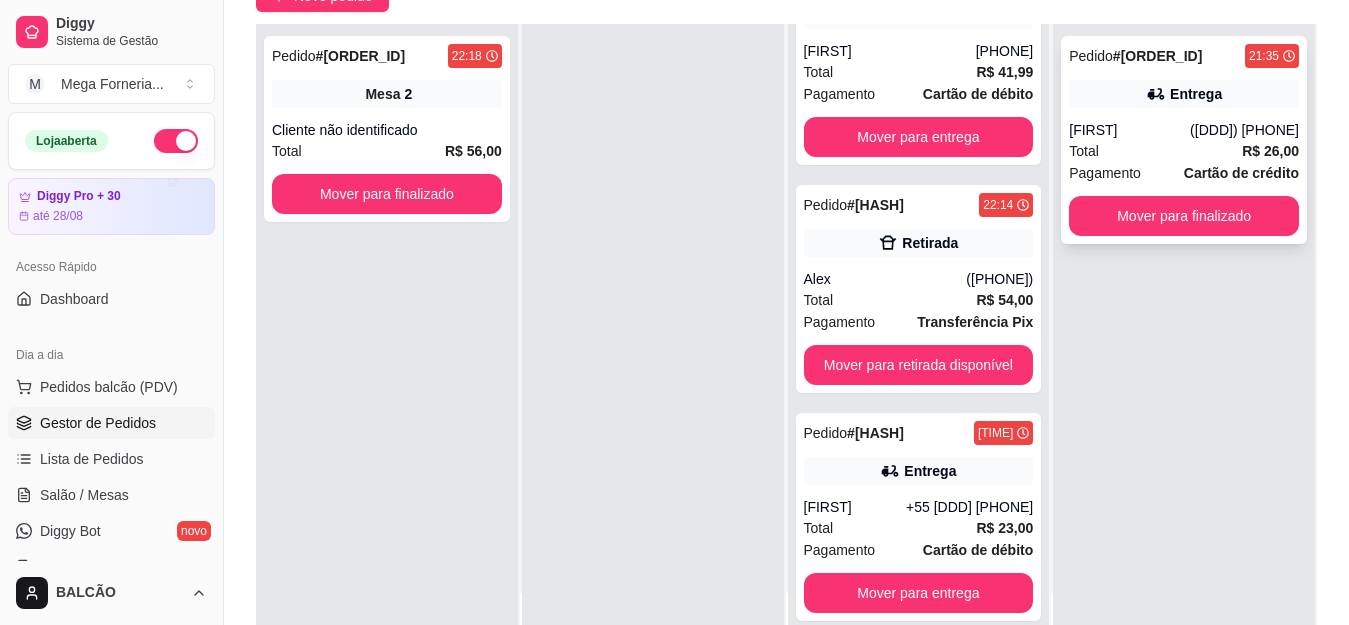 click on "Mover para finalizado" at bounding box center [1184, 216] 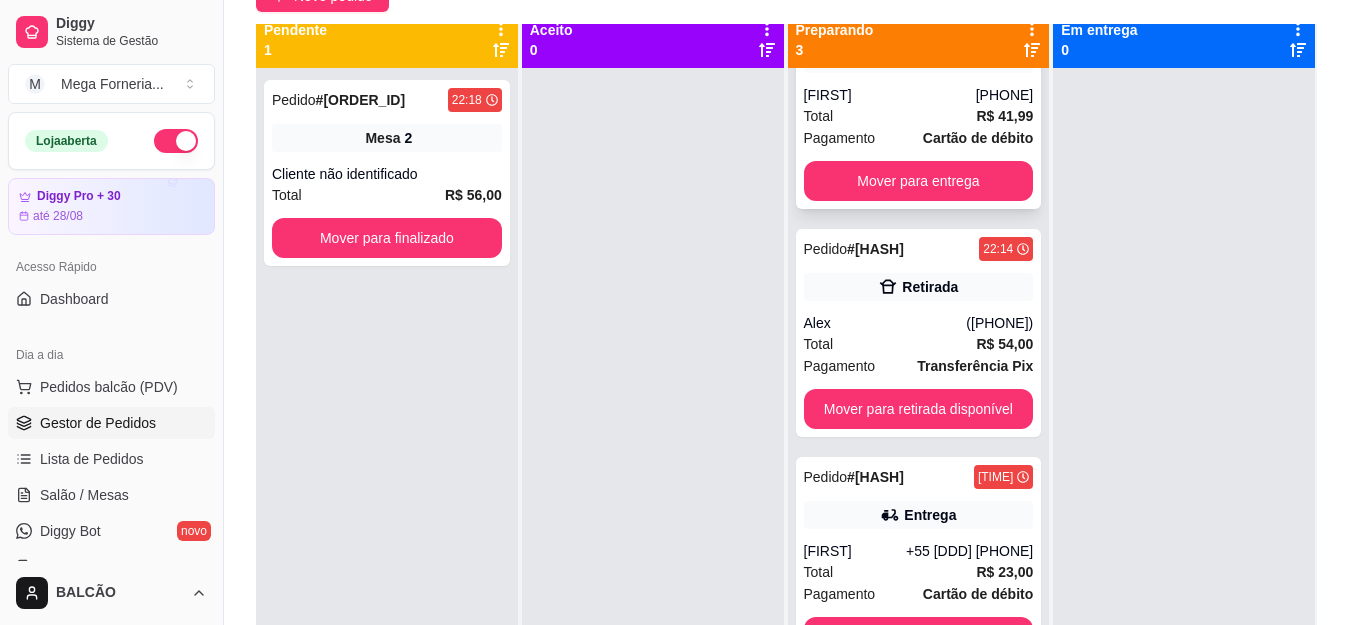 scroll, scrollTop: 0, scrollLeft: 0, axis: both 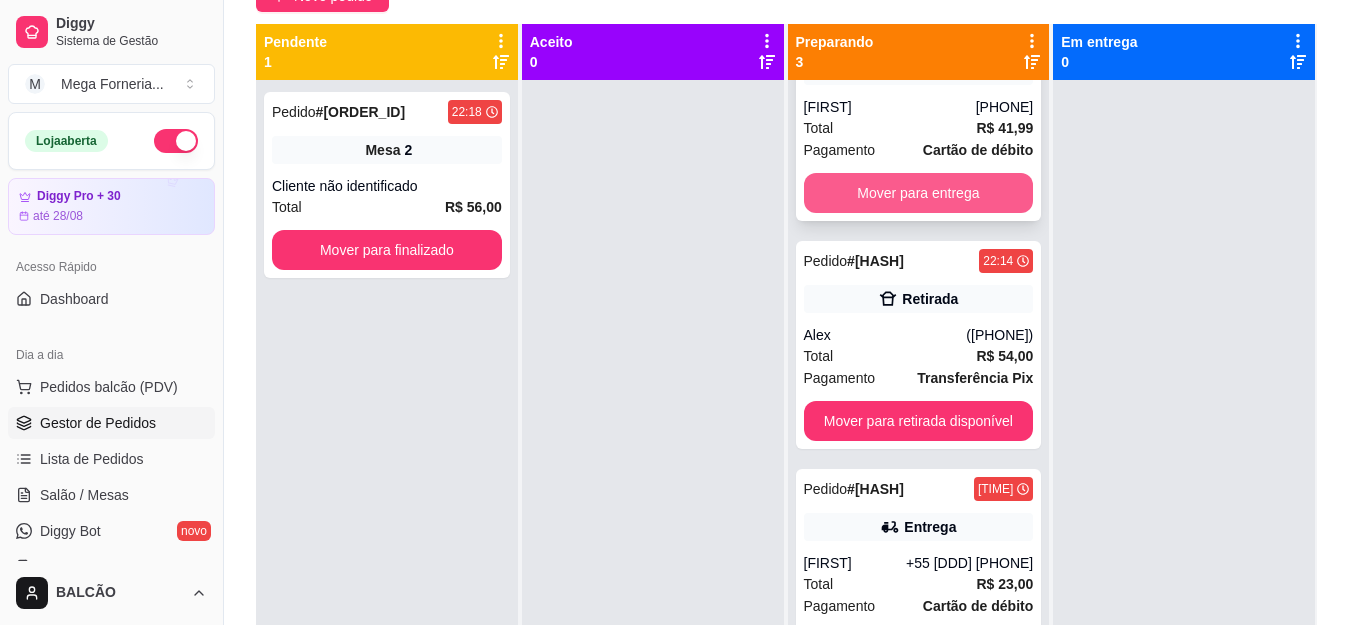 click on "Mover para entrega" at bounding box center [919, 193] 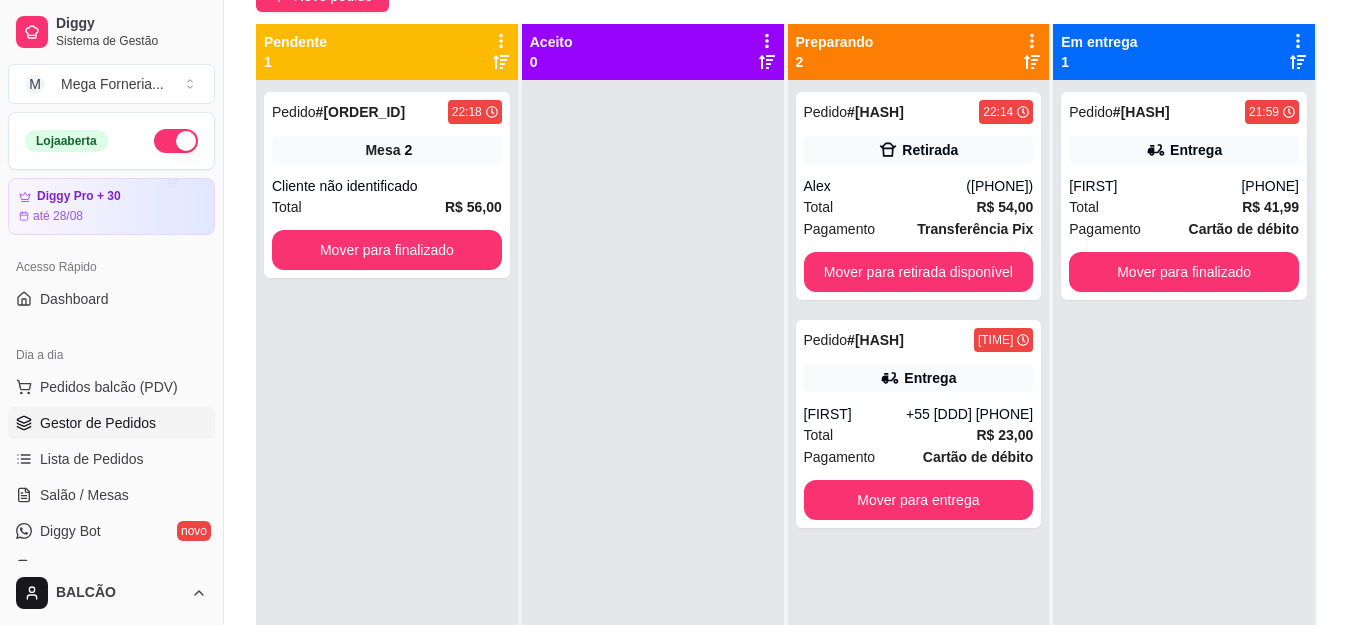 scroll, scrollTop: 0, scrollLeft: 0, axis: both 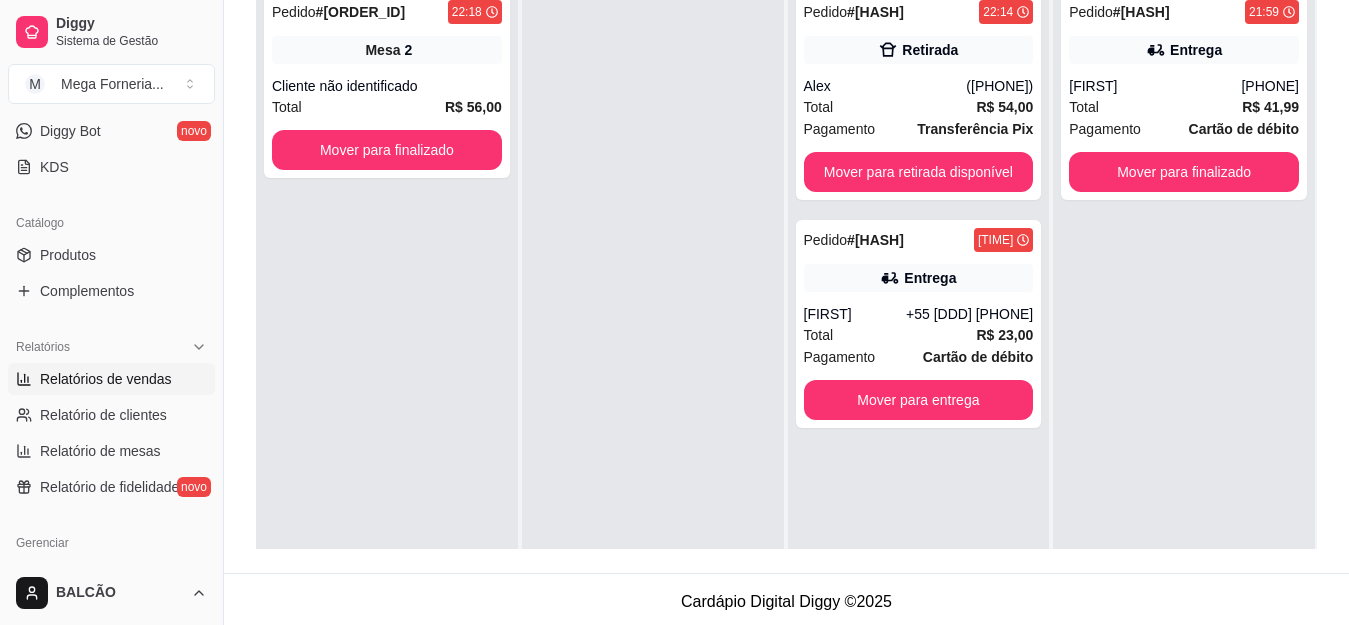 click on "Relatórios de vendas" at bounding box center (106, 379) 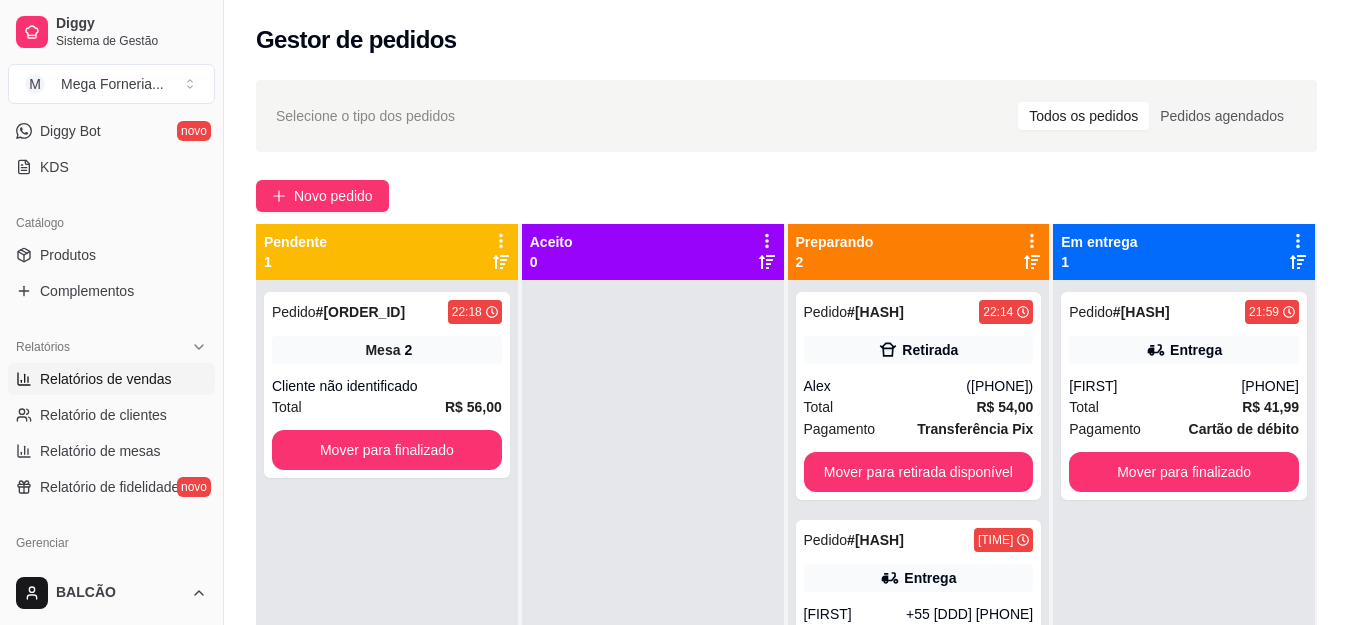 select on "ALL" 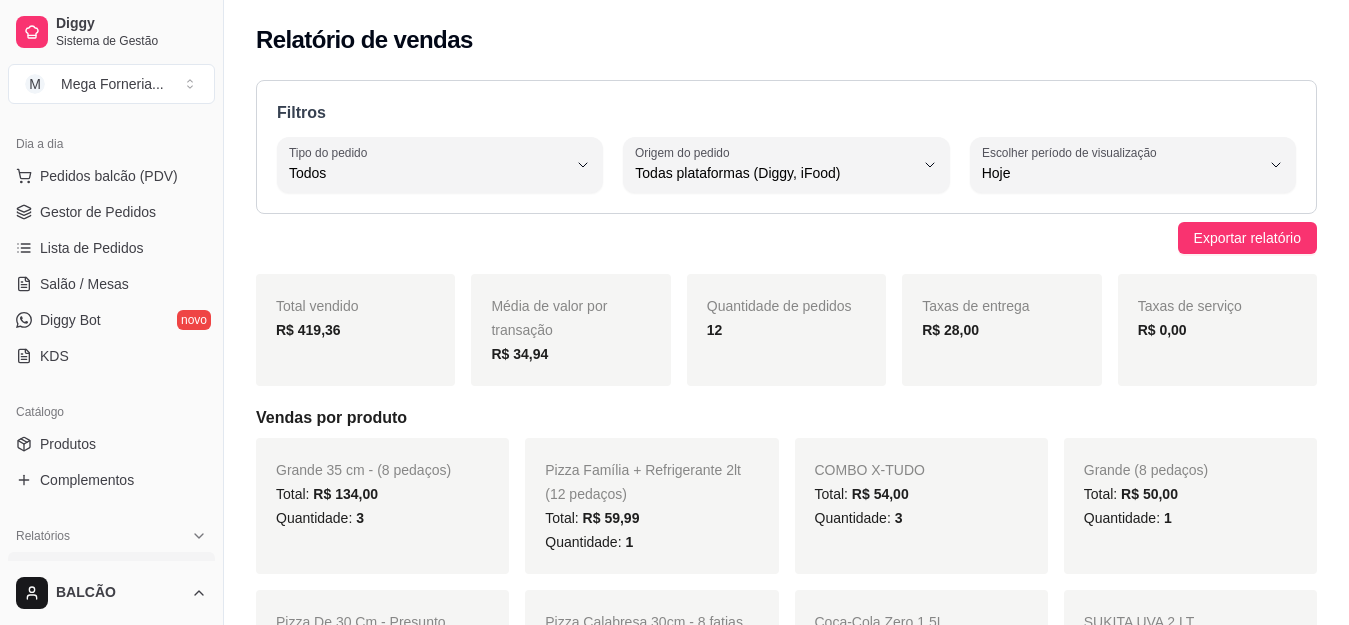 scroll, scrollTop: 0, scrollLeft: 0, axis: both 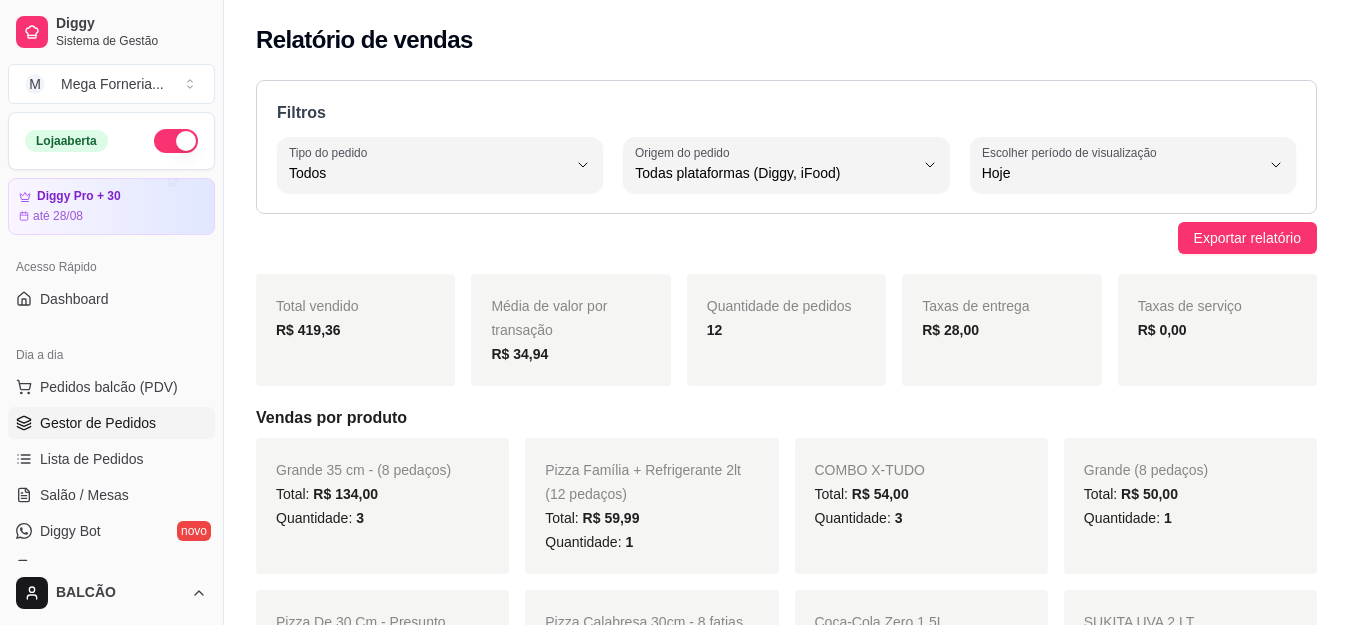 click on "Gestor de Pedidos" at bounding box center (98, 423) 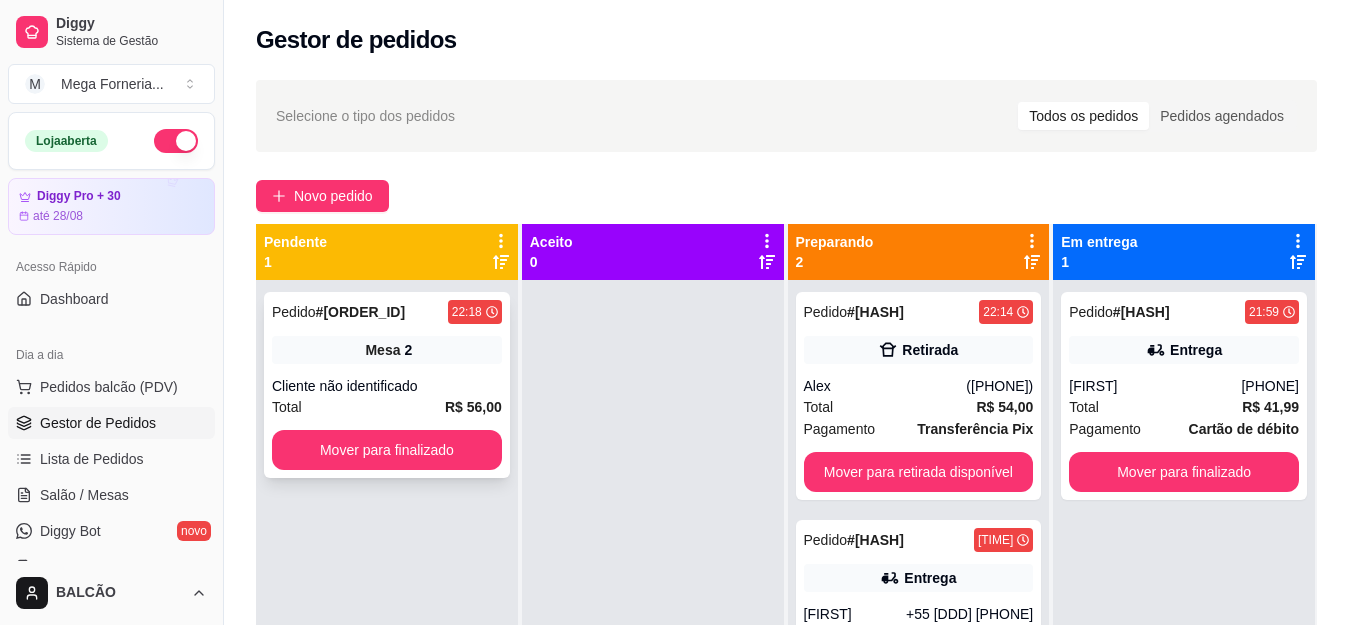 scroll, scrollTop: 56, scrollLeft: 0, axis: vertical 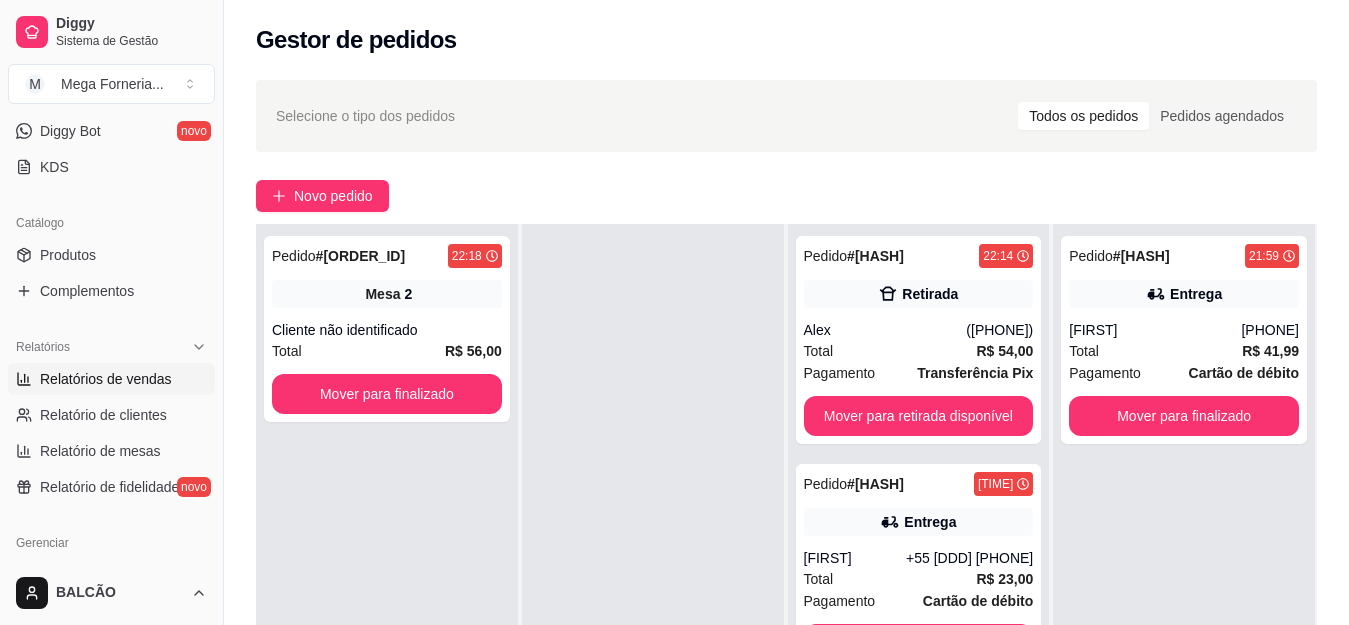 click on "Relatórios de vendas" at bounding box center [106, 379] 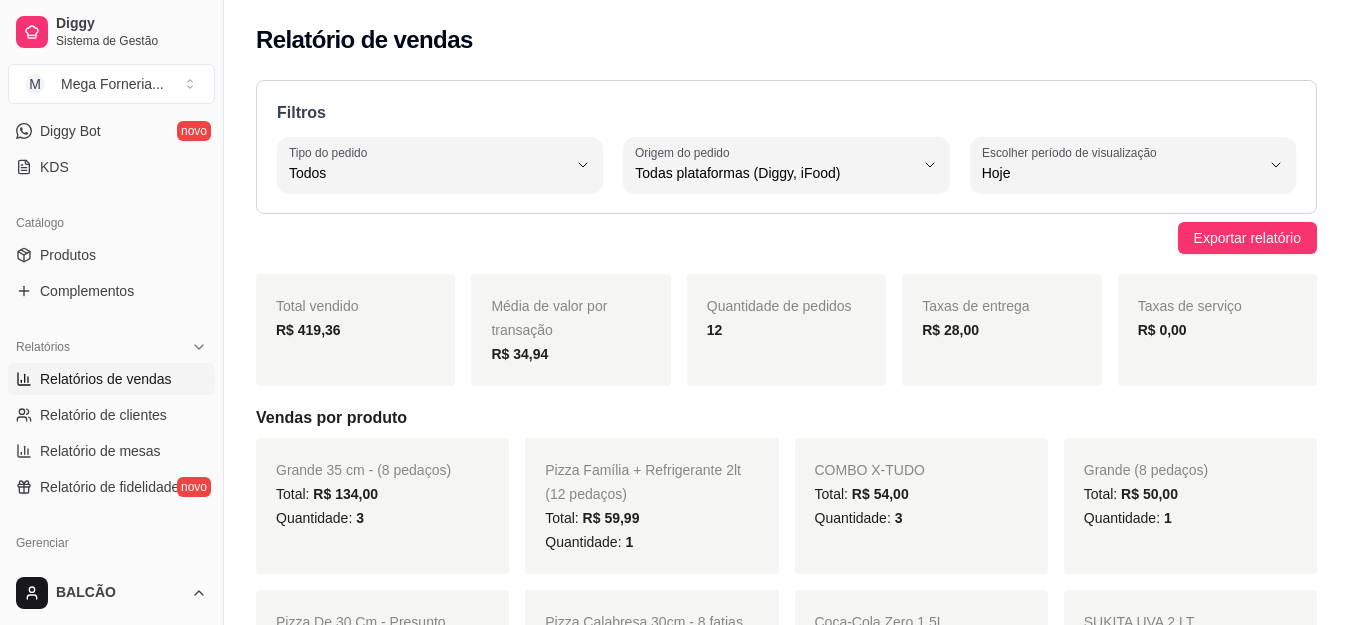 scroll, scrollTop: 100, scrollLeft: 0, axis: vertical 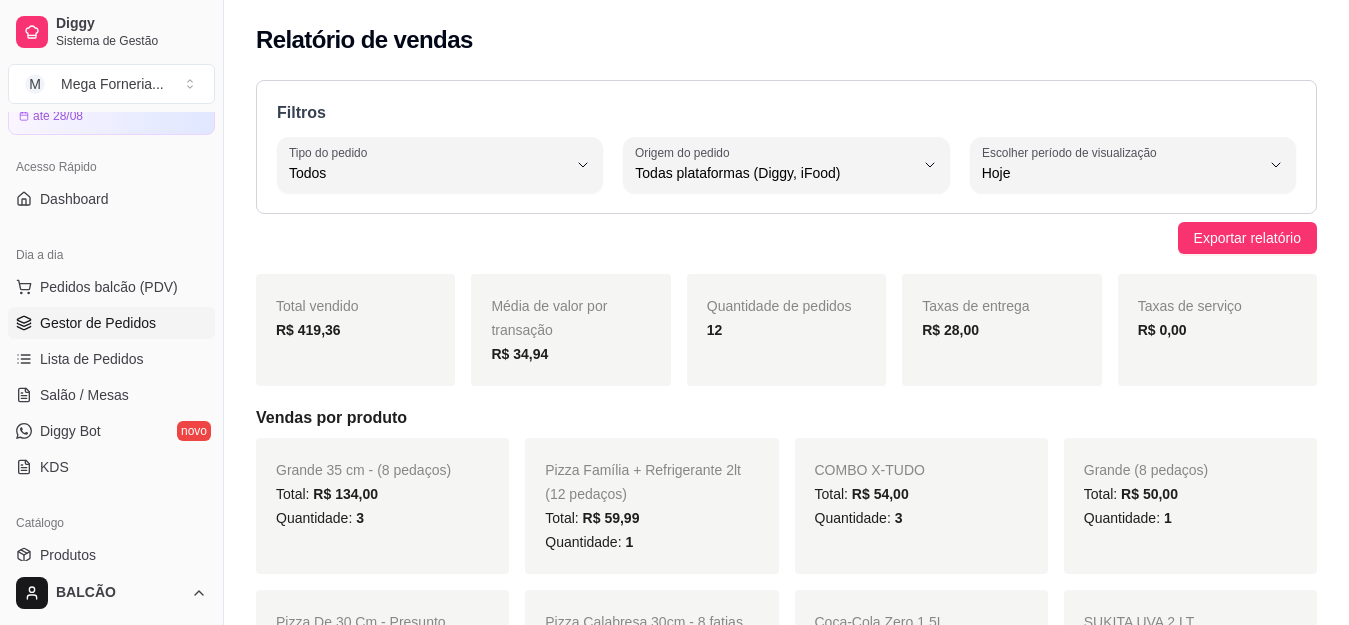 click on "Gestor de Pedidos" at bounding box center (98, 323) 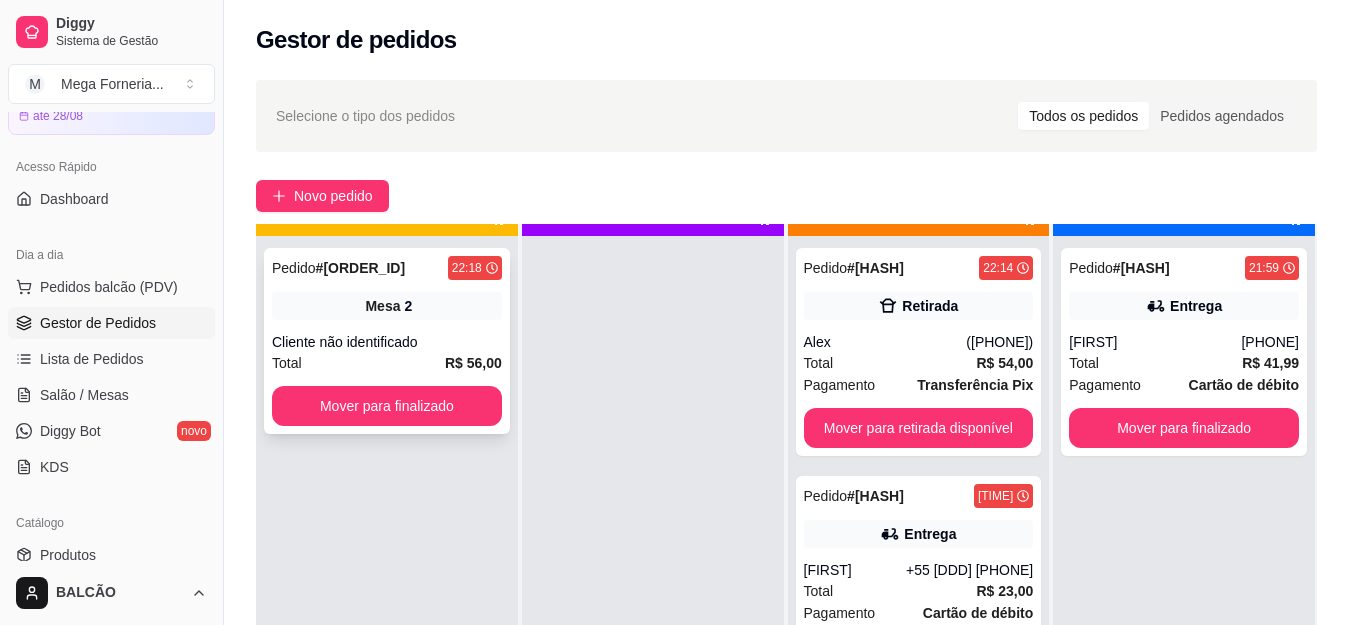 scroll, scrollTop: 56, scrollLeft: 0, axis: vertical 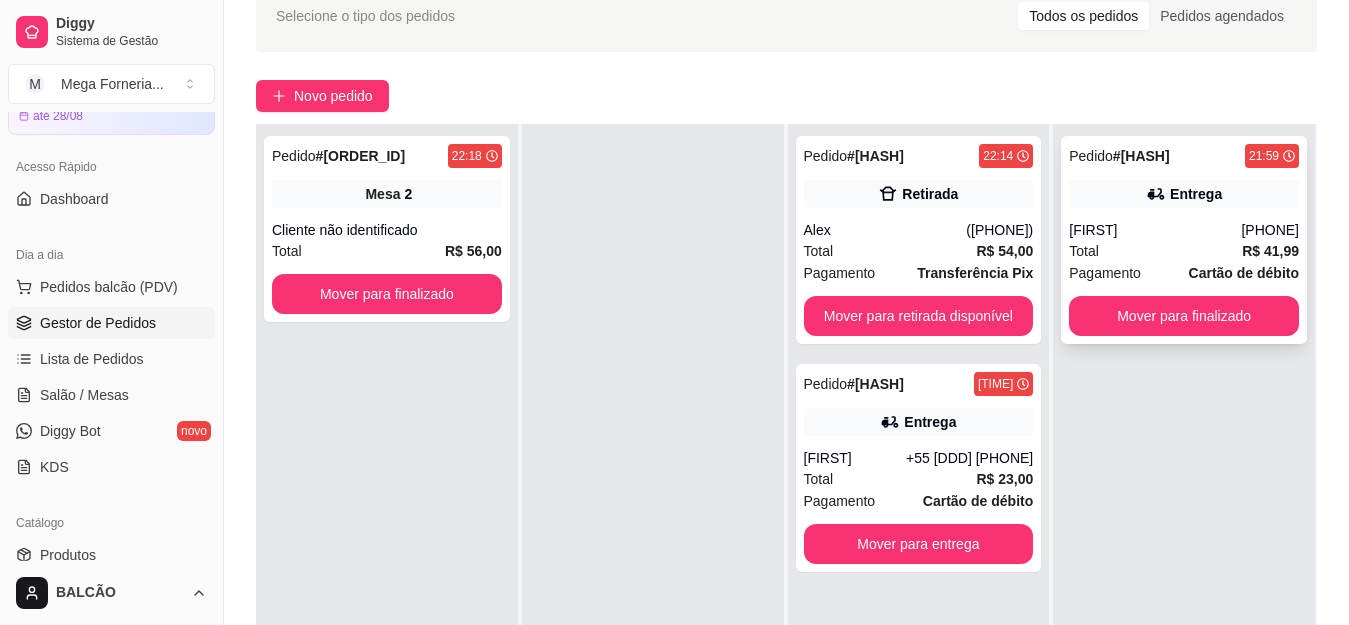 click on "Entrega" at bounding box center (1184, 194) 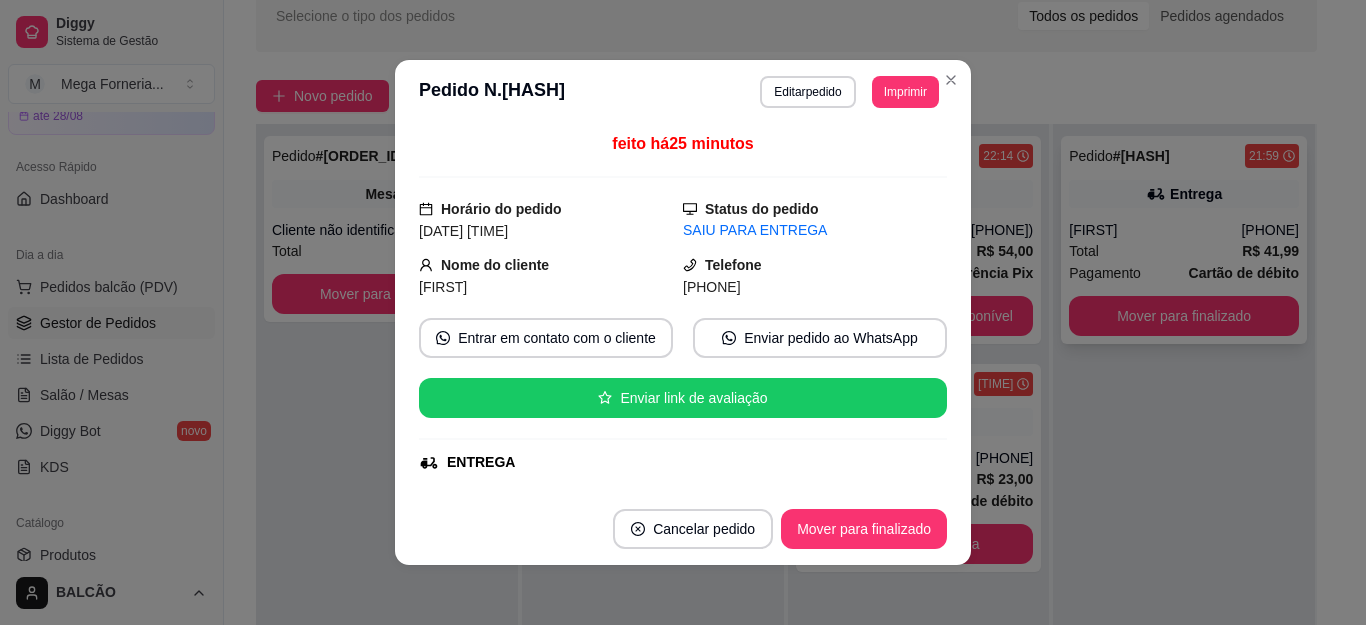 scroll, scrollTop: 4, scrollLeft: 0, axis: vertical 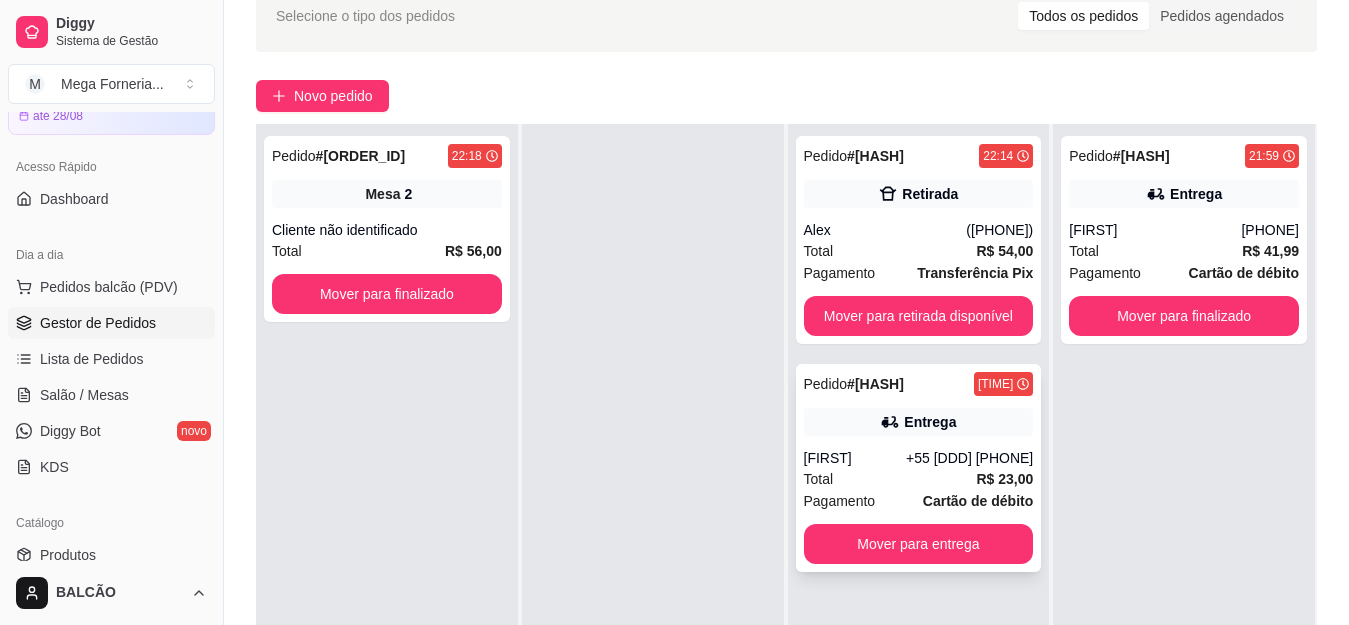 click on "Entrega" at bounding box center [919, 422] 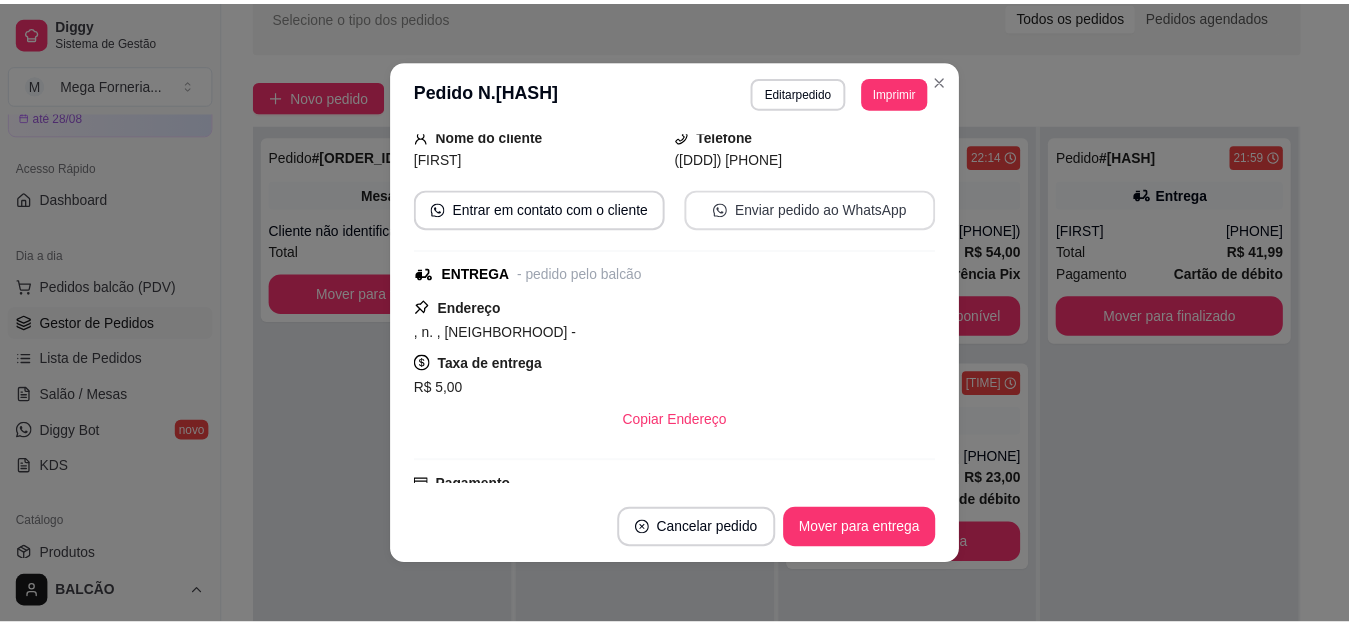 scroll, scrollTop: 0, scrollLeft: 0, axis: both 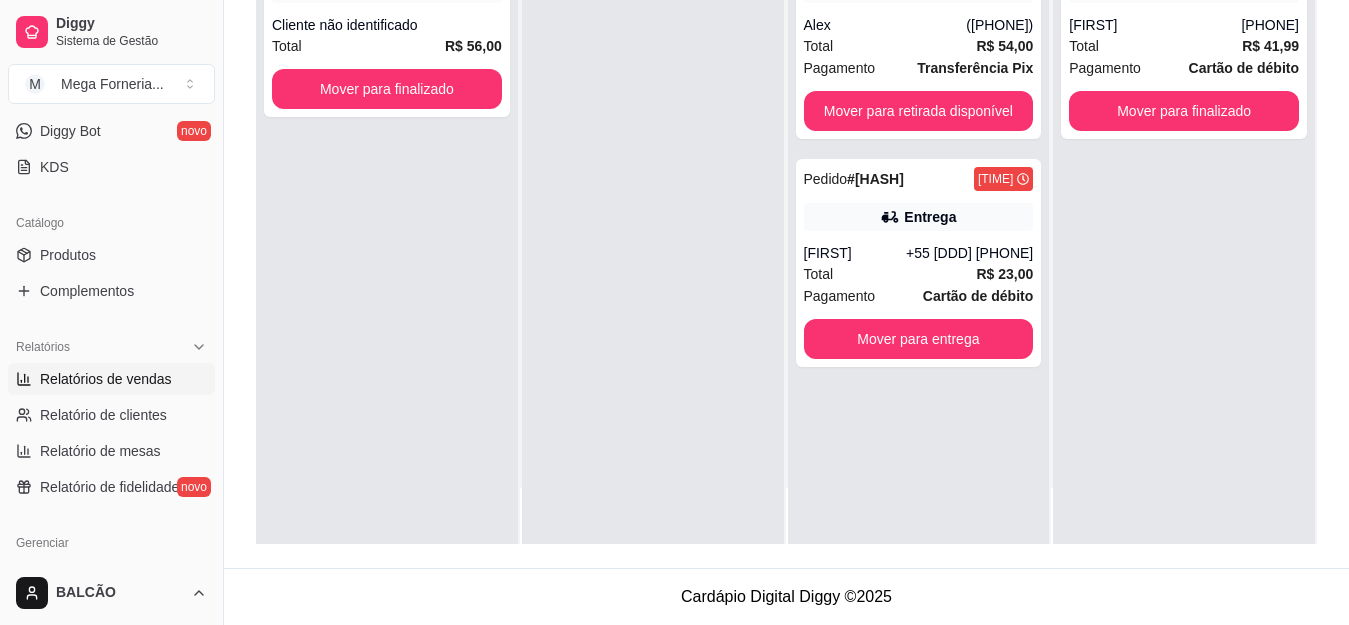 click on "Relatórios de vendas" at bounding box center [106, 379] 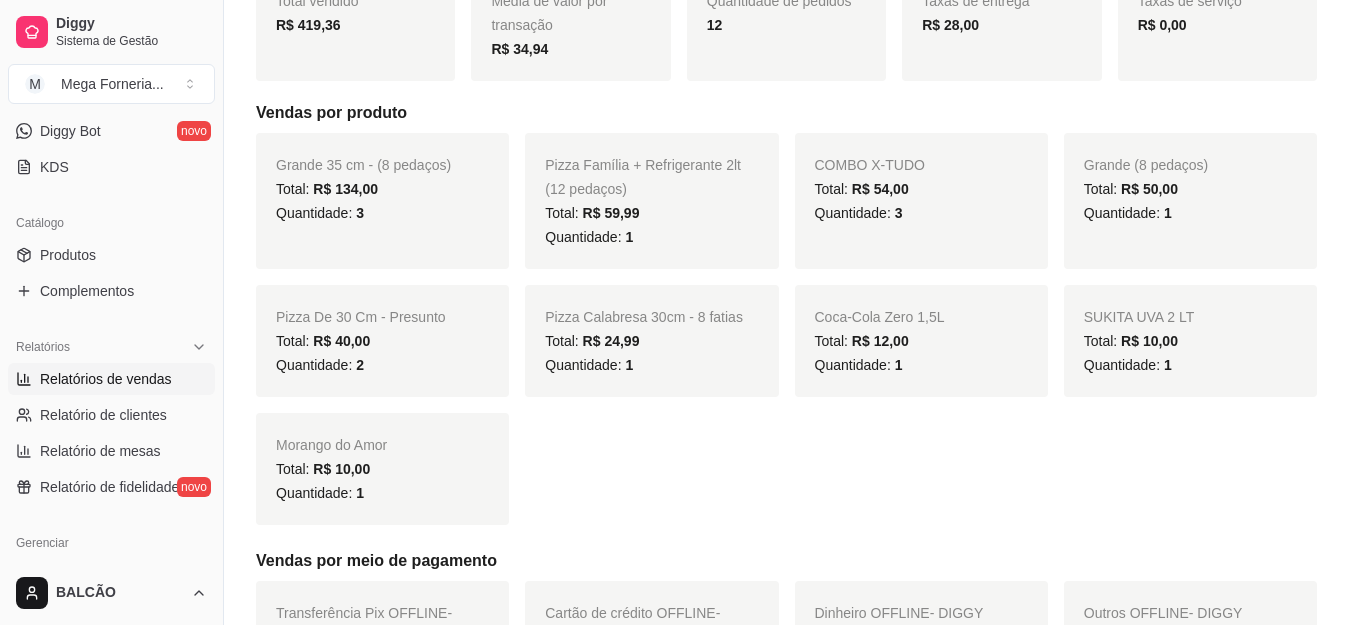 scroll, scrollTop: 0, scrollLeft: 0, axis: both 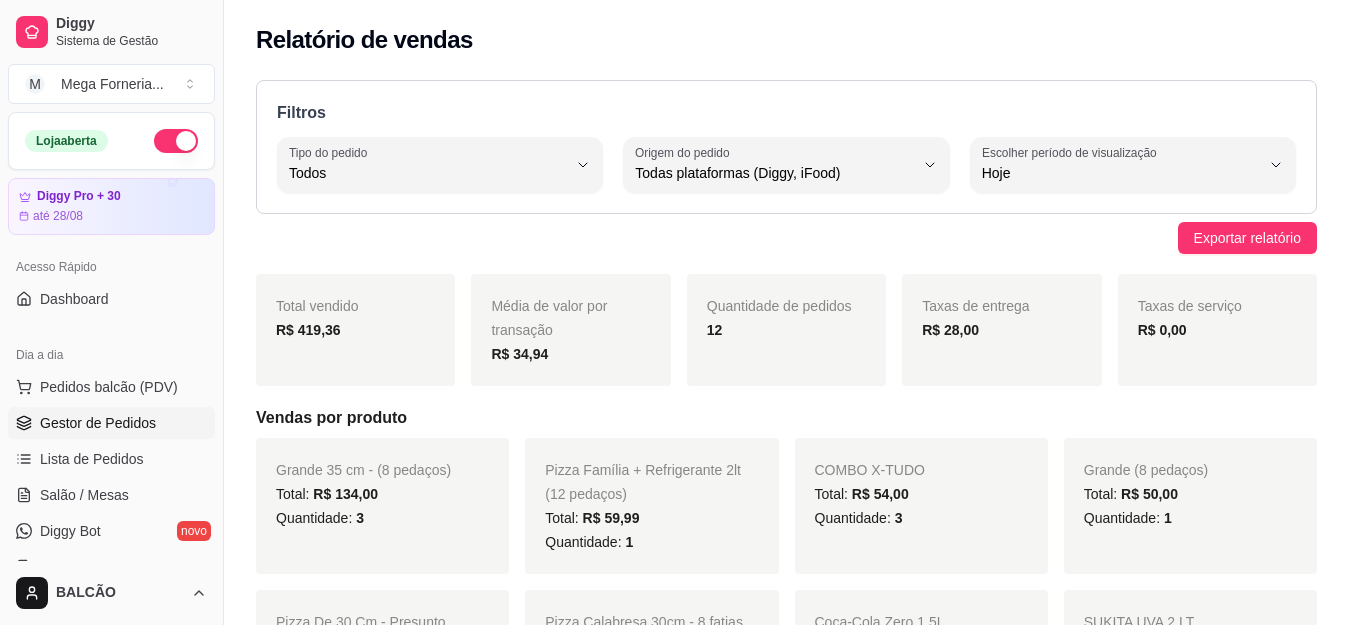 click on "Gestor de Pedidos" at bounding box center (111, 423) 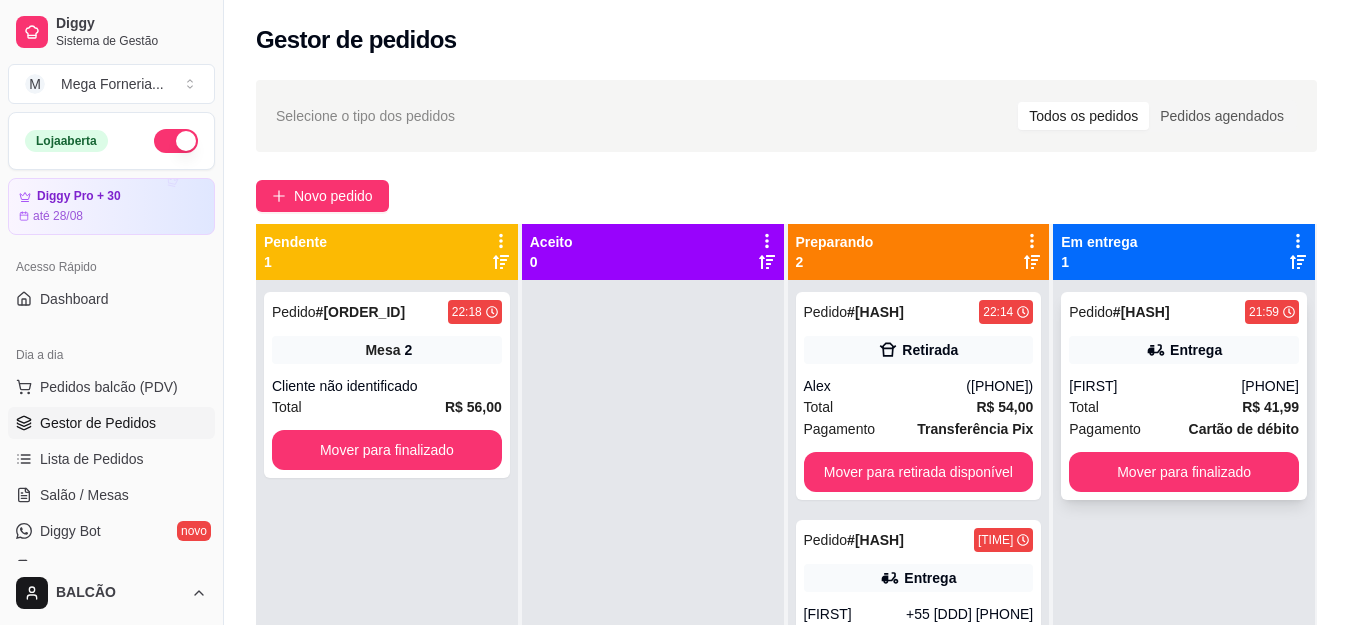 click on "Pedido  # 3825-17c6247b 21:59 Entrega Geilza  (22) 99945-2375 Total R$ 41,99 Pagamento Cartão de débito Mover para finalizado" at bounding box center [1184, 396] 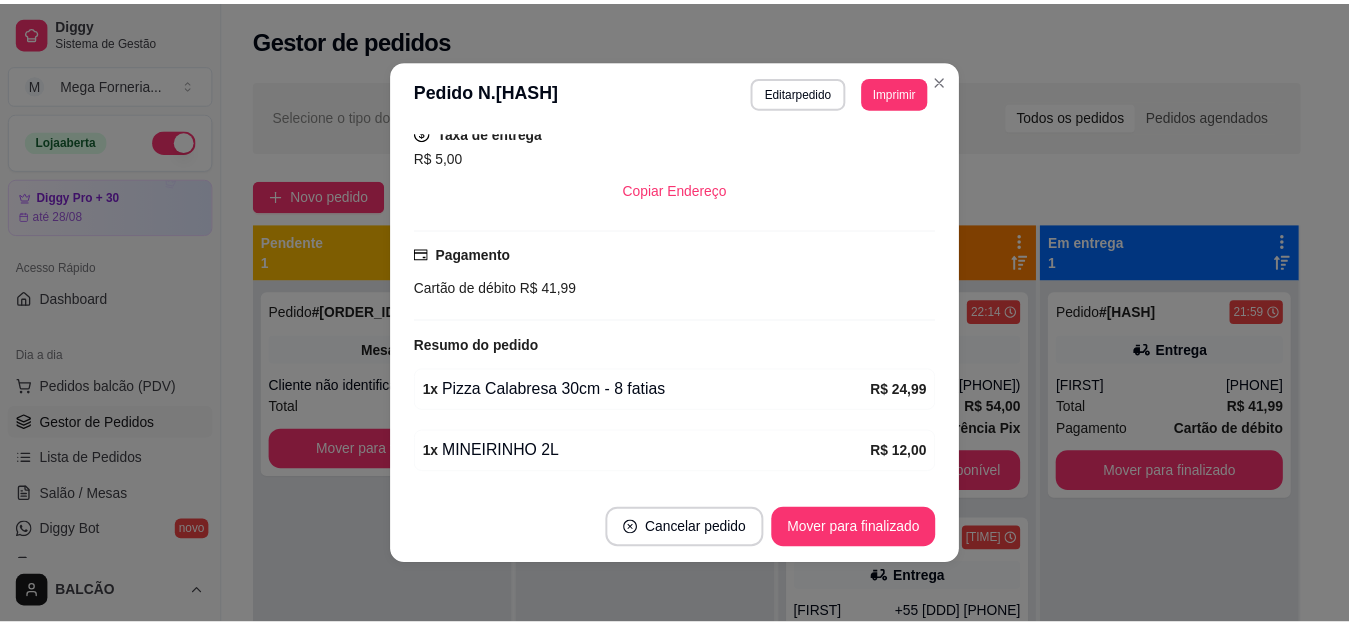 scroll, scrollTop: 400, scrollLeft: 0, axis: vertical 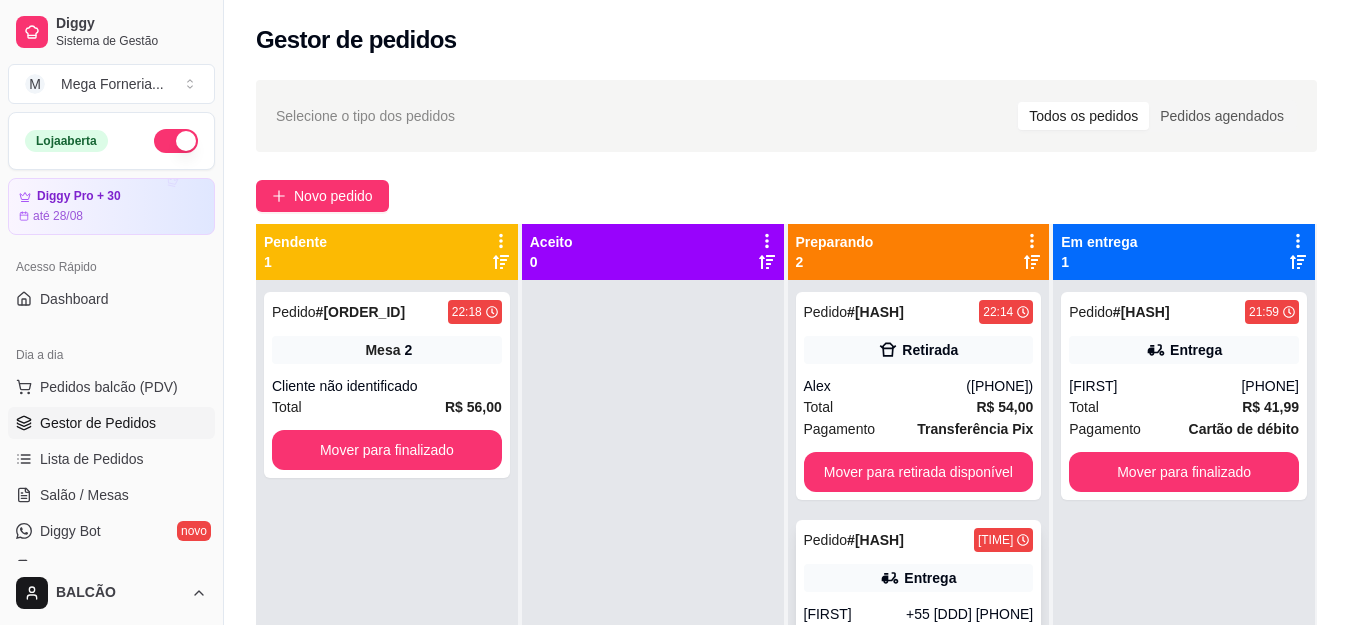 click on "Pedido  # 3828-fd4bf 22:20 Entrega Deise +55 22 98119-5747 Total R$ 23,00 Pagamento Cartão de débito Mover para entrega" at bounding box center (919, 624) 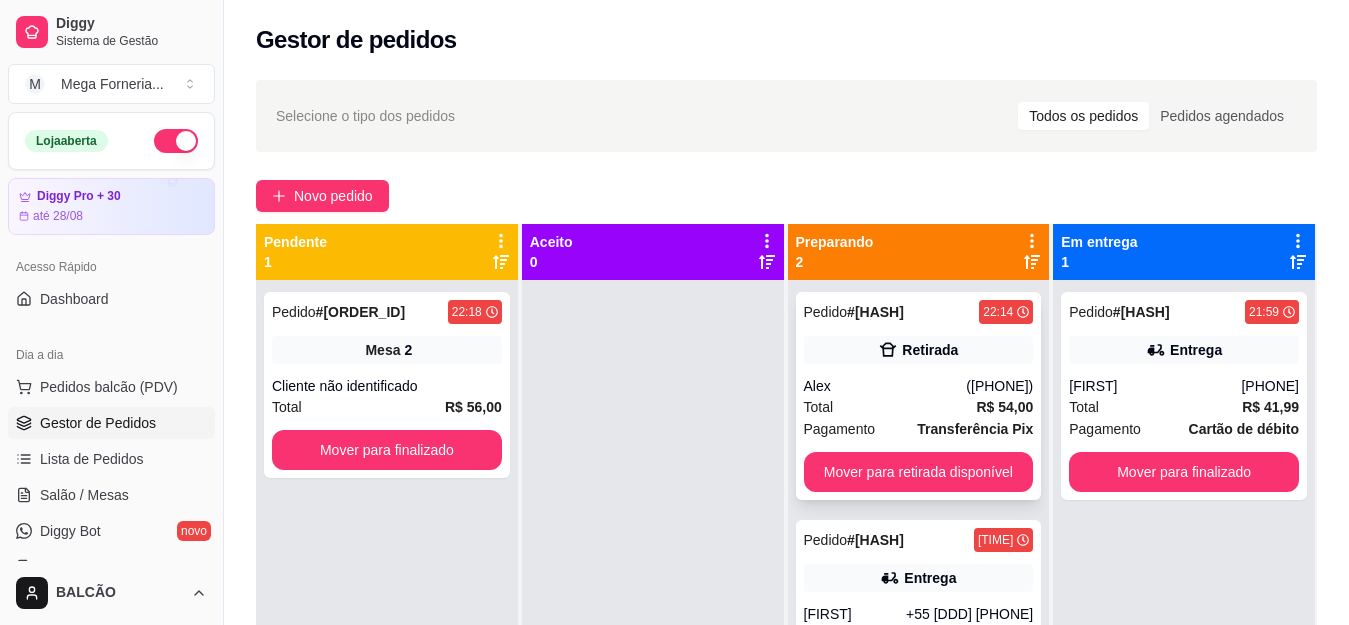 click on "Mover para retirada disponível" at bounding box center (919, 472) 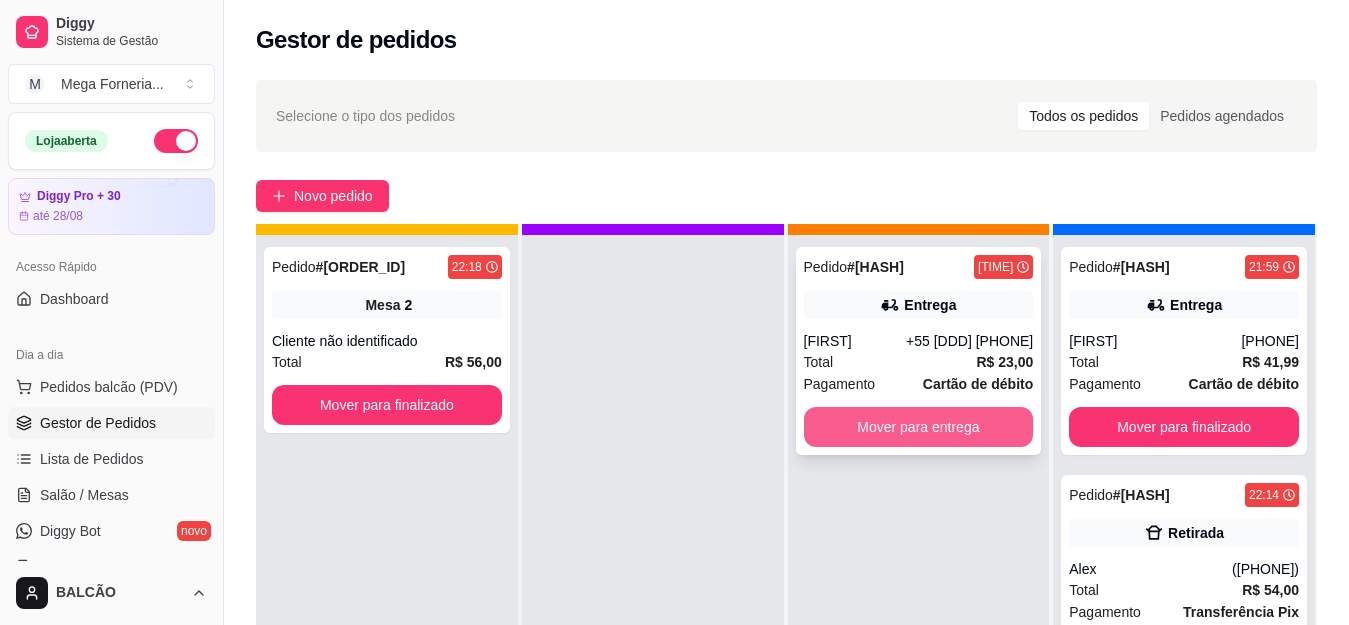 scroll, scrollTop: 56, scrollLeft: 0, axis: vertical 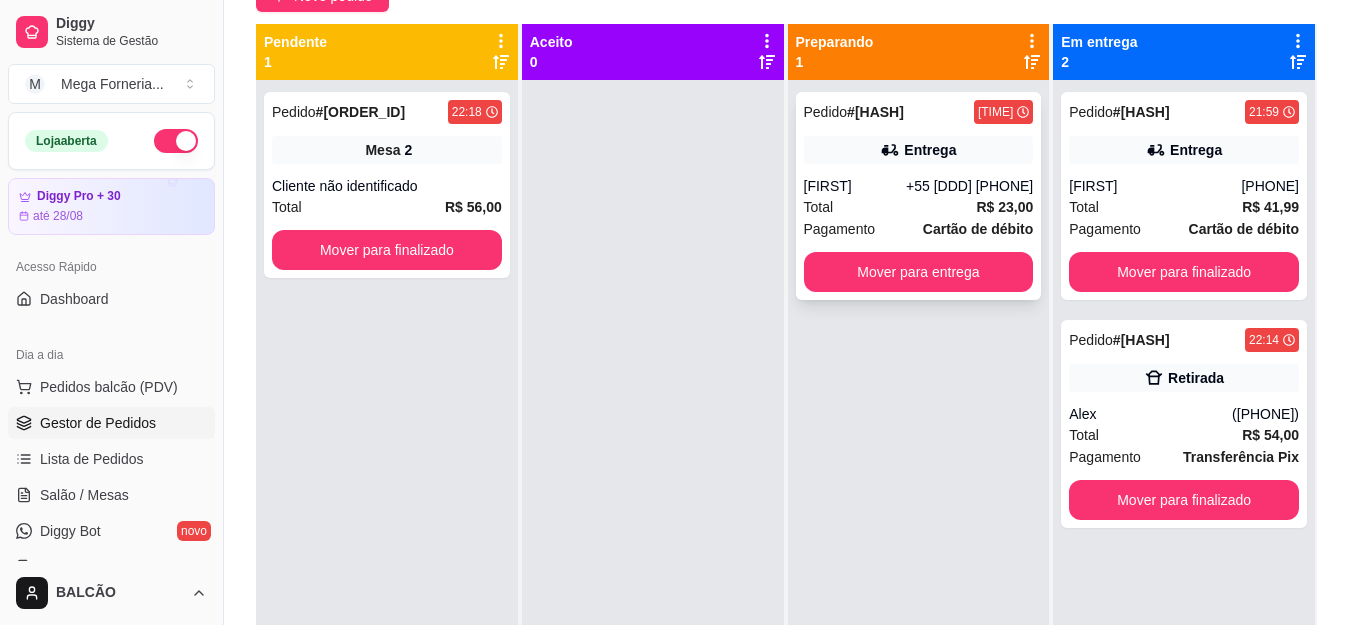 click on "+55 22 98119-5747" at bounding box center [969, 186] 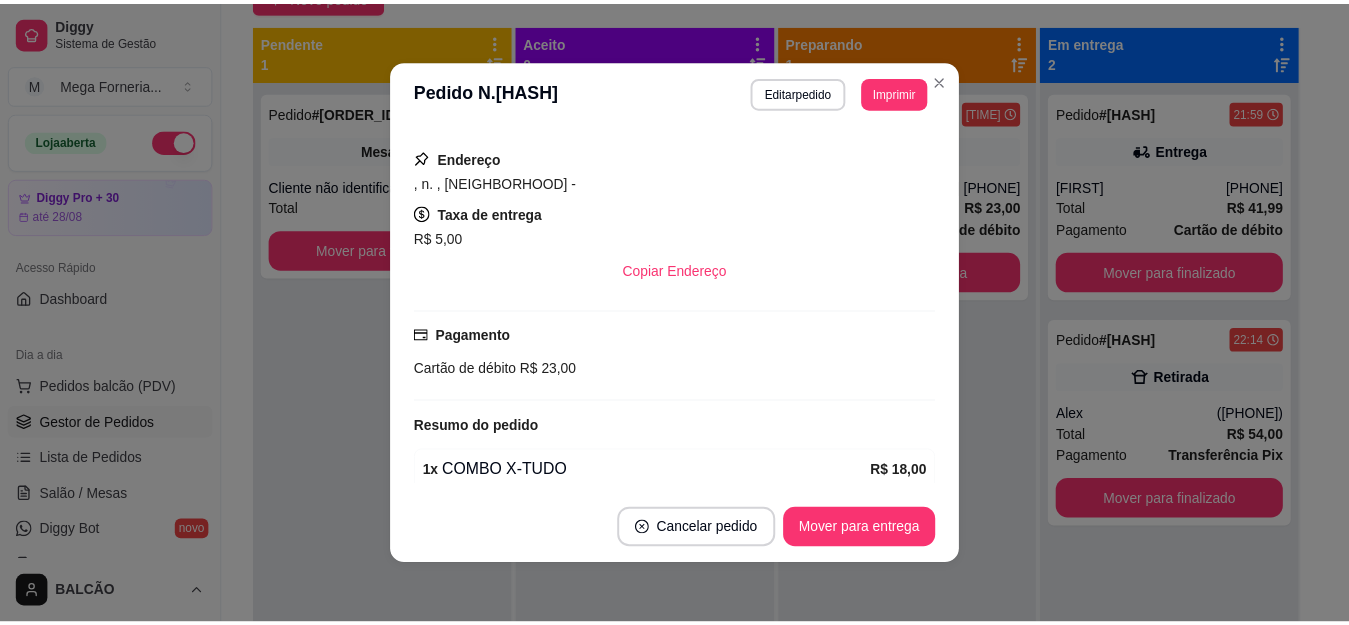 scroll, scrollTop: 164, scrollLeft: 0, axis: vertical 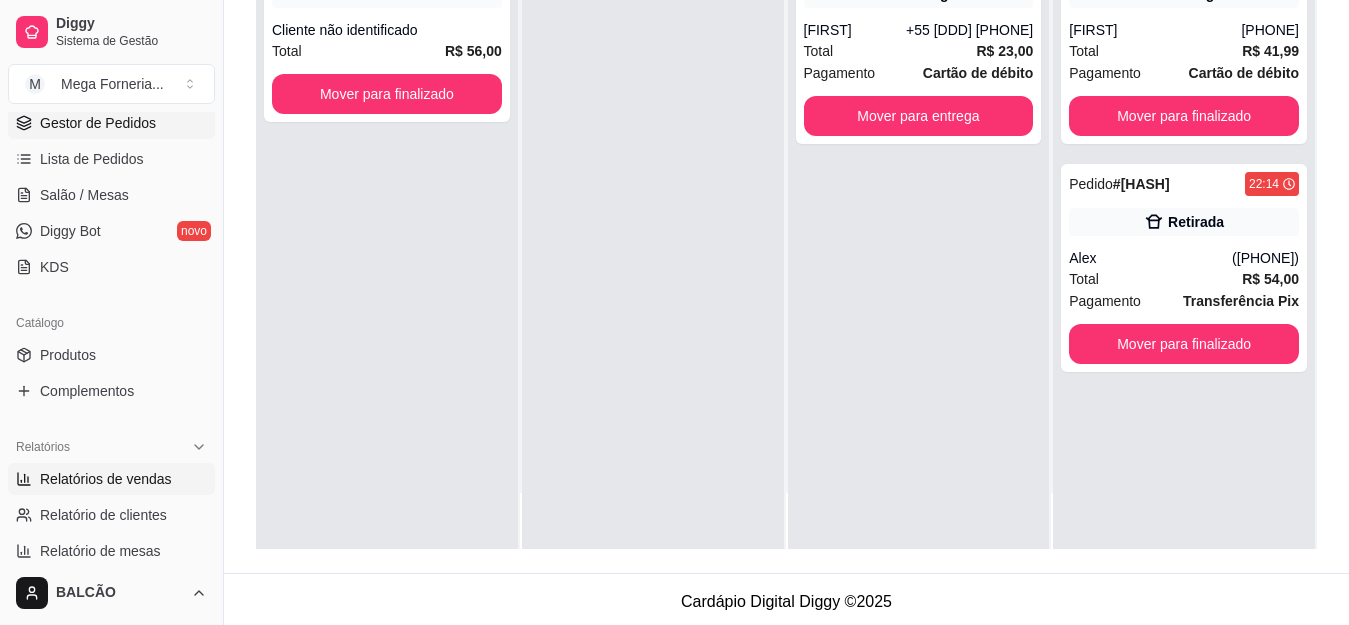 click on "Relatórios de vendas" at bounding box center (106, 479) 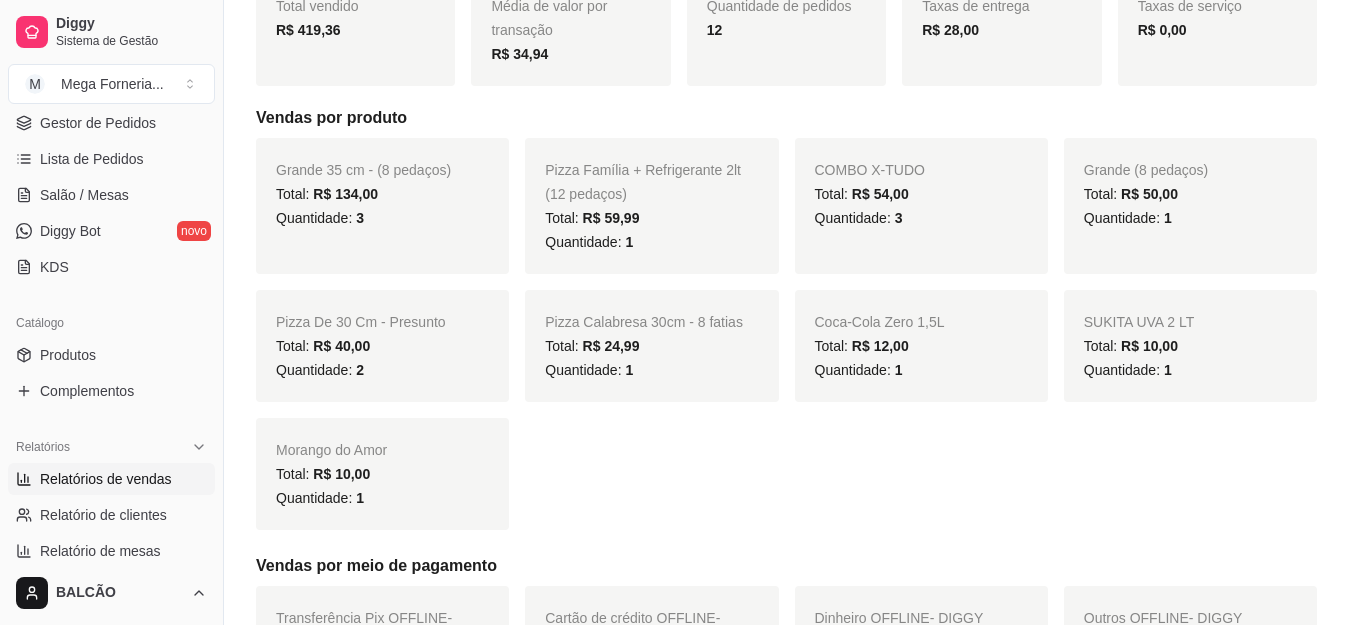 scroll, scrollTop: 0, scrollLeft: 0, axis: both 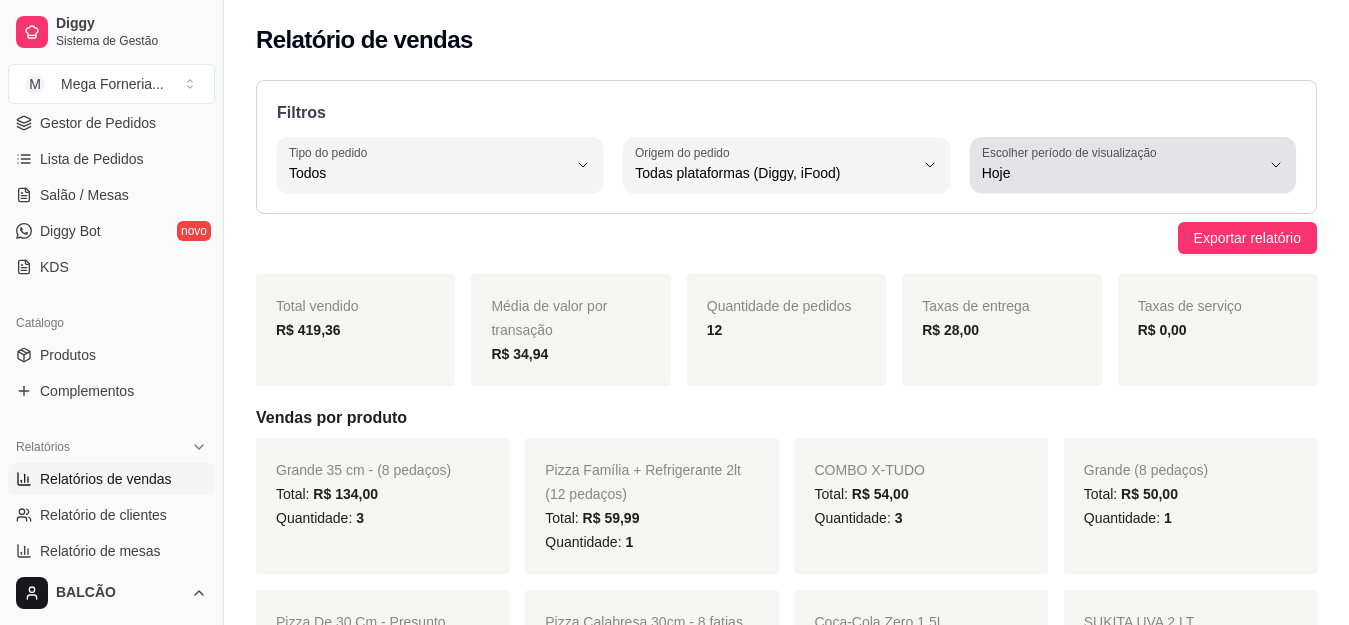 click on "Hoje" at bounding box center [1121, 173] 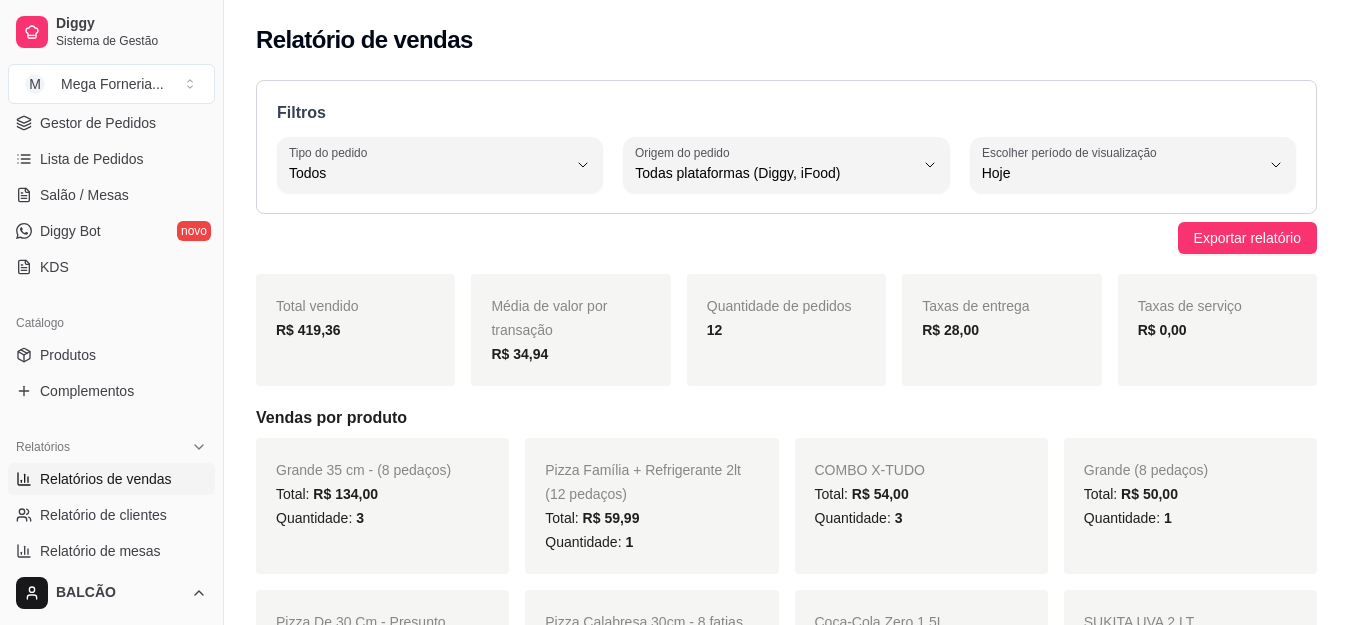 click on "Exportar relatório" at bounding box center (786, 238) 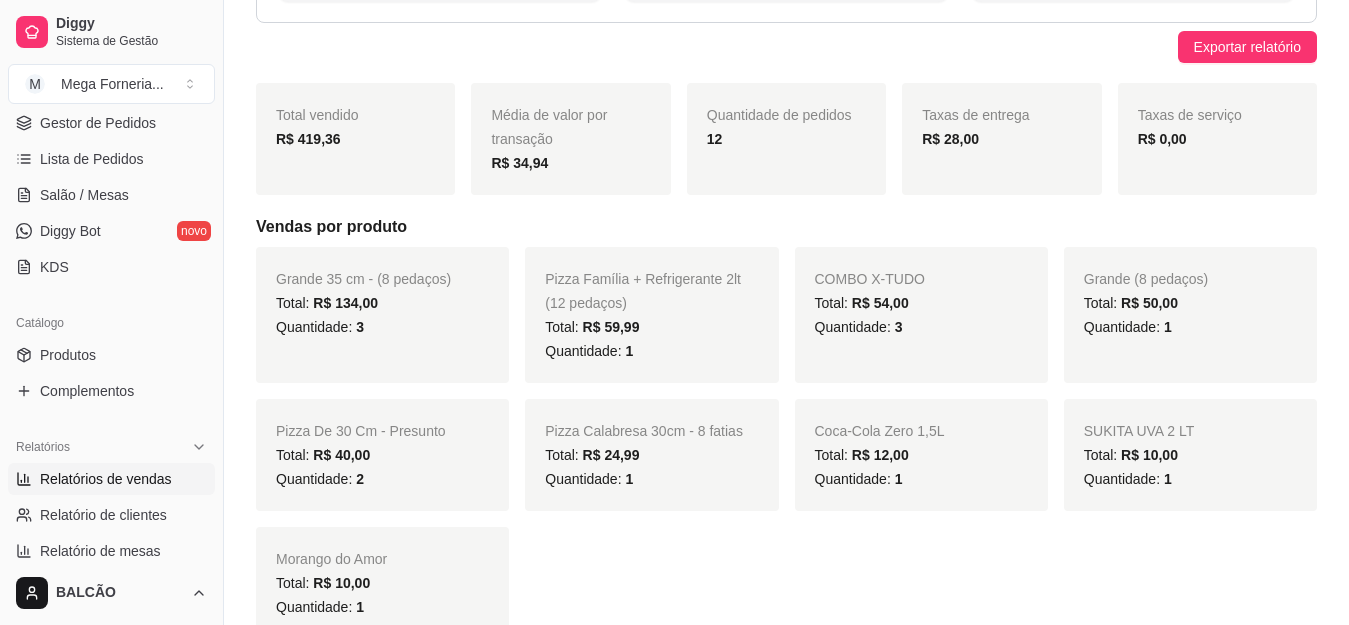 scroll, scrollTop: 200, scrollLeft: 0, axis: vertical 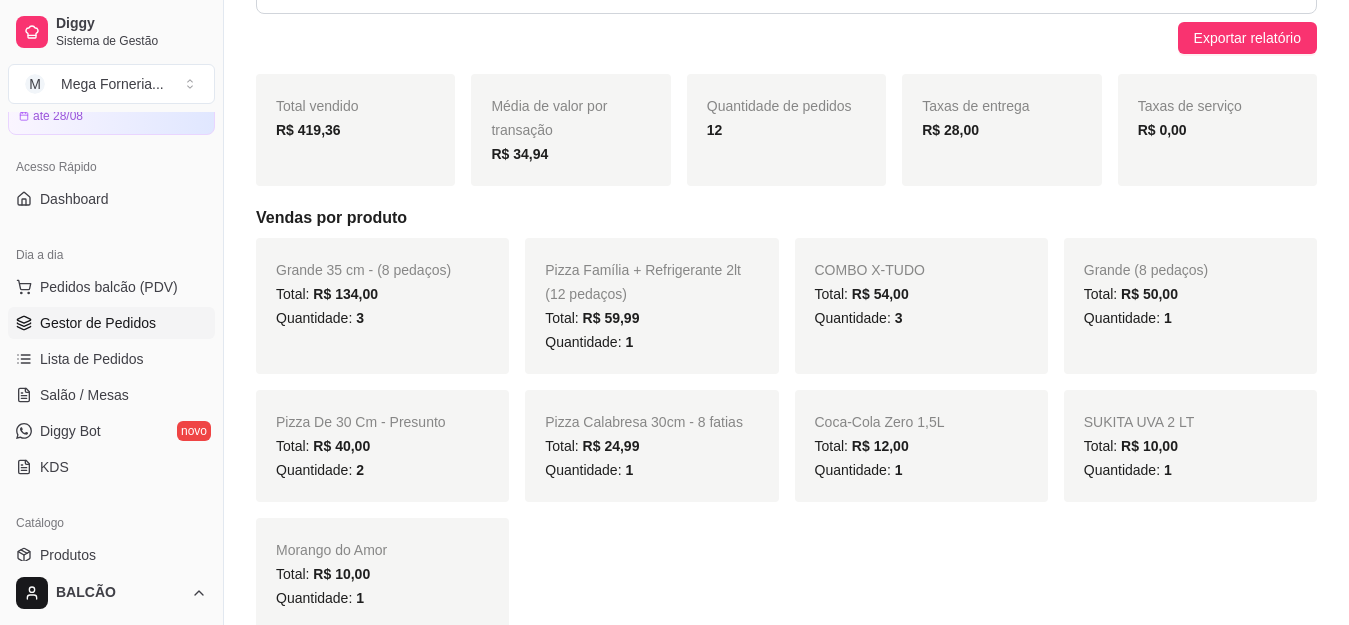 click on "Gestor de Pedidos" at bounding box center [98, 323] 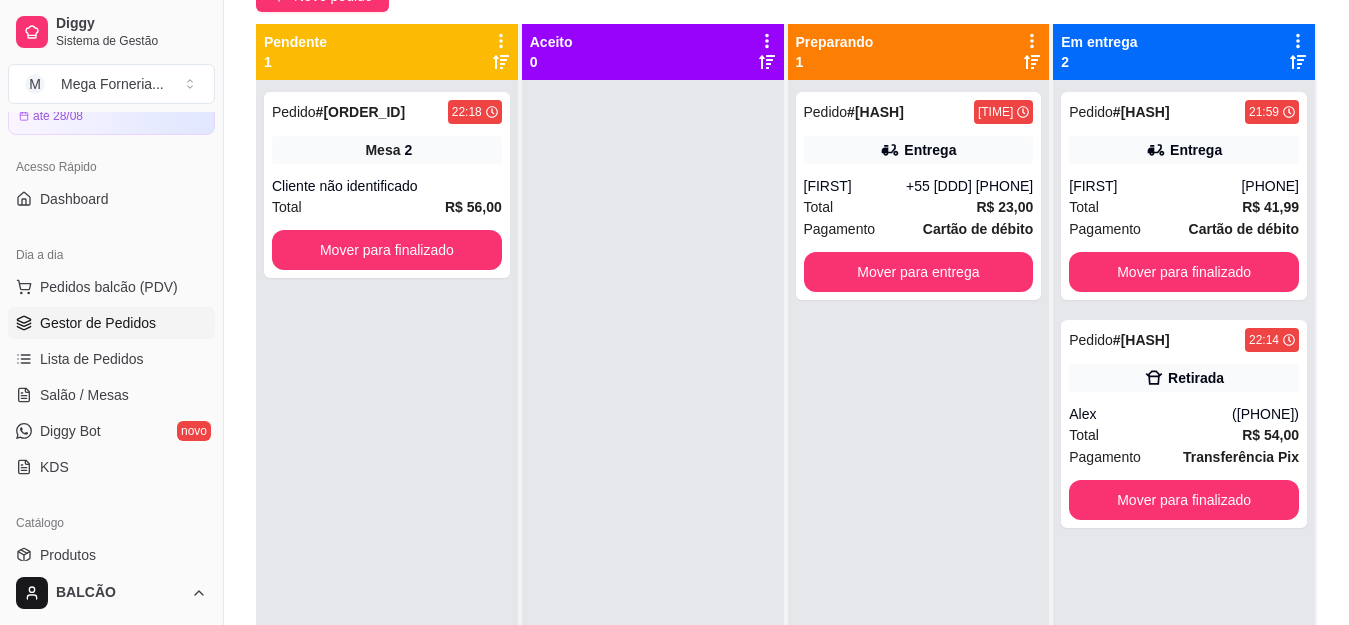 scroll, scrollTop: 0, scrollLeft: 0, axis: both 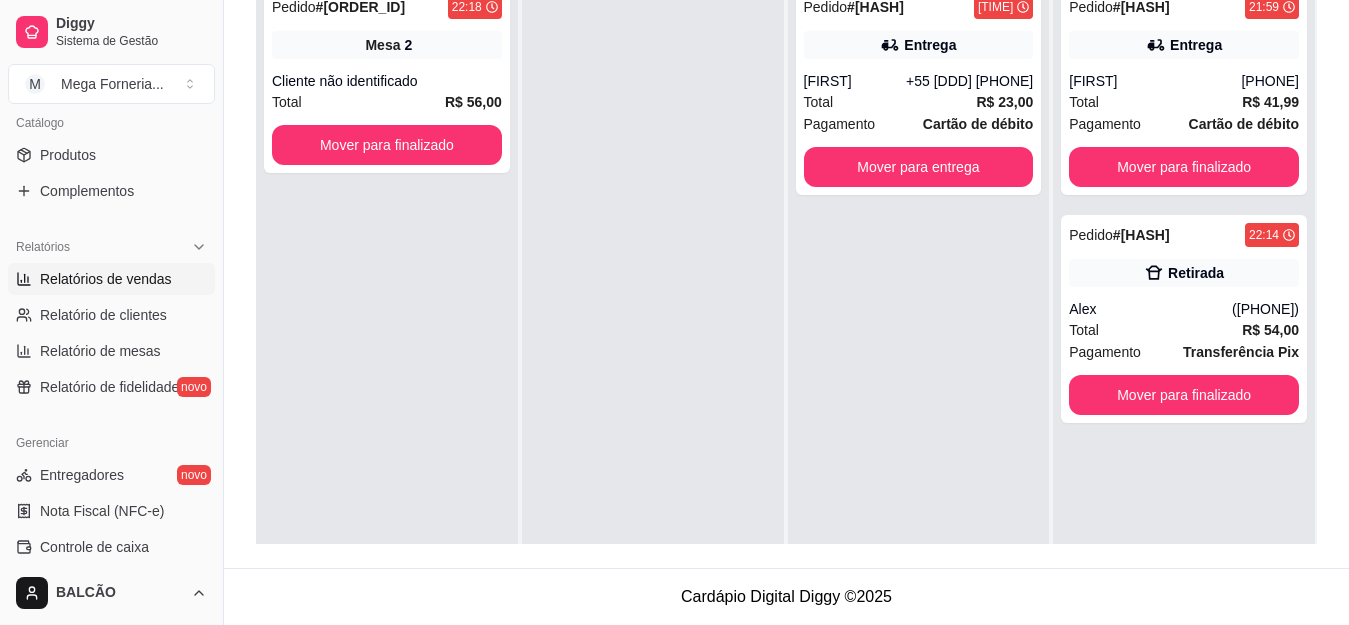 click on "Relatórios de vendas" at bounding box center (111, 279) 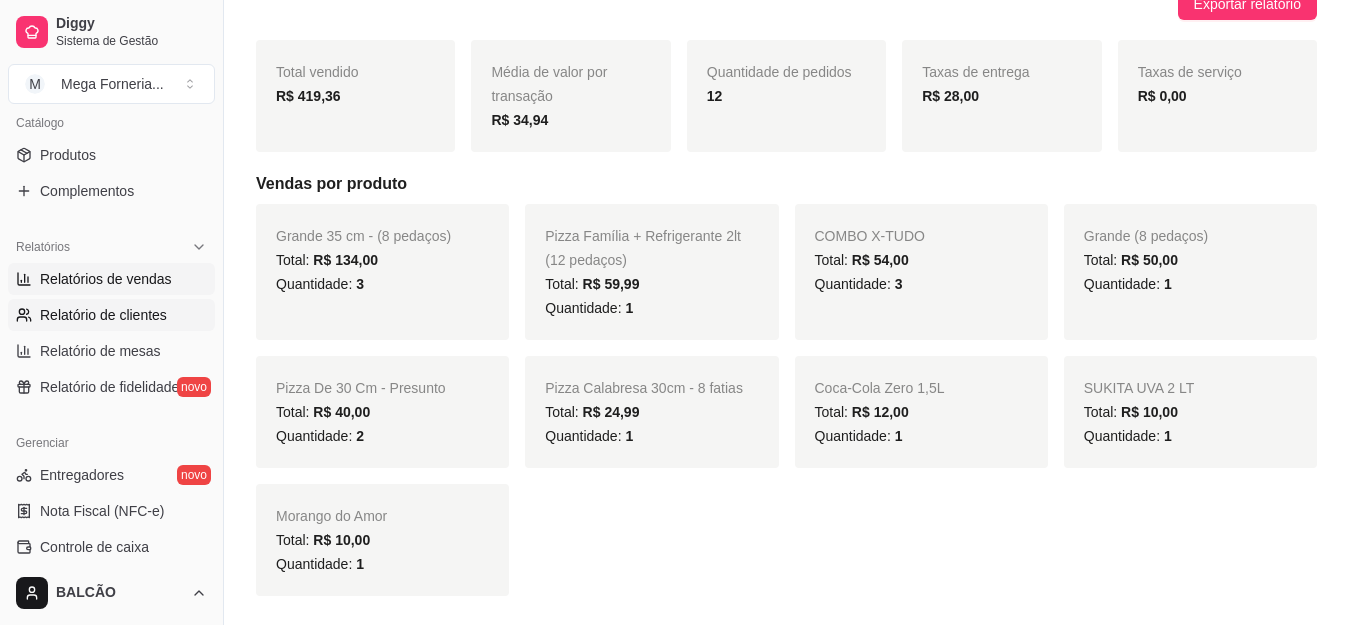 scroll, scrollTop: 200, scrollLeft: 0, axis: vertical 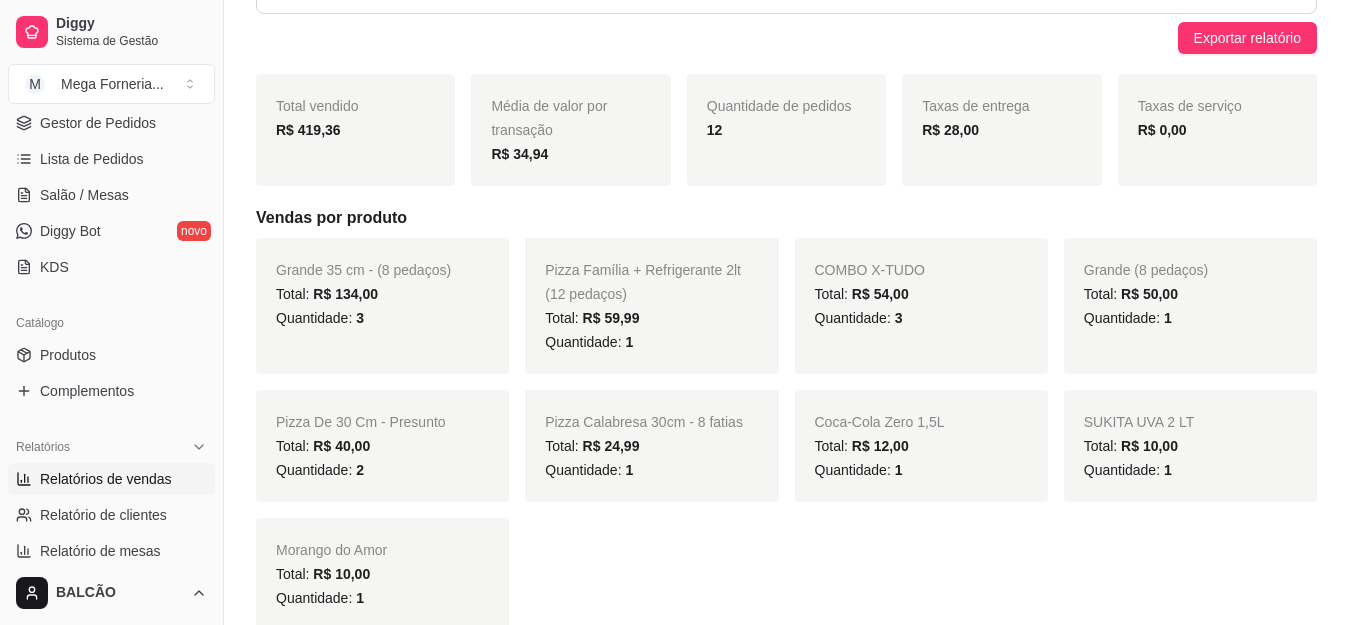 click on "Diggy Sistema de Gestão M Mega Forneria ..." at bounding box center [111, 56] 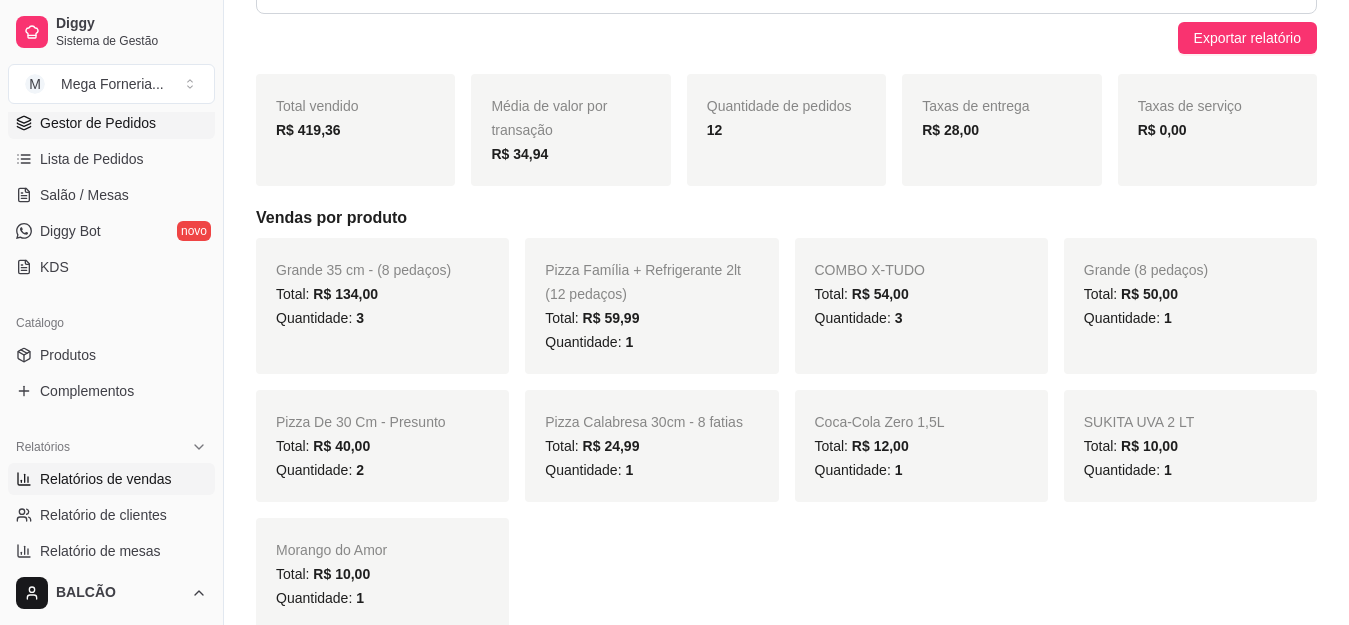 click on "Gestor de Pedidos" at bounding box center (98, 123) 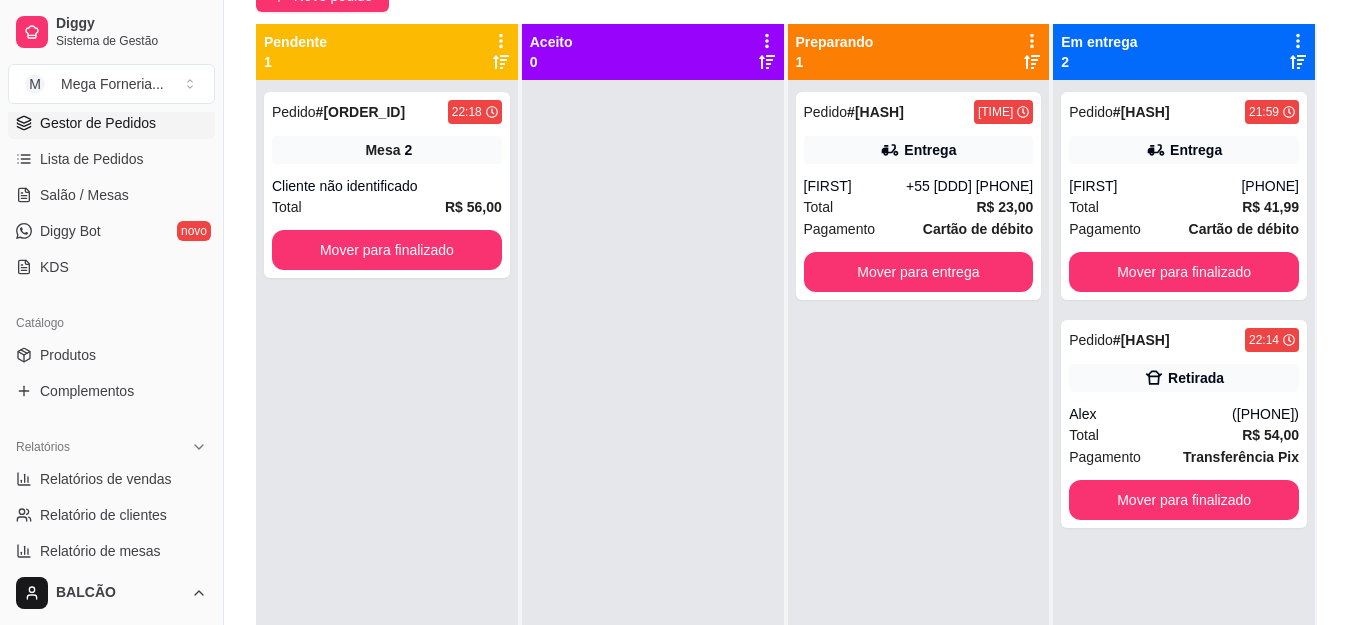 scroll, scrollTop: 0, scrollLeft: 0, axis: both 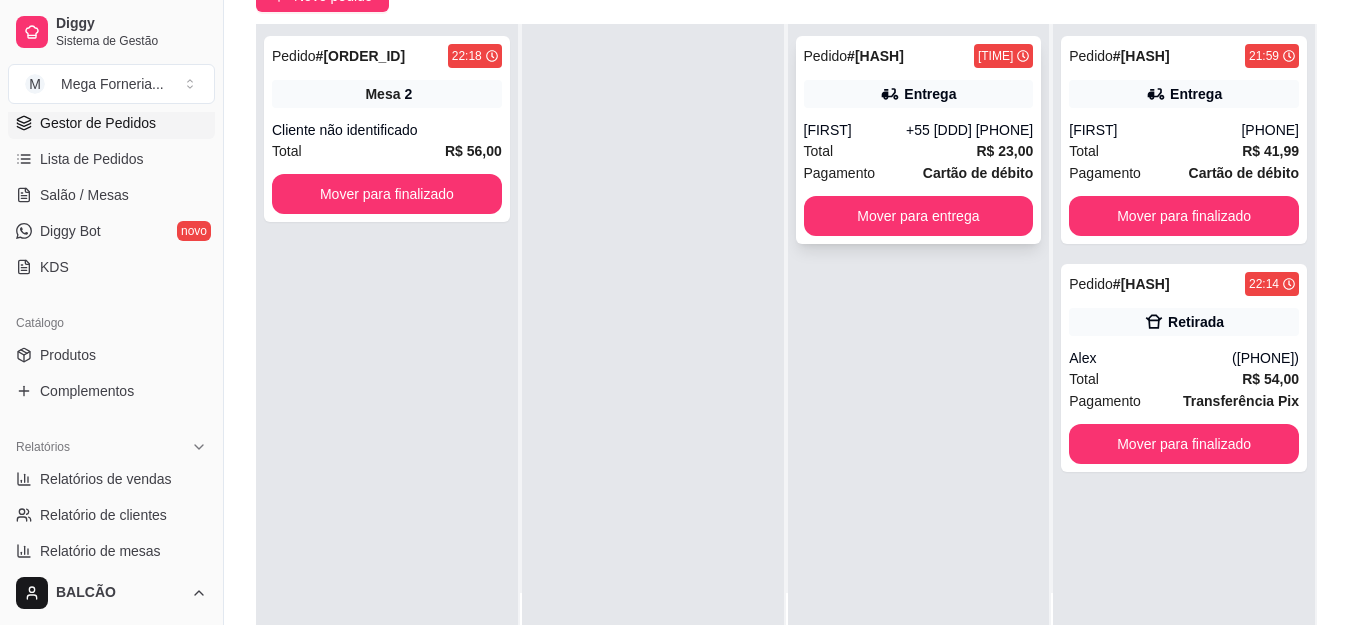 click on "Total R$ 23,00" at bounding box center [919, 151] 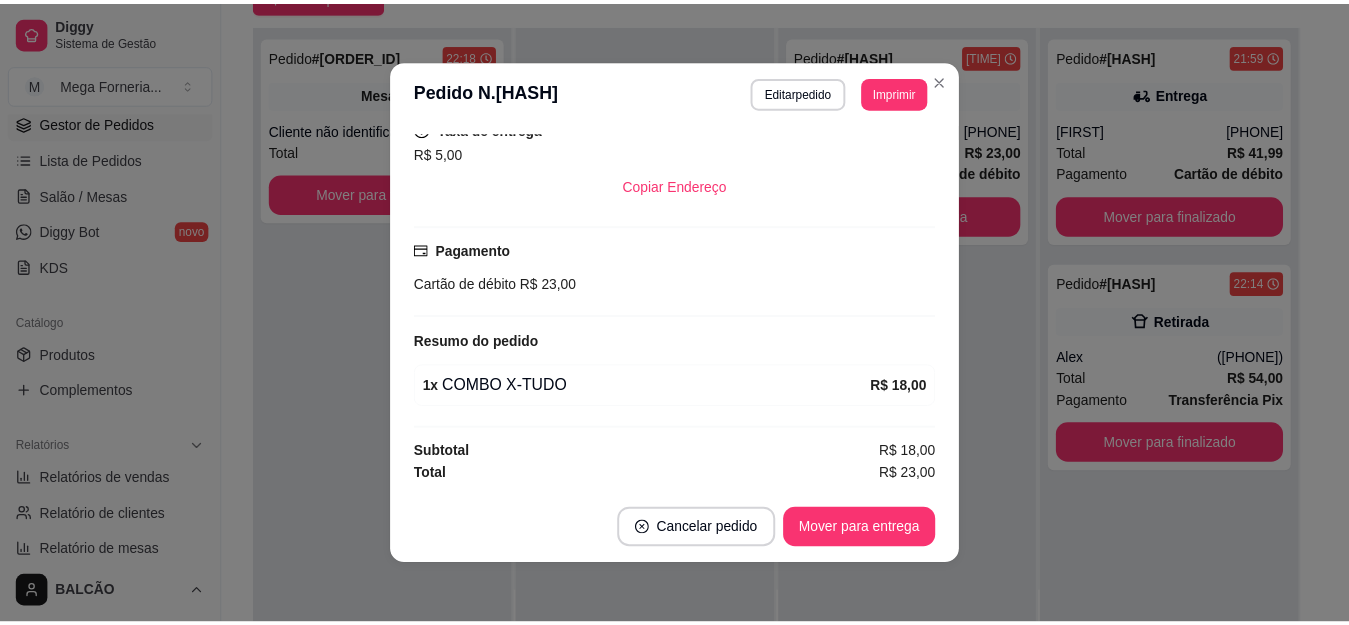 scroll, scrollTop: 0, scrollLeft: 0, axis: both 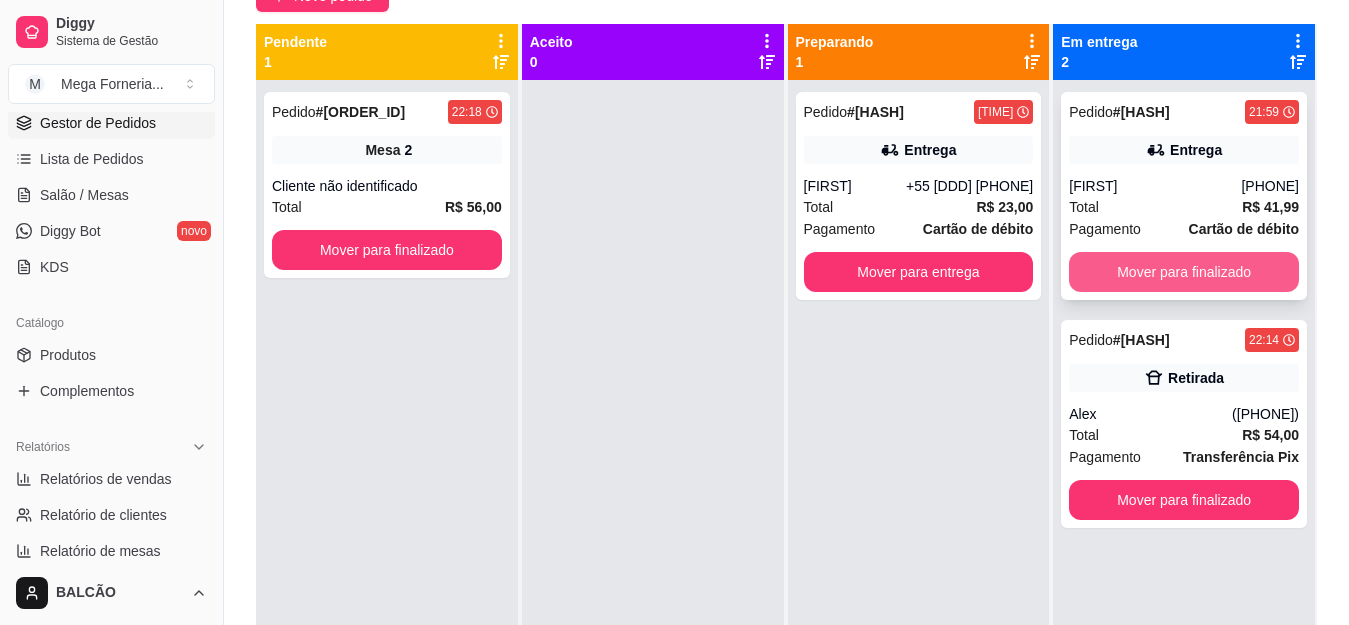 click on "Mover para finalizado" at bounding box center [1184, 272] 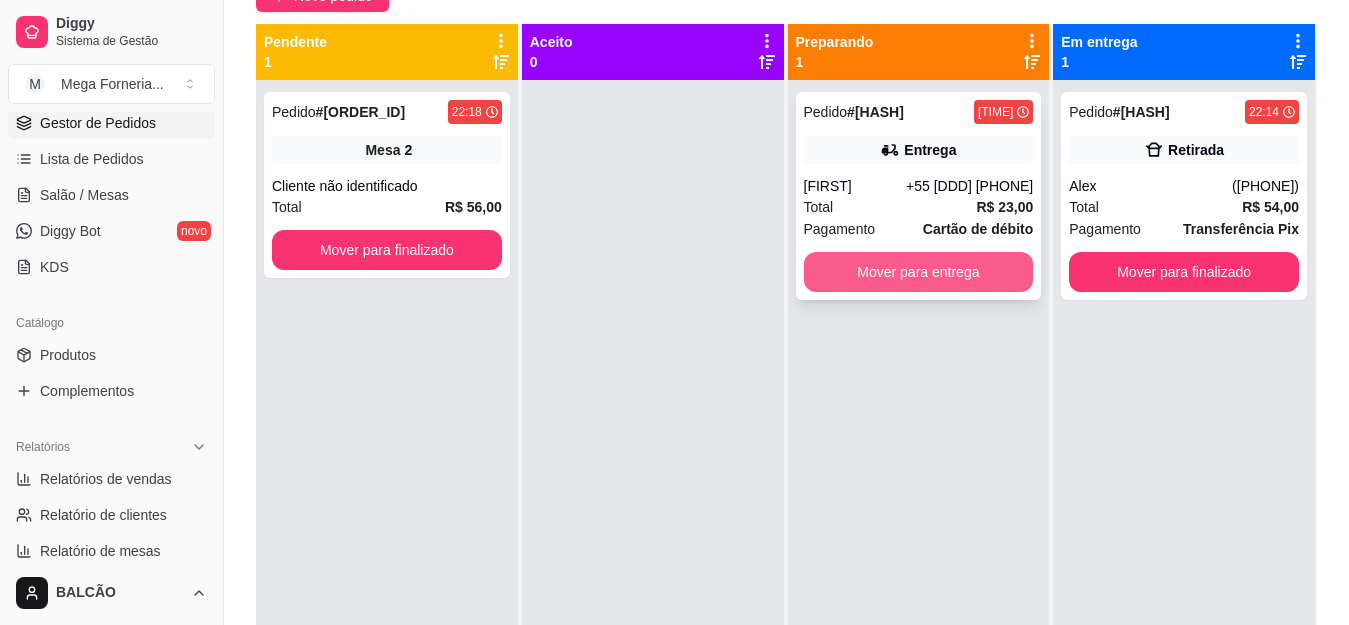 click on "Mover para entrega" at bounding box center [919, 272] 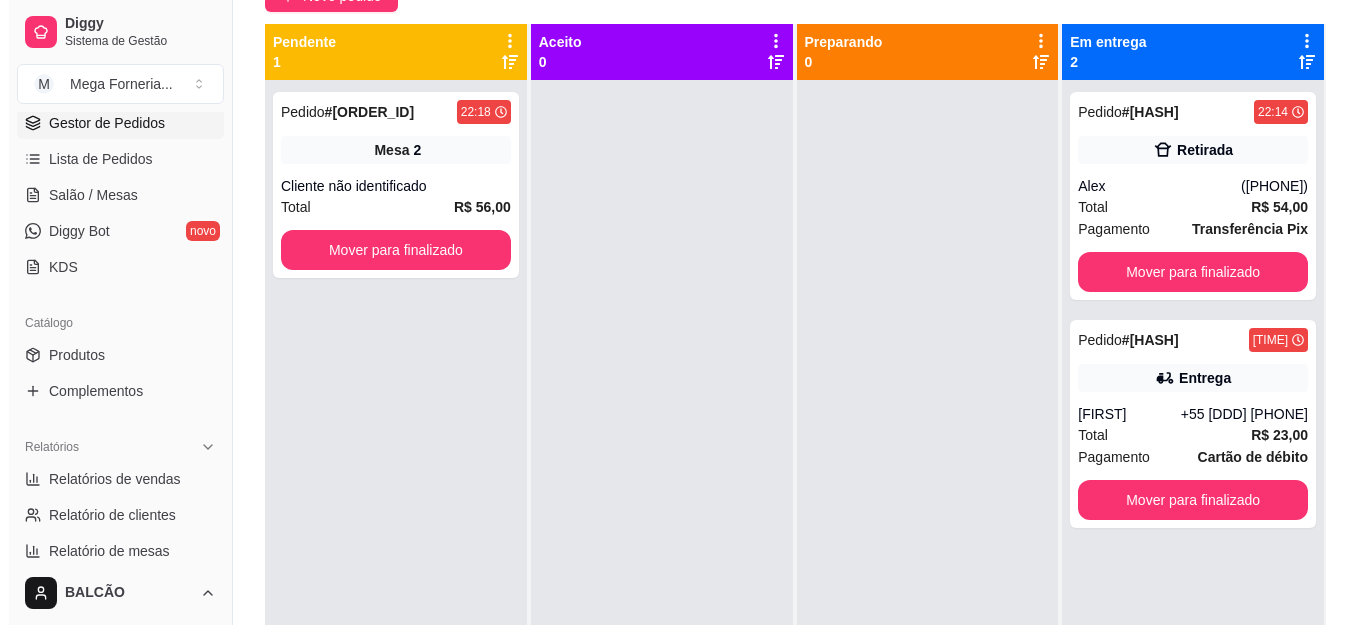scroll, scrollTop: 100, scrollLeft: 0, axis: vertical 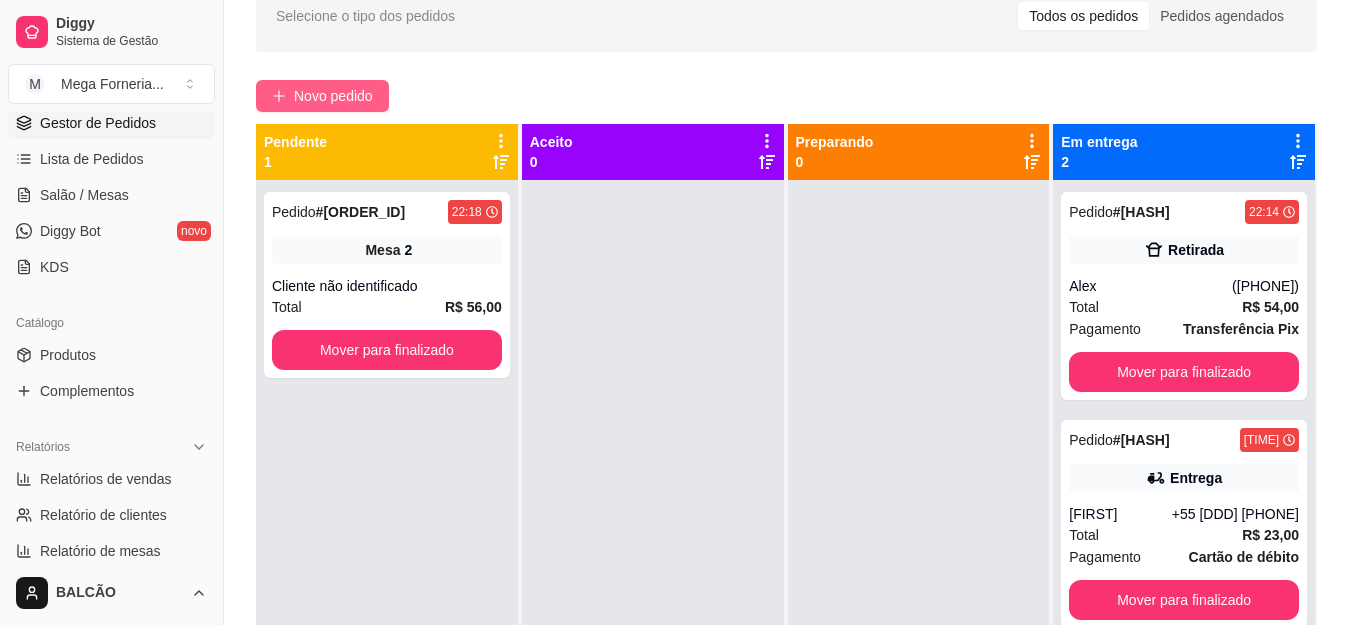 click on "Novo pedido" at bounding box center [322, 96] 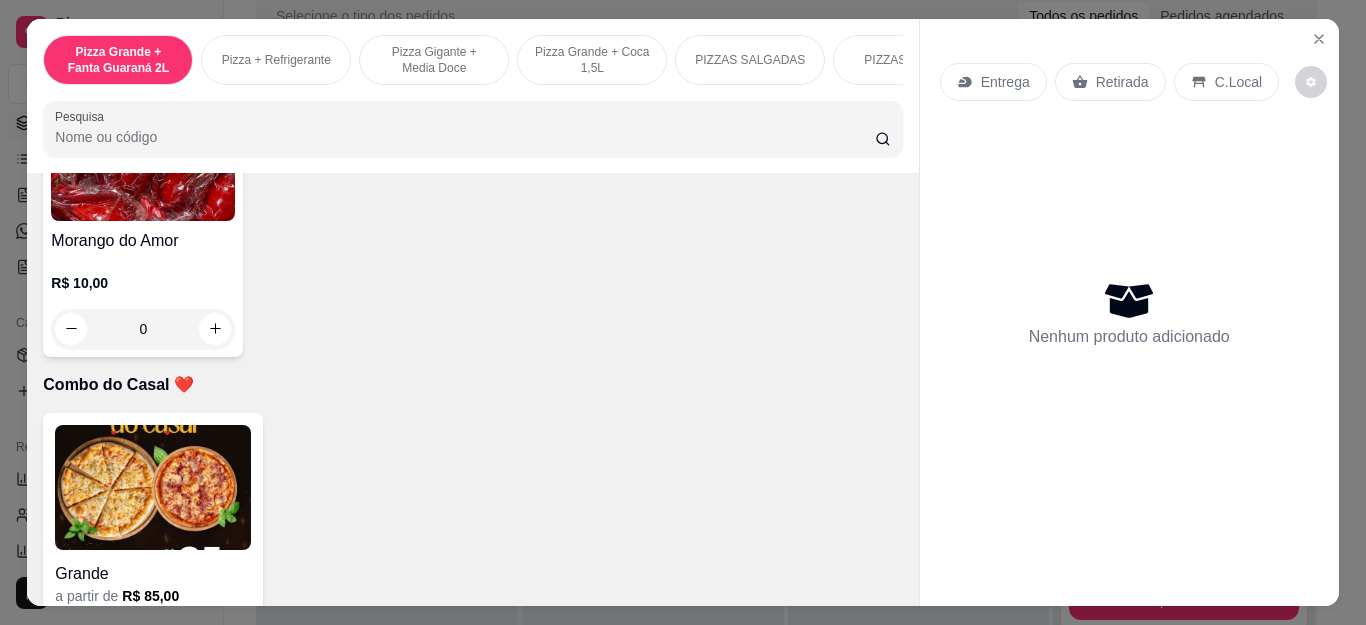 scroll, scrollTop: 5200, scrollLeft: 0, axis: vertical 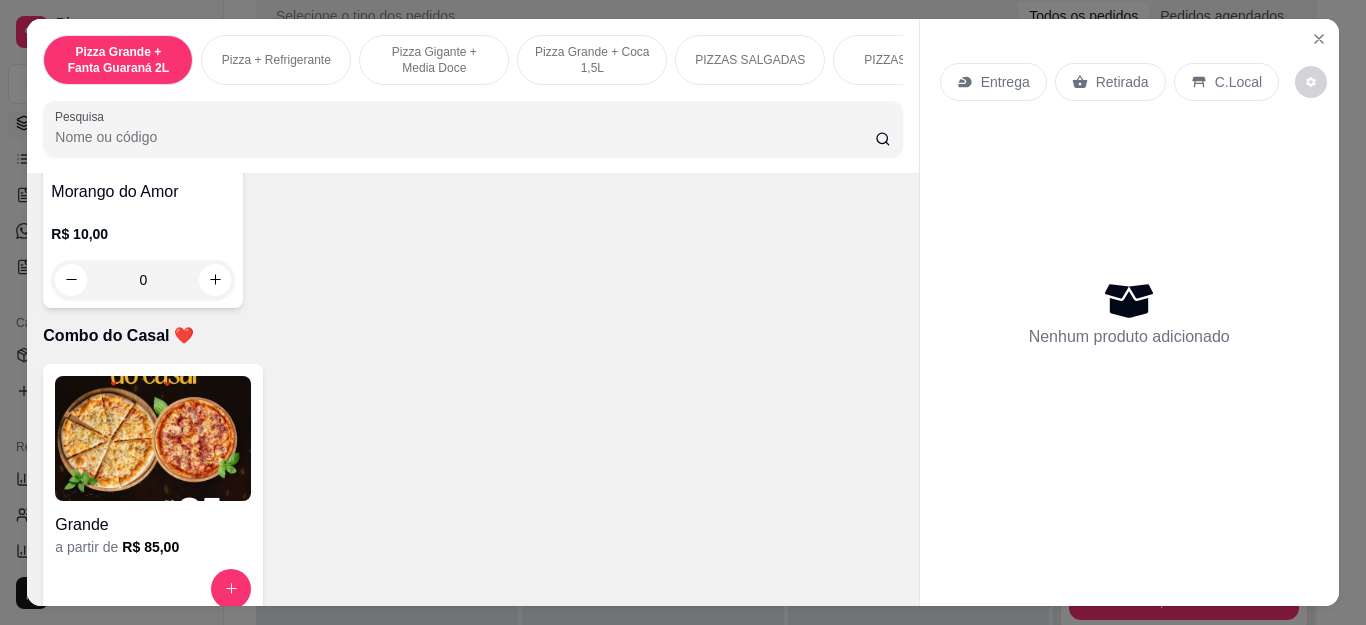 click 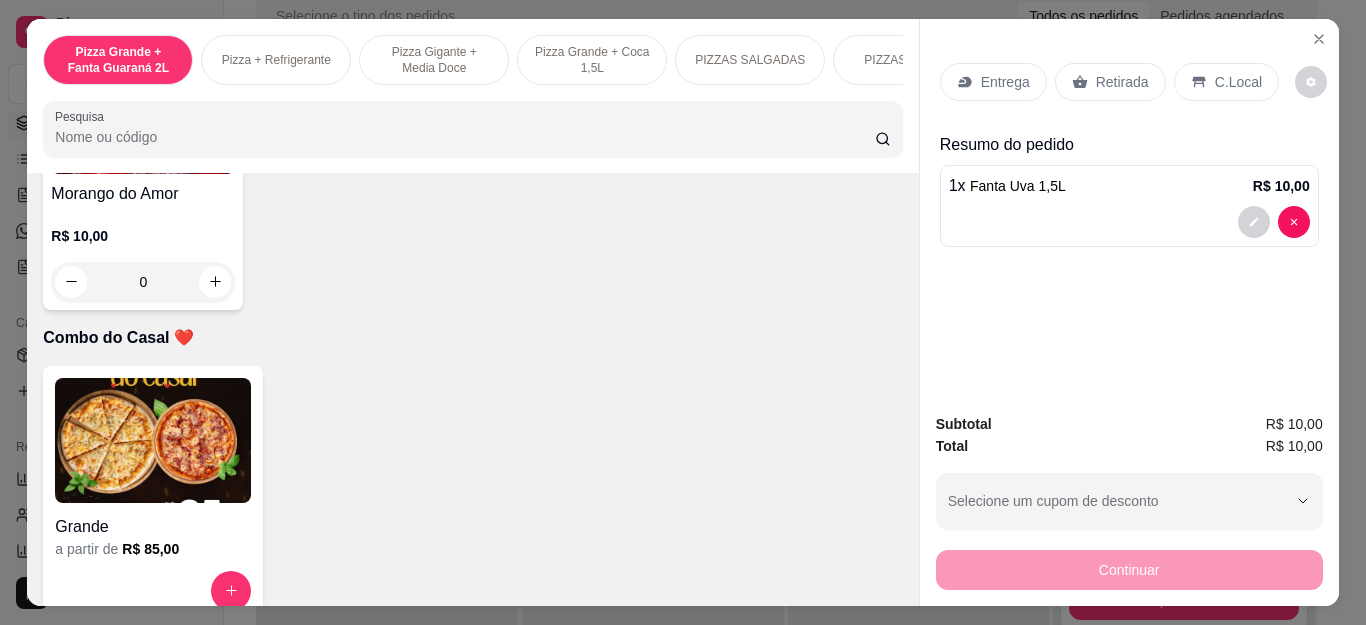 type on "1" 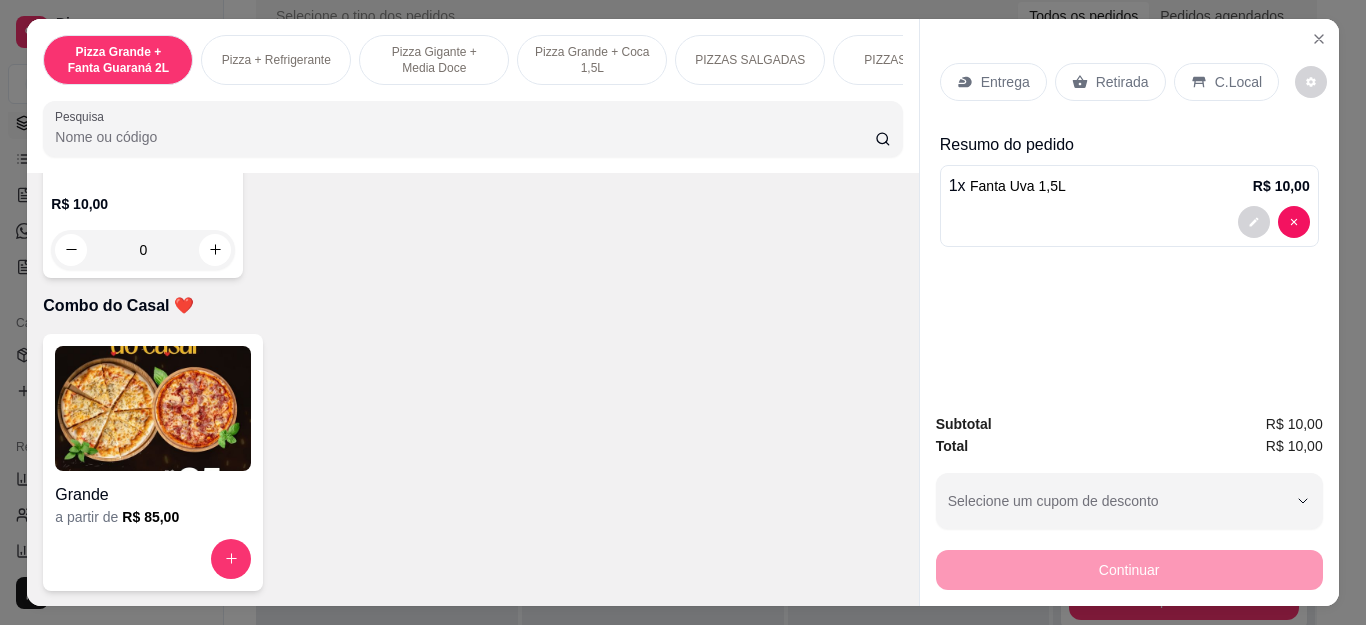 scroll, scrollTop: 6200, scrollLeft: 0, axis: vertical 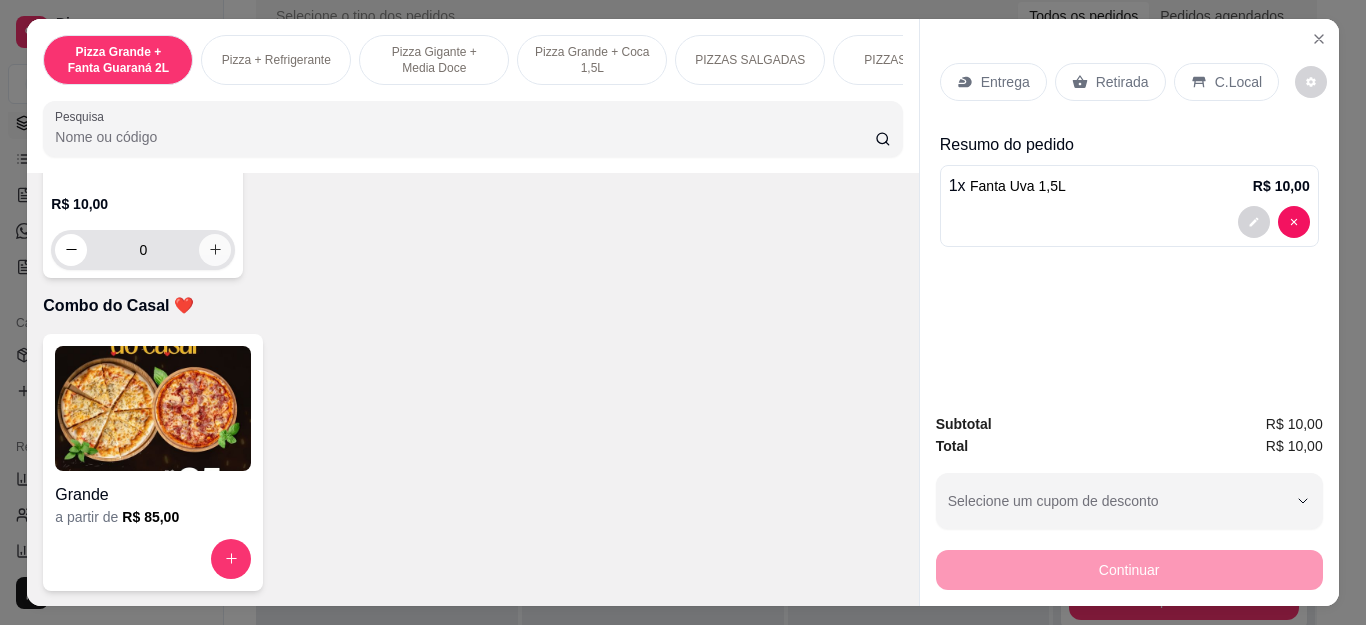 click 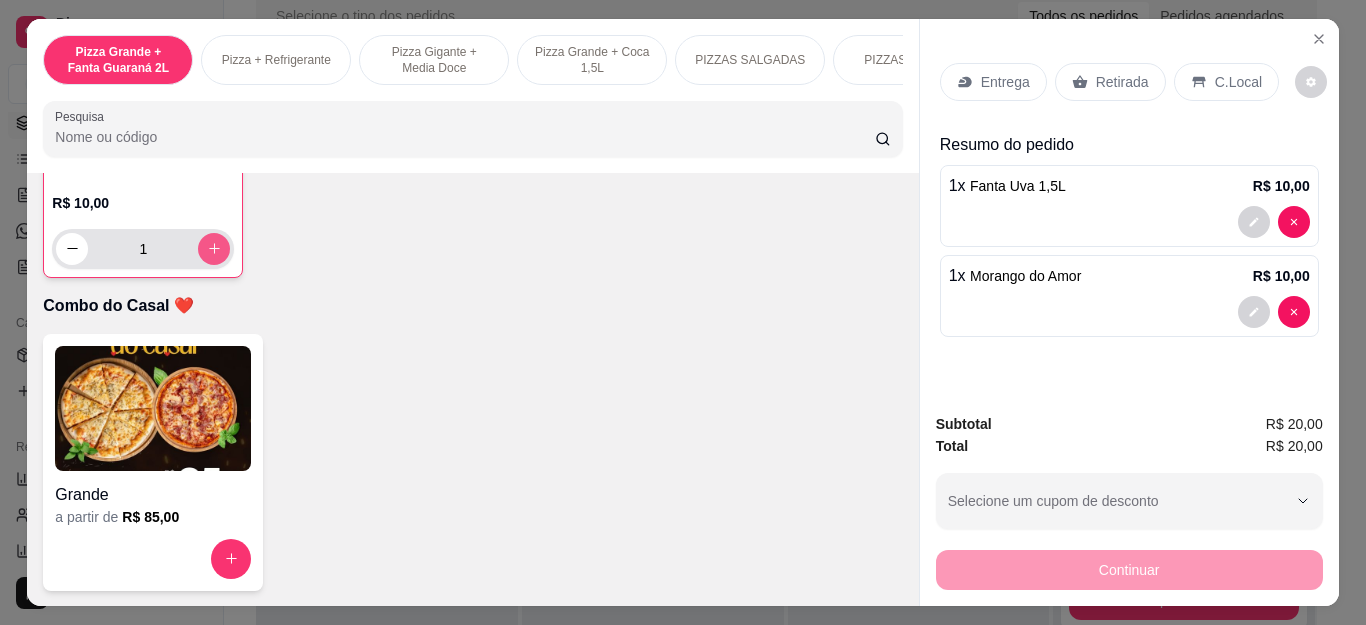 type on "1" 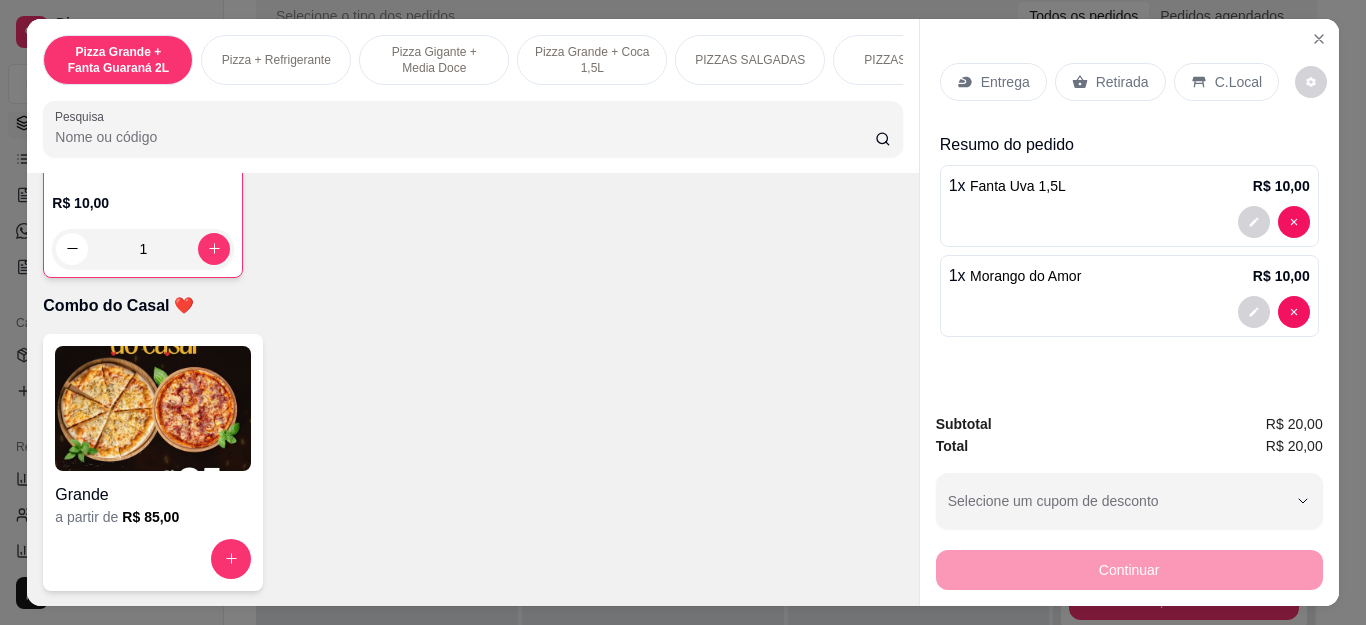 click on "Retirada" at bounding box center (1122, 82) 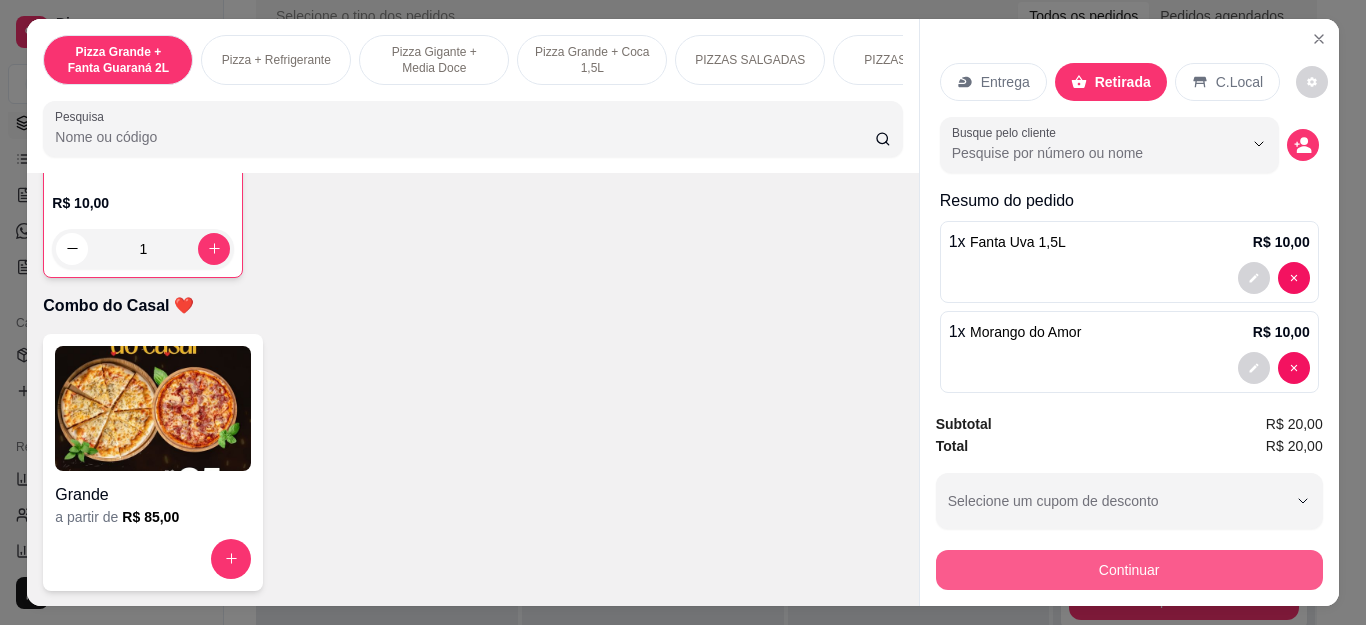 click on "Continuar" at bounding box center [1129, 570] 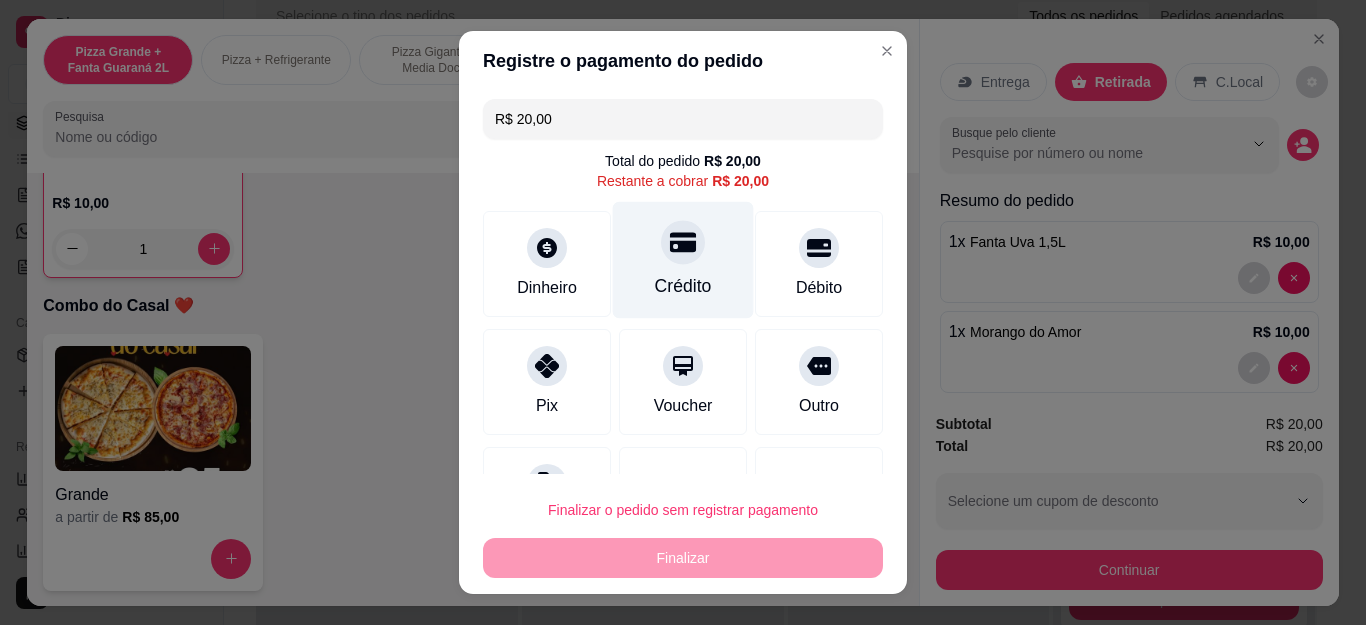 scroll, scrollTop: 87, scrollLeft: 0, axis: vertical 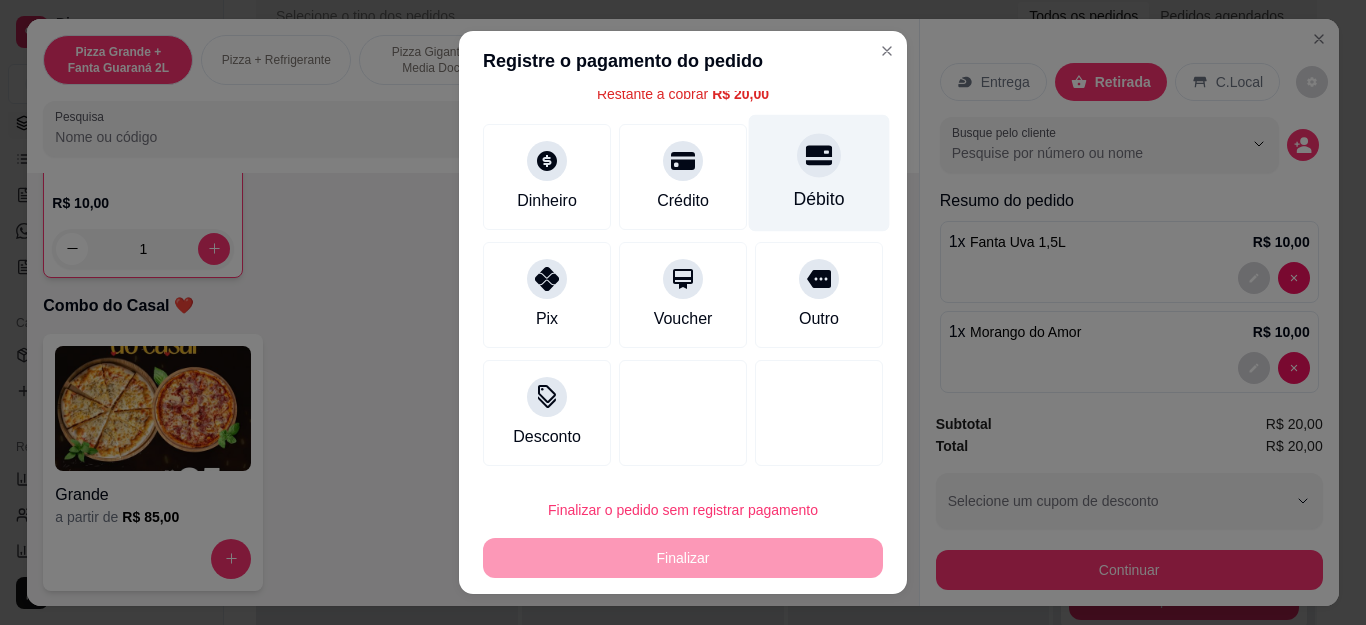 click on "Débito" at bounding box center [819, 173] 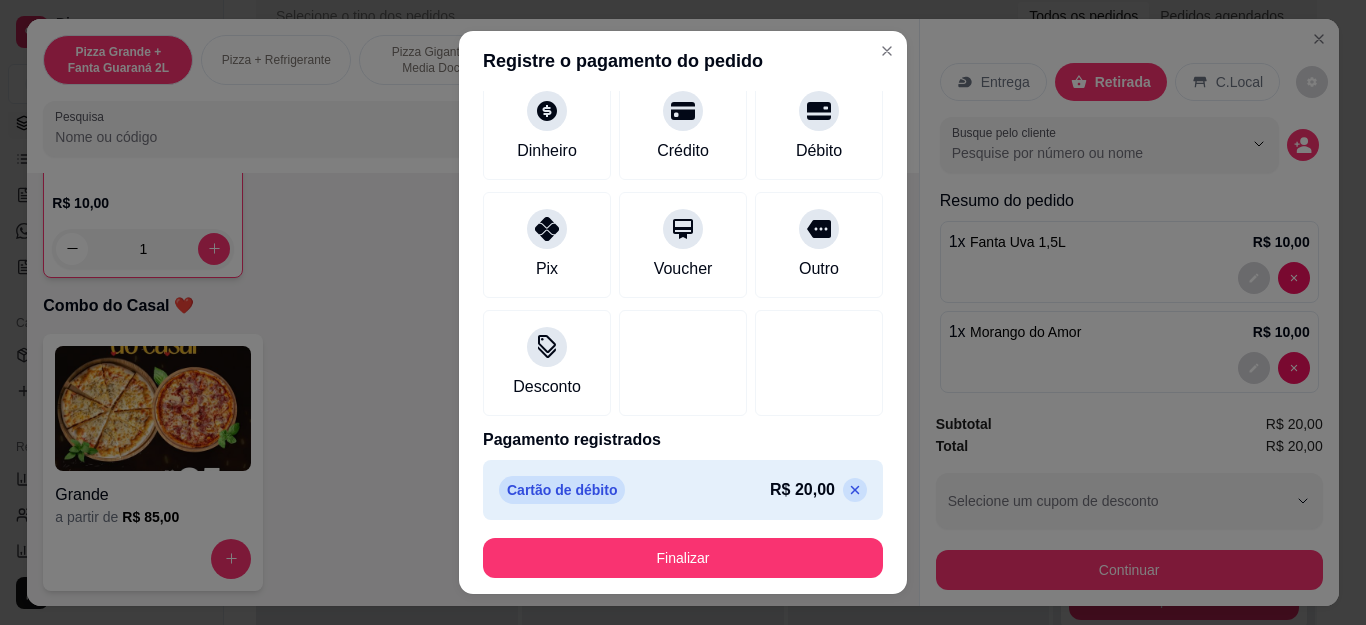 scroll, scrollTop: 123, scrollLeft: 0, axis: vertical 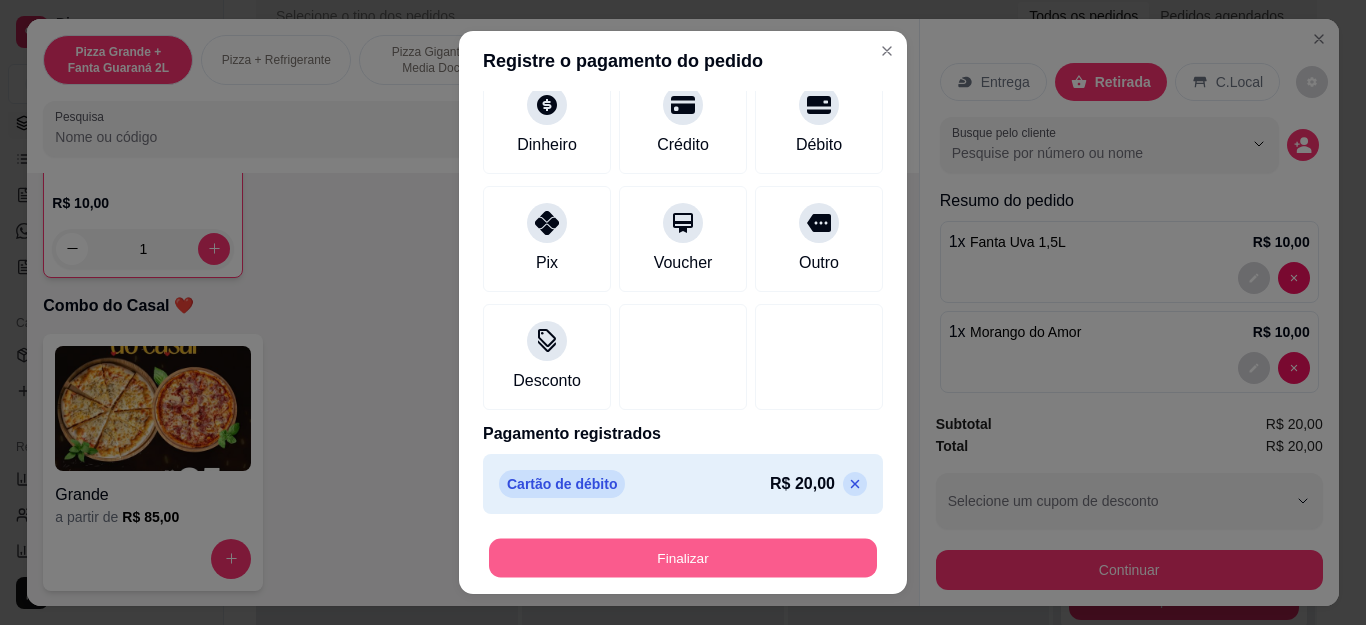 click on "Finalizar" at bounding box center (683, 557) 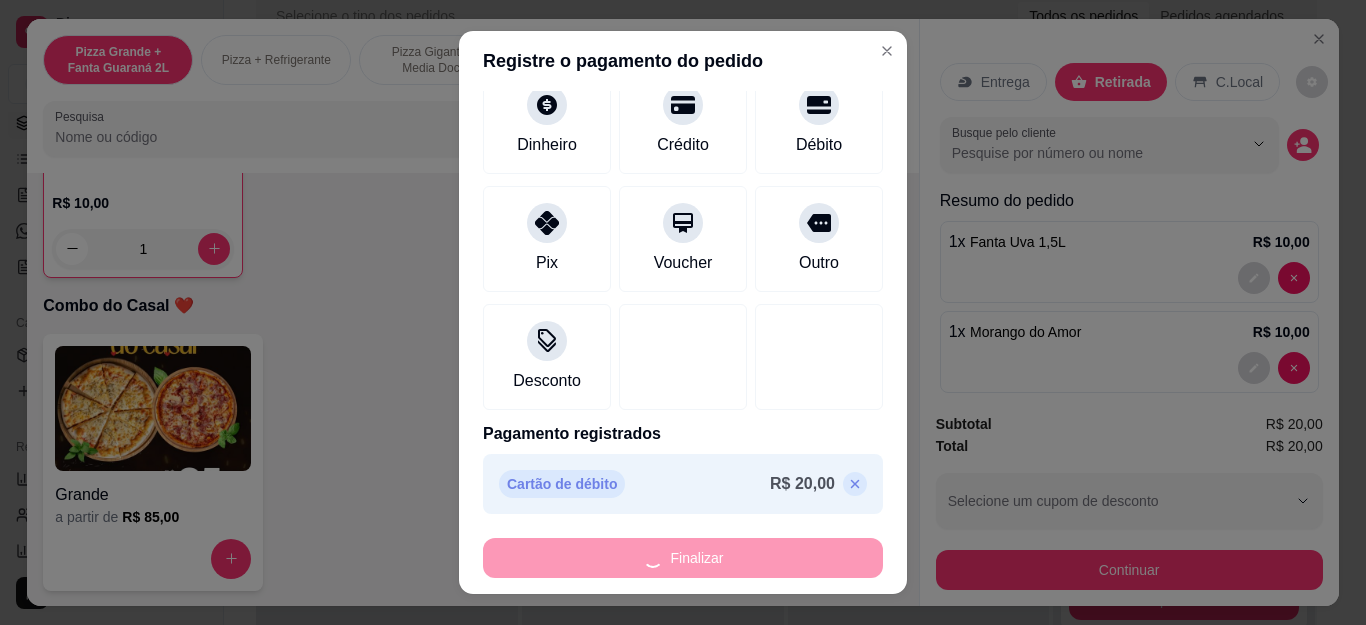 type on "0" 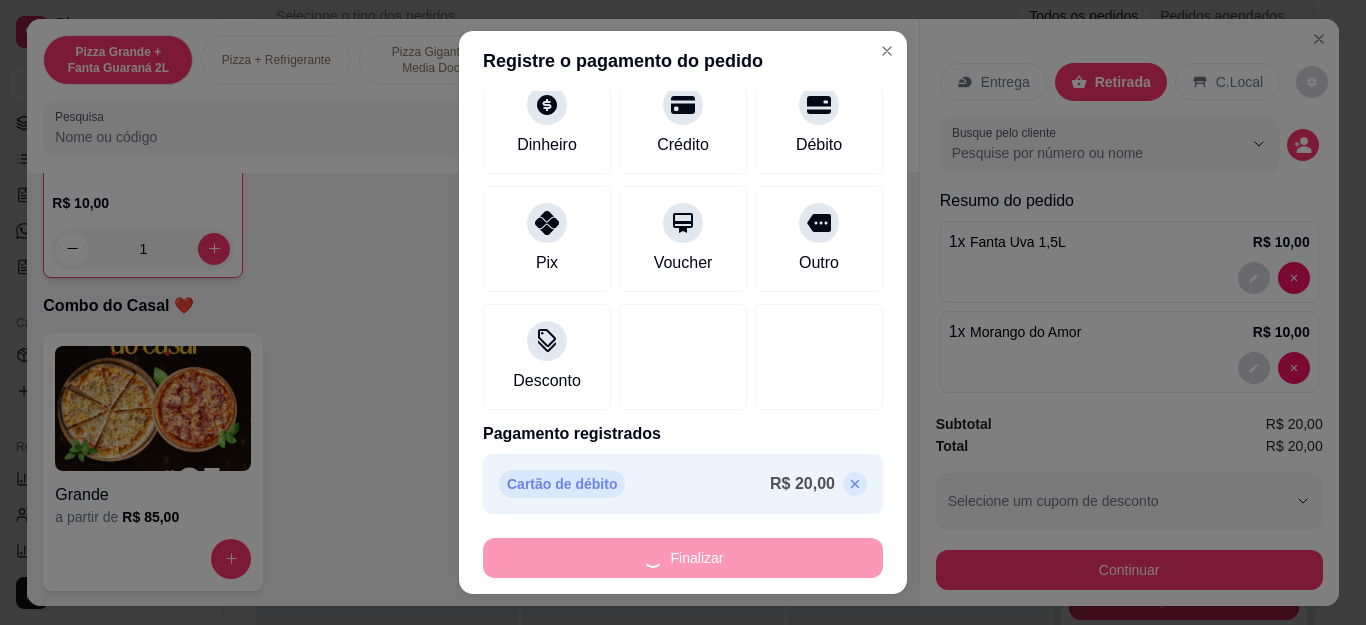 type on "0" 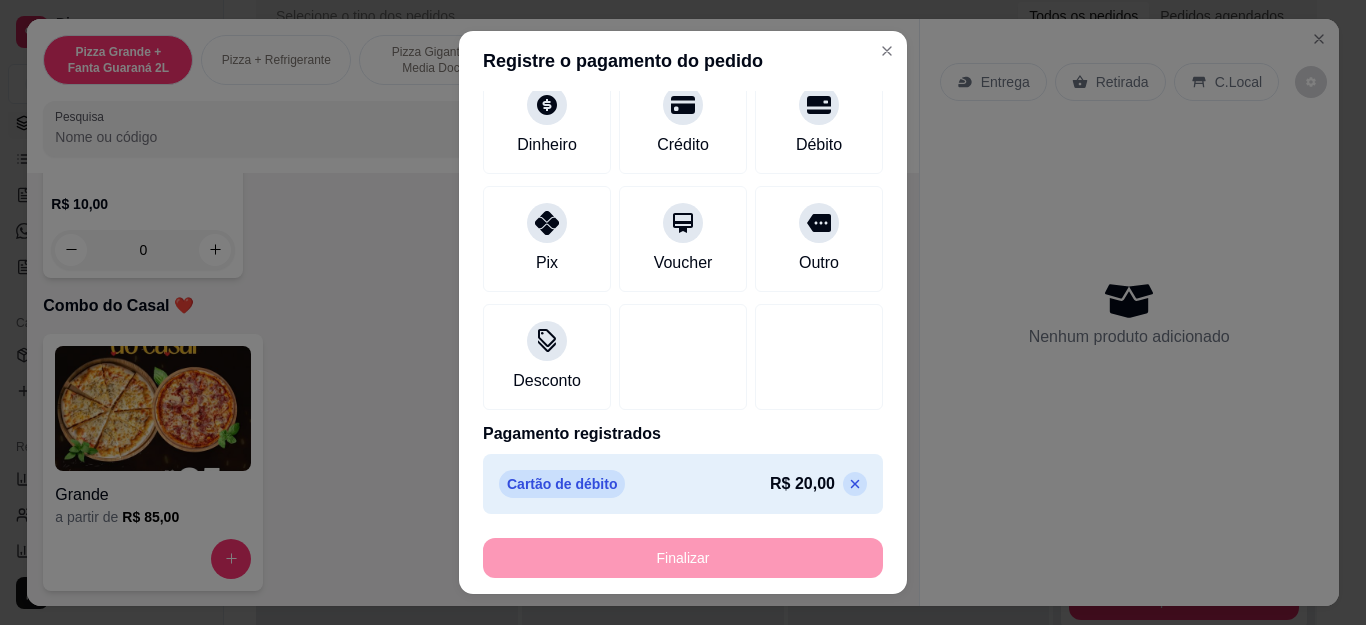 type on "-R$ 20,00" 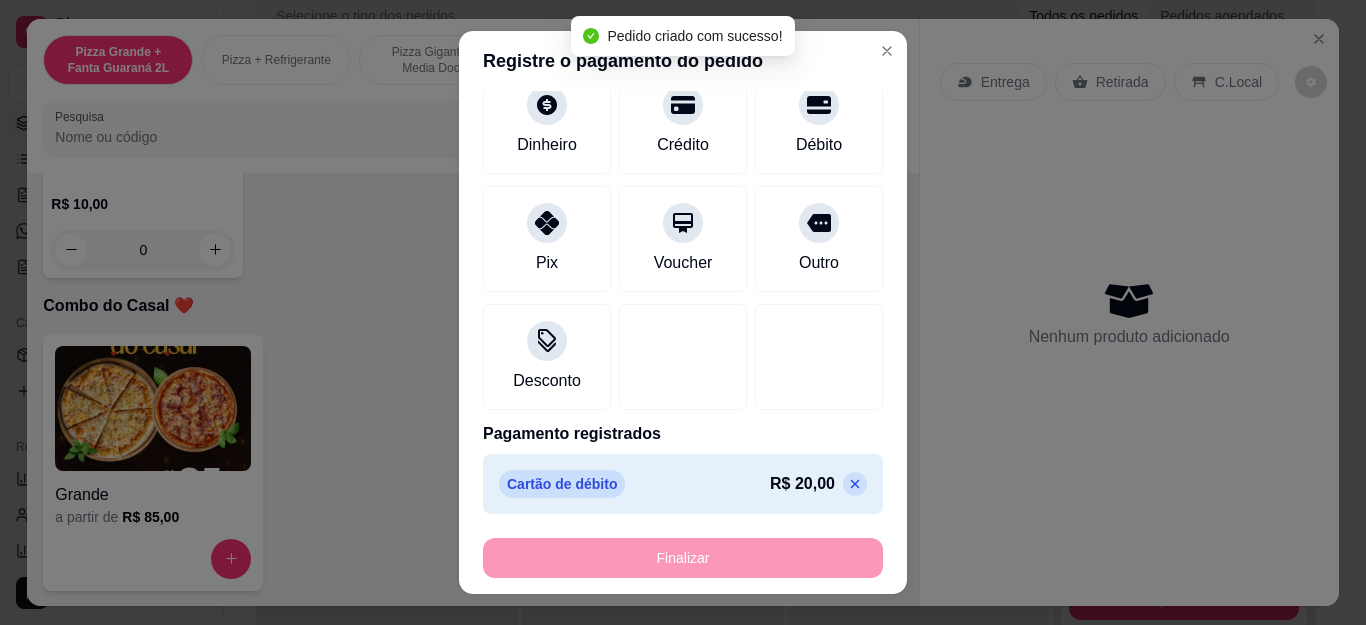 scroll, scrollTop: 6198, scrollLeft: 0, axis: vertical 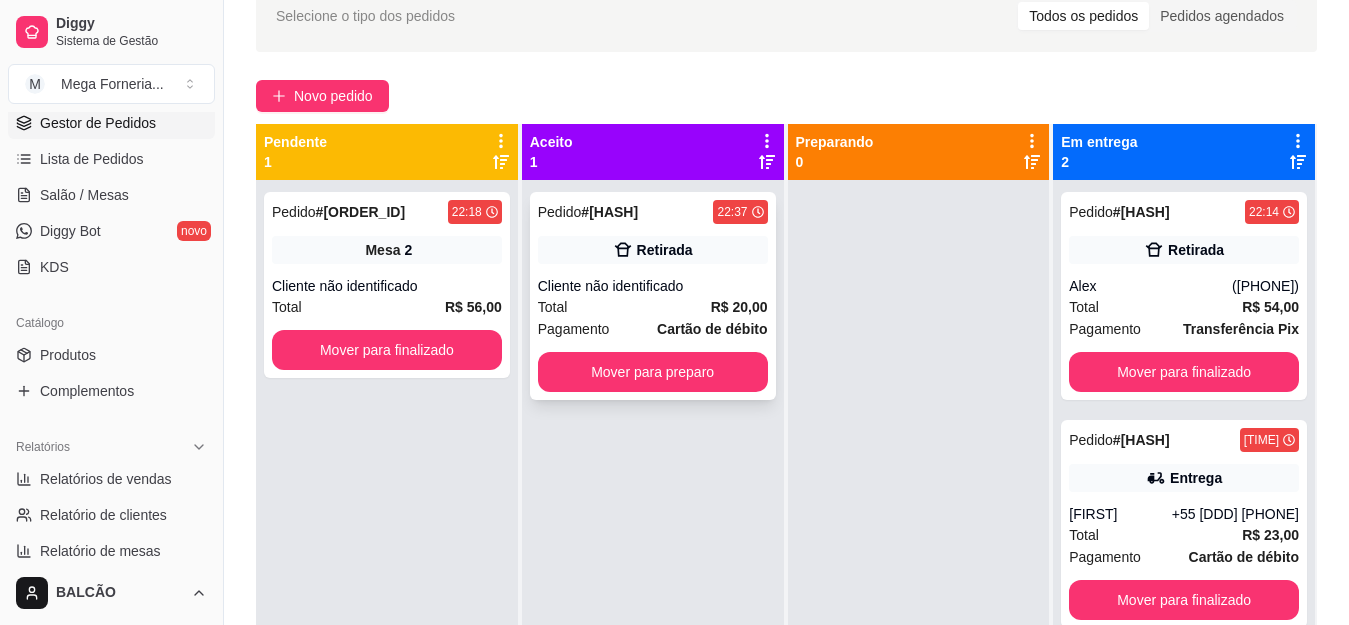 click on "Cliente não identificado" at bounding box center [653, 286] 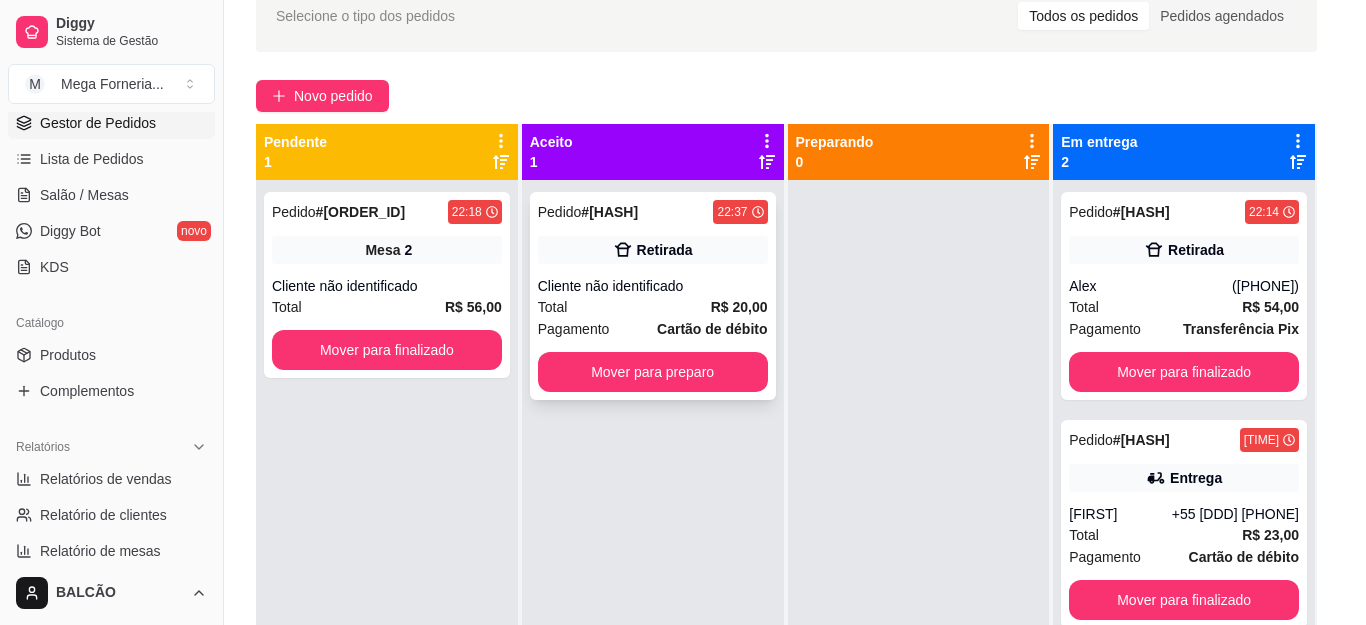 scroll, scrollTop: 226, scrollLeft: 0, axis: vertical 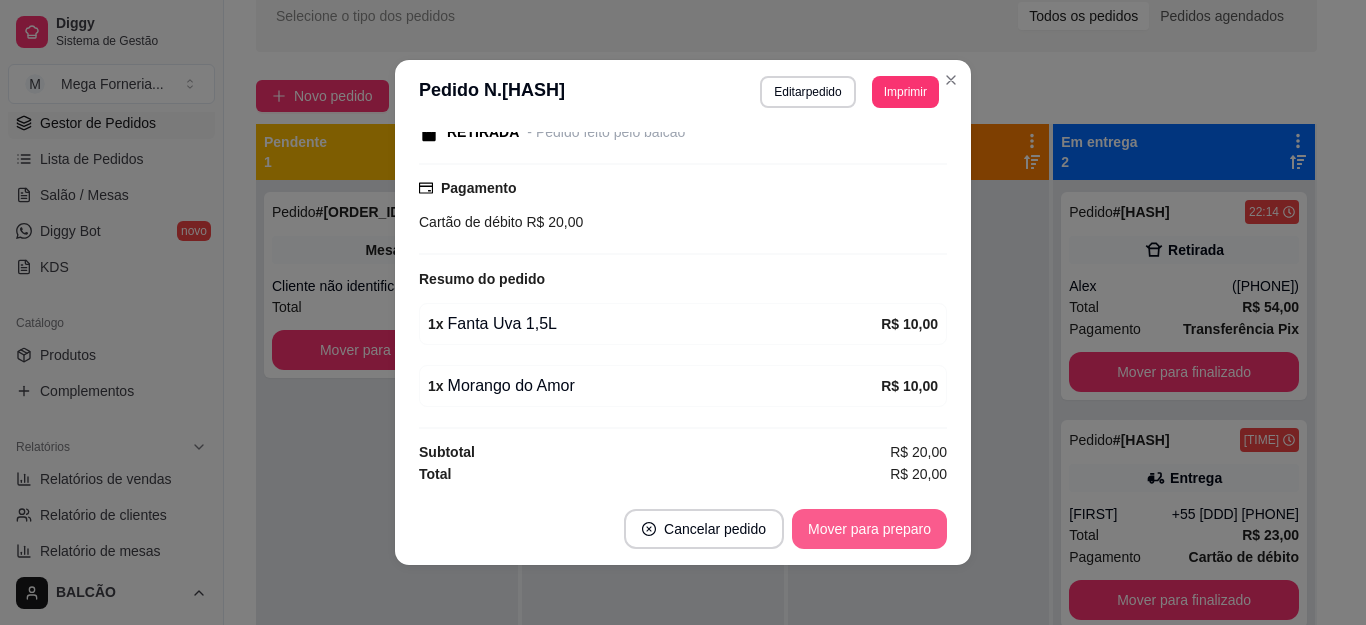 click on "Mover para preparo" at bounding box center [869, 529] 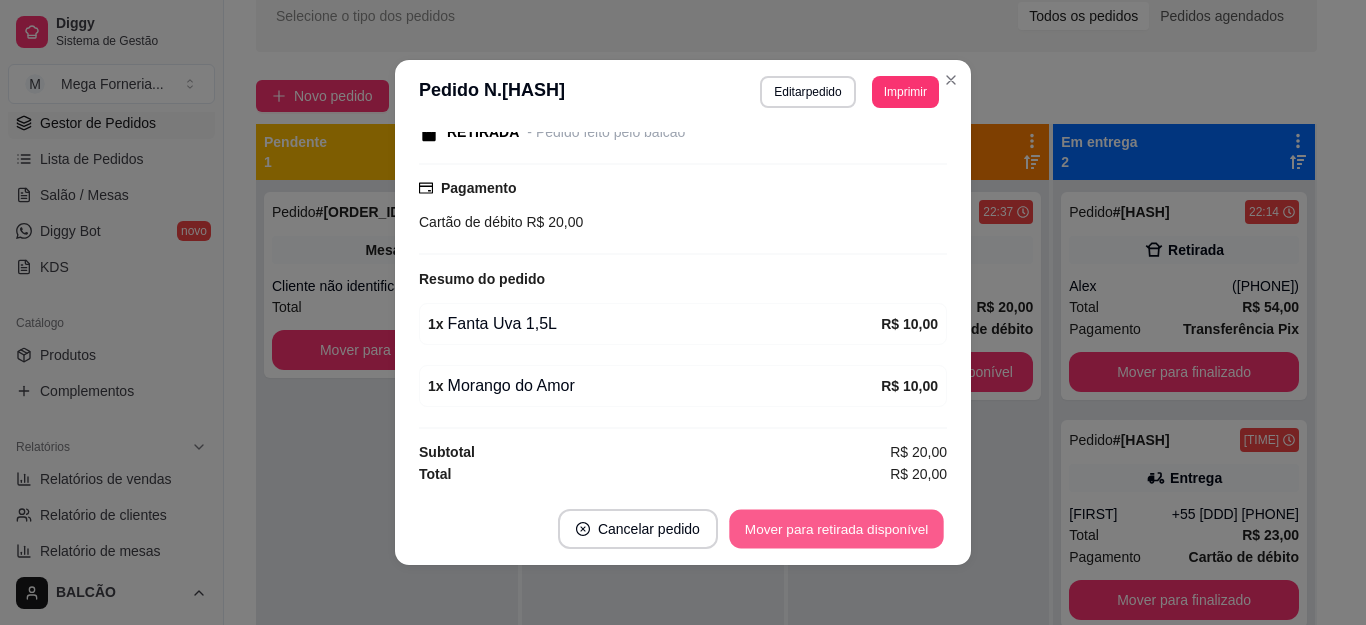click on "Mover para retirada disponível" at bounding box center [836, 529] 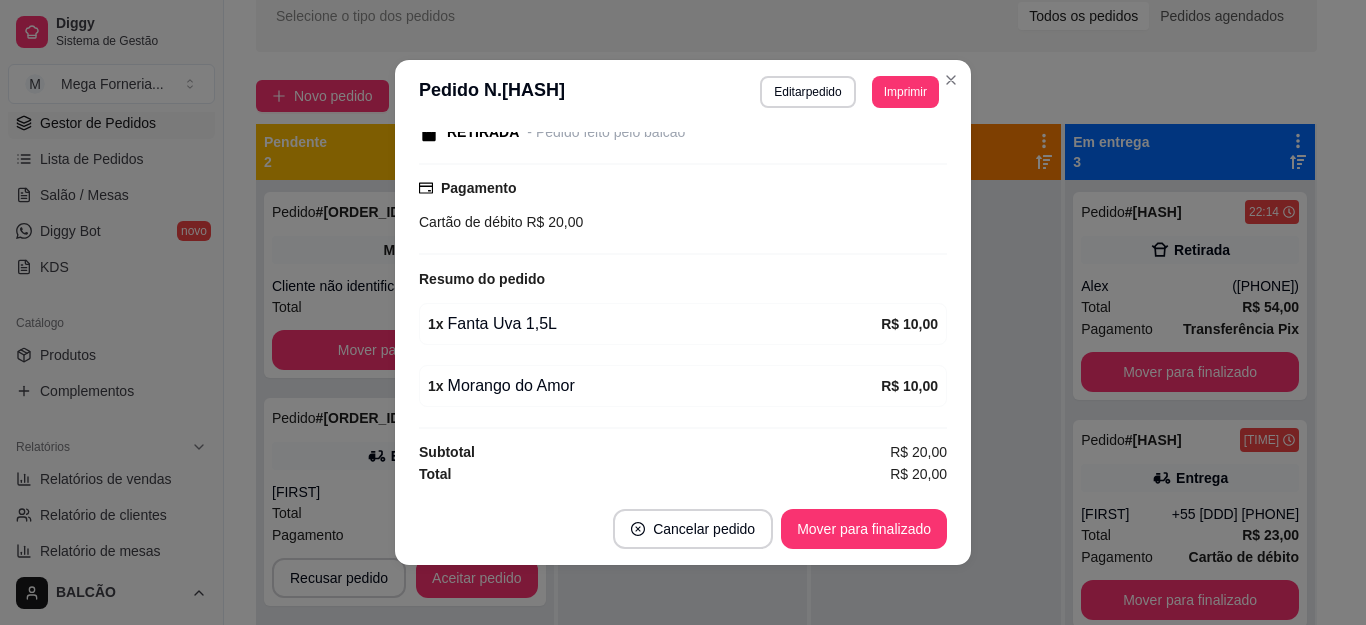 click on "Cancelar pedido Mover para finalizado" at bounding box center (683, 529) 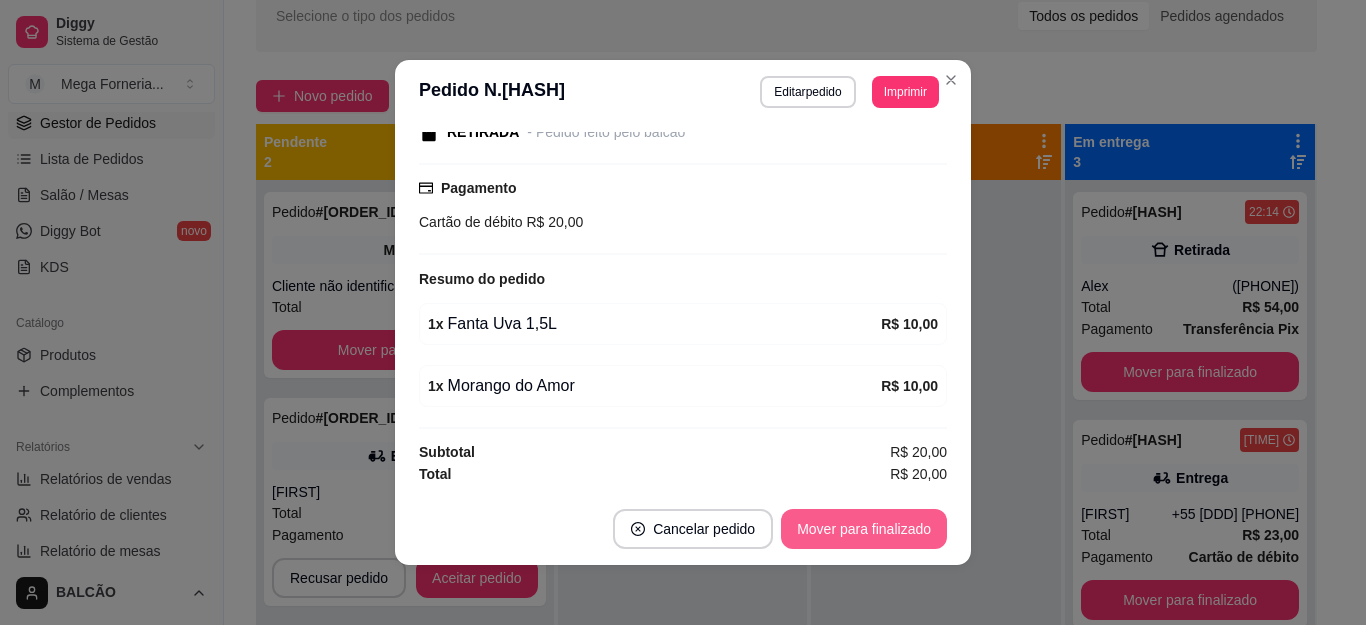 click on "Mover para finalizado" at bounding box center [864, 529] 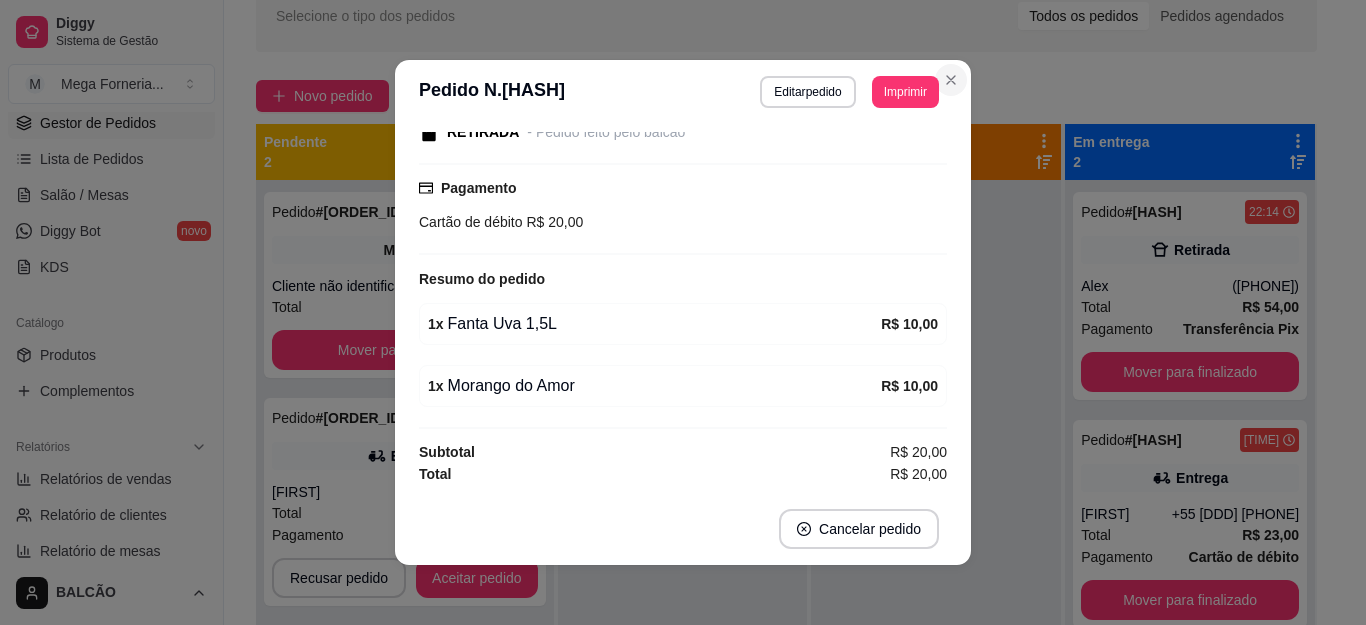 scroll, scrollTop: 140, scrollLeft: 0, axis: vertical 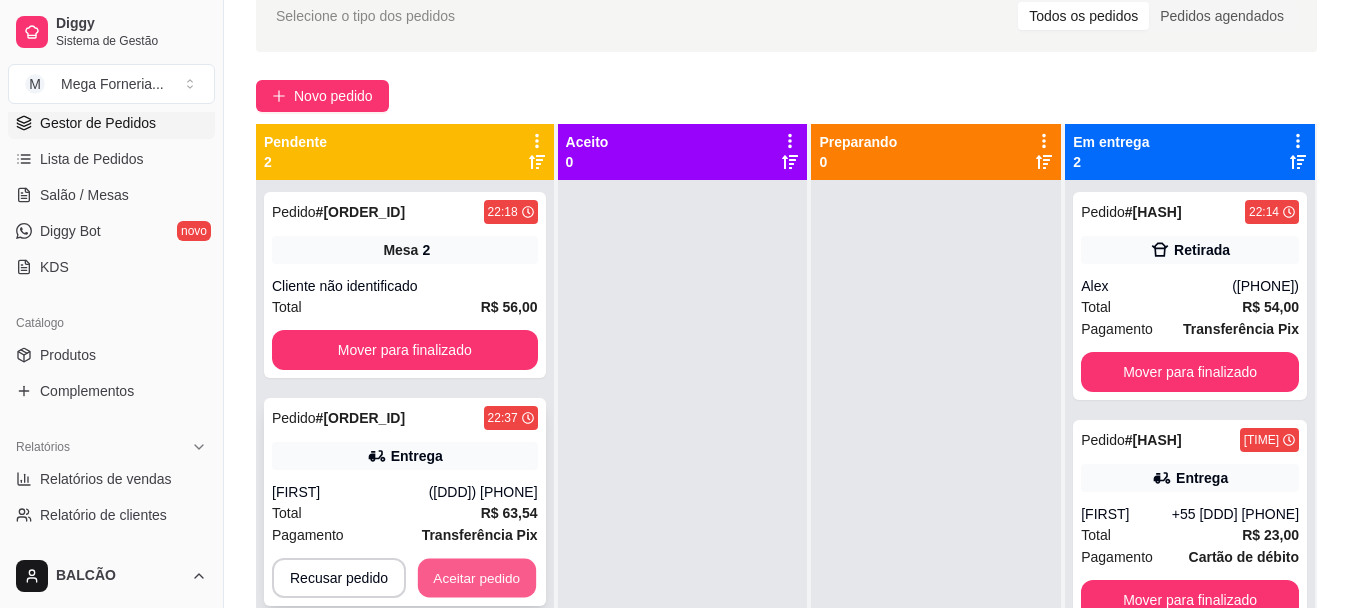 click on "Aceitar pedido" at bounding box center [477, 578] 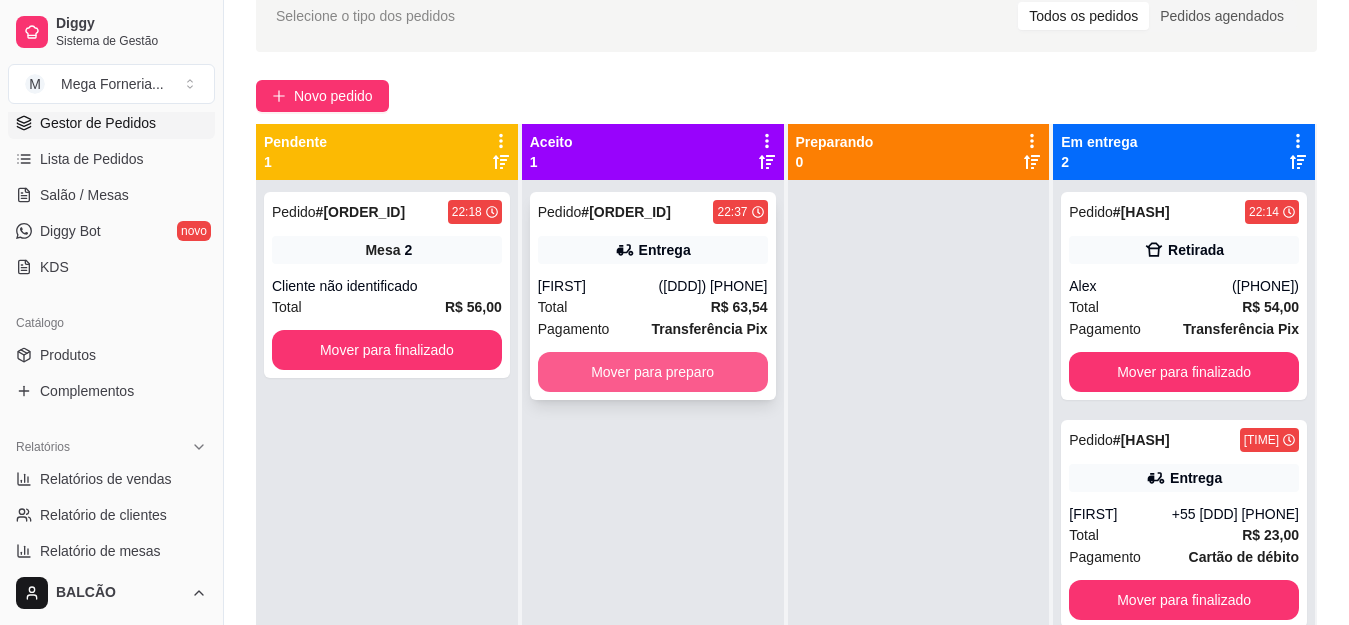 click on "Mover para preparo" at bounding box center [653, 372] 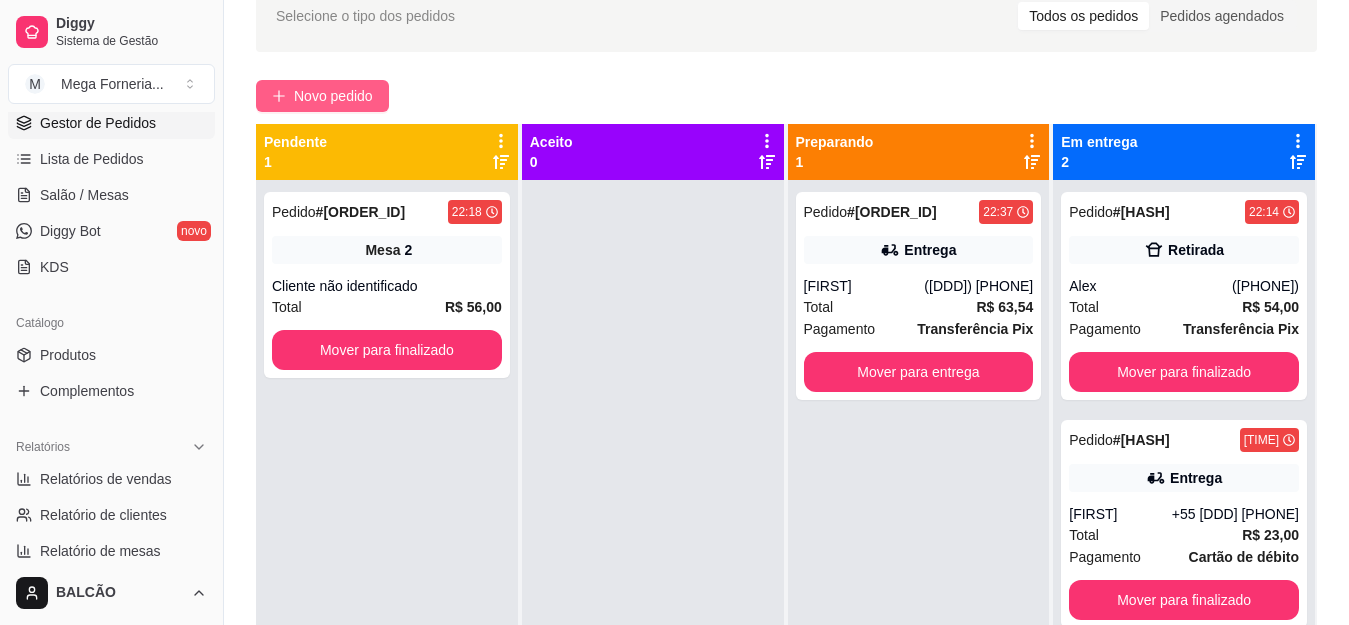 click on "Novo pedido" at bounding box center [333, 96] 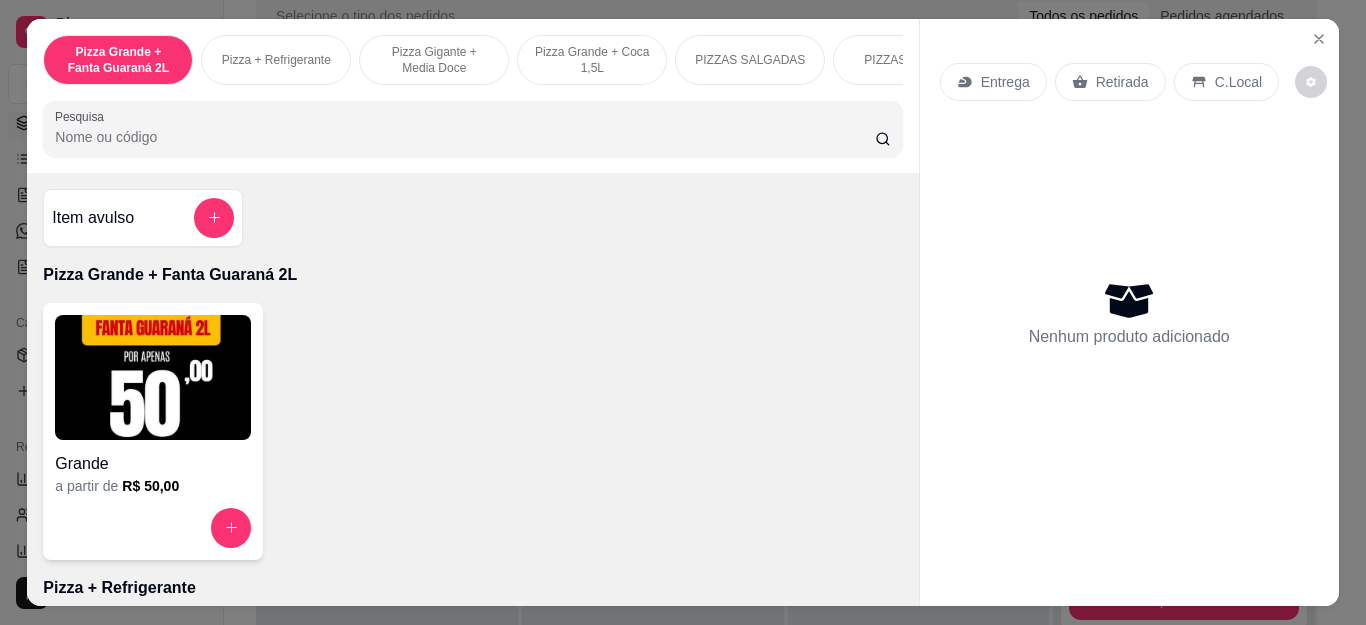 scroll, scrollTop: 54, scrollLeft: 0, axis: vertical 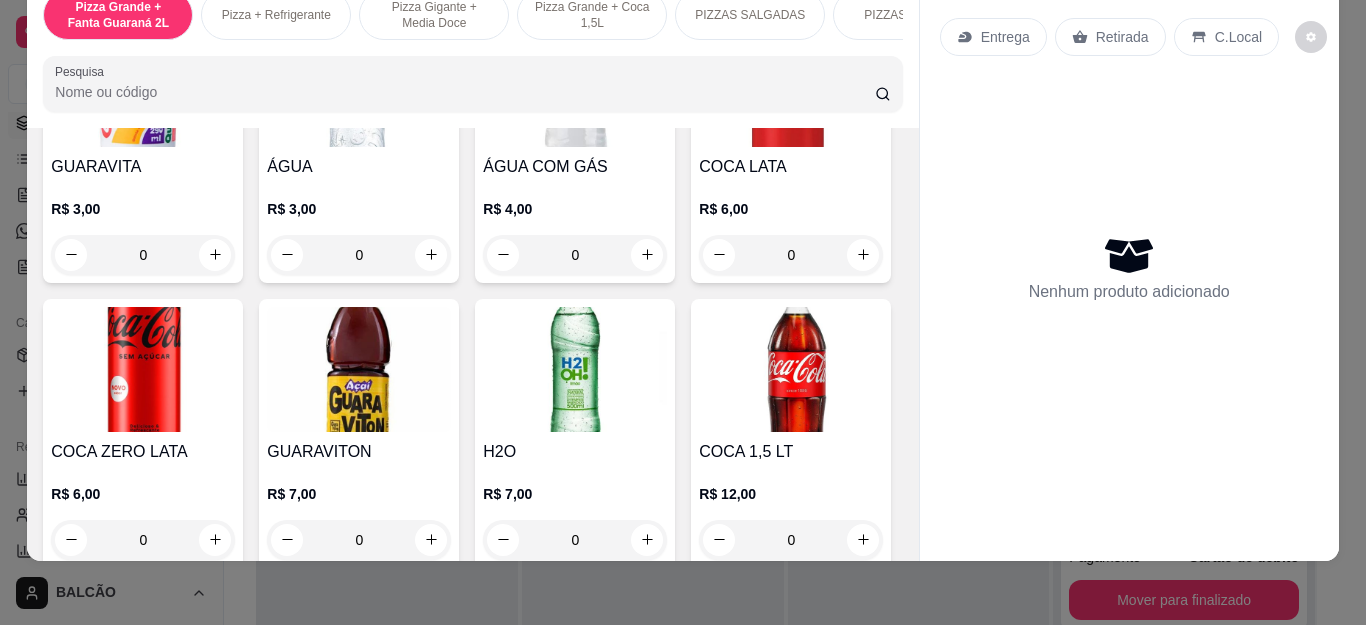 click on "0" at bounding box center (143, -395) 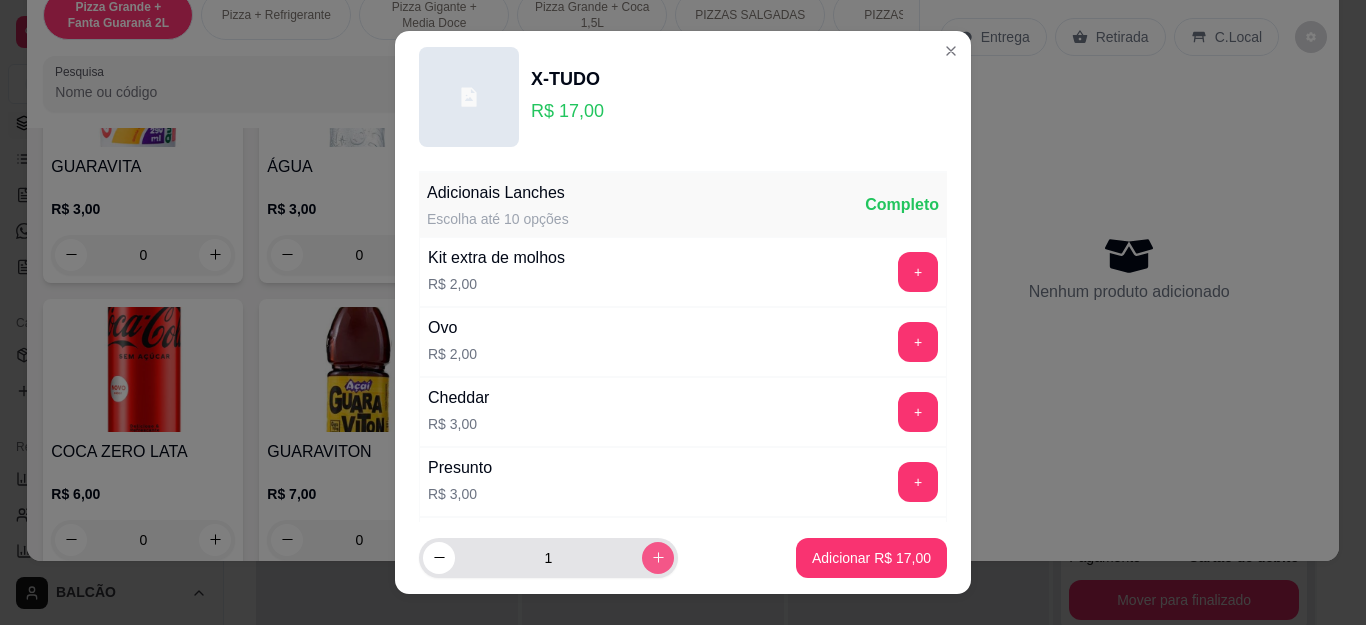 click at bounding box center [658, 558] 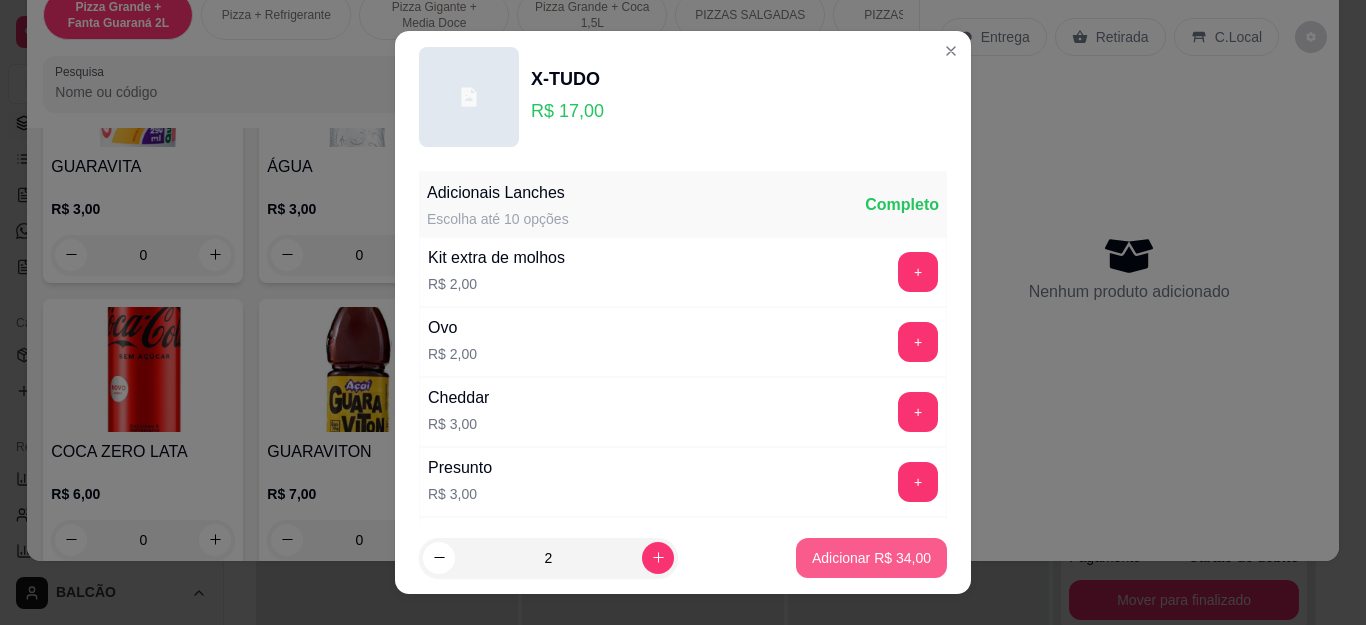click on "Adicionar   R$ 34,00" at bounding box center (871, 558) 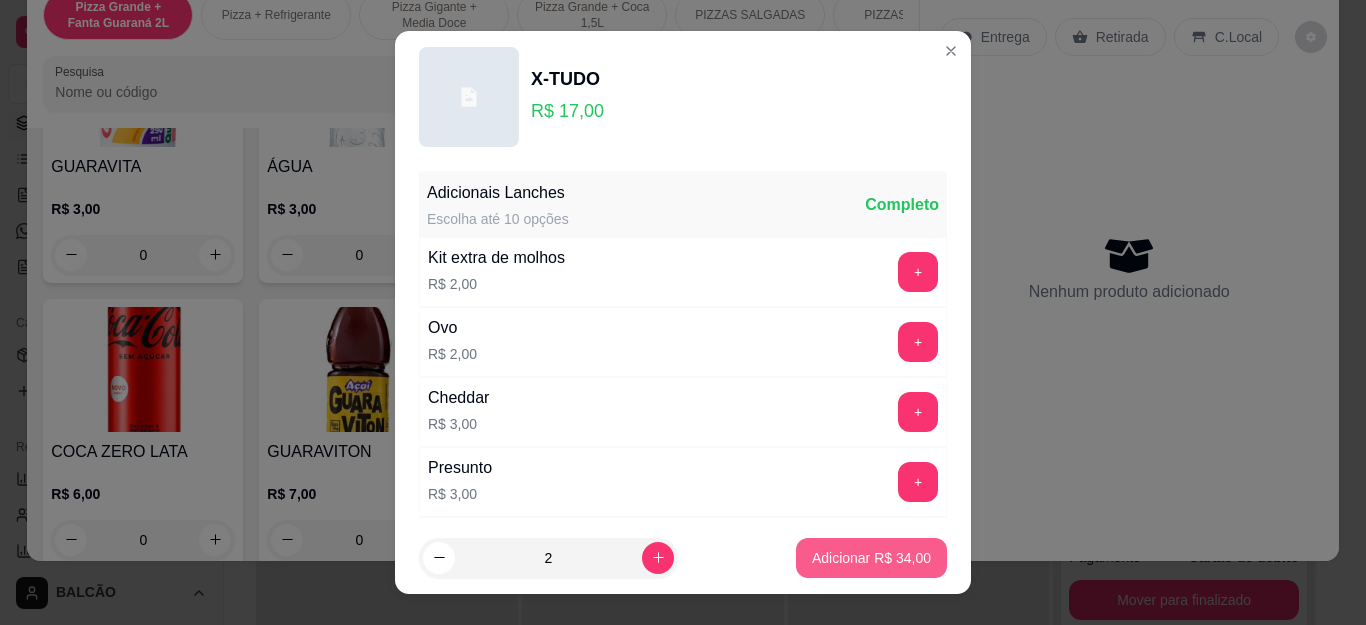 type on "2" 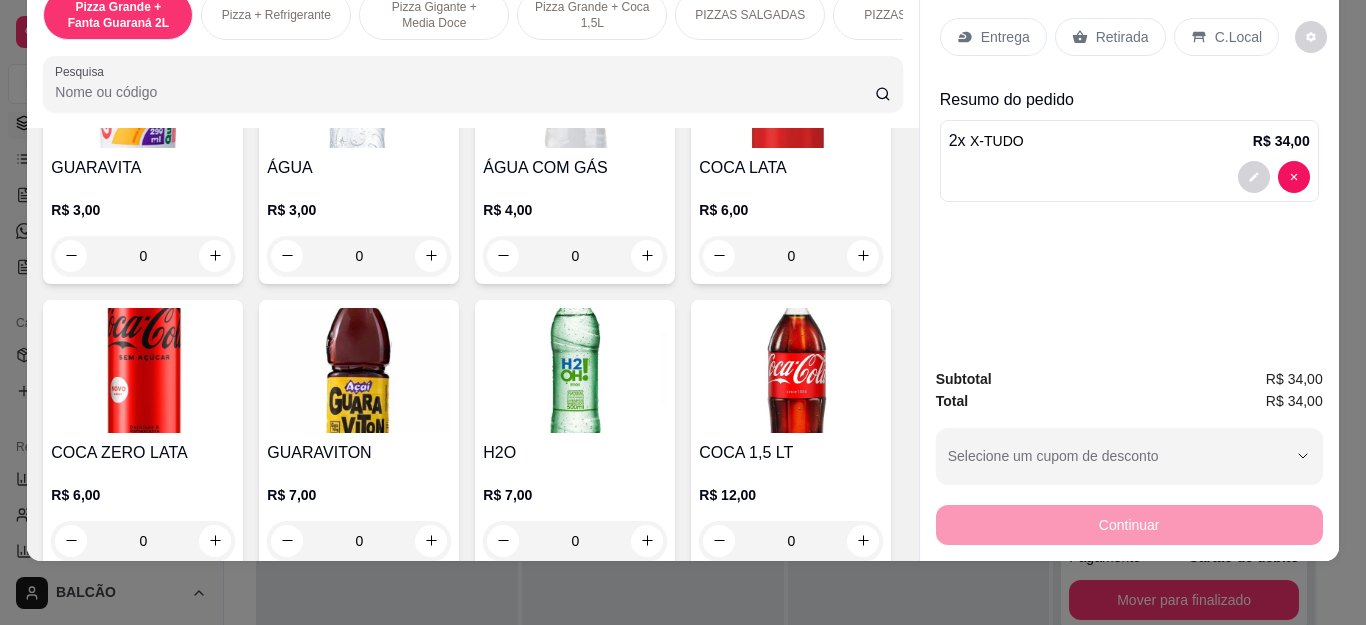 scroll, scrollTop: 4401, scrollLeft: 0, axis: vertical 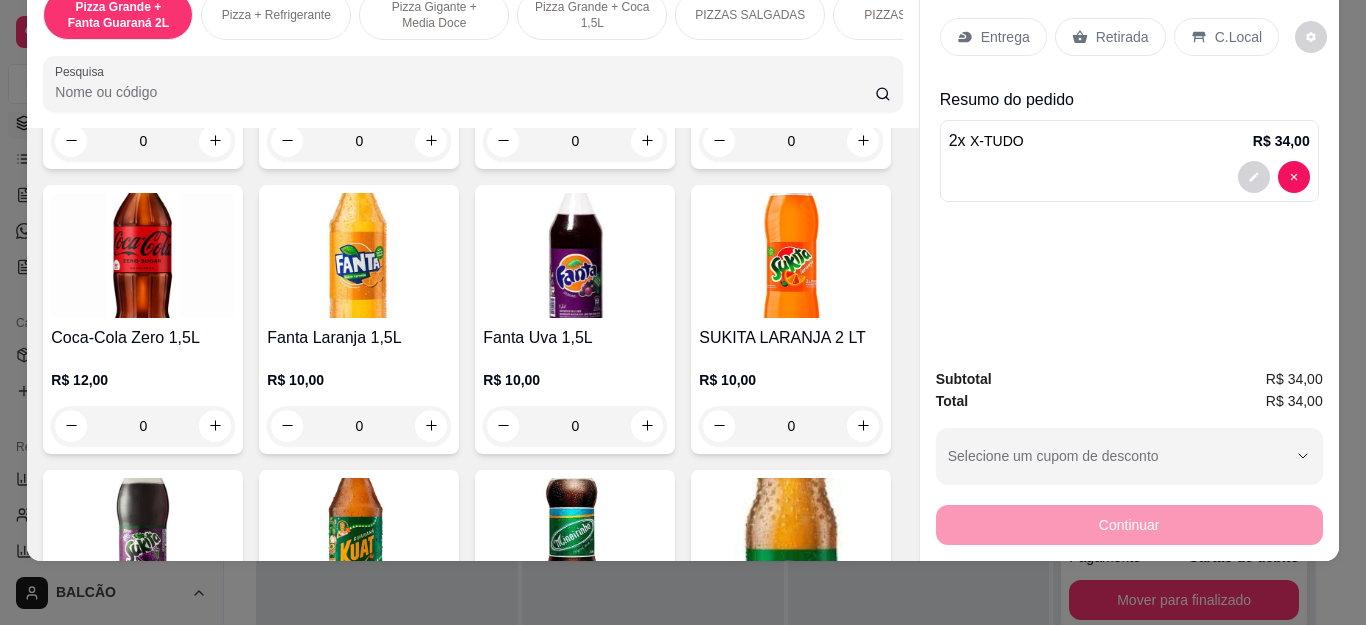 click 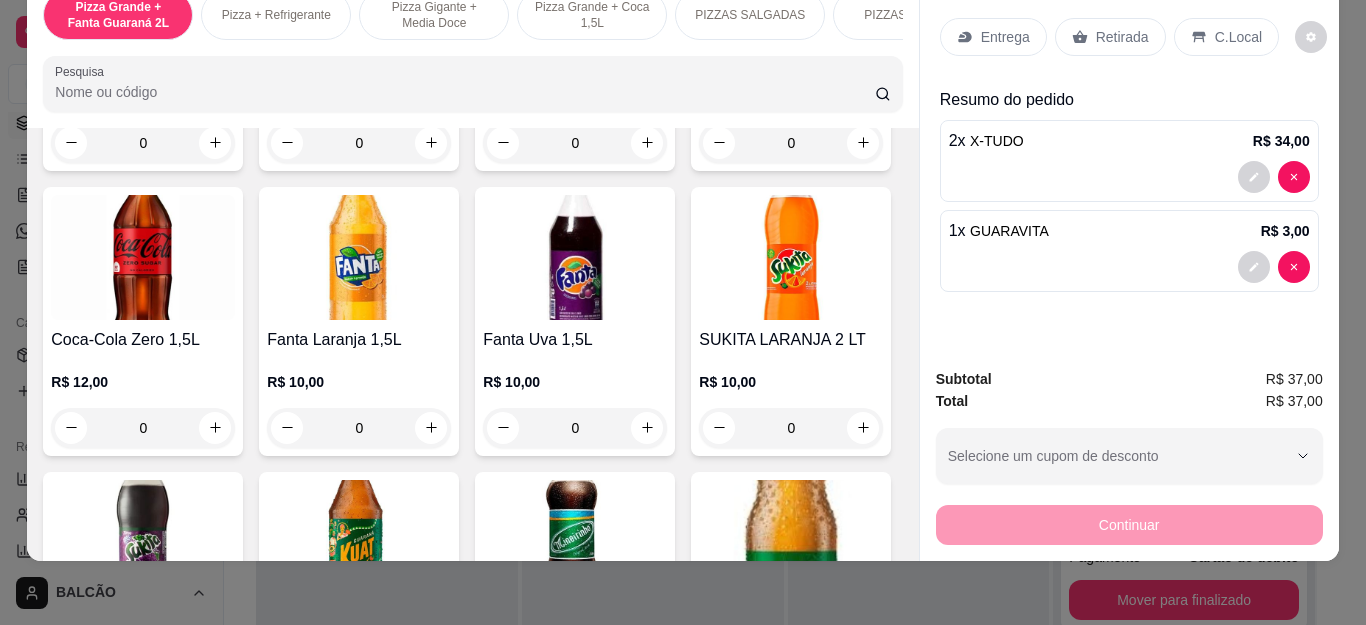 click 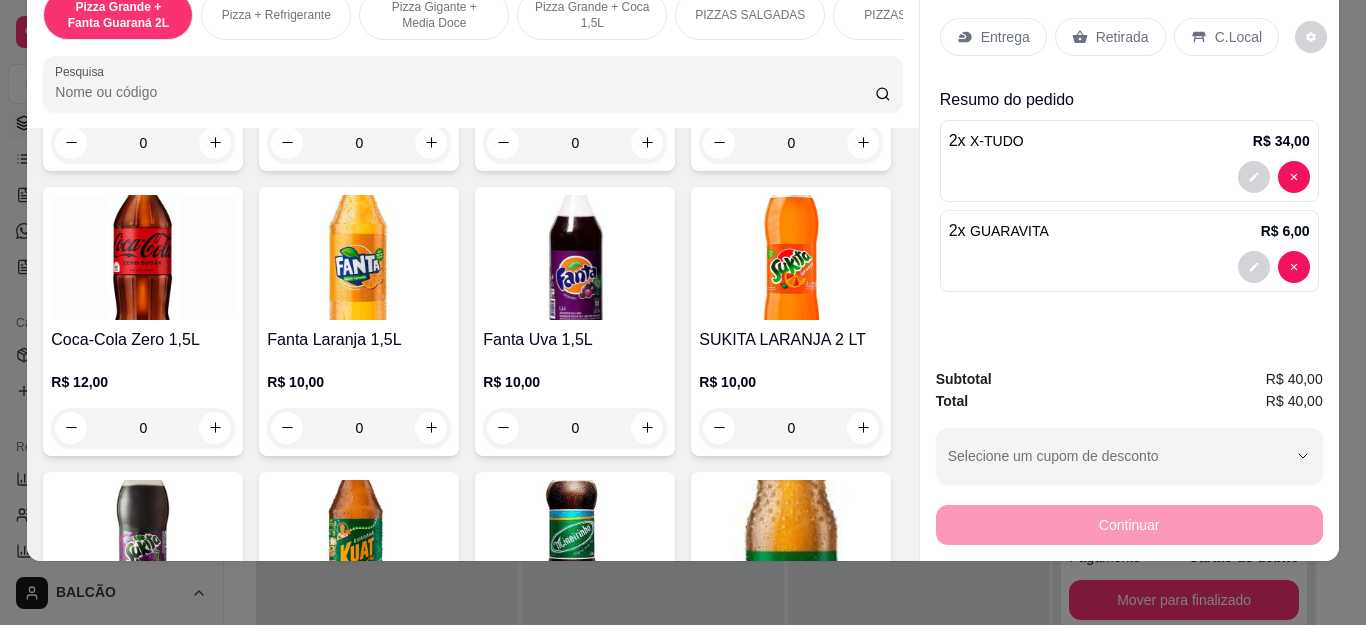 scroll, scrollTop: 0, scrollLeft: 0, axis: both 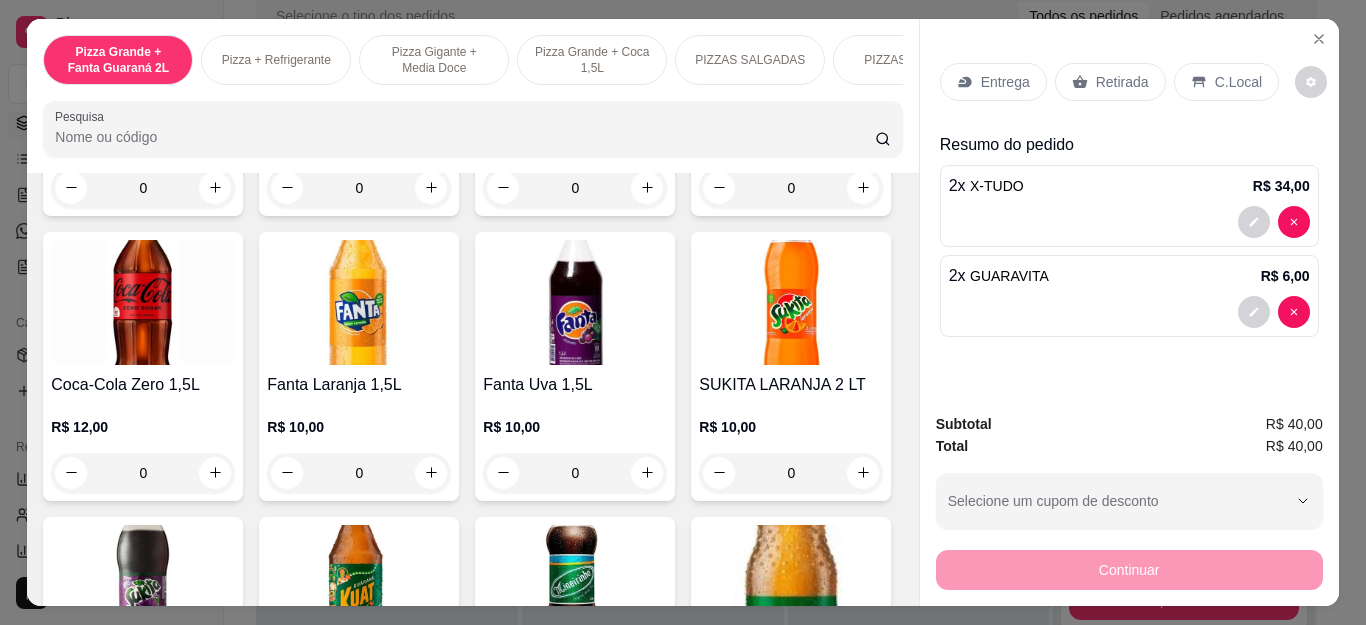 click on "C.Local" at bounding box center (1226, 82) 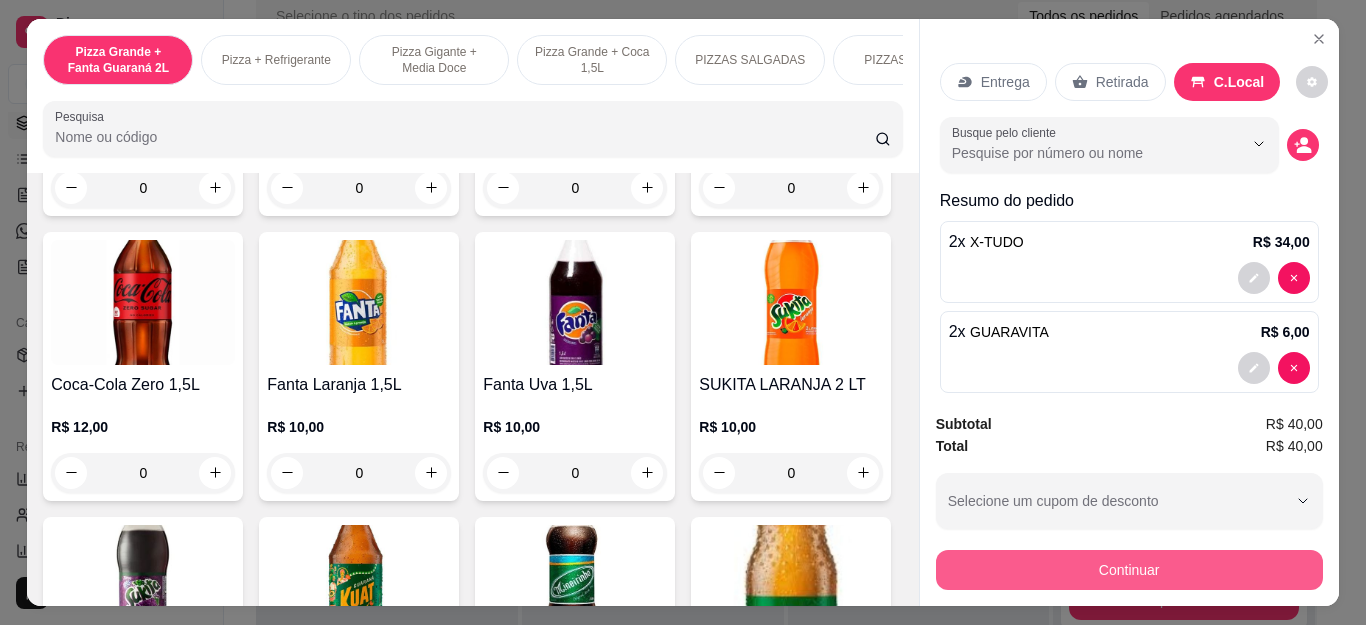 click on "Continuar" at bounding box center [1129, 570] 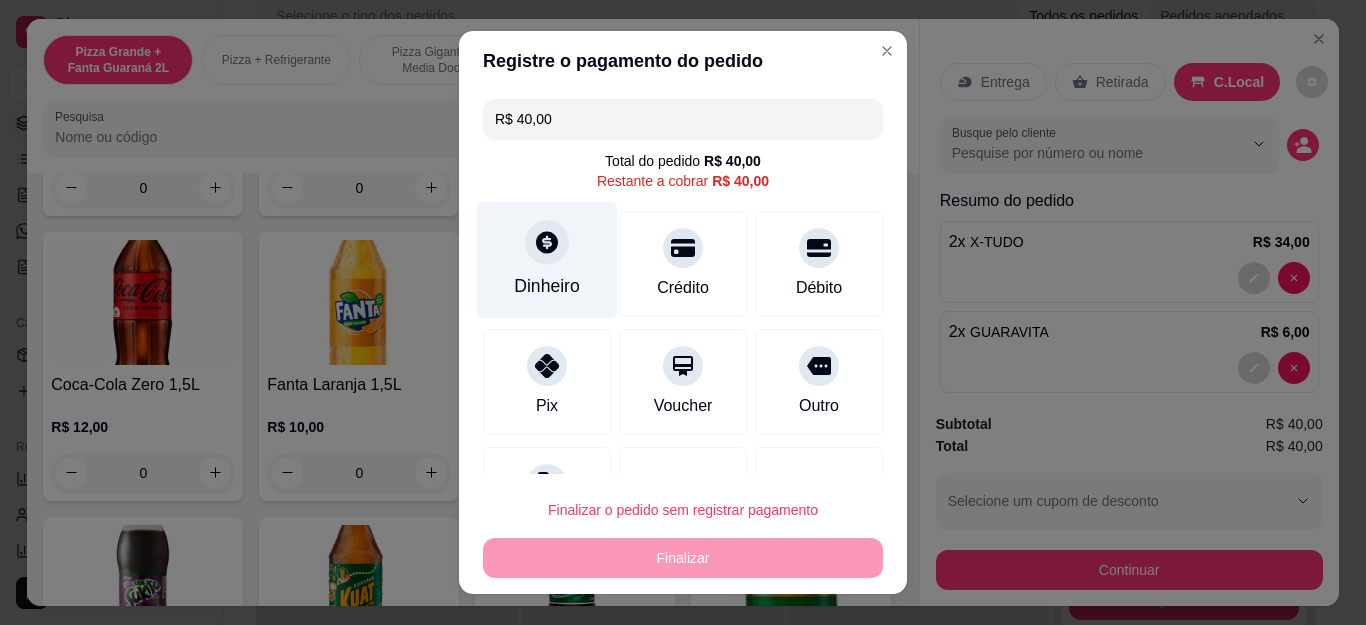 click at bounding box center [547, 243] 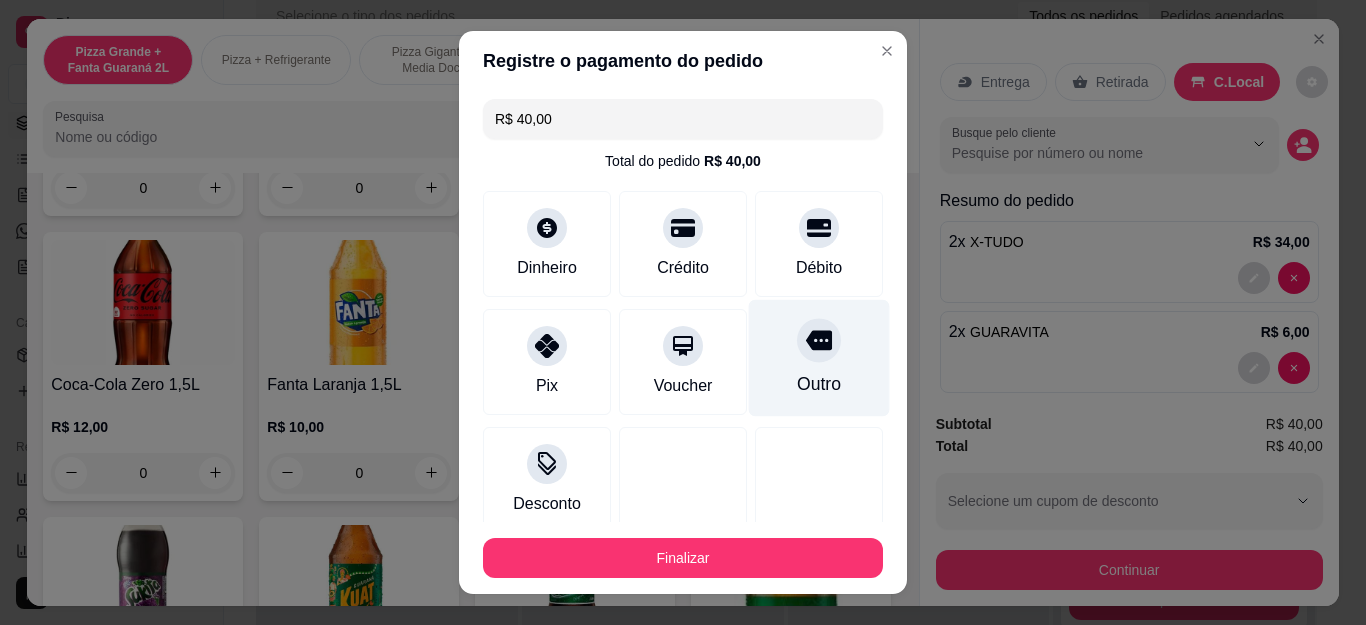 type on "R$ 0,00" 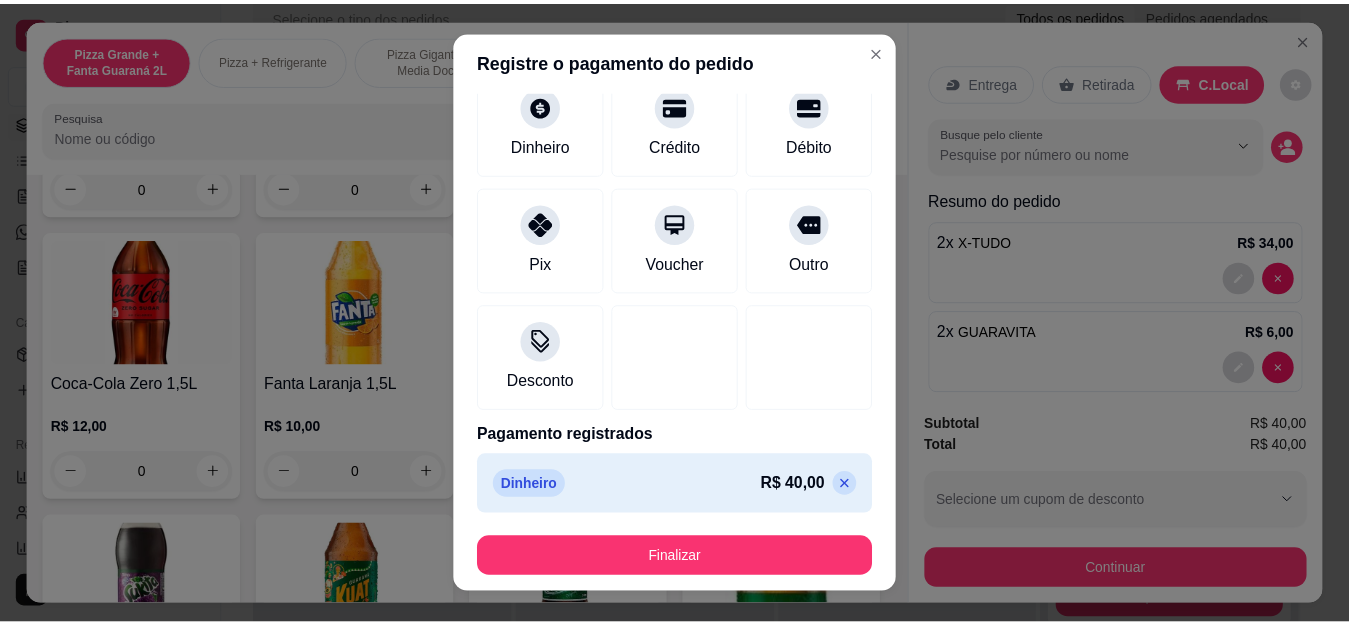 scroll, scrollTop: 123, scrollLeft: 0, axis: vertical 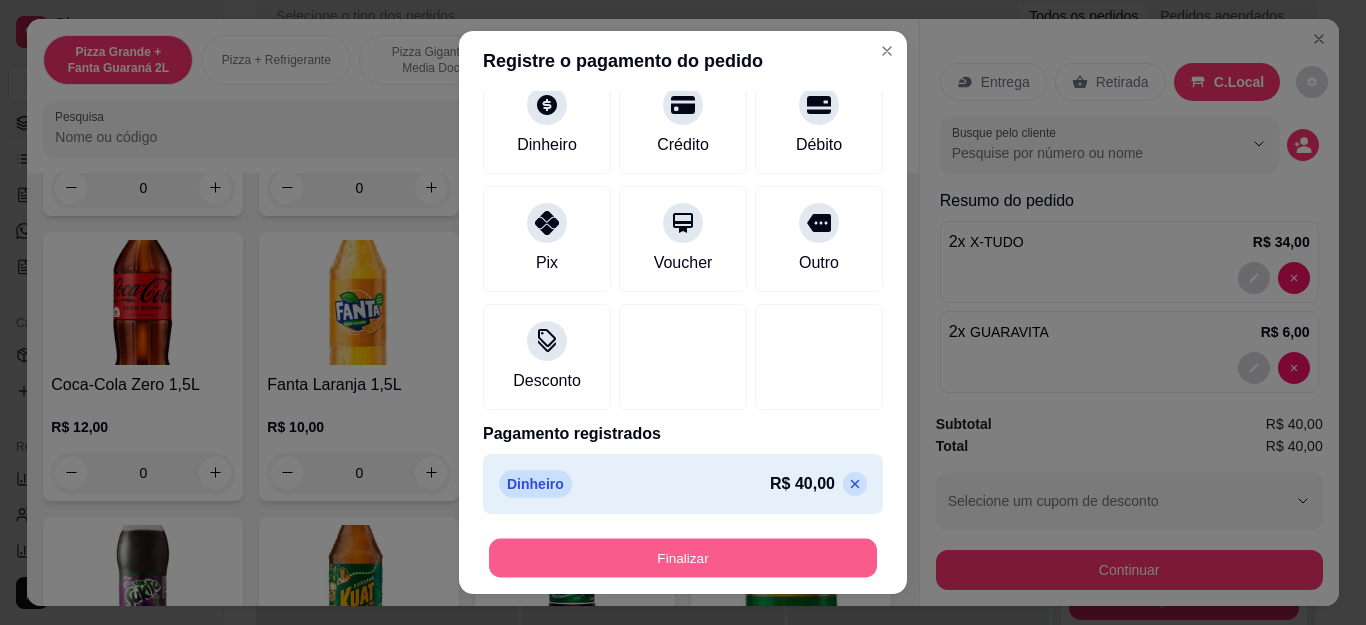 click on "Finalizar" at bounding box center [683, 557] 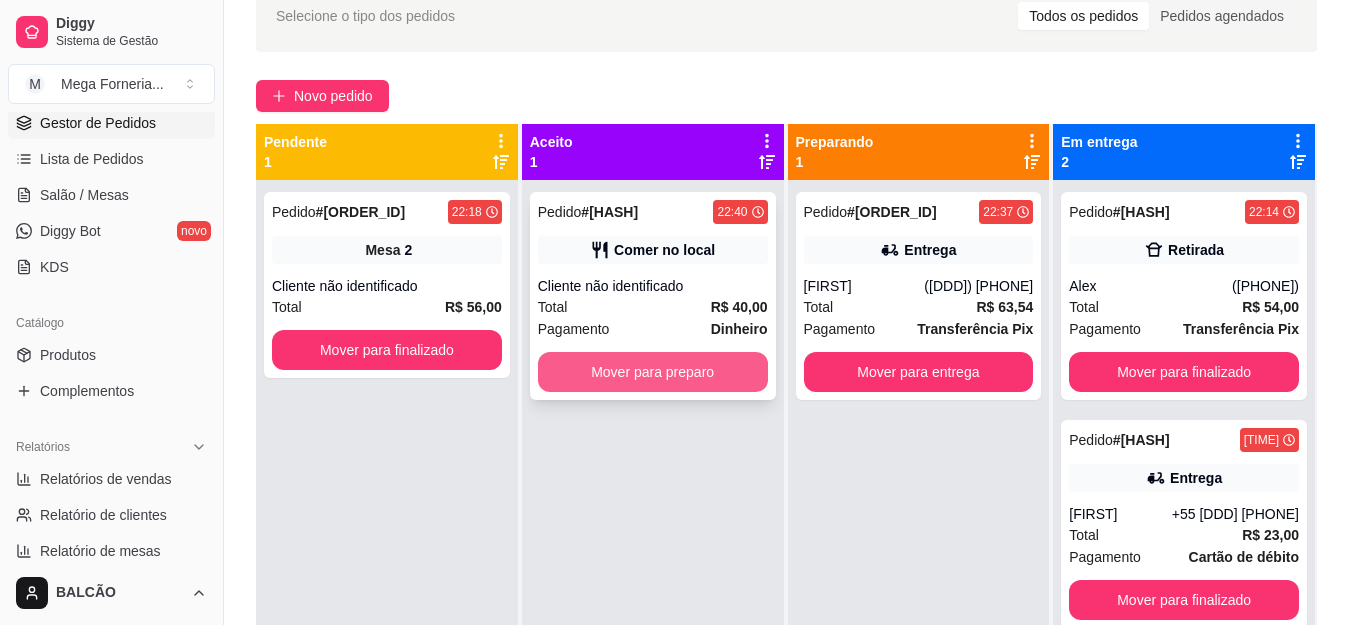 click on "Mover para preparo" at bounding box center [653, 372] 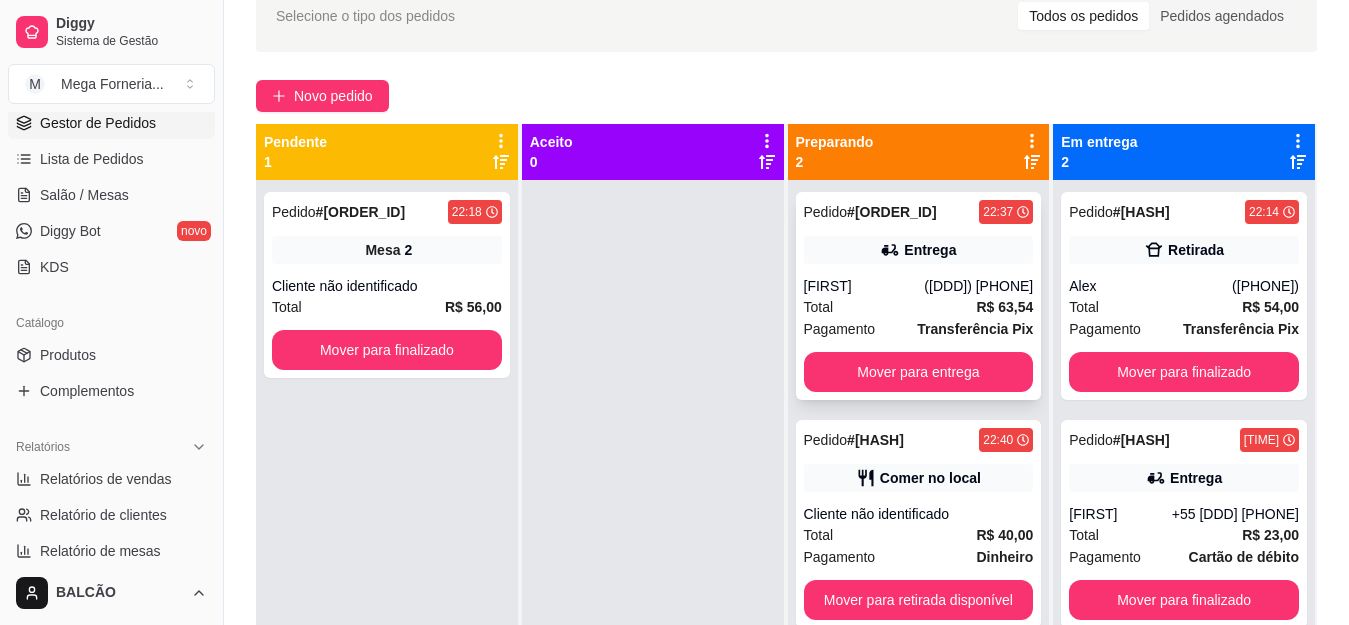 click on "Total R$ 63,54" at bounding box center (919, 307) 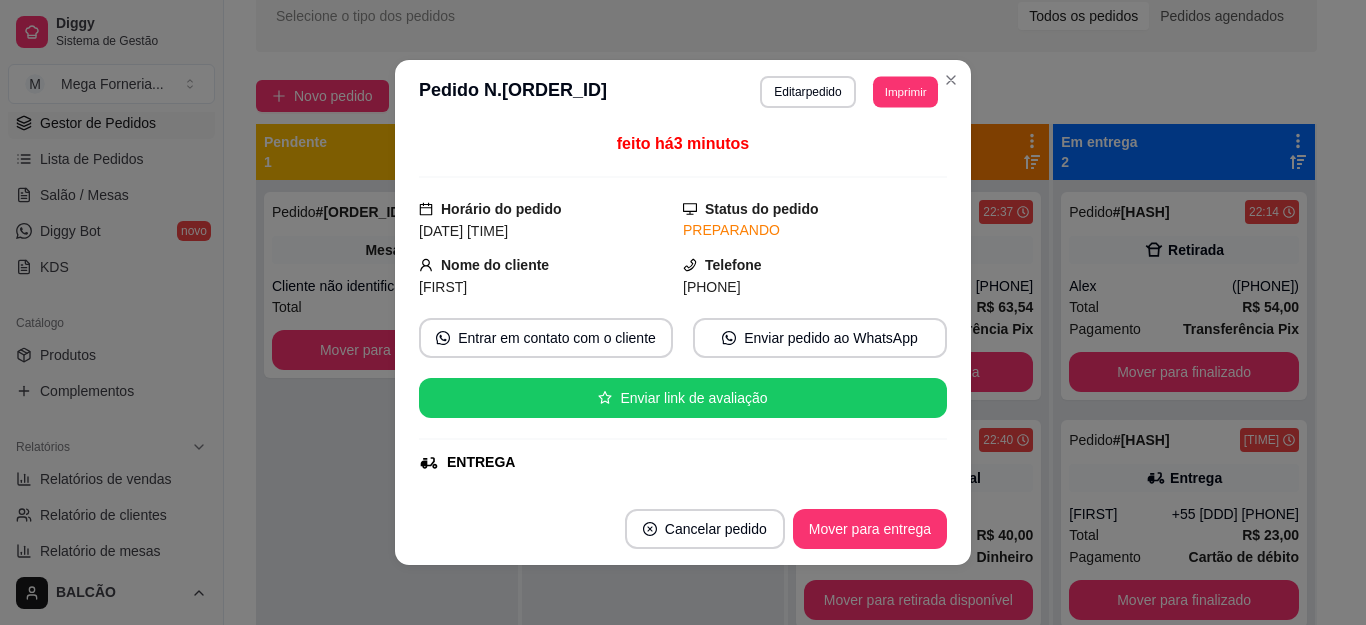 click on "Imprimir" at bounding box center [905, 91] 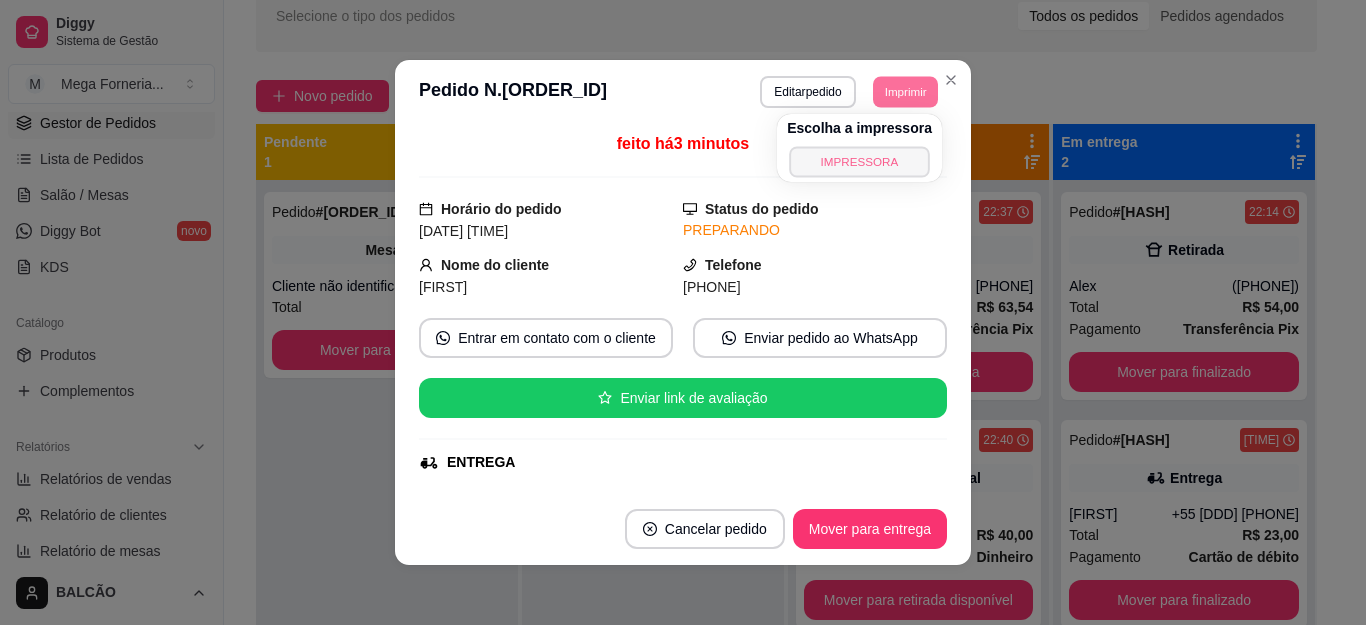 click on "IMPRESSORA" at bounding box center [859, 161] 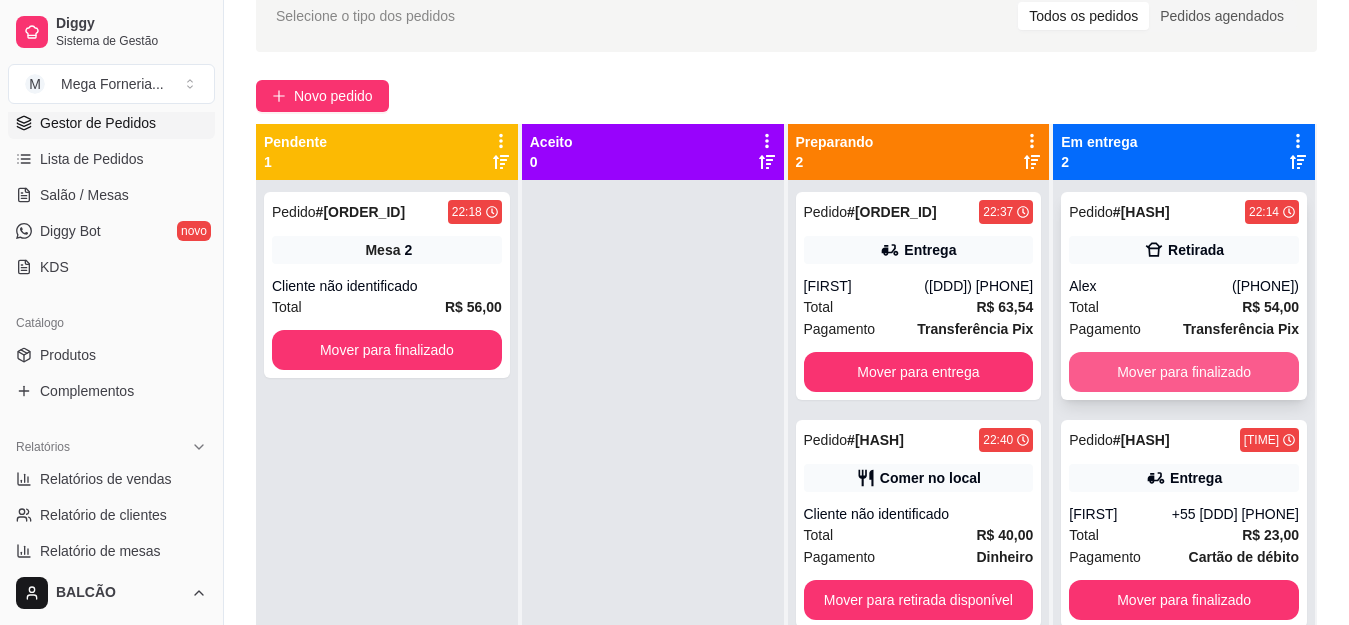 click on "Mover para finalizado" at bounding box center (1184, 372) 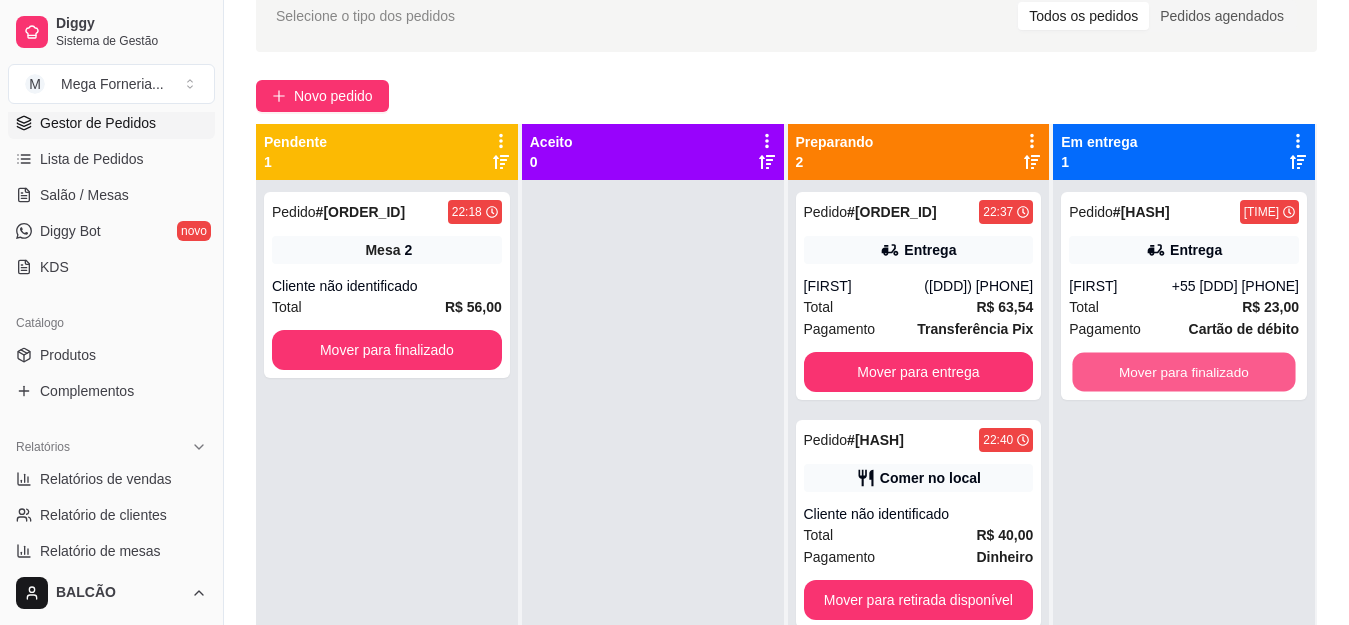click on "Mover para finalizado" at bounding box center (1184, 372) 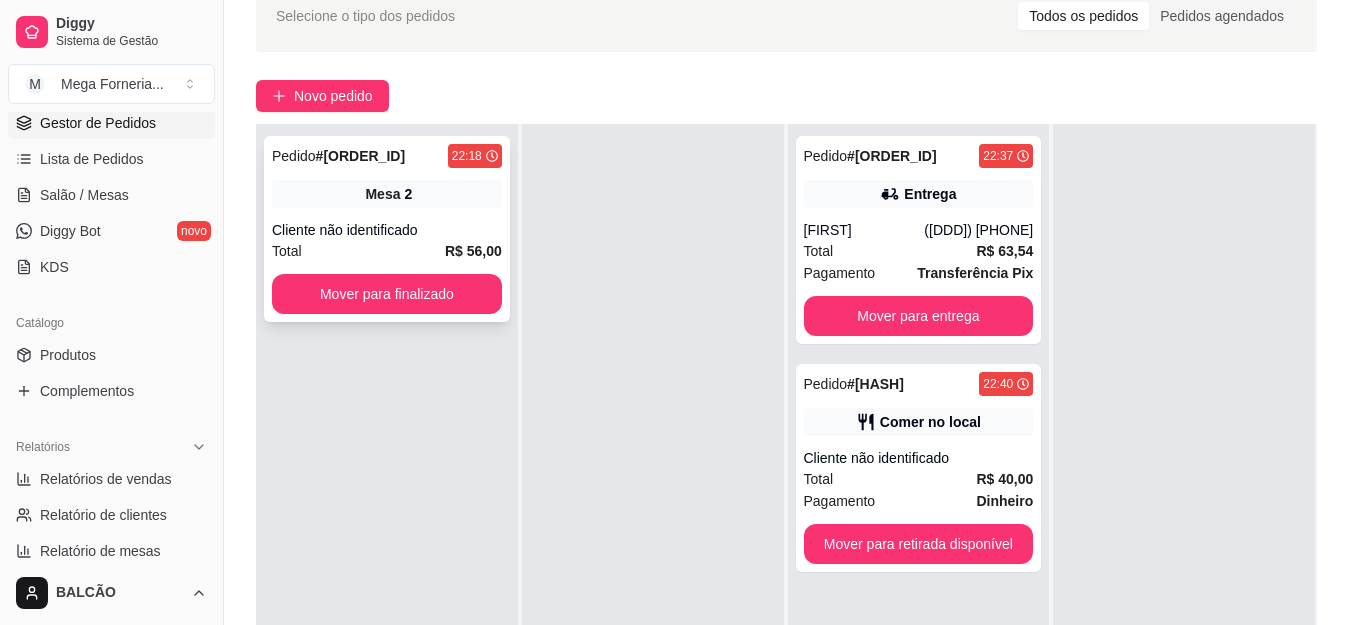 scroll, scrollTop: 0, scrollLeft: 0, axis: both 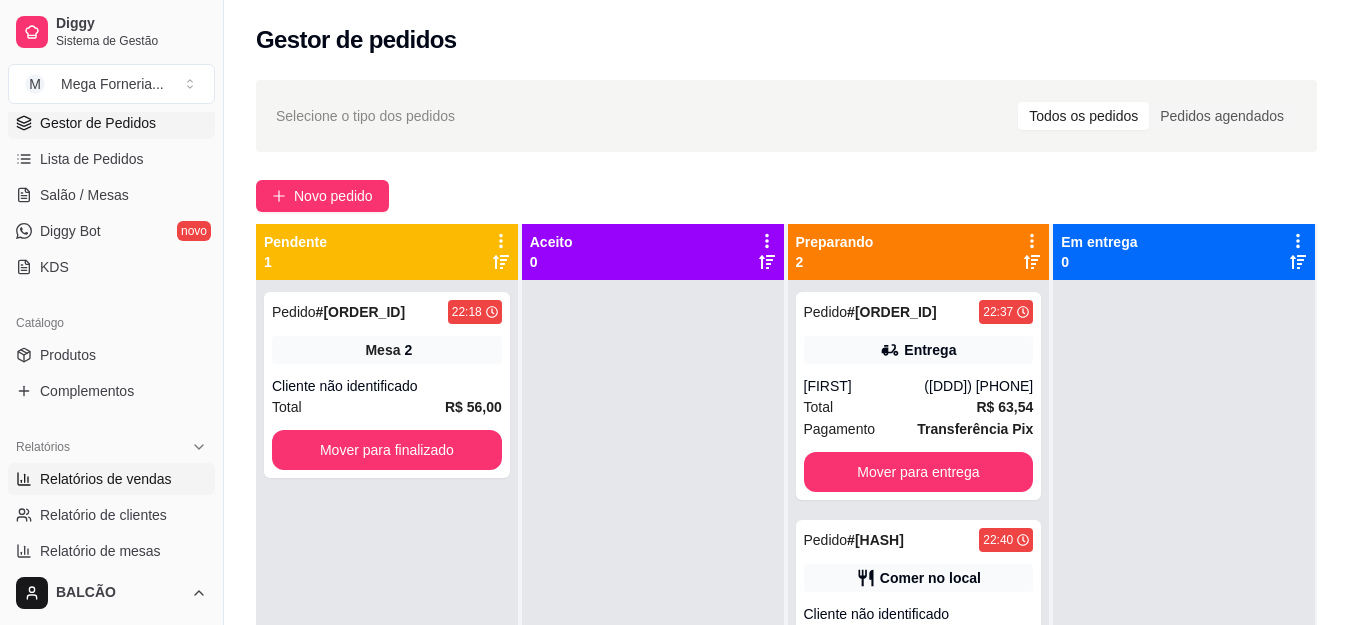 click on "Relatórios de vendas" at bounding box center [106, 479] 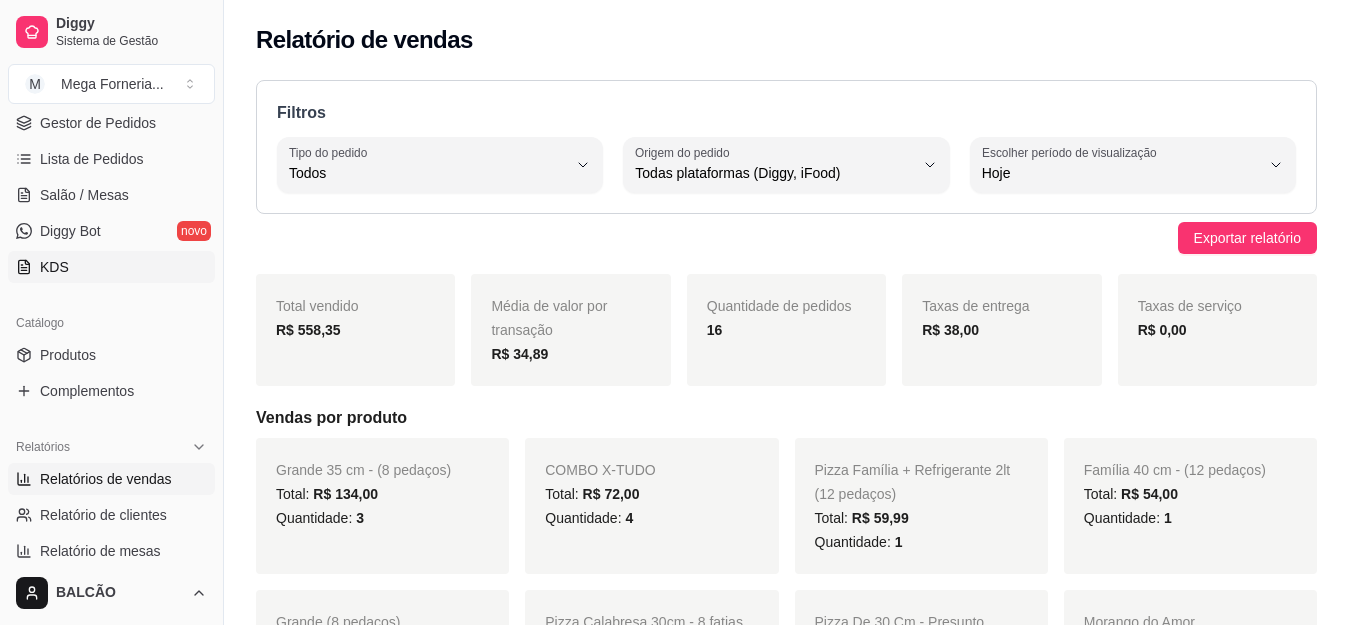 scroll, scrollTop: 100, scrollLeft: 0, axis: vertical 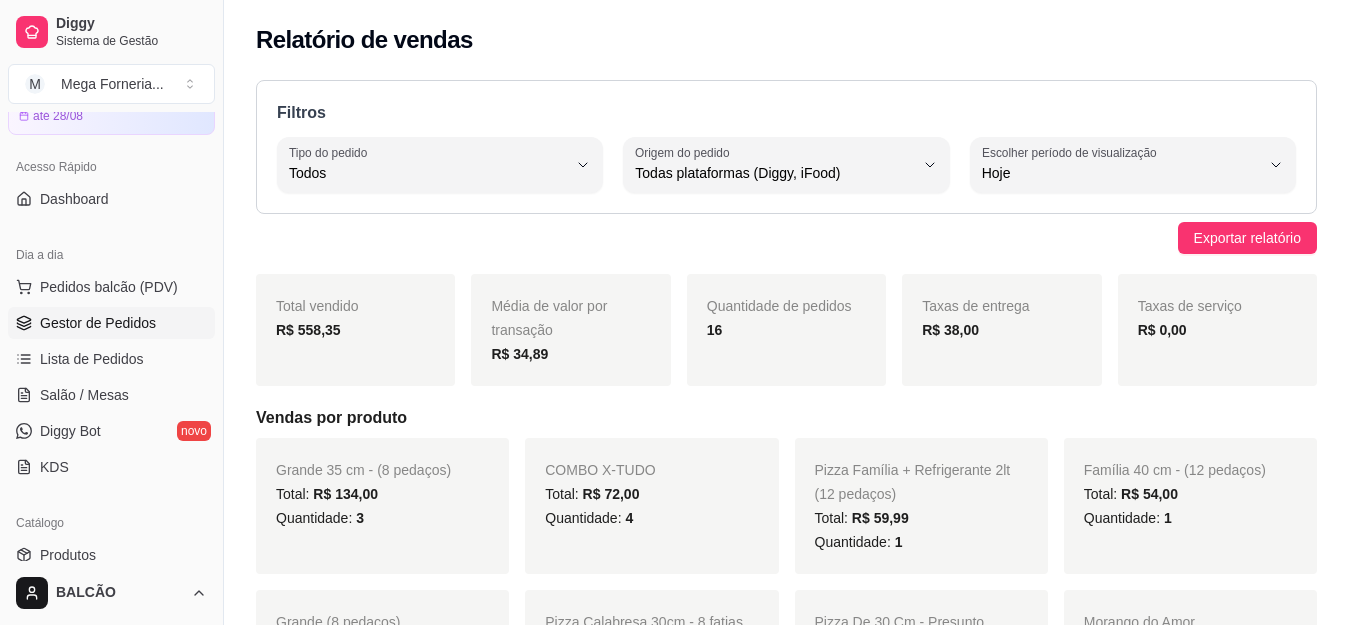 click on "Gestor de Pedidos" at bounding box center (98, 323) 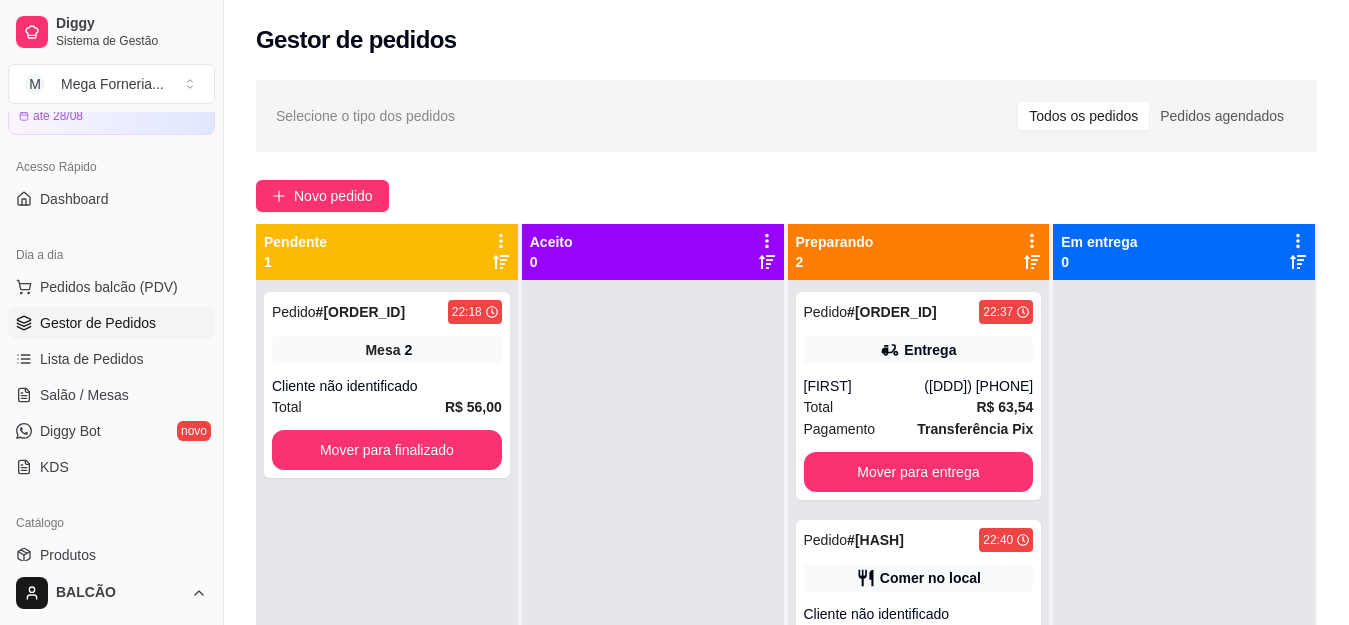 scroll, scrollTop: 100, scrollLeft: 0, axis: vertical 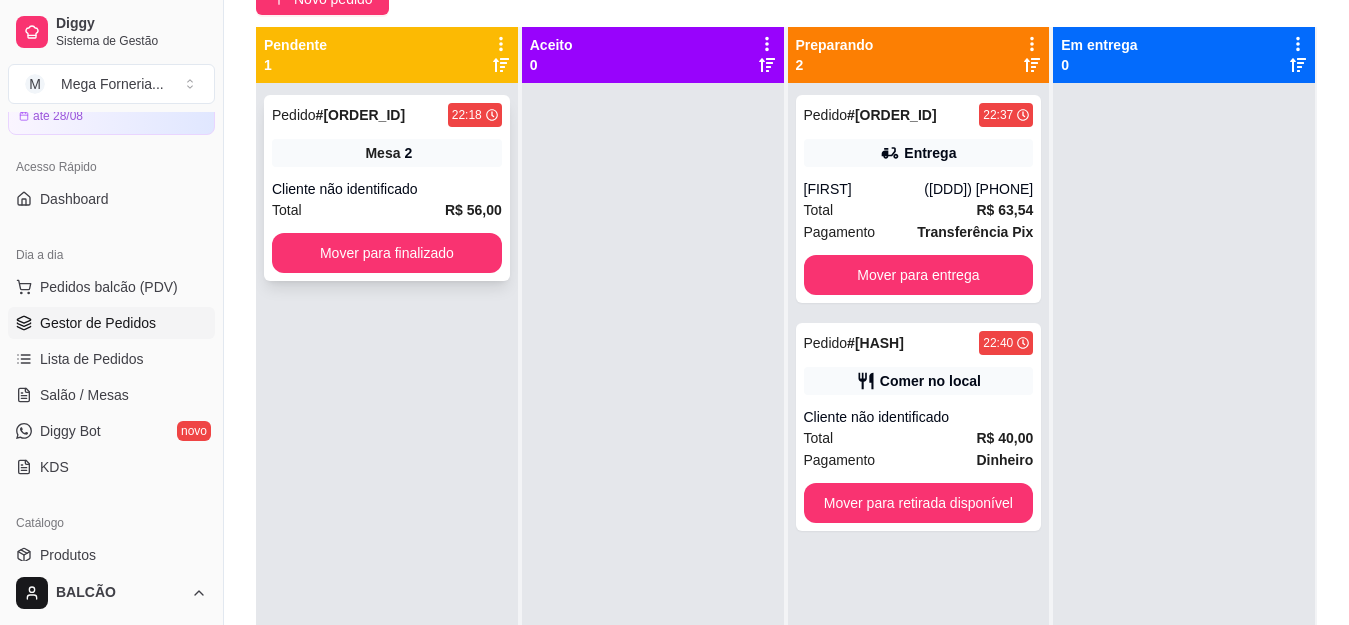 click on "Total R$ 56,00" at bounding box center (387, 210) 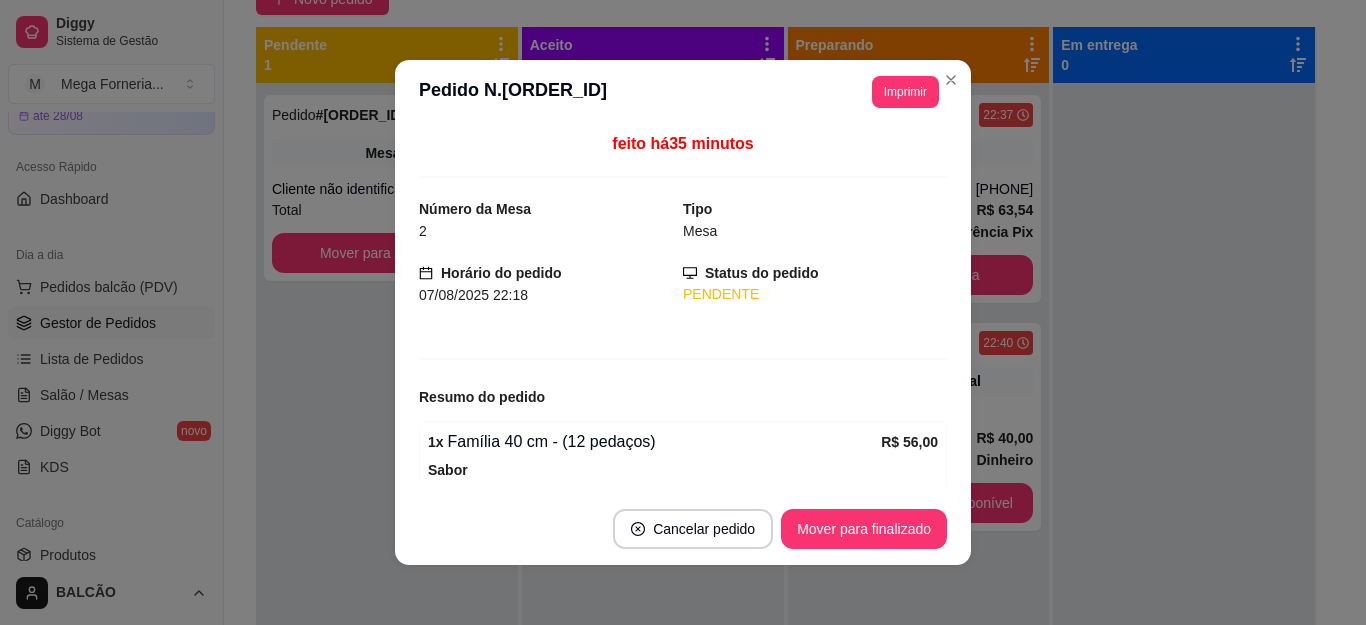 click on "Mover para finalizado" at bounding box center [864, 529] 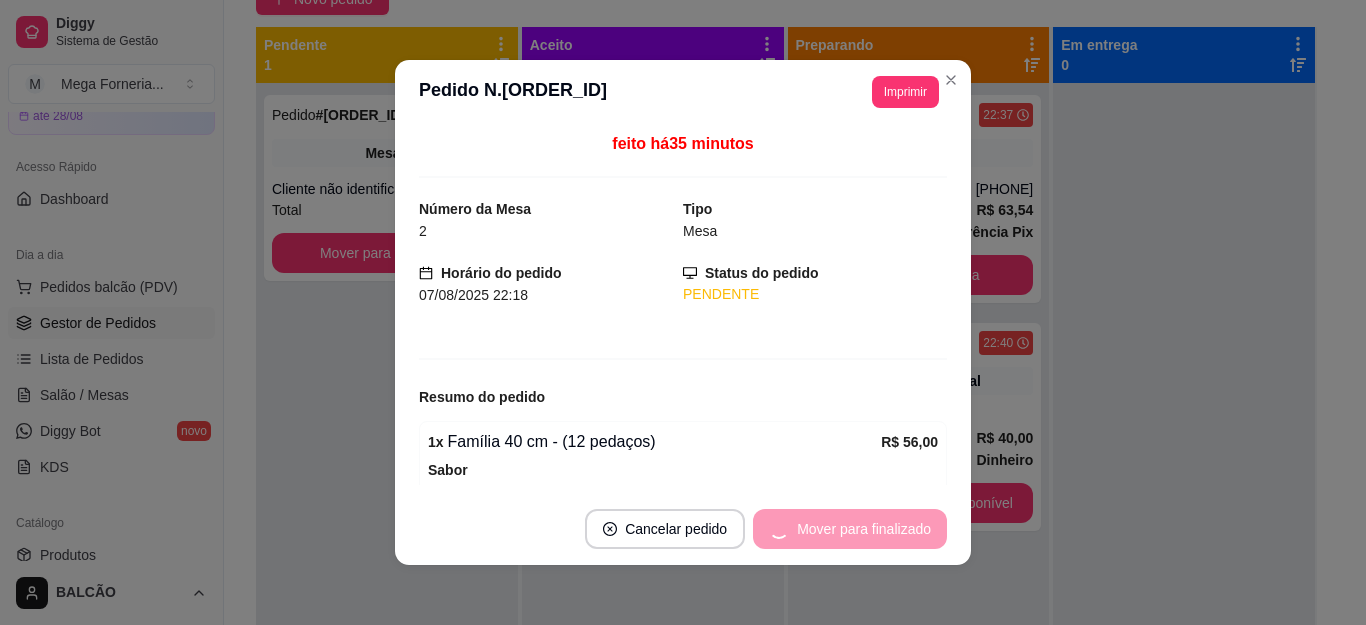 click on "Mover para finalizado" at bounding box center (850, 529) 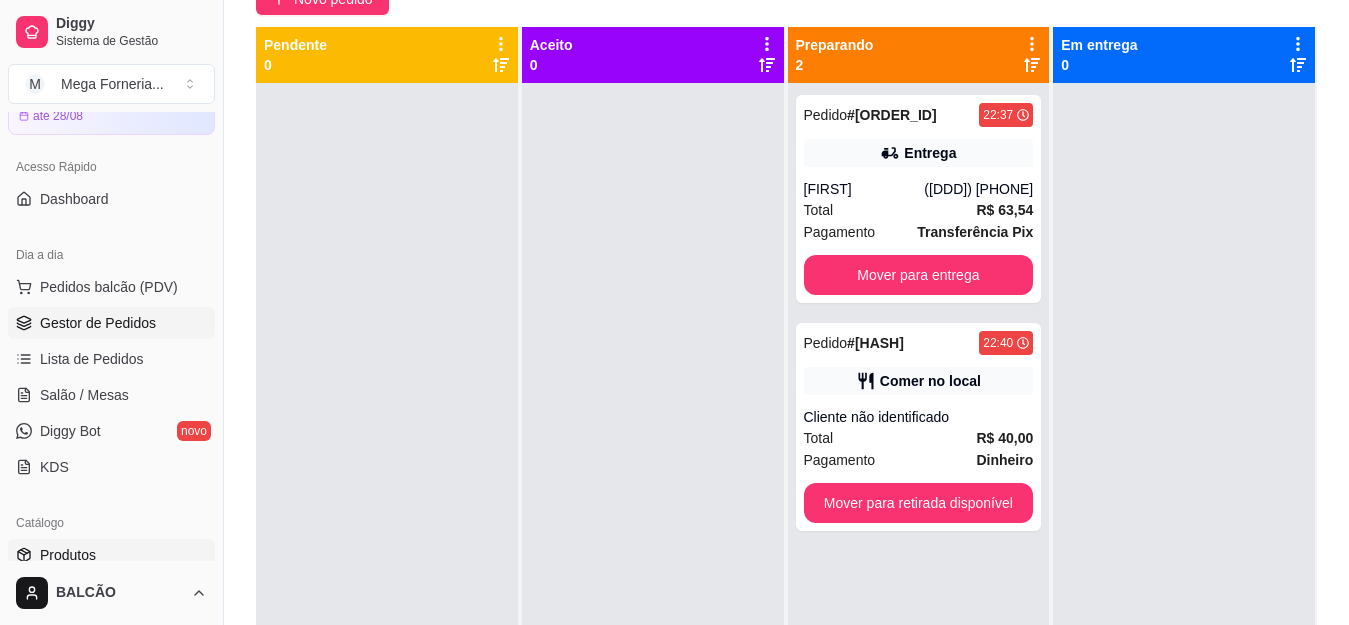 scroll, scrollTop: 300, scrollLeft: 0, axis: vertical 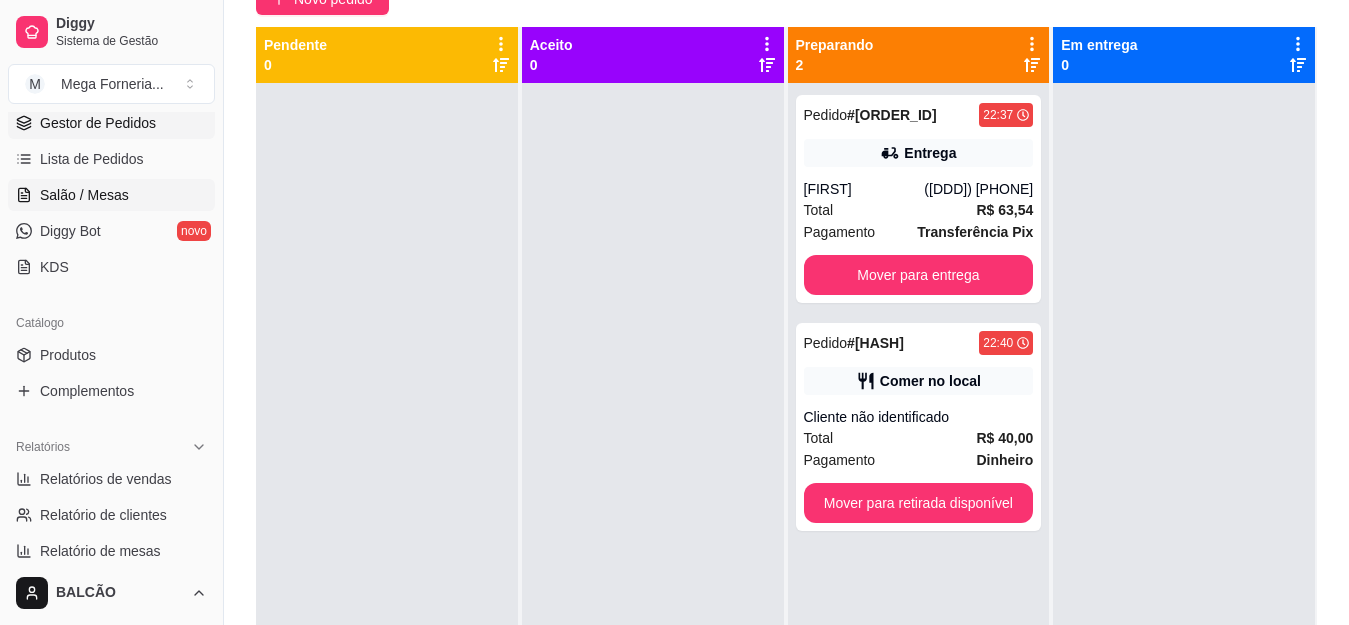click on "Salão / Mesas" at bounding box center (84, 195) 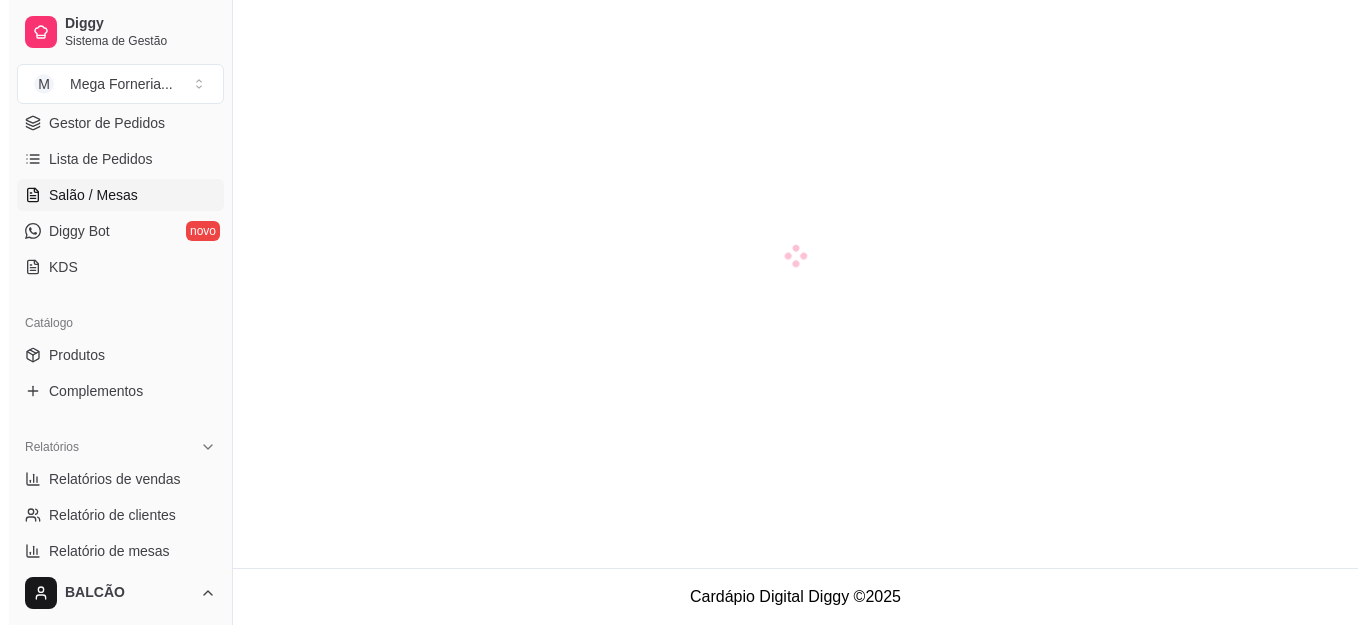 scroll, scrollTop: 0, scrollLeft: 0, axis: both 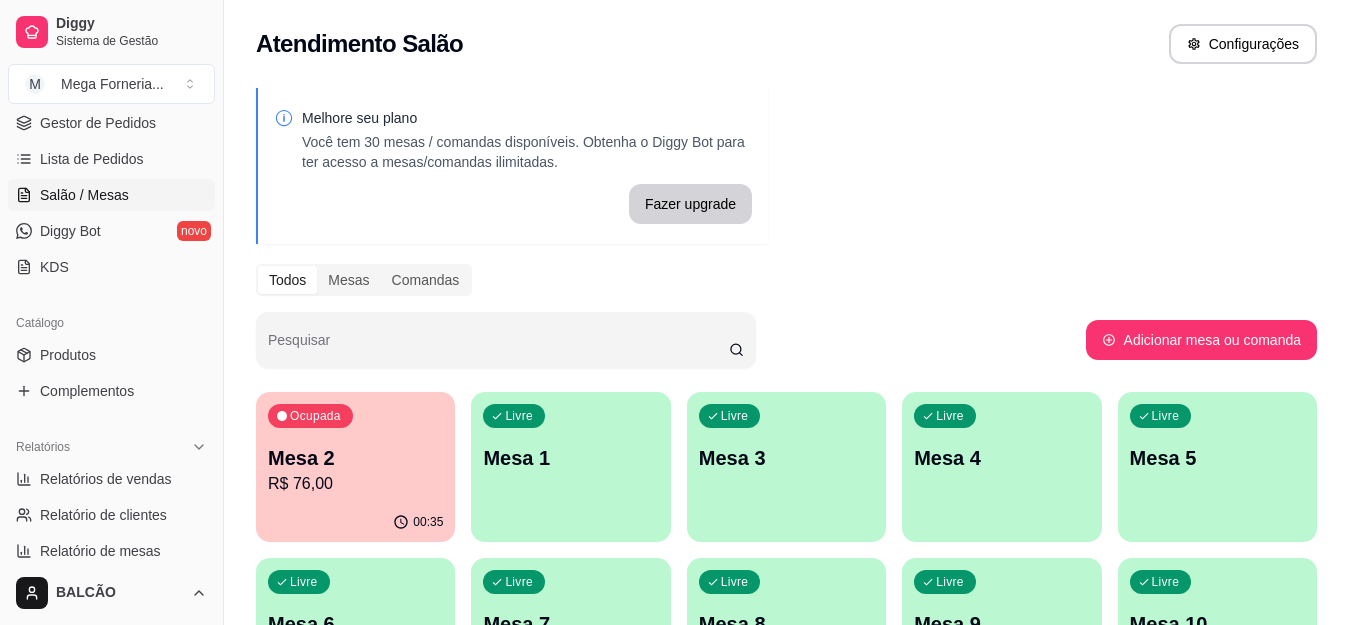 click on "Ocupada Mesa 2 R$ 76,00" at bounding box center [355, 447] 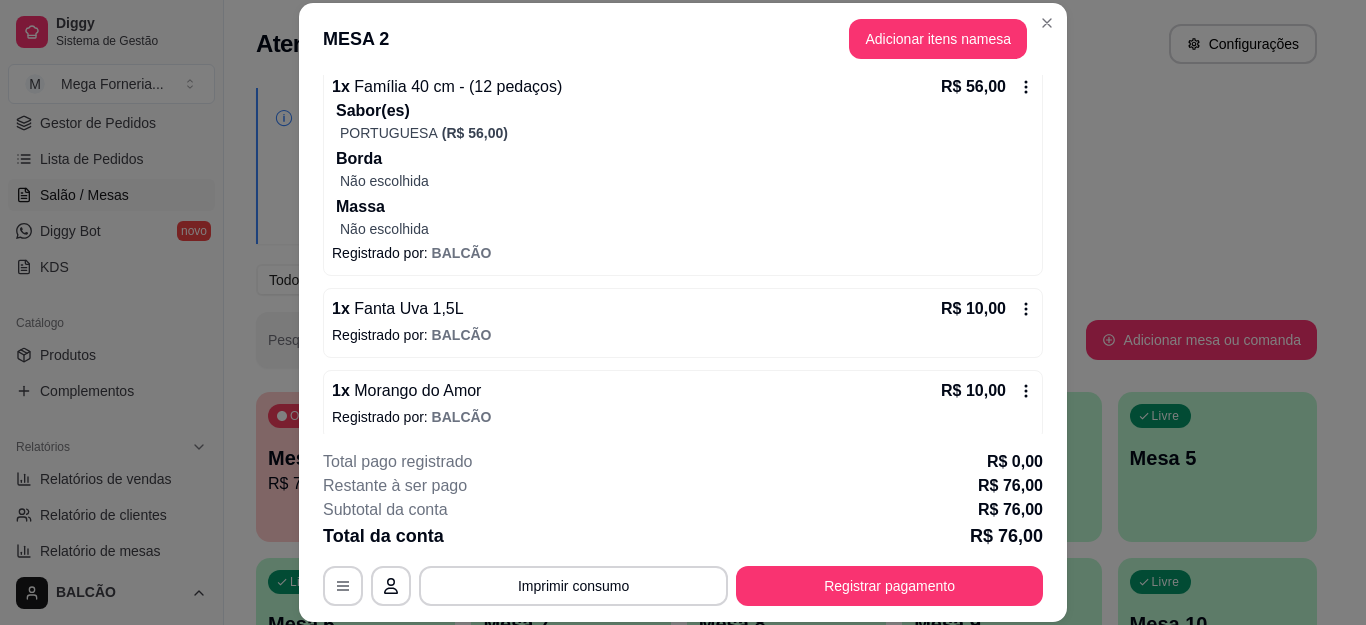 scroll, scrollTop: 212, scrollLeft: 0, axis: vertical 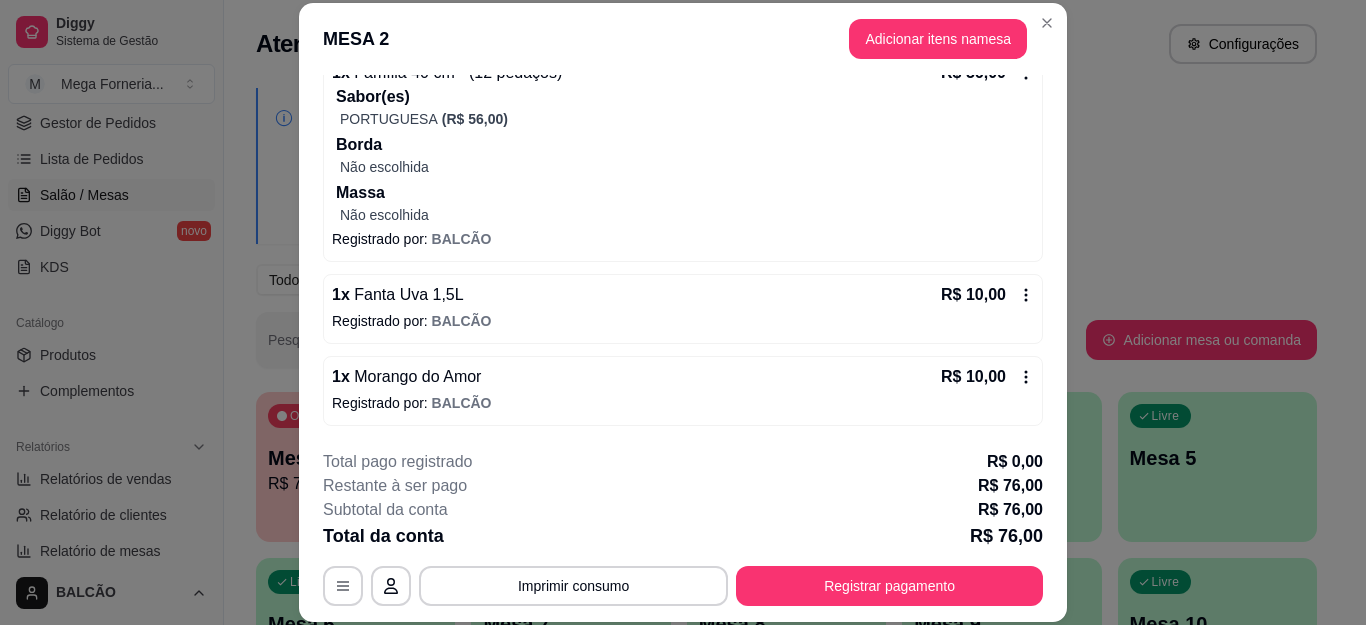 click 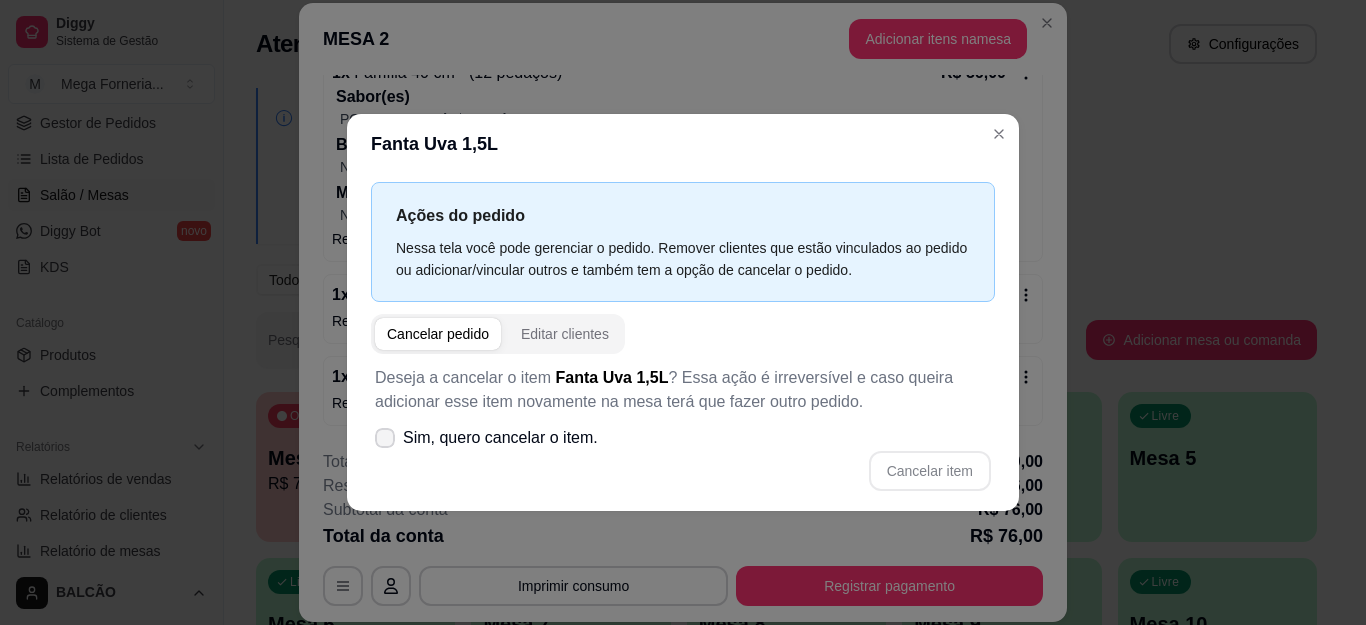 click at bounding box center [385, 438] 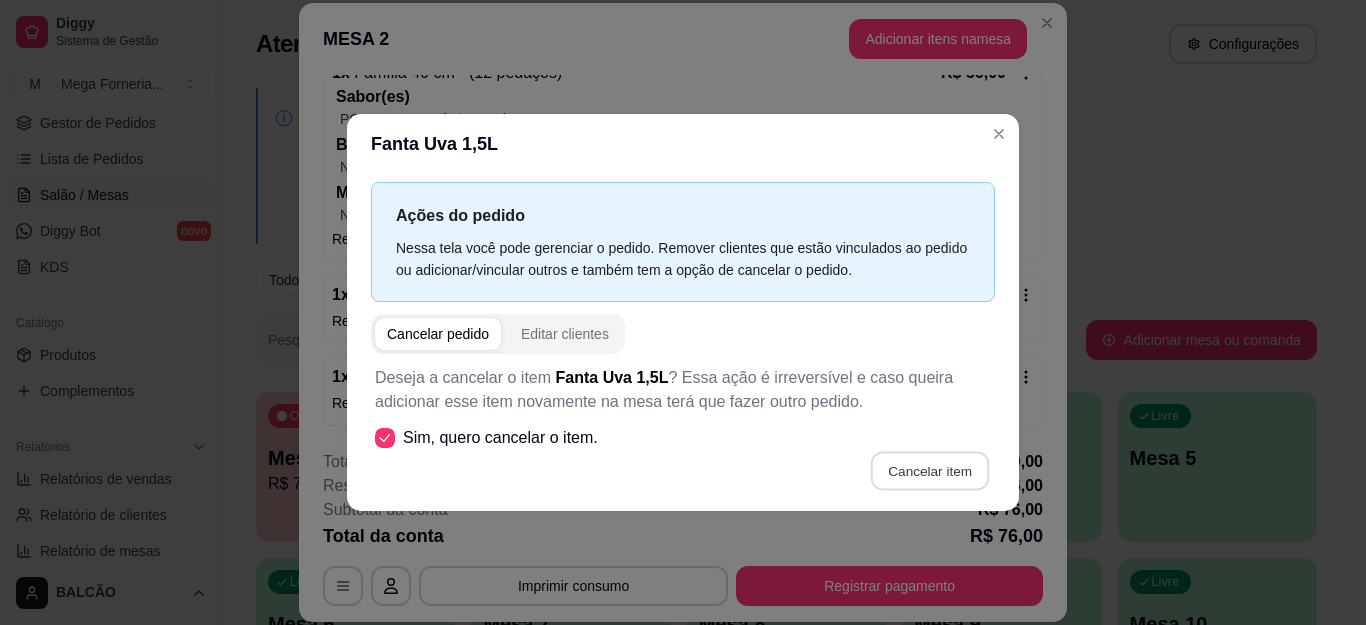 click on "Cancelar item" at bounding box center (929, 470) 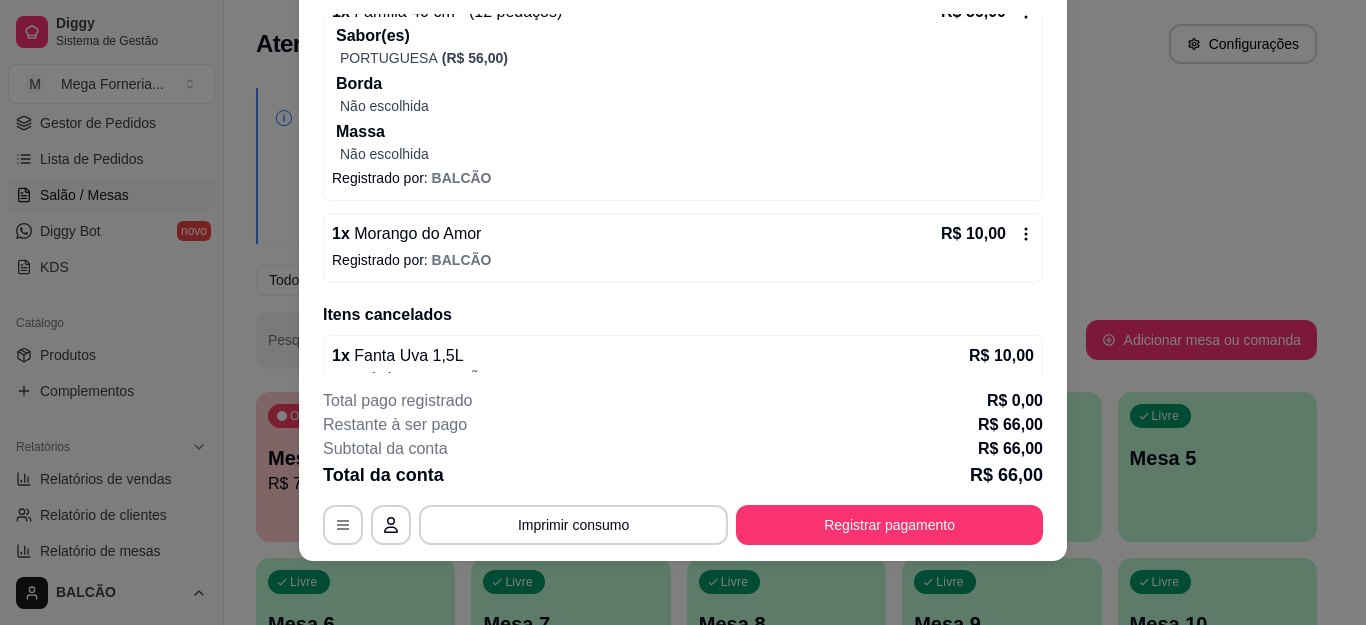 scroll, scrollTop: 0, scrollLeft: 0, axis: both 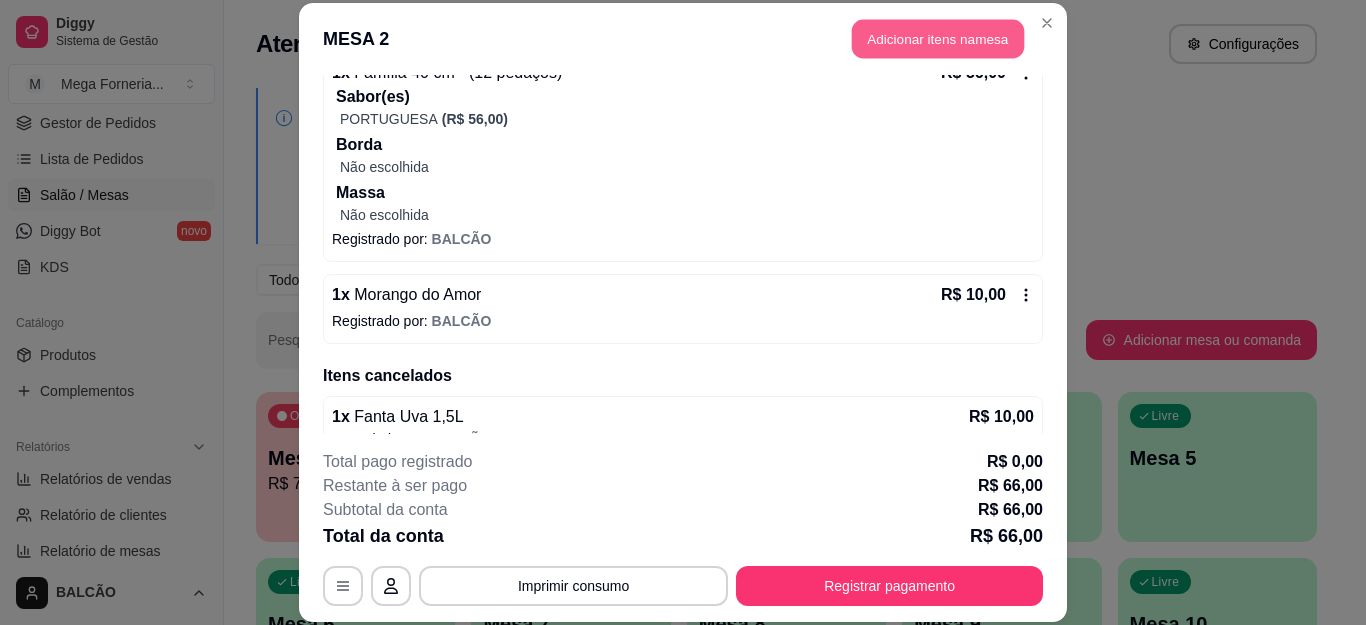 click on "Adicionar itens na  mesa" at bounding box center (938, 39) 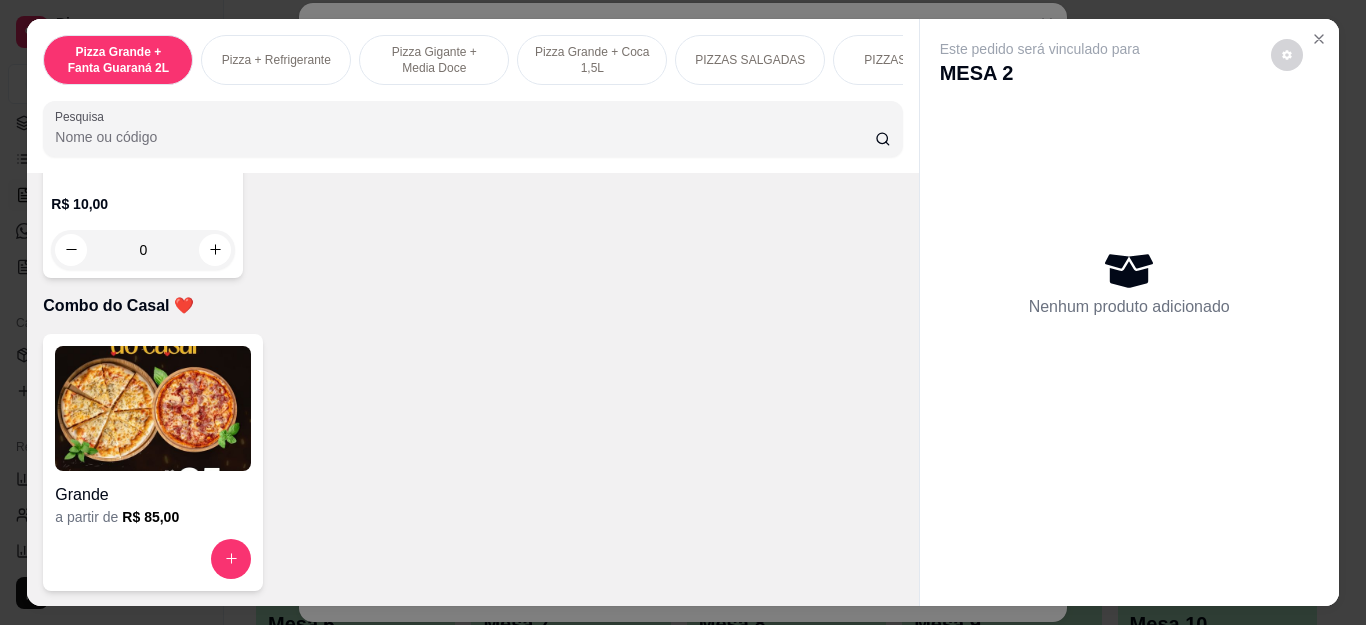 scroll, scrollTop: 5700, scrollLeft: 0, axis: vertical 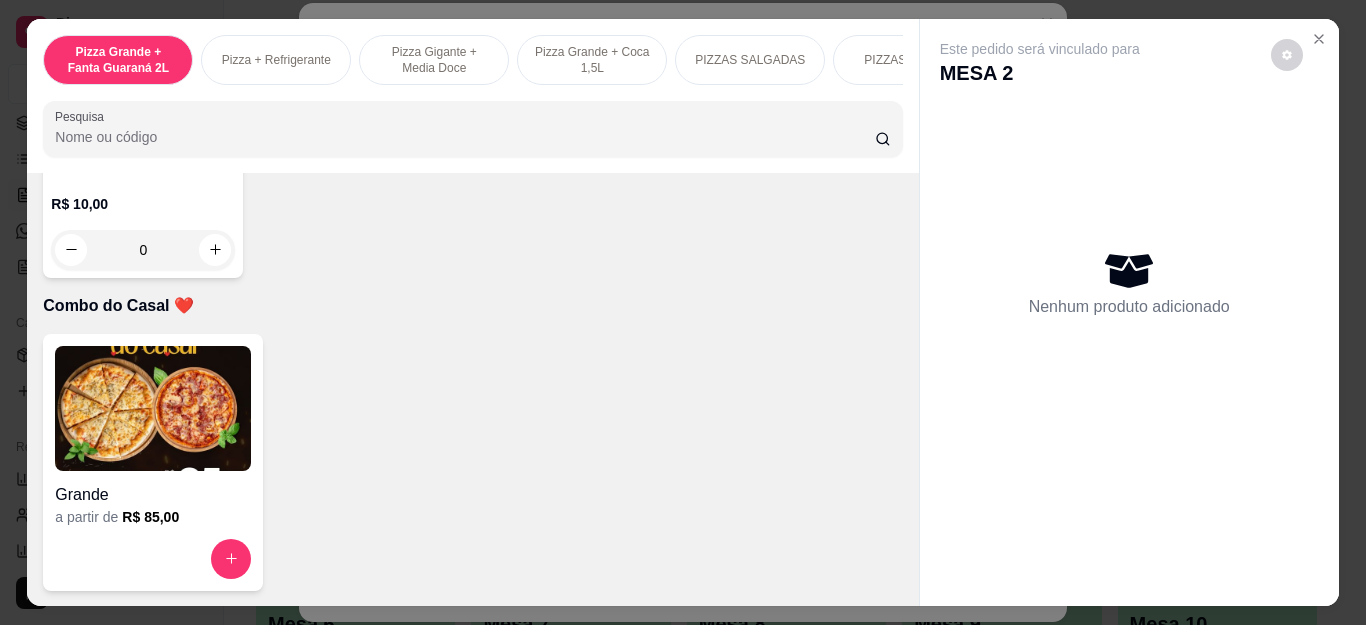click at bounding box center [215, -75] 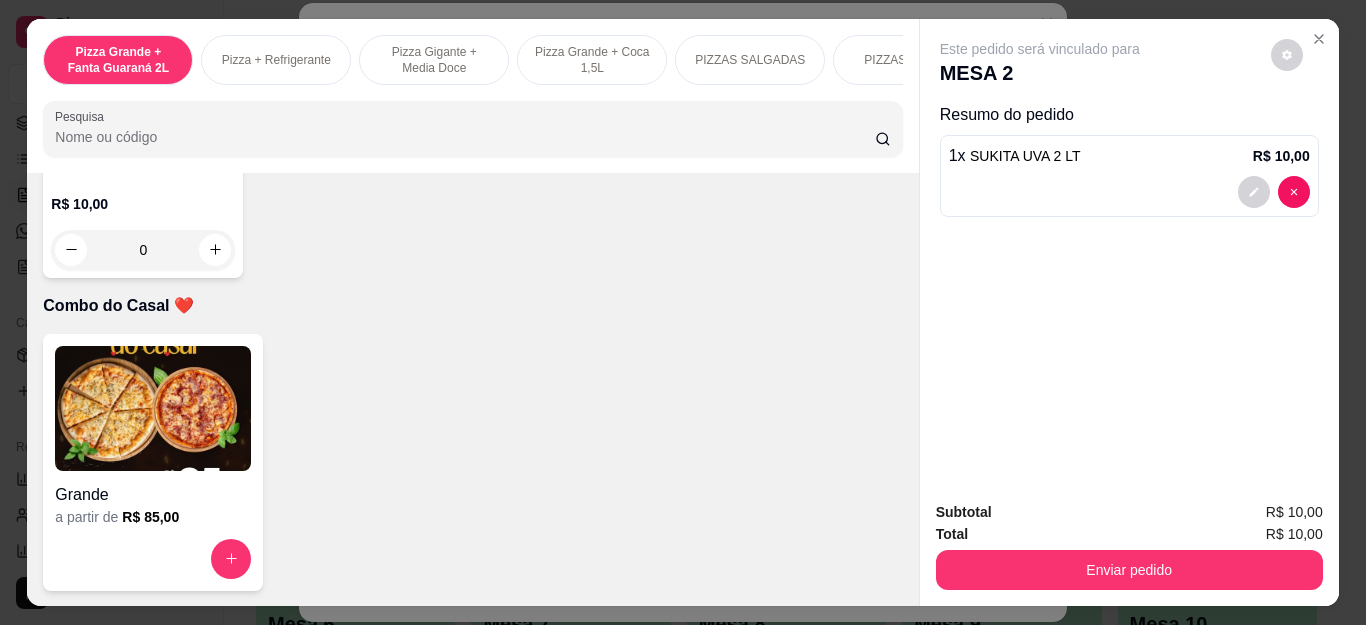 type on "1" 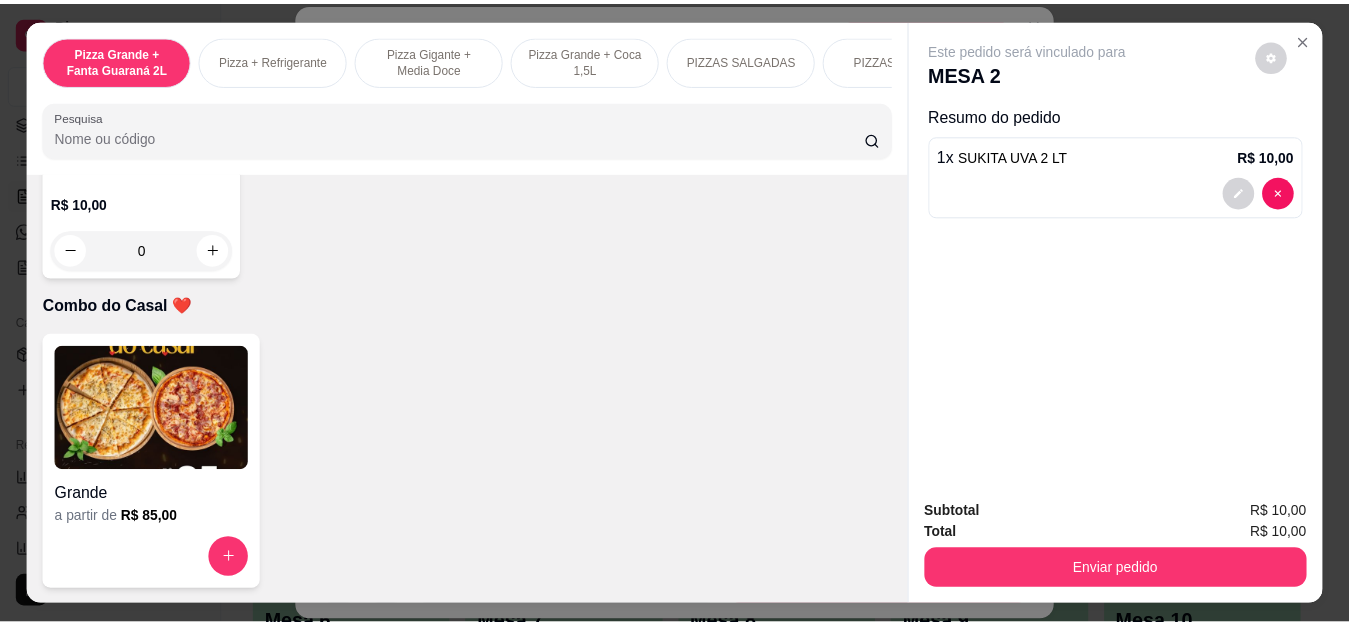 scroll, scrollTop: 5701, scrollLeft: 0, axis: vertical 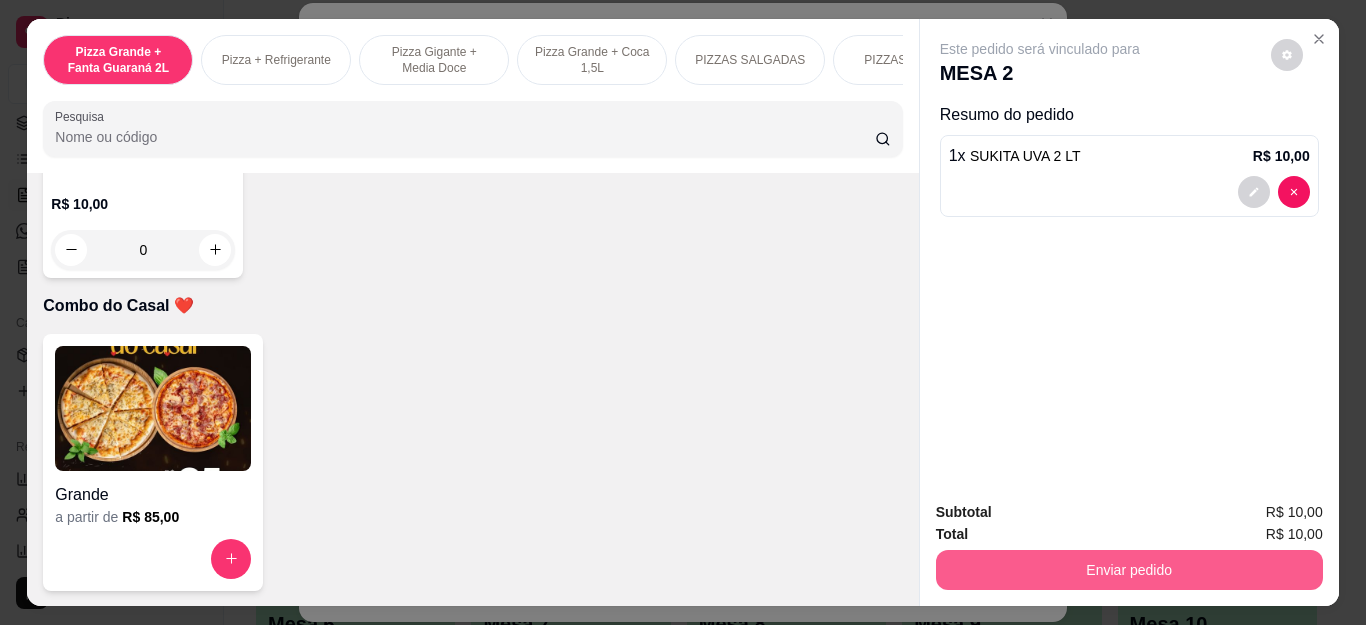 click on "Enviar pedido" at bounding box center (1129, 570) 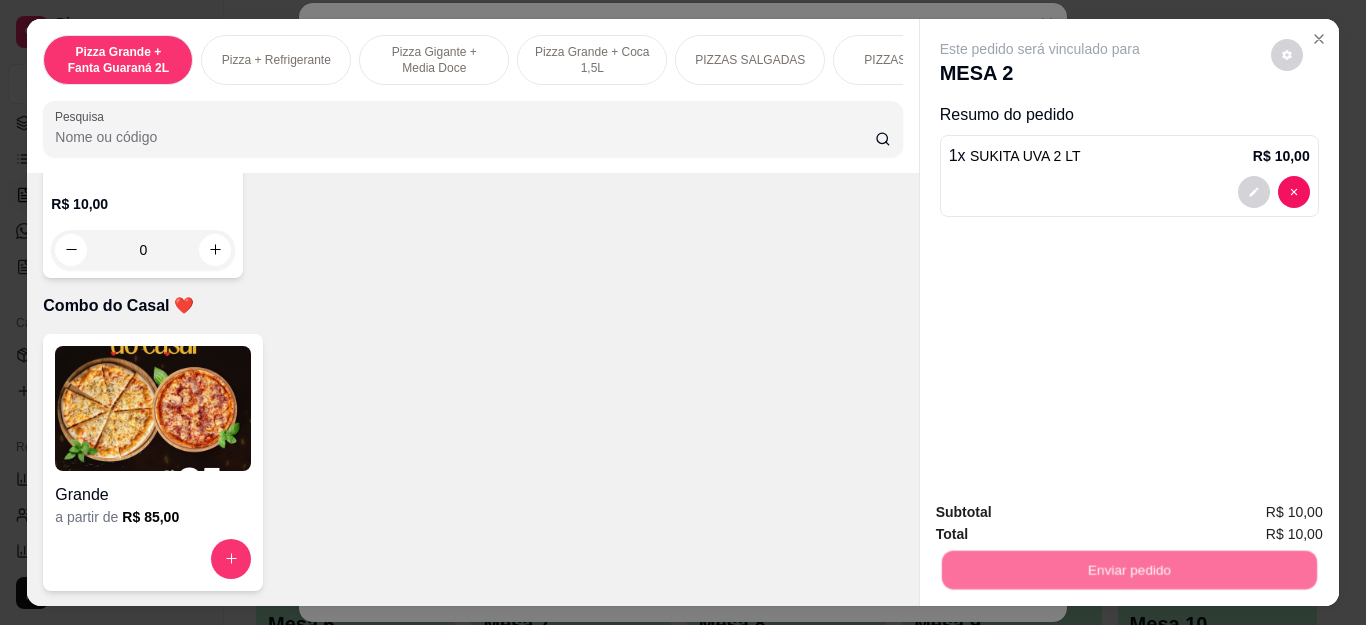 click on "Não registrar e enviar pedido" at bounding box center [1062, 513] 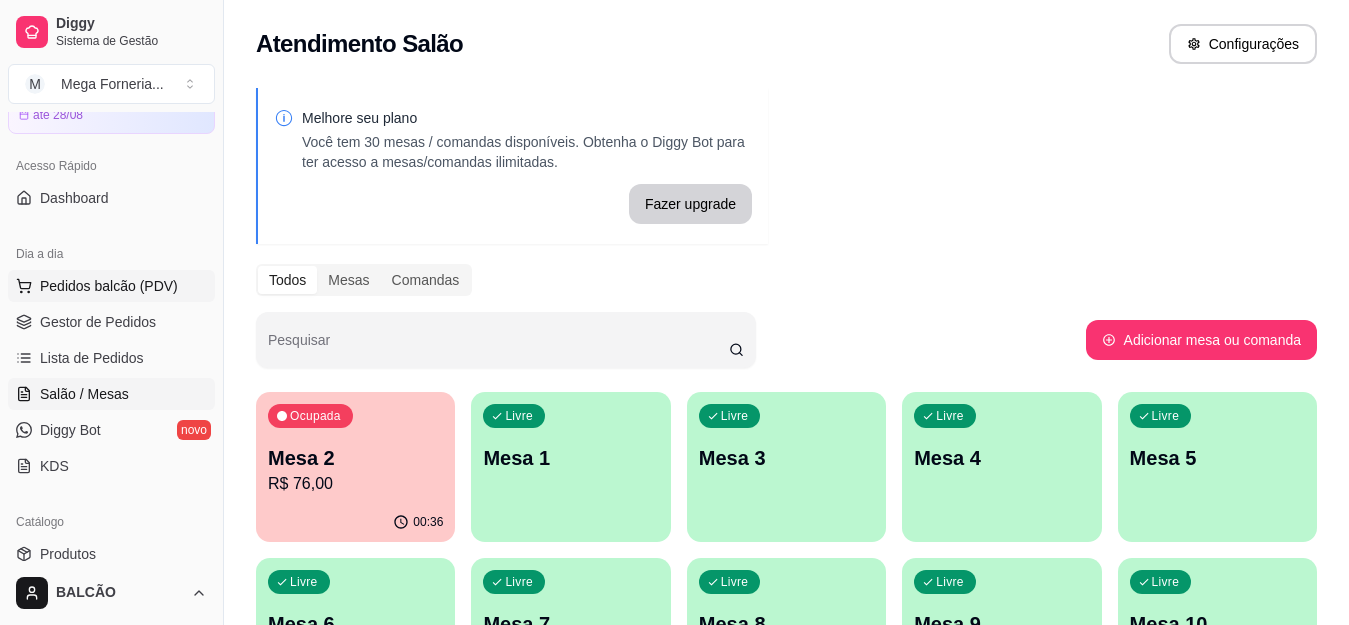 scroll, scrollTop: 100, scrollLeft: 0, axis: vertical 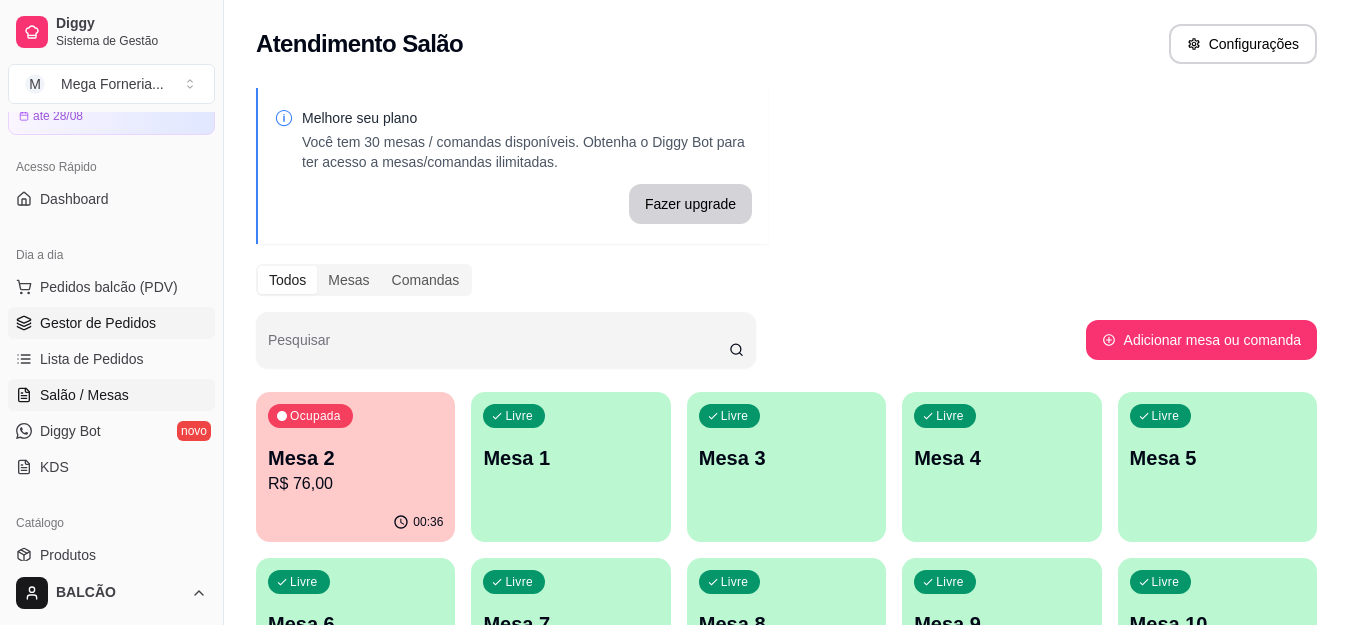 click on "Gestor de Pedidos" at bounding box center (111, 323) 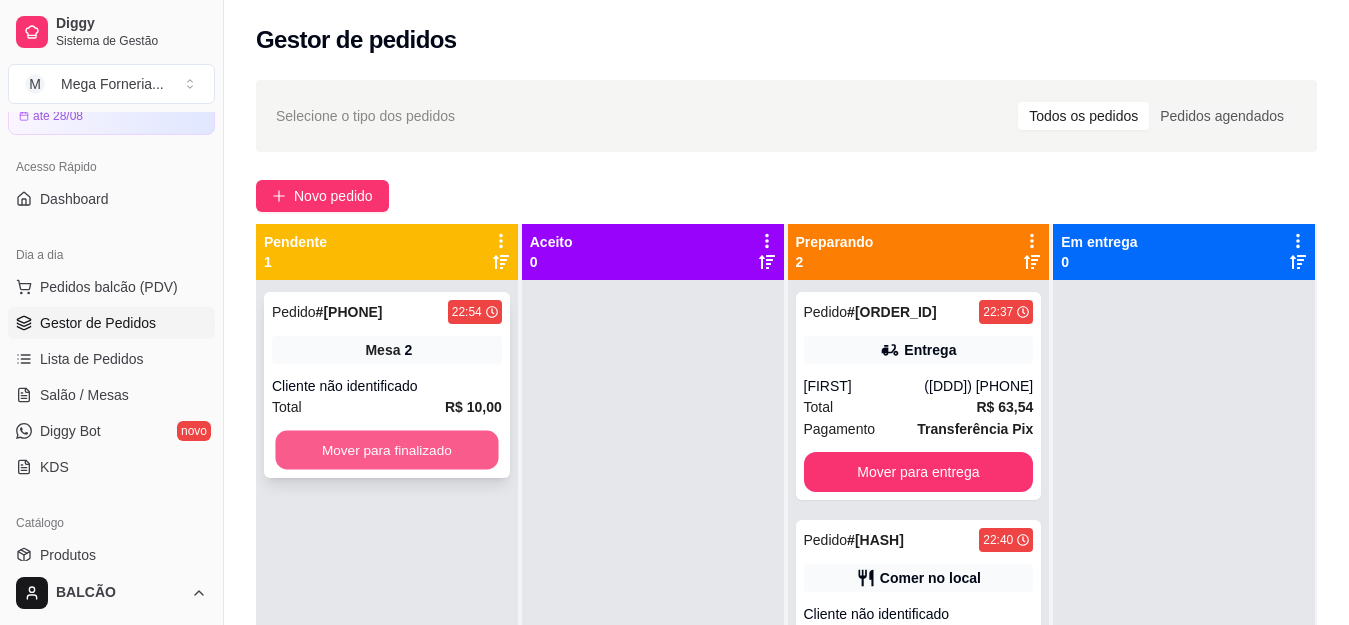 click on "Mover para finalizado" at bounding box center [386, 450] 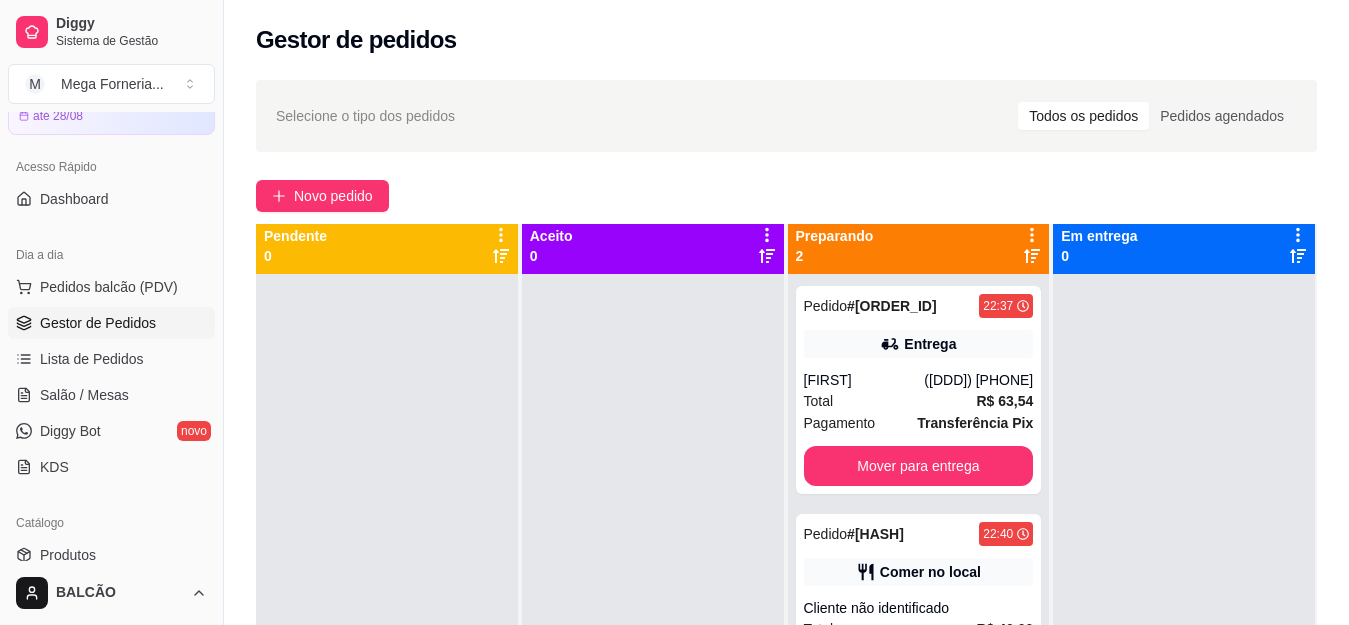 scroll, scrollTop: 0, scrollLeft: 0, axis: both 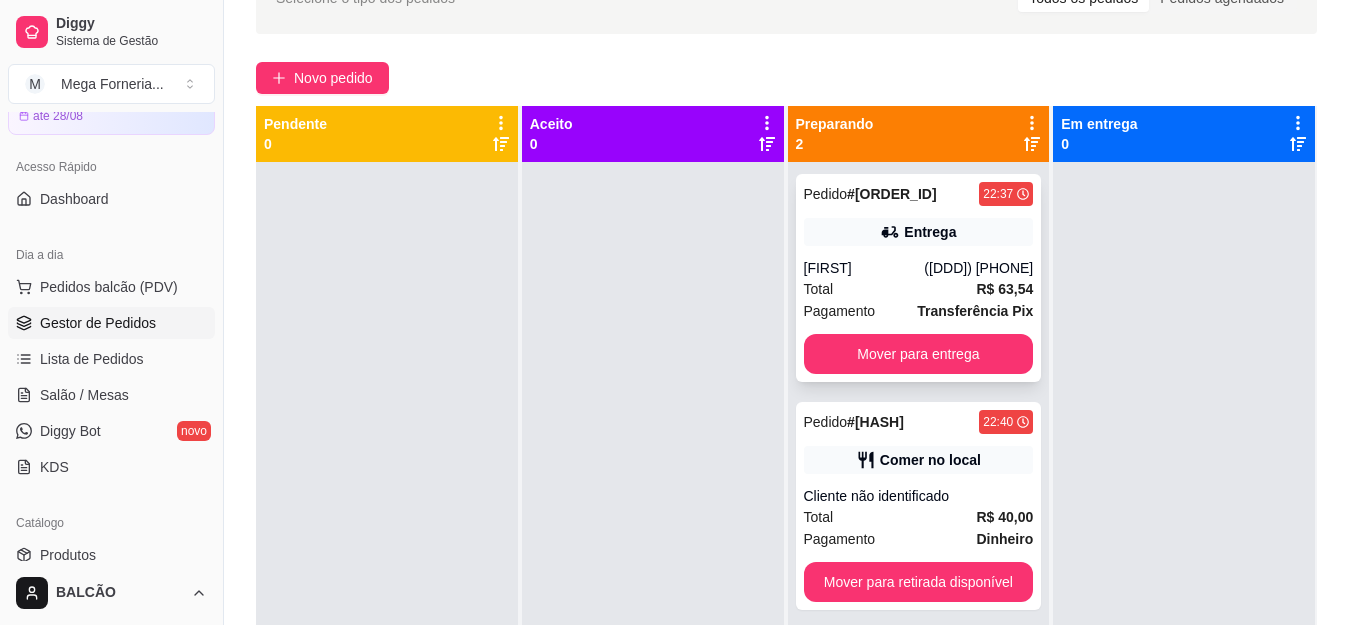 click on "Pedido  # 3832-c79d0e03 22:37 Entrega Brayan (22) 99786-0695 Total R$ 63,54 Pagamento Transferência Pix Mover para entrega" at bounding box center [919, 278] 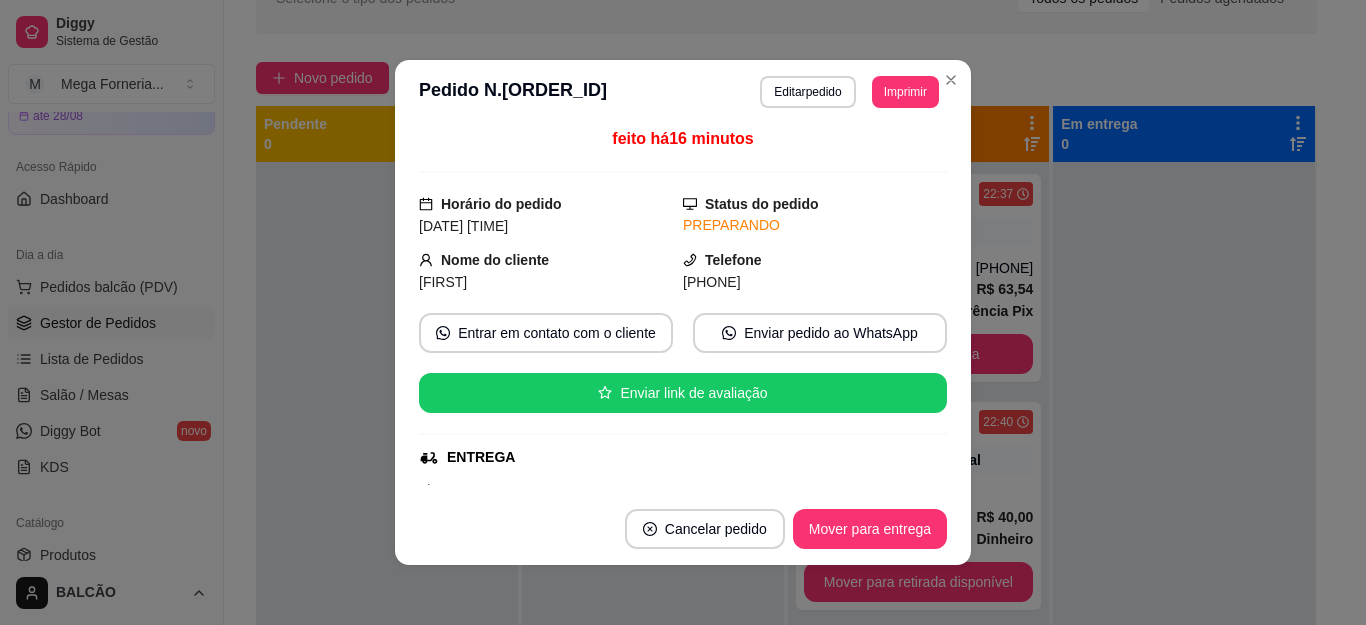 scroll, scrollTop: 0, scrollLeft: 0, axis: both 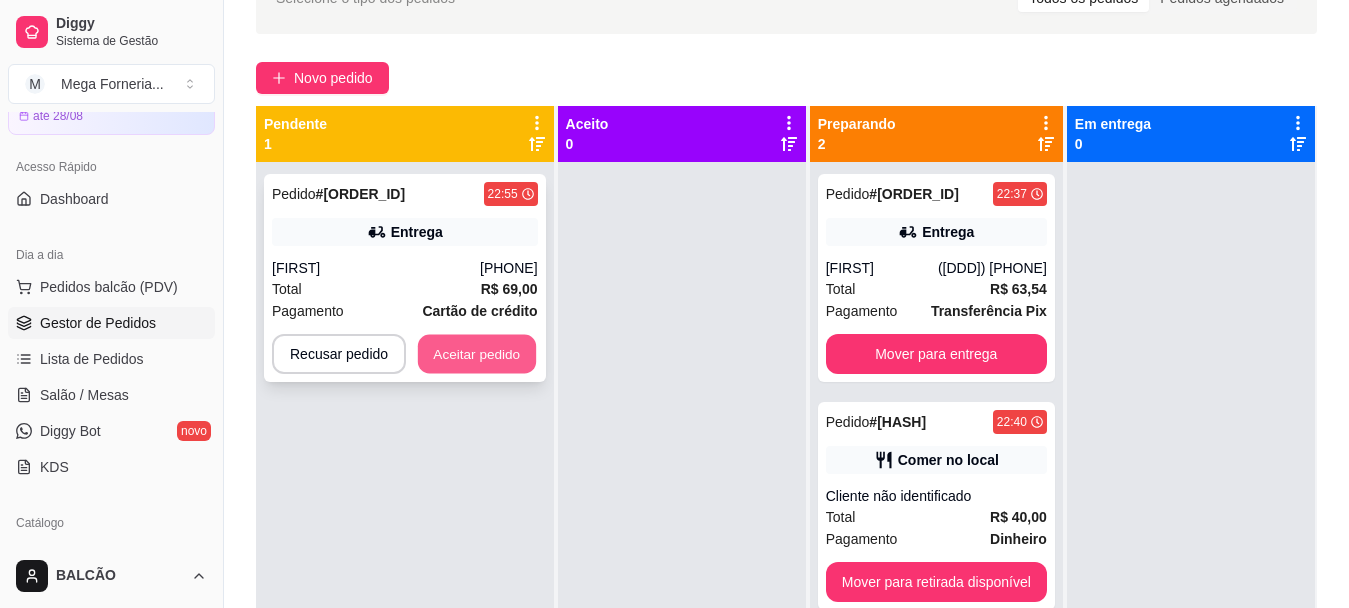 click on "Aceitar pedido" at bounding box center [477, 354] 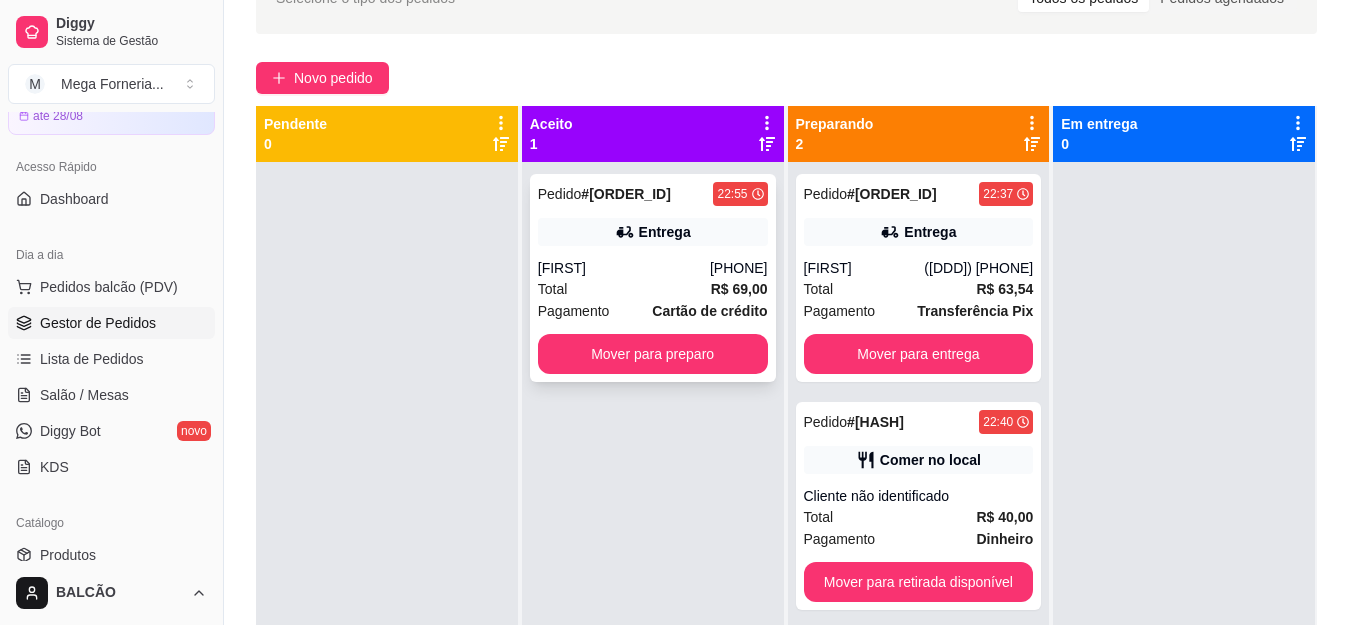 click on "Dábryna" at bounding box center [624, 268] 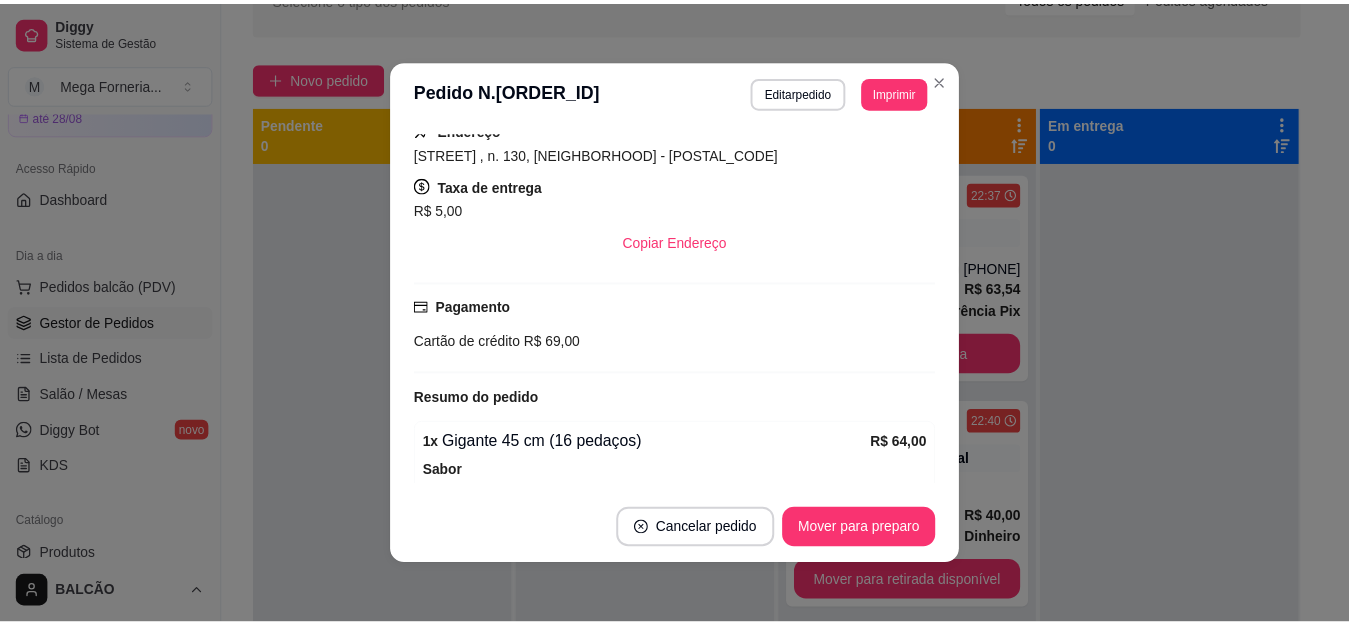scroll, scrollTop: 598, scrollLeft: 0, axis: vertical 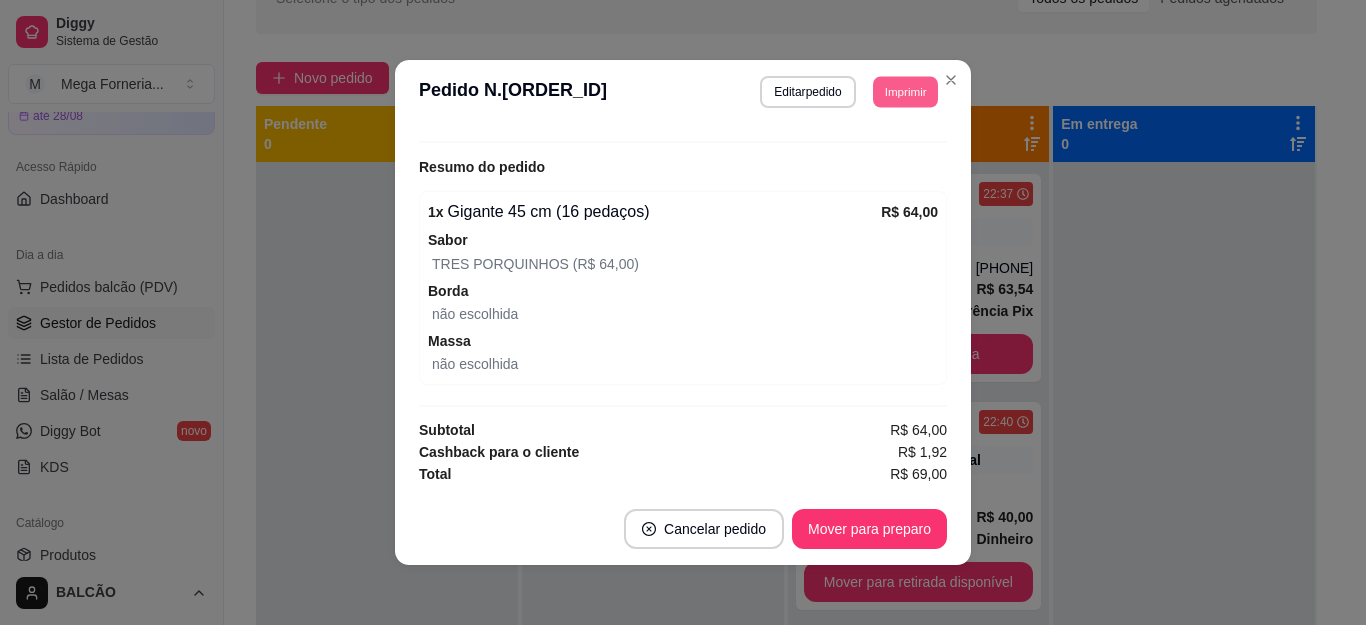 click on "Imprimir" at bounding box center (905, 91) 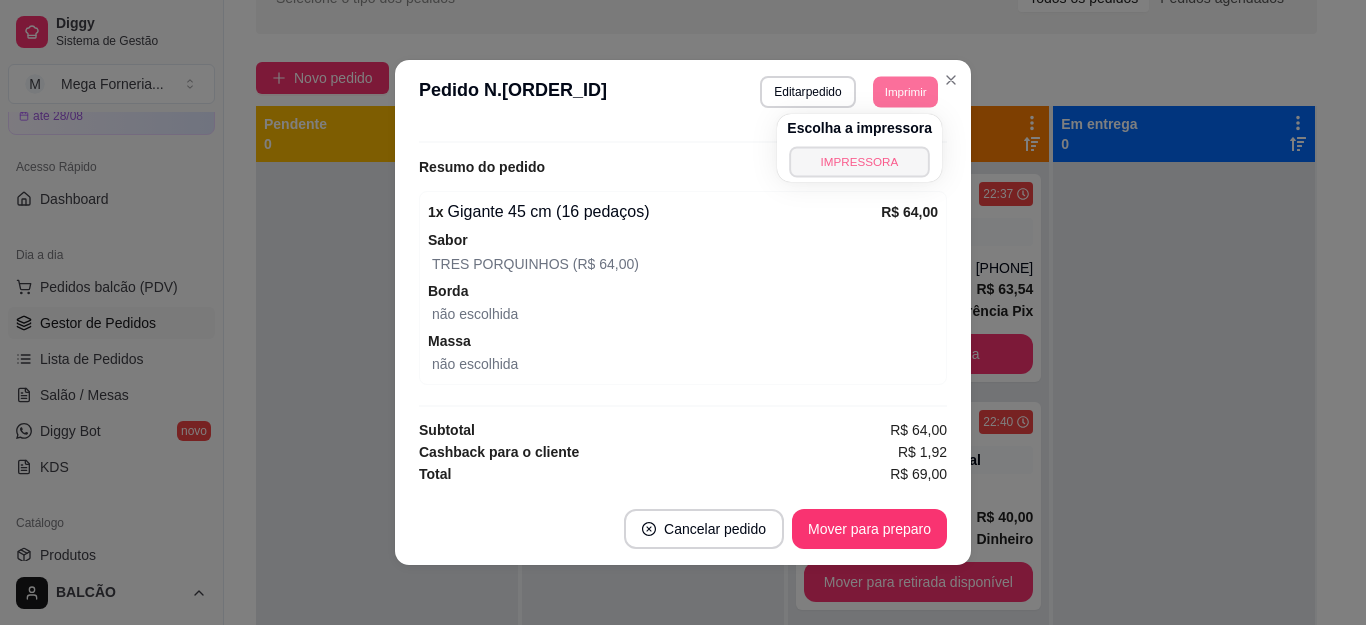 click on "IMPRESSORA" at bounding box center (860, 161) 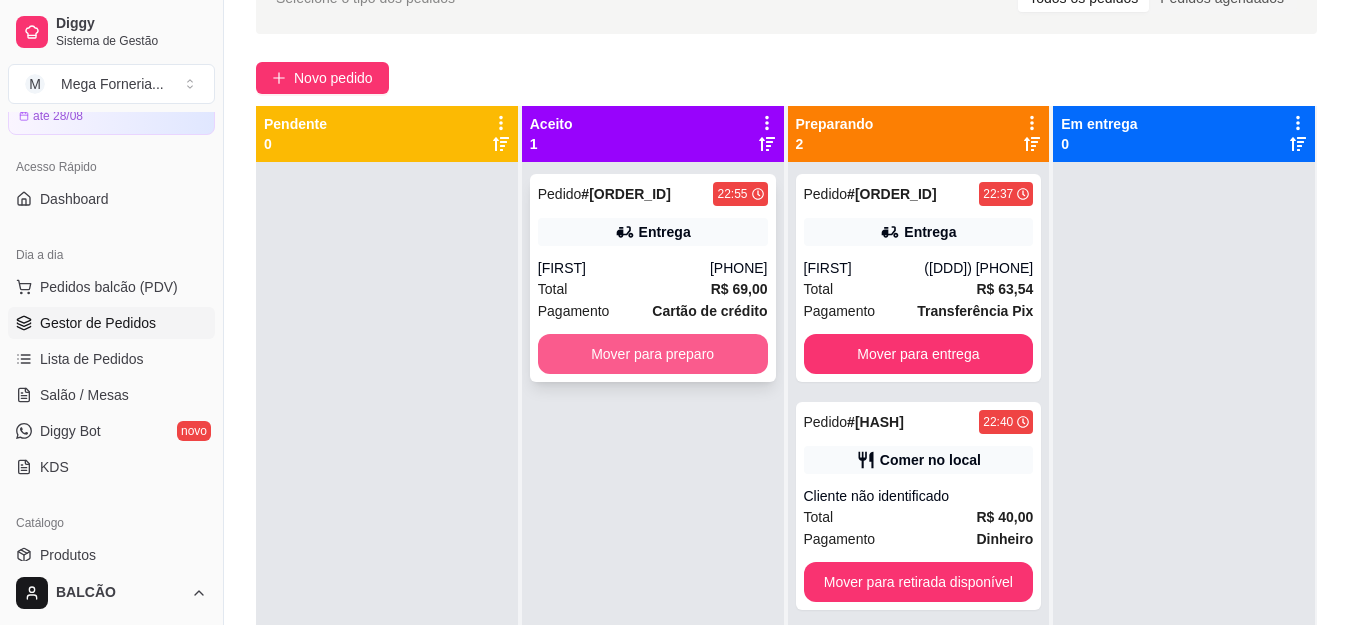 click on "Mover para preparo" at bounding box center (653, 354) 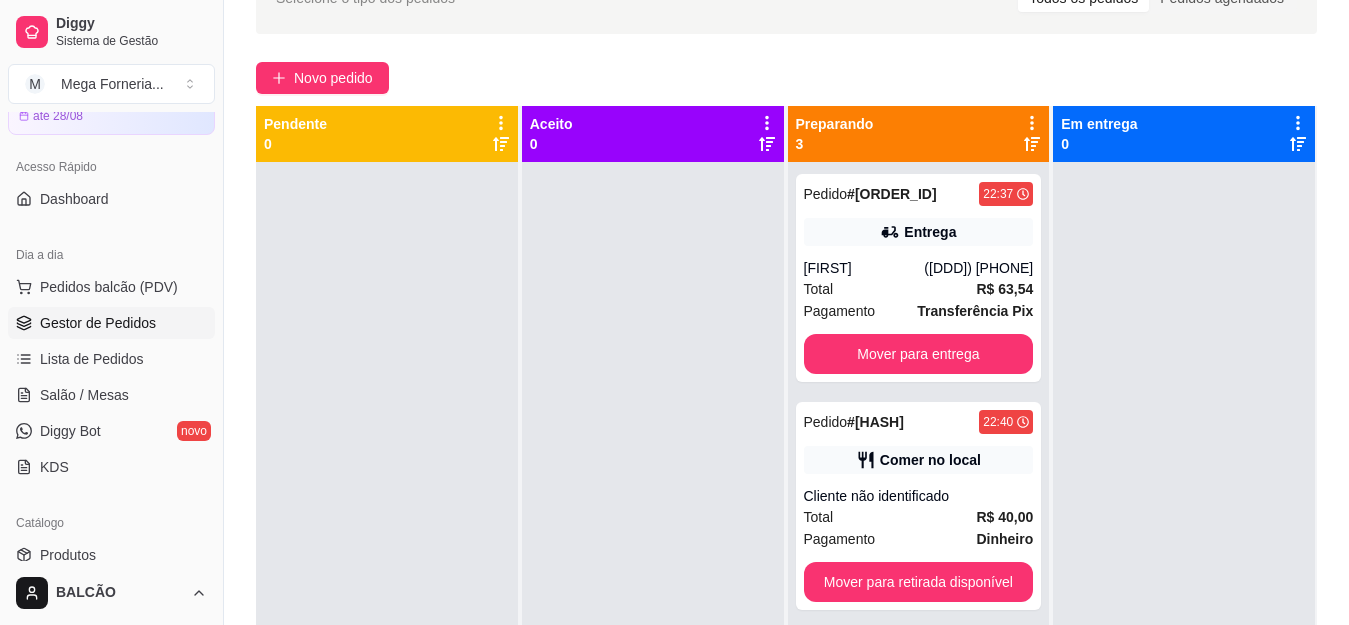scroll, scrollTop: 56, scrollLeft: 0, axis: vertical 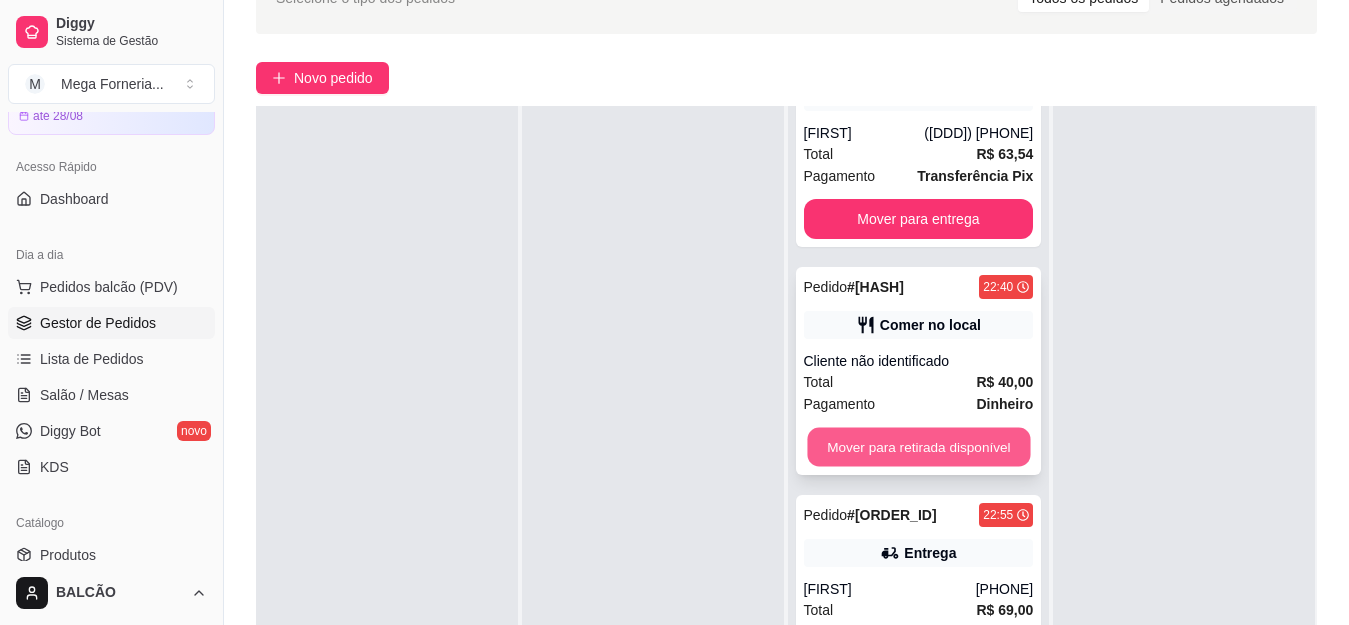 click on "Mover para retirada disponível" at bounding box center [918, 447] 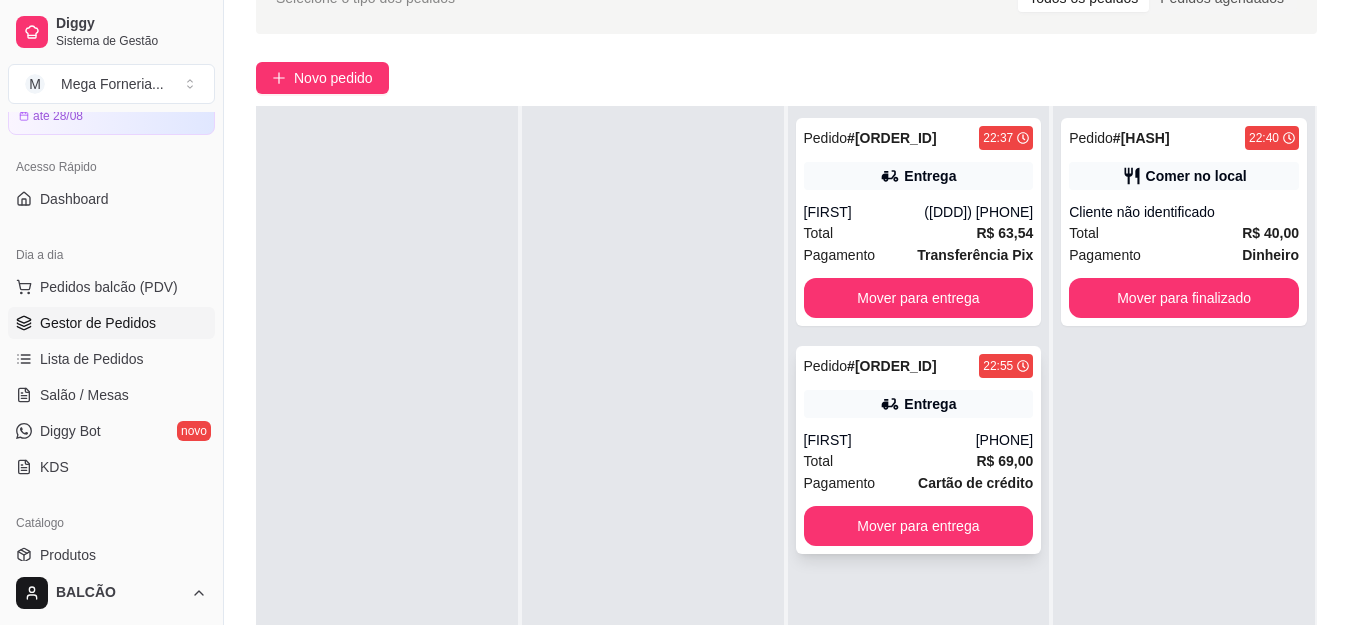 scroll, scrollTop: 0, scrollLeft: 0, axis: both 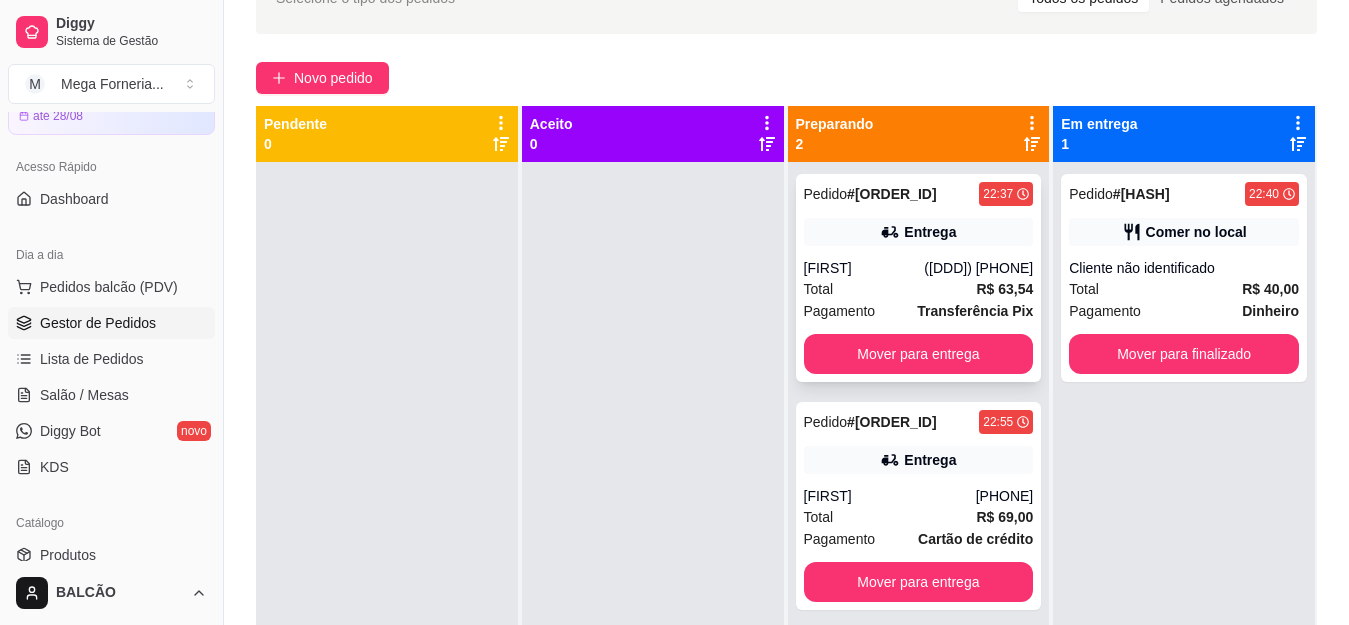 click on "Total R$ 63,54" at bounding box center (919, 289) 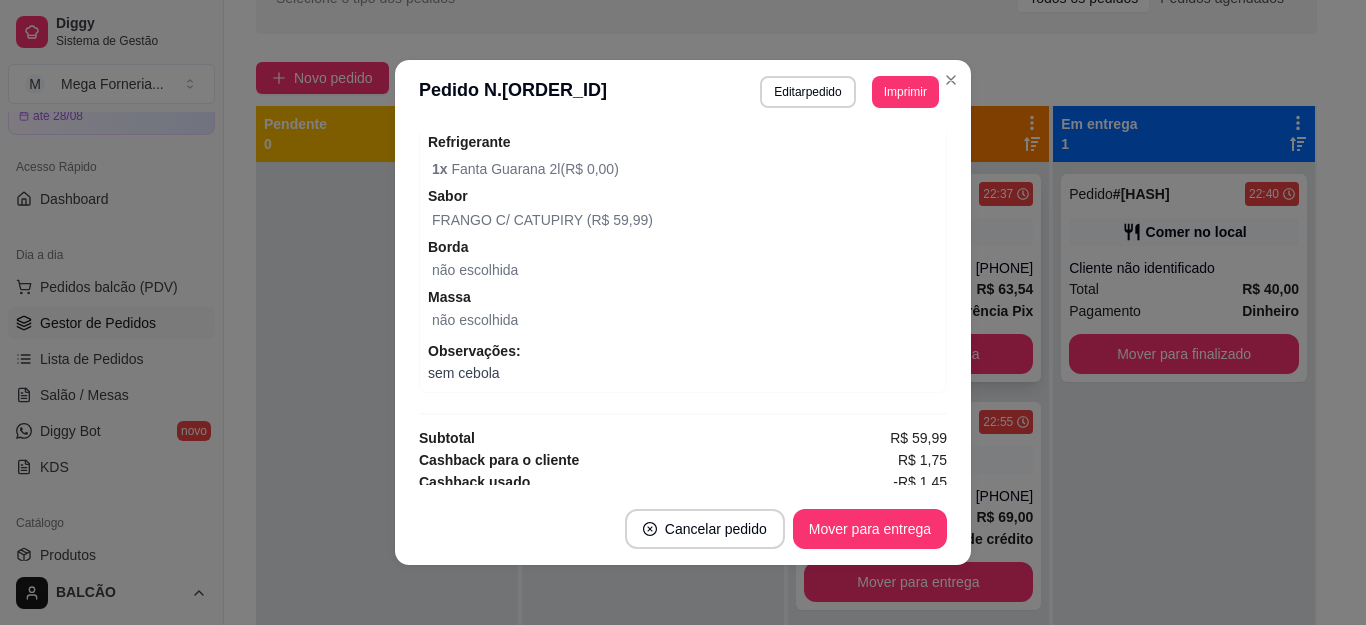 scroll, scrollTop: 730, scrollLeft: 0, axis: vertical 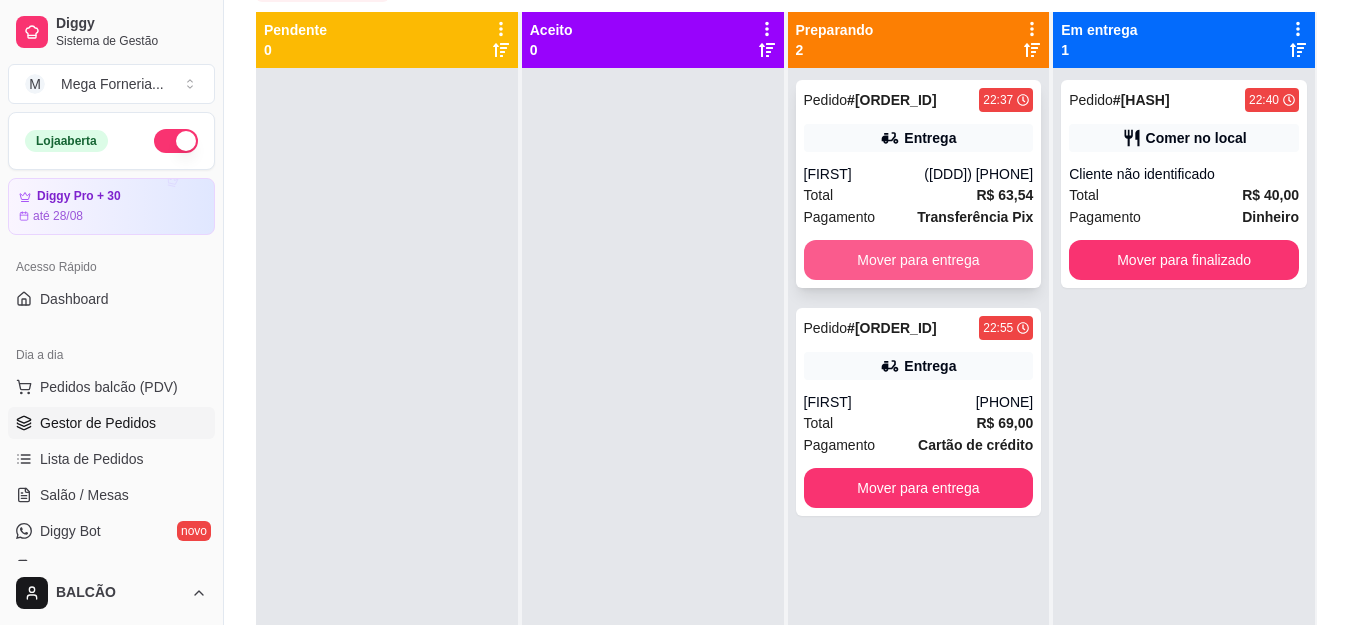 click on "Mover para entrega" at bounding box center [919, 260] 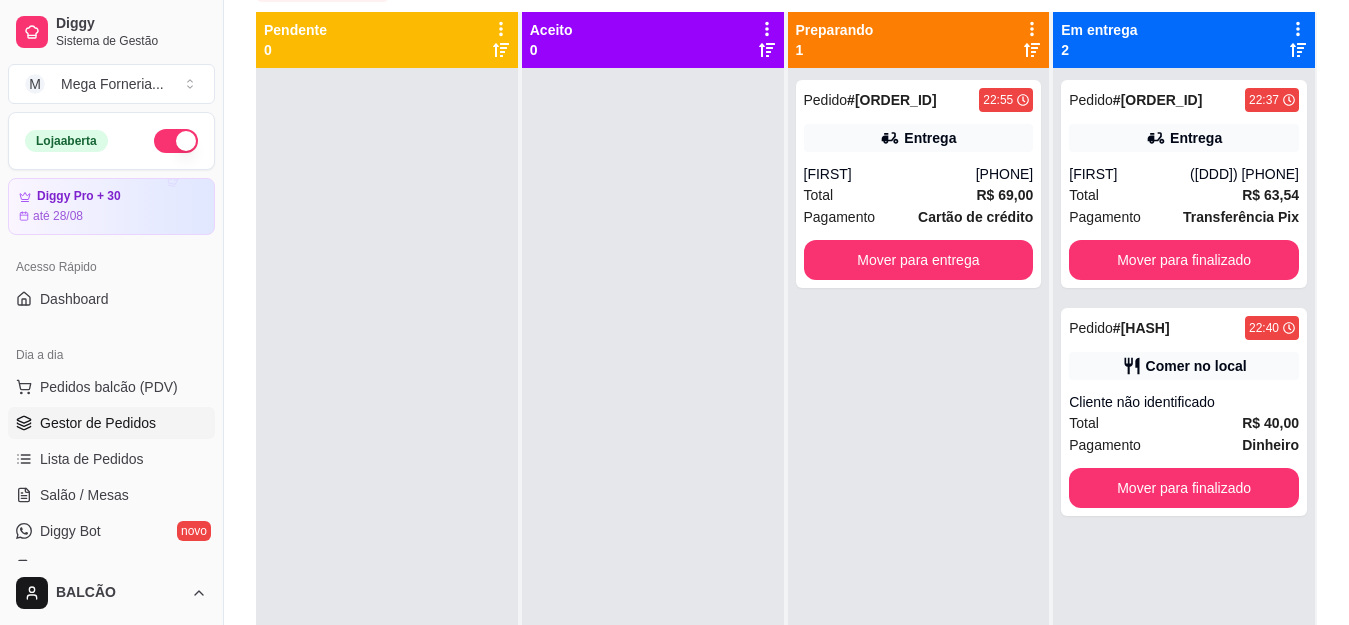 scroll, scrollTop: 12, scrollLeft: 0, axis: vertical 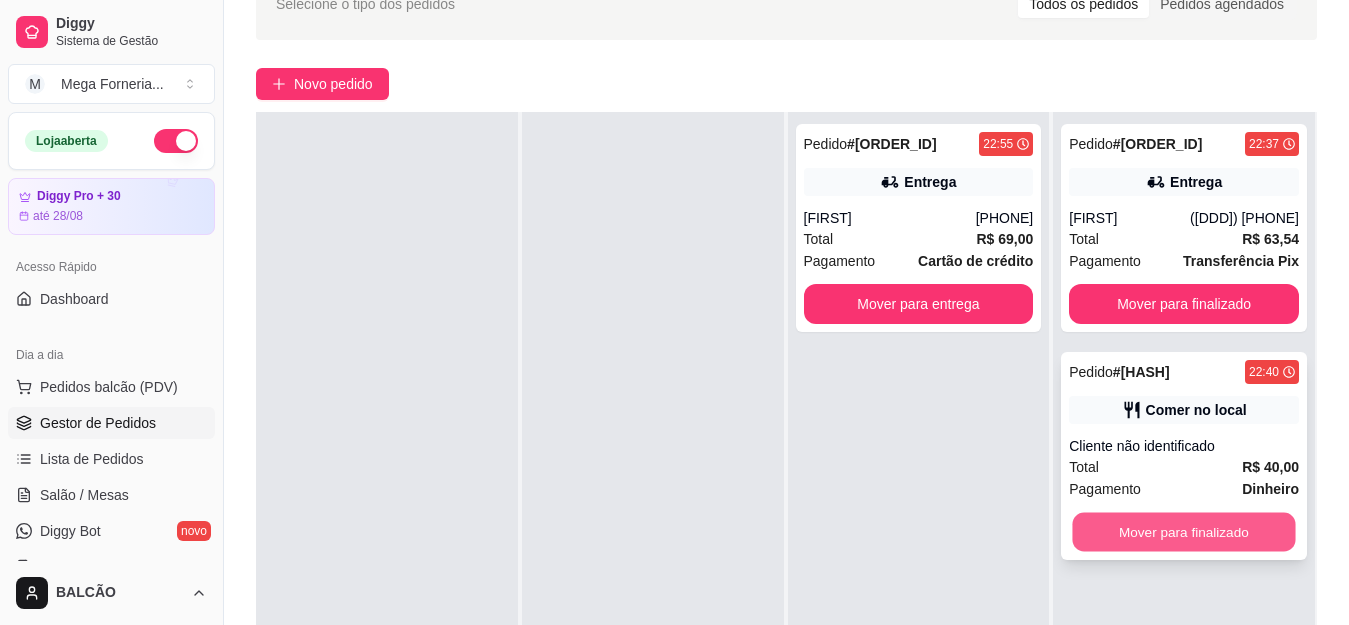 click on "Mover para finalizado" at bounding box center [1184, 532] 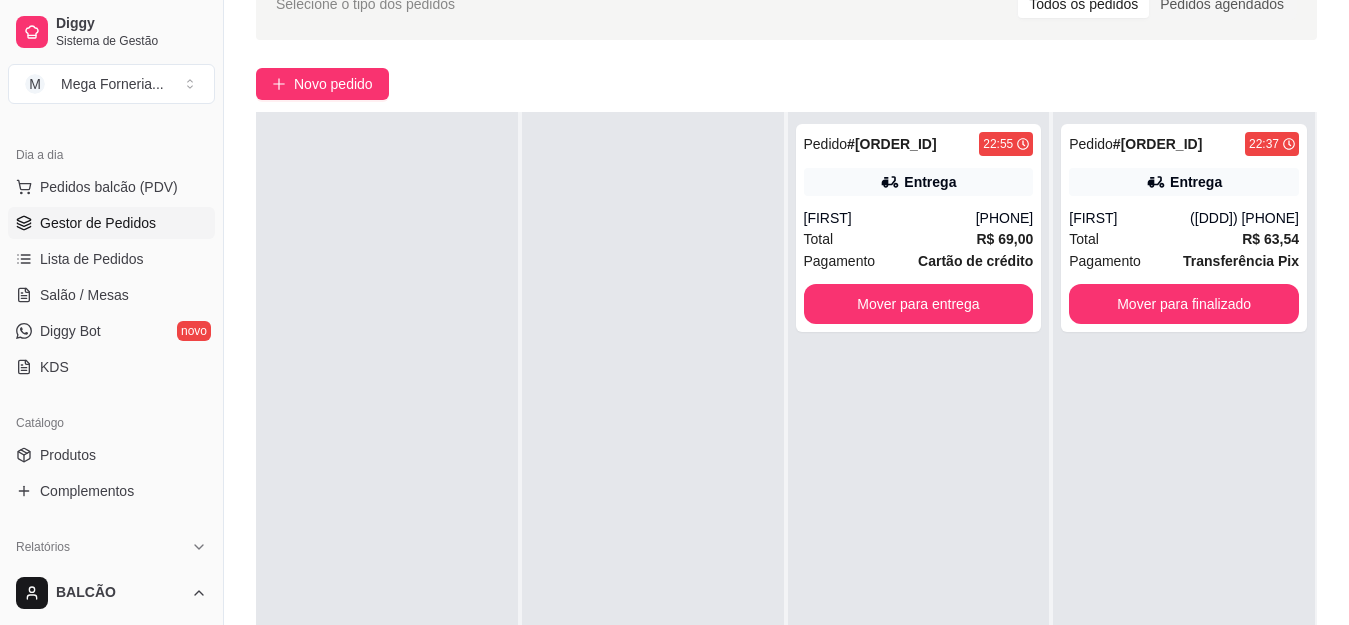 scroll, scrollTop: 400, scrollLeft: 0, axis: vertical 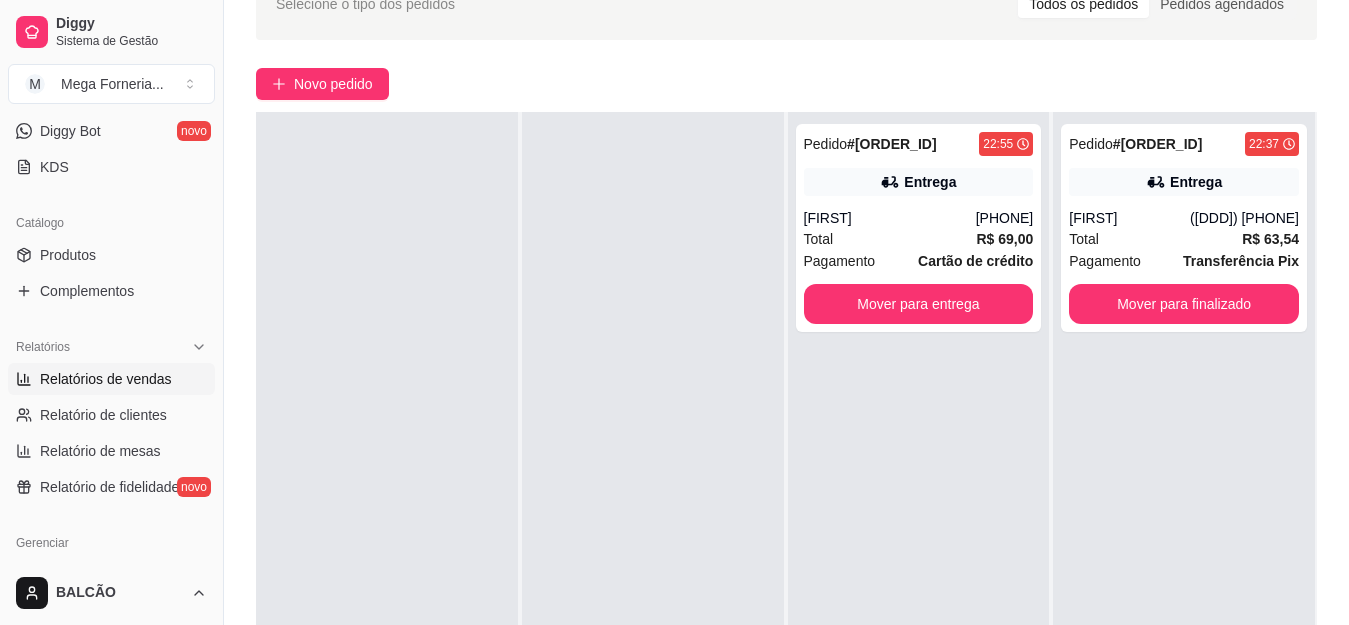 click on "Relatórios de vendas" at bounding box center [106, 379] 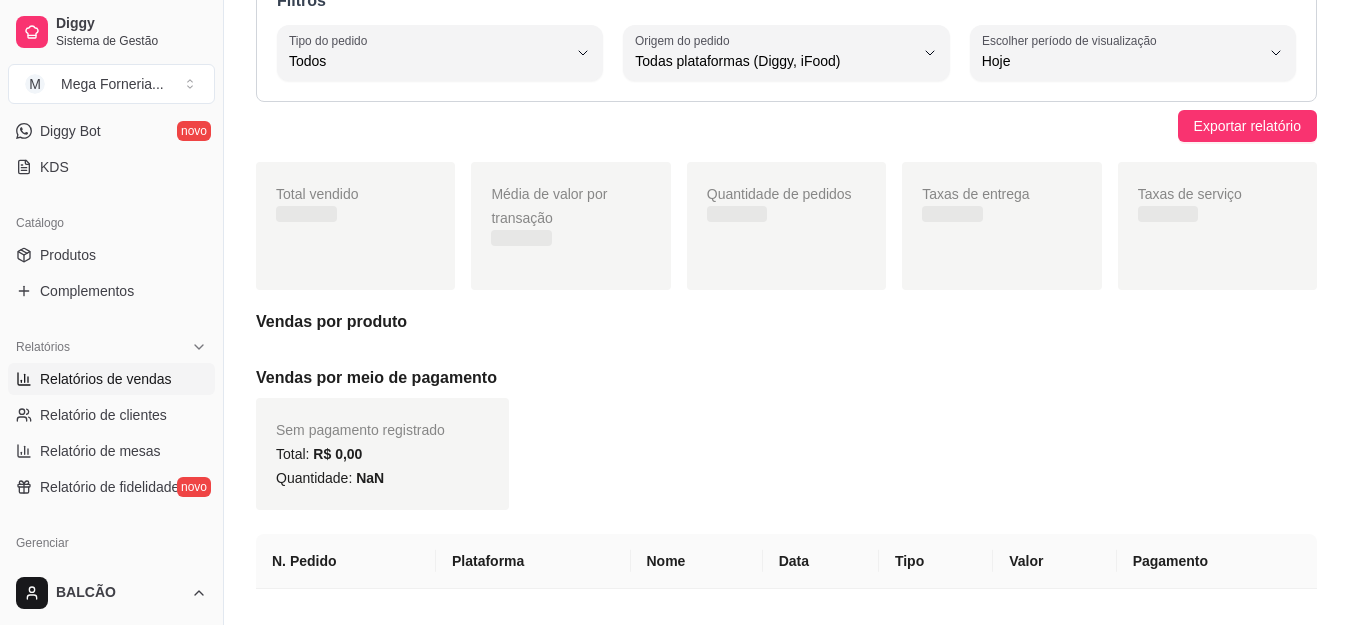 scroll, scrollTop: 0, scrollLeft: 0, axis: both 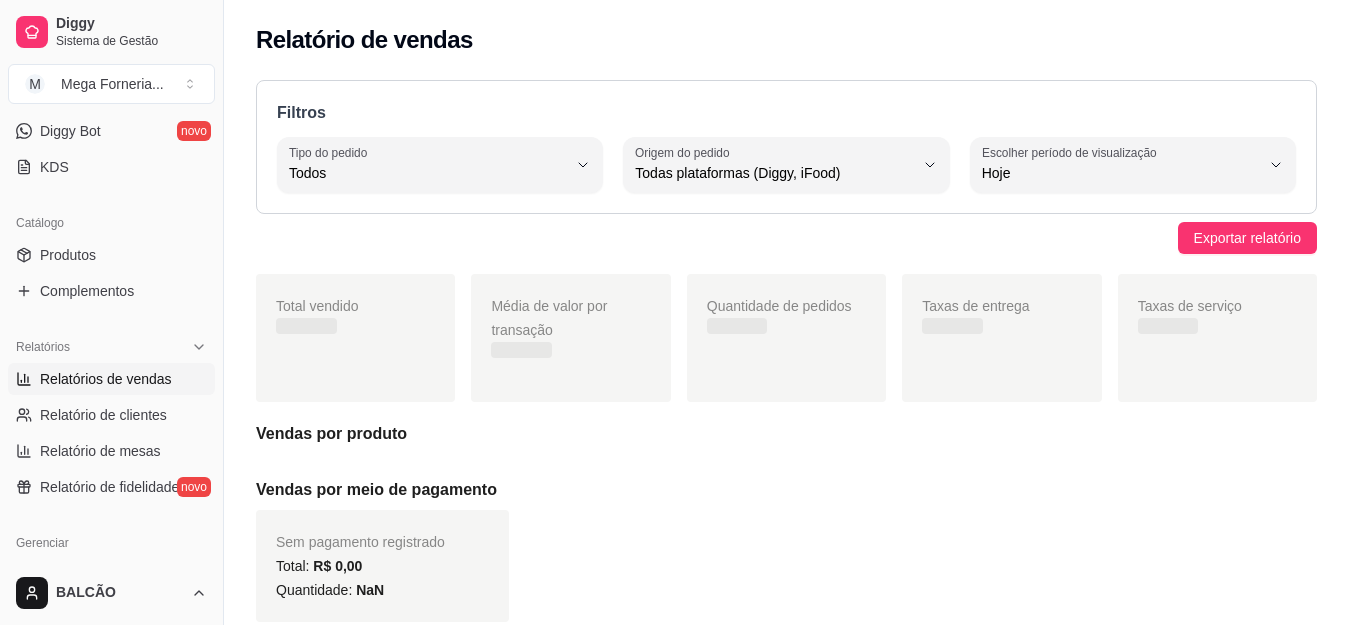 click on "Relatórios de vendas" at bounding box center [111, 379] 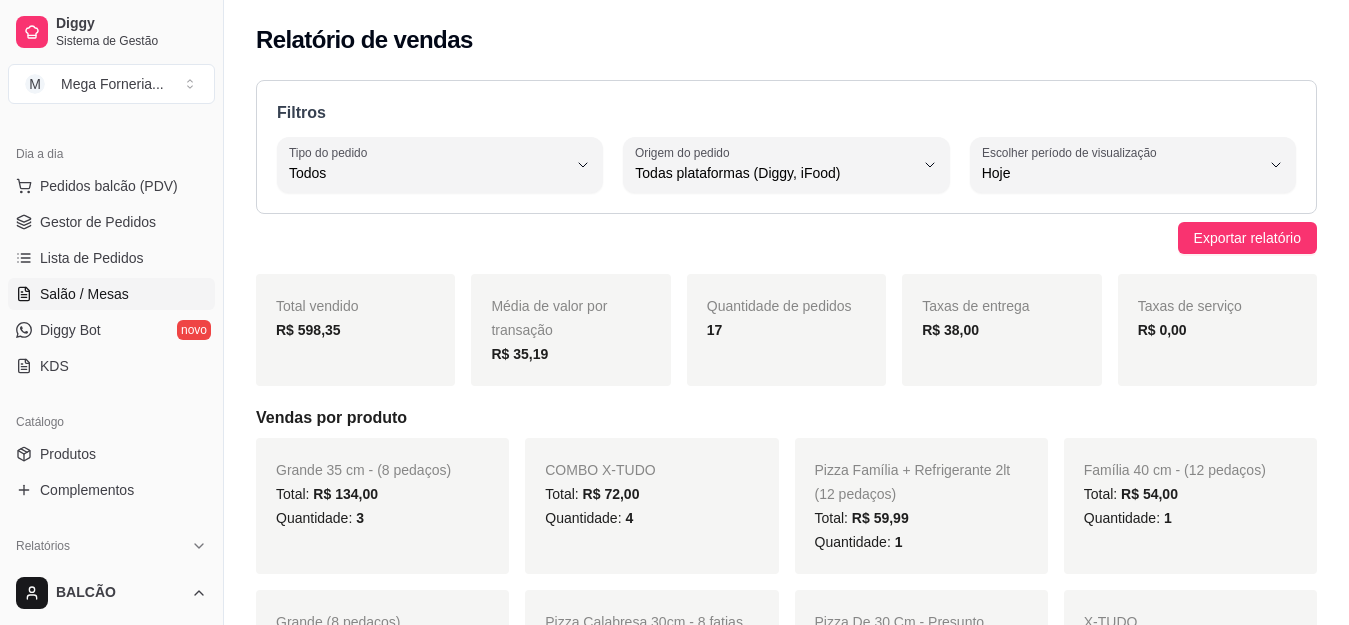 scroll, scrollTop: 200, scrollLeft: 0, axis: vertical 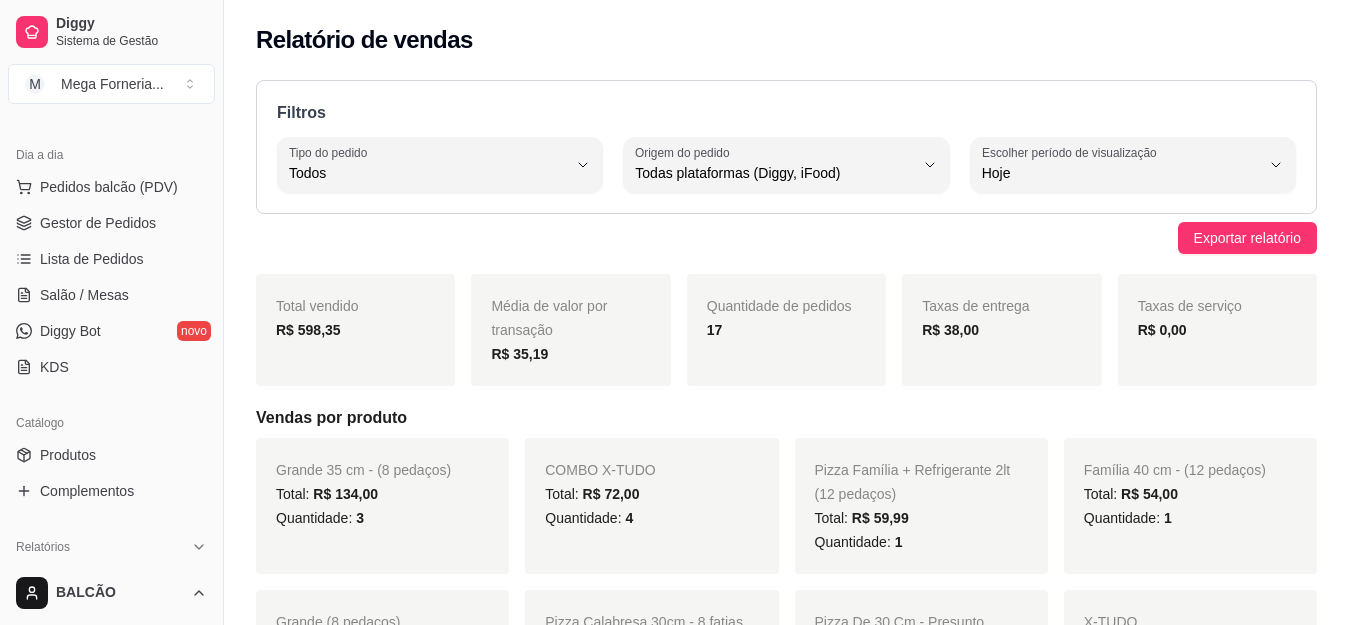 click on "Pedidos balcão (PDV) Gestor de Pedidos Lista de Pedidos Salão / Mesas Diggy Bot novo KDS" at bounding box center (111, 277) 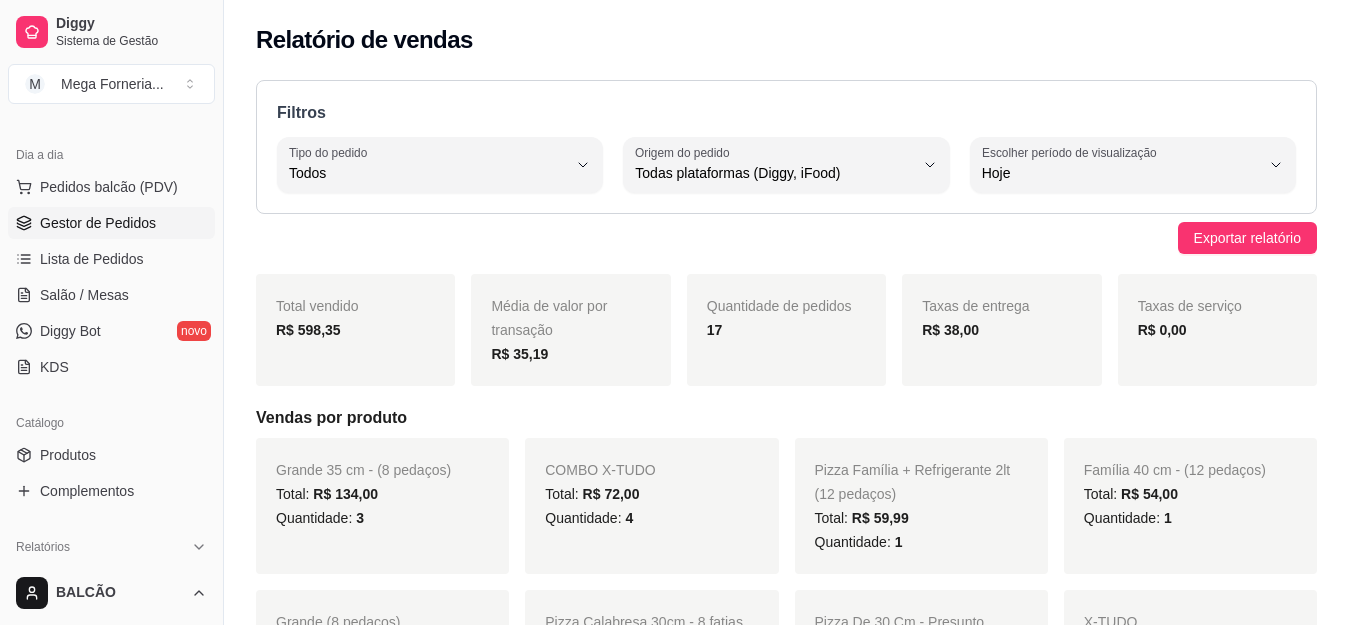 click on "Gestor de Pedidos" at bounding box center (111, 223) 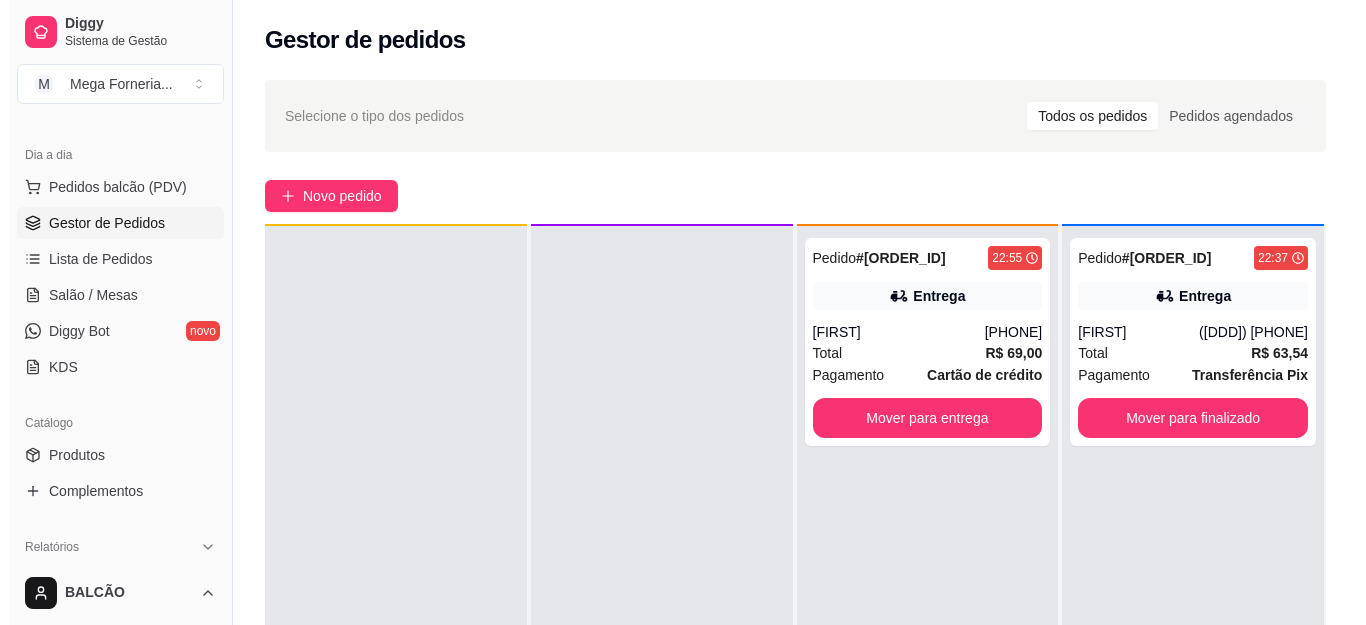 scroll, scrollTop: 56, scrollLeft: 0, axis: vertical 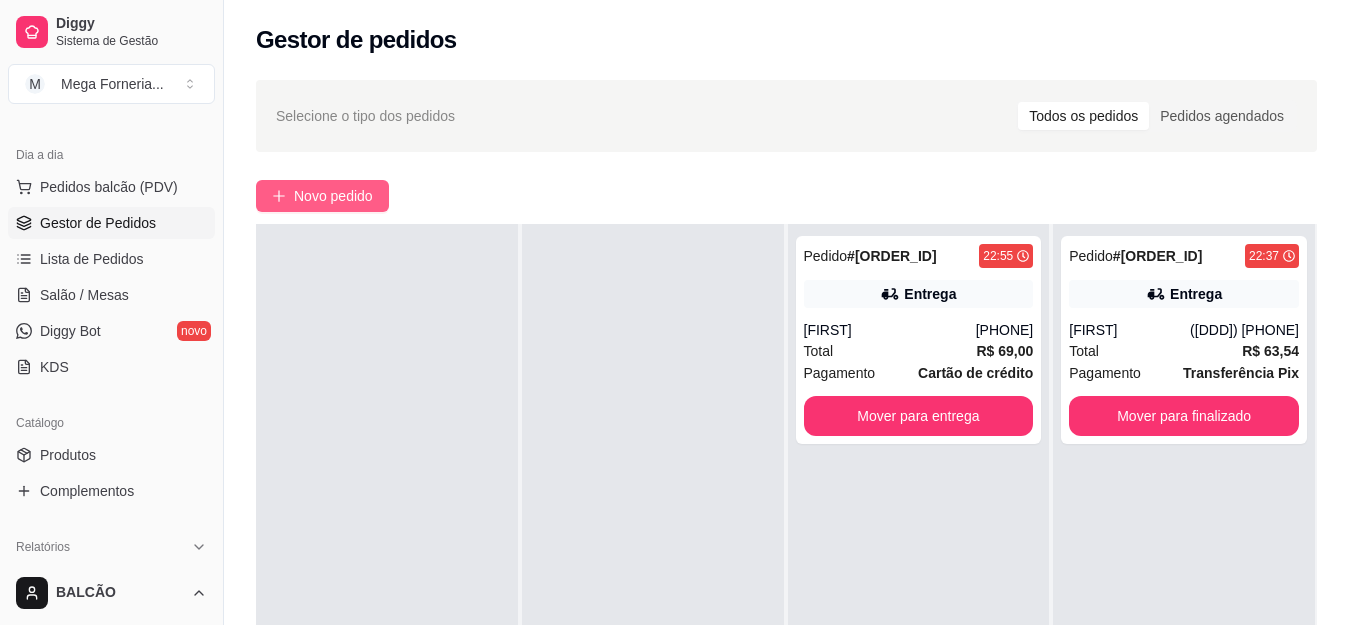 click on "Novo pedido" at bounding box center [333, 196] 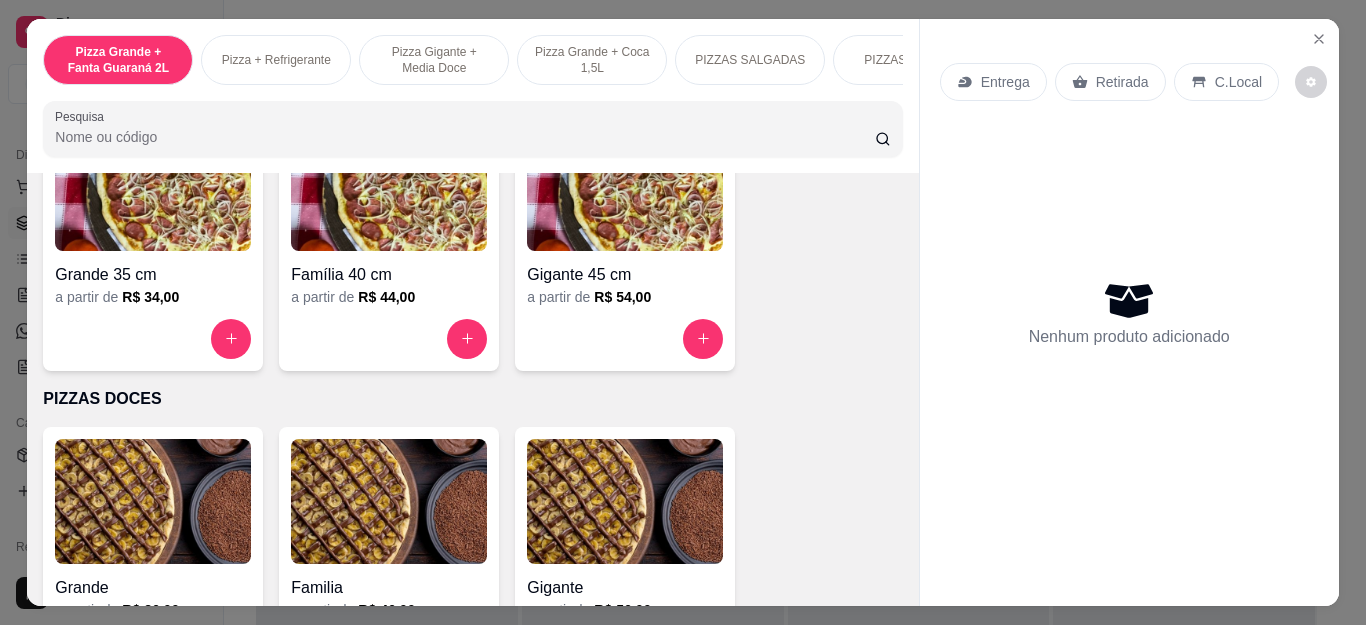 scroll, scrollTop: 1500, scrollLeft: 0, axis: vertical 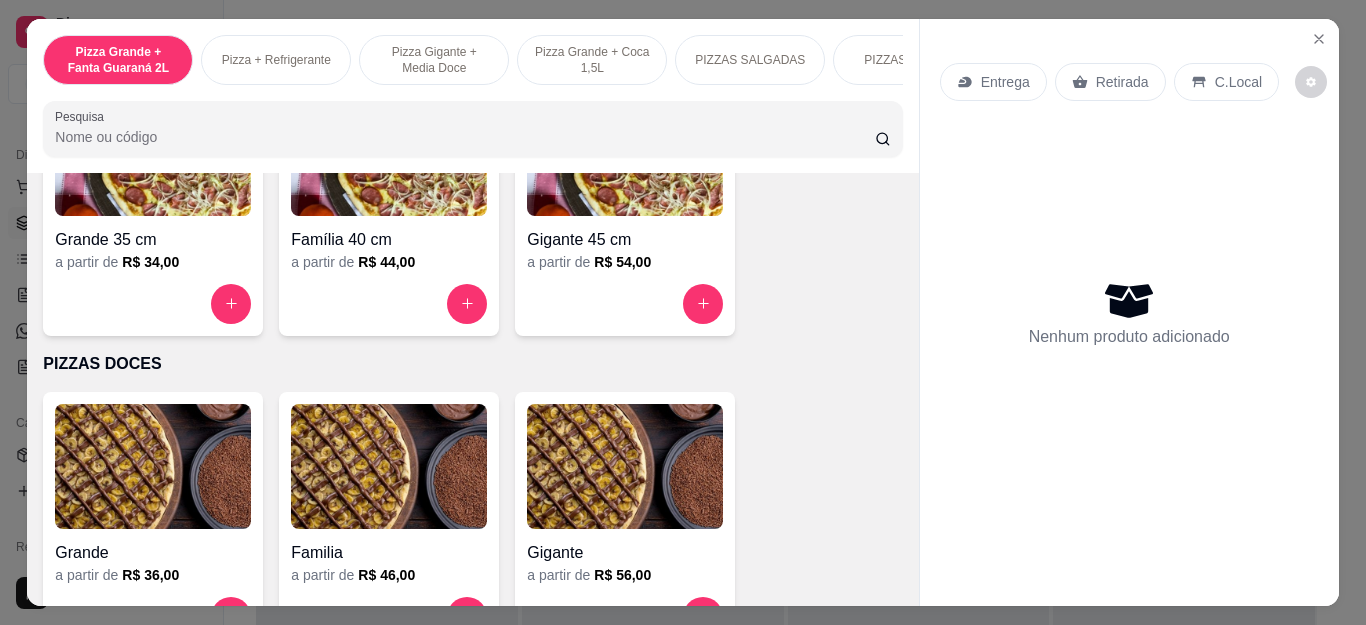 click at bounding box center (389, 304) 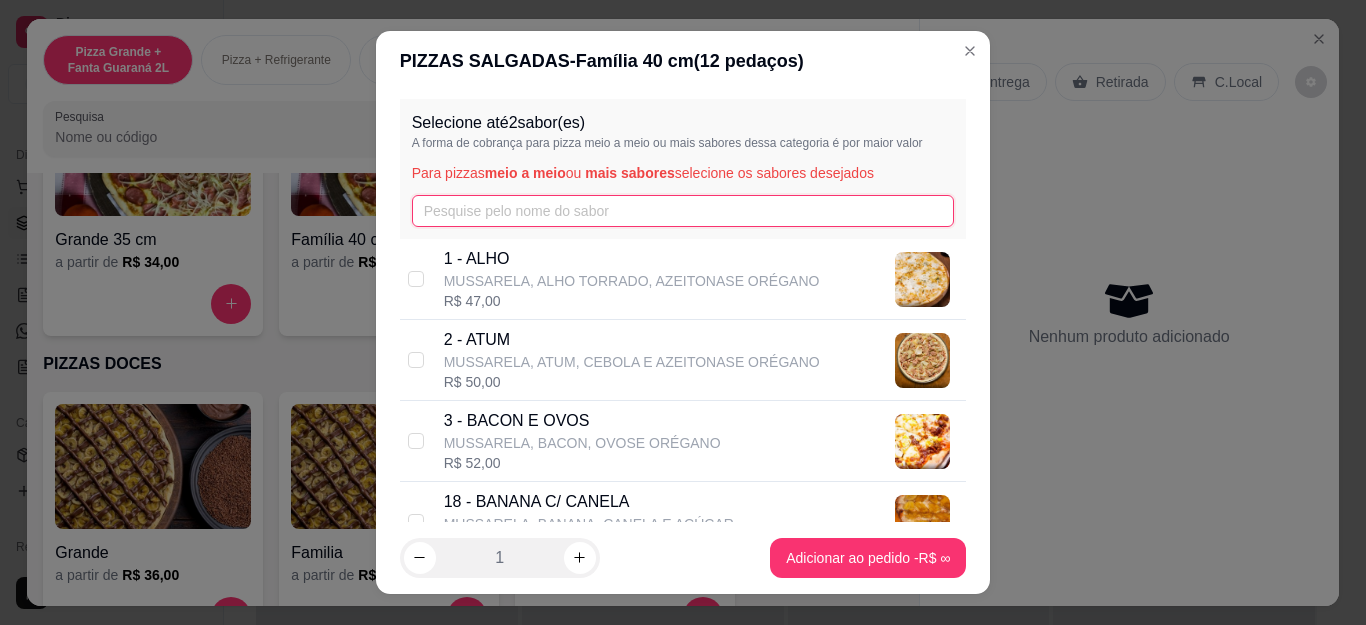 click at bounding box center [683, 211] 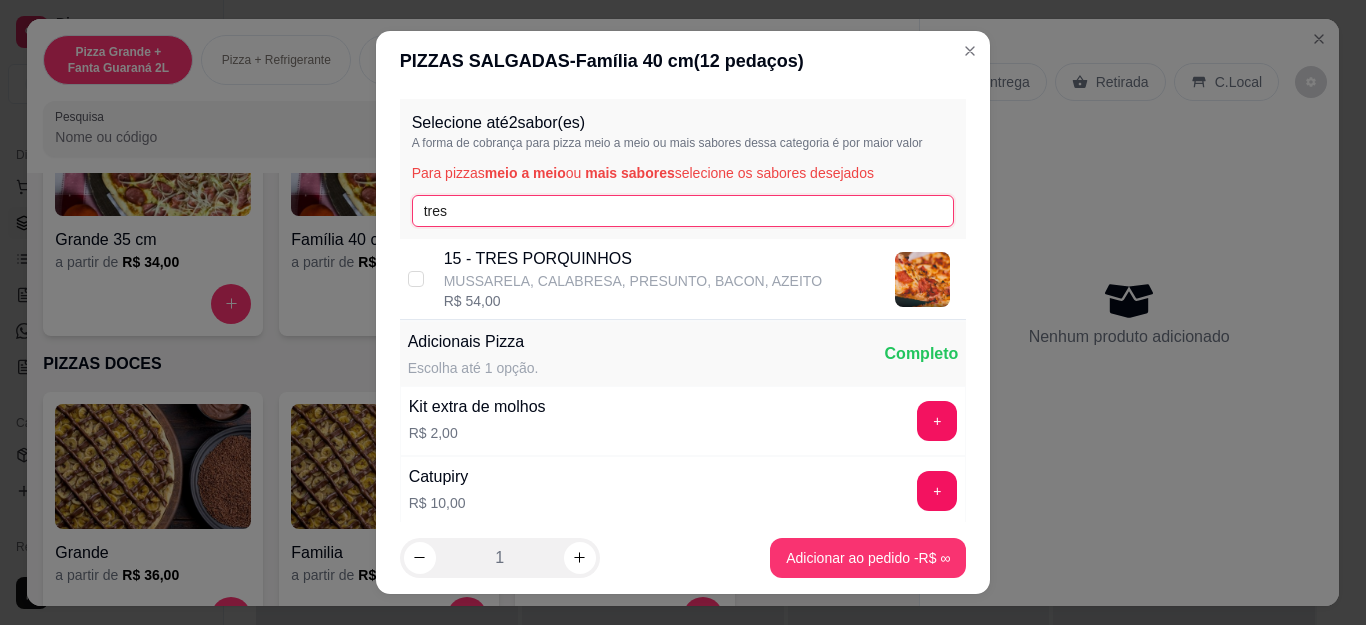 type on "tres" 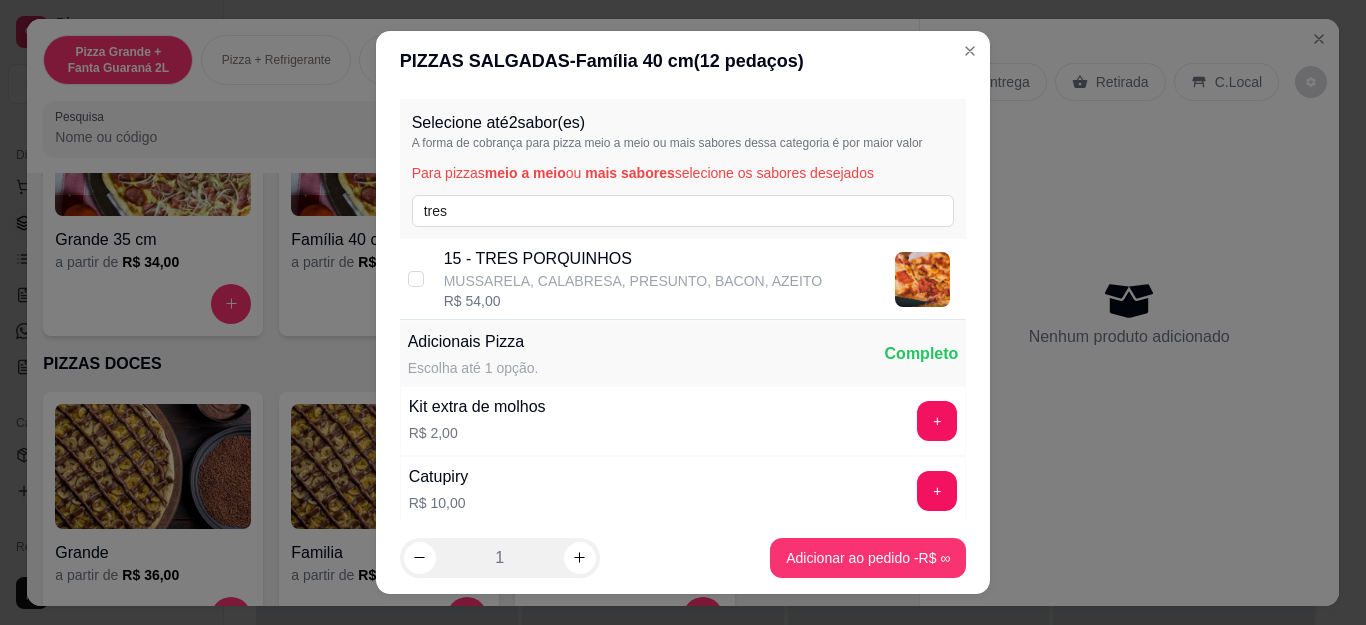 click on "MUSSARELA, CALABRESA, PRESUNTO, BACON, AZEITO" at bounding box center [633, 281] 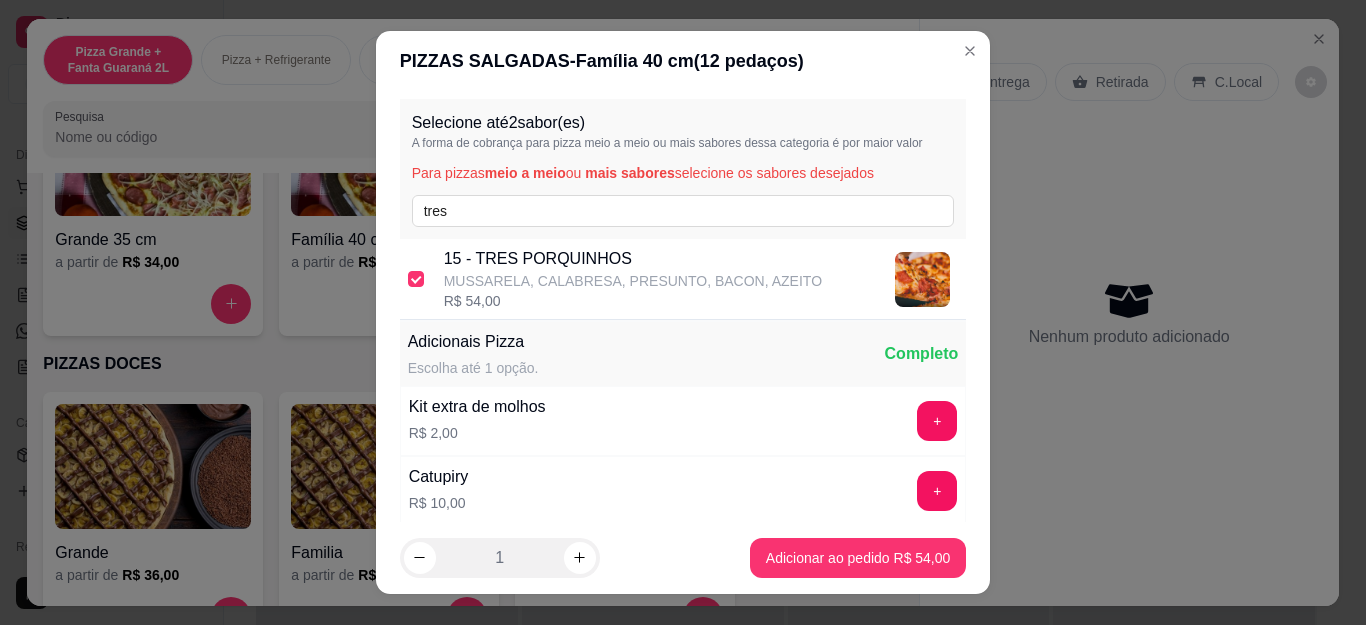 checkbox on "true" 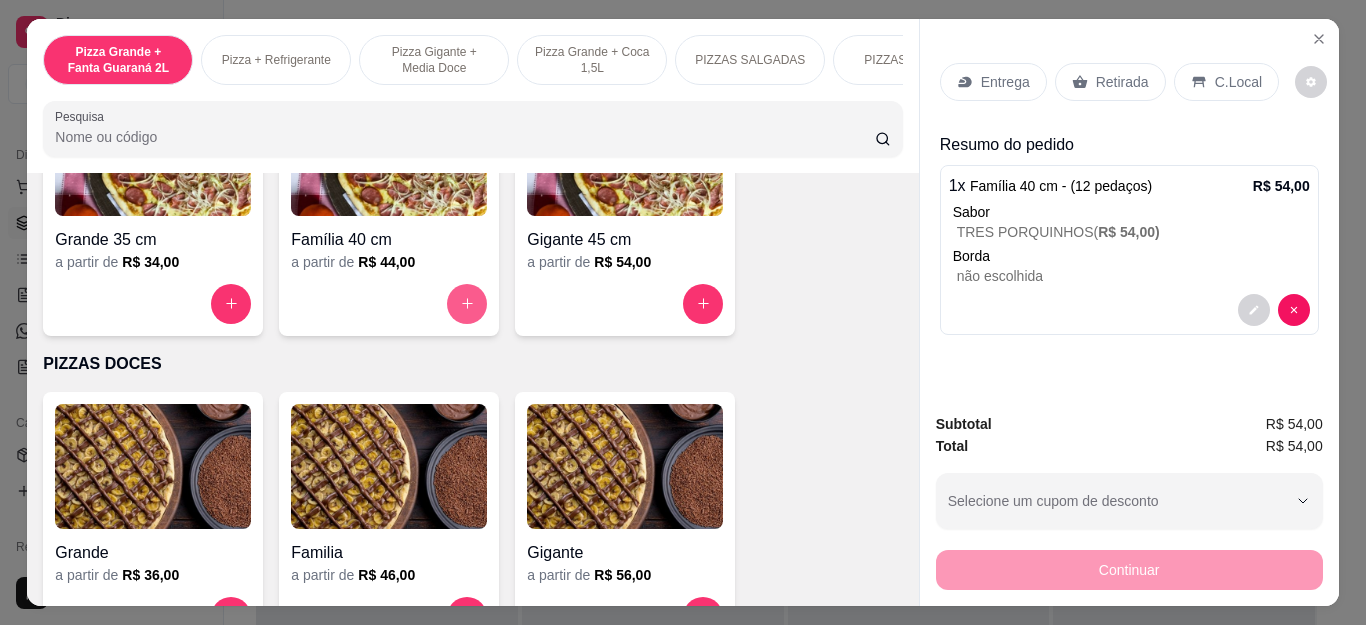click at bounding box center (467, 304) 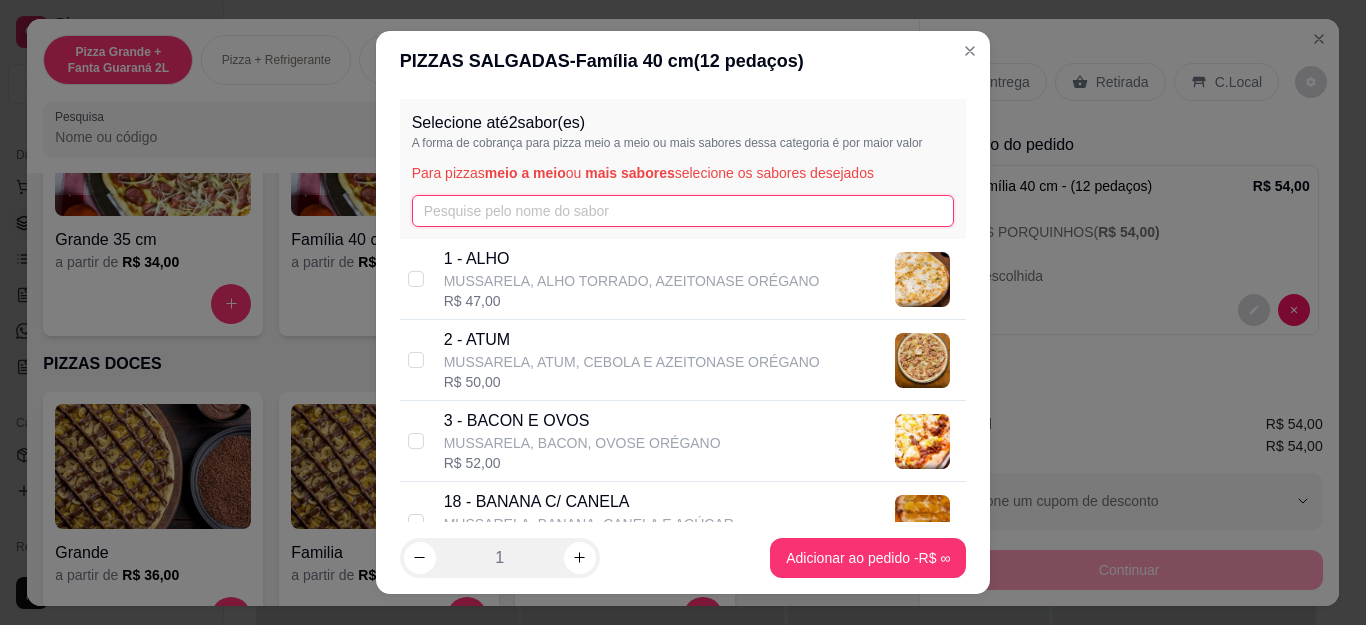 click at bounding box center [683, 211] 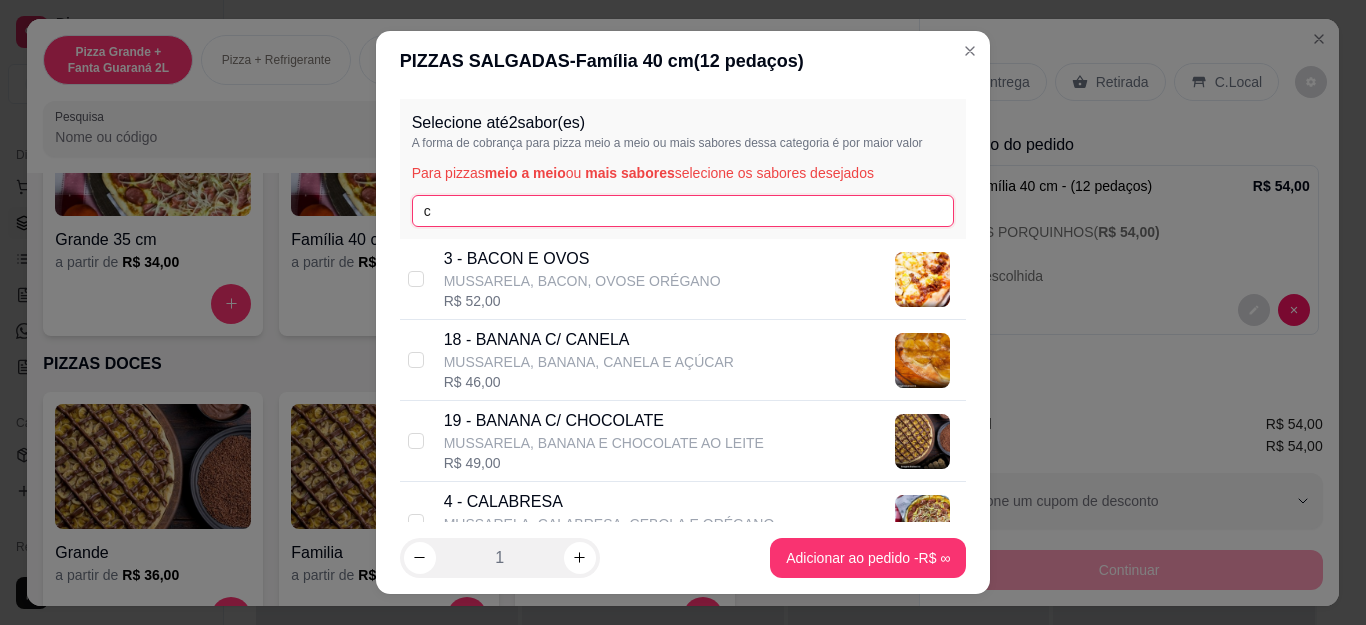 type on "c" 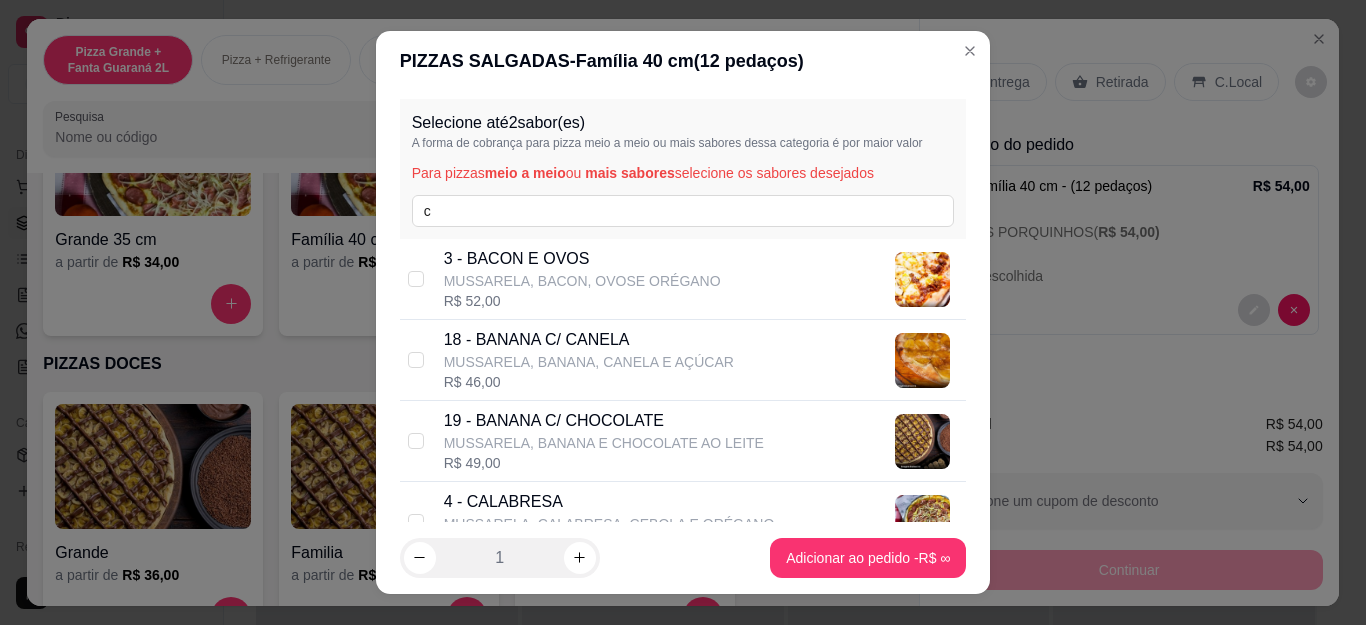 click on "4 - CALABRESA MUSSARELA, CALABRESA, CEBOLA E ORÉGANO R$ 52,00" at bounding box center (683, 522) 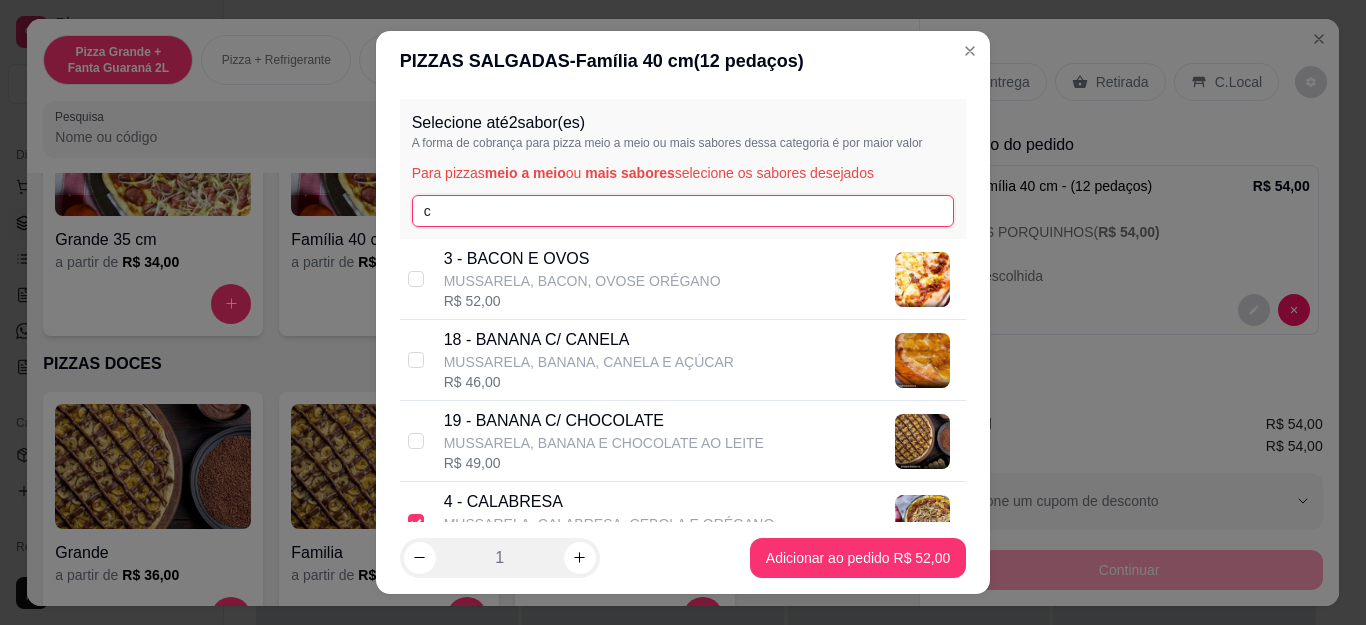 click on "c" at bounding box center (683, 211) 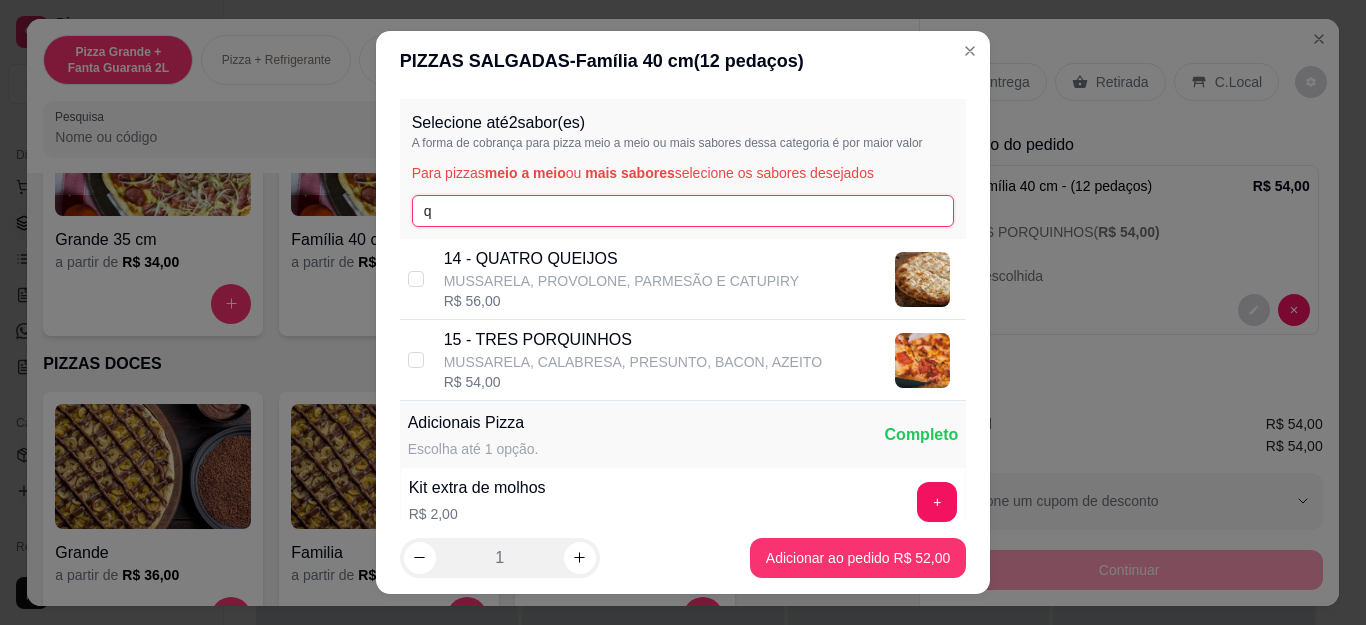 type on "q" 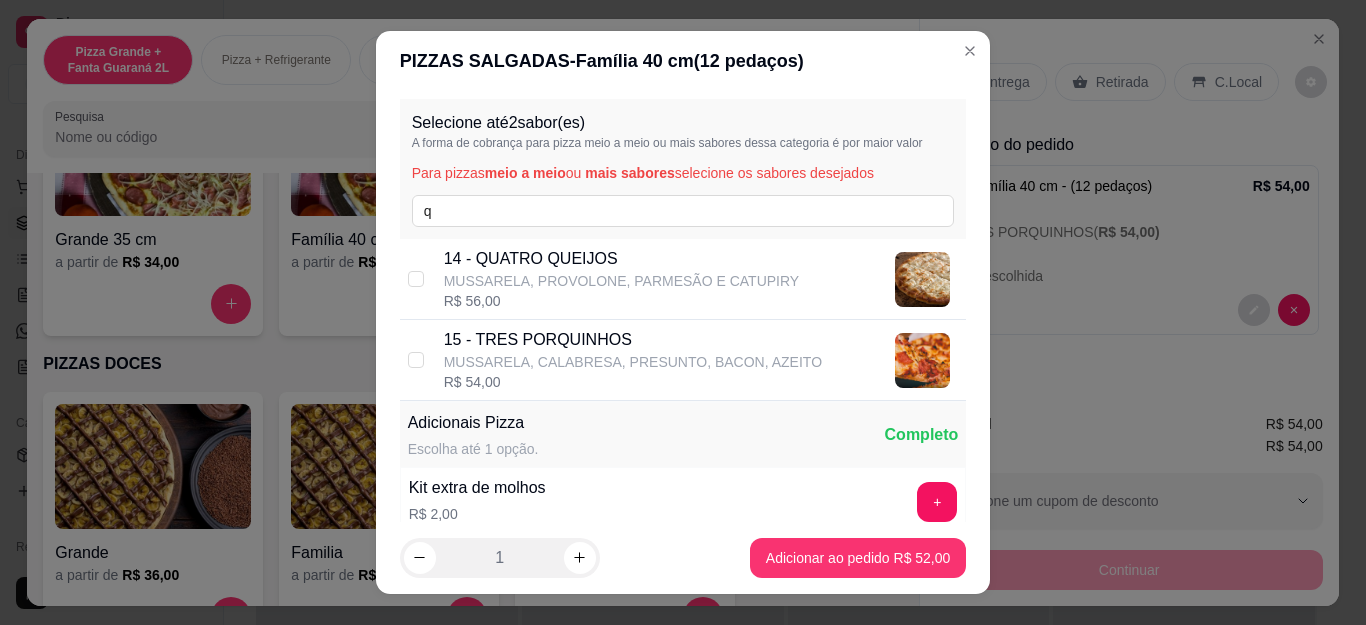 click on "14 - QUATRO QUEIJOS" at bounding box center (622, 259) 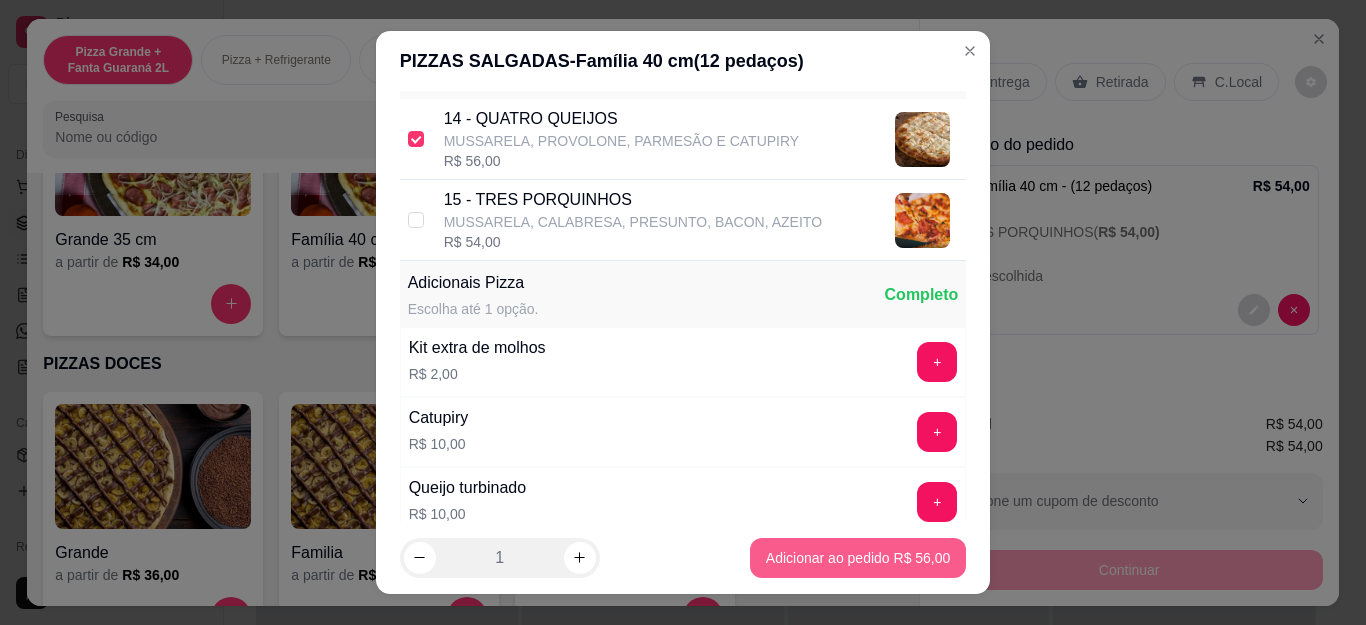 scroll, scrollTop: 200, scrollLeft: 0, axis: vertical 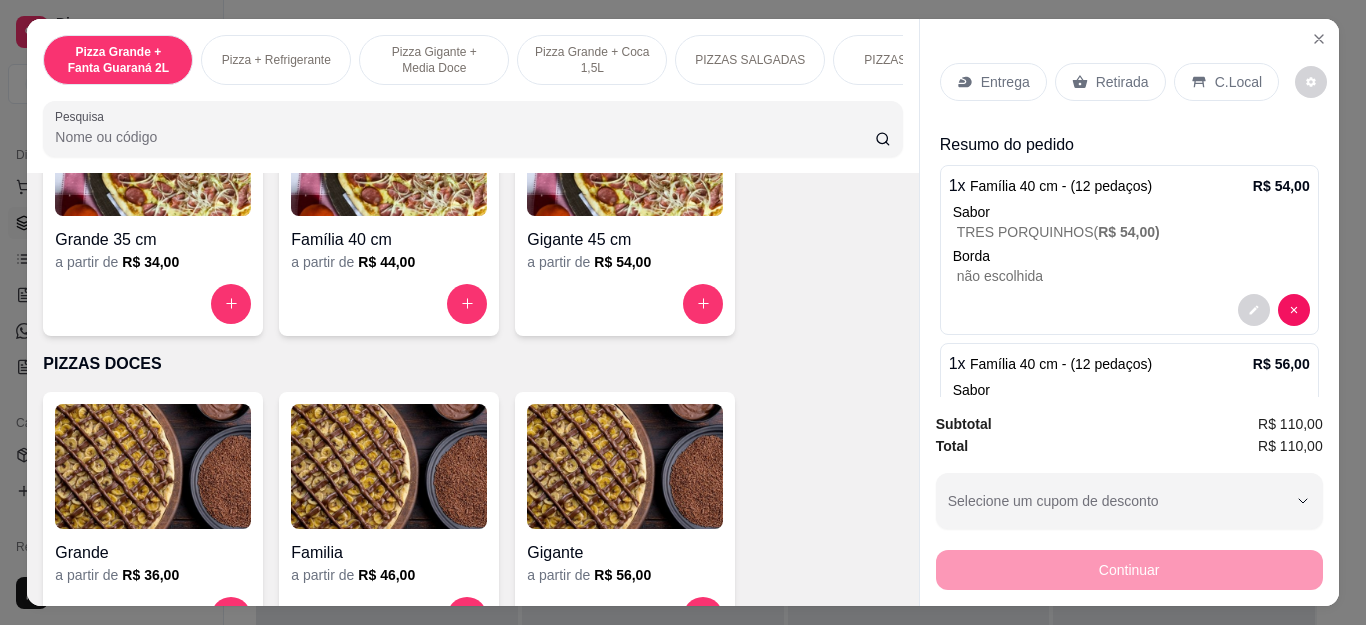 click 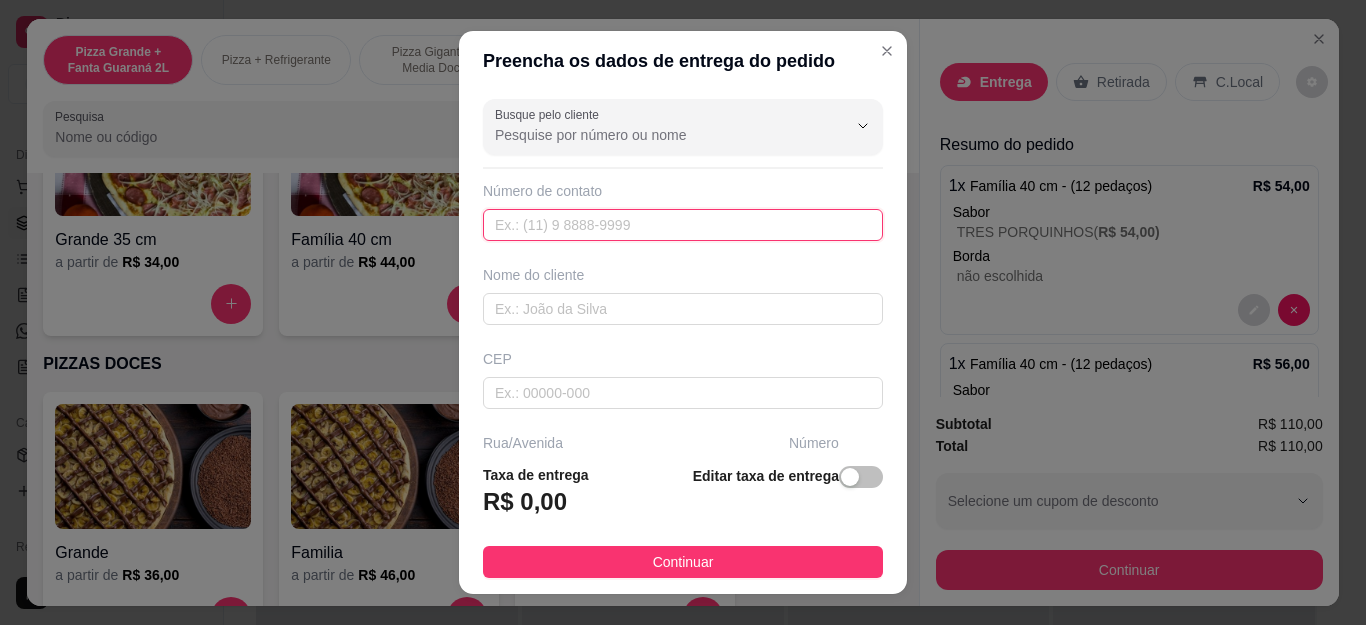 click at bounding box center (683, 225) 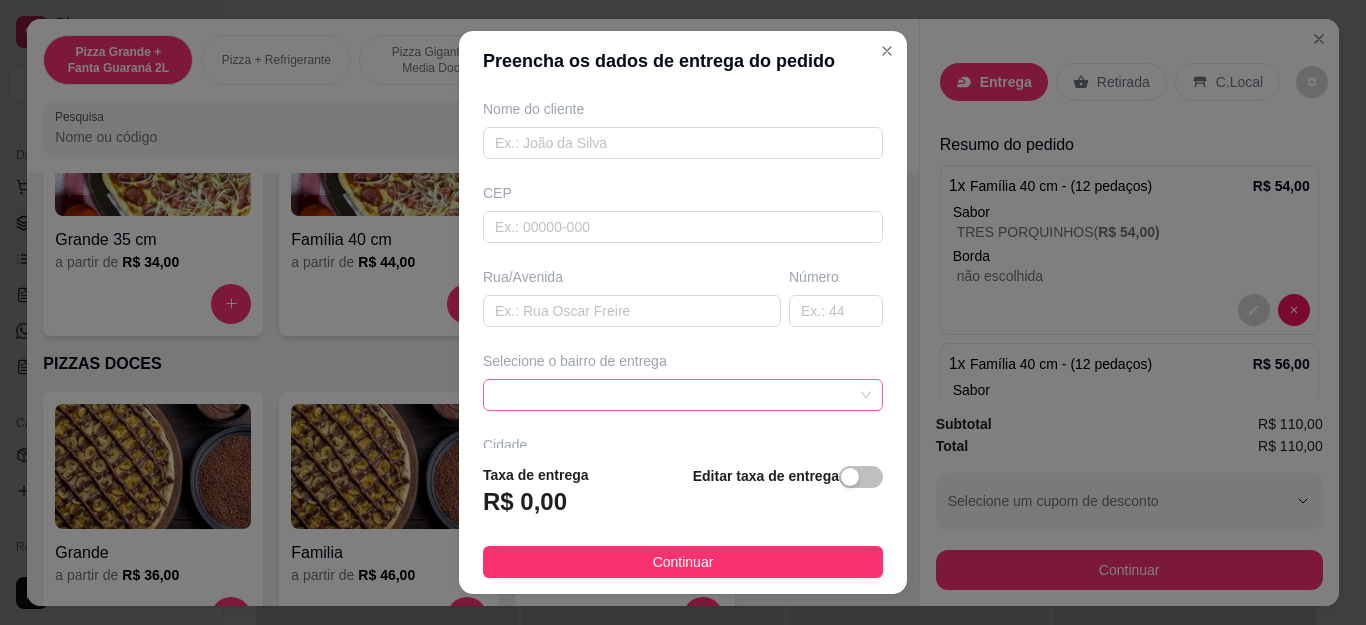 scroll, scrollTop: 117, scrollLeft: 0, axis: vertical 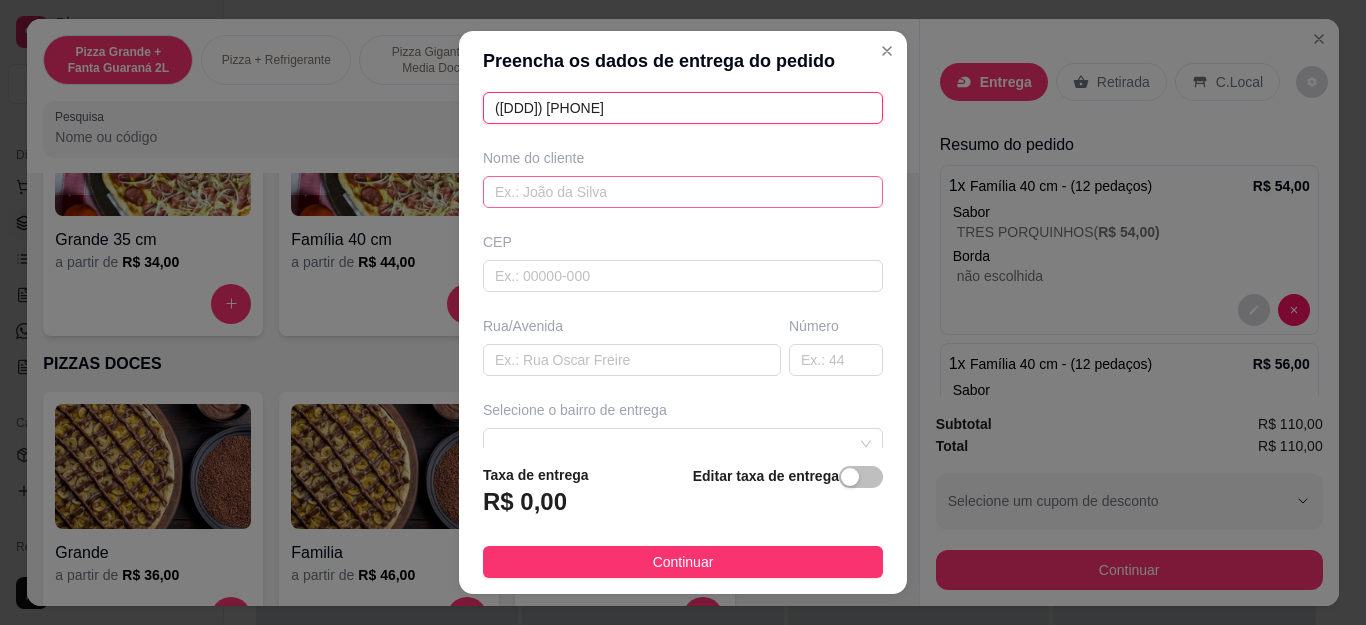 type on "(22) 92005-3867" 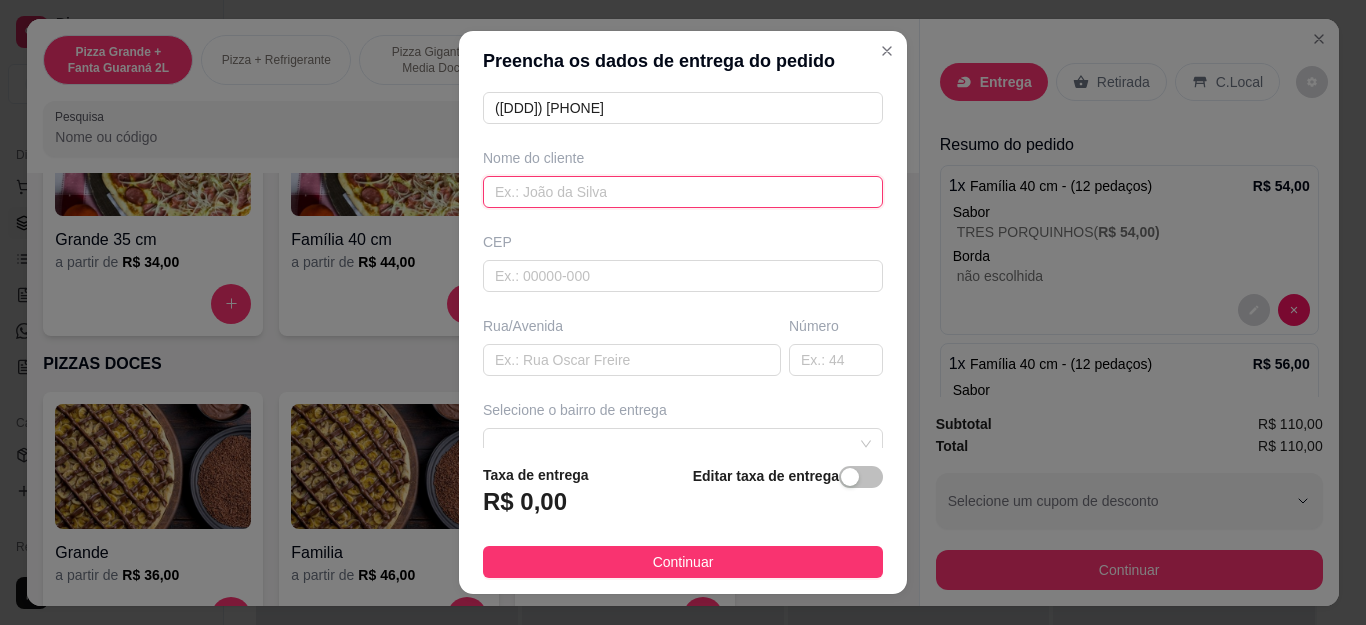 click at bounding box center (683, 192) 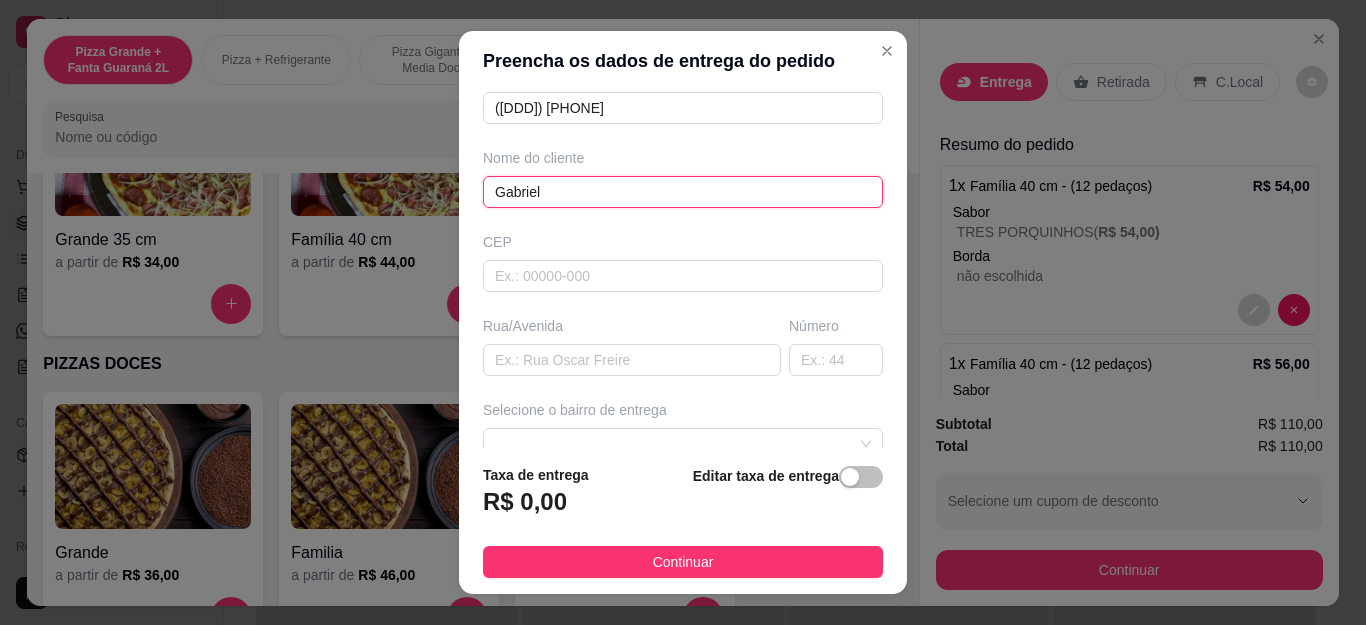 scroll, scrollTop: 317, scrollLeft: 0, axis: vertical 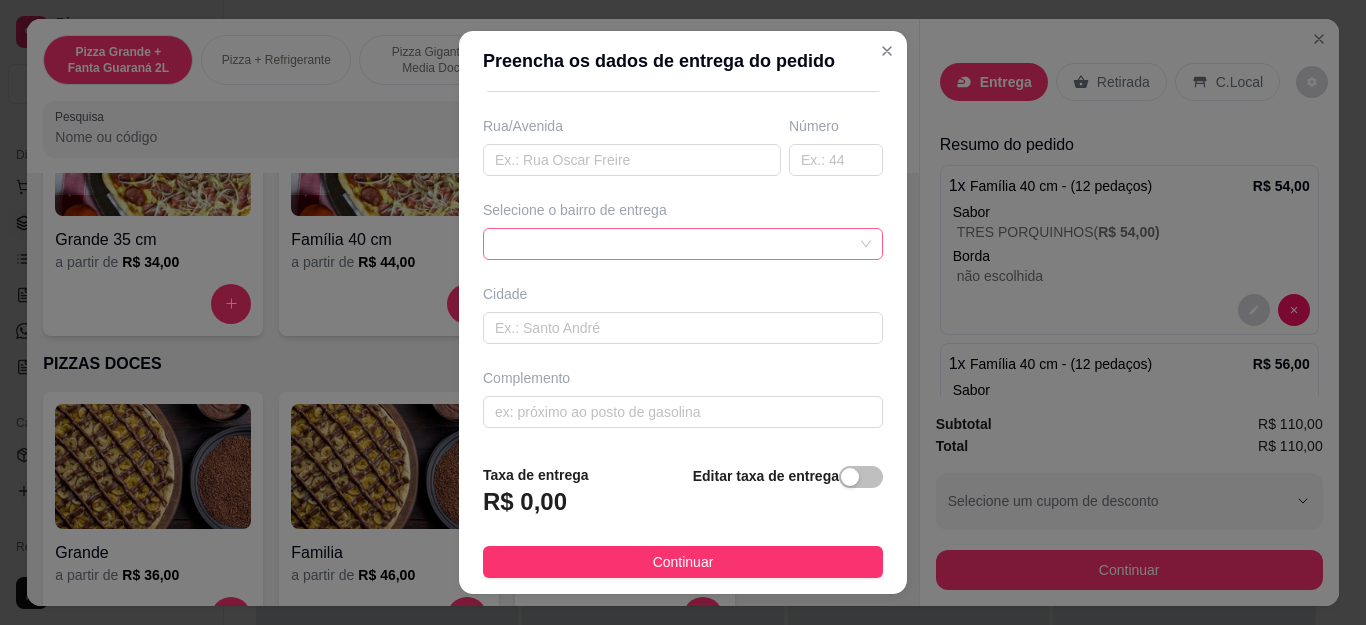 click at bounding box center (683, 244) 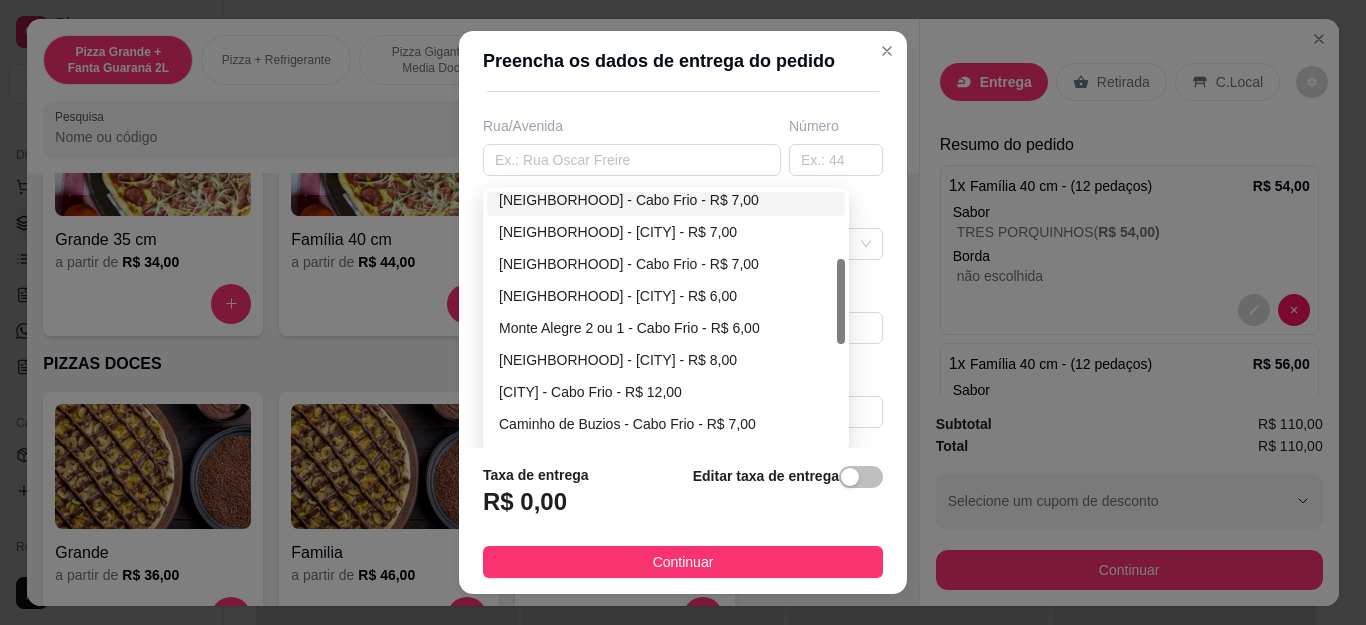 scroll, scrollTop: 0, scrollLeft: 0, axis: both 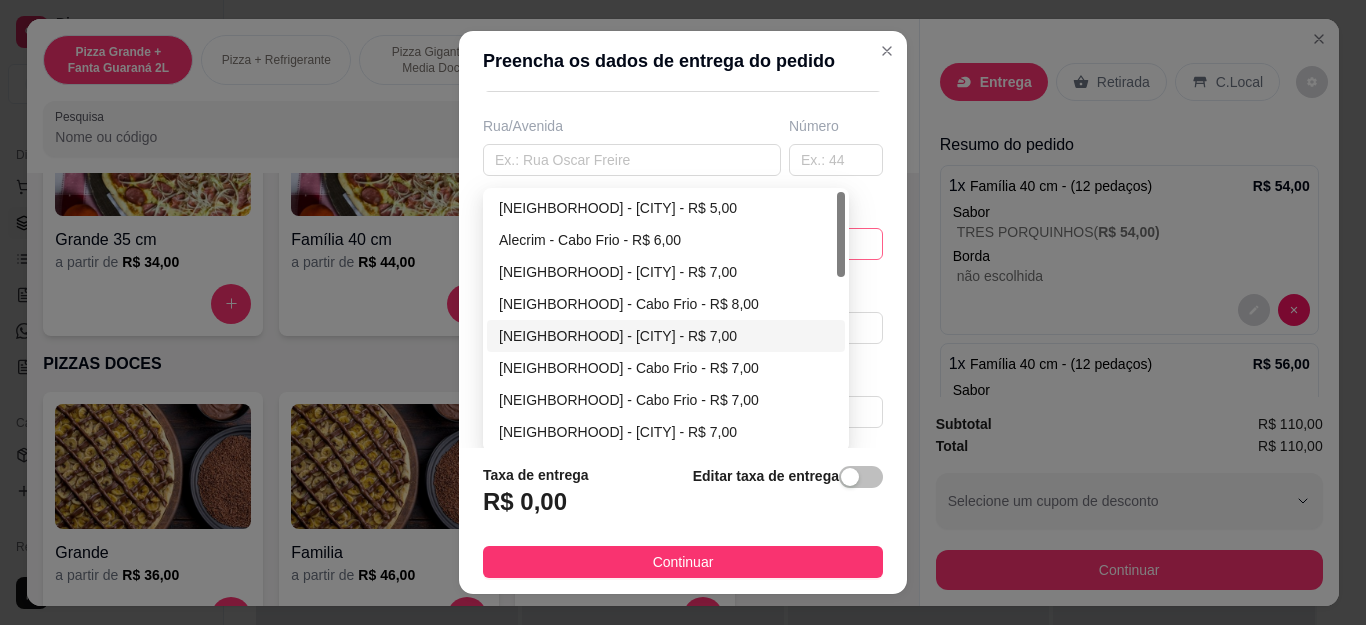 type on "Gabriel" 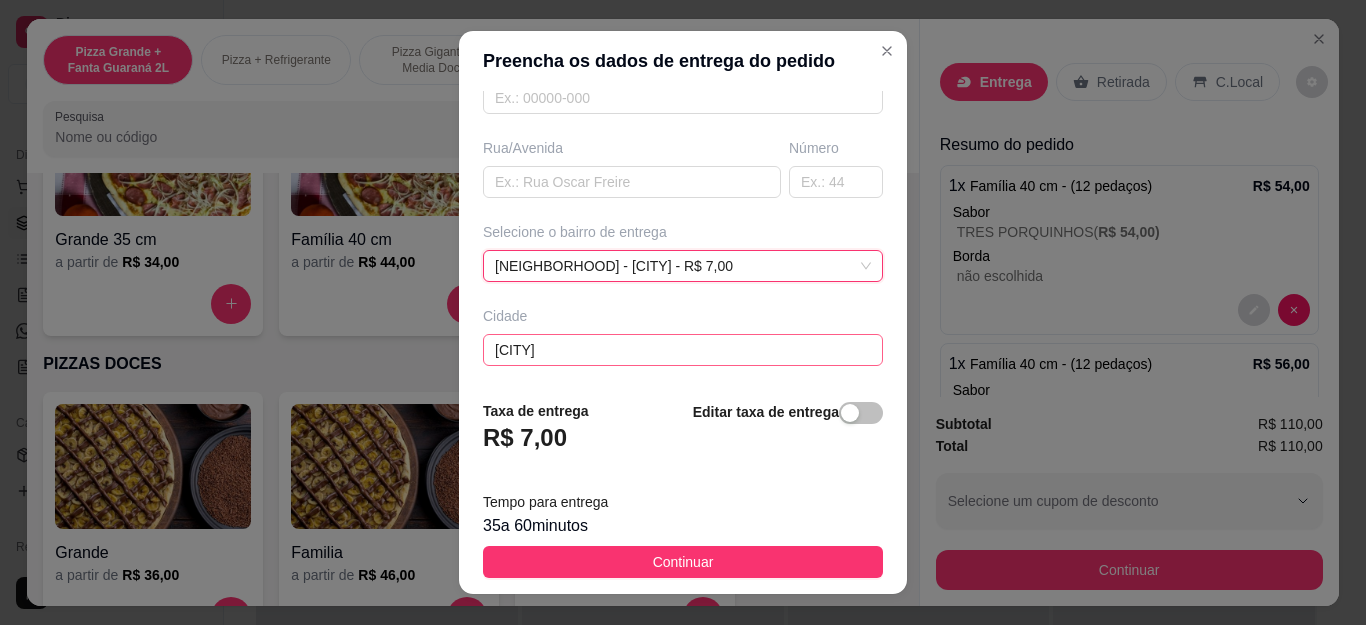 scroll, scrollTop: 381, scrollLeft: 0, axis: vertical 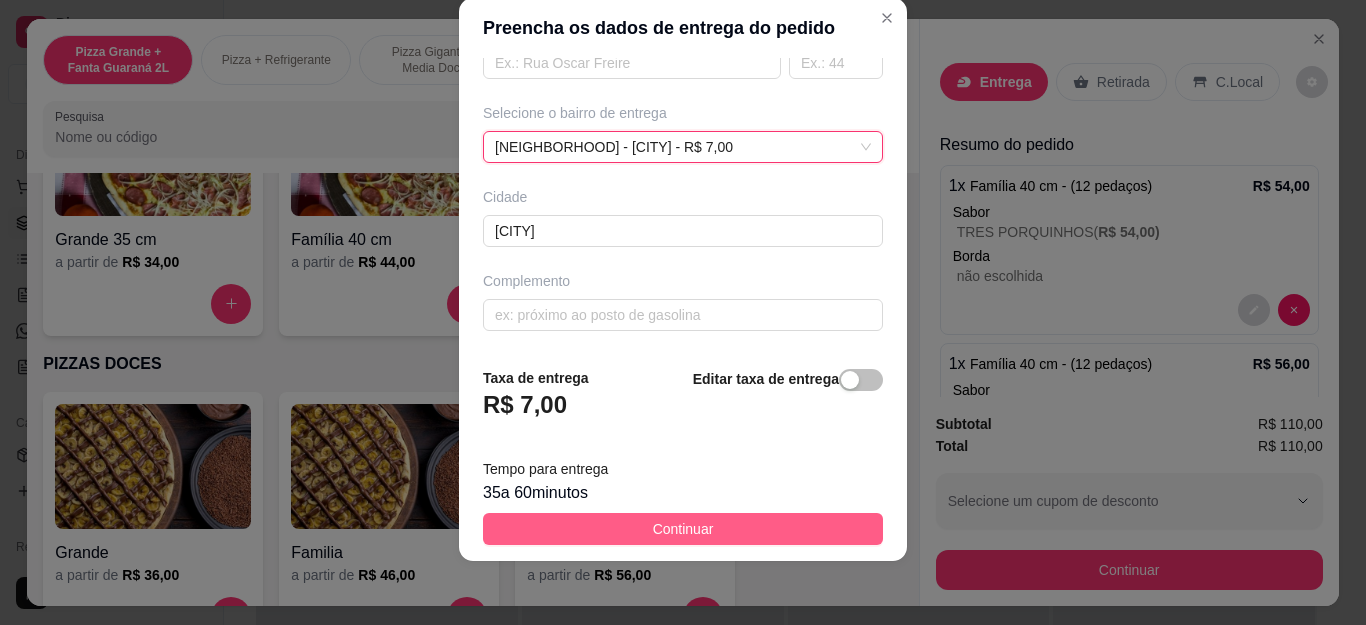 click on "Continuar" at bounding box center (683, 529) 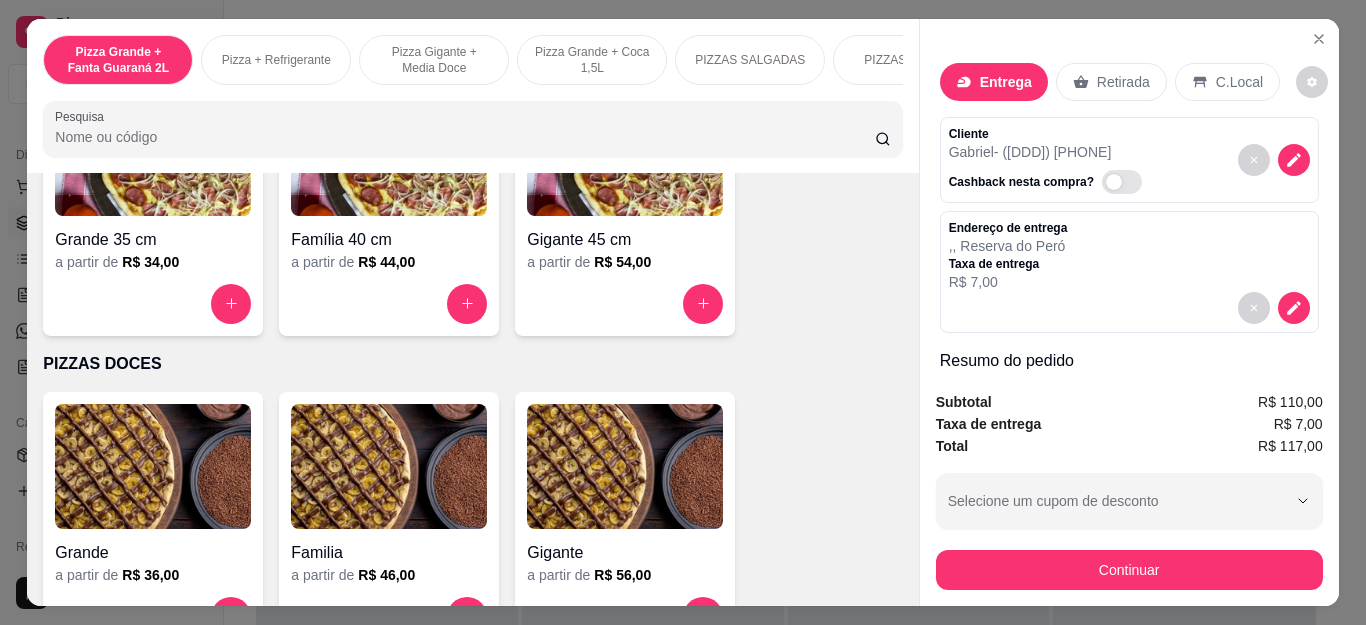 scroll, scrollTop: 54, scrollLeft: 0, axis: vertical 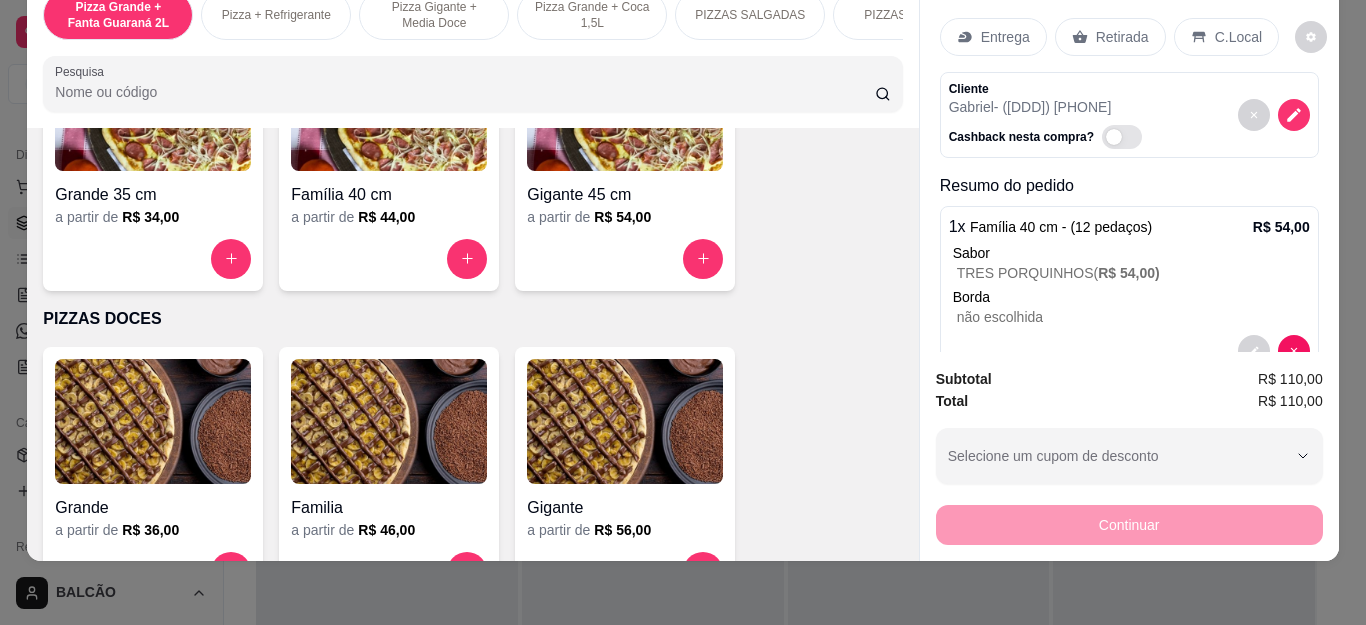 click on "Entrega" at bounding box center (993, 37) 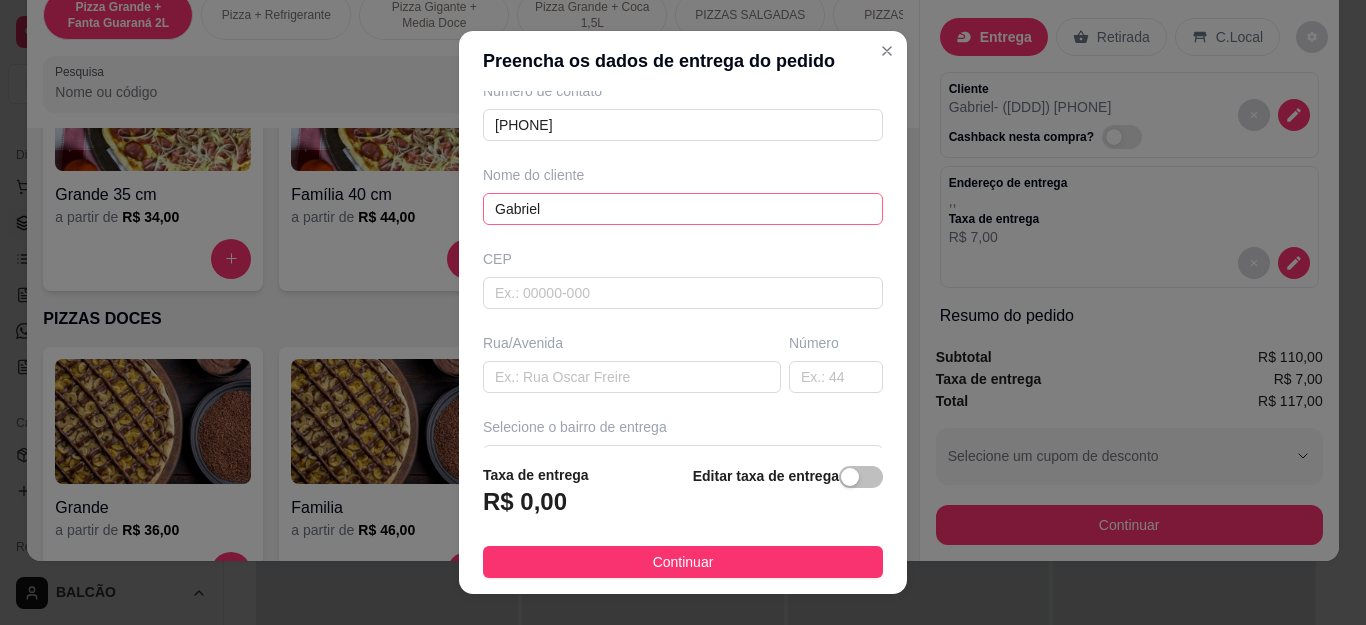 scroll, scrollTop: 200, scrollLeft: 0, axis: vertical 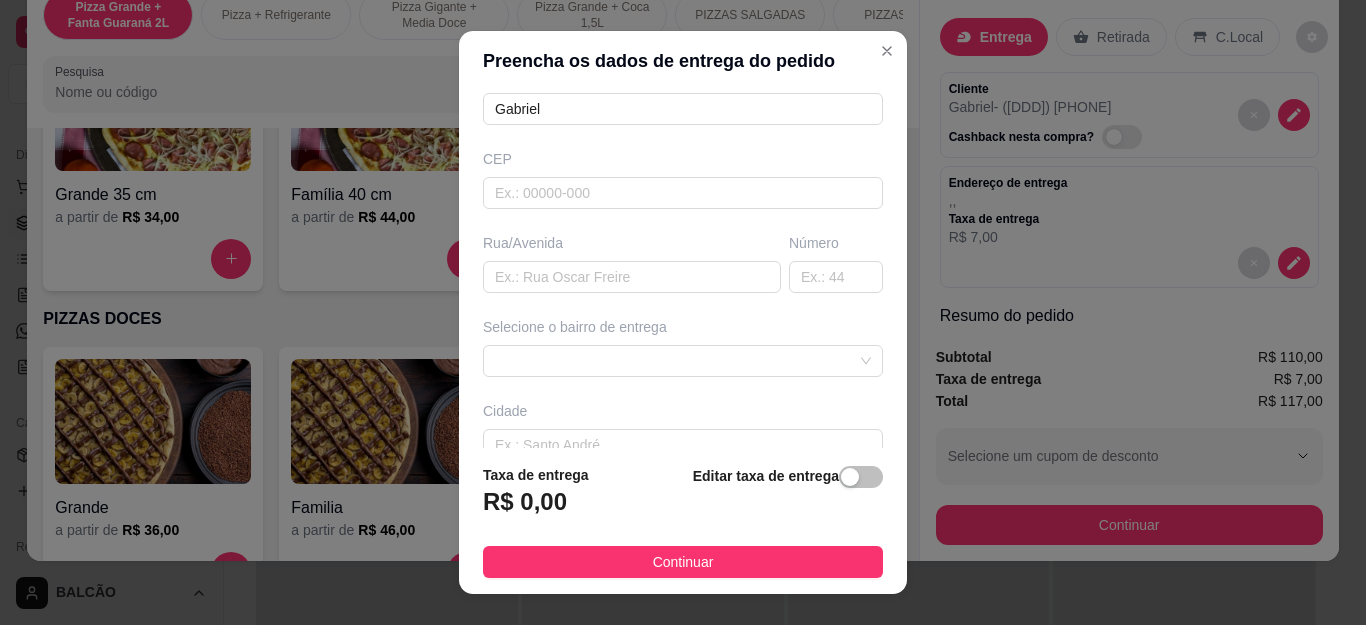 click on "Busque pelo cliente Número de contato 22920053867 Nome do cliente Gabriel CEP Rua/Avenida Número Selecione o bairro de entrega Cidade Complemento" at bounding box center [683, 269] 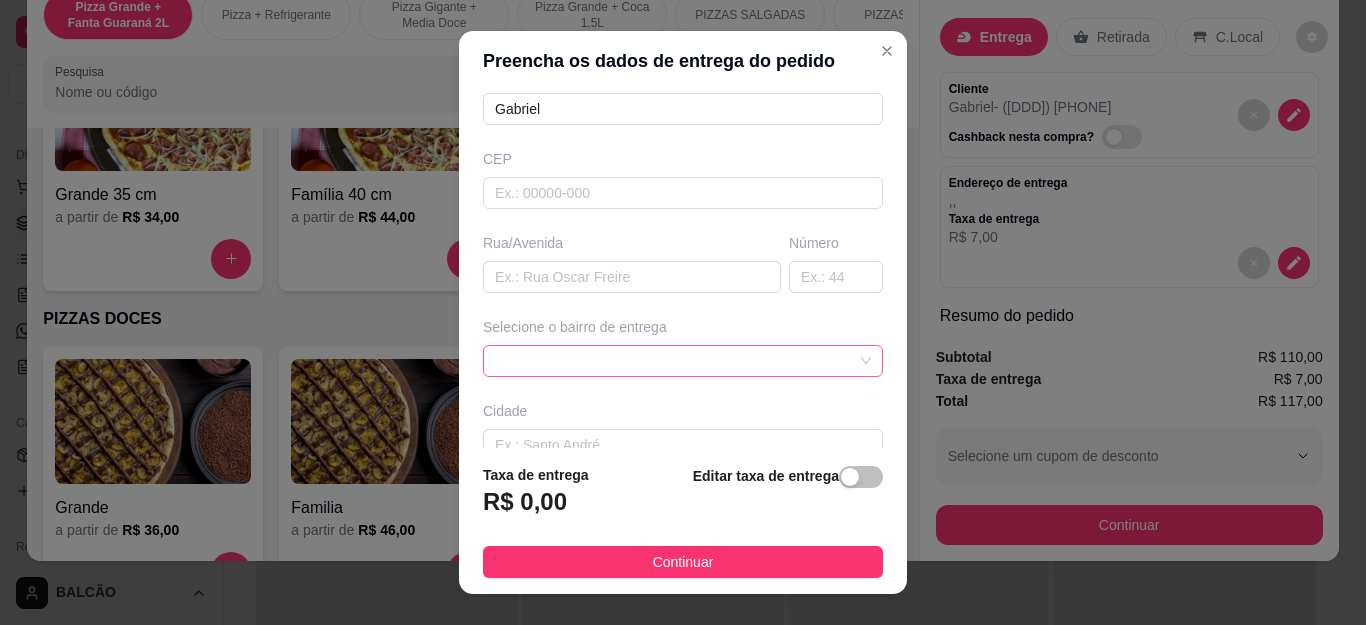click at bounding box center (683, 361) 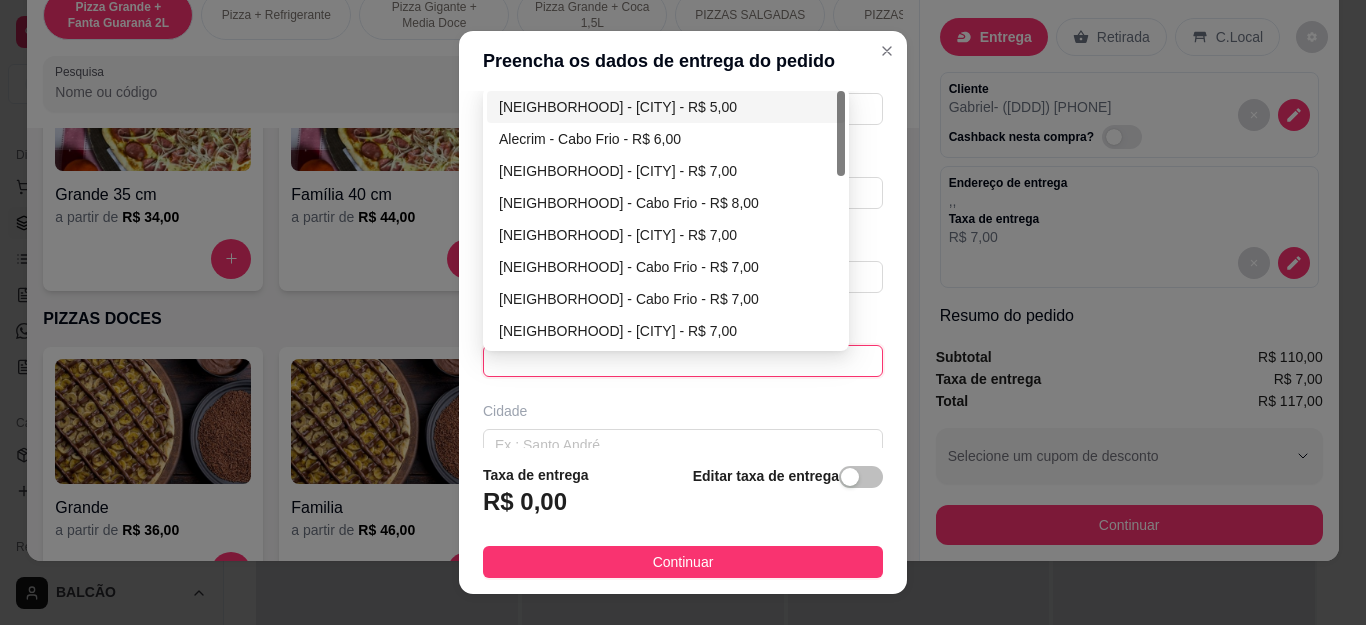 click on "[NEIGHBORHOOD] - [CITY] -  R$ 5,00" at bounding box center [666, 107] 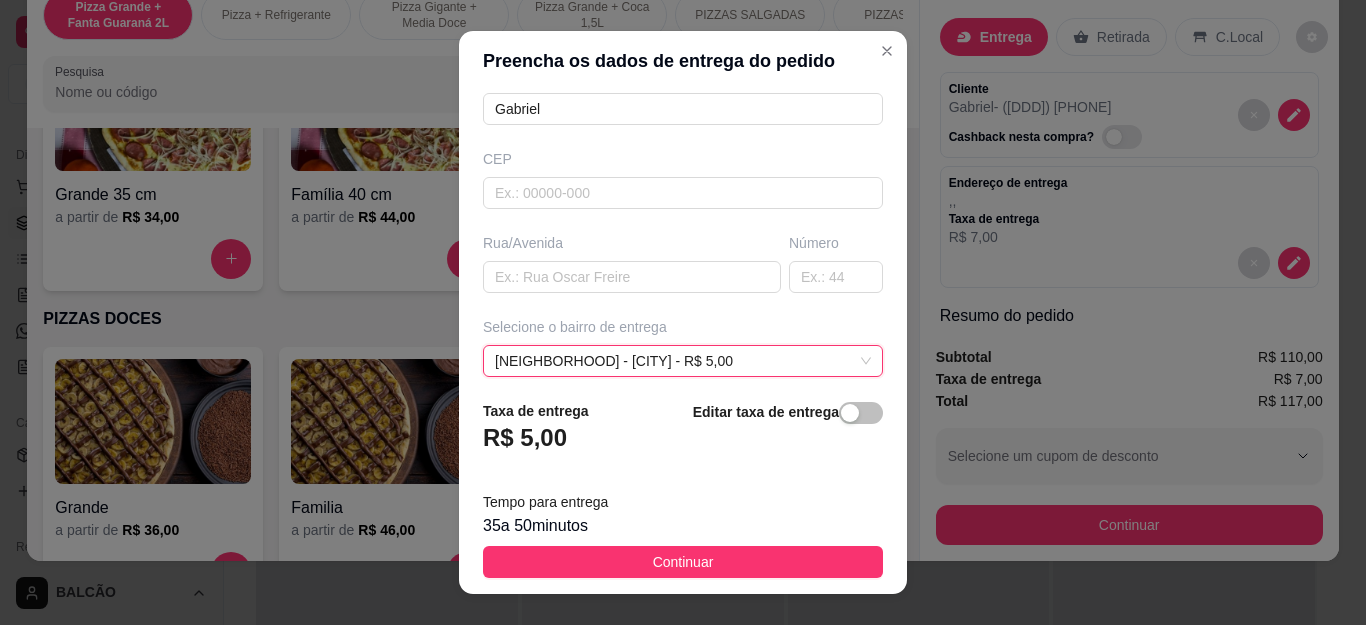 scroll, scrollTop: 295, scrollLeft: 0, axis: vertical 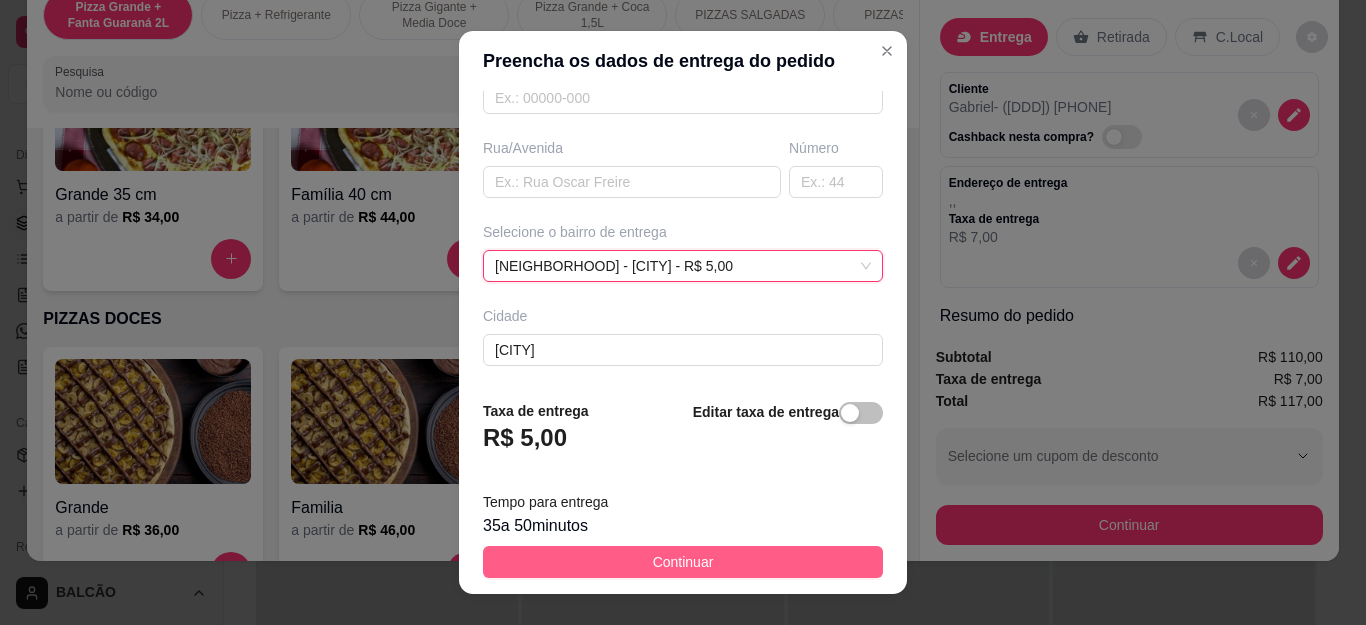 click on "Continuar" at bounding box center [683, 562] 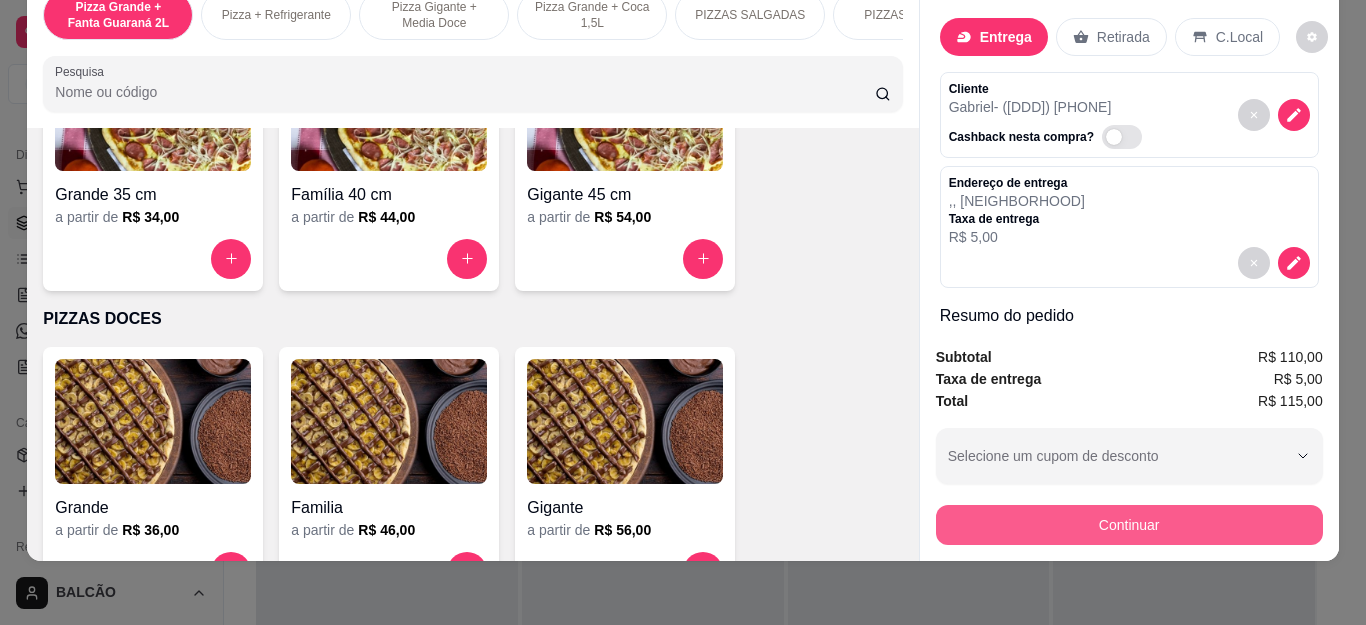 click on "Continuar" at bounding box center [1129, 525] 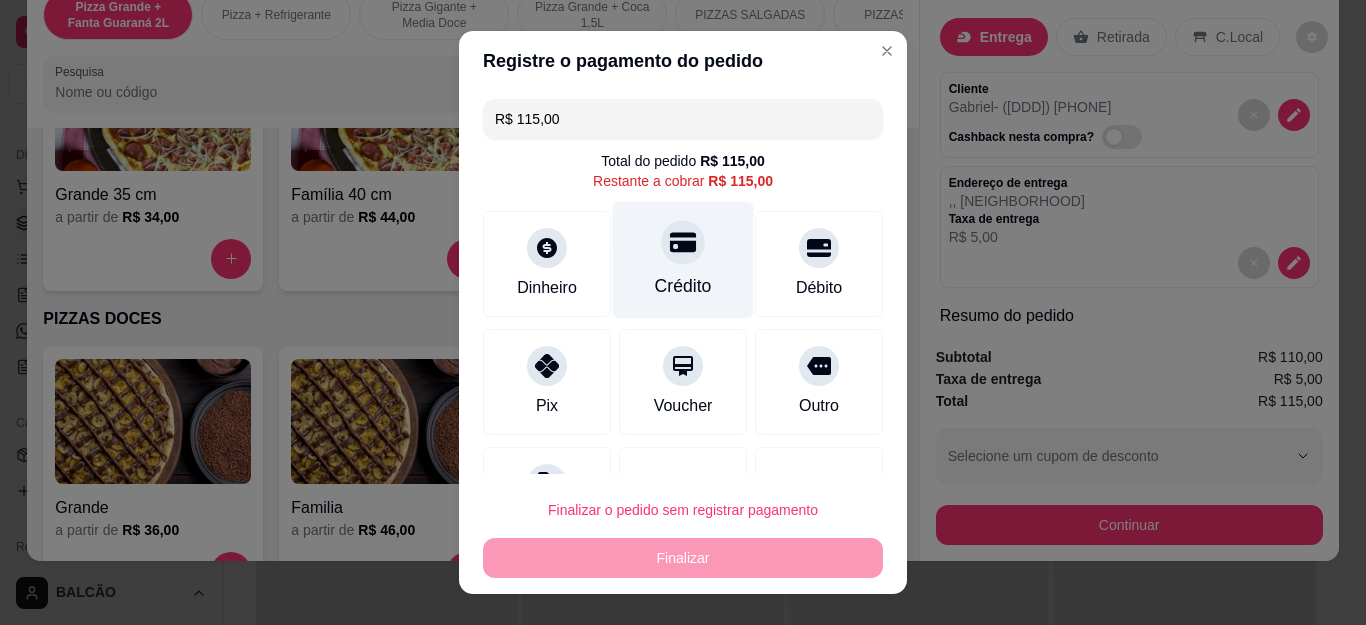 scroll, scrollTop: 87, scrollLeft: 0, axis: vertical 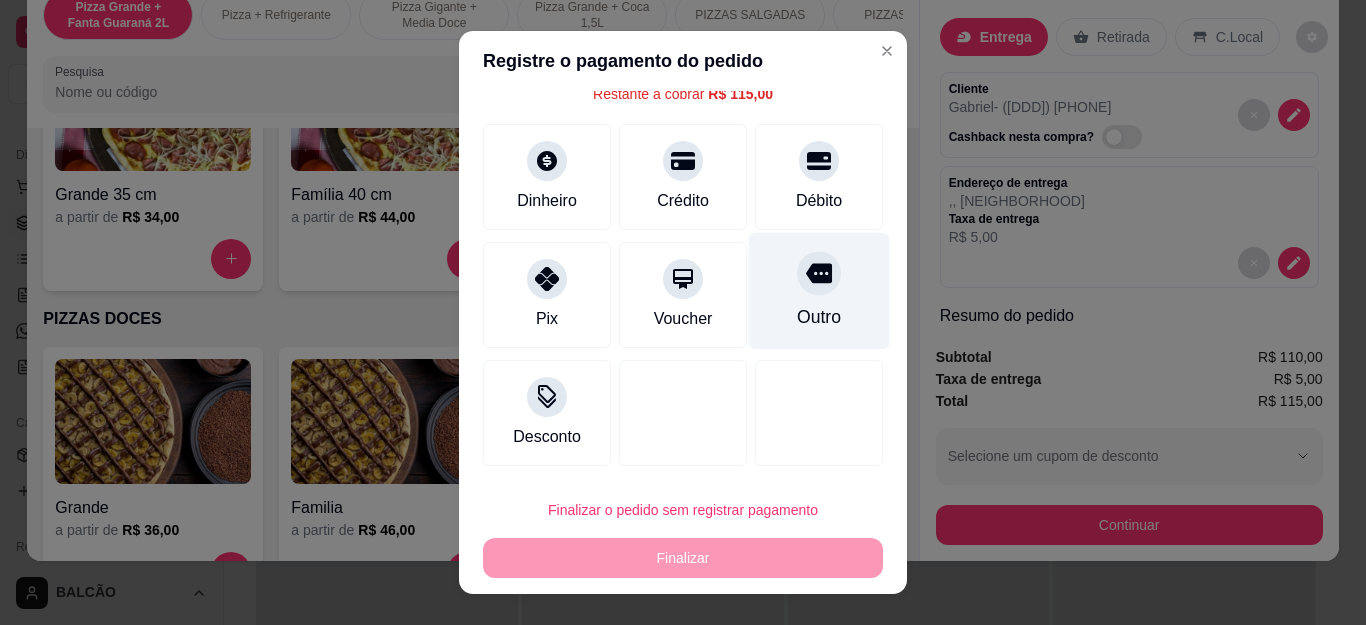 click on "Outro" at bounding box center [819, 291] 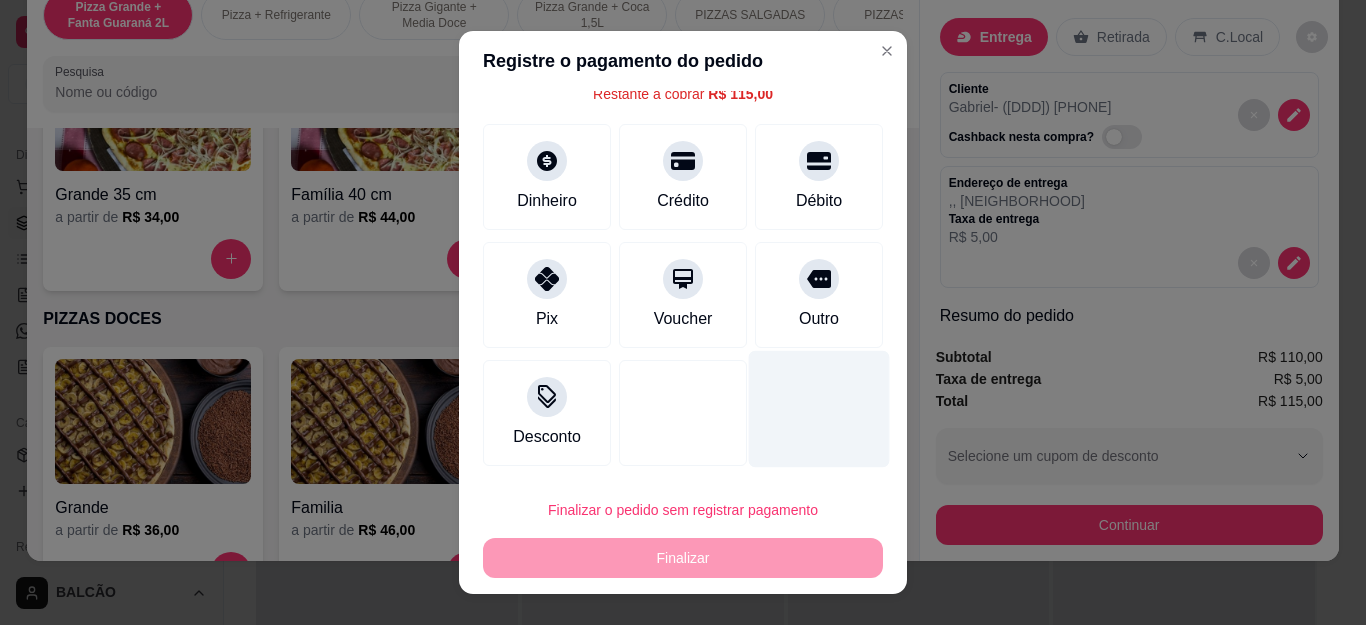 type on "R$ 0,00" 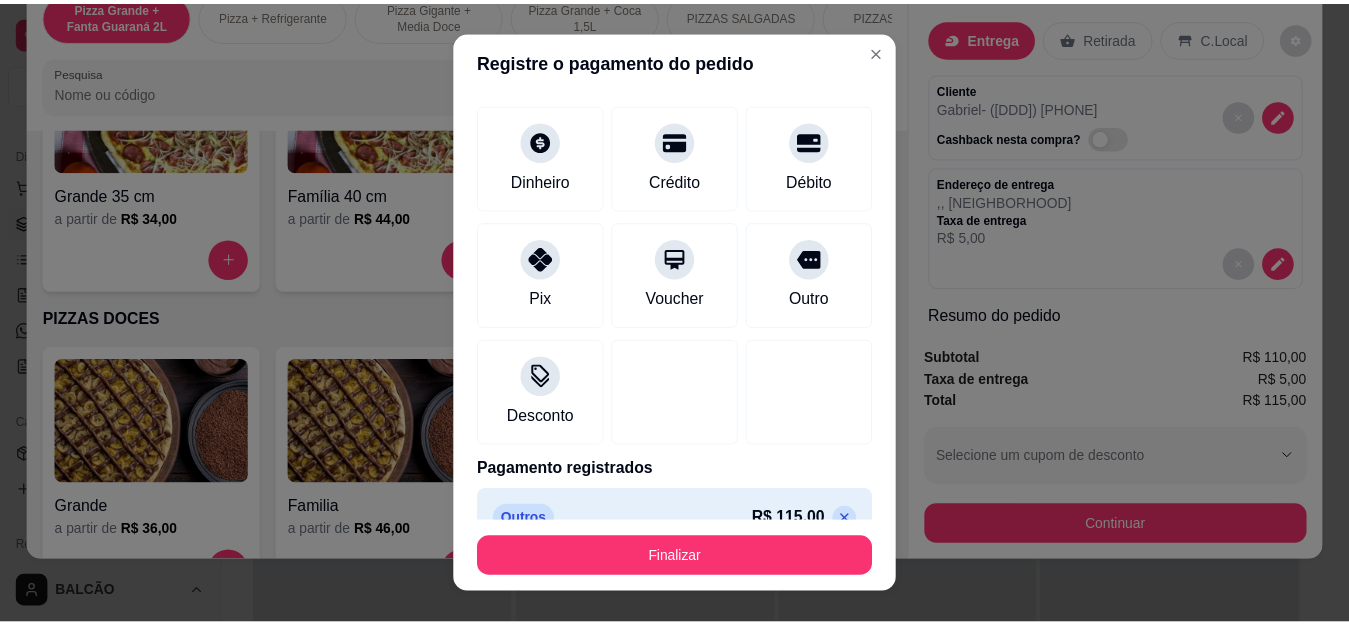 scroll, scrollTop: 123, scrollLeft: 0, axis: vertical 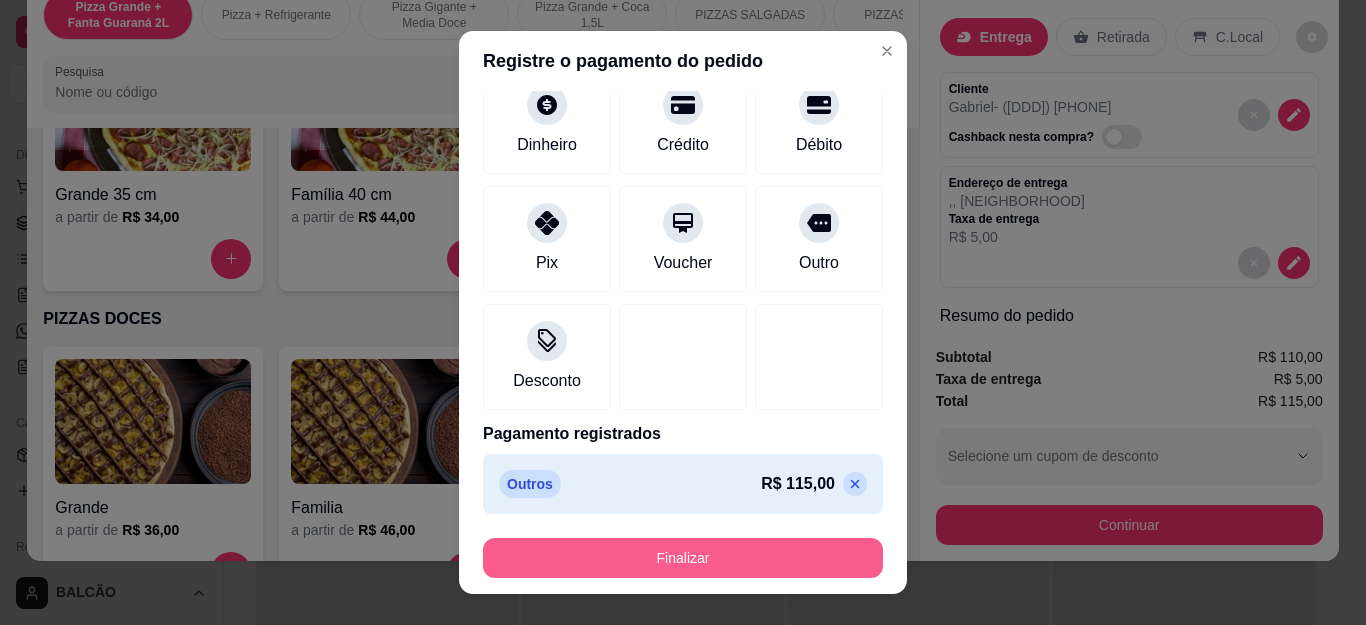click on "Finalizar" at bounding box center [683, 558] 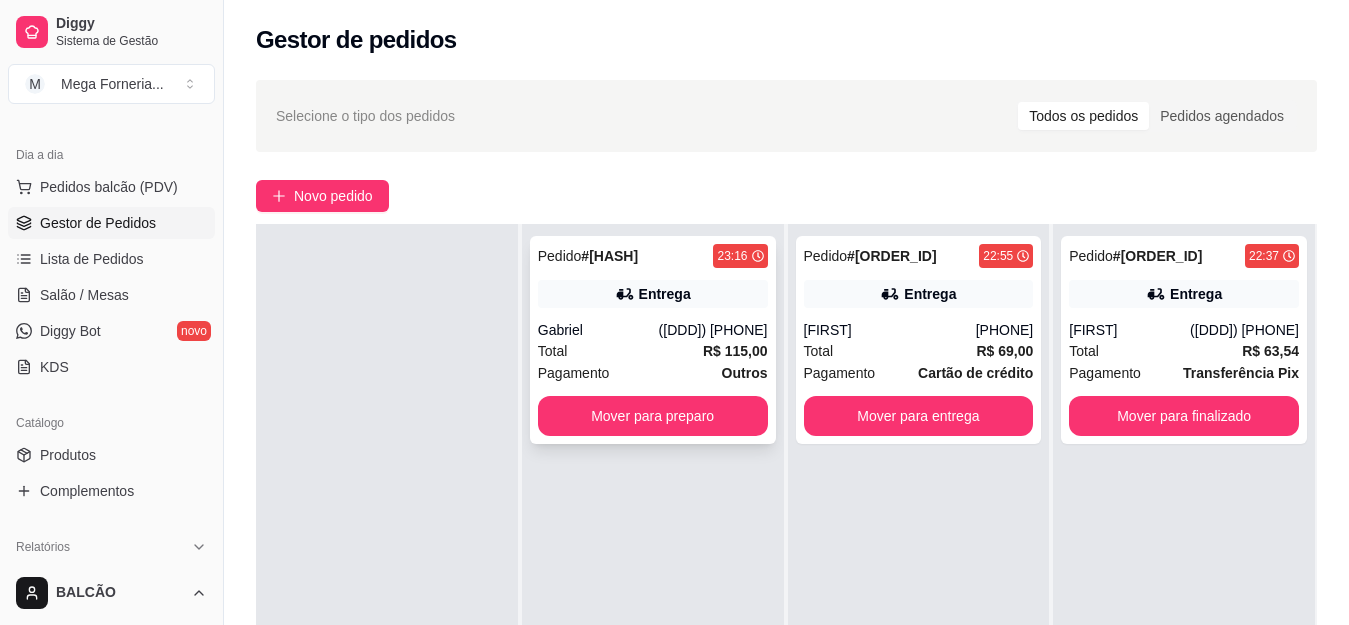 click on "(22) 92005-3867" at bounding box center [713, 330] 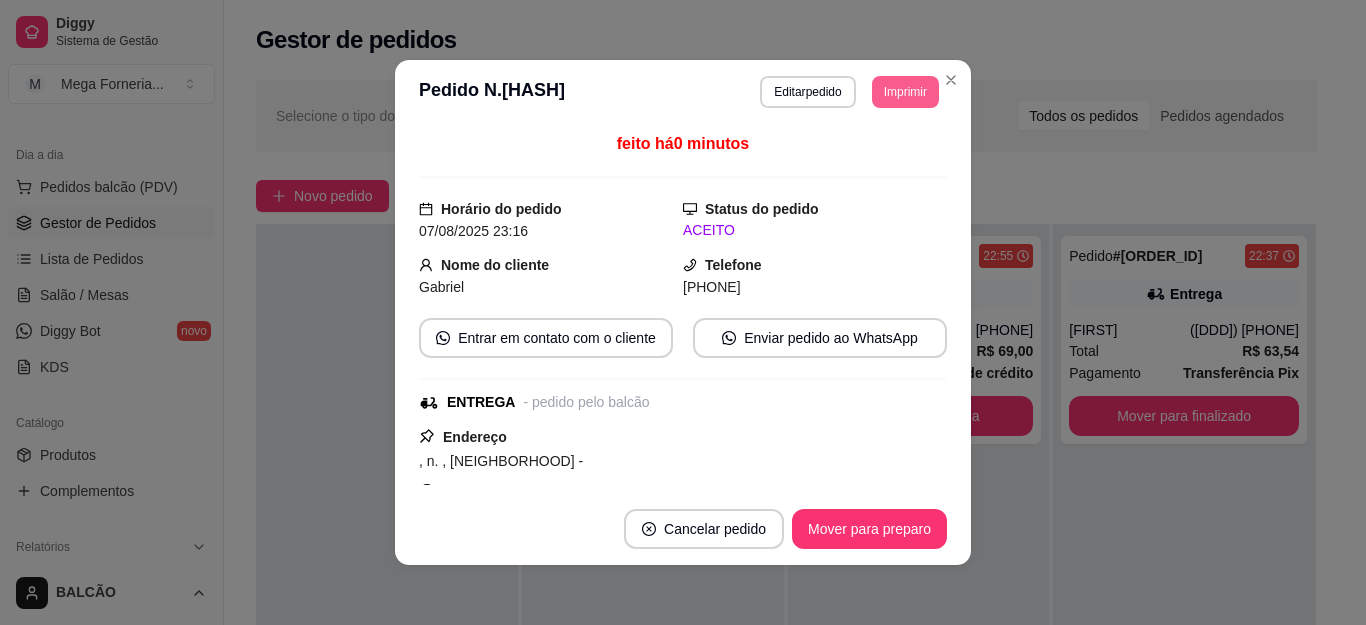 click on "Imprimir" at bounding box center (905, 92) 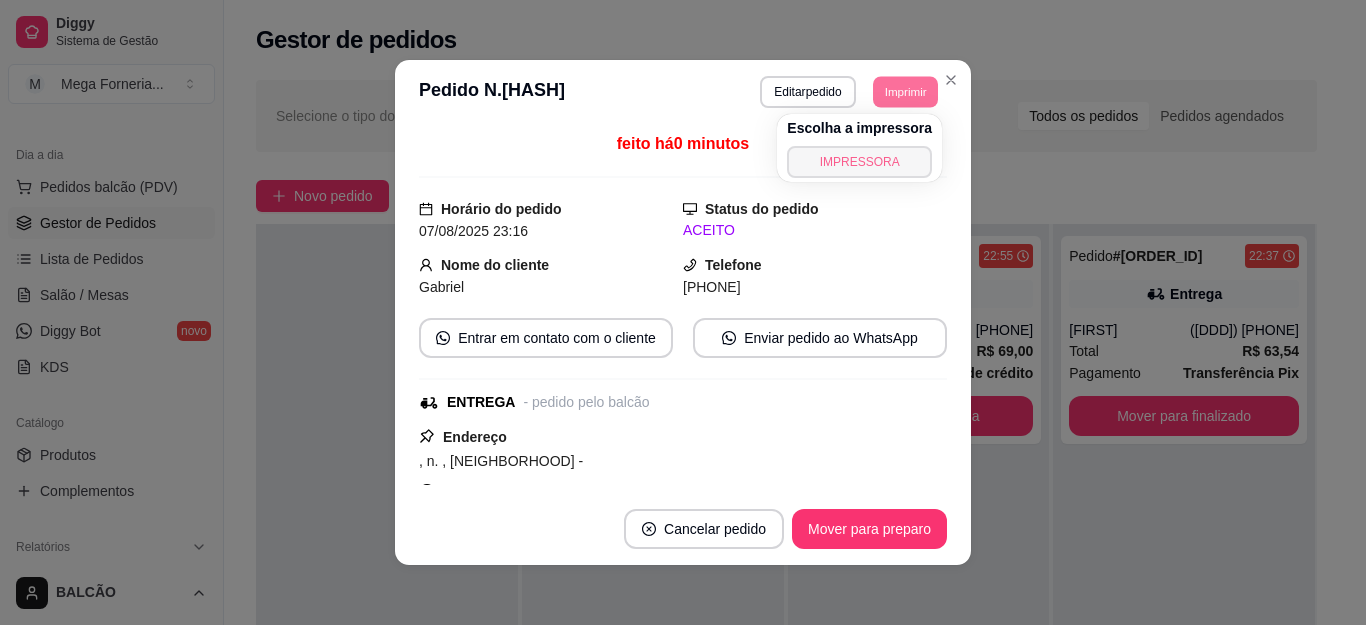 click on "IMPRESSORA" at bounding box center (859, 162) 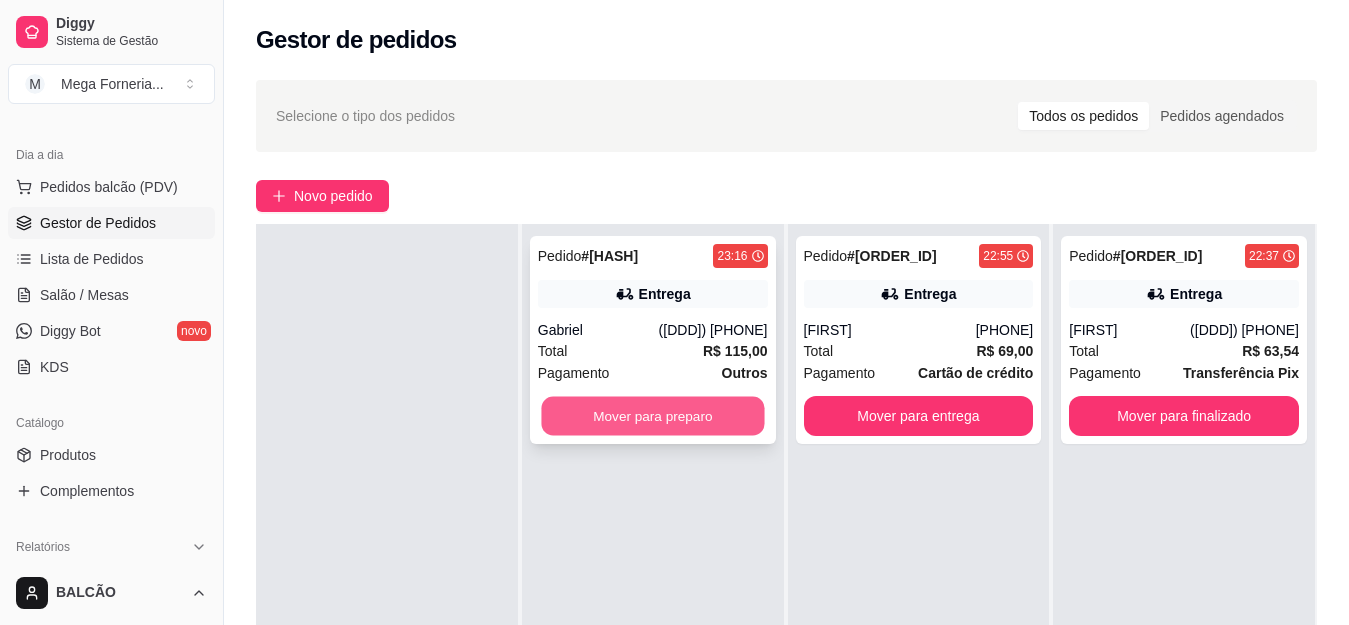 click on "Mover para preparo" at bounding box center (652, 416) 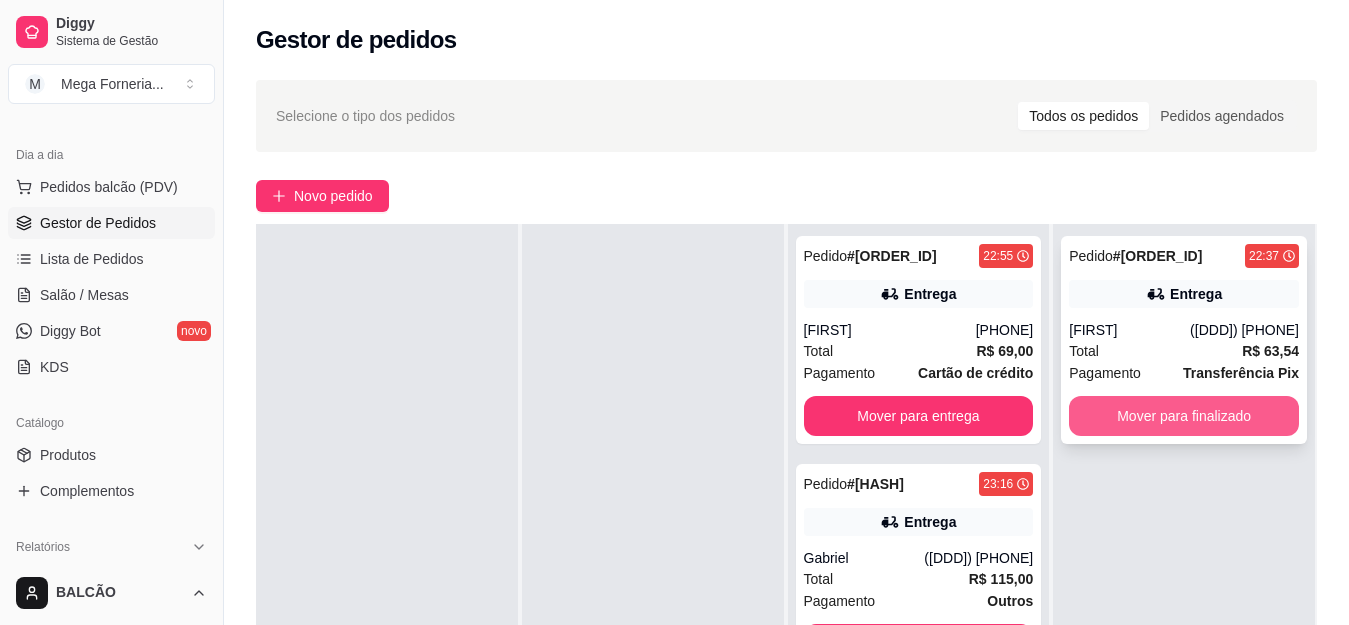click on "Mover para finalizado" at bounding box center (1184, 416) 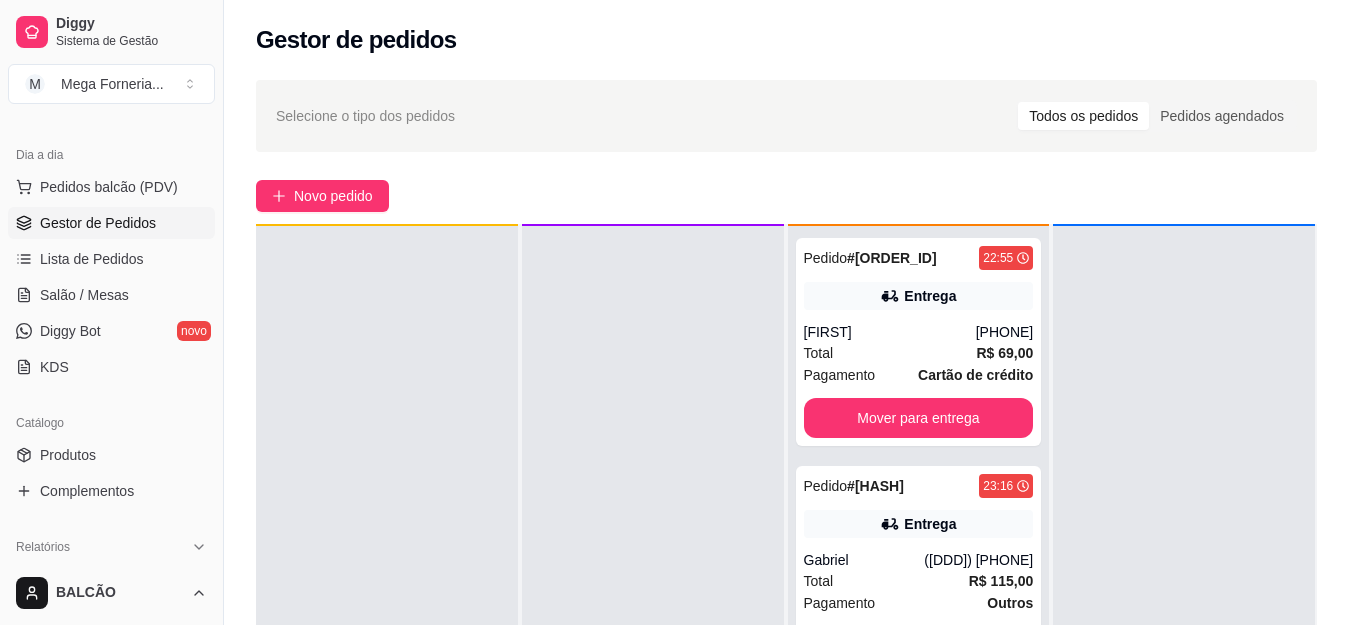 scroll, scrollTop: 56, scrollLeft: 0, axis: vertical 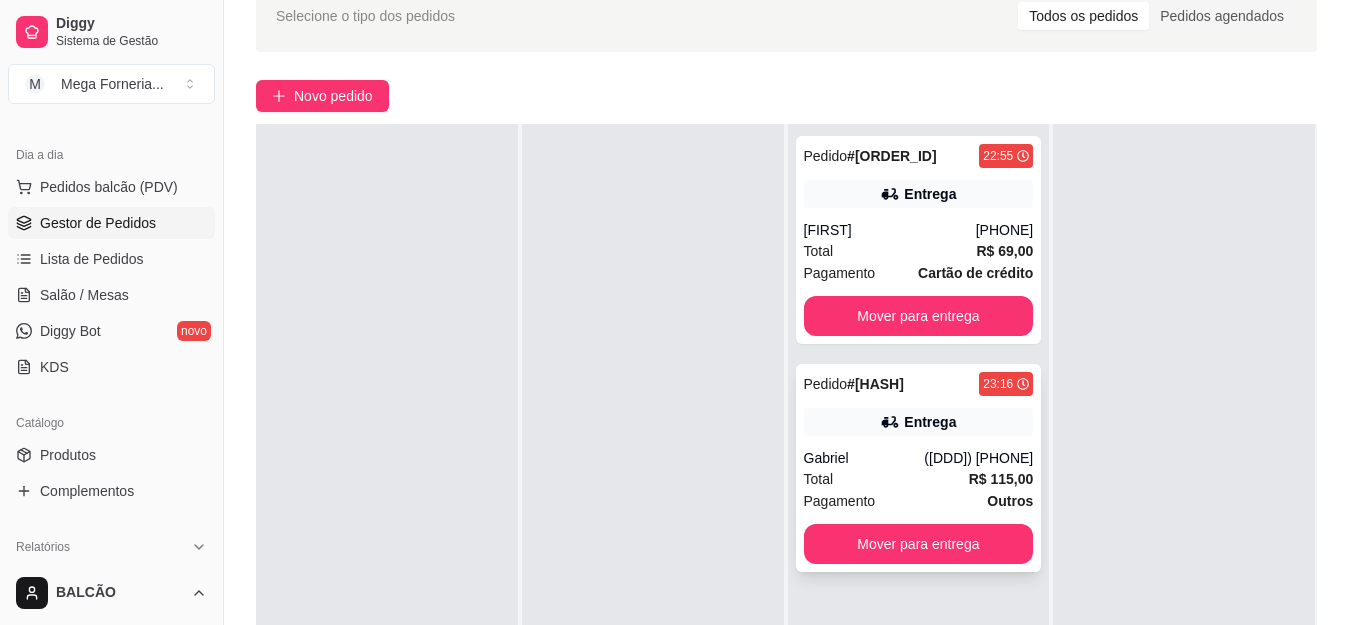click on "(22) 92005-3867" at bounding box center (978, 458) 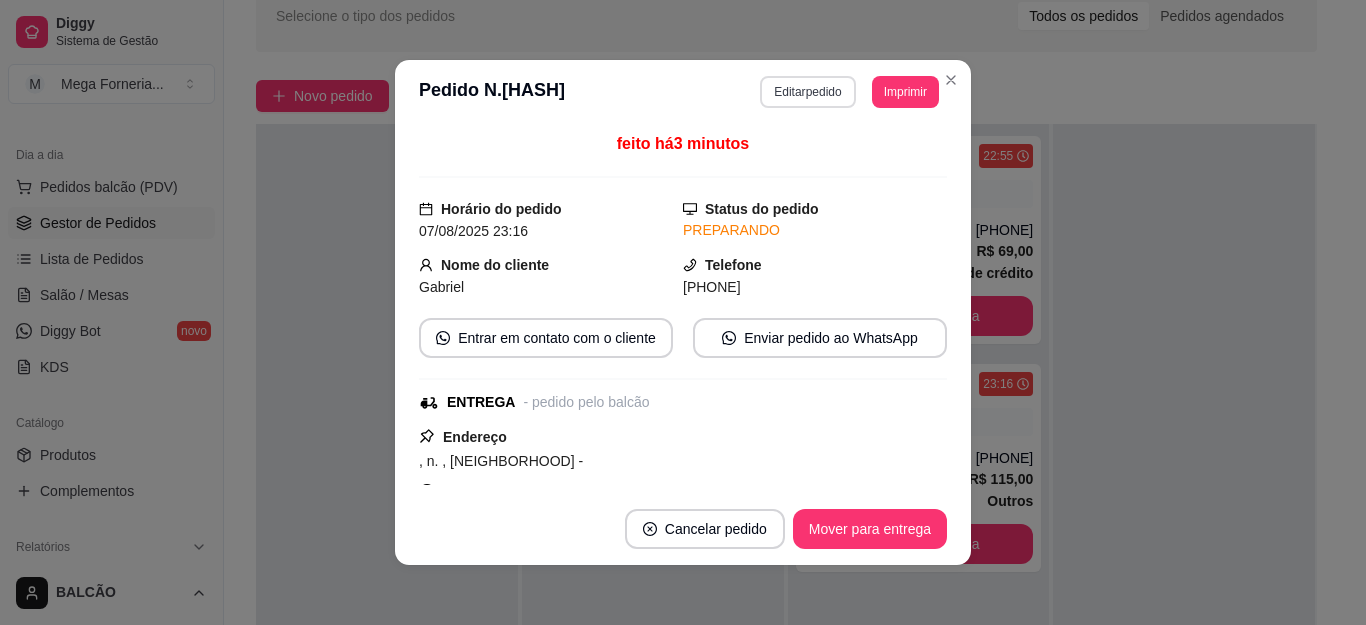 click on "Editar  pedido" at bounding box center (807, 92) 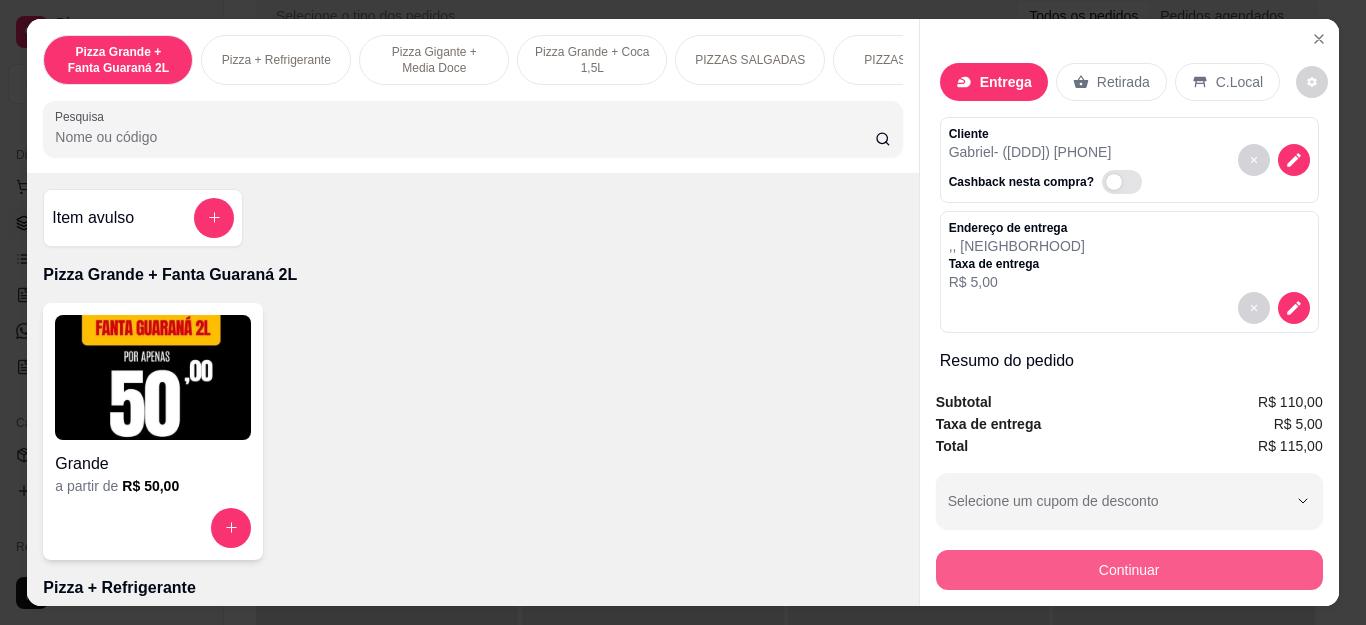 click on "Continuar" at bounding box center (1129, 570) 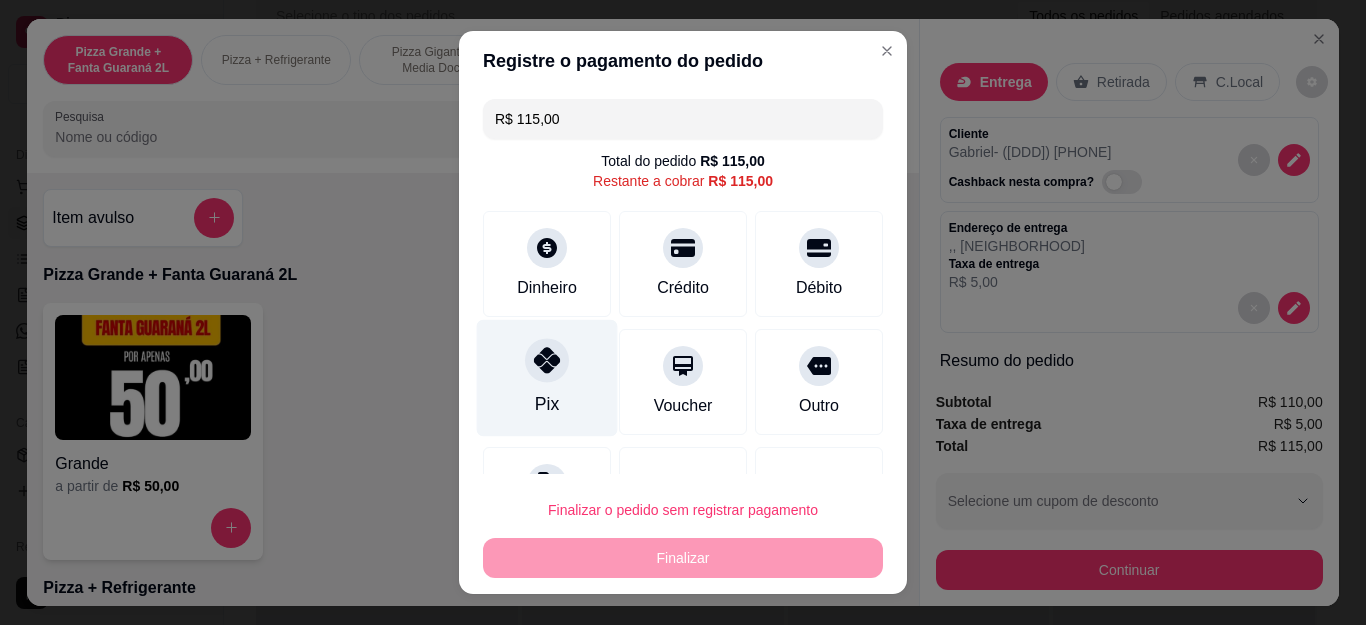 click on "Pix" at bounding box center (547, 378) 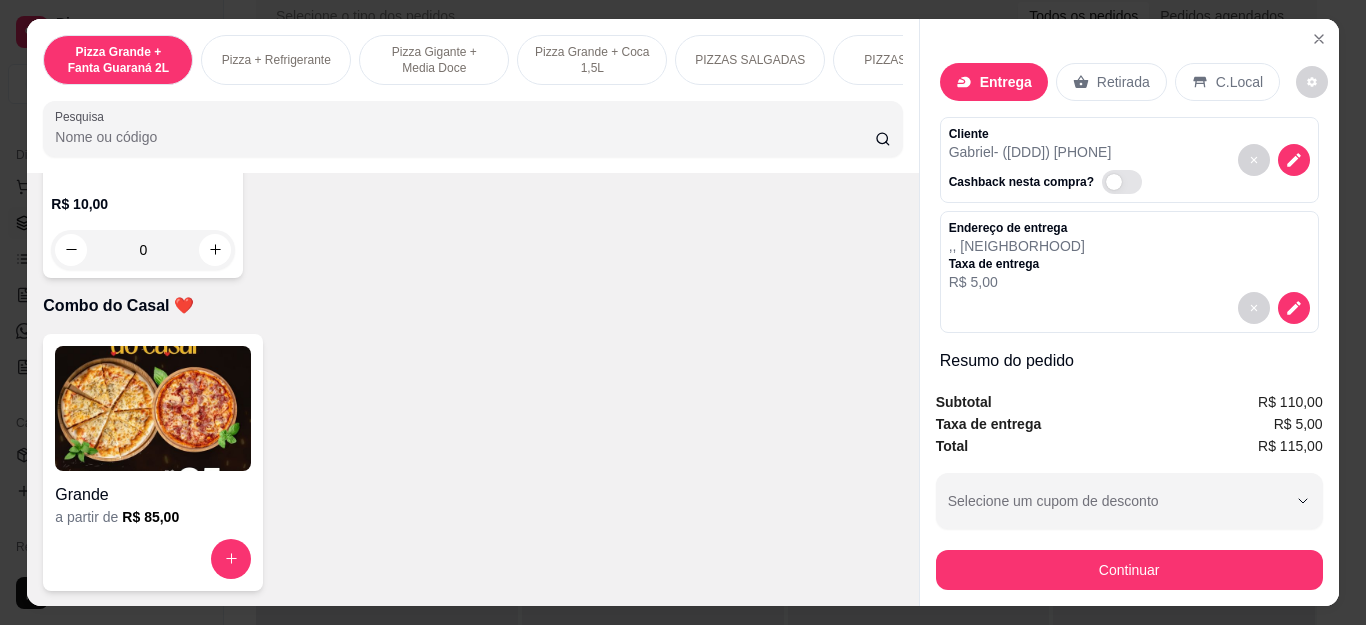 scroll, scrollTop: 5600, scrollLeft: 0, axis: vertical 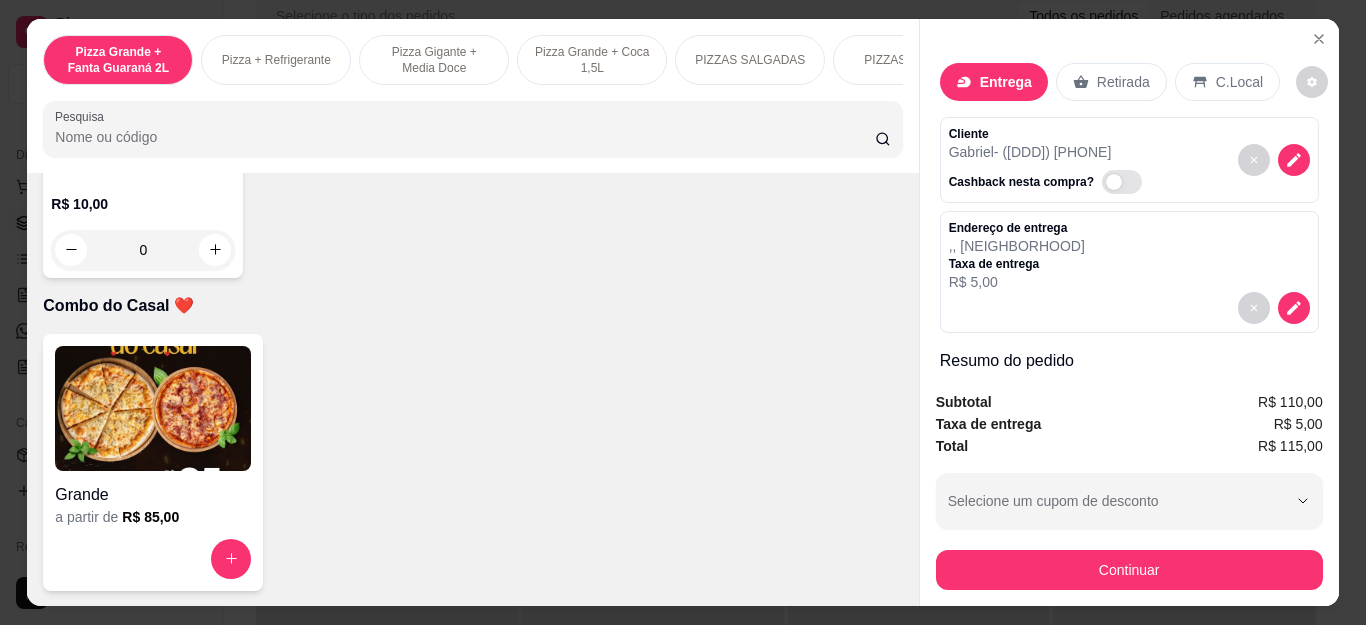 click 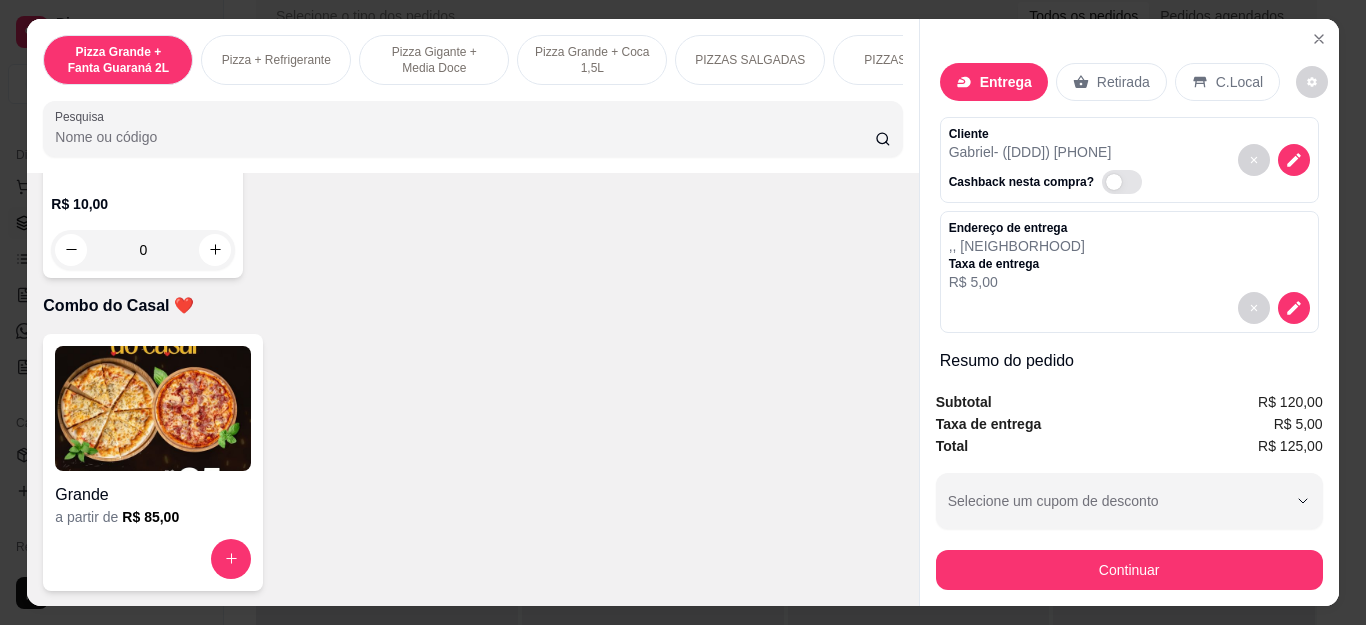 scroll, scrollTop: 5601, scrollLeft: 0, axis: vertical 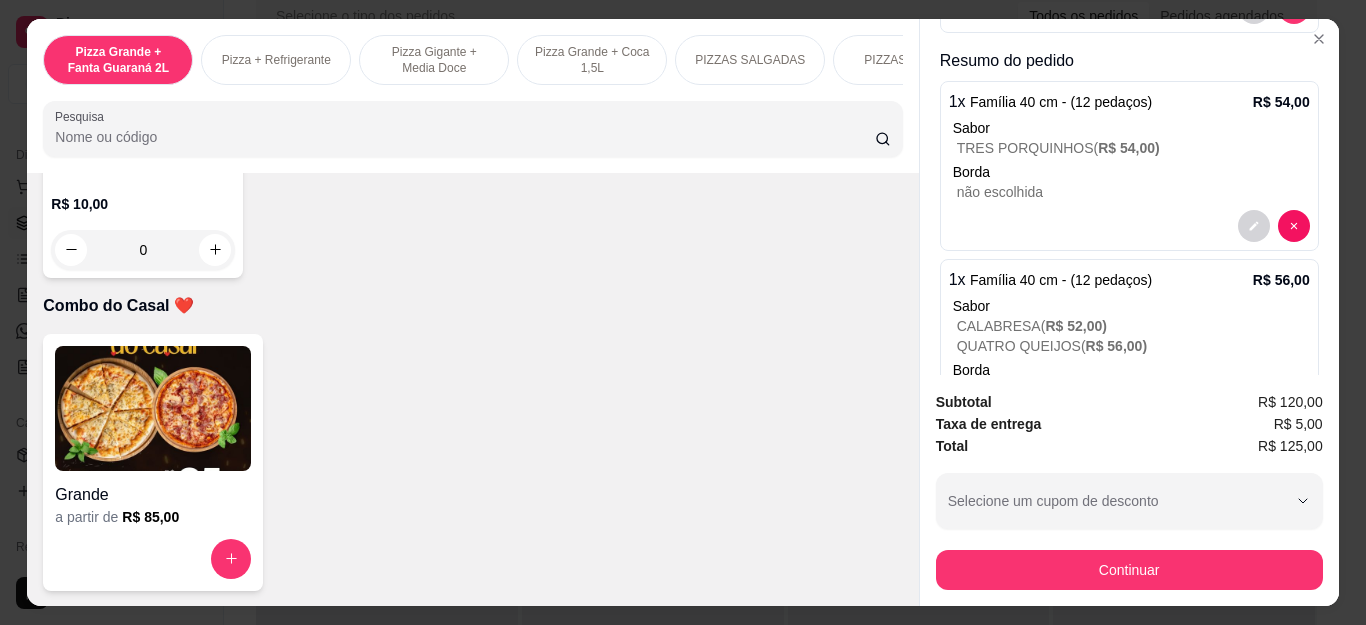 click 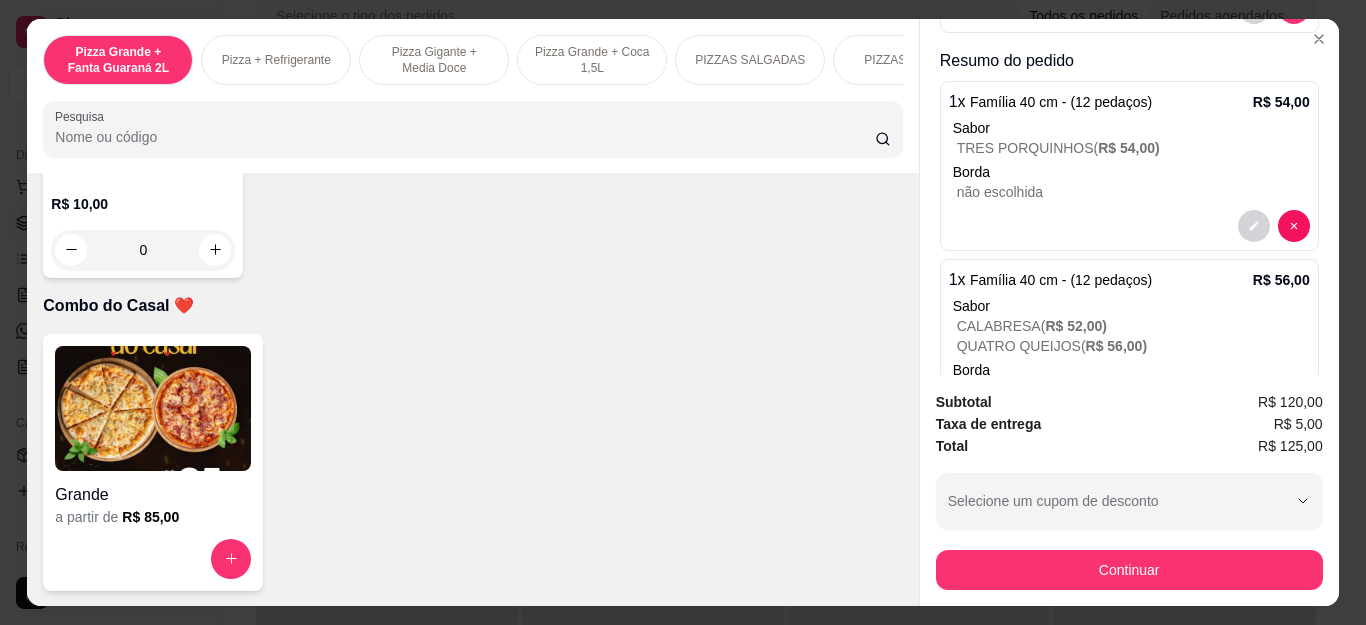 type on "0" 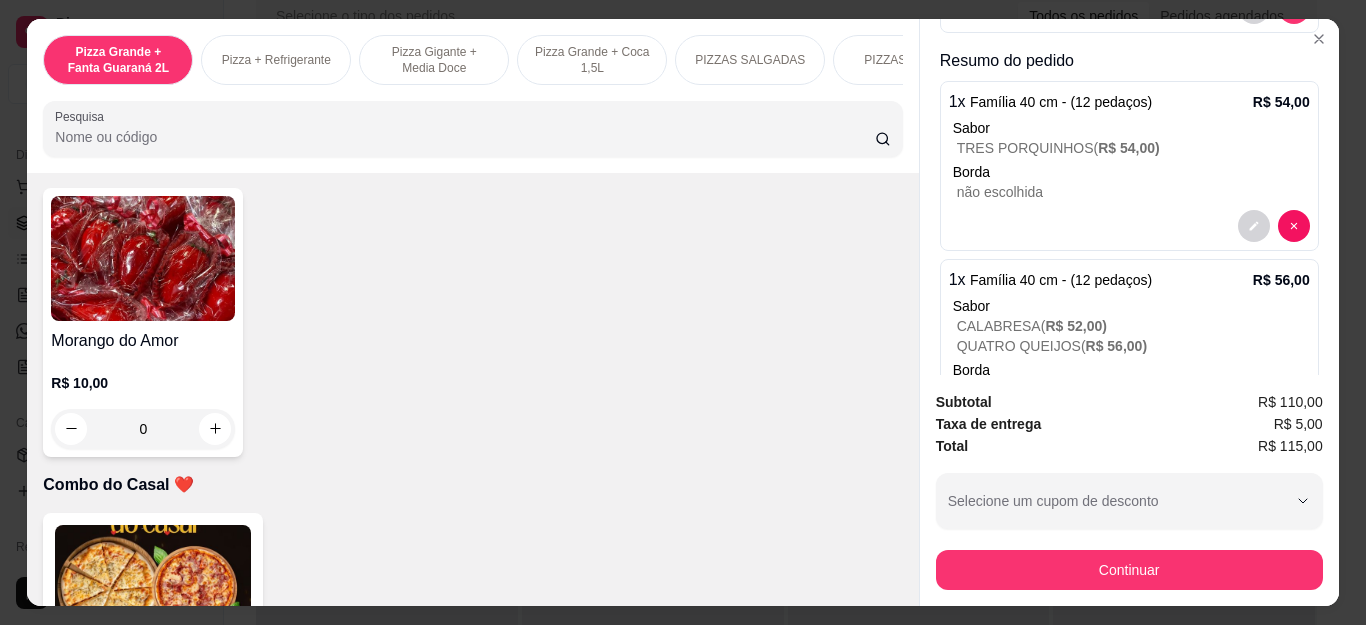 scroll, scrollTop: 5000, scrollLeft: 0, axis: vertical 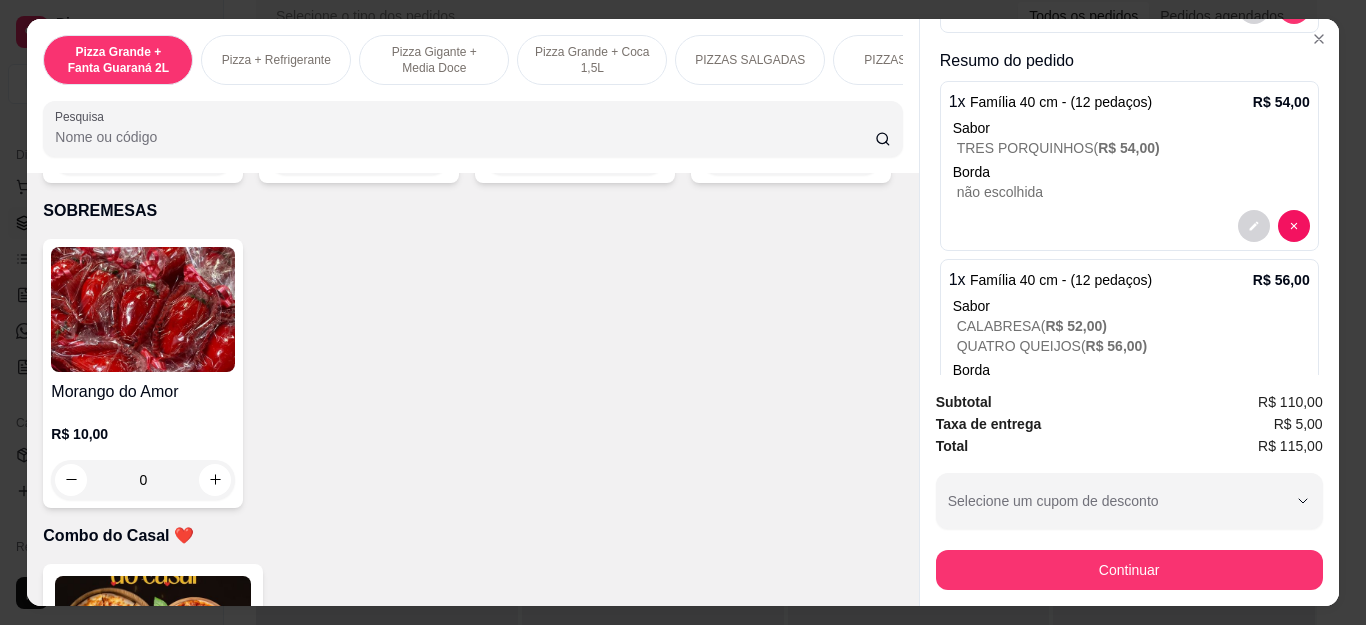 click at bounding box center (863, -415) 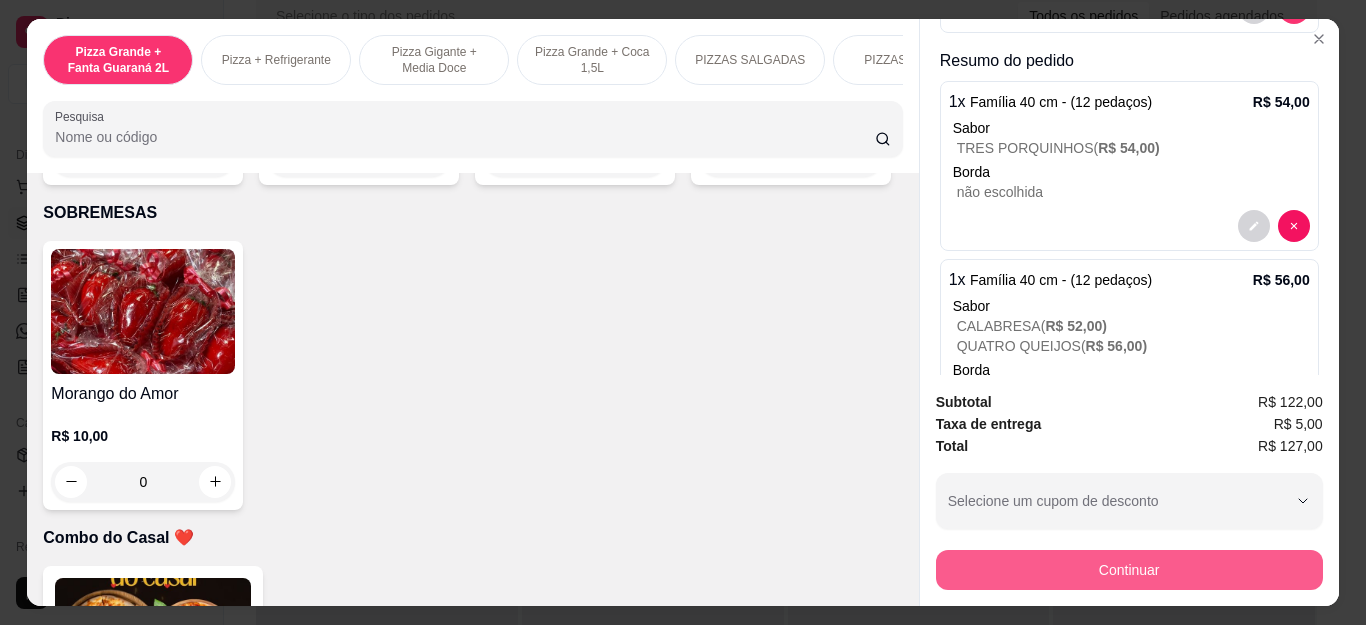click on "Continuar" at bounding box center [1129, 570] 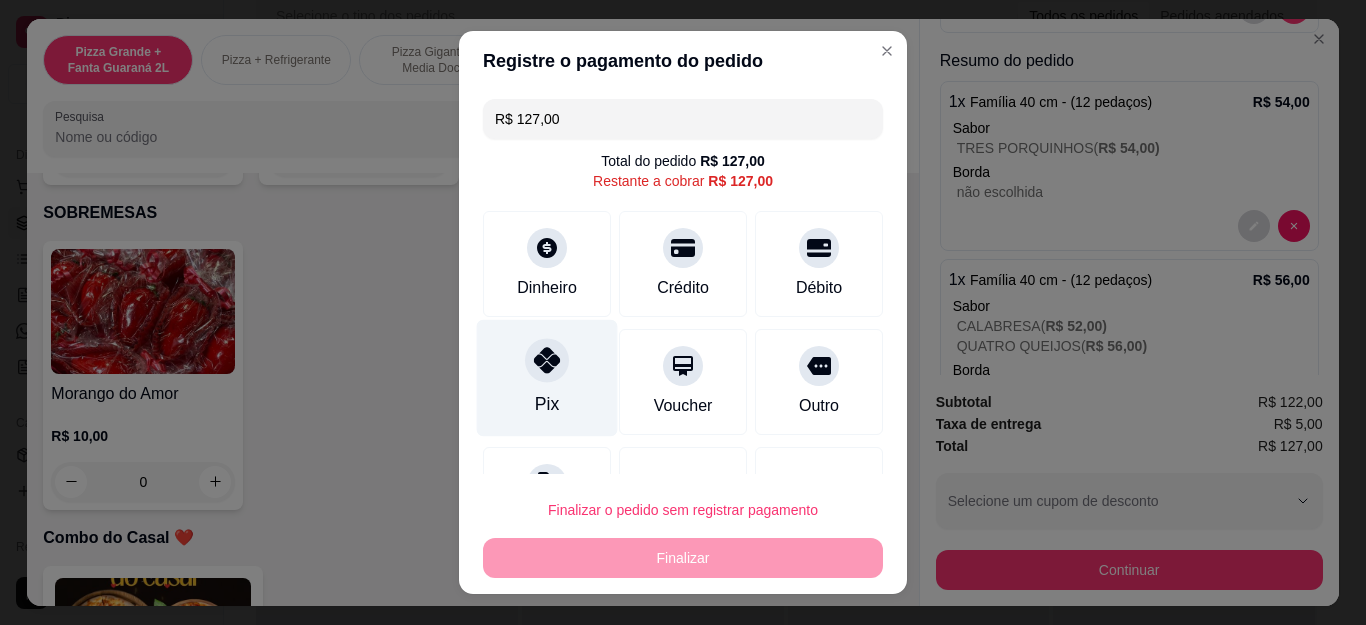 scroll, scrollTop: 87, scrollLeft: 0, axis: vertical 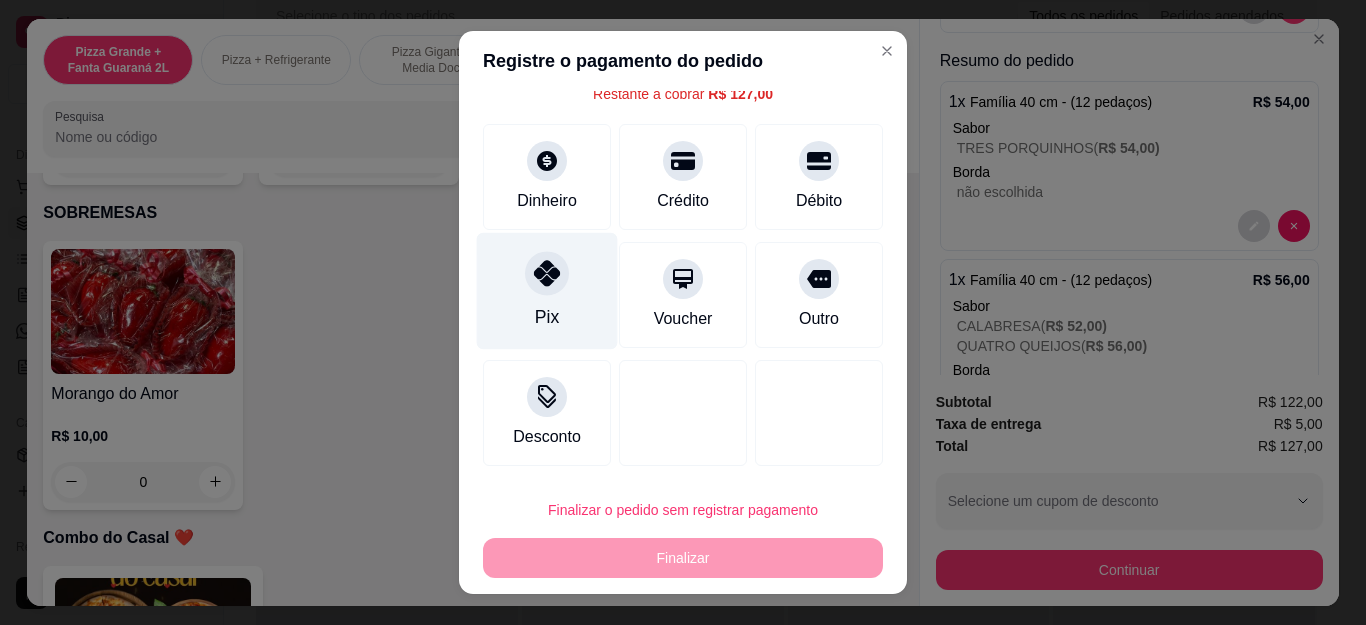 click on "Pix" at bounding box center [547, 317] 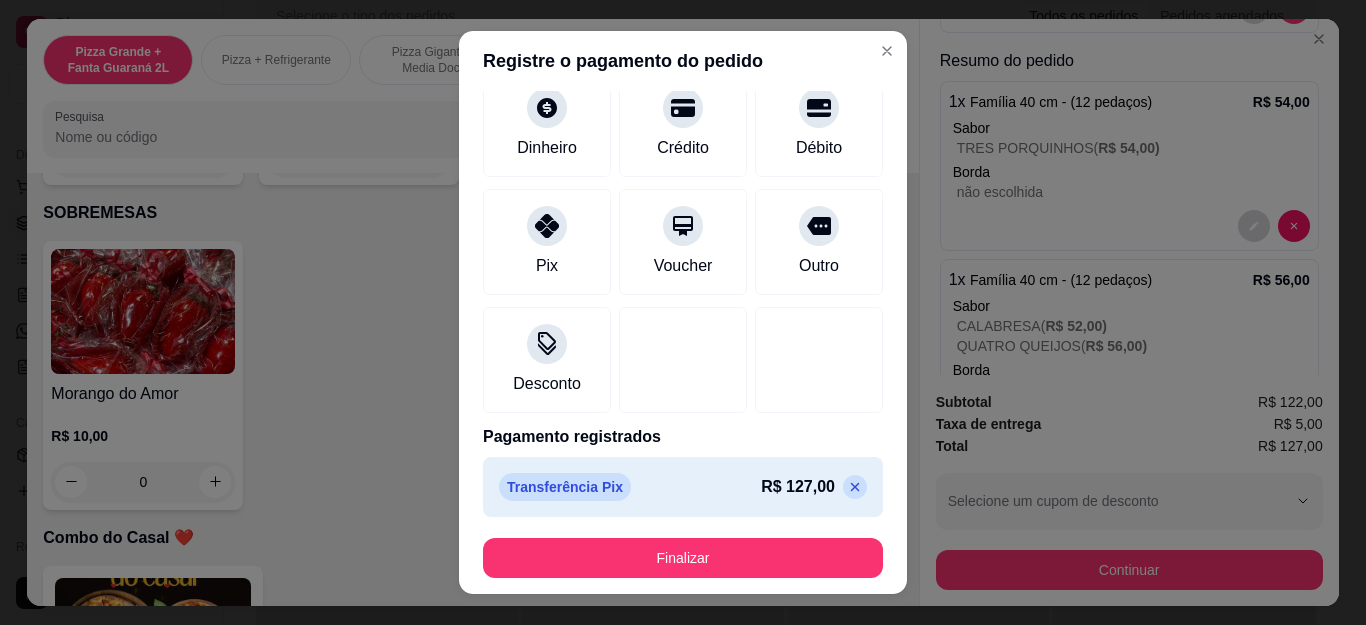 scroll, scrollTop: 123, scrollLeft: 0, axis: vertical 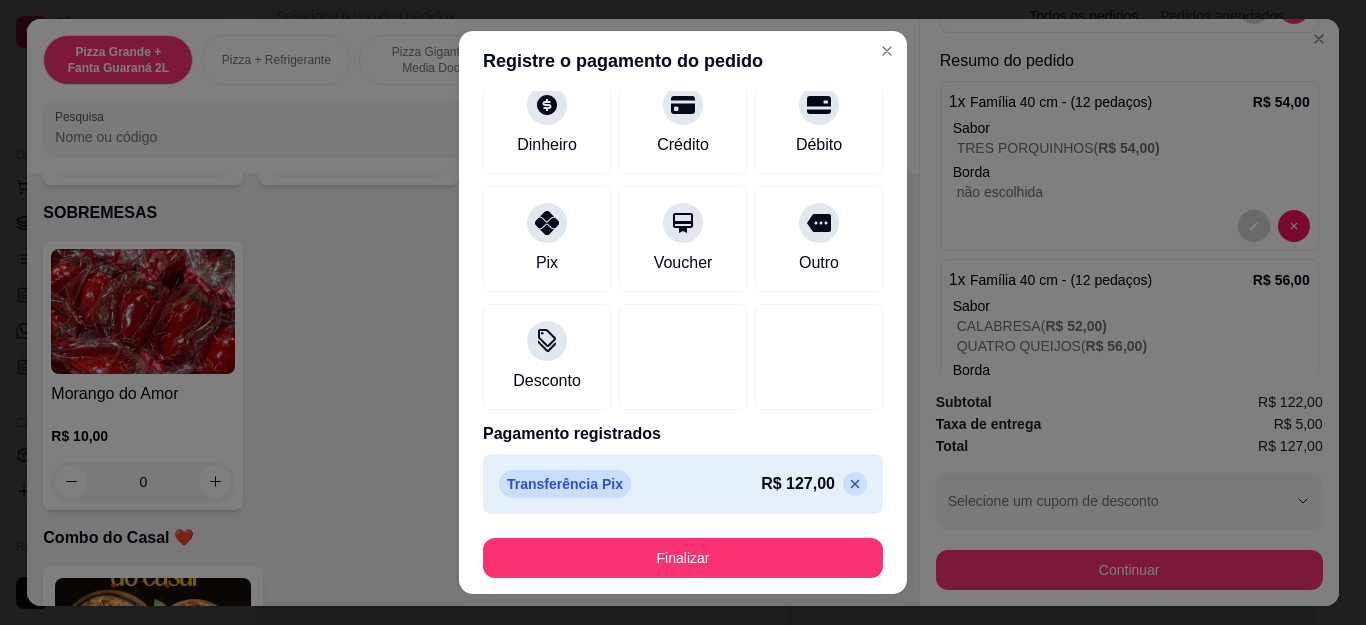 click on "Finalizar" at bounding box center [683, 558] 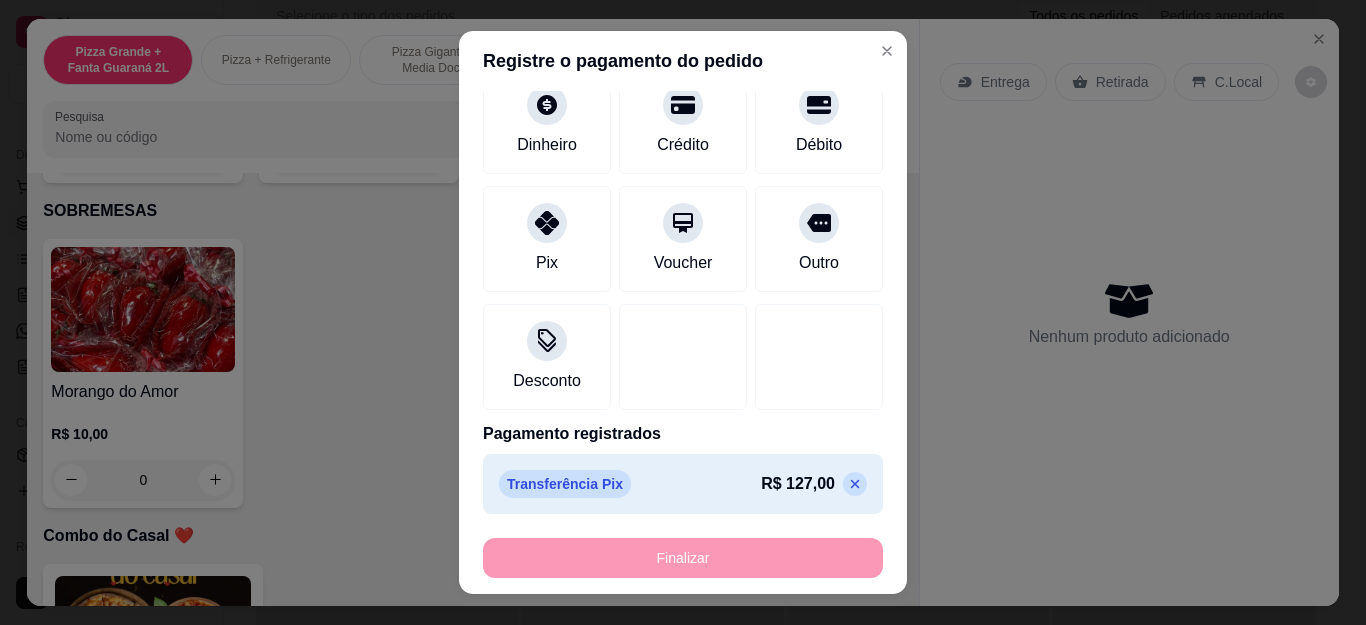 type on "0" 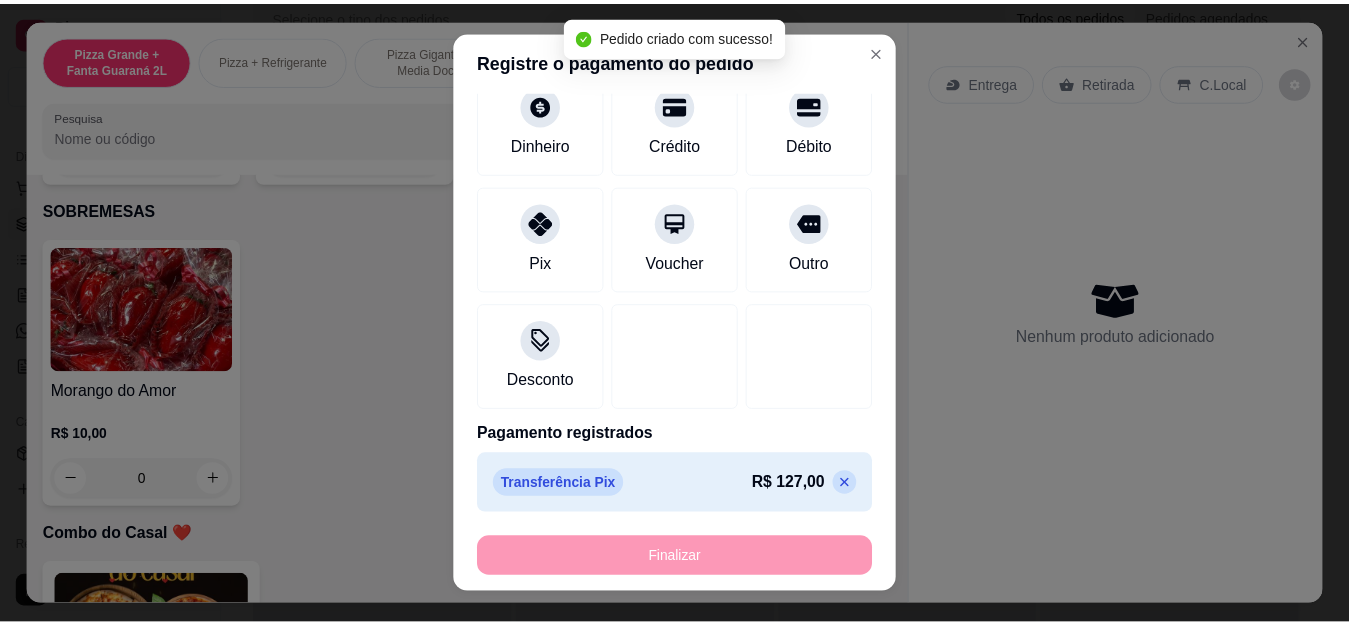scroll, scrollTop: 0, scrollLeft: 0, axis: both 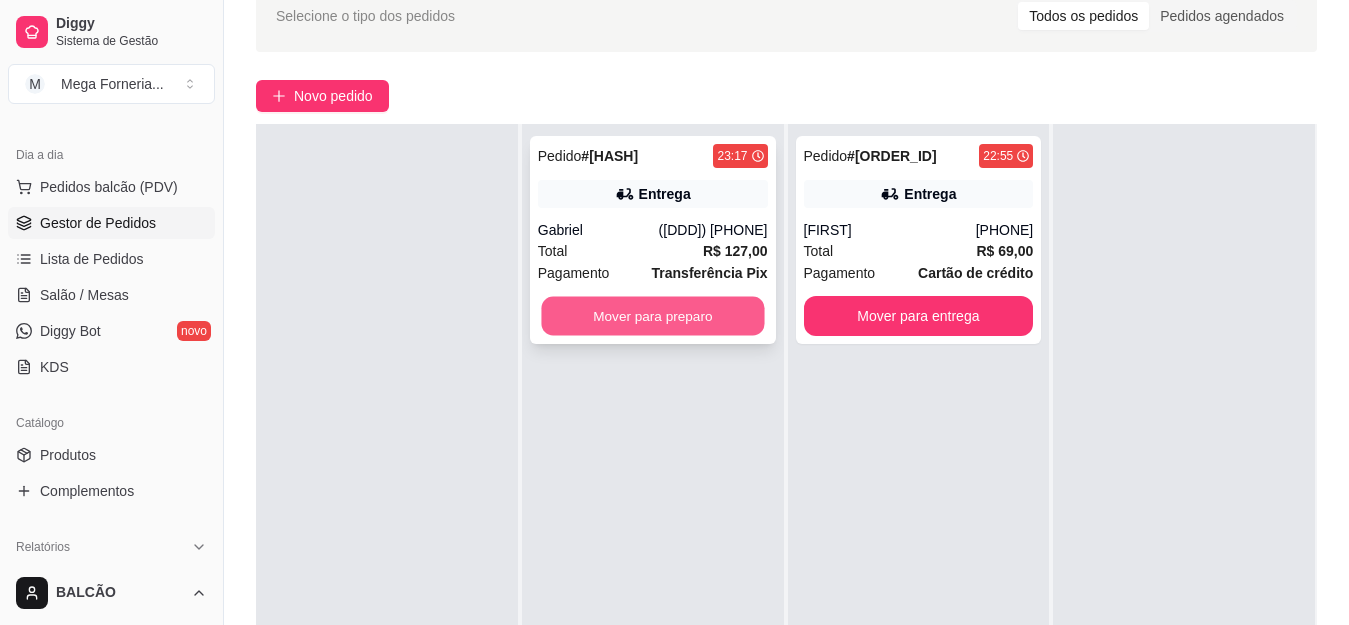 click on "Mover para preparo" at bounding box center (652, 316) 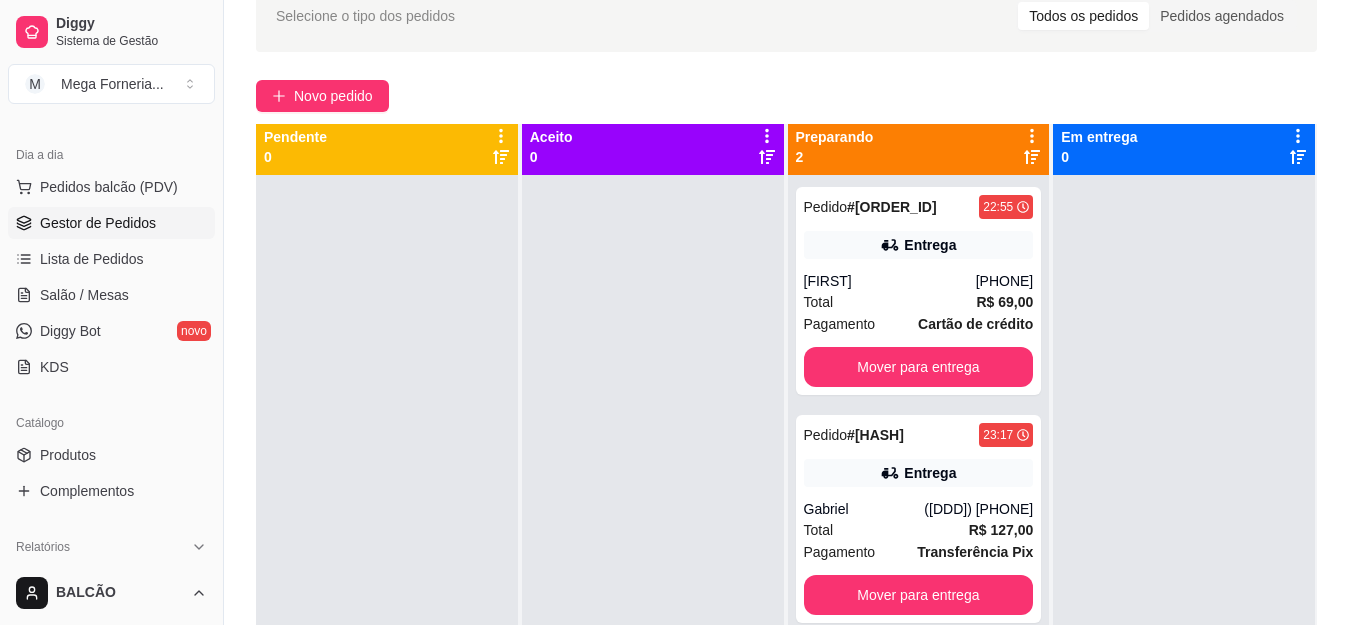 scroll, scrollTop: 0, scrollLeft: 0, axis: both 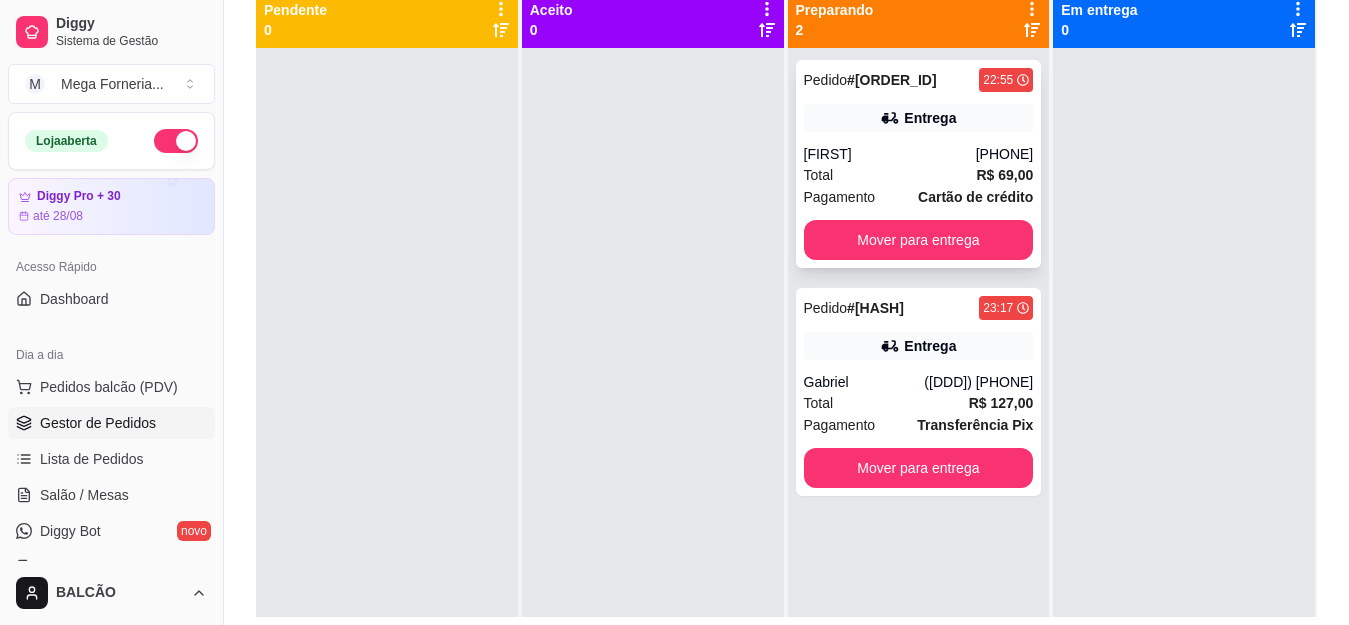 click on "Pagamento Cartão de crédito" at bounding box center (919, 197) 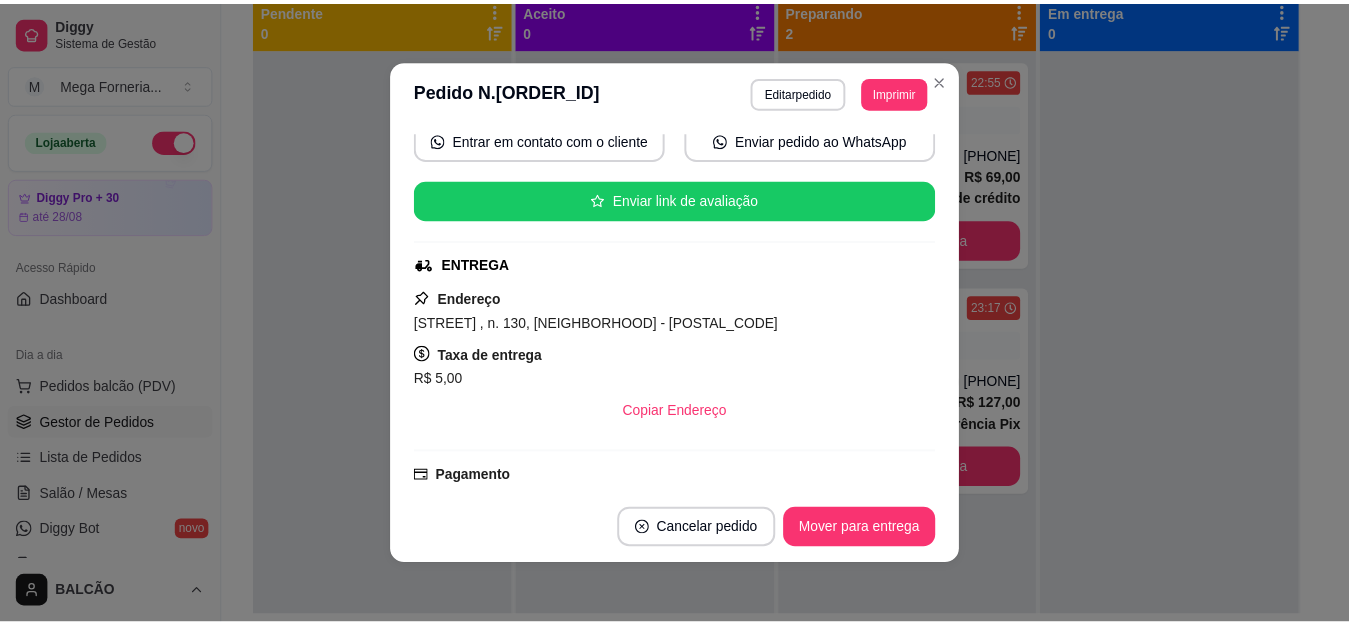 scroll, scrollTop: 98, scrollLeft: 0, axis: vertical 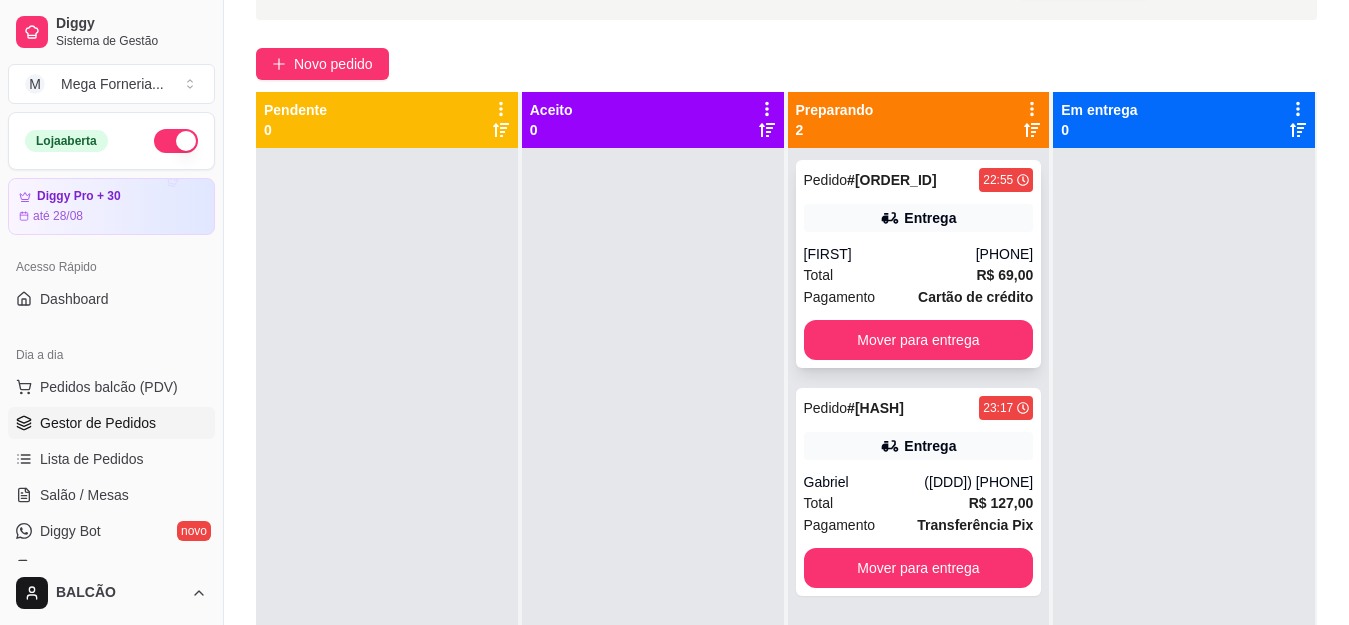 click on "Mover para entrega" at bounding box center [919, 340] 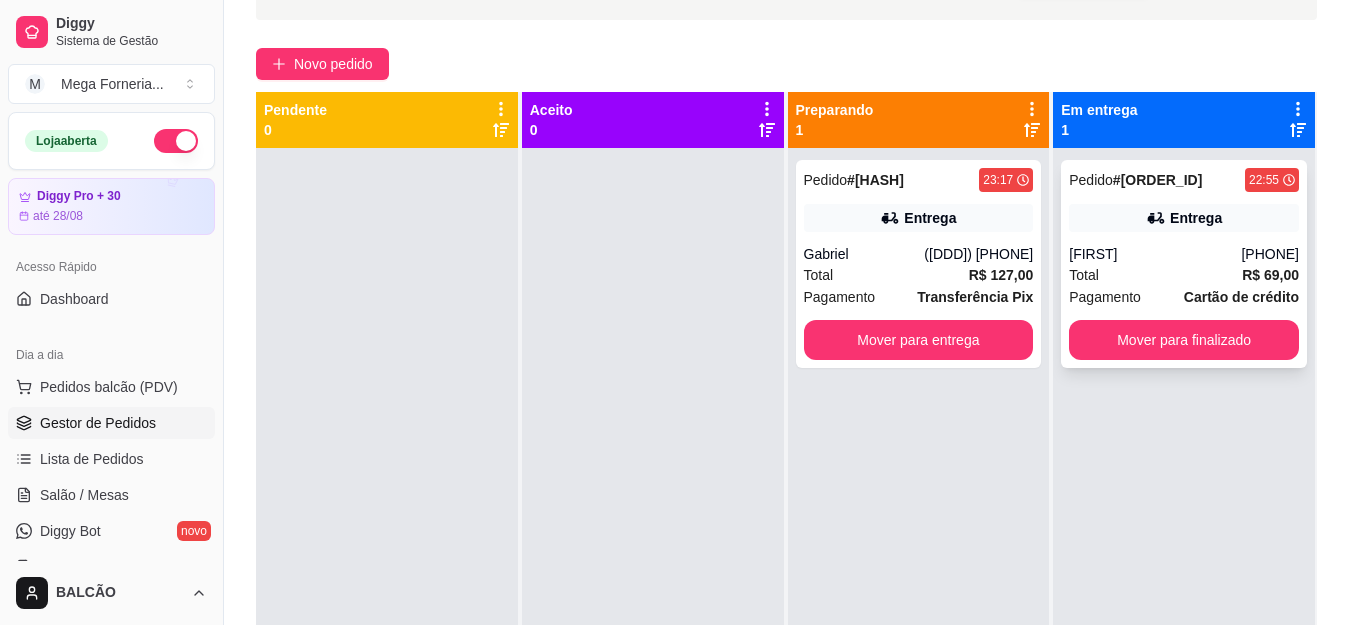 click on "Pedido  # 3835-c7cbcfac 22:55 Entrega Dábryna  (22) 99751-2118 Total R$ 69,00 Pagamento Cartão de crédito Mover para finalizado" at bounding box center [1184, 264] 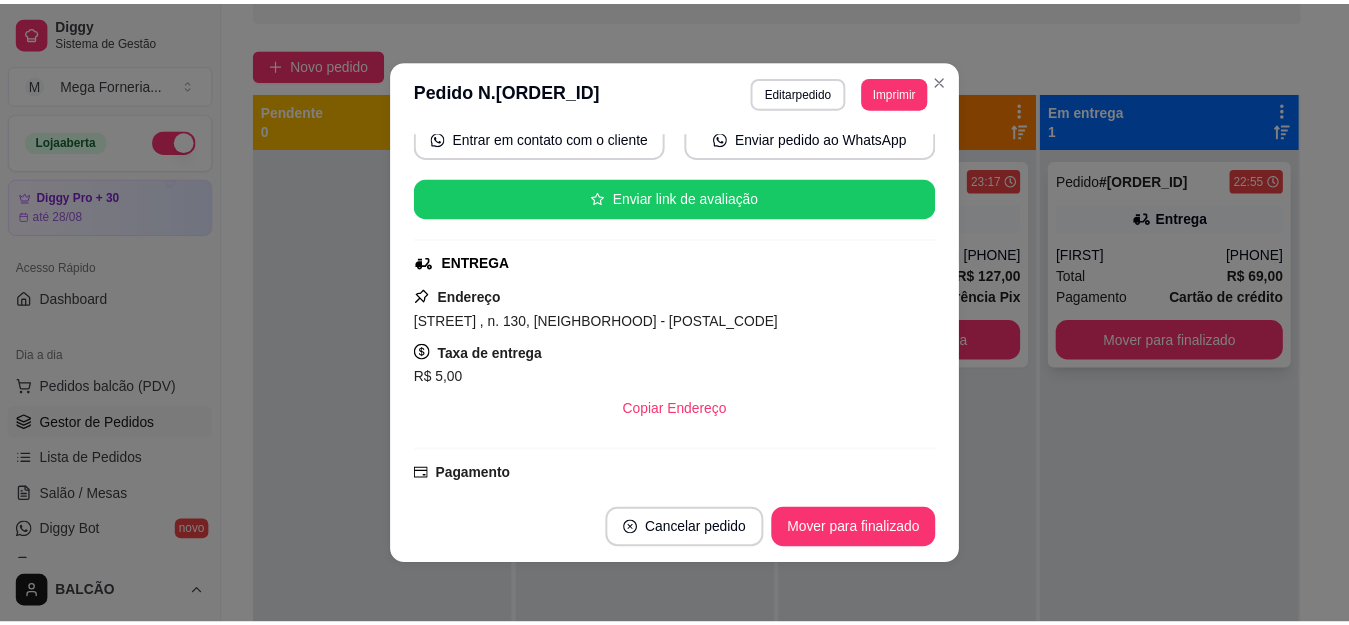 scroll, scrollTop: 500, scrollLeft: 0, axis: vertical 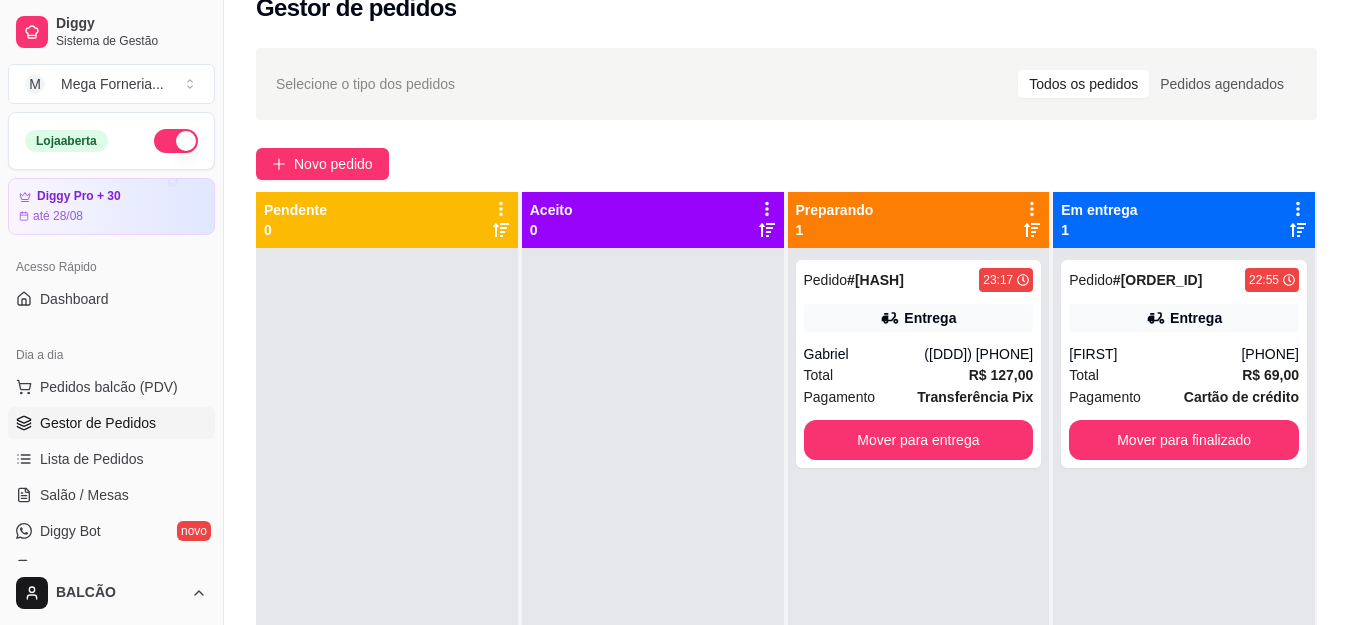 click on "Pedido  # 3835-c7cbcfac 22:55 Entrega Dábryna  (22) 99751-2118 Total R$ 69,00 Pagamento Cartão de crédito Mover para finalizado" at bounding box center [1184, 560] 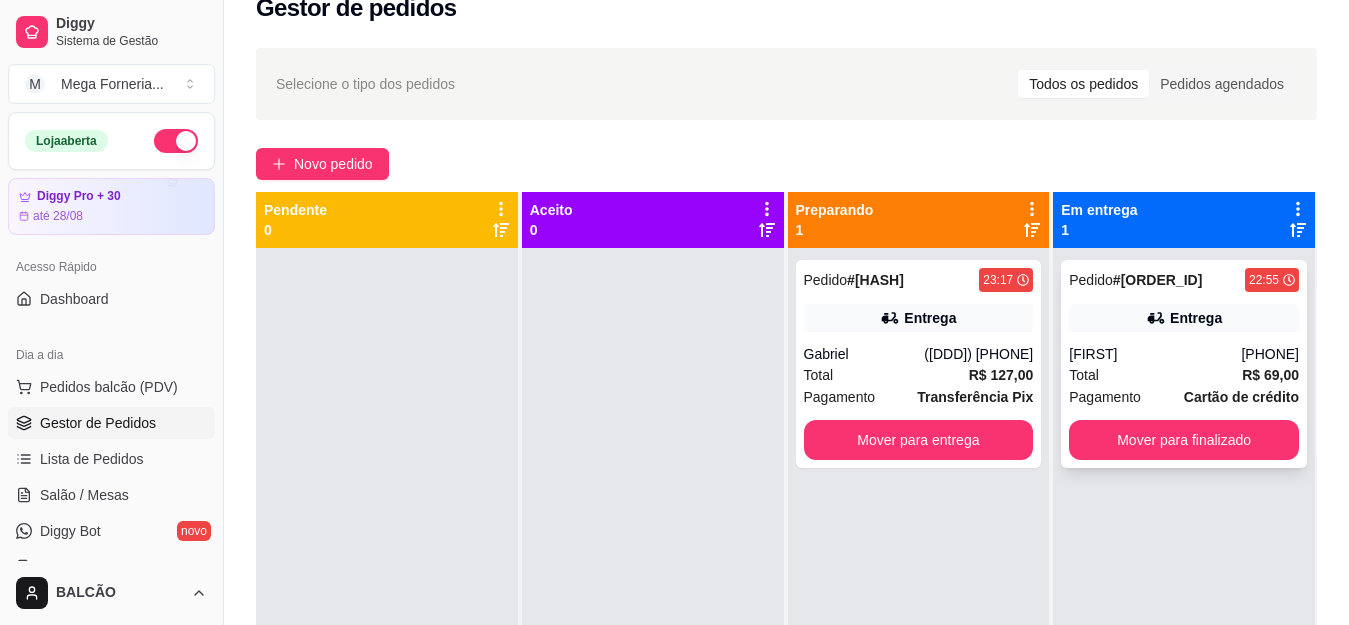 click on "Total" at bounding box center [1084, 375] 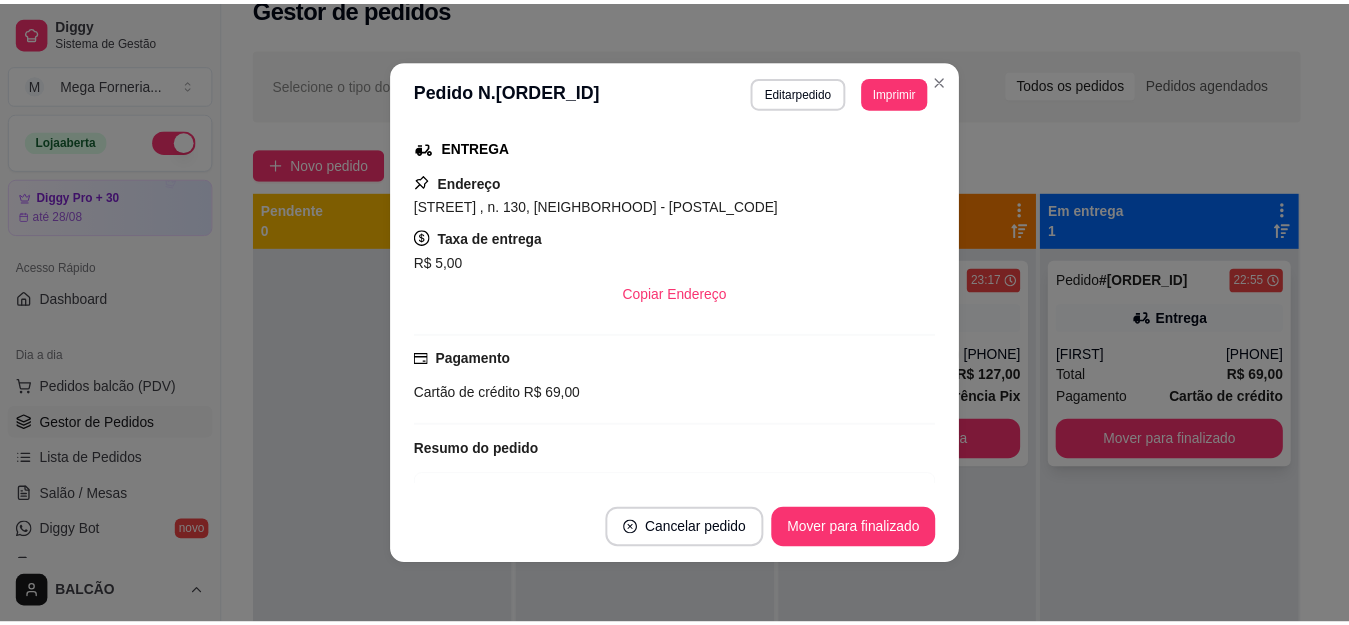 scroll, scrollTop: 598, scrollLeft: 0, axis: vertical 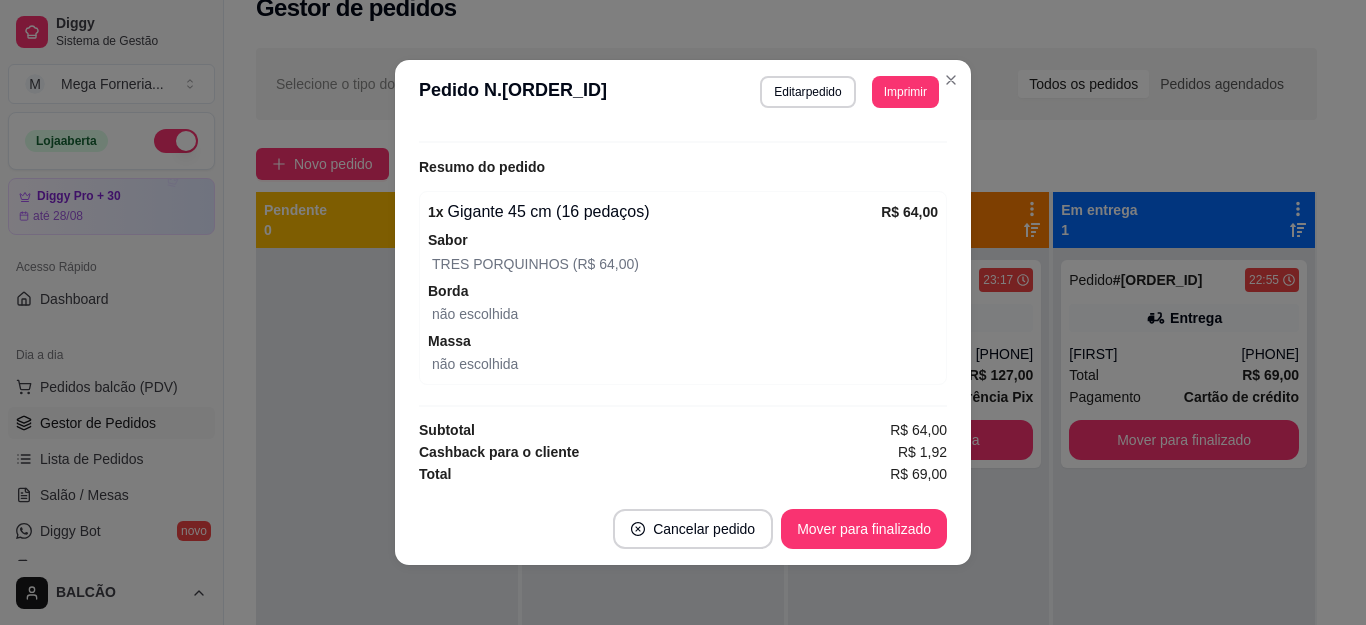 click on "**********" at bounding box center (683, 92) 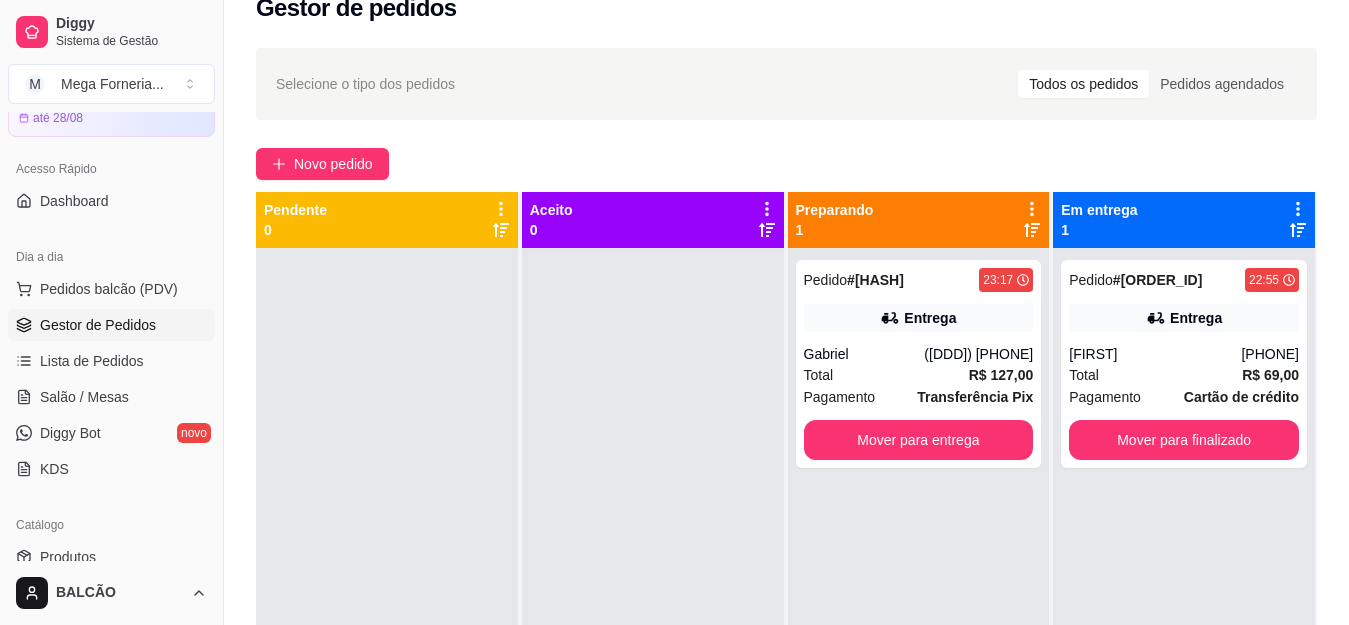 scroll, scrollTop: 200, scrollLeft: 0, axis: vertical 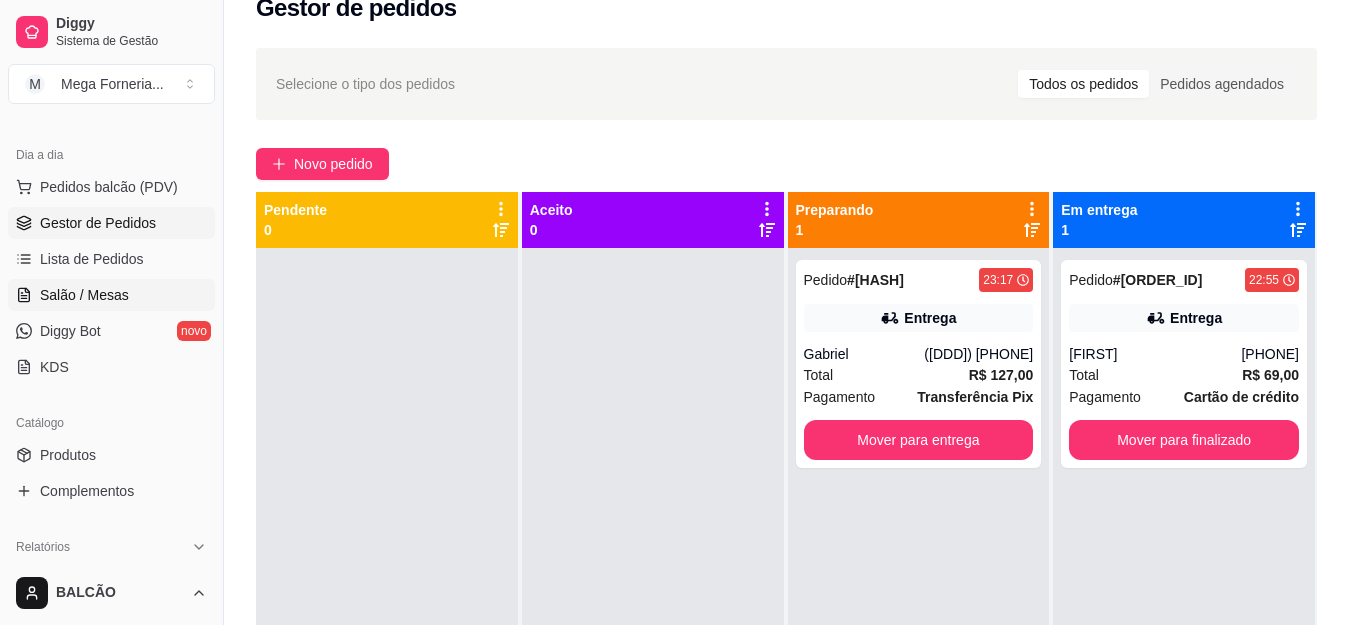 click on "Salão / Mesas" at bounding box center [84, 295] 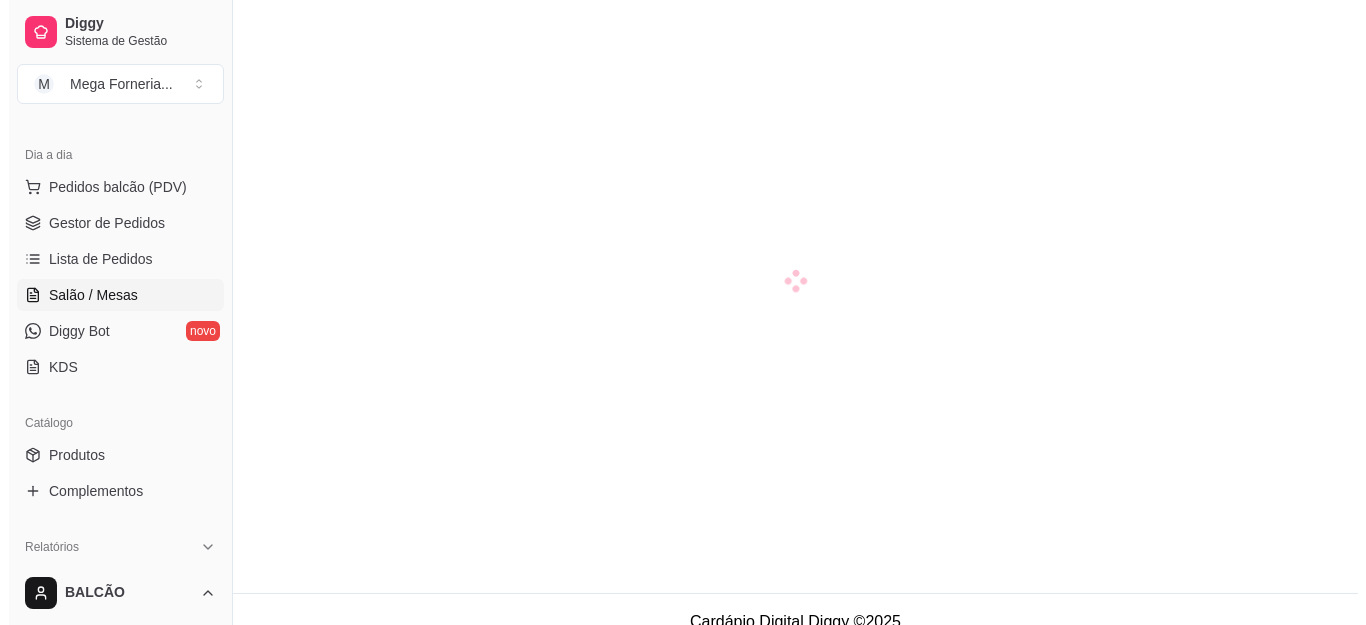scroll, scrollTop: 0, scrollLeft: 0, axis: both 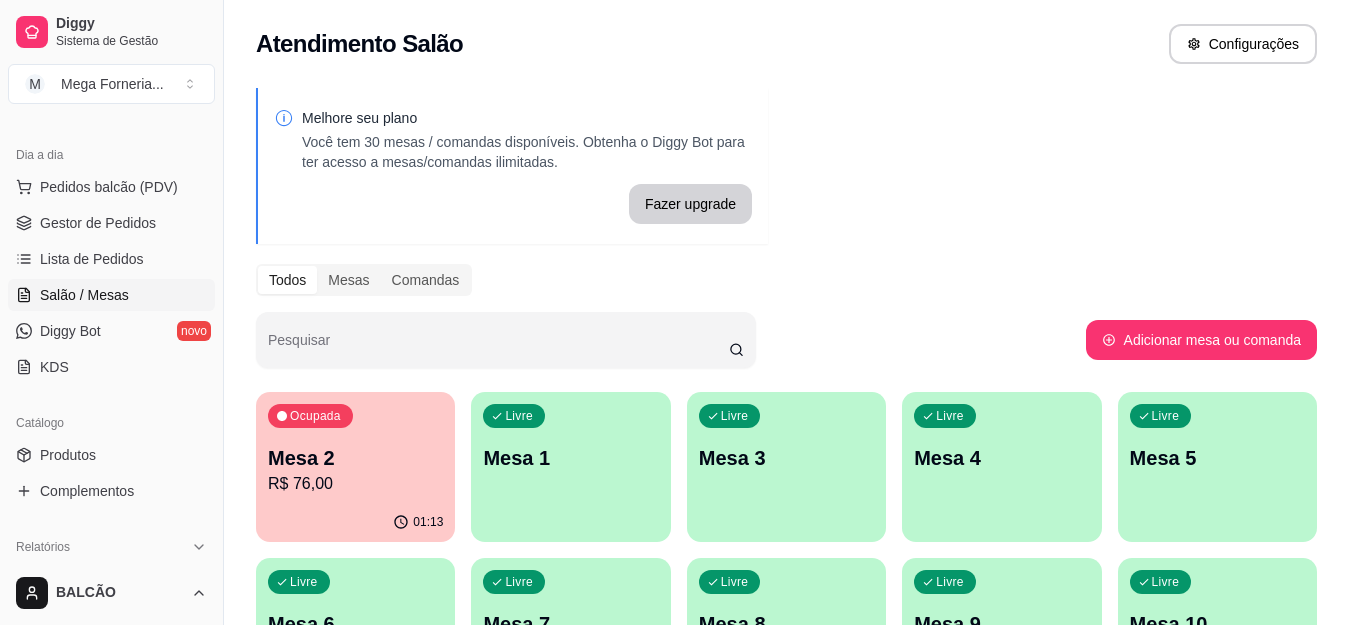 click on "Ocupada Mesa 2 R$ 76,00" at bounding box center (355, 447) 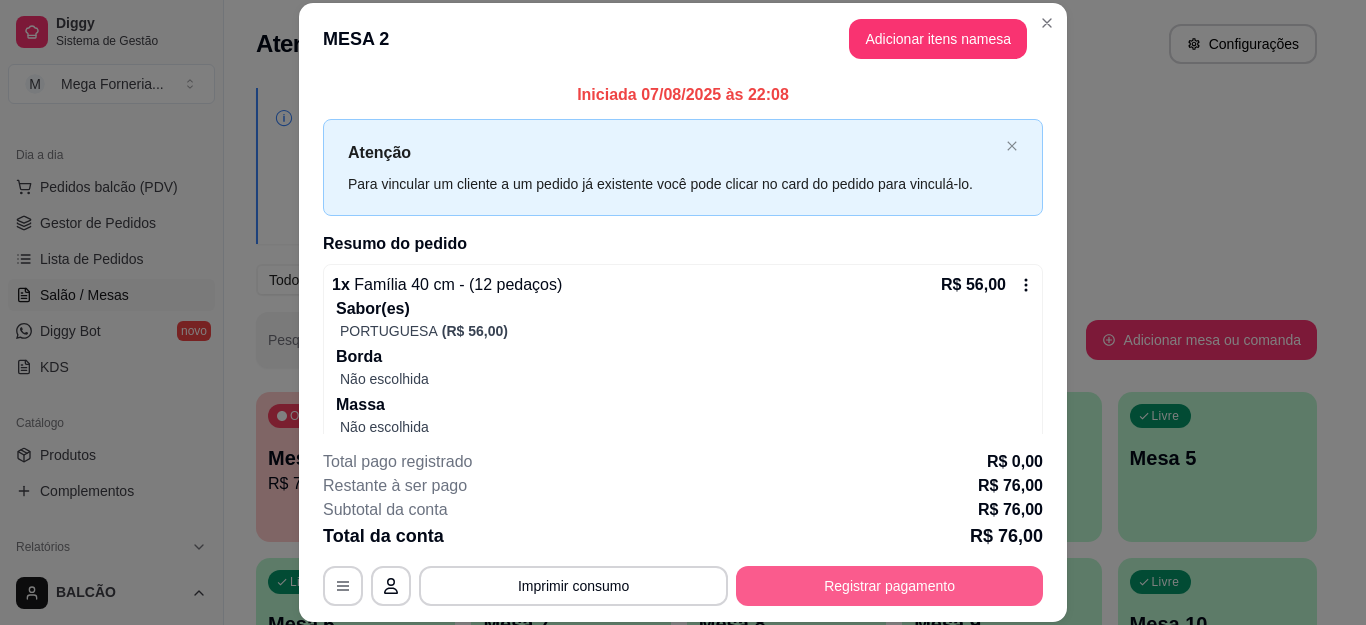 click on "Registrar pagamento" at bounding box center (889, 586) 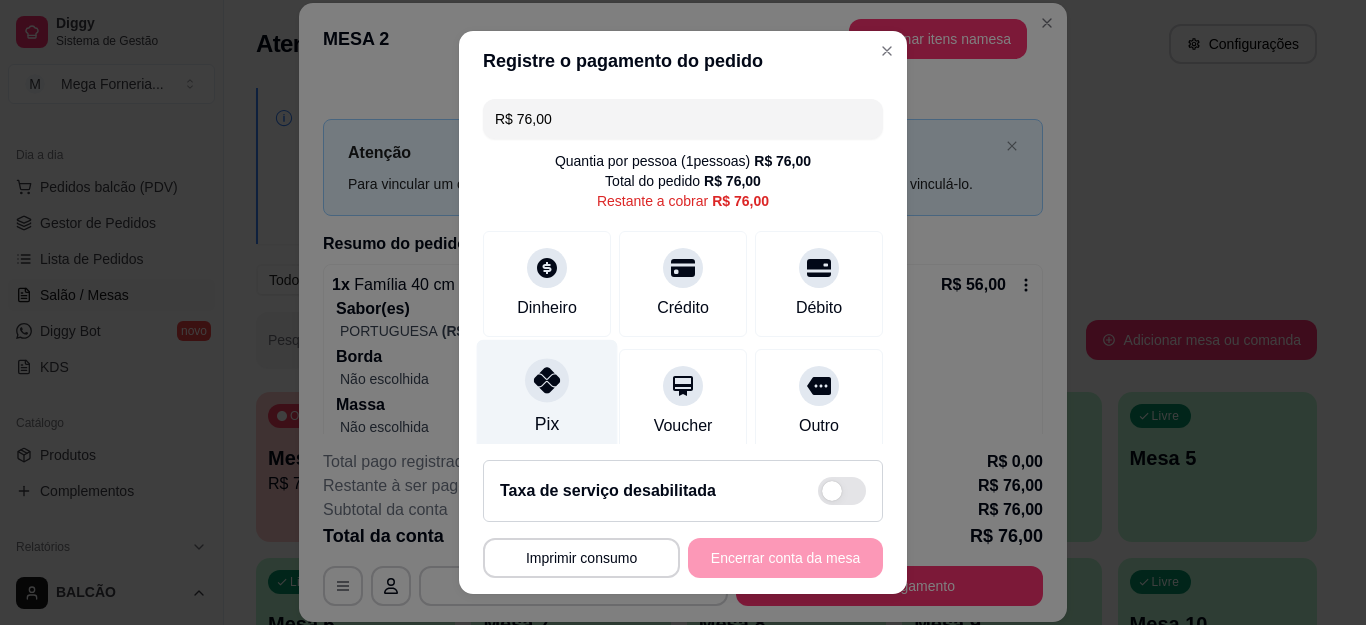 click 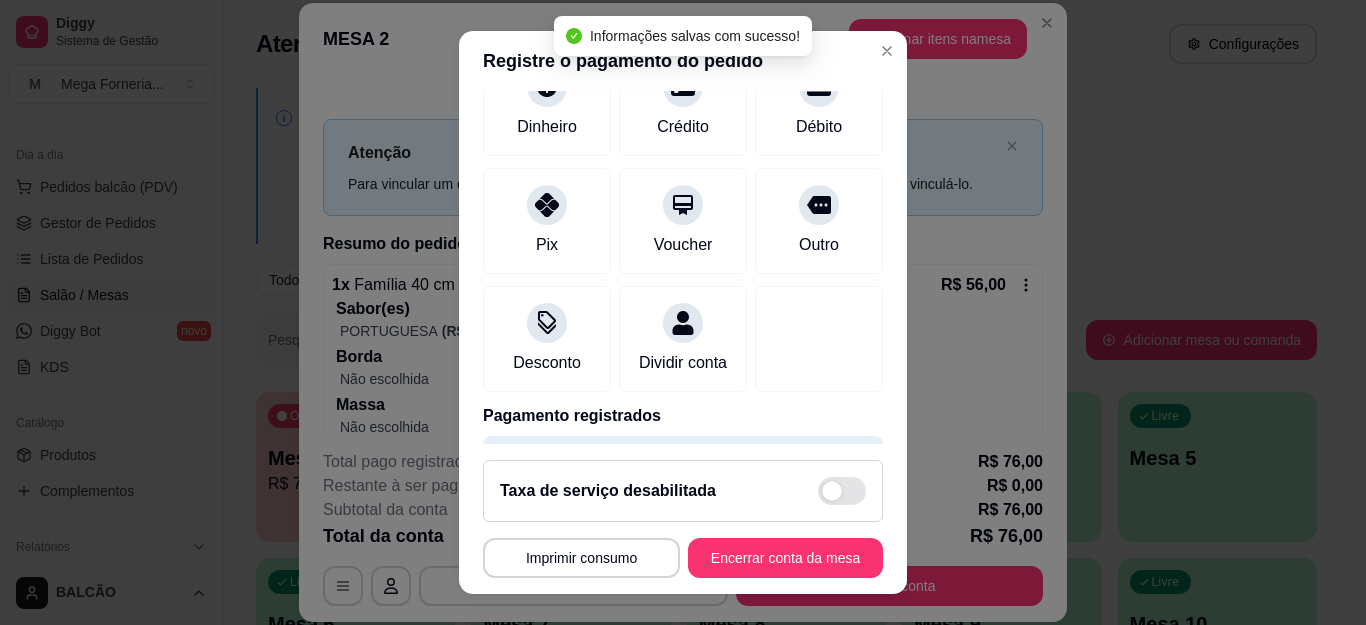 type on "R$ 0,00" 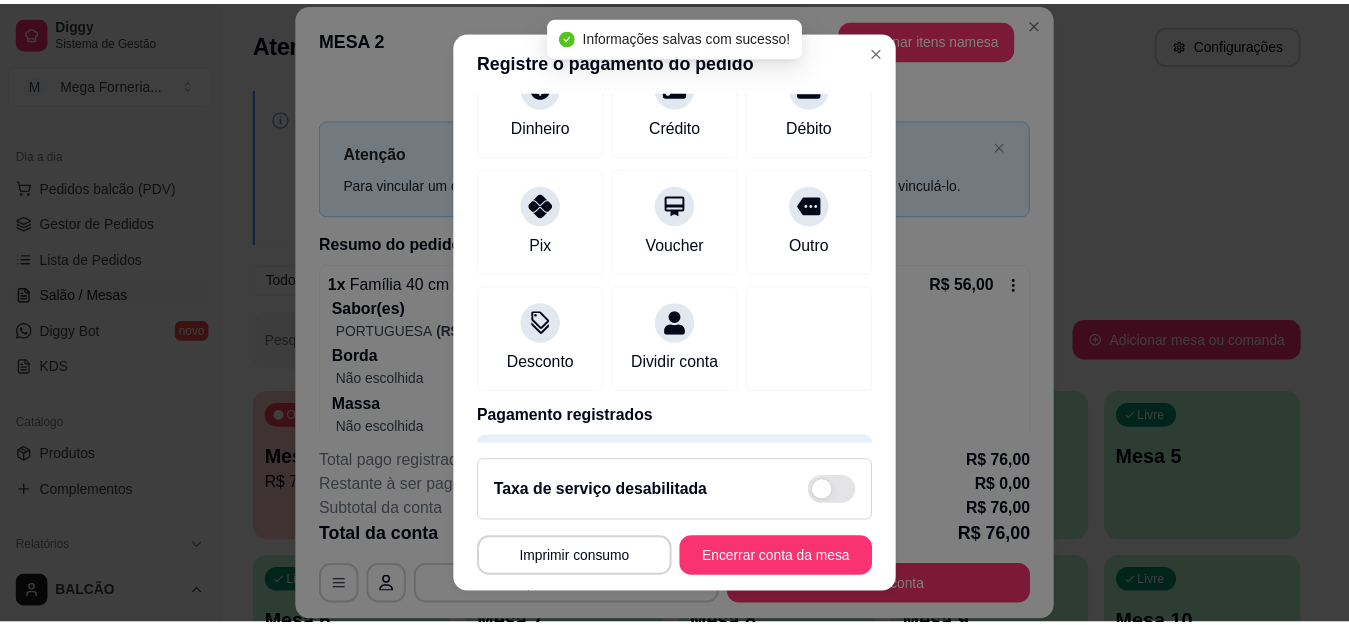 scroll, scrollTop: 141, scrollLeft: 0, axis: vertical 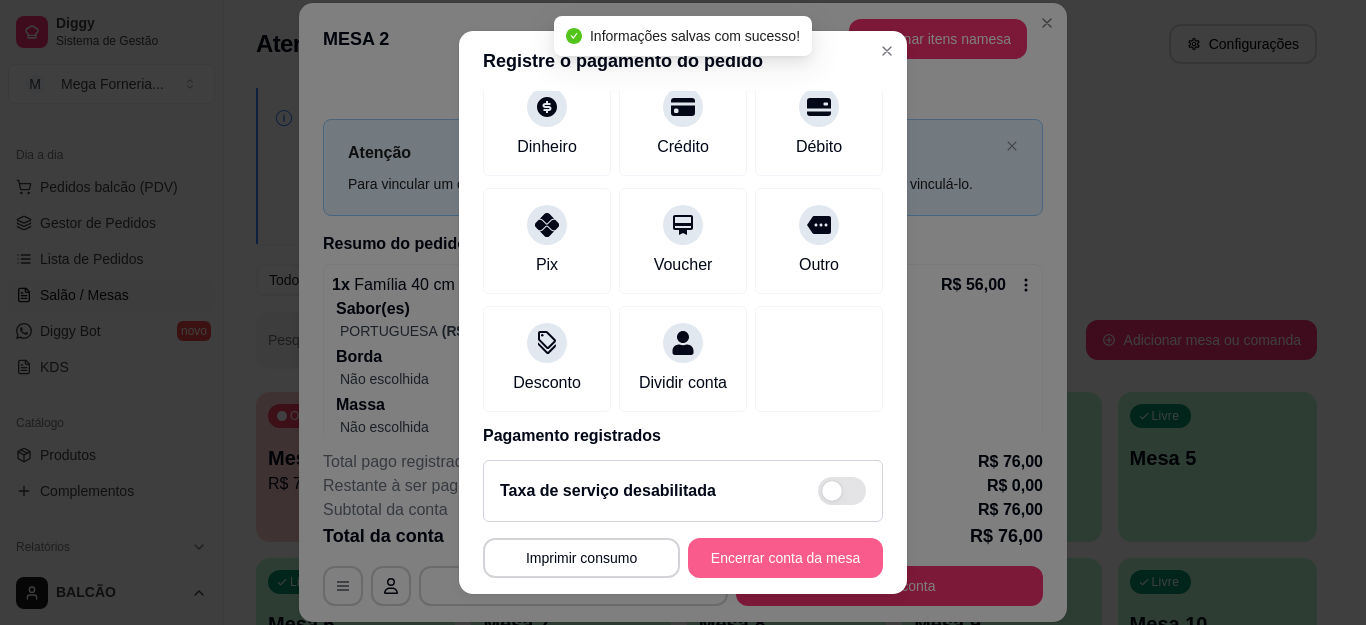 click on "Encerrar conta da mesa" at bounding box center [785, 558] 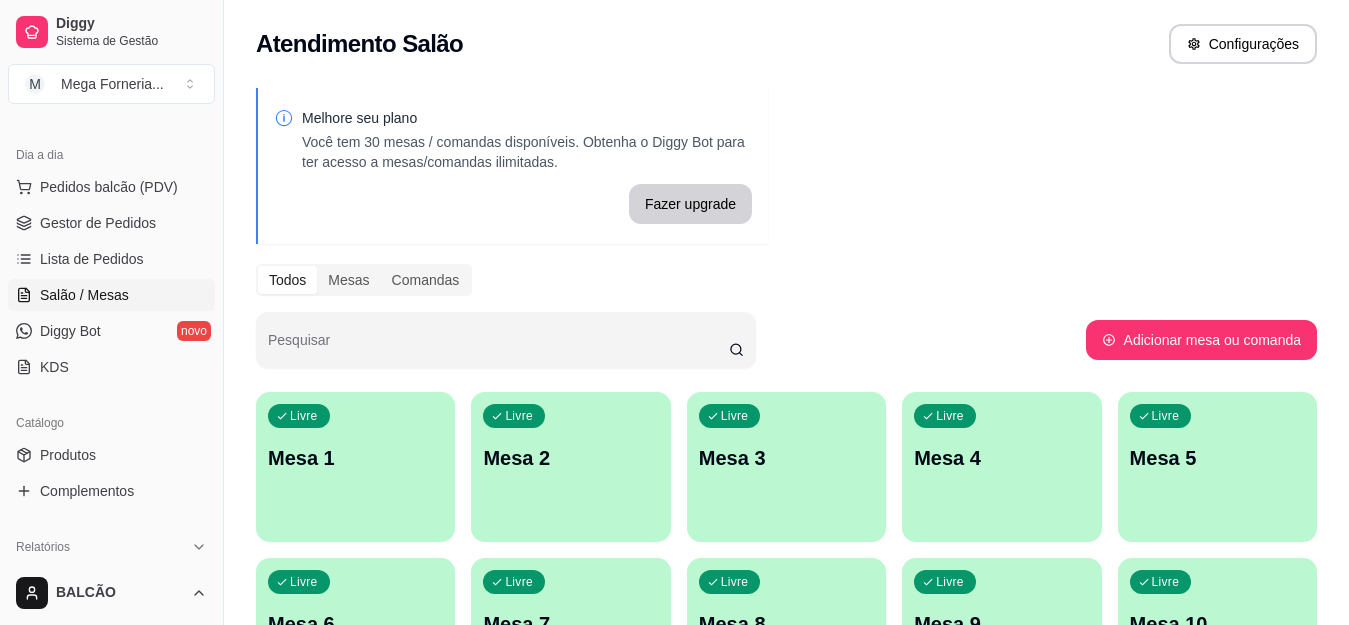 scroll, scrollTop: 0, scrollLeft: 0, axis: both 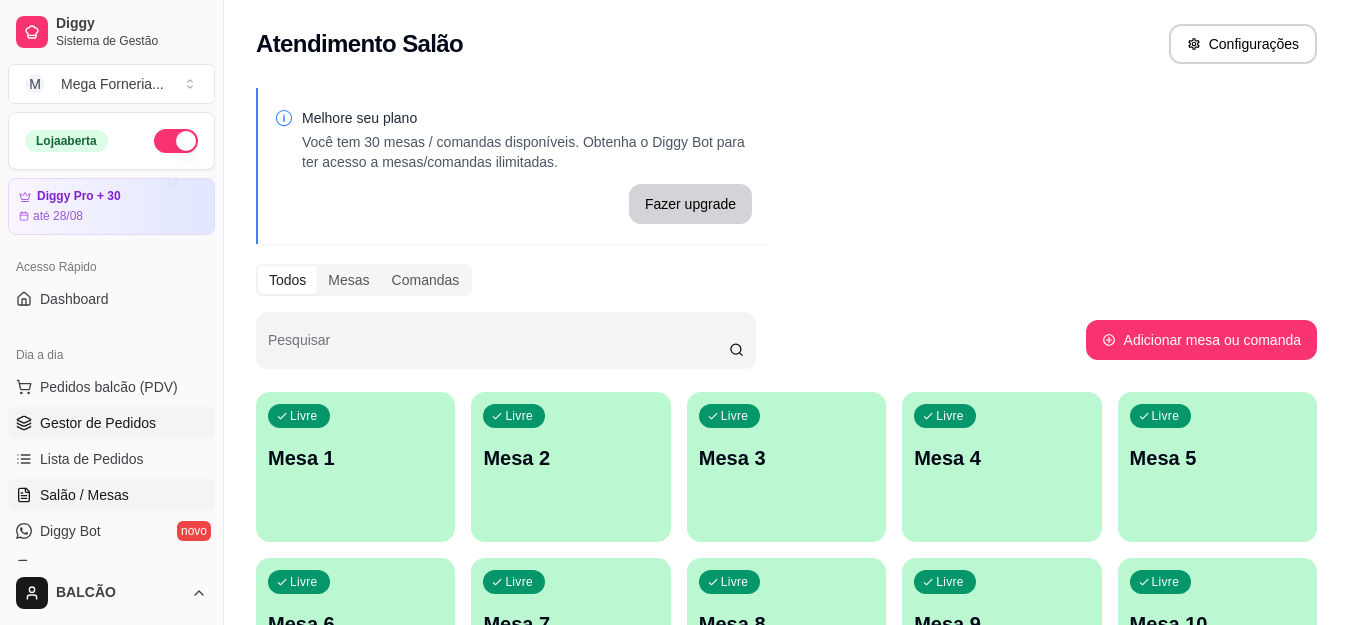 click on "Gestor de Pedidos" at bounding box center [111, 423] 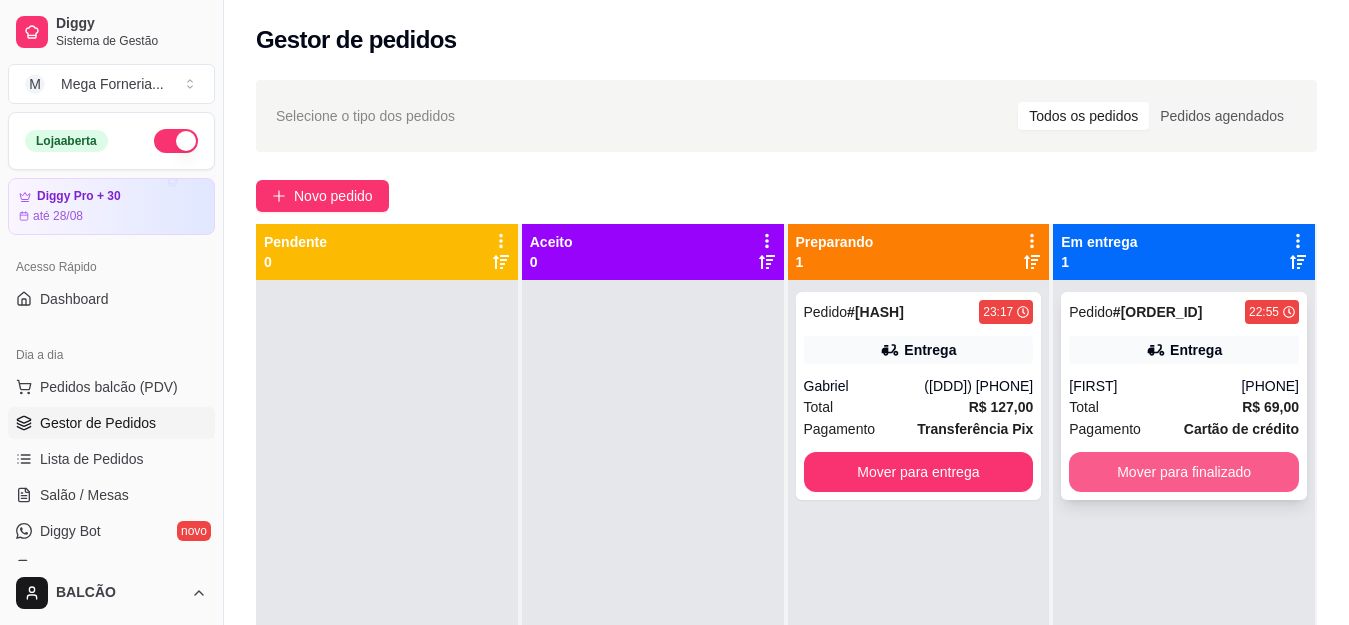 click on "Mover para finalizado" at bounding box center [1184, 472] 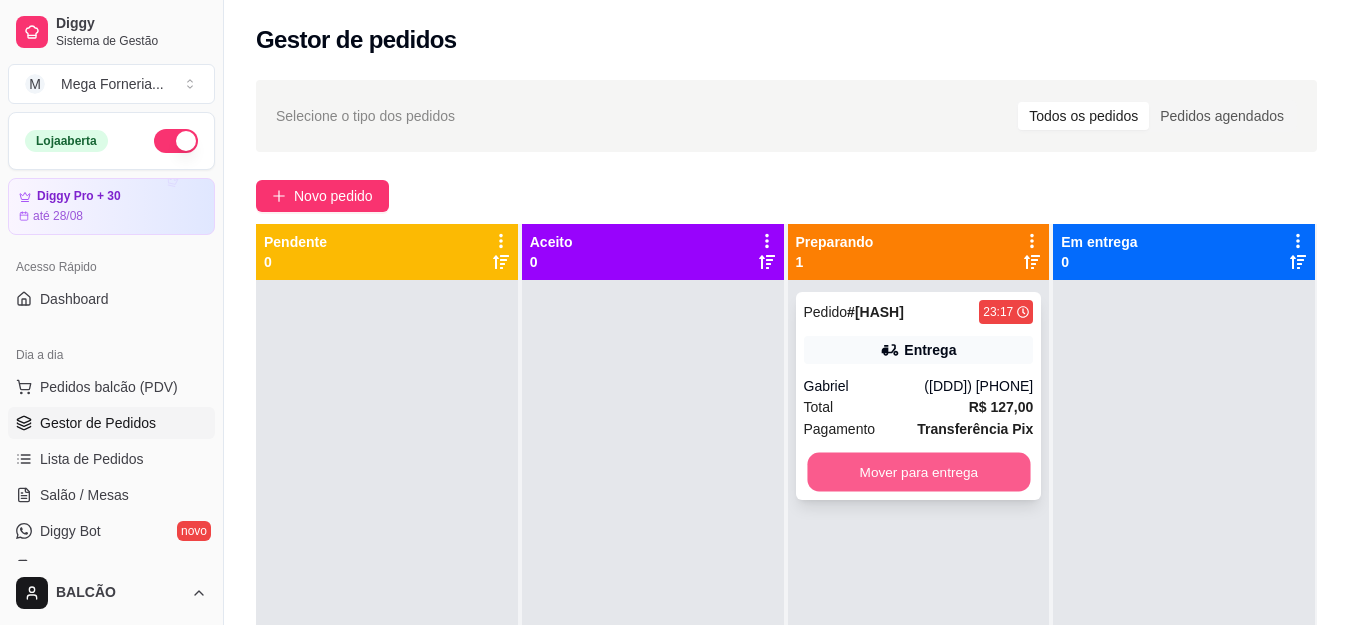 click on "Mover para entrega" at bounding box center (918, 472) 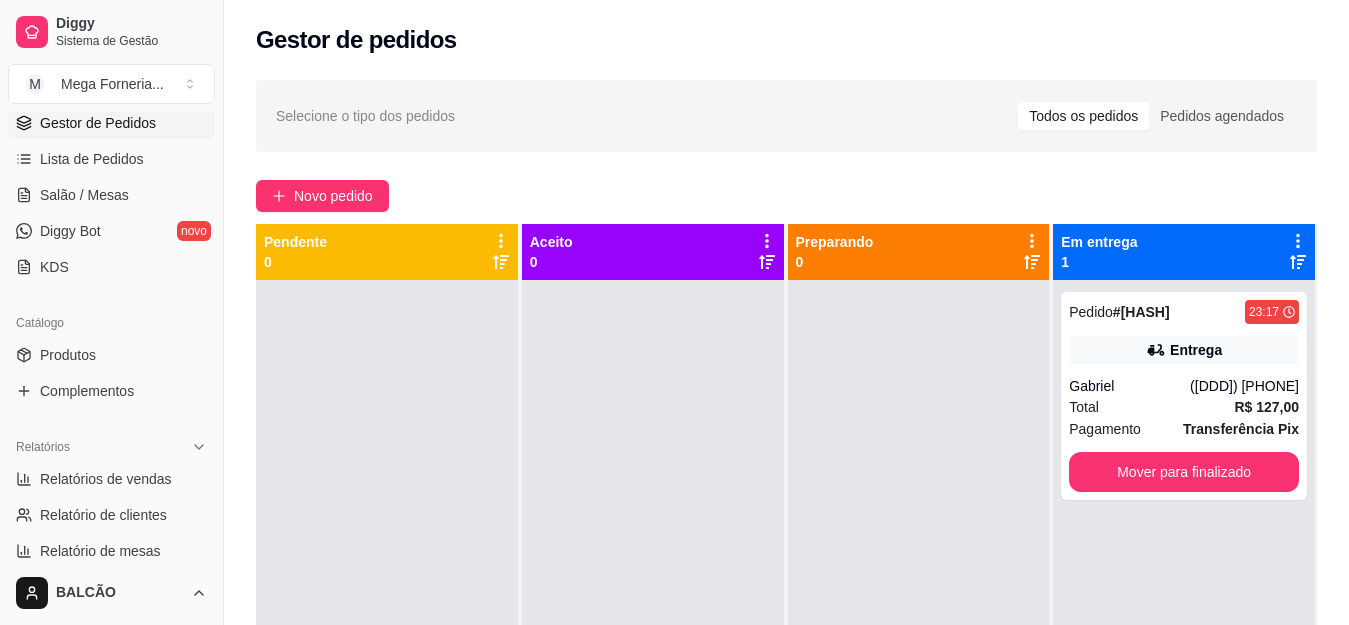 scroll, scrollTop: 400, scrollLeft: 0, axis: vertical 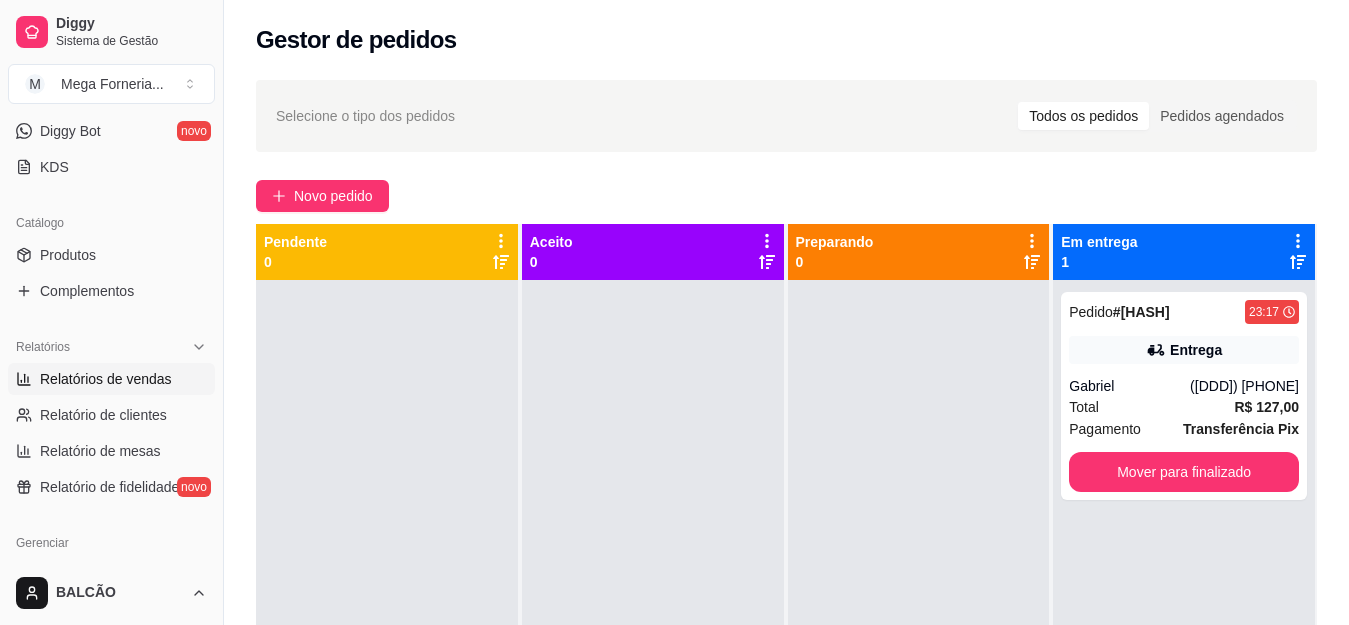 click on "Relatórios de vendas" at bounding box center [106, 379] 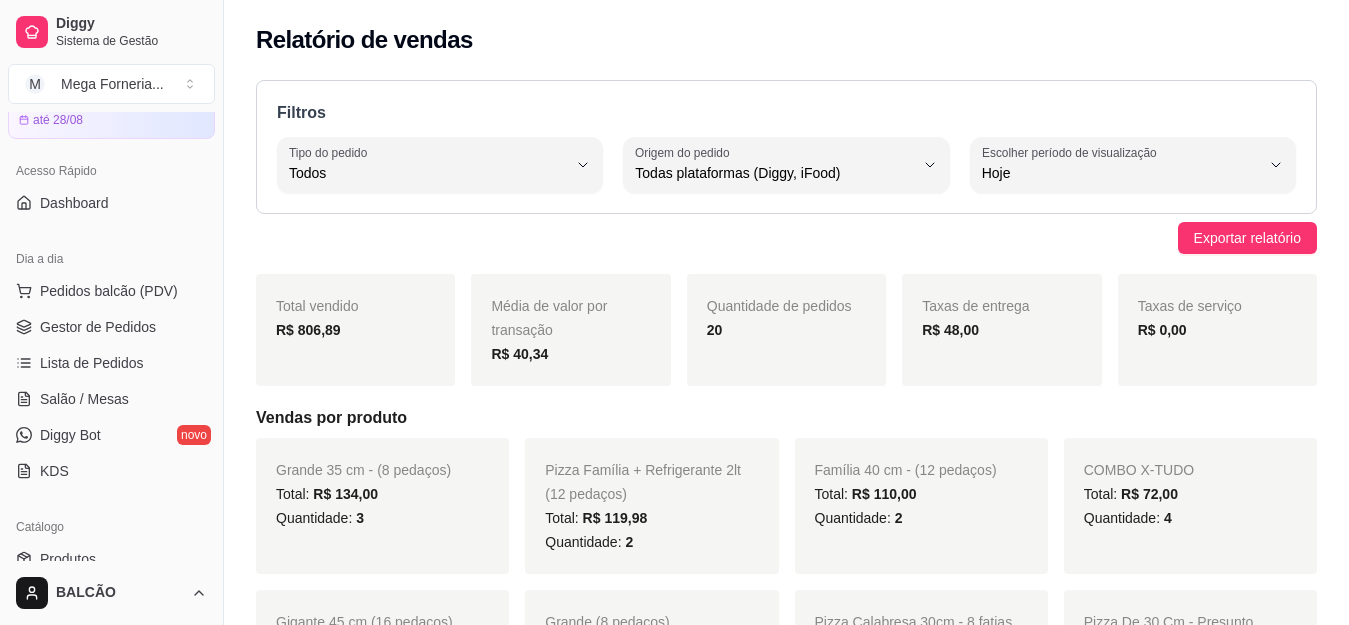 scroll, scrollTop: 0, scrollLeft: 0, axis: both 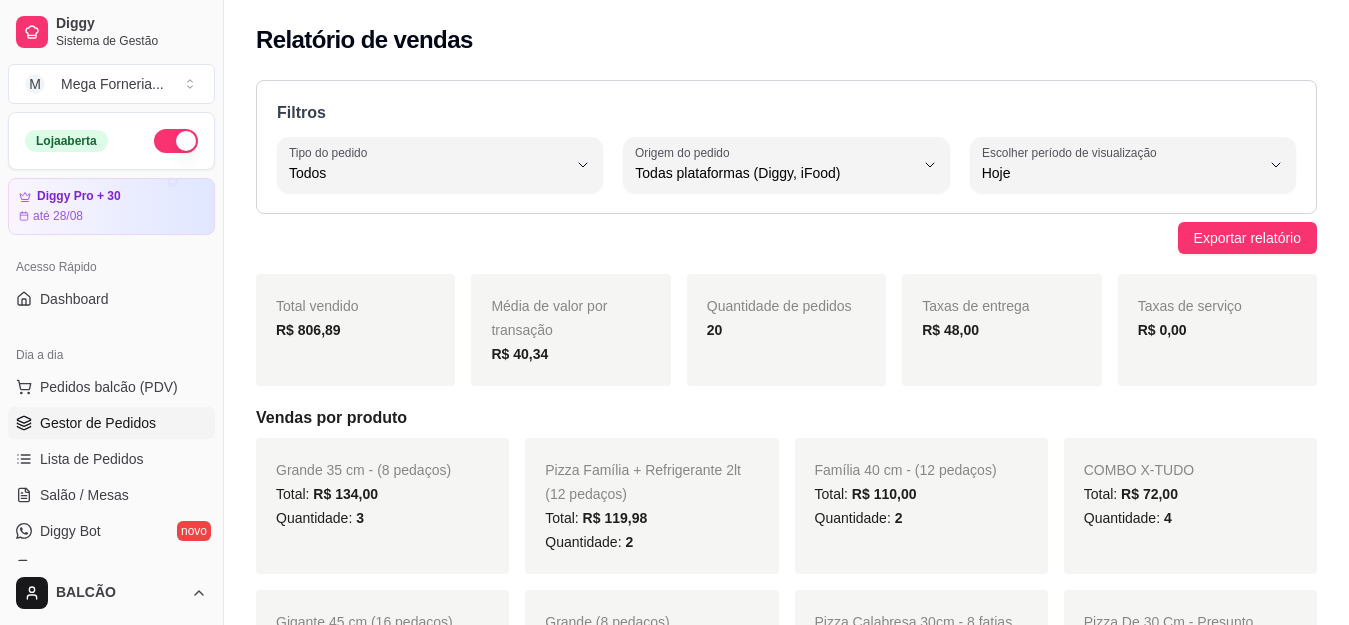 click on "Gestor de Pedidos" at bounding box center (98, 423) 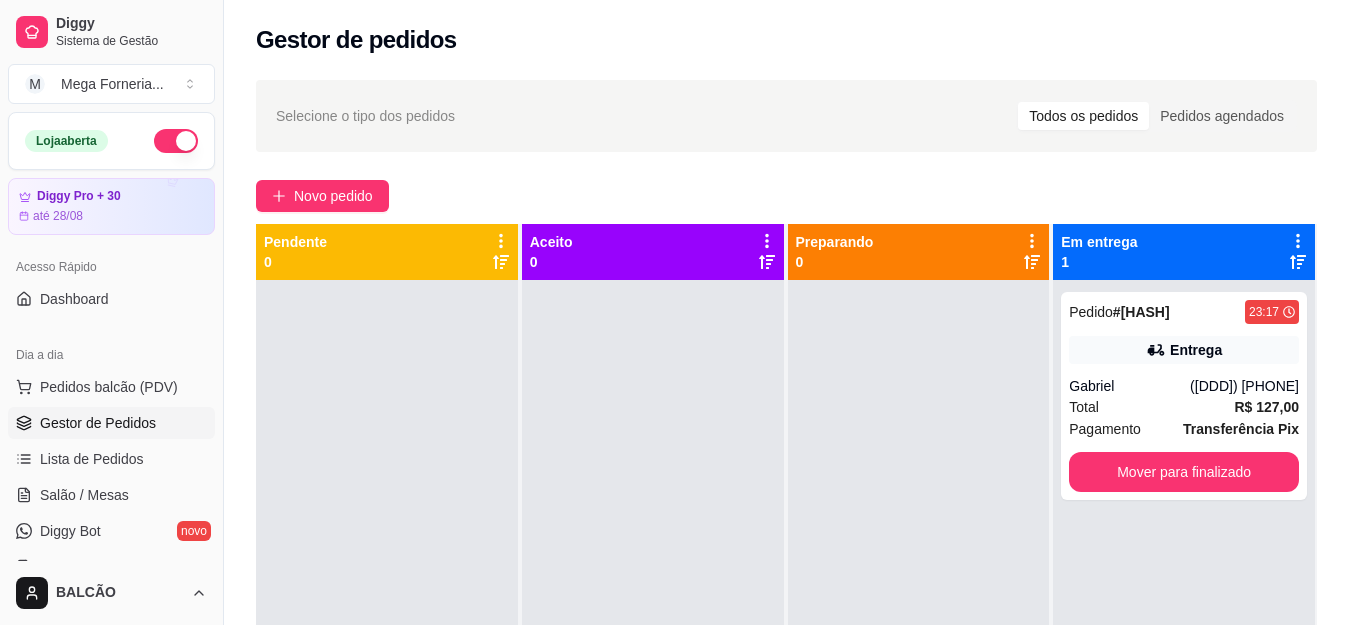scroll, scrollTop: 56, scrollLeft: 0, axis: vertical 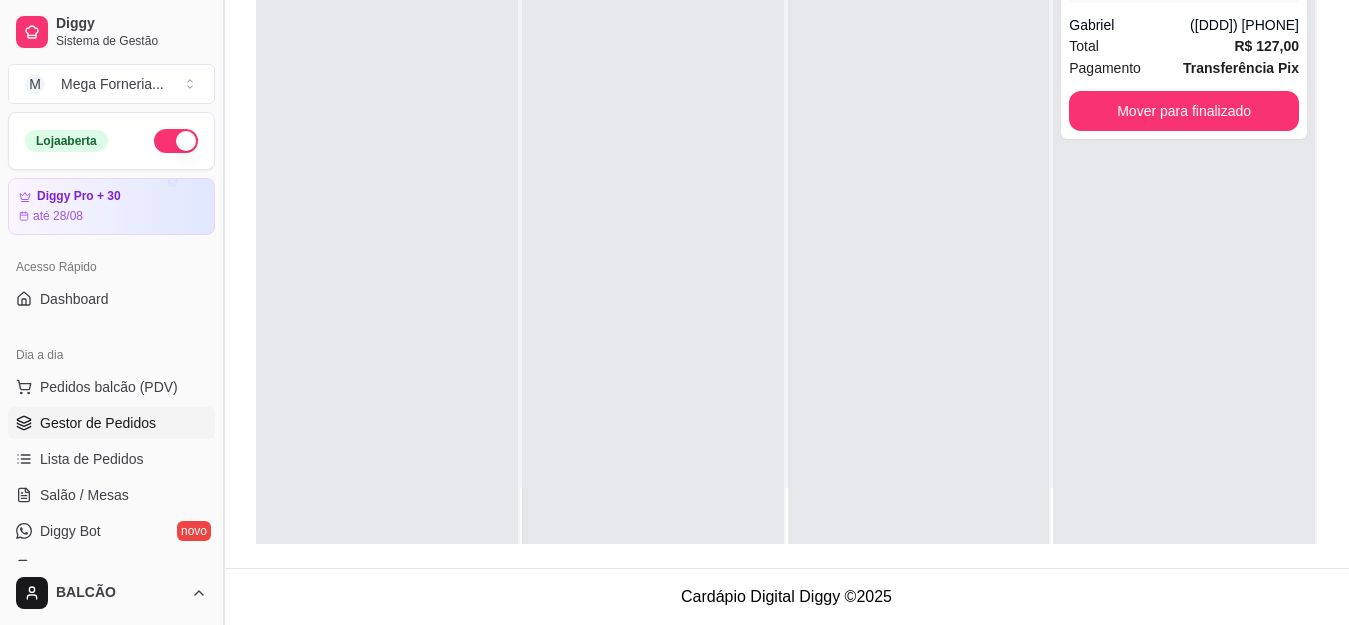 click at bounding box center [223, 312] 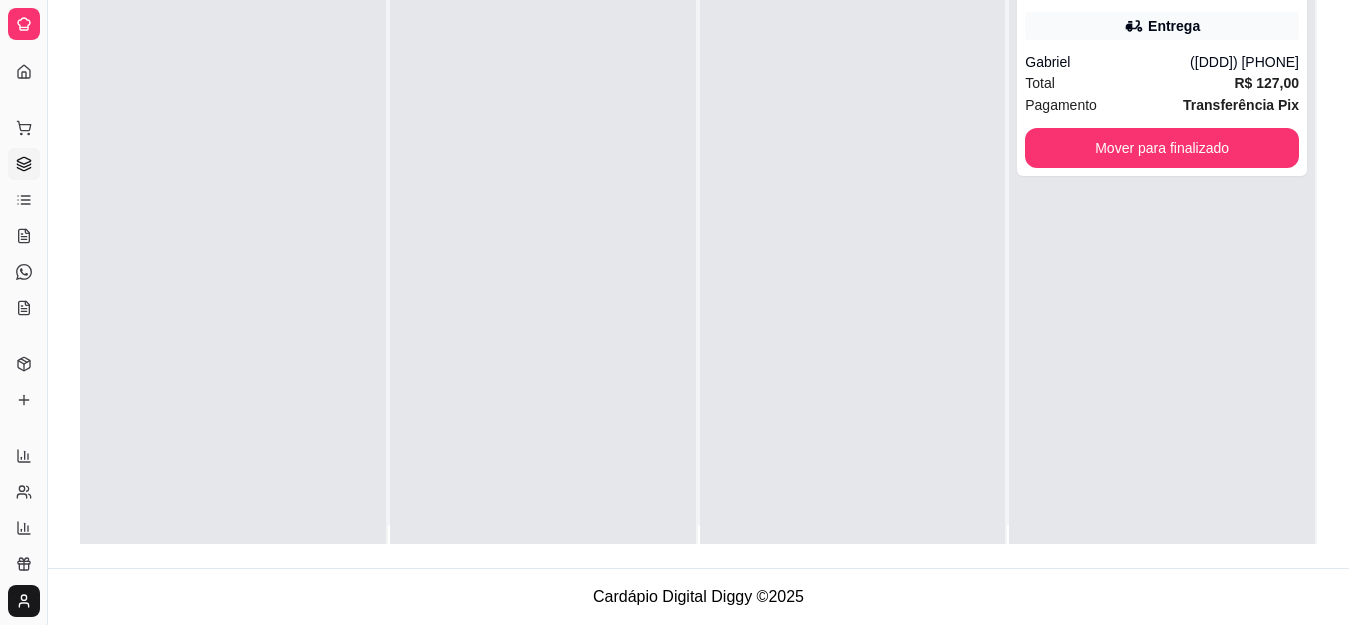 scroll, scrollTop: 0, scrollLeft: 0, axis: both 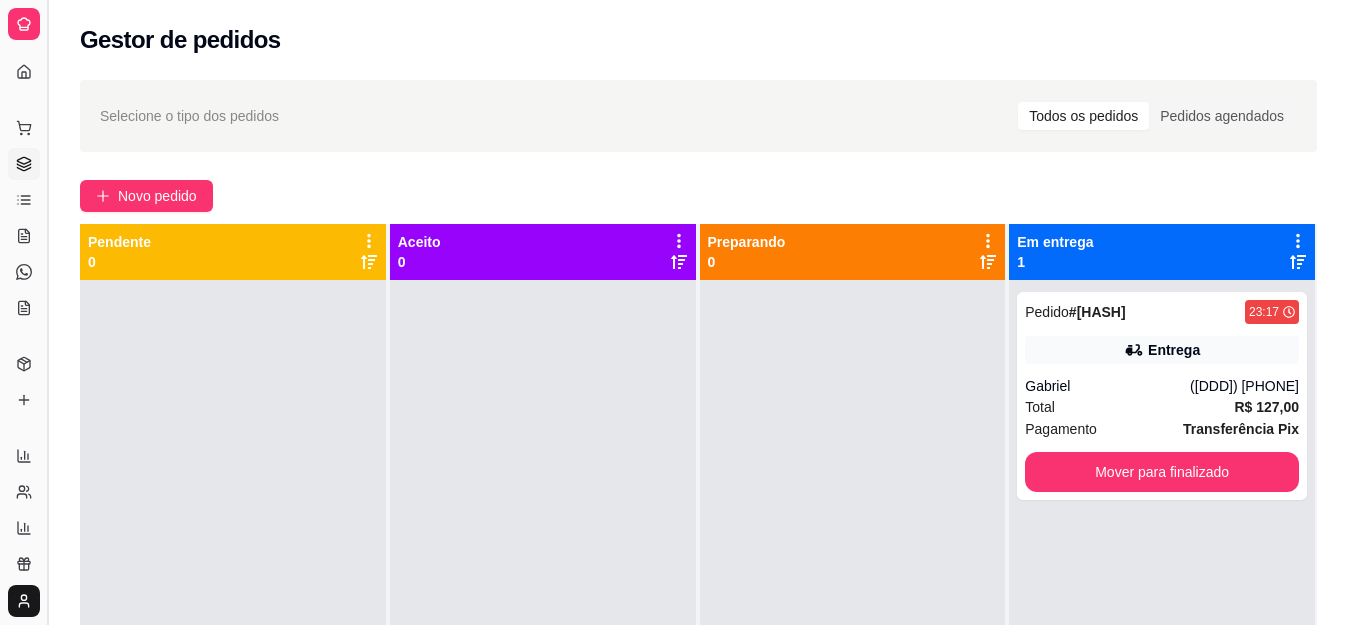 click at bounding box center [47, 312] 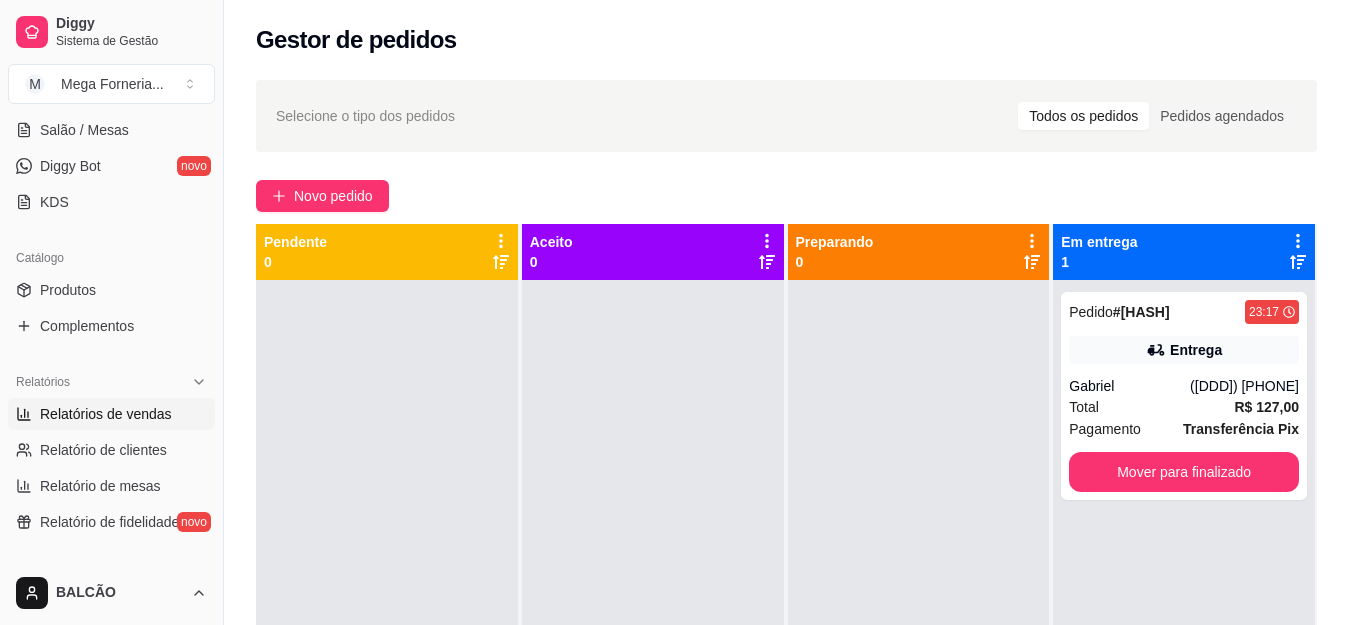 scroll, scrollTop: 400, scrollLeft: 0, axis: vertical 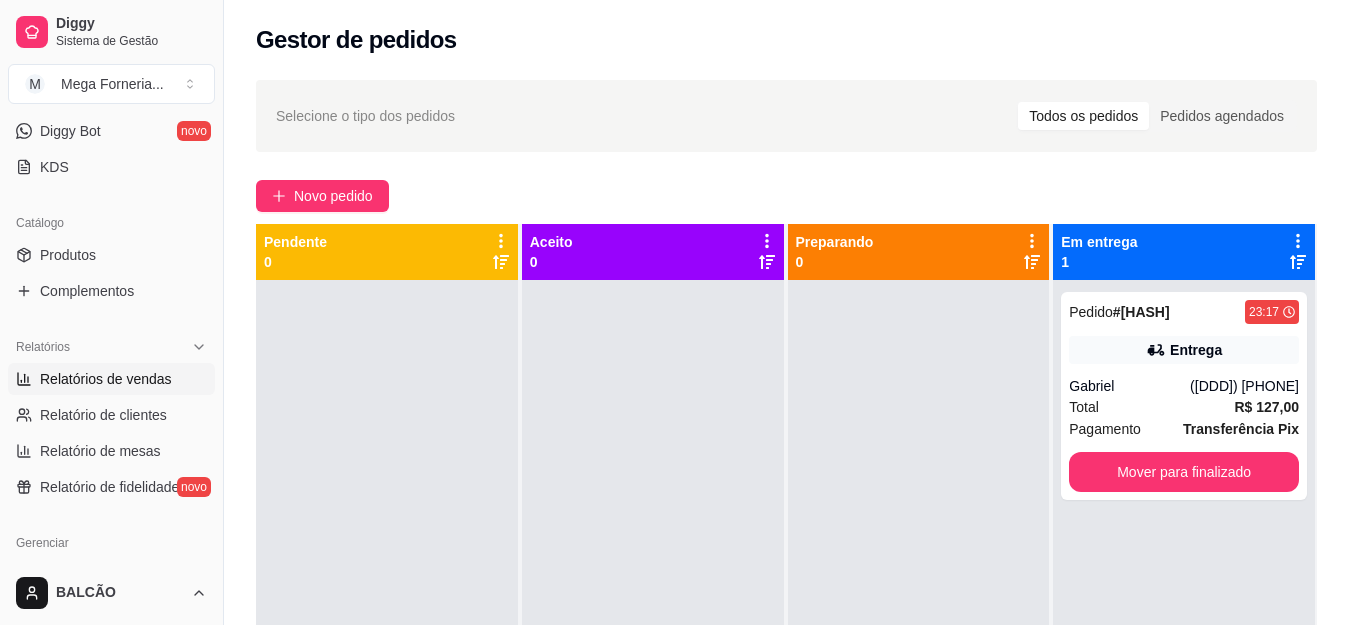 click on "Relatórios de vendas" at bounding box center (106, 379) 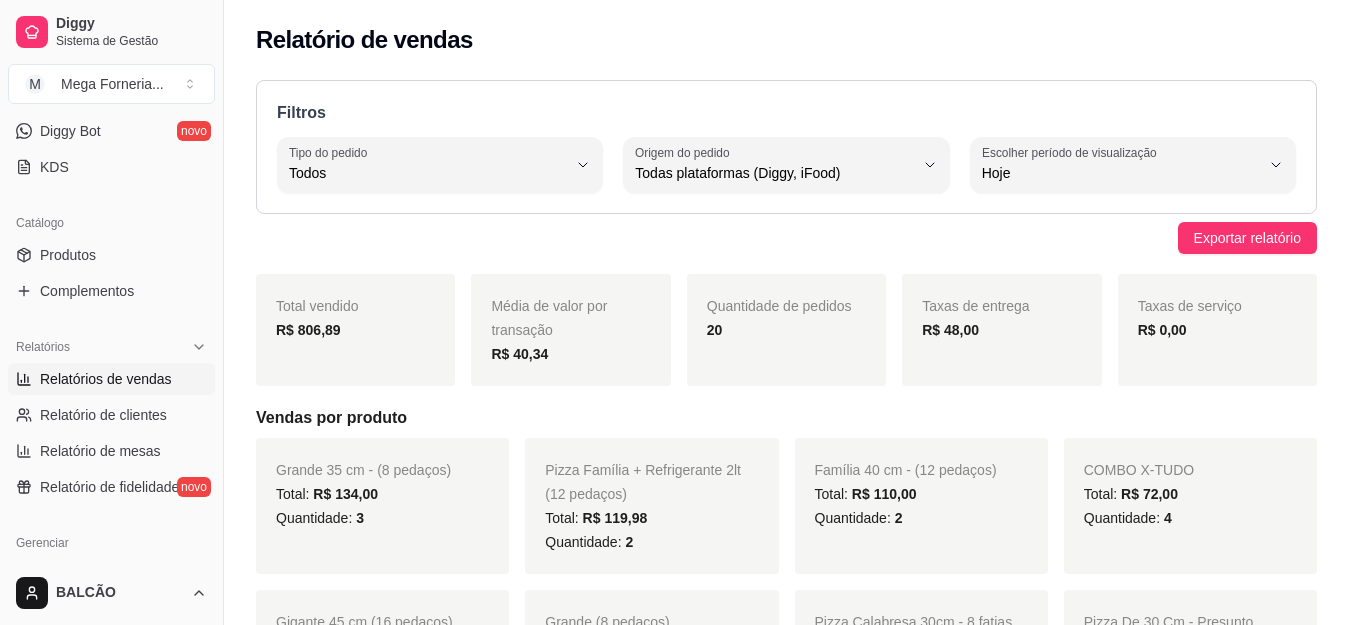 scroll, scrollTop: 100, scrollLeft: 0, axis: vertical 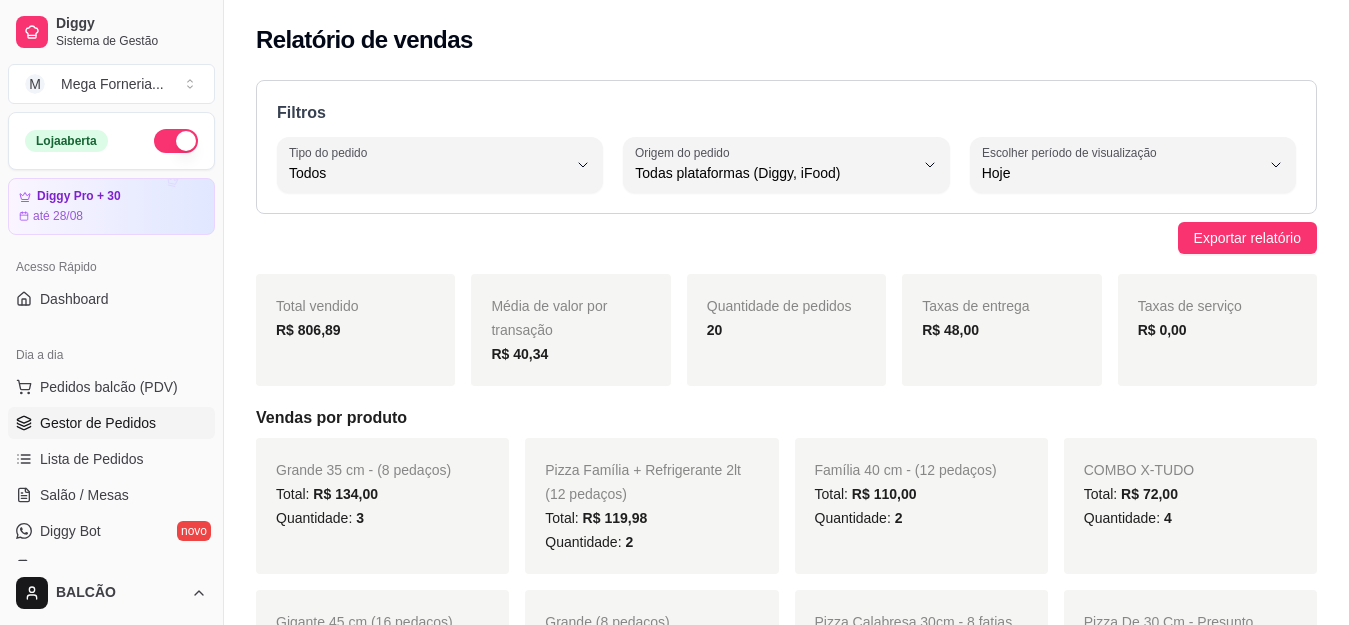 click on "Gestor de Pedidos" at bounding box center (98, 423) 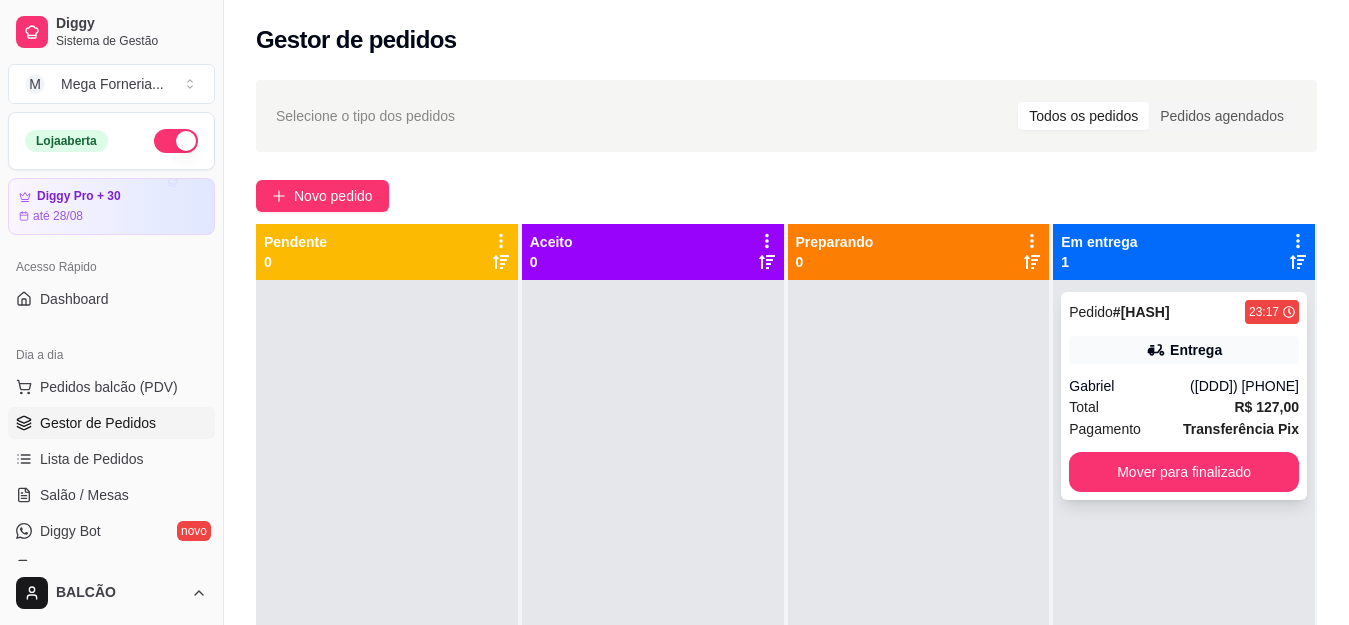 scroll, scrollTop: 56, scrollLeft: 0, axis: vertical 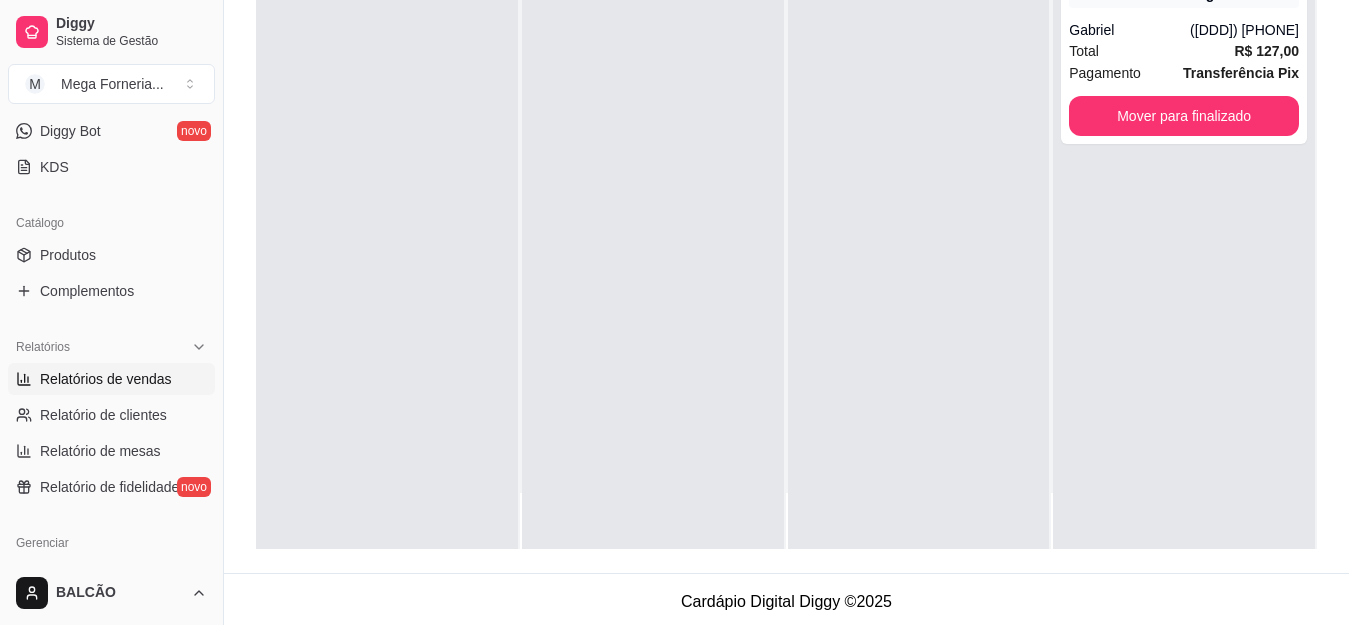 click on "Relatórios de vendas" at bounding box center [106, 379] 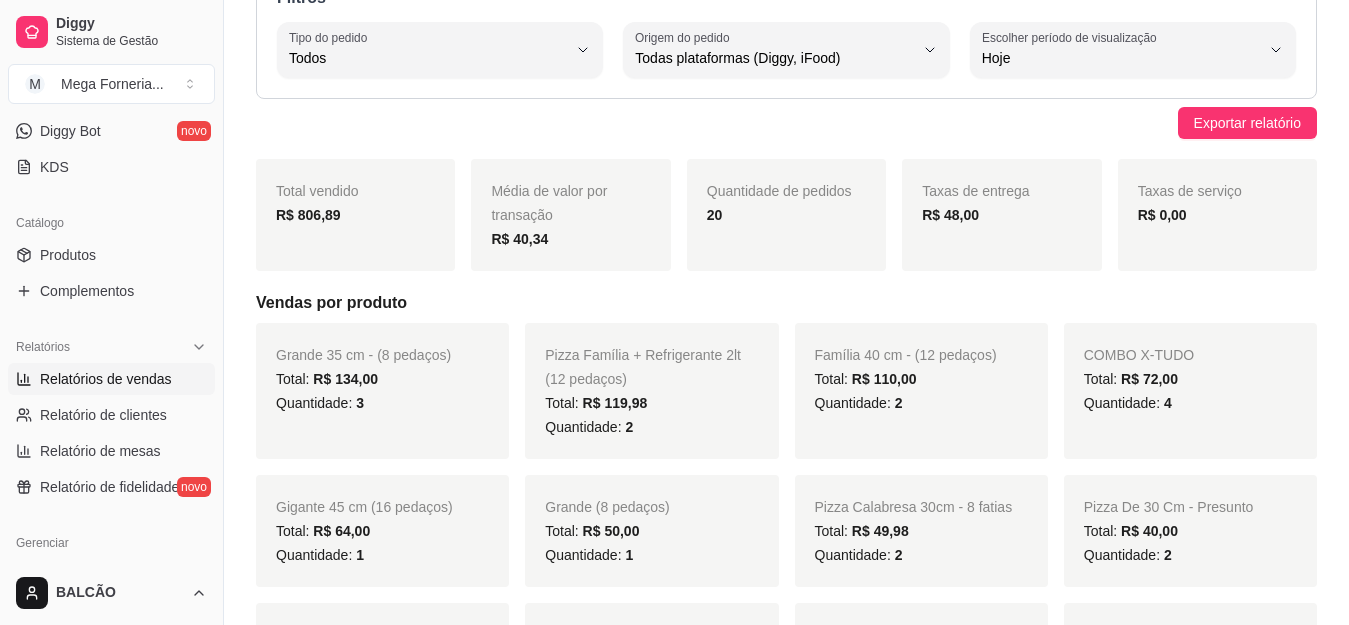 scroll, scrollTop: 0, scrollLeft: 0, axis: both 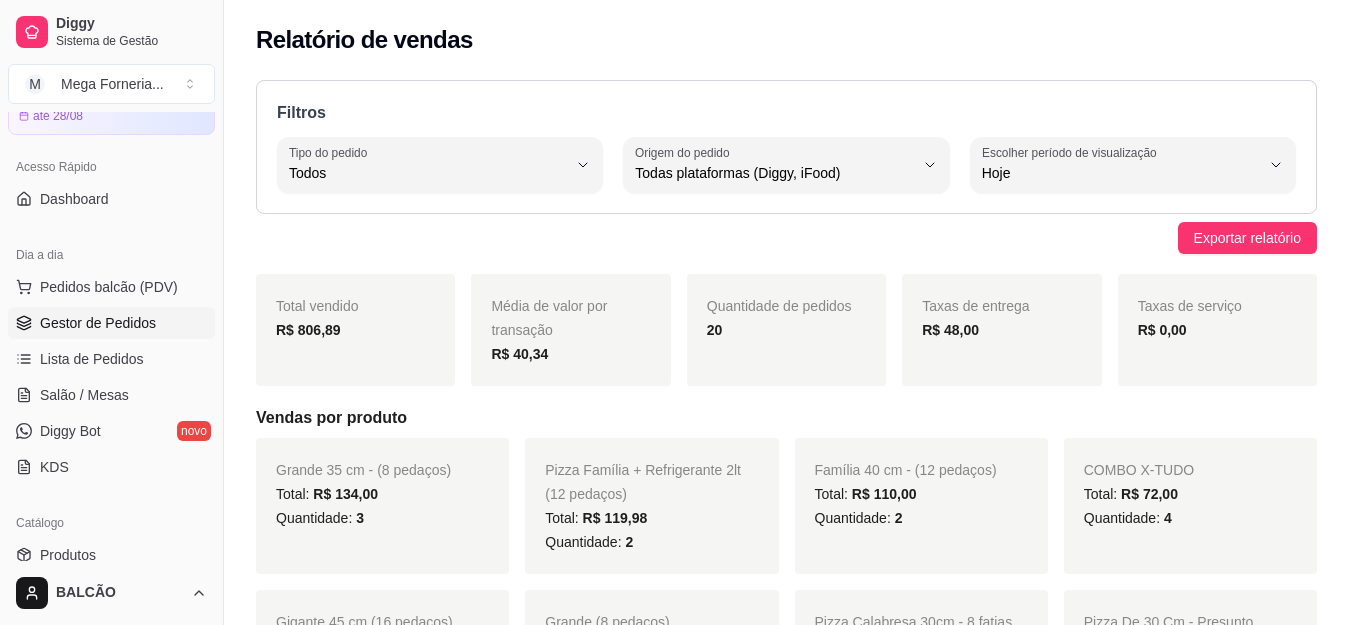 click on "Gestor de Pedidos" at bounding box center (98, 323) 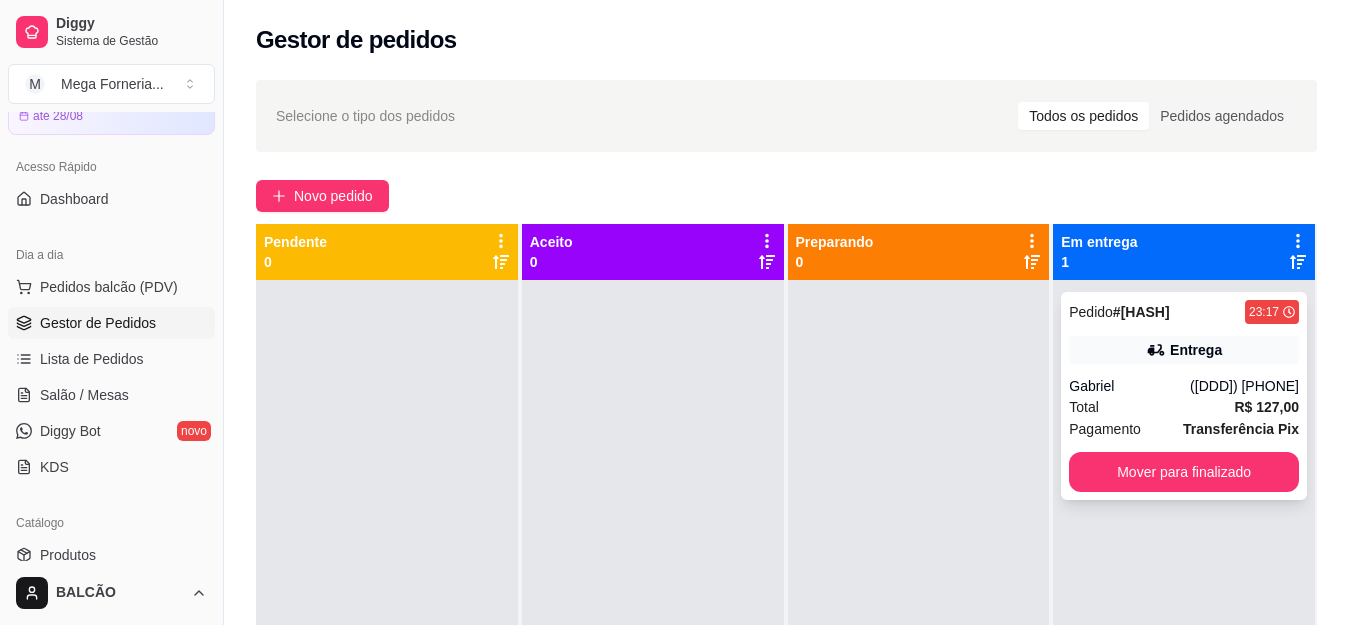 click on "Pedido  # 3836-d801e 23:17 Entrega Gabriel (22) 92005-3867 Total R$ 127,00 Pagamento Transferência Pix Mover para finalizado" at bounding box center [1184, 396] 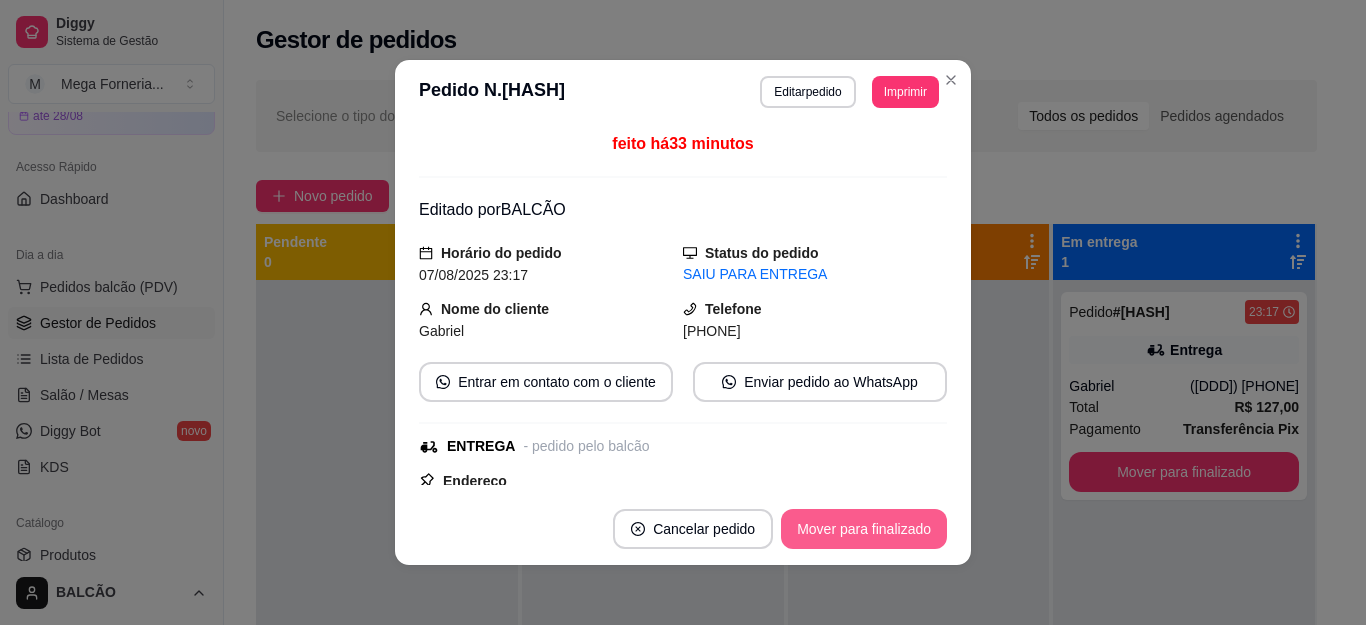 click on "Mover para finalizado" at bounding box center [864, 529] 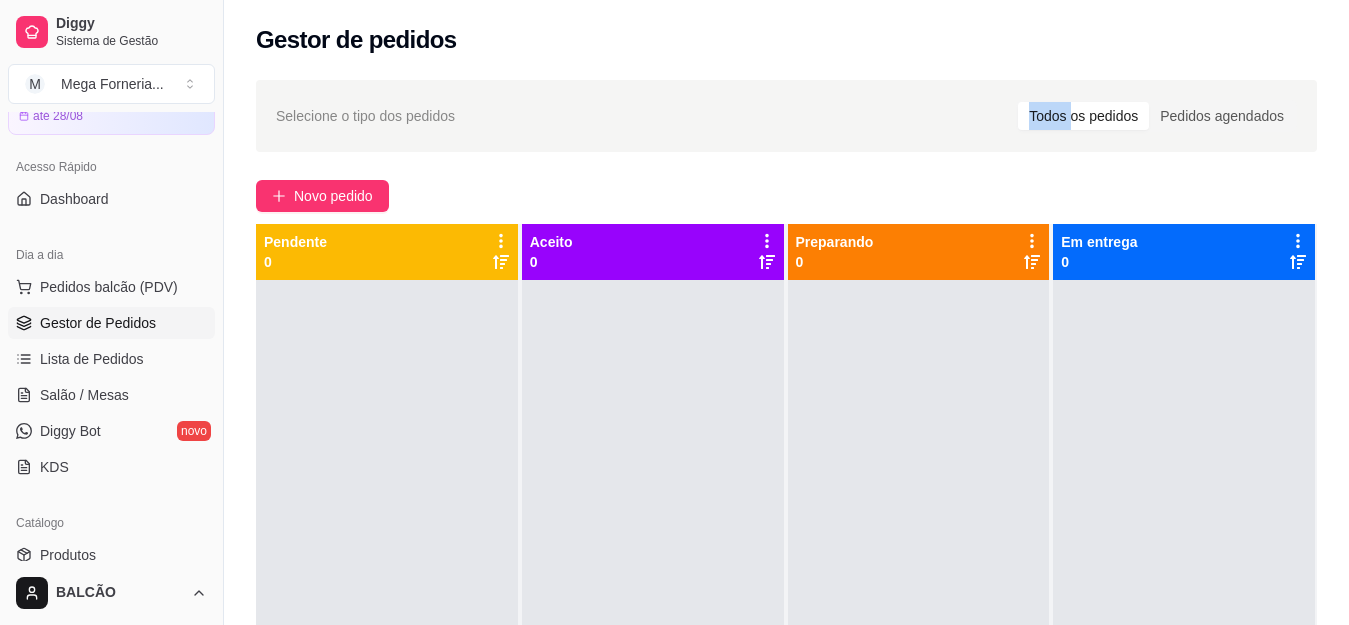 click on "Selecione o tipo dos pedidos Todos os pedidos Pedidos agendados Novo pedido Pendente 0 Aceito 0 Preparando 0 Em entrega 0" at bounding box center [786, 470] 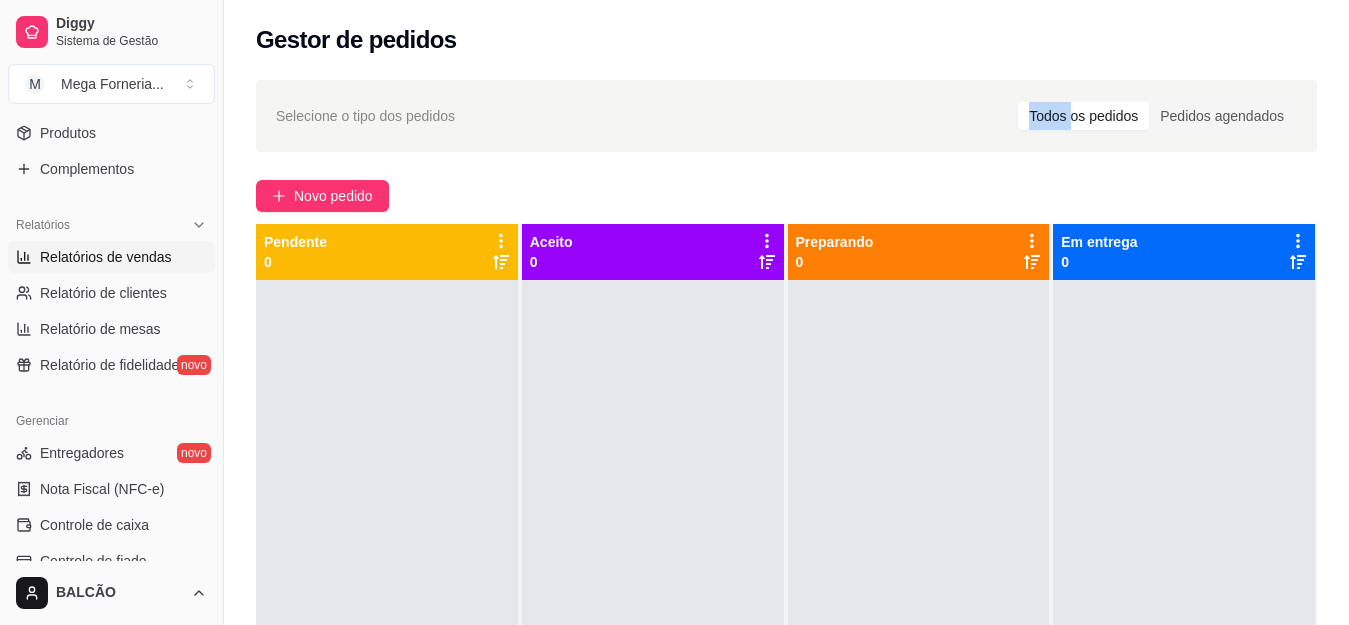 scroll, scrollTop: 600, scrollLeft: 0, axis: vertical 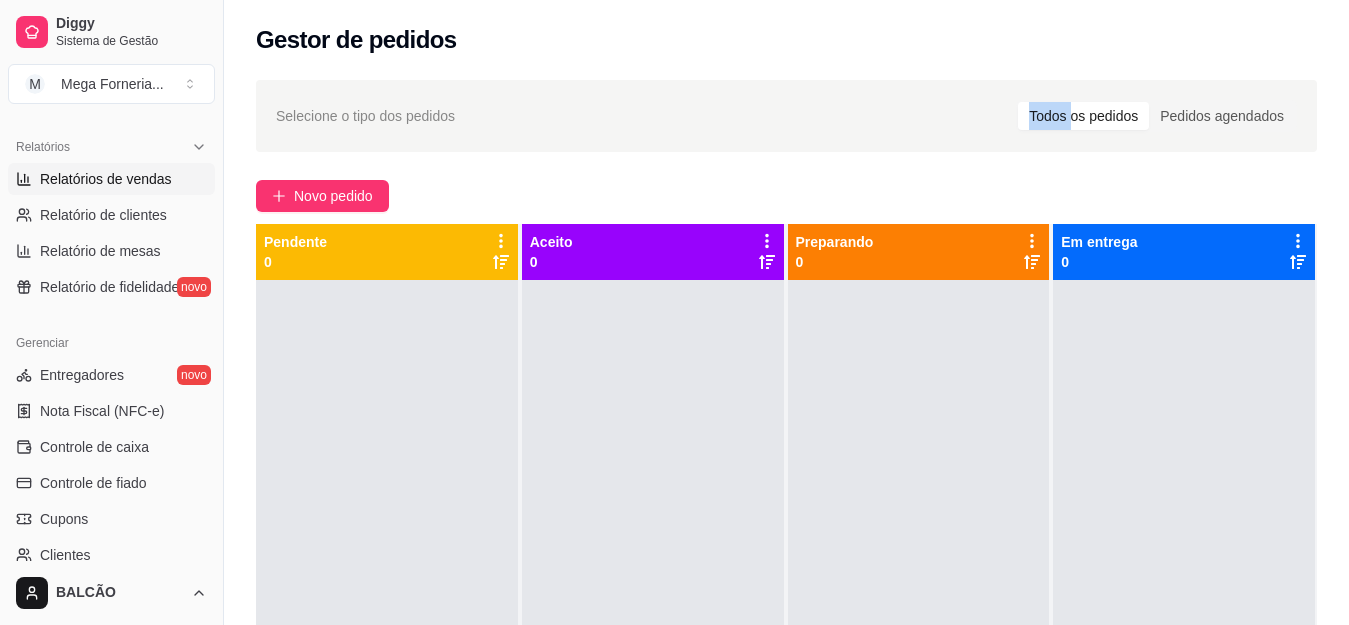 click on "Relatórios de vendas" at bounding box center (106, 179) 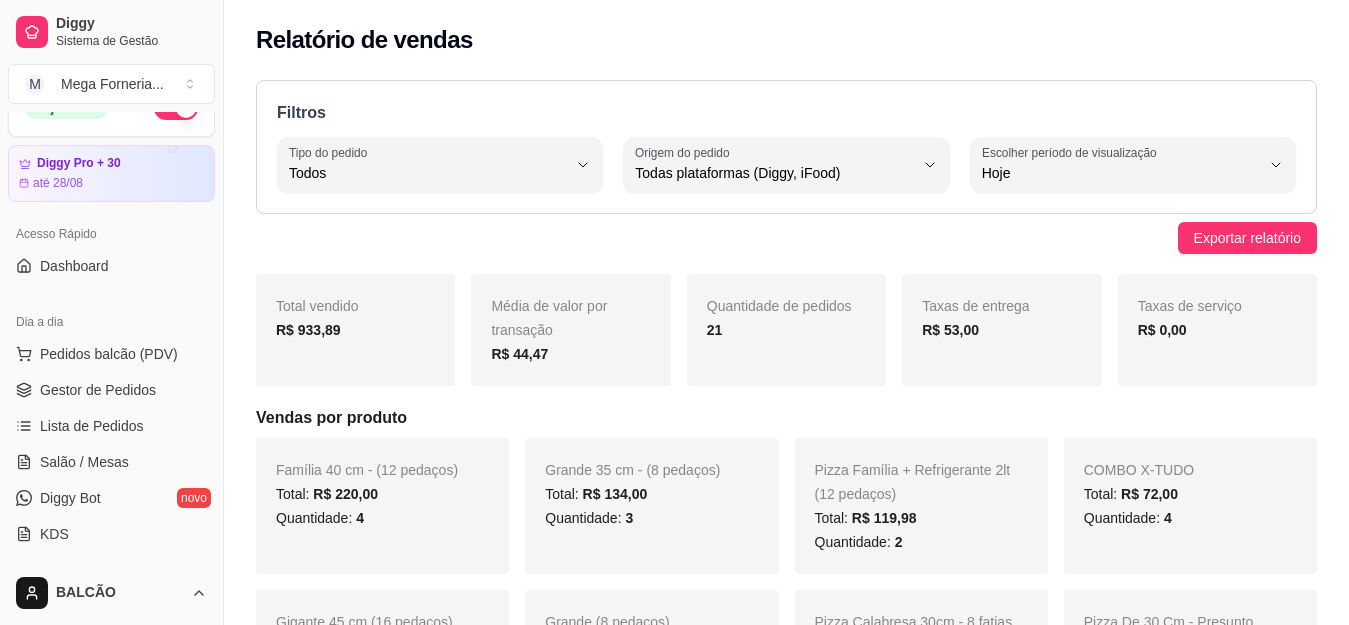 scroll, scrollTop: 24, scrollLeft: 0, axis: vertical 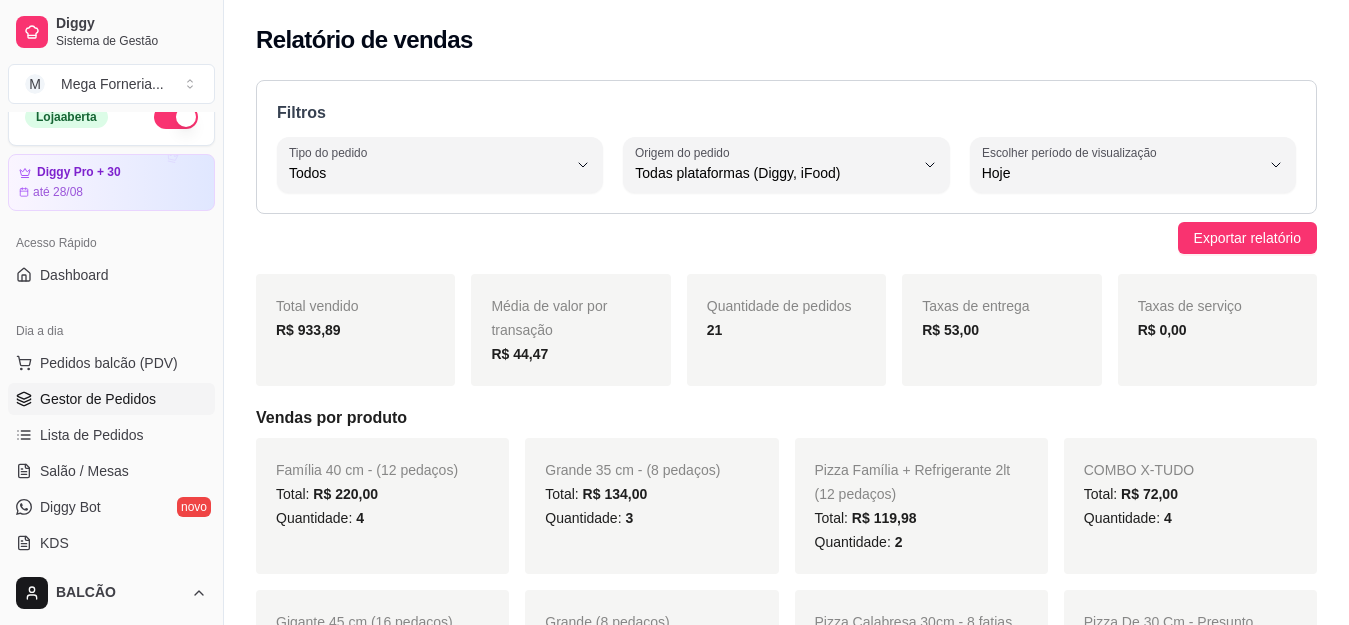 click on "Gestor de Pedidos" at bounding box center (111, 399) 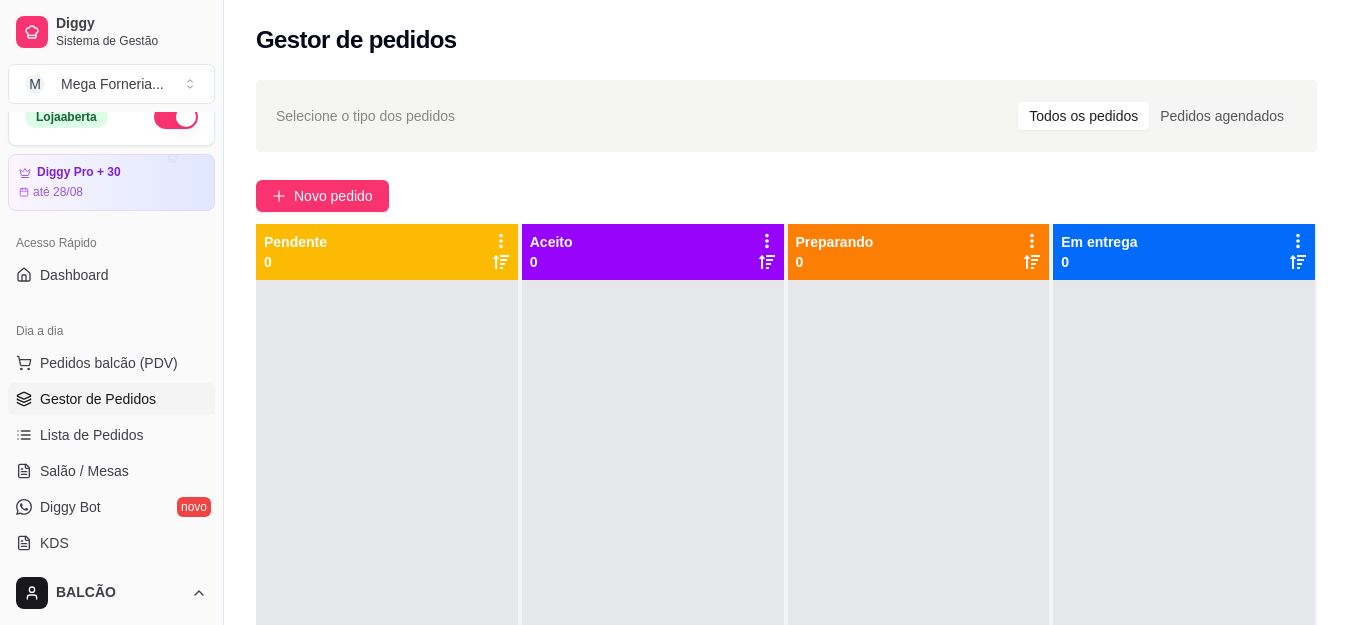 scroll, scrollTop: 0, scrollLeft: 0, axis: both 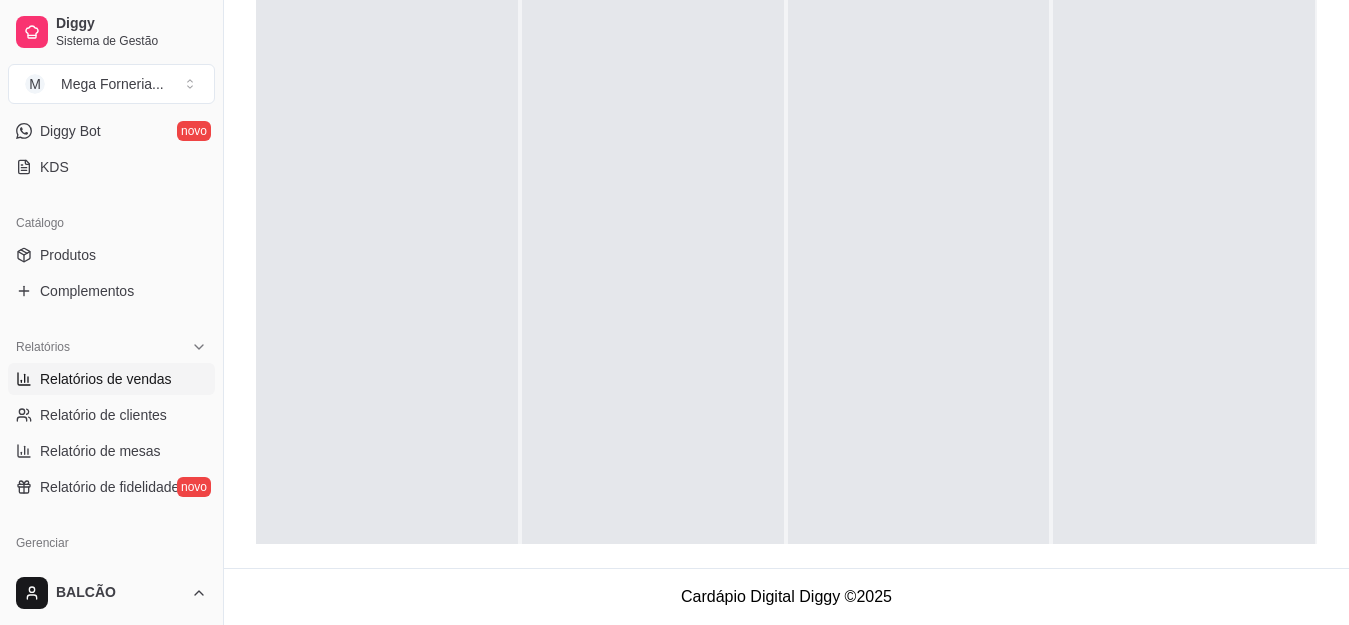 click on "Relatórios de vendas" at bounding box center (106, 379) 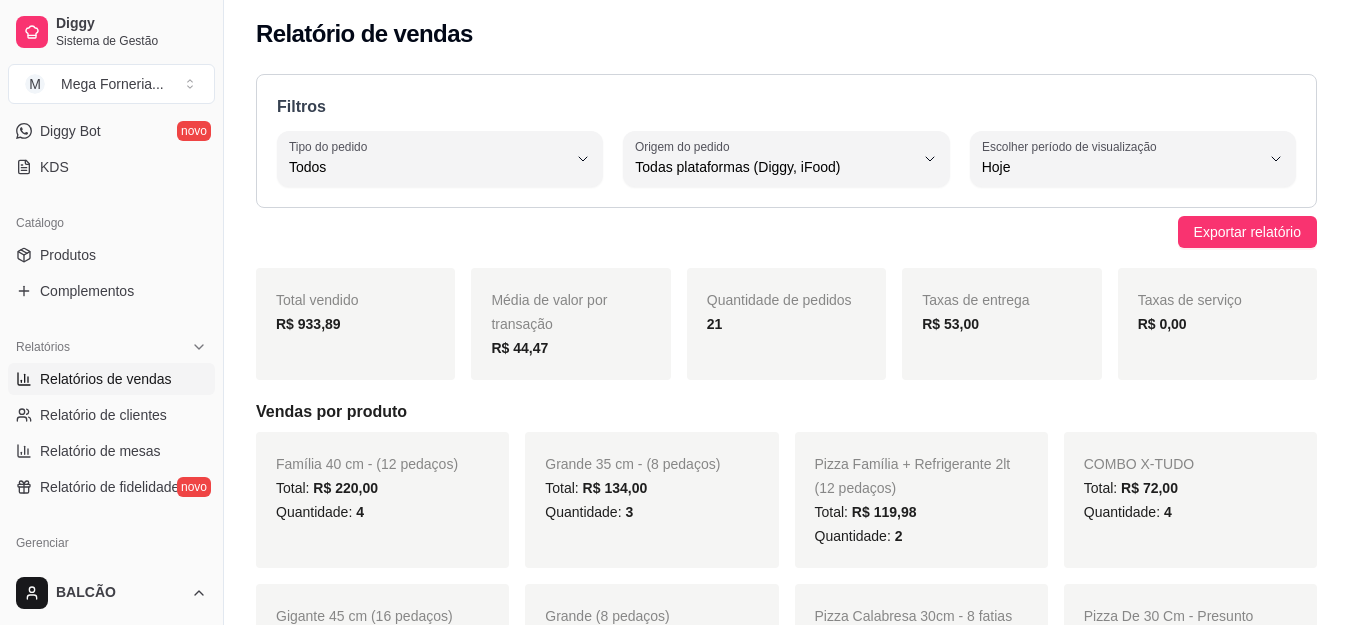 scroll, scrollTop: 0, scrollLeft: 0, axis: both 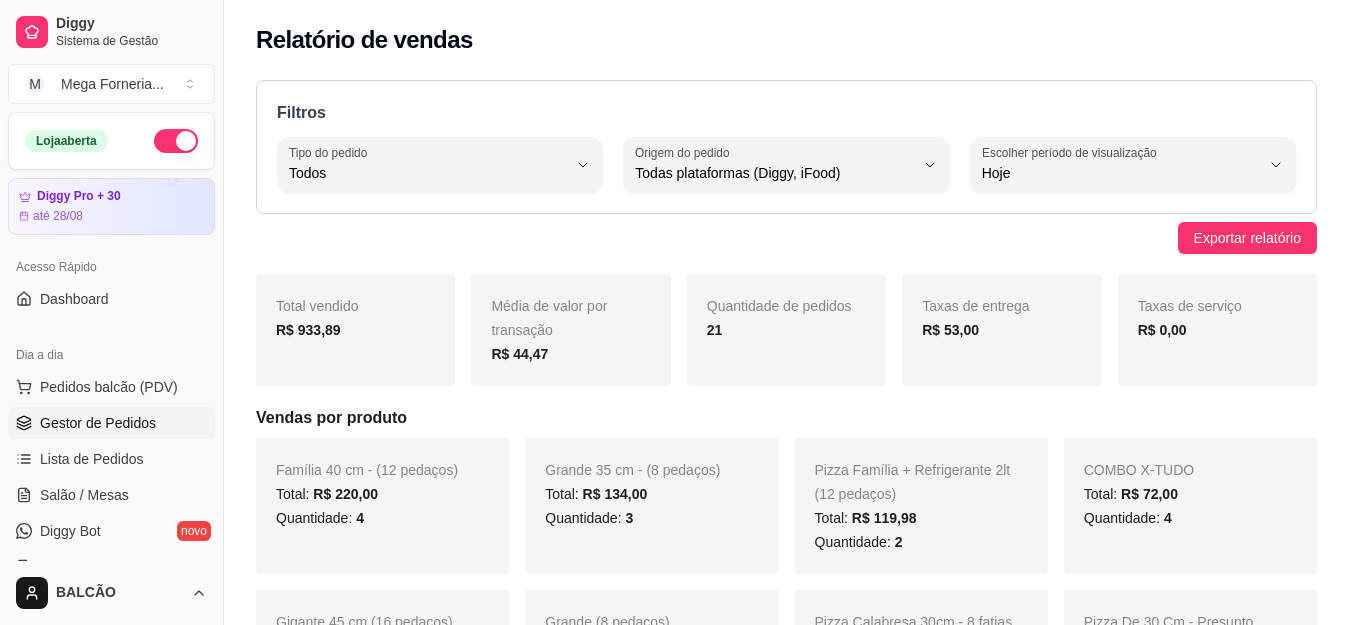 click on "Gestor de Pedidos" at bounding box center [111, 423] 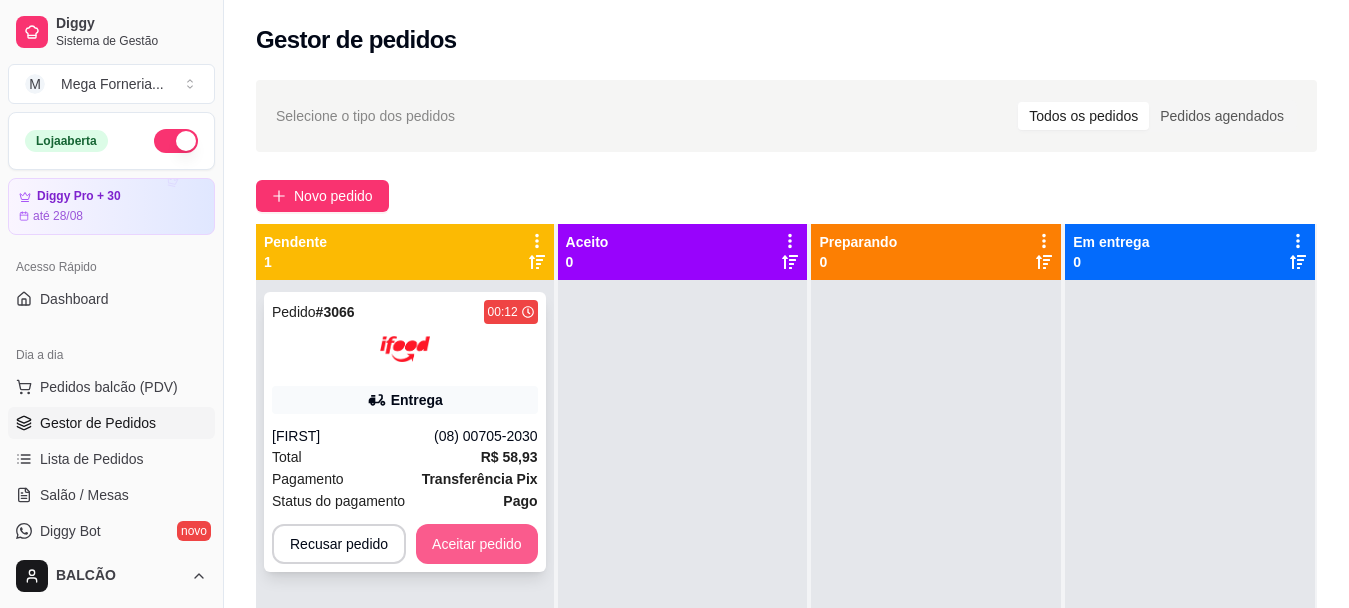 click on "Aceitar pedido" at bounding box center (477, 544) 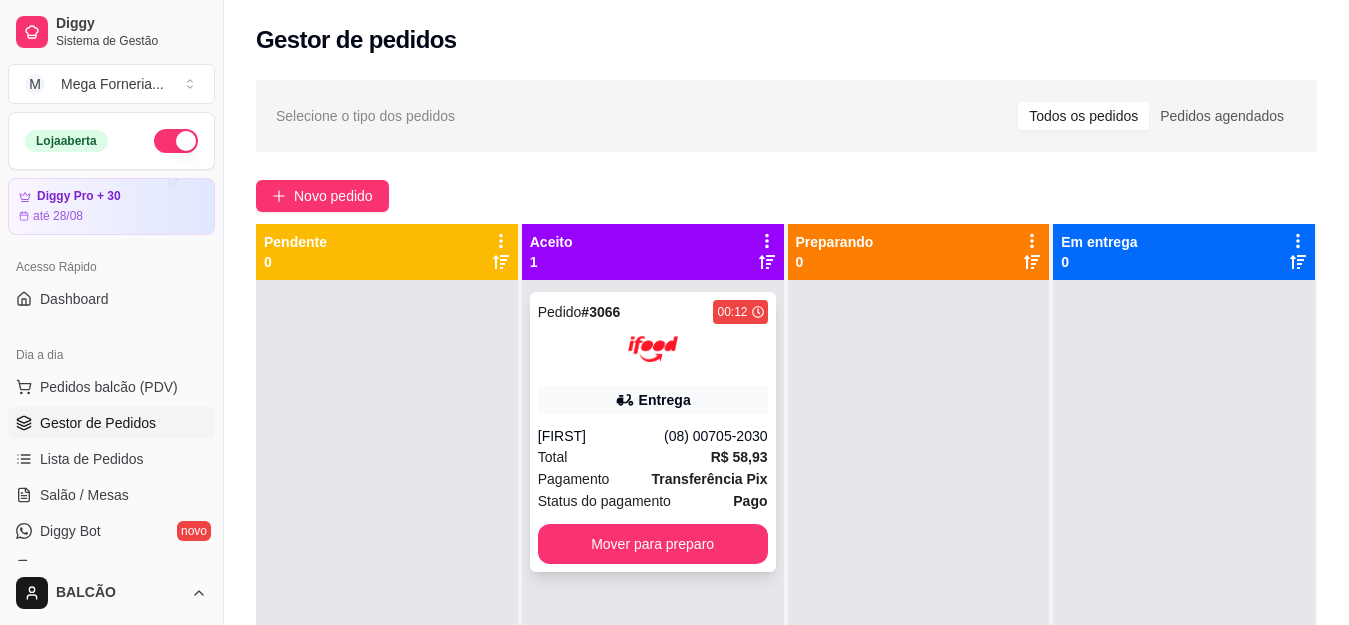 click on "Entrega" at bounding box center [653, 400] 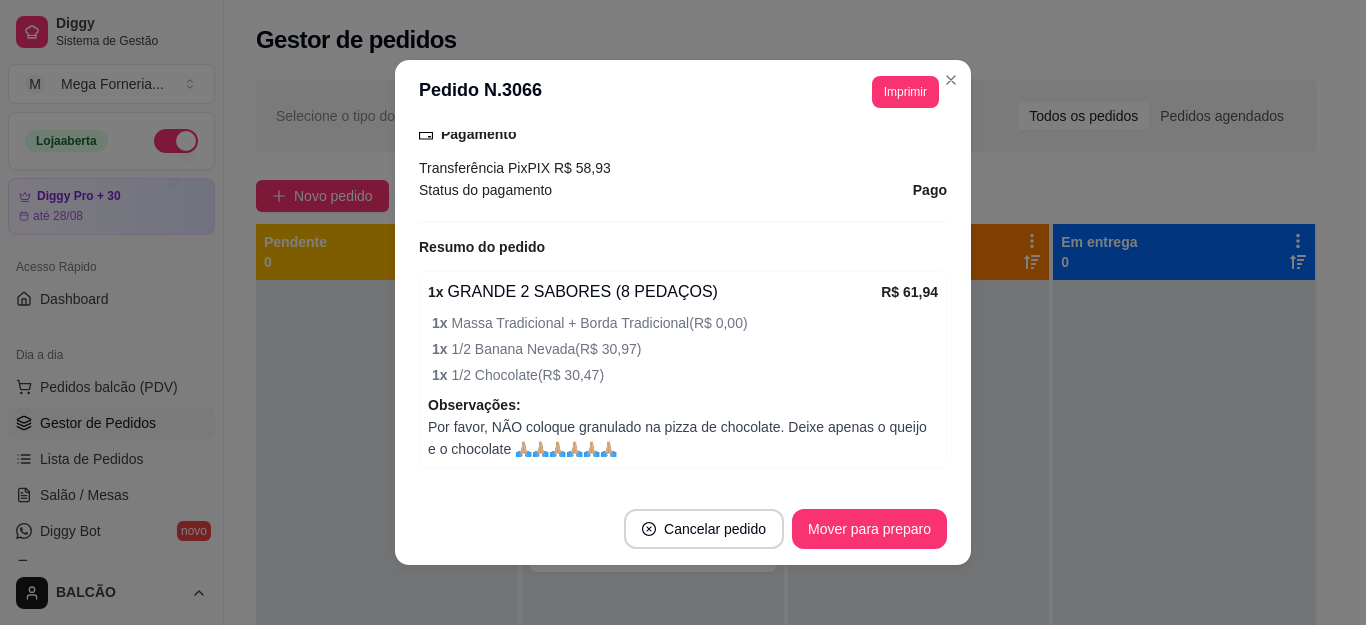 scroll, scrollTop: 700, scrollLeft: 0, axis: vertical 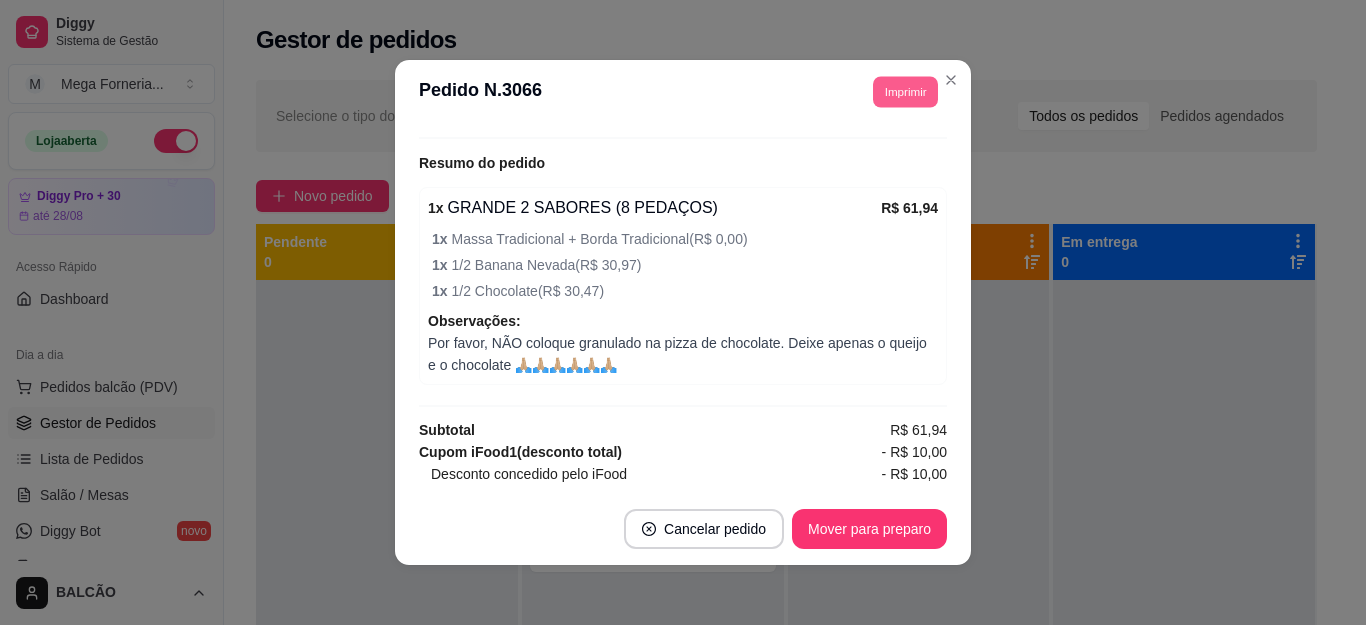 click on "Imprimir" at bounding box center [905, 91] 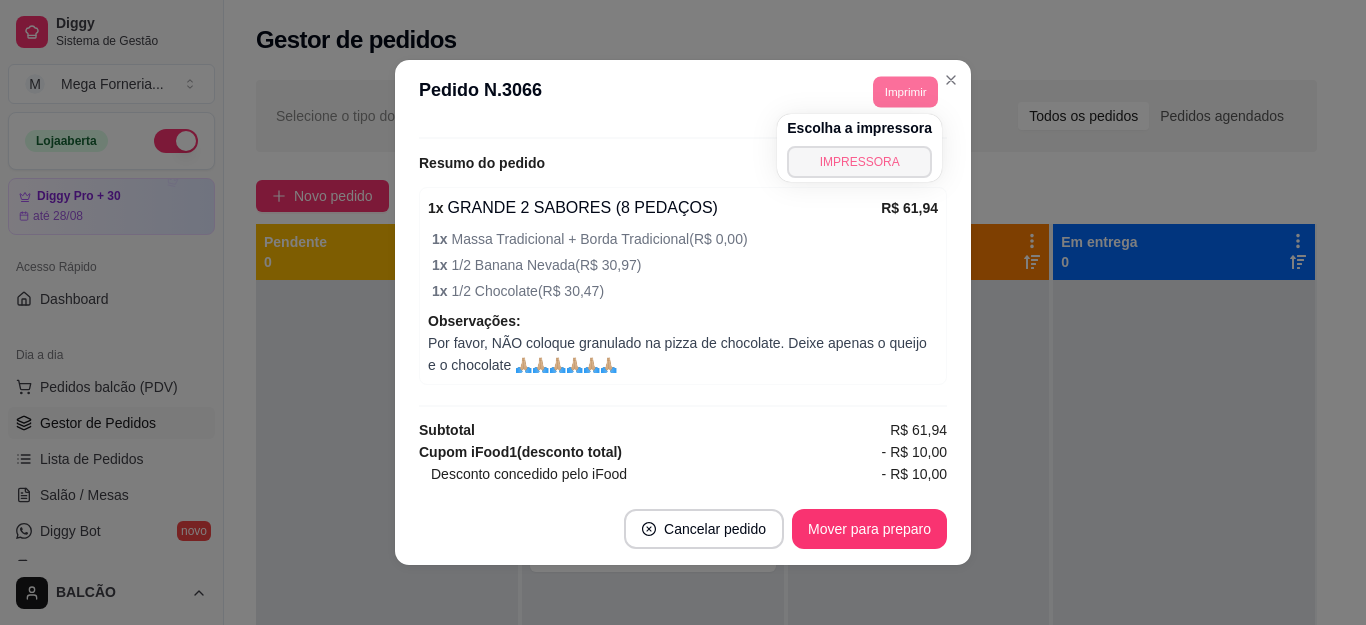 click on "IMPRESSORA" at bounding box center [859, 162] 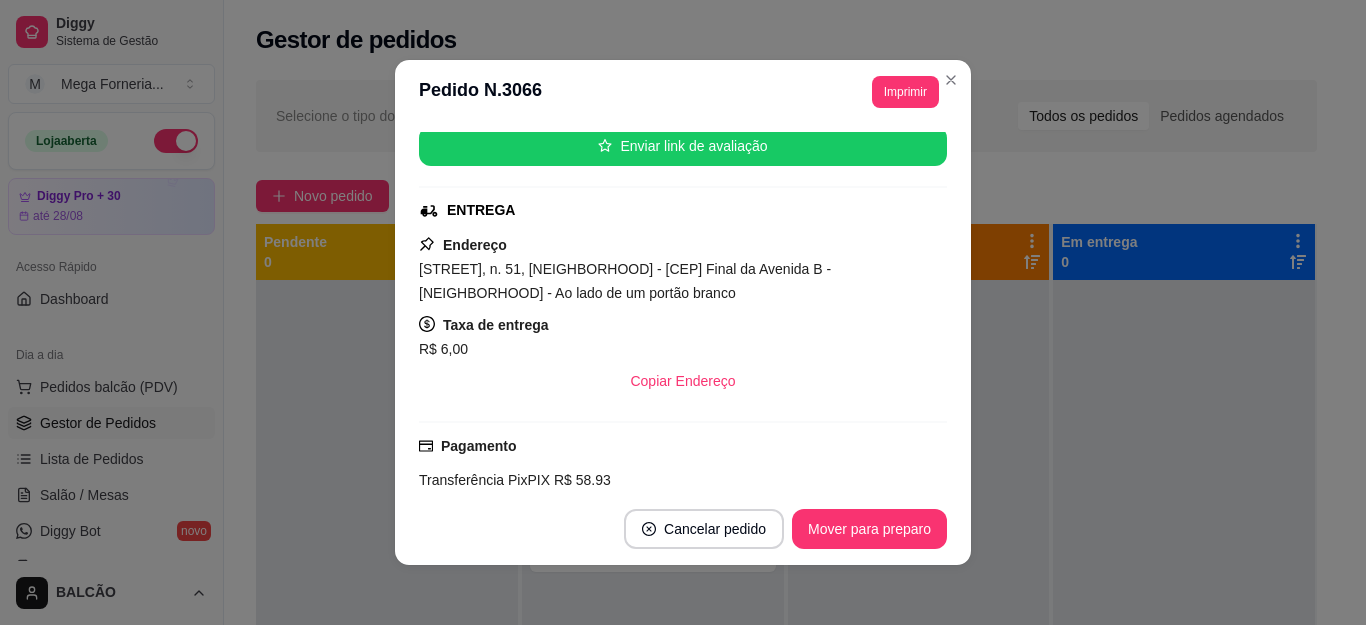 scroll, scrollTop: 300, scrollLeft: 0, axis: vertical 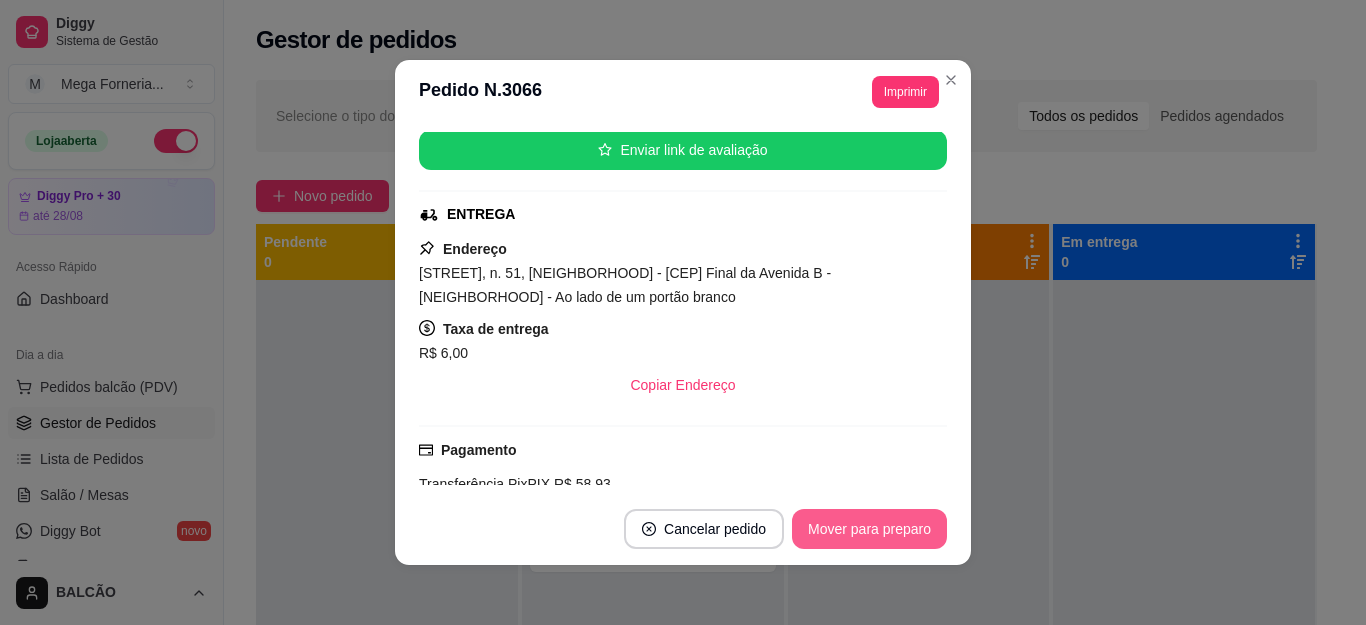 click on "Mover para preparo" at bounding box center (869, 529) 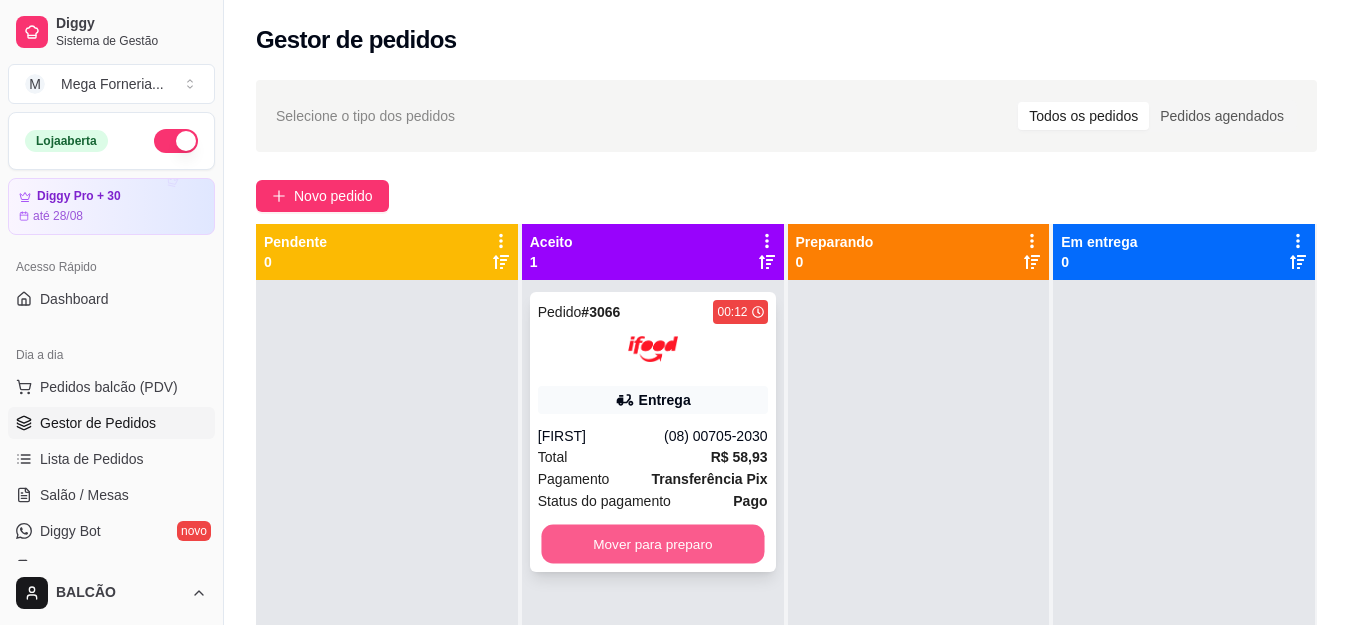 click on "Mover para preparo" at bounding box center [652, 544] 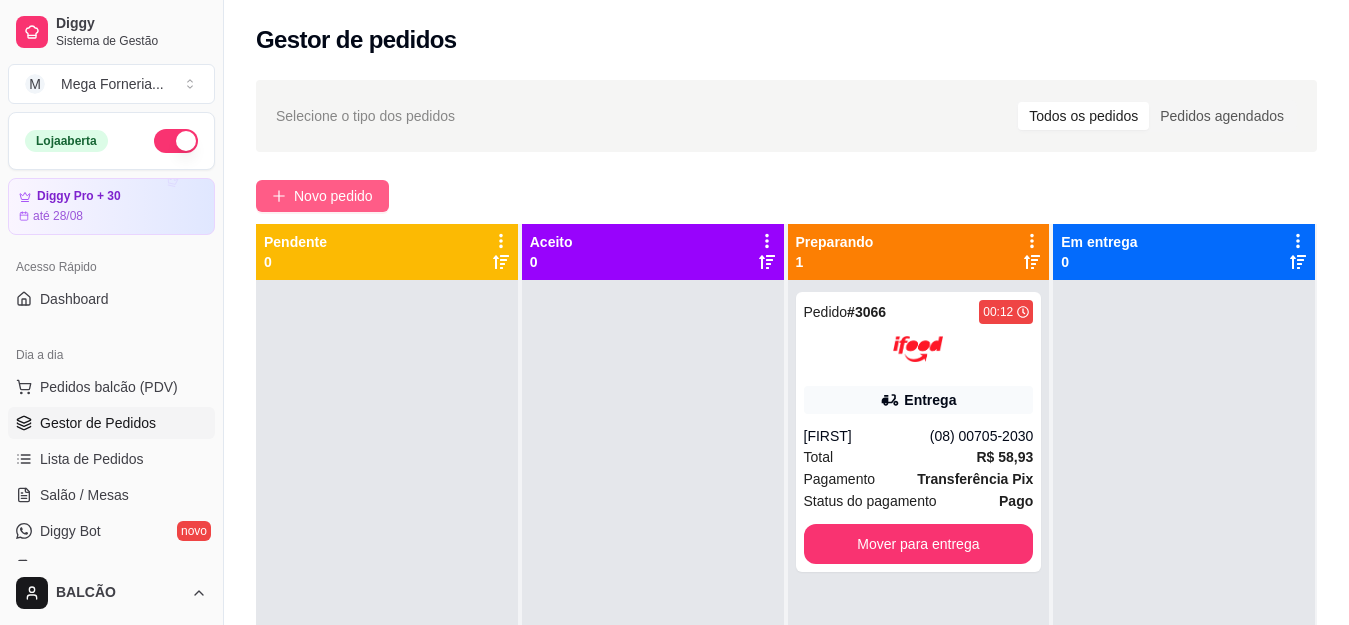 click on "Novo pedido" at bounding box center (333, 196) 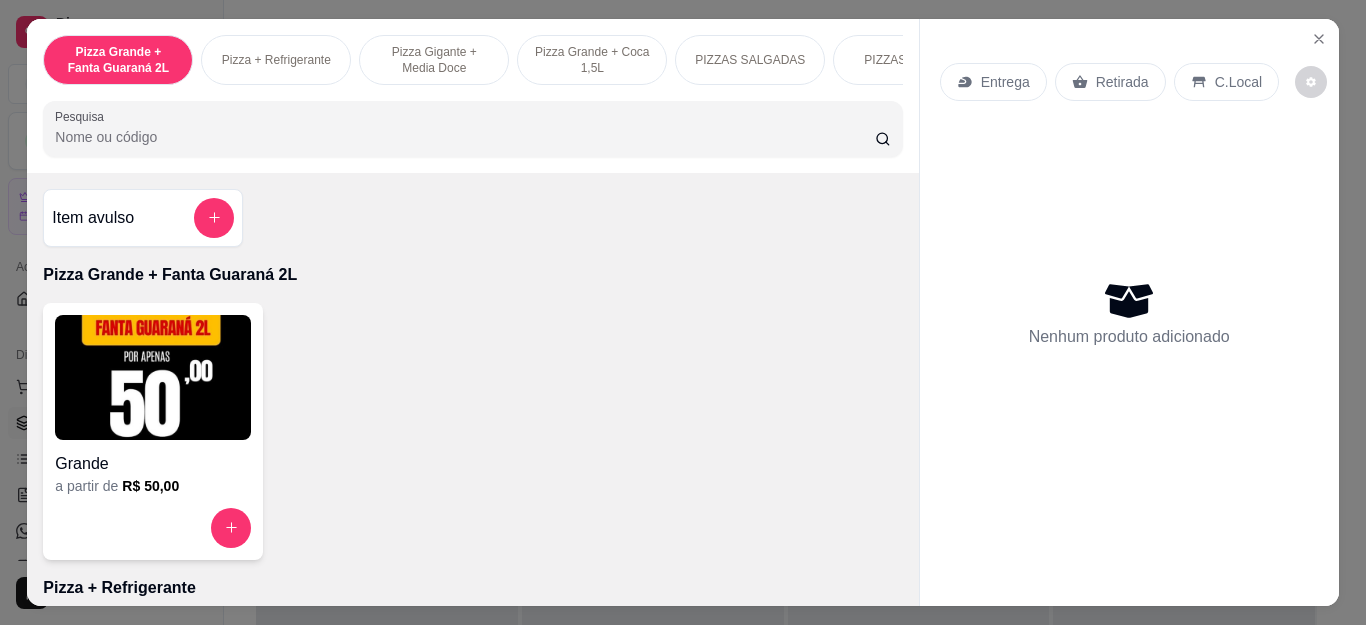 click 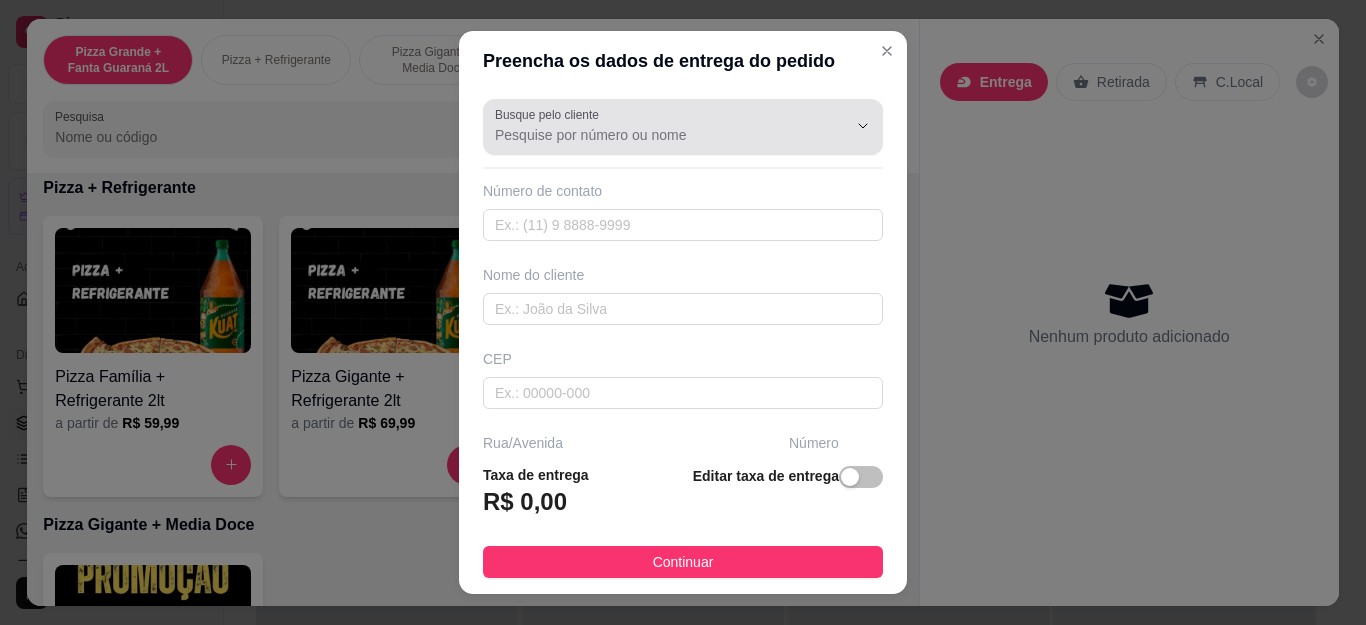 scroll, scrollTop: 800, scrollLeft: 0, axis: vertical 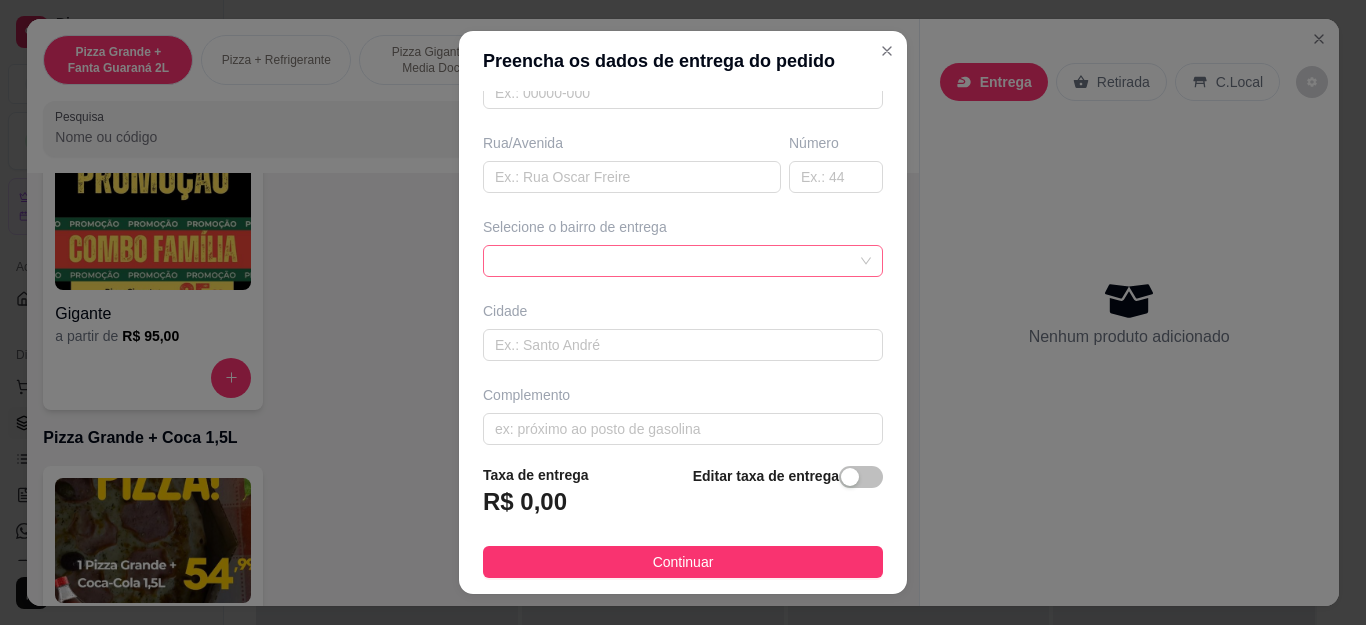 click at bounding box center (683, 261) 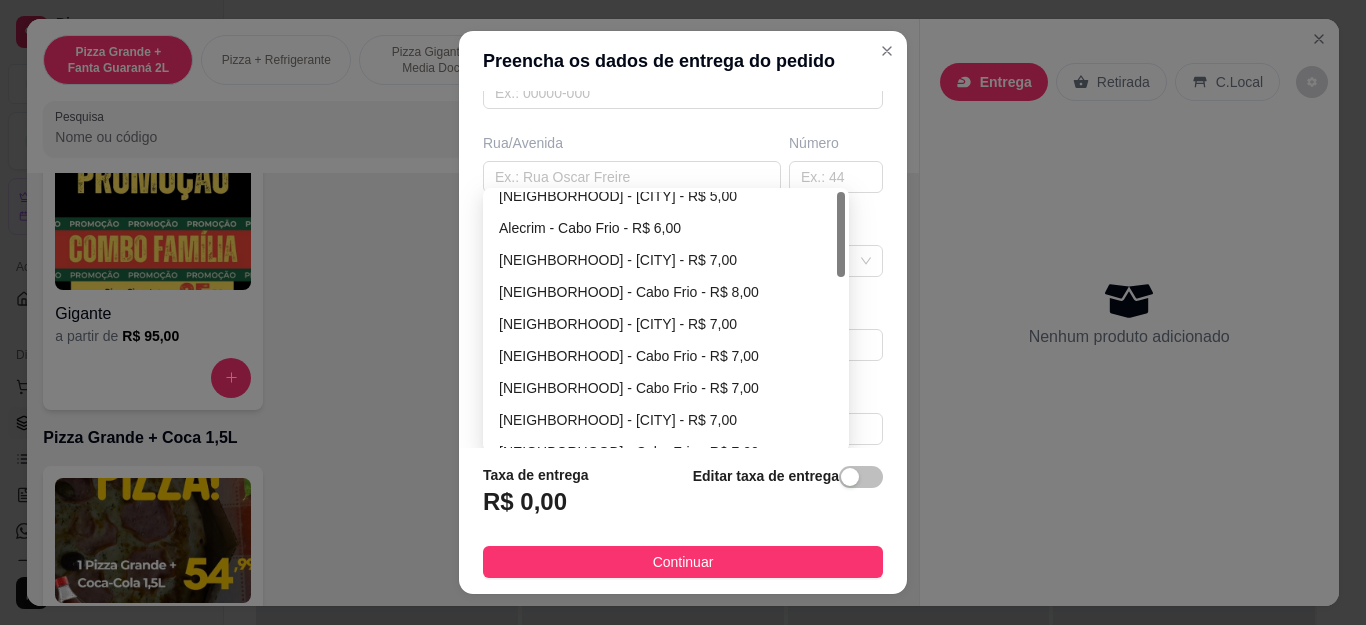scroll, scrollTop: 0, scrollLeft: 0, axis: both 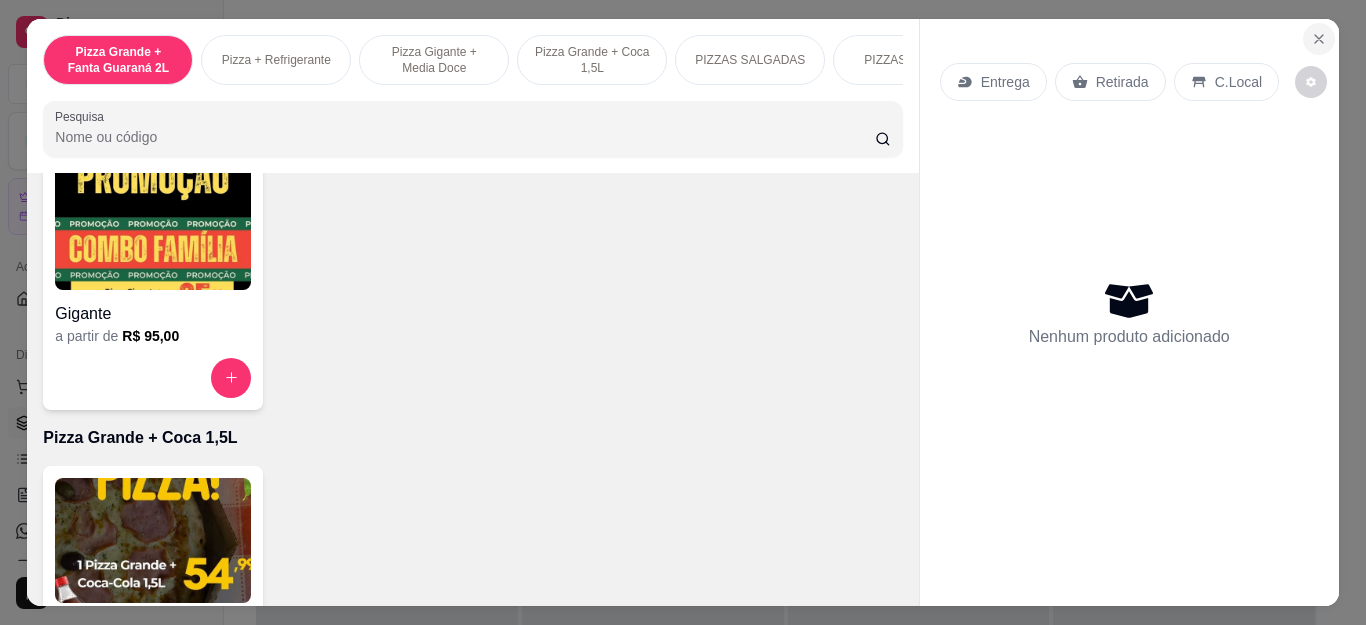click 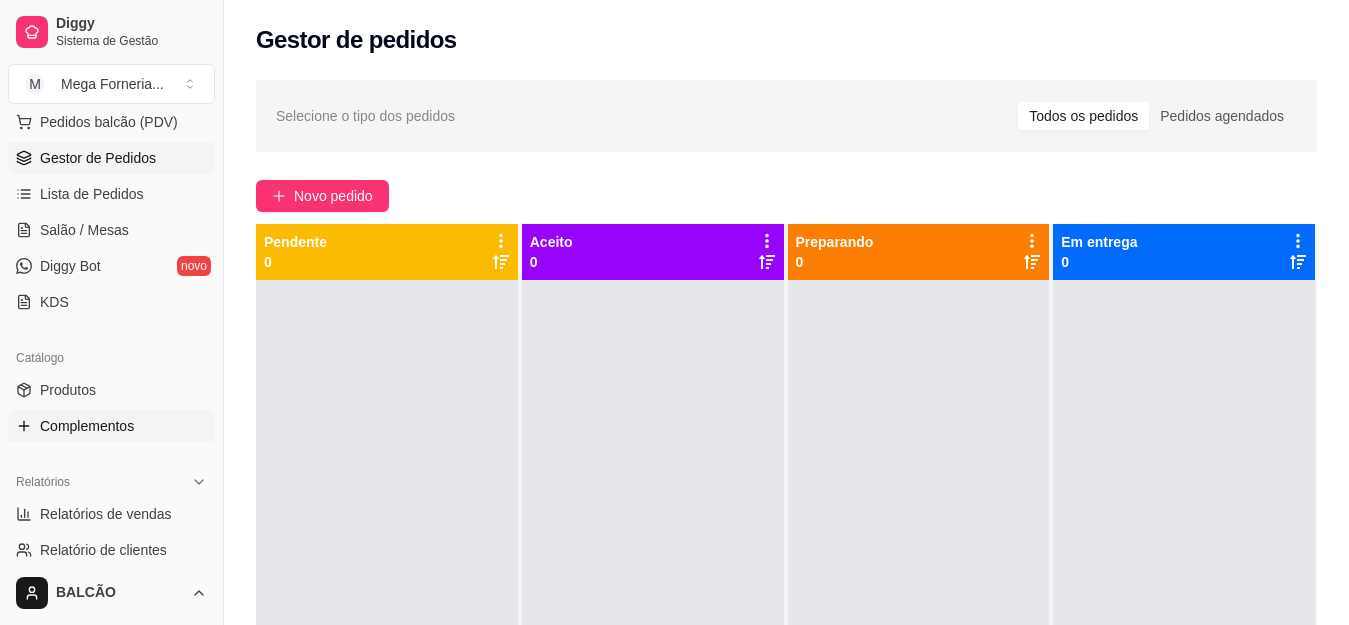 scroll, scrollTop: 300, scrollLeft: 0, axis: vertical 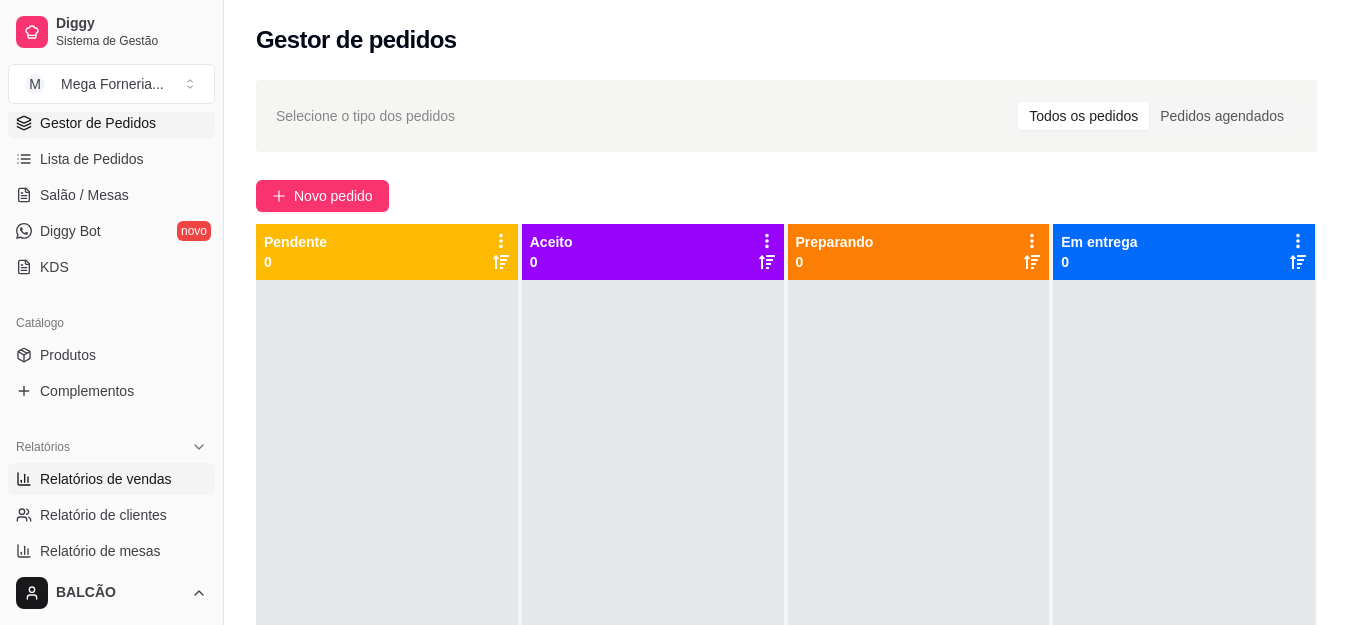 click on "Relatórios de vendas" at bounding box center (106, 479) 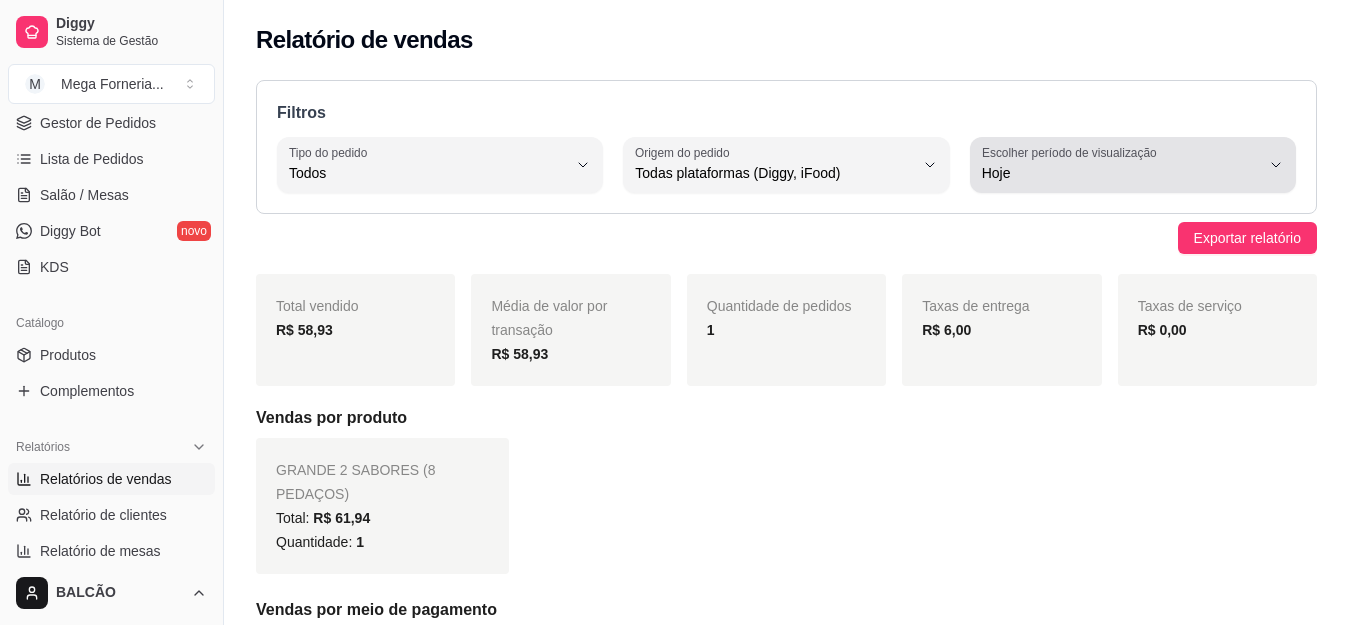 click on "Hoje" at bounding box center (1121, 173) 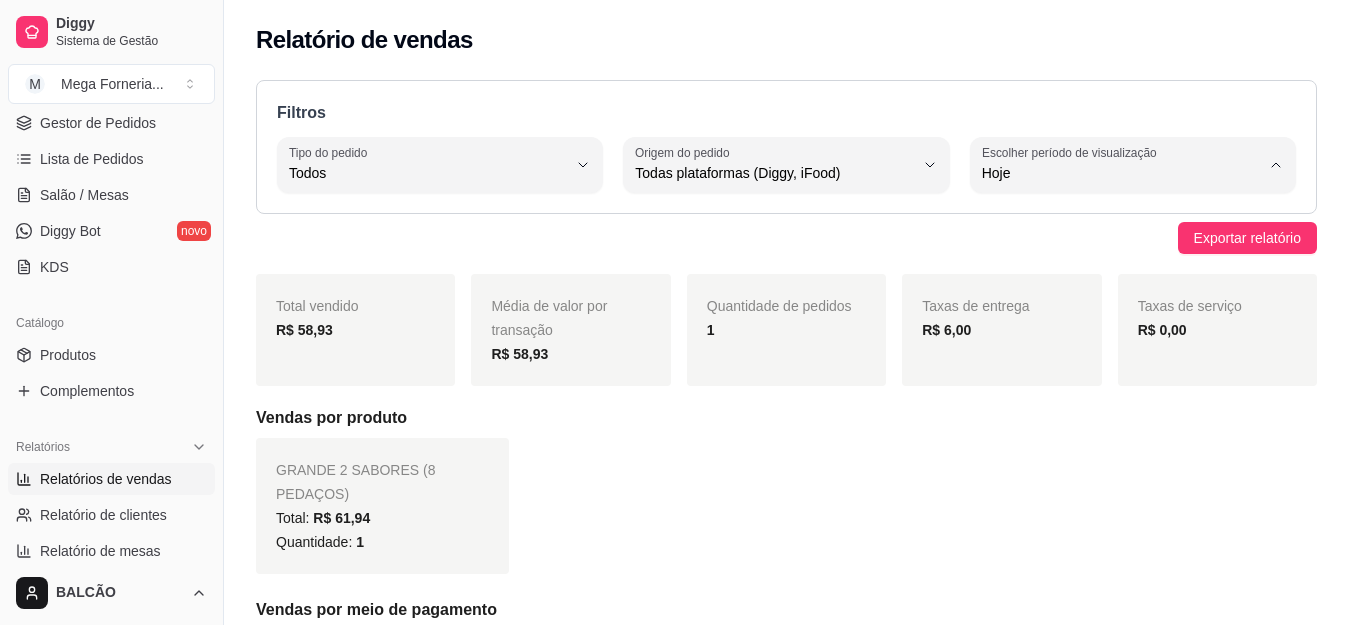 click on "Ontem" at bounding box center [1123, 253] 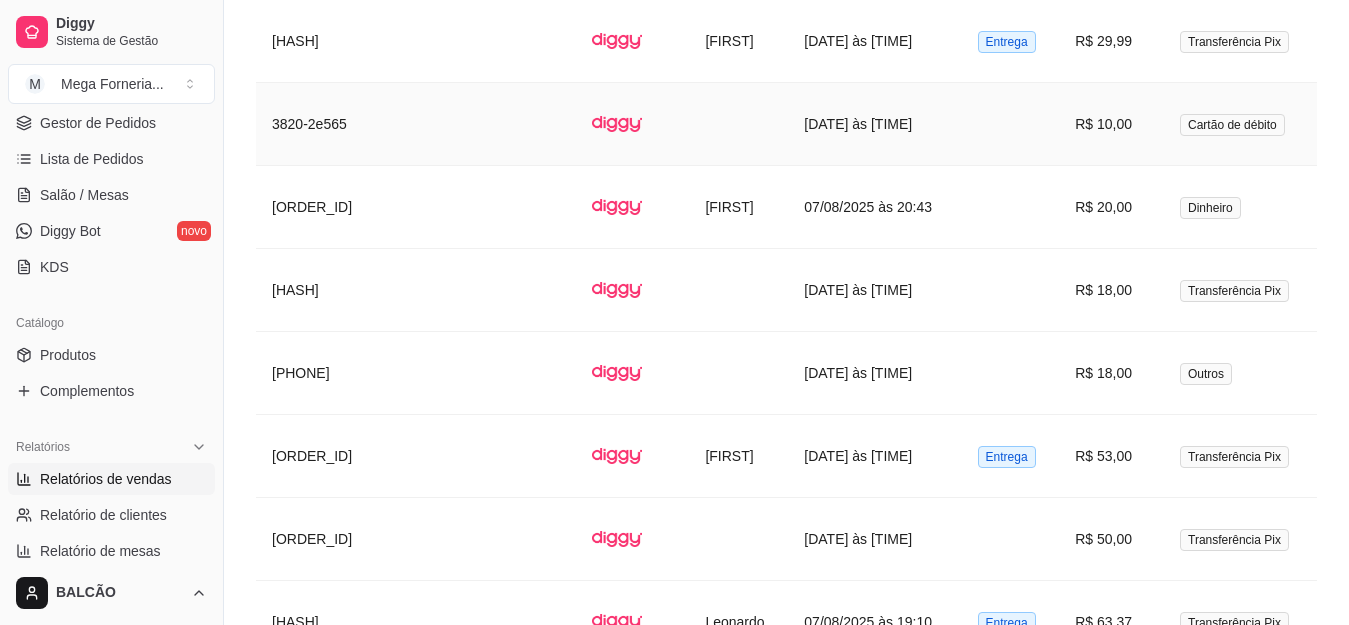 scroll, scrollTop: 2727, scrollLeft: 0, axis: vertical 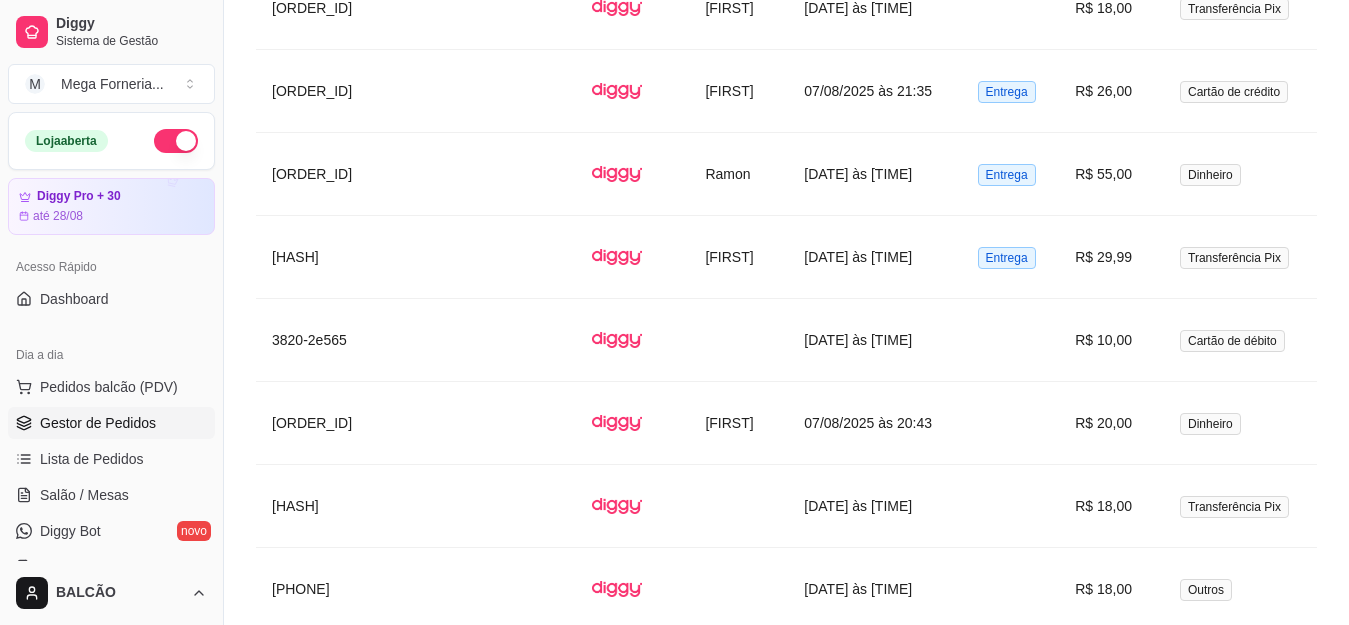 click on "Gestor de Pedidos" at bounding box center (98, 423) 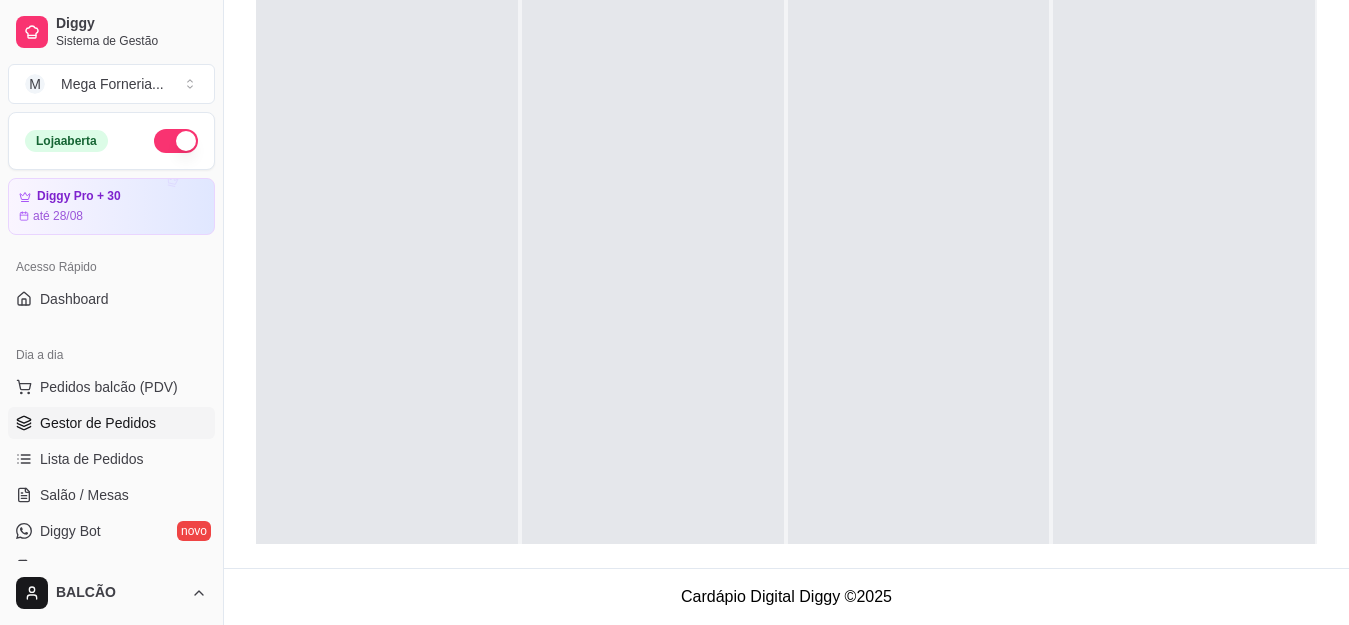 scroll, scrollTop: 0, scrollLeft: 0, axis: both 